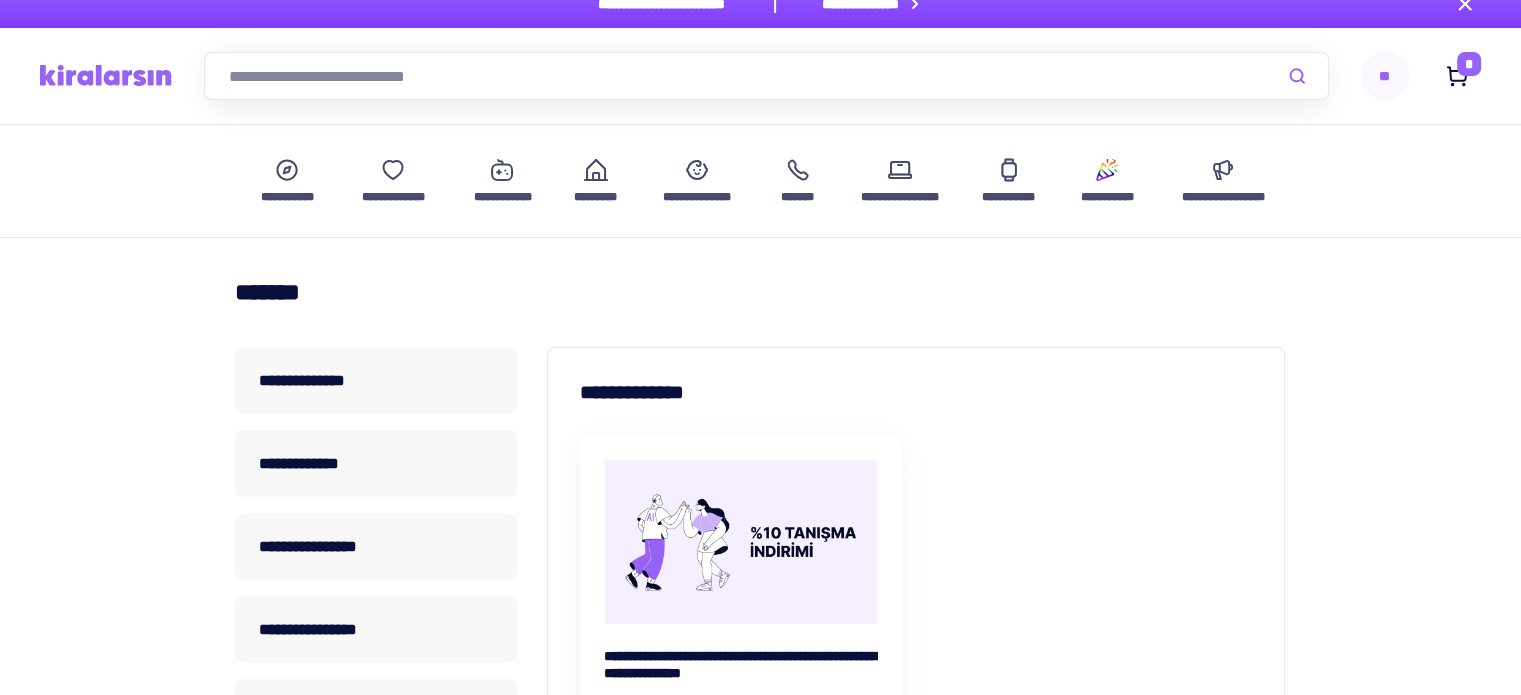 scroll, scrollTop: 0, scrollLeft: 0, axis: both 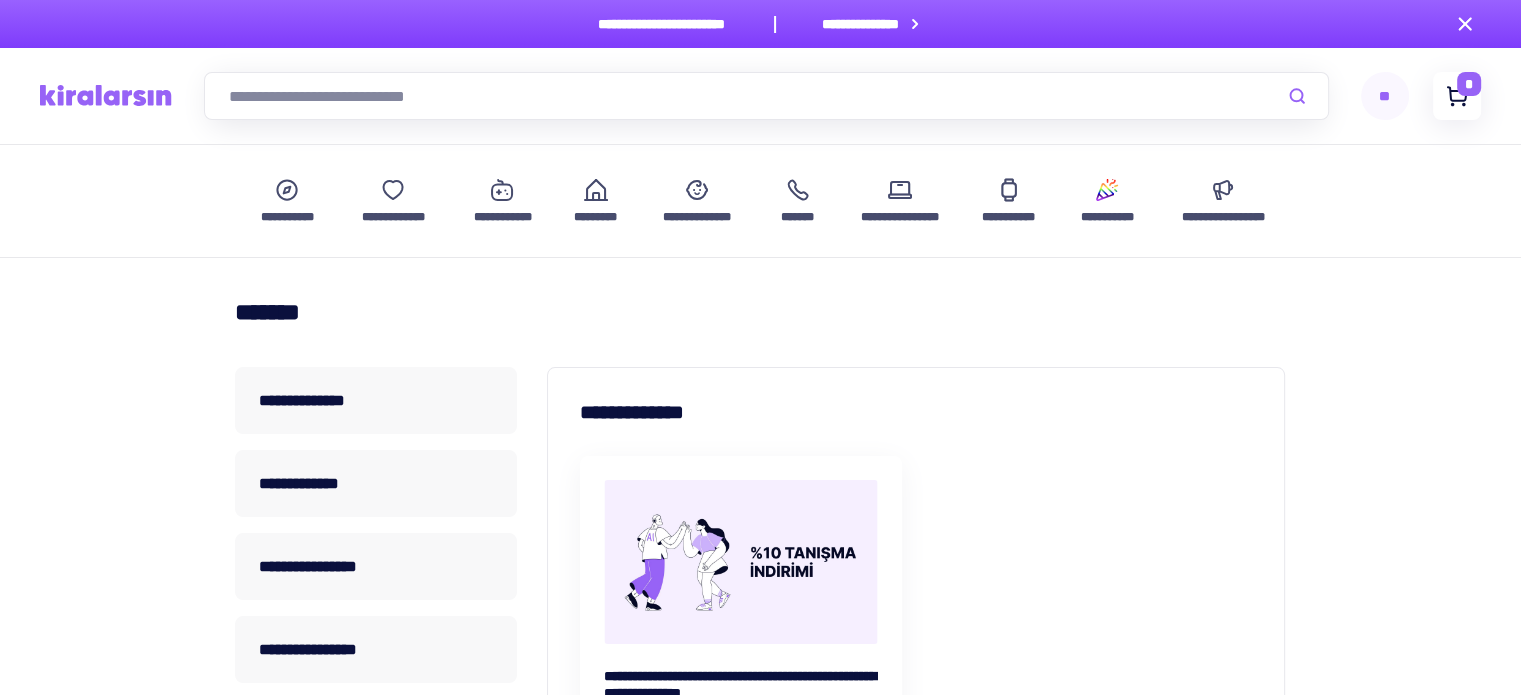 click on "*" at bounding box center [1469, 84] 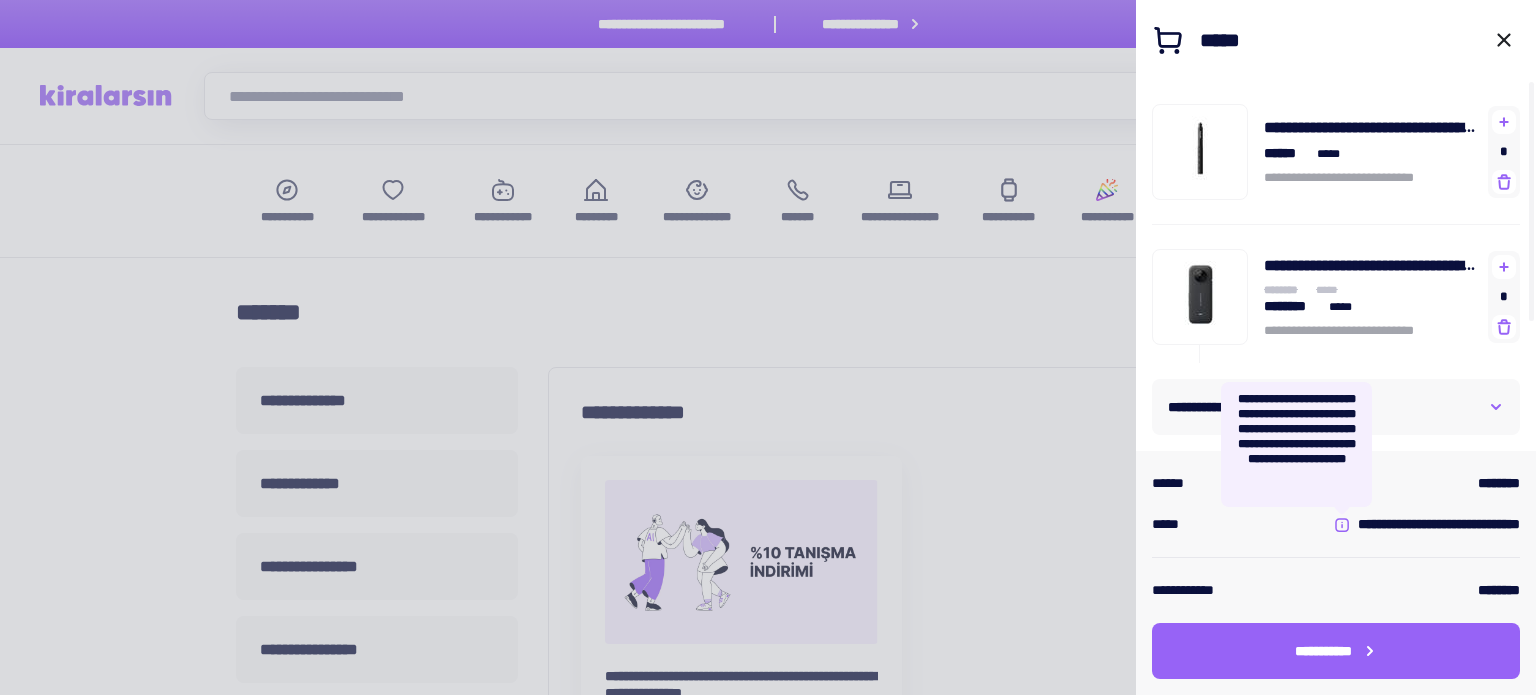 click 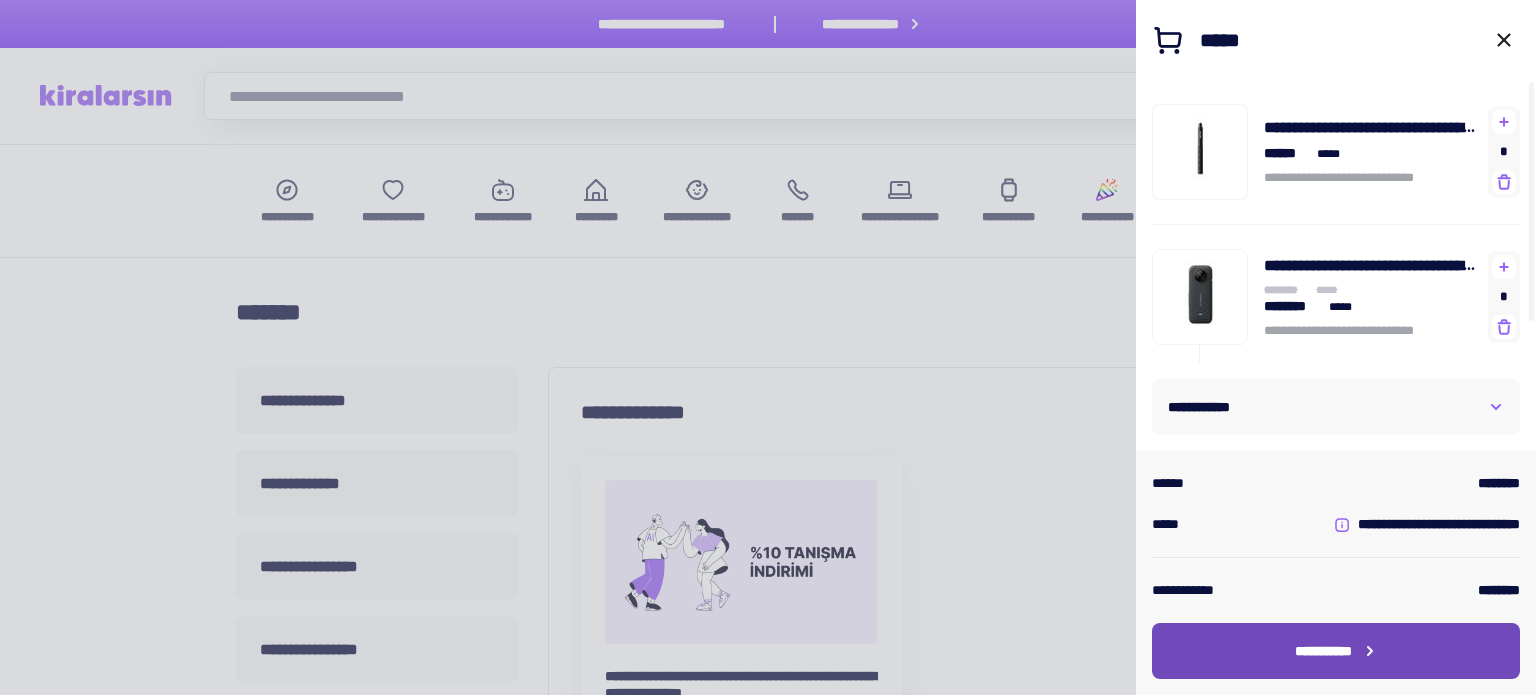 click on "**********" at bounding box center (1323, 651) 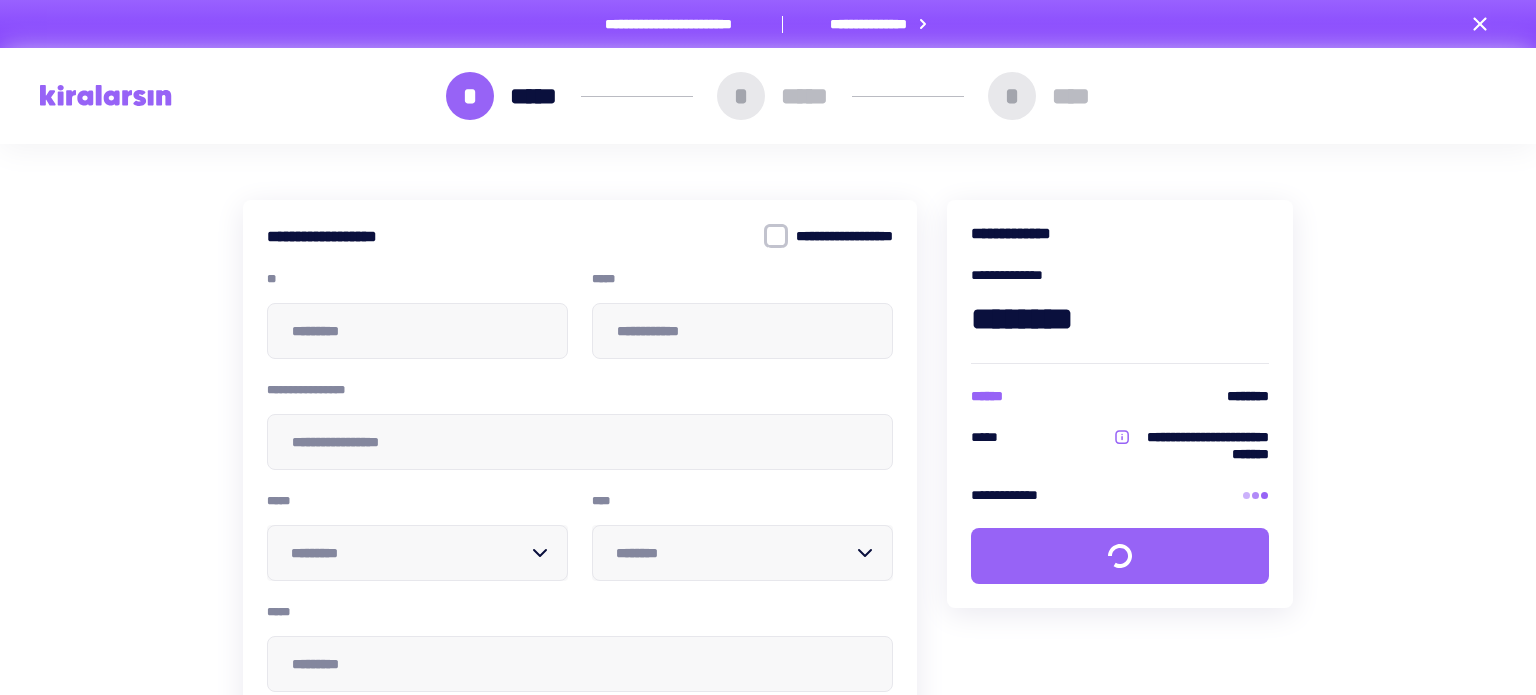 type on "*****" 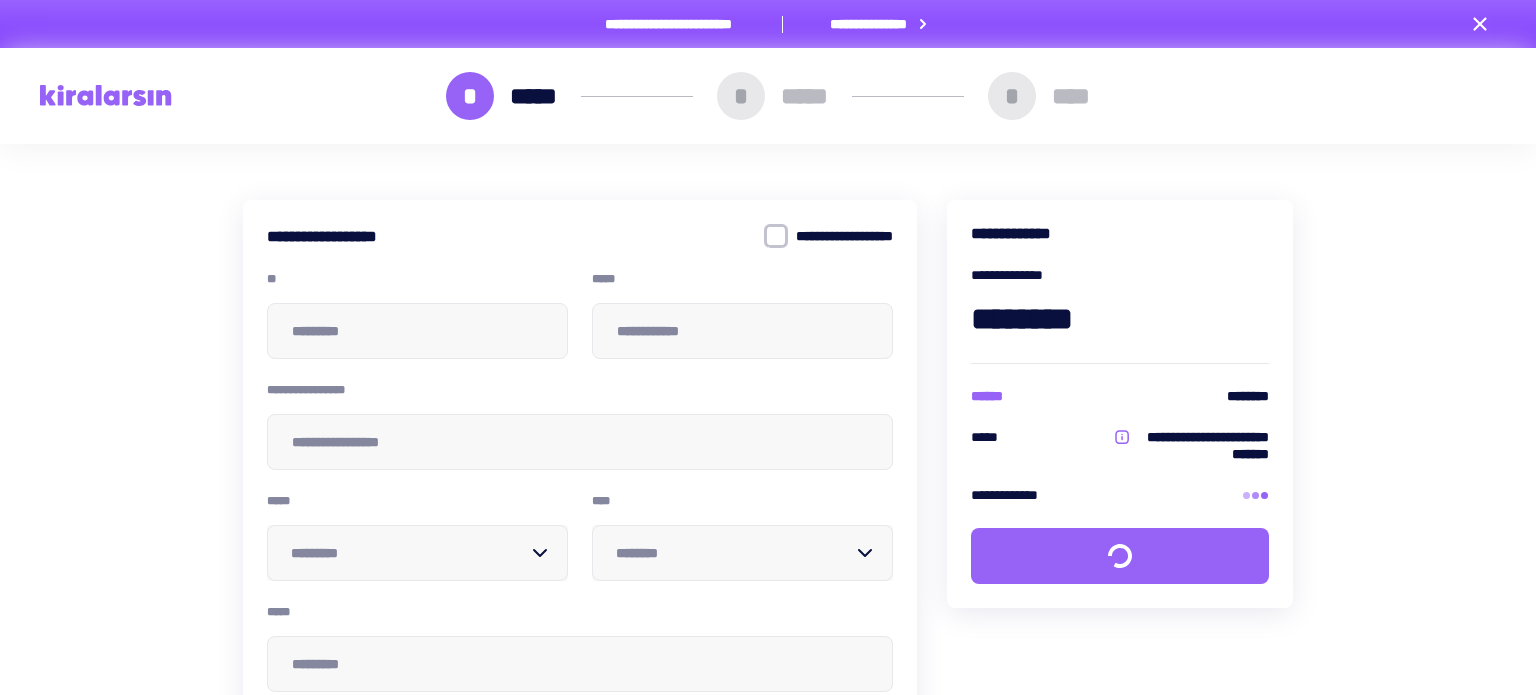 type on "********" 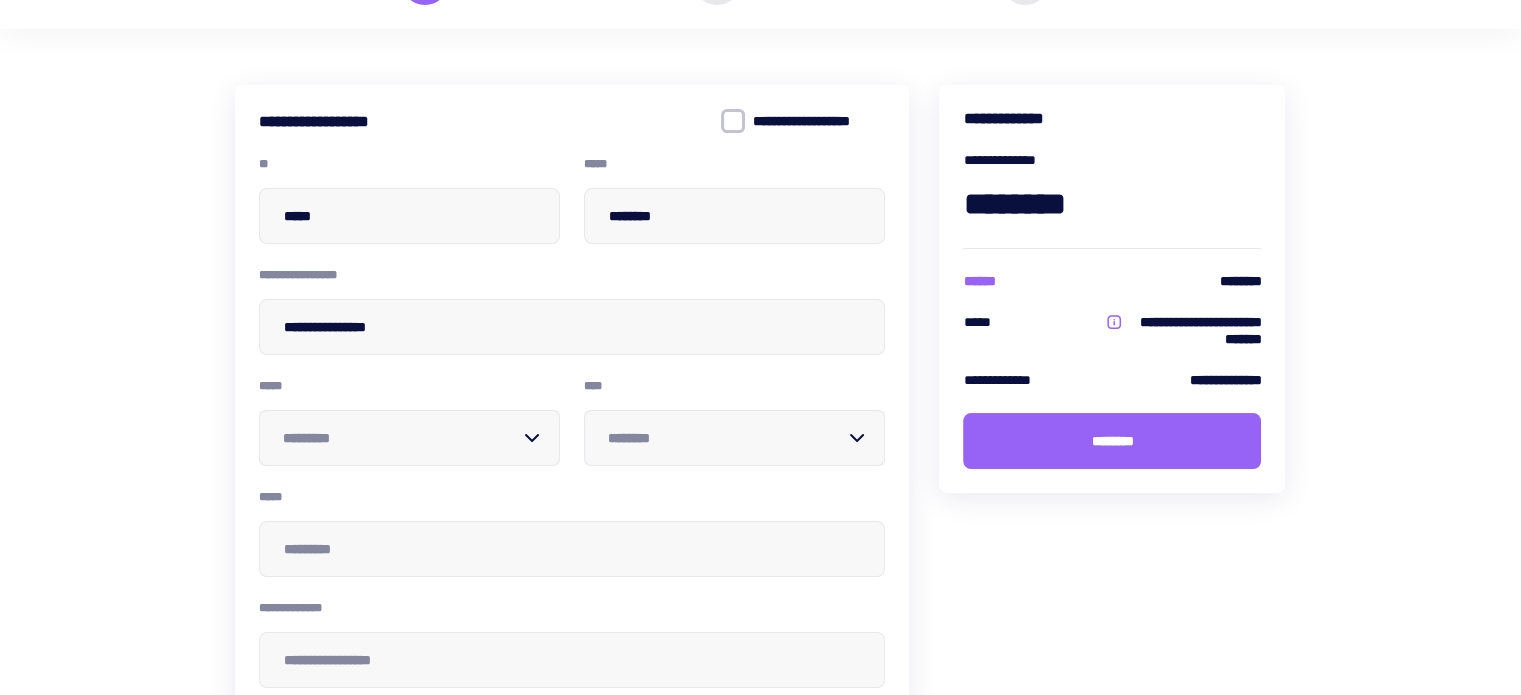 scroll, scrollTop: 0, scrollLeft: 0, axis: both 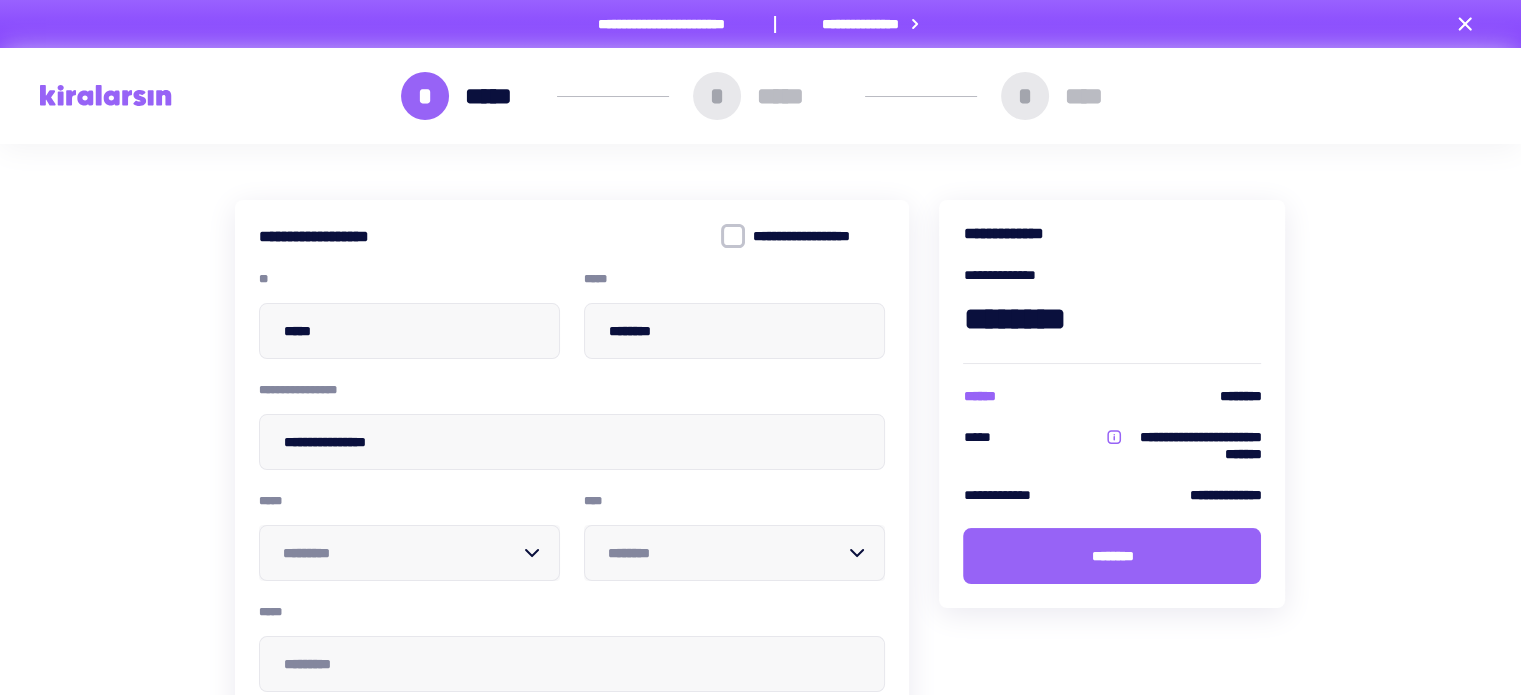 click at bounding box center [733, 236] 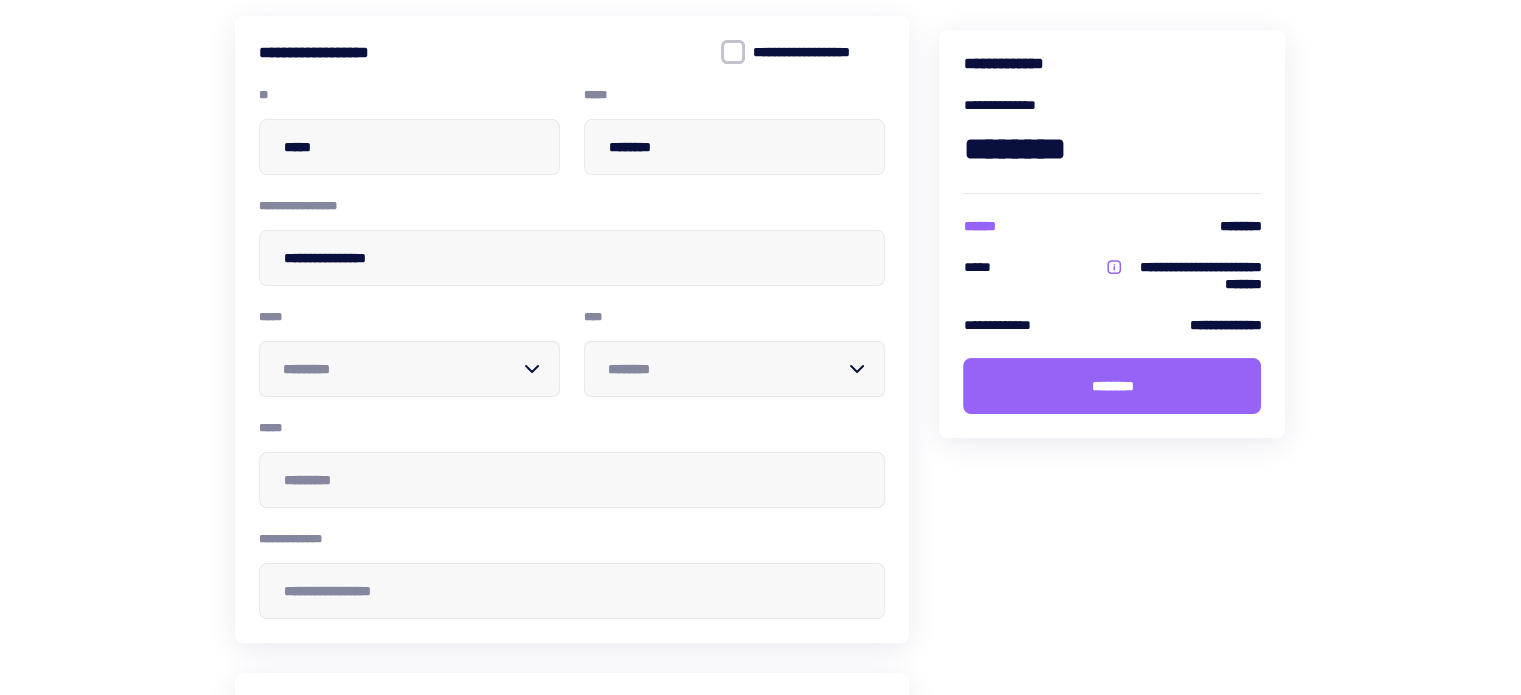 scroll, scrollTop: 200, scrollLeft: 0, axis: vertical 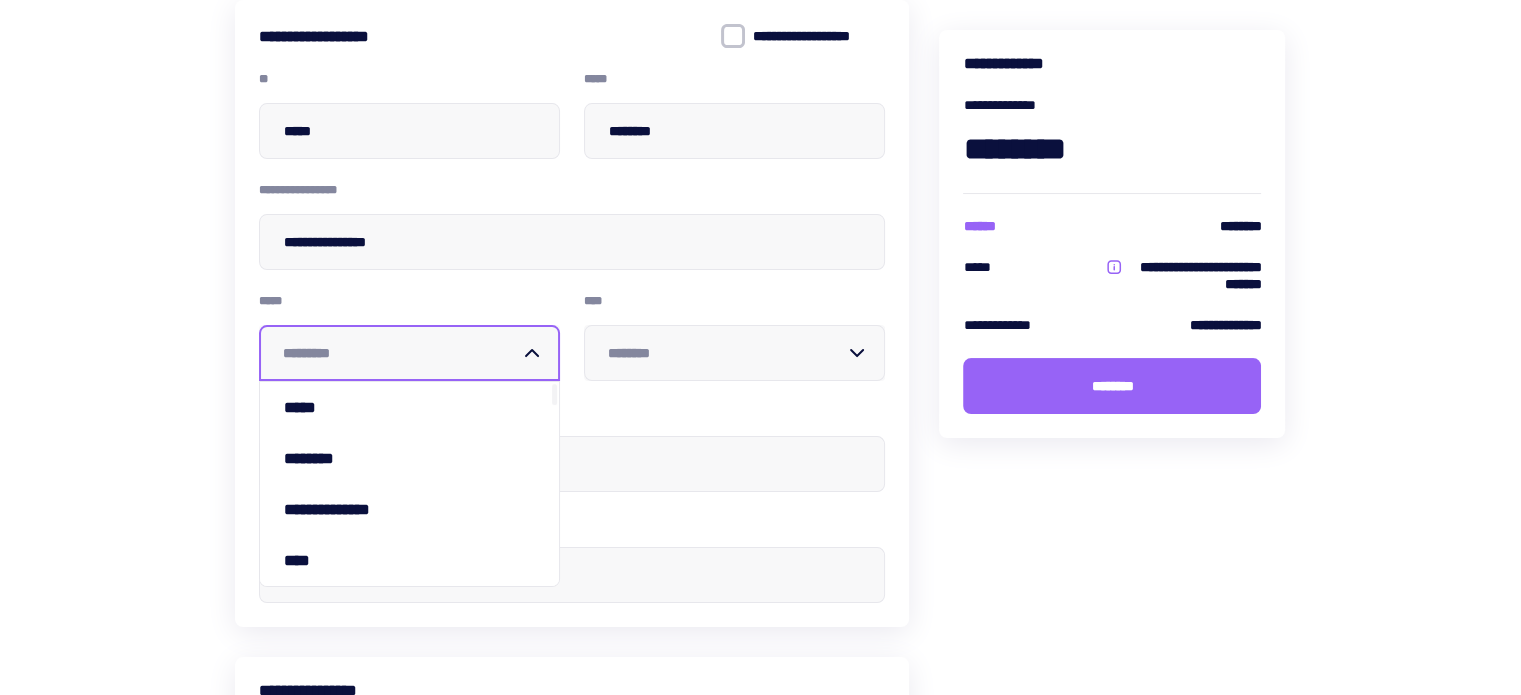 click at bounding box center [401, 353] 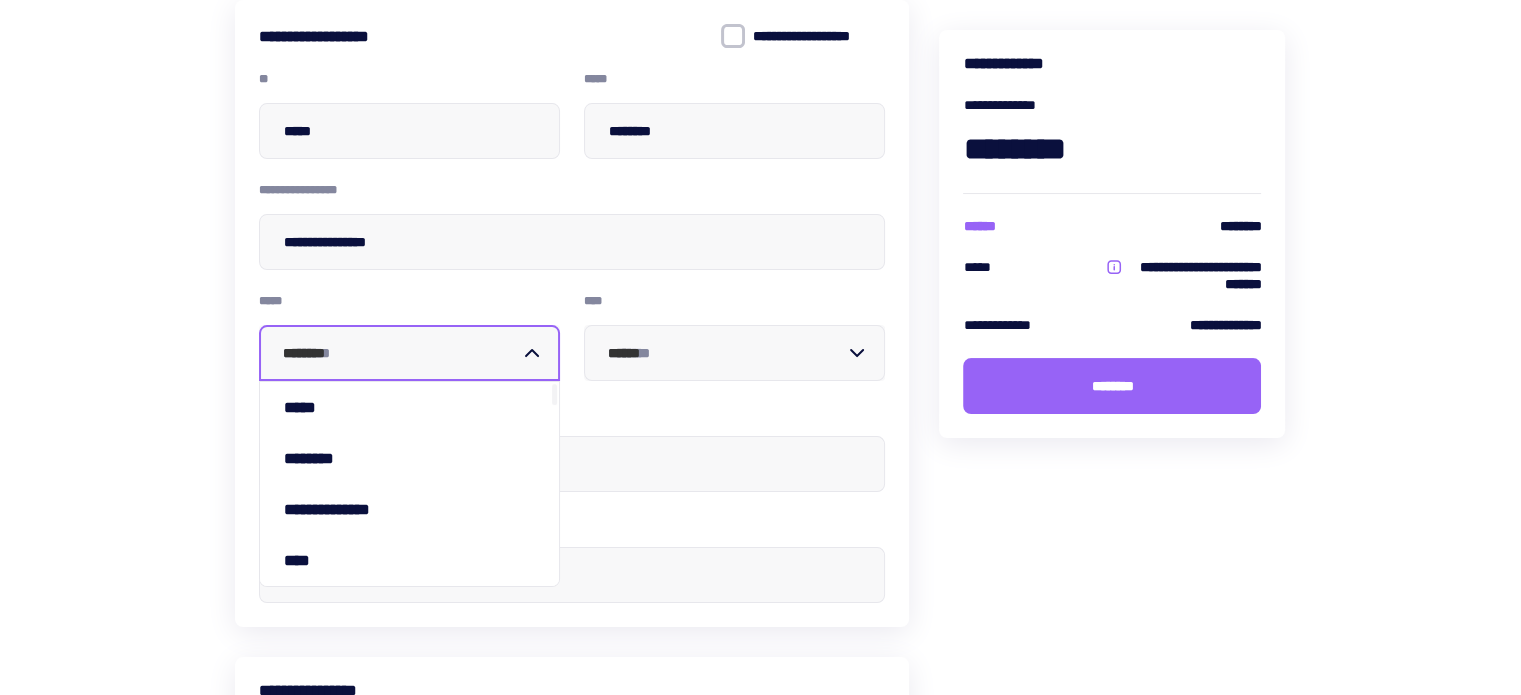 type on "**********" 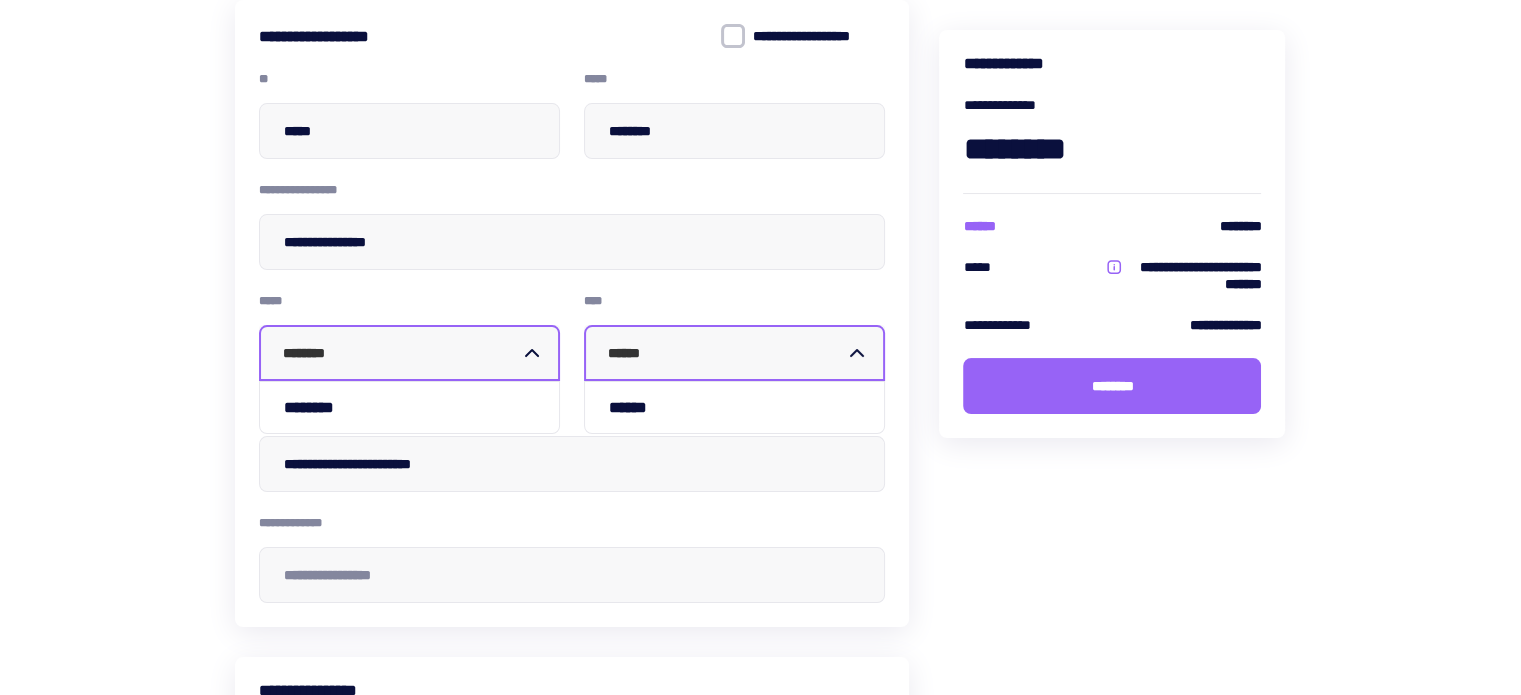 click on "******" at bounding box center [726, 353] 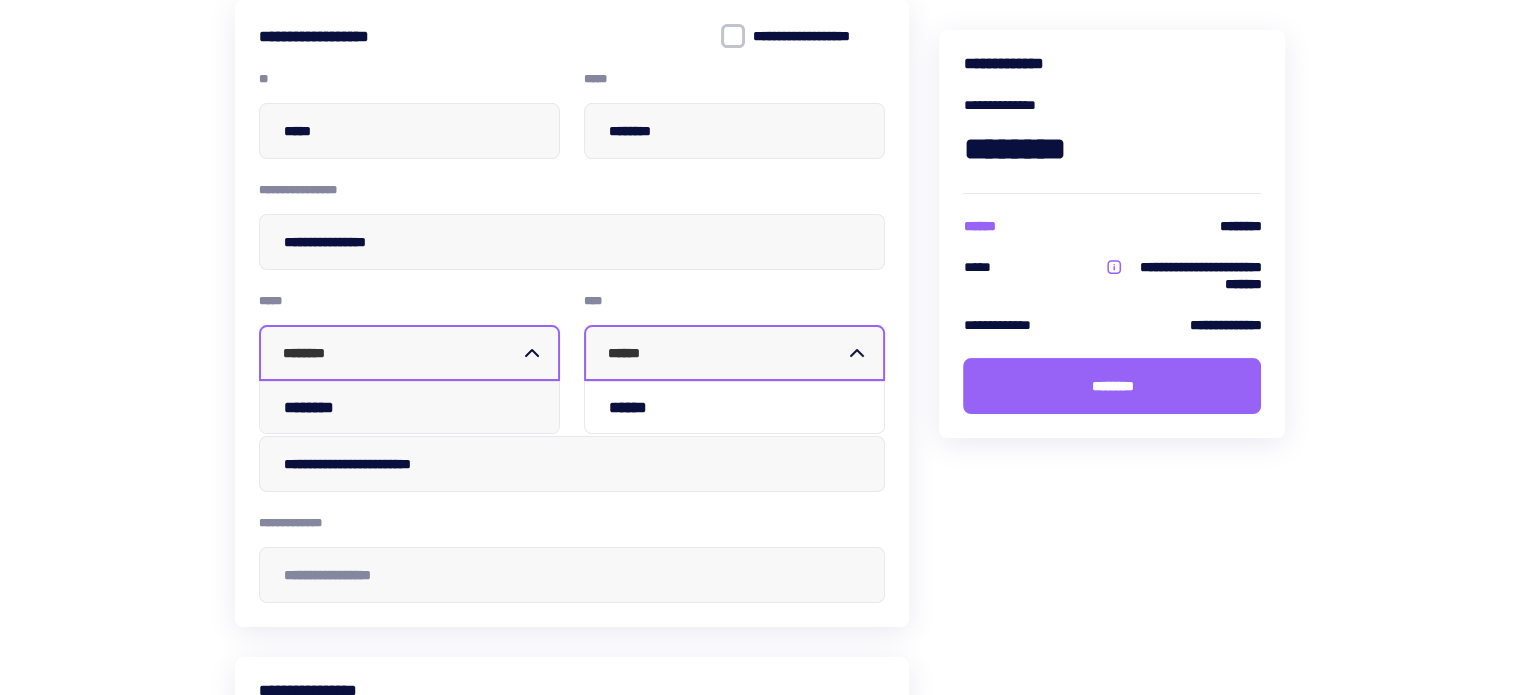 type 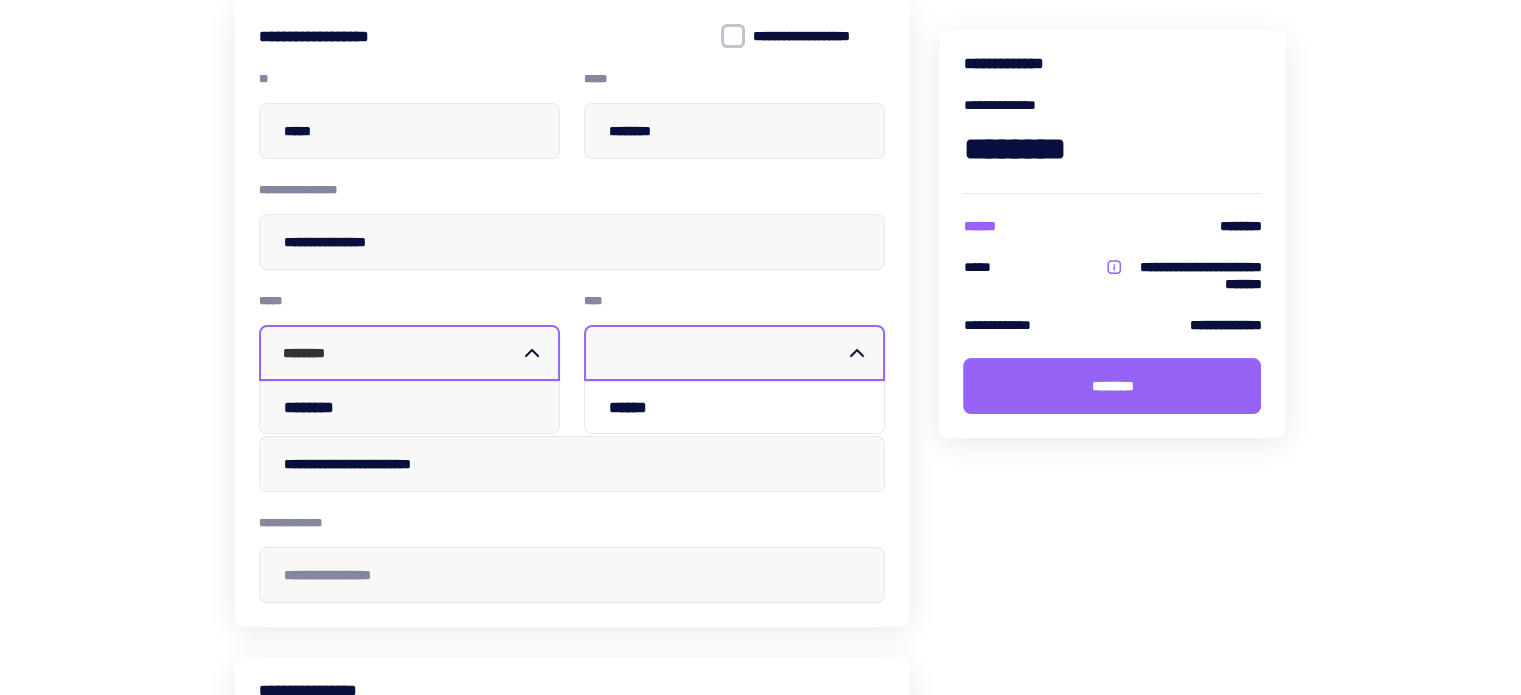 click on "********" at bounding box center [315, 407] 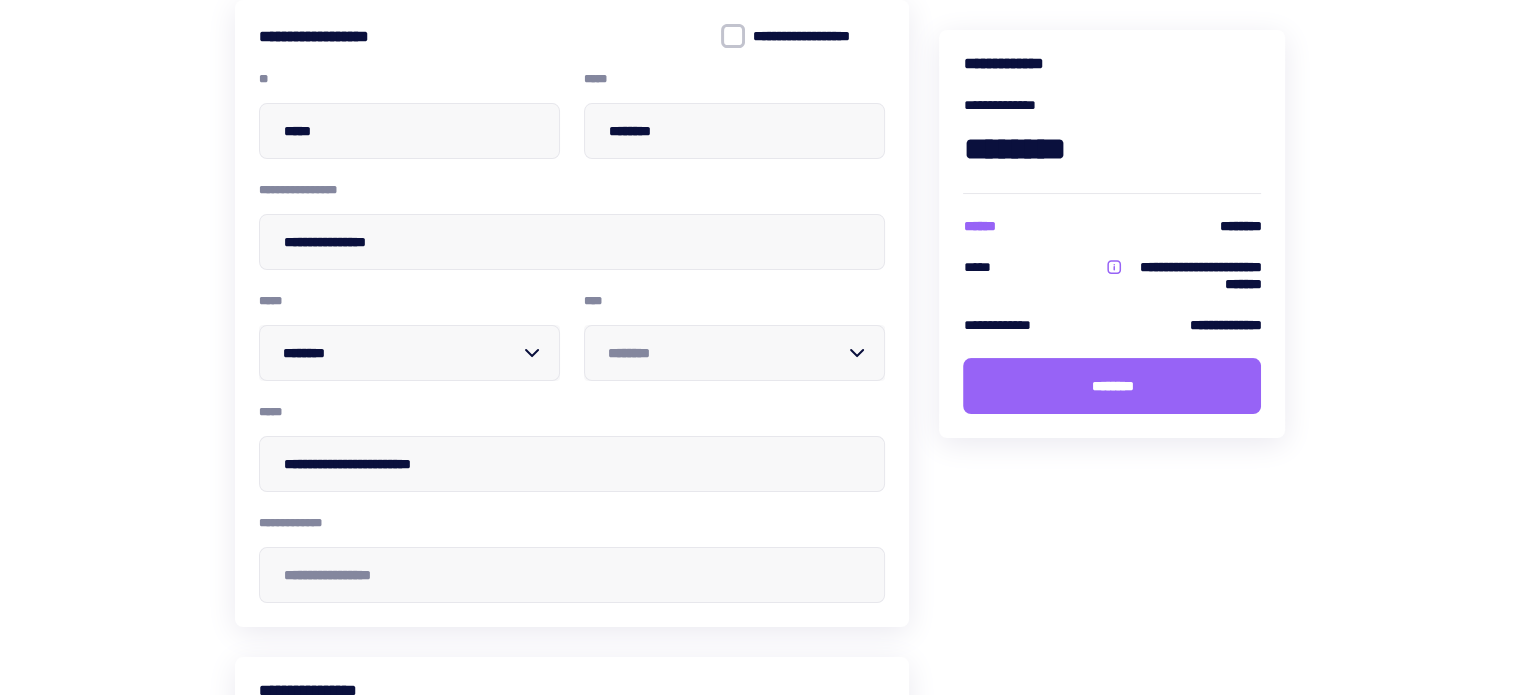click at bounding box center (726, 353) 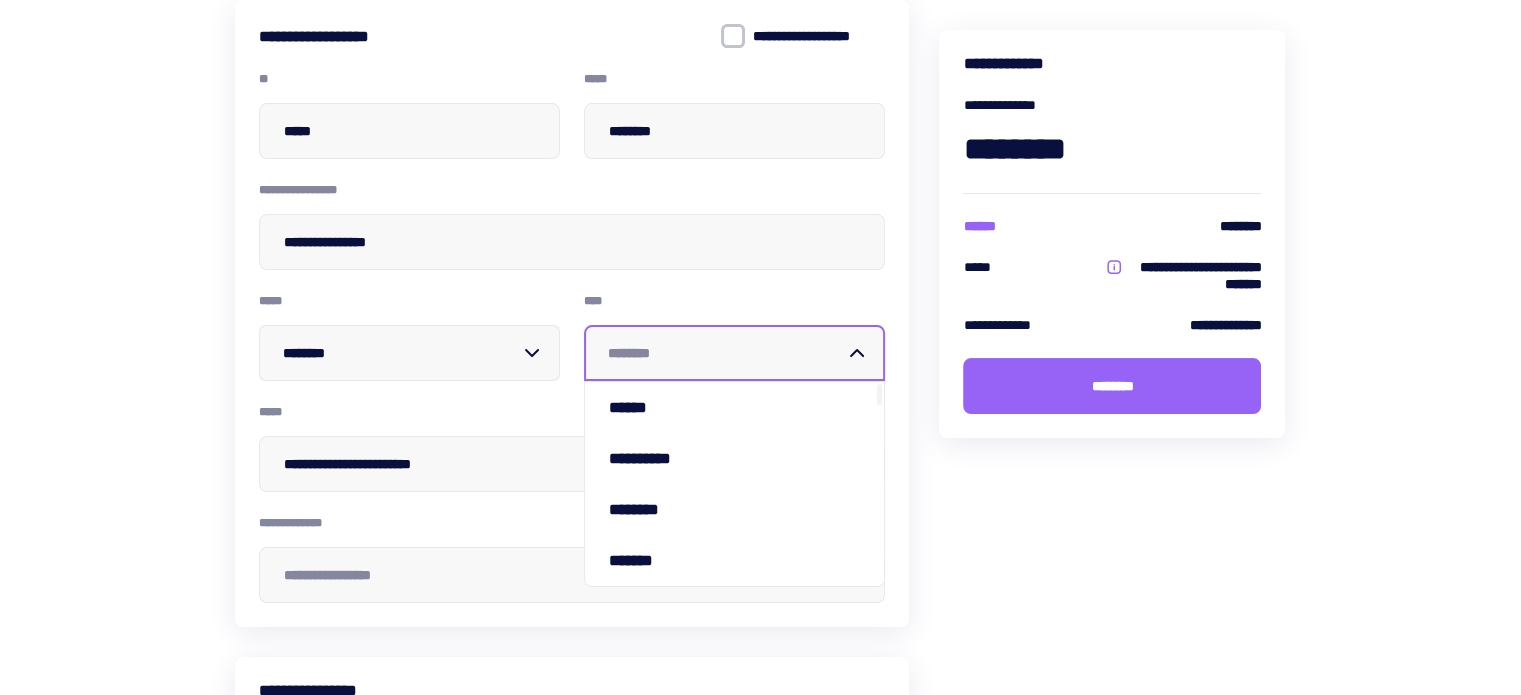 click at bounding box center [726, 353] 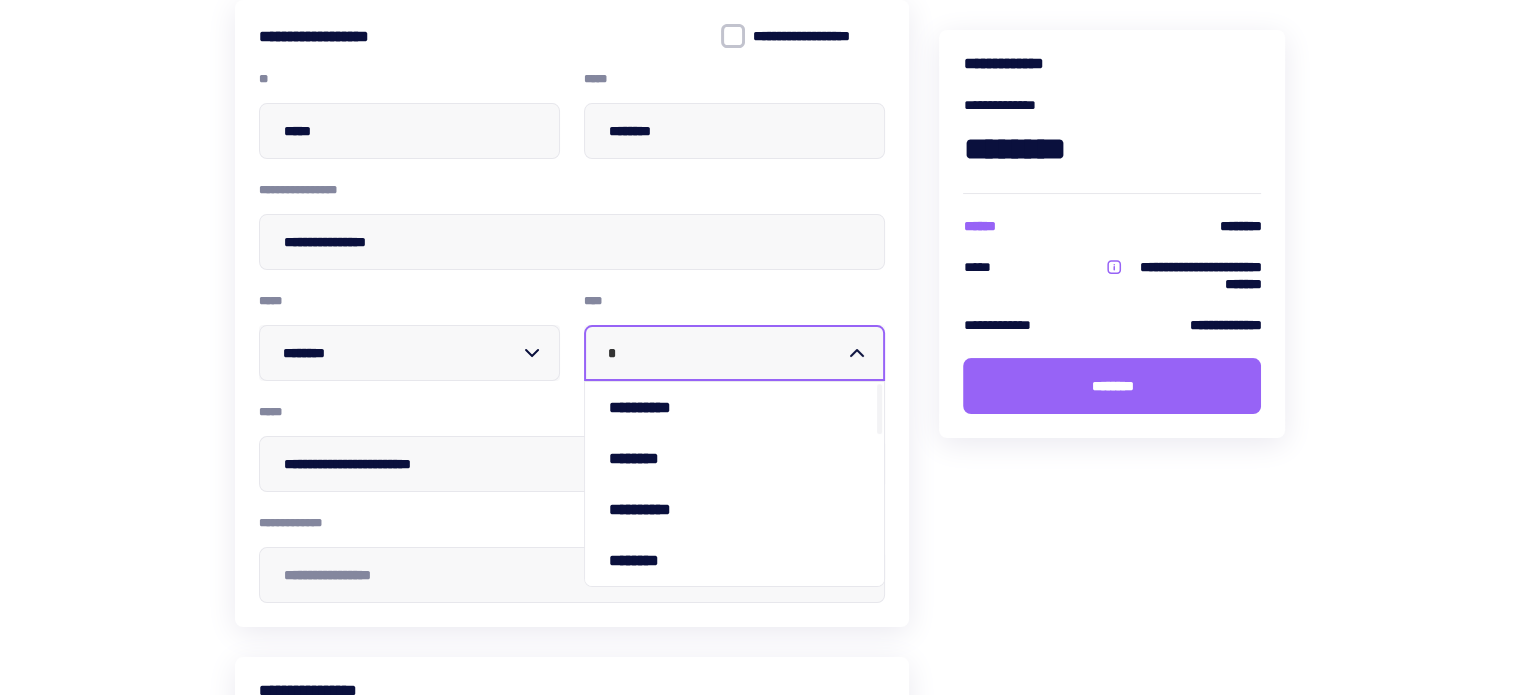 type on "**" 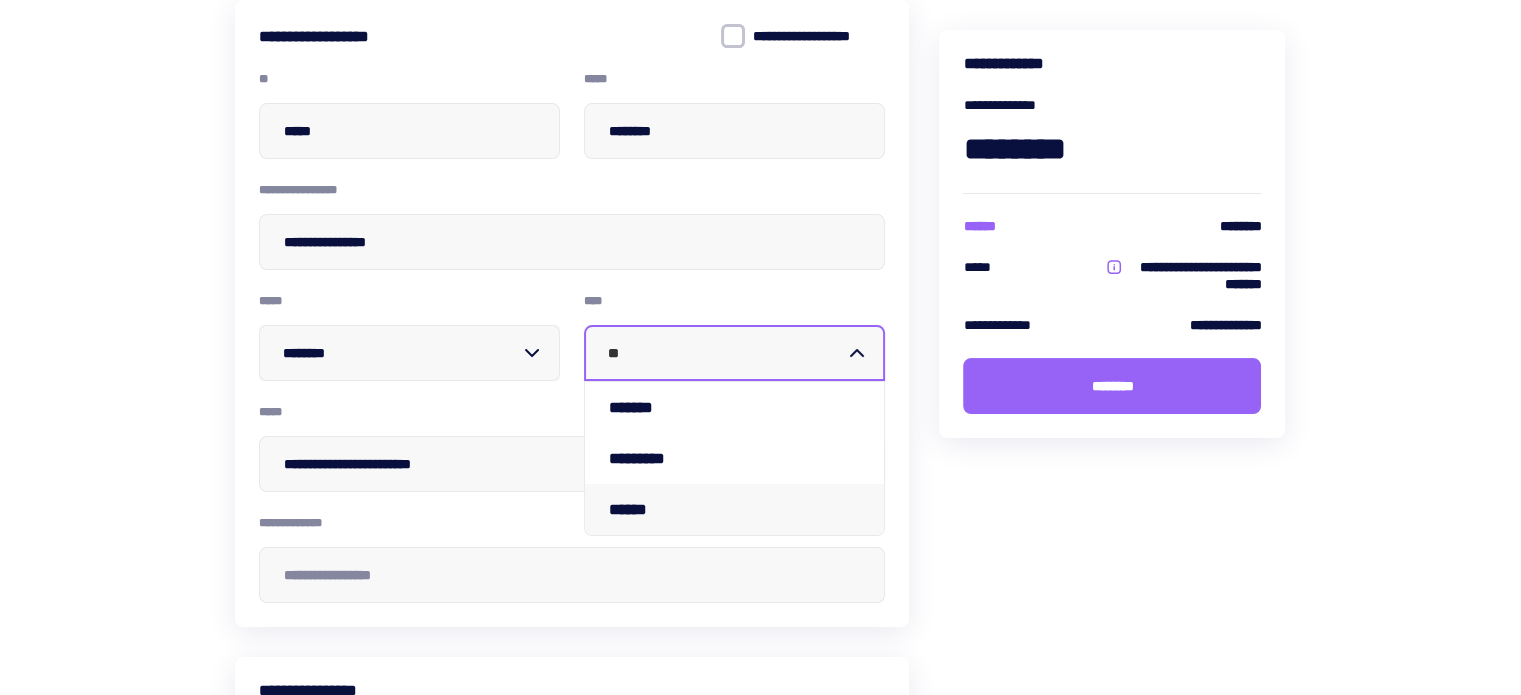 click on "******" at bounding box center [641, 509] 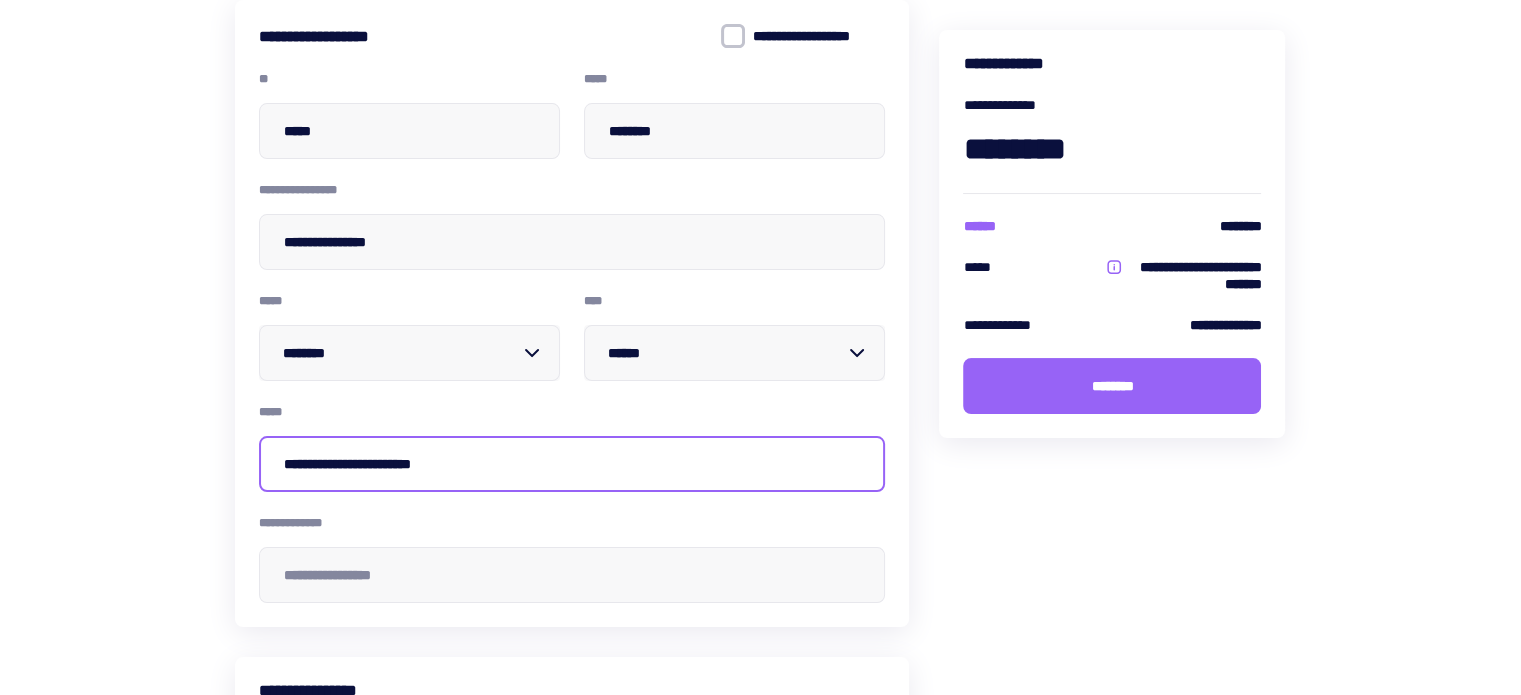 drag, startPoint x: 500, startPoint y: 467, endPoint x: 259, endPoint y: 463, distance: 241.03319 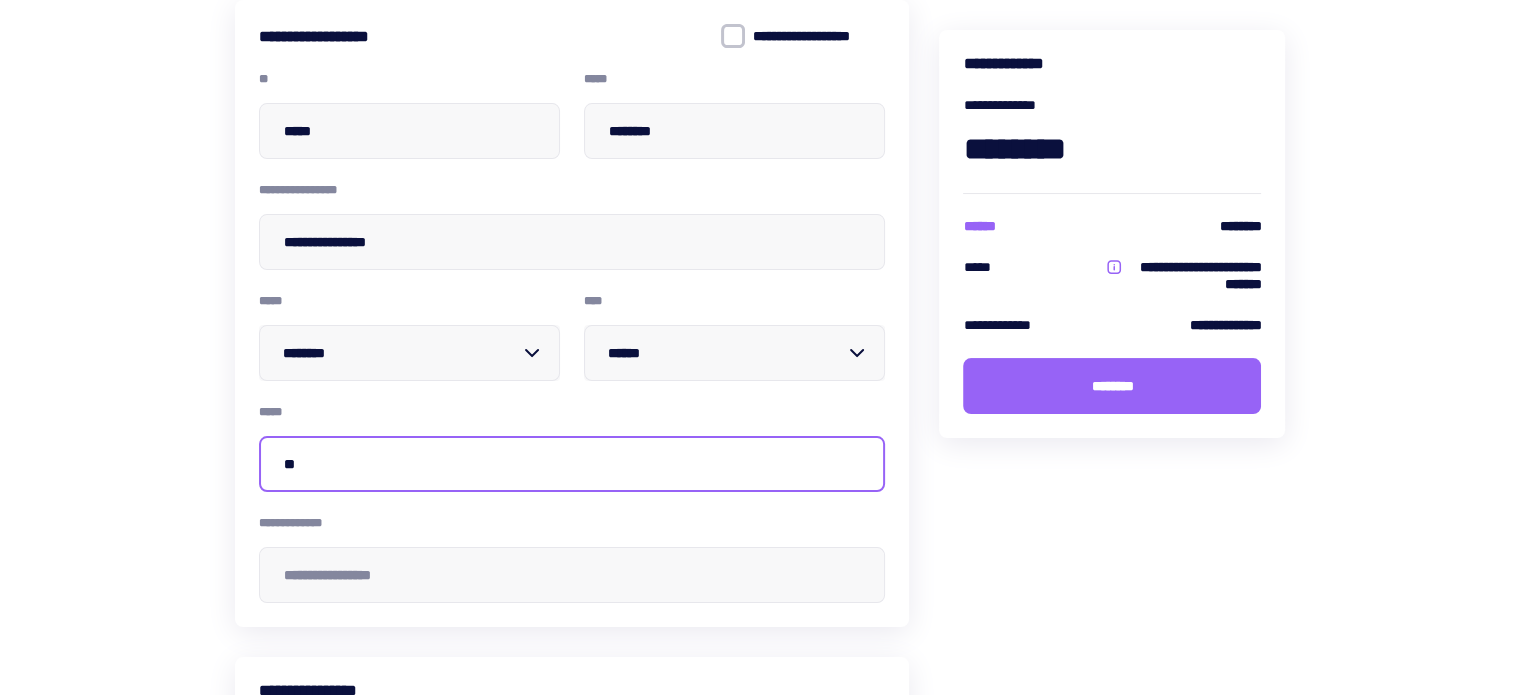 type on "*" 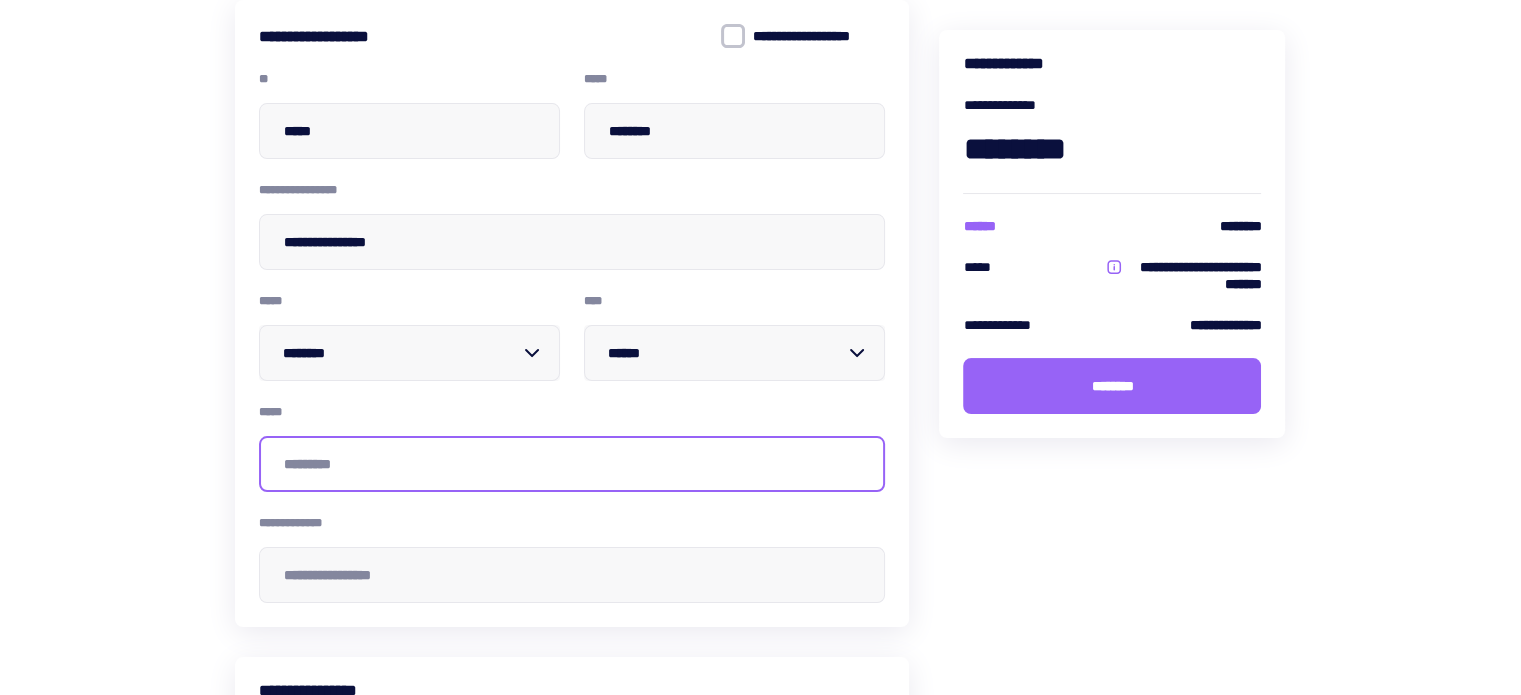 type 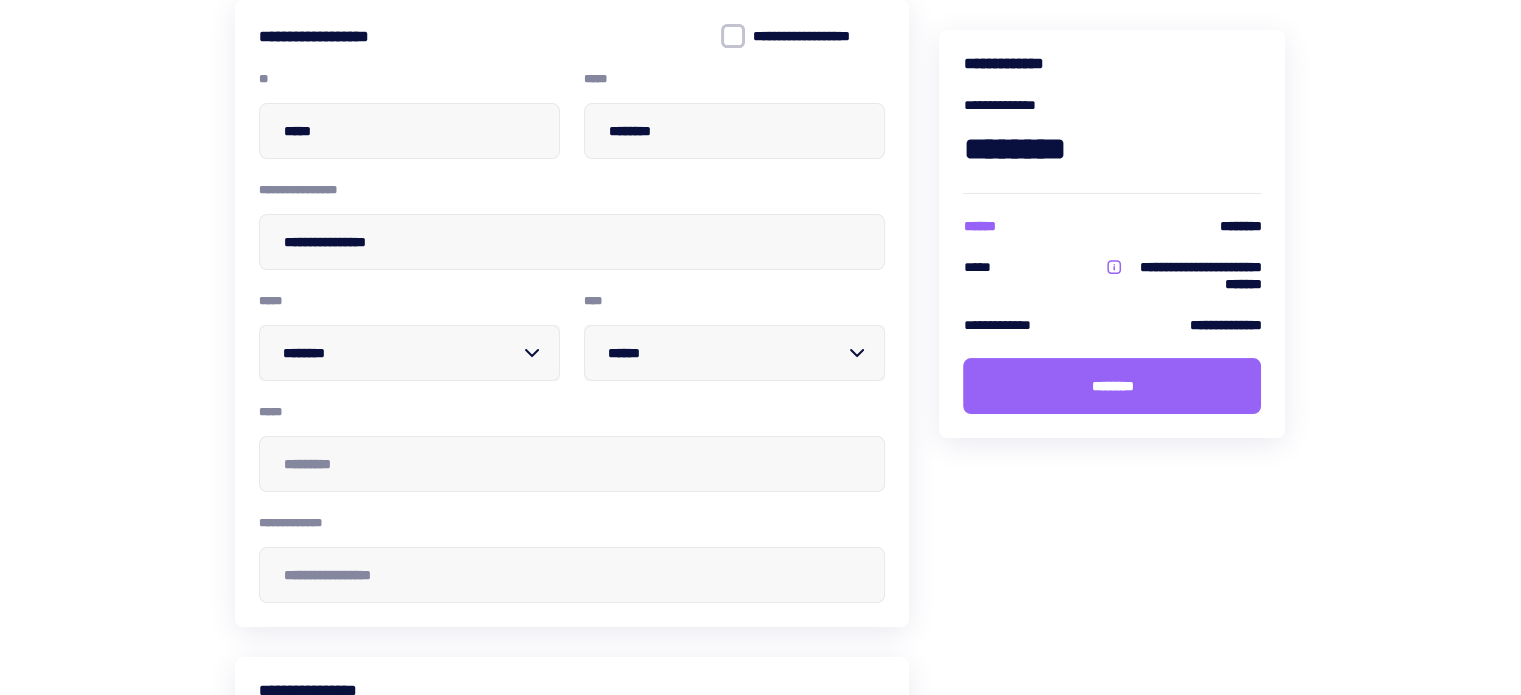 click at bounding box center (726, 353) 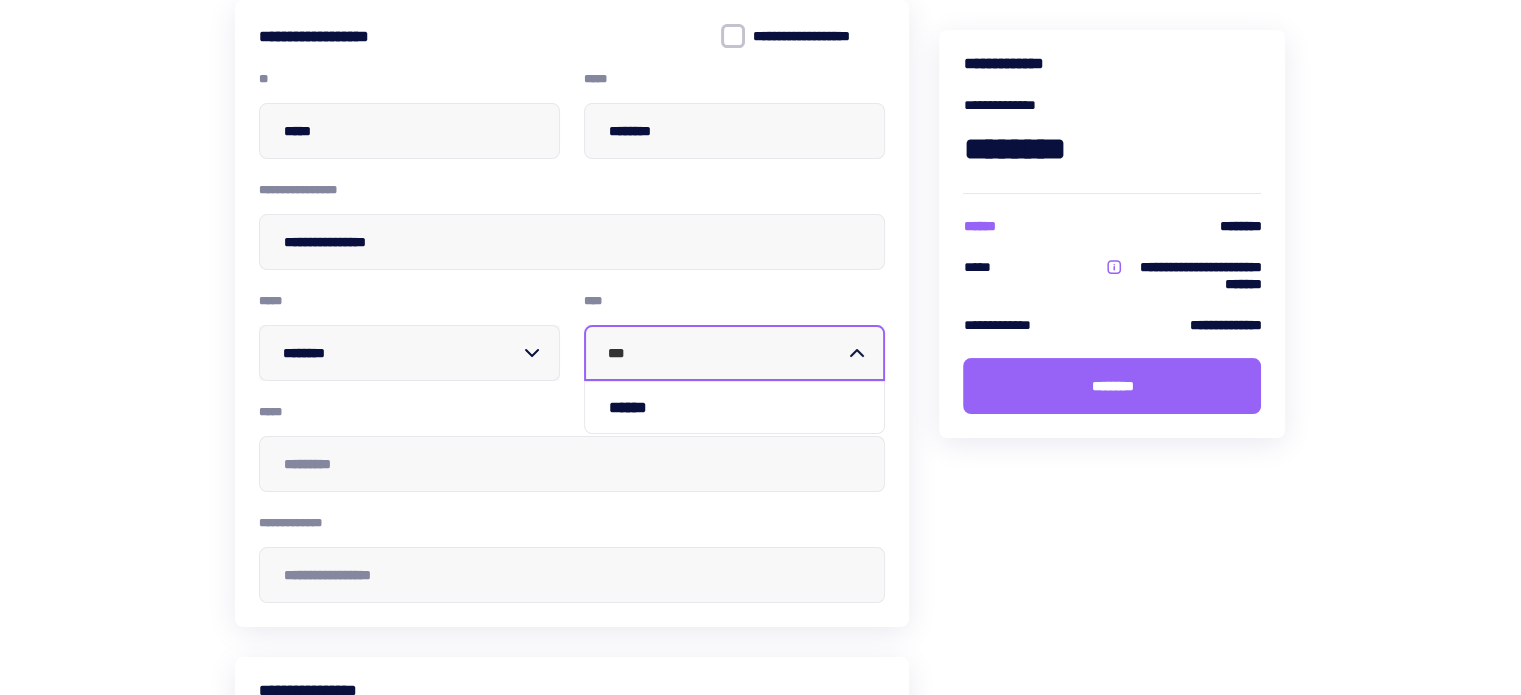 type on "****" 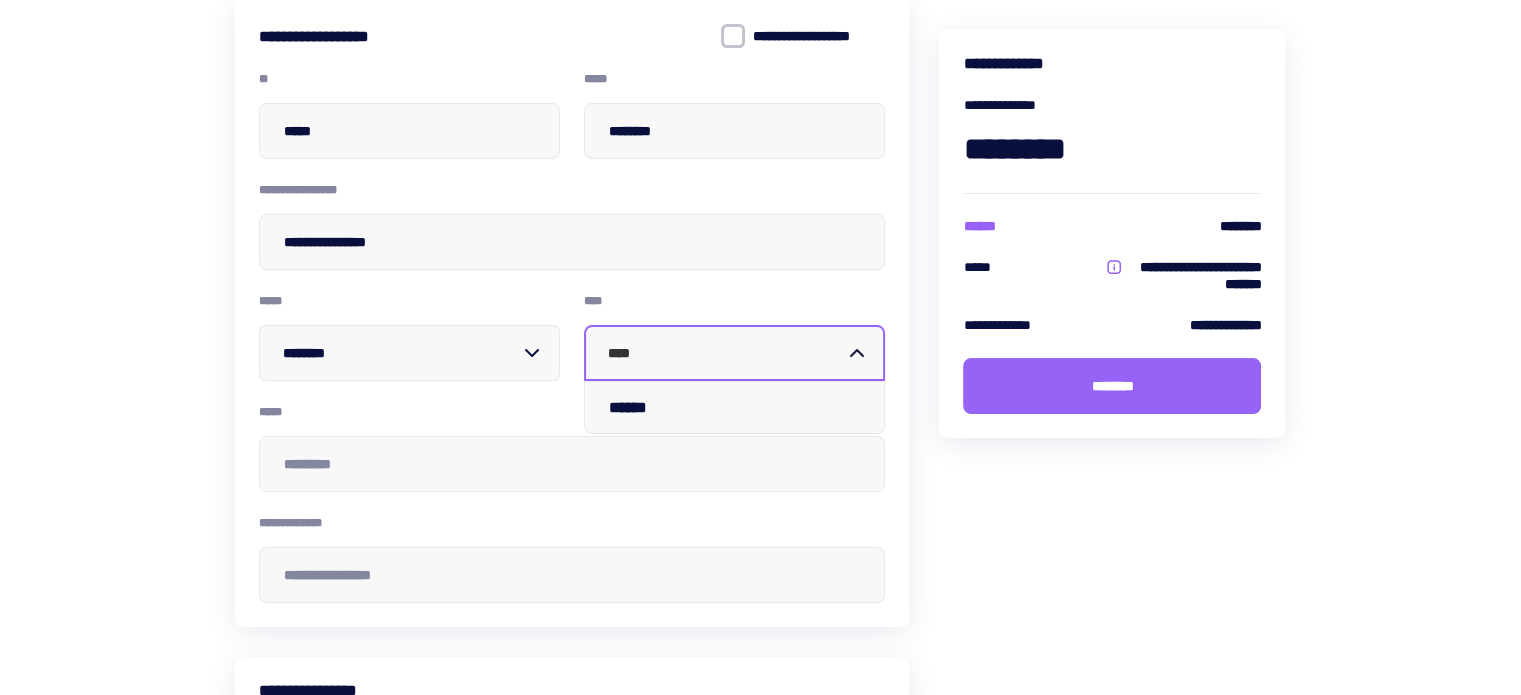 click on "******" at bounding box center [638, 407] 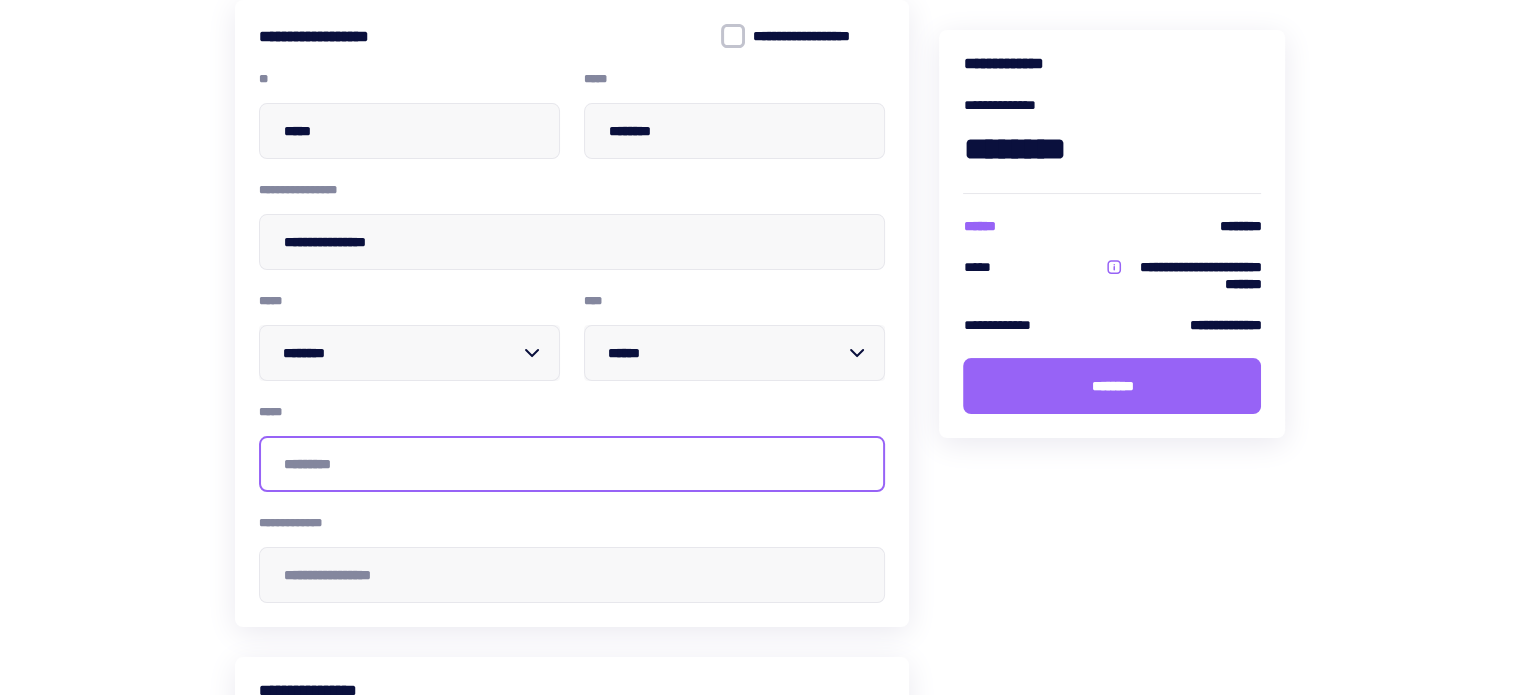 click at bounding box center [572, 464] 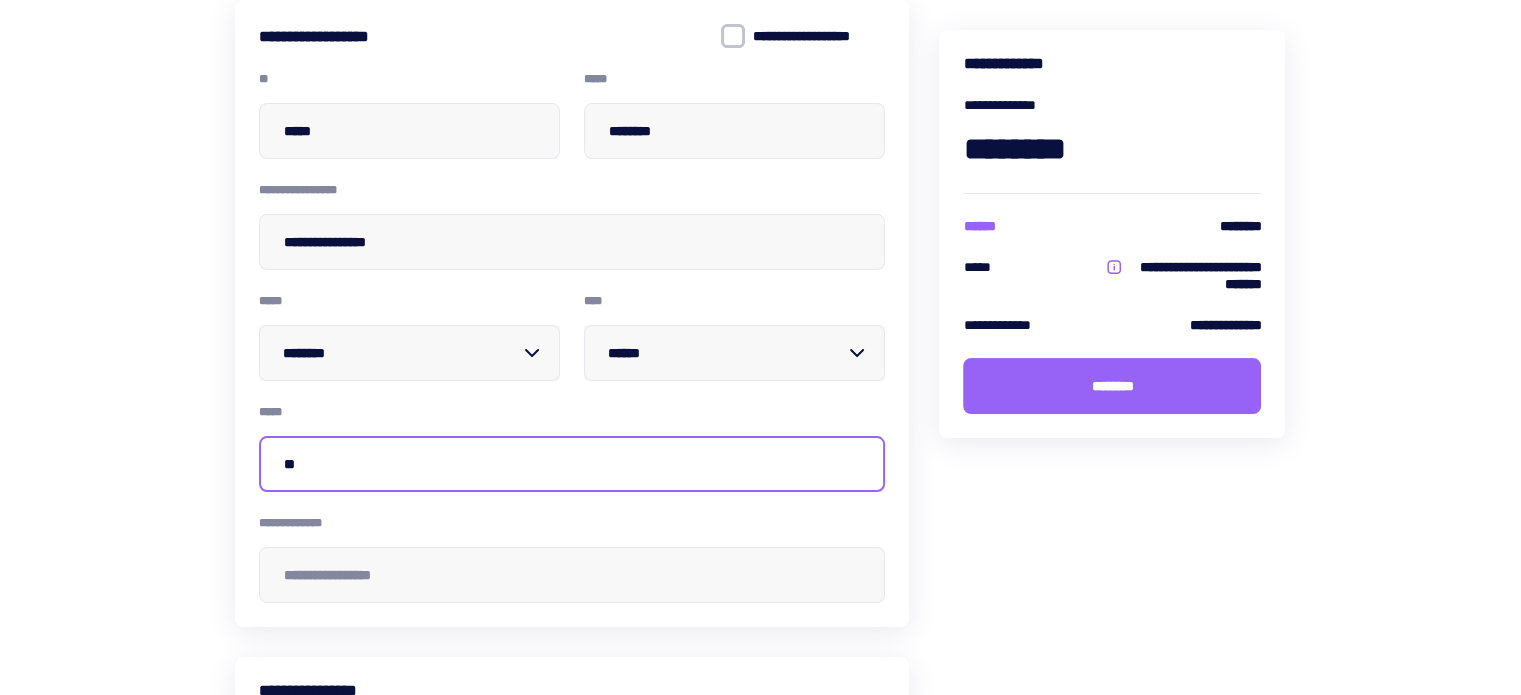type on "*" 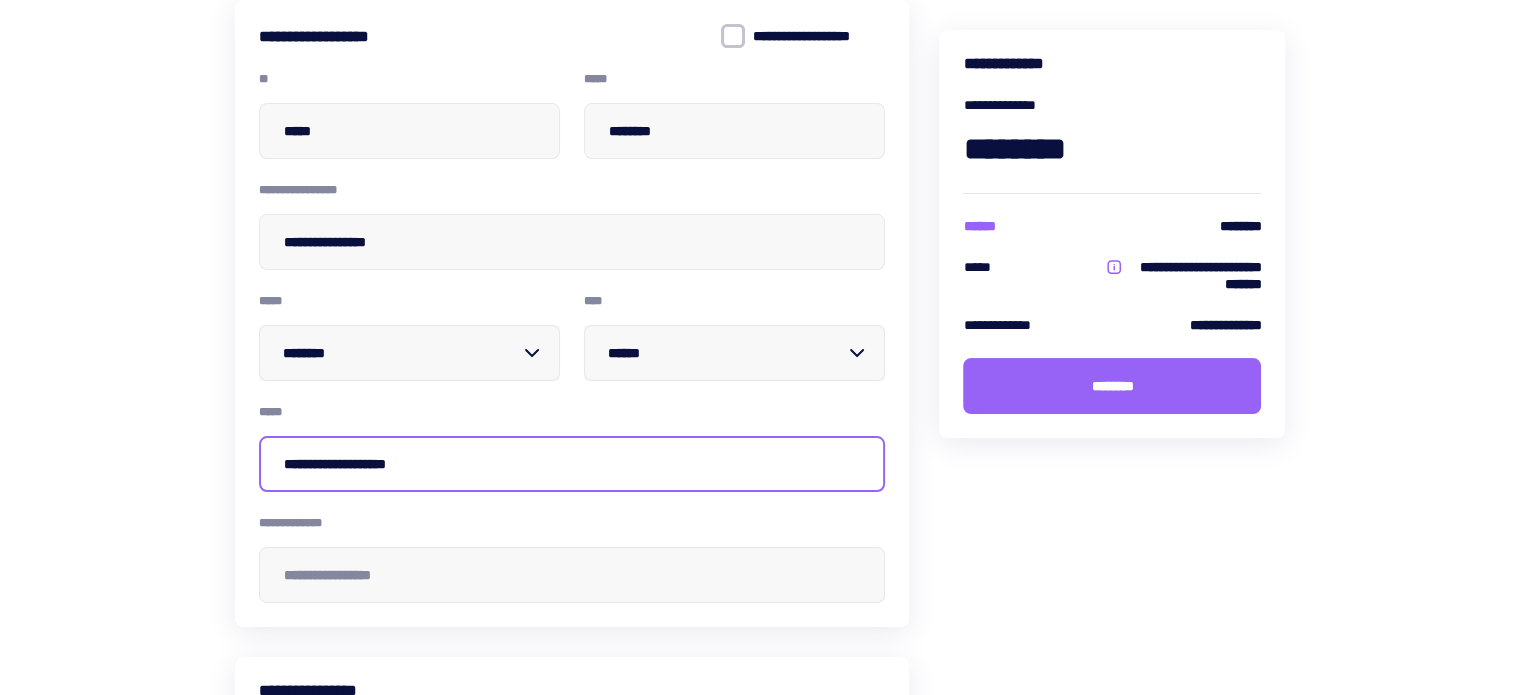 type on "**********" 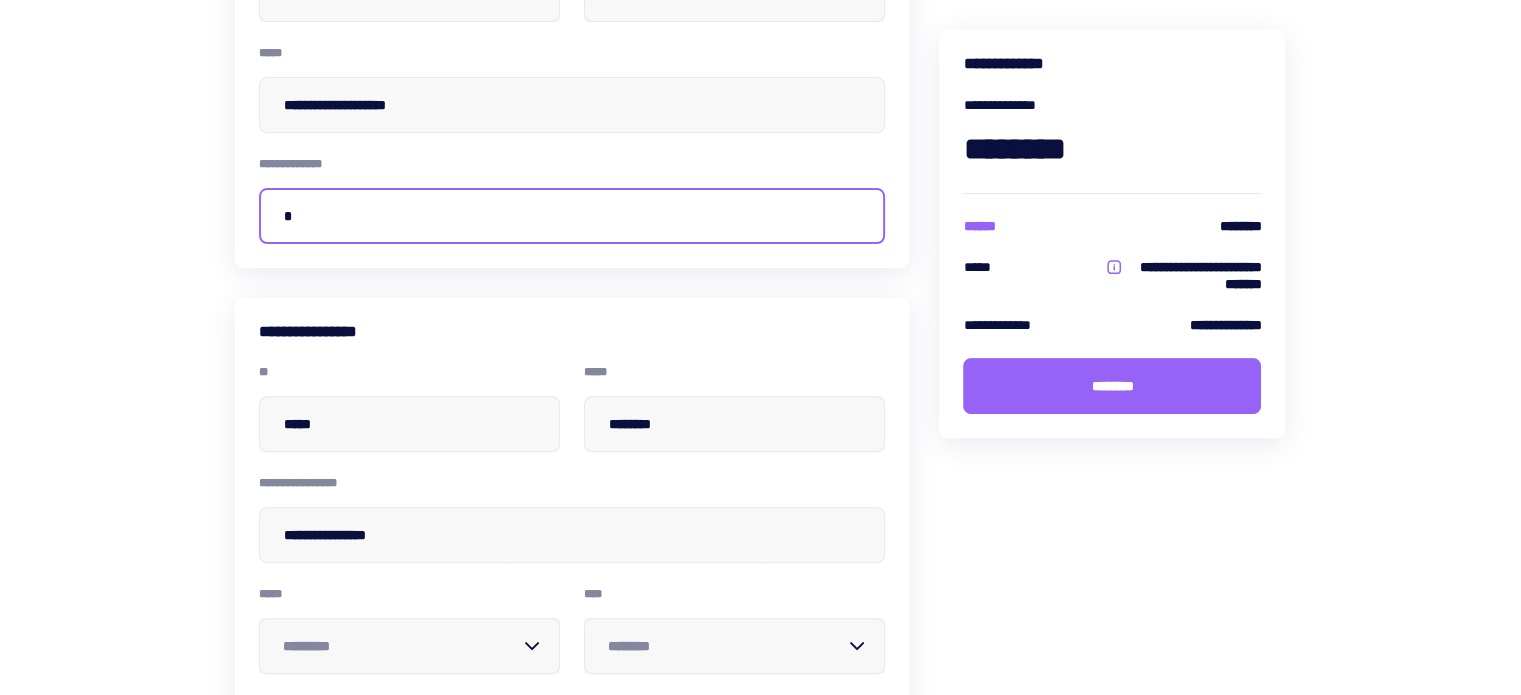 scroll, scrollTop: 399, scrollLeft: 0, axis: vertical 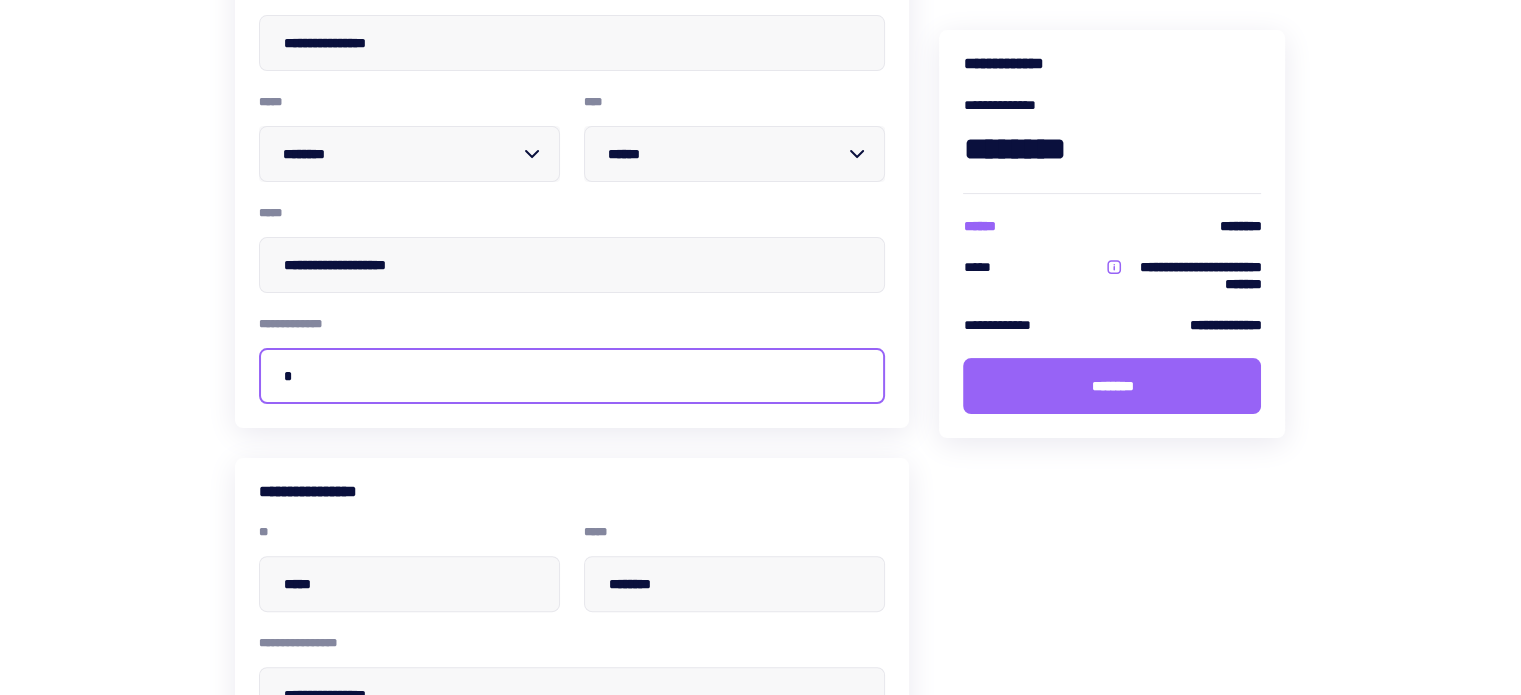 type 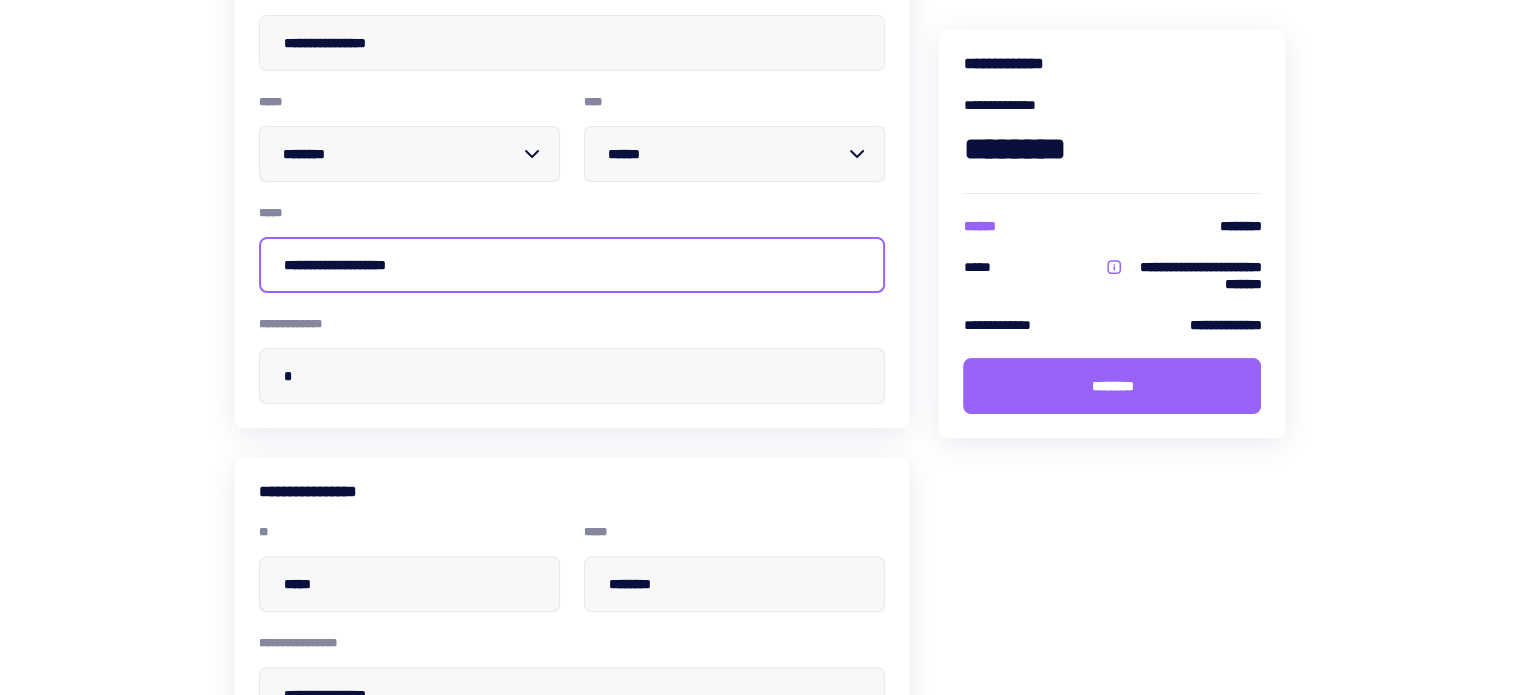 click on "**********" at bounding box center [572, 265] 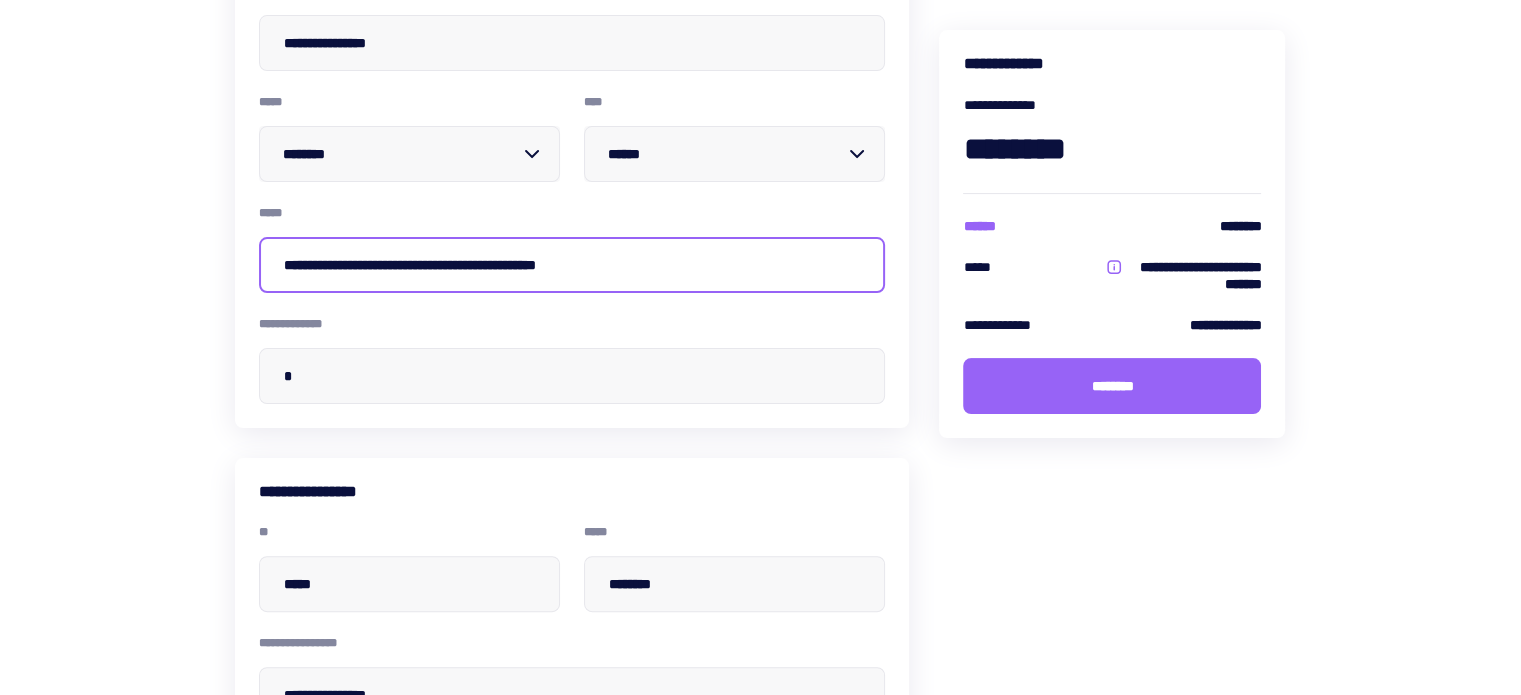 type on "**********" 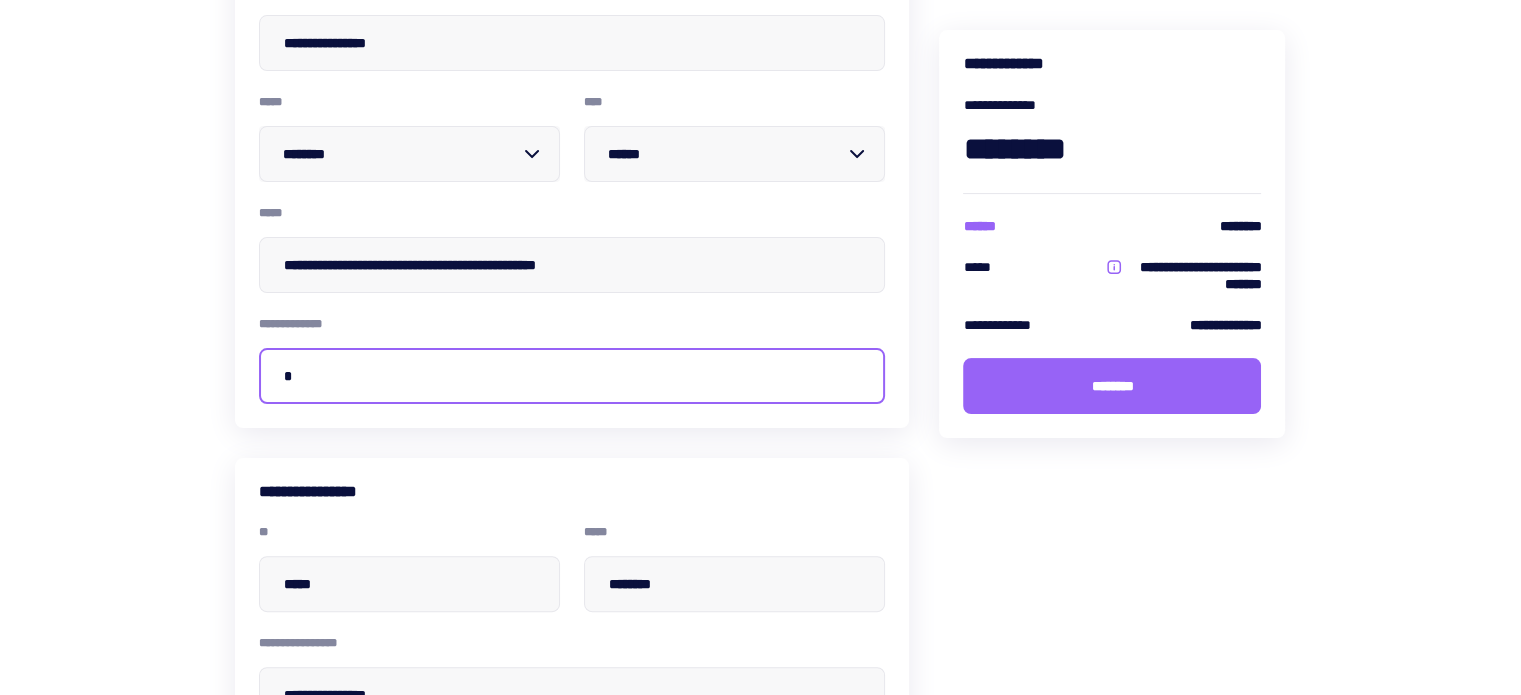 click at bounding box center [572, 376] 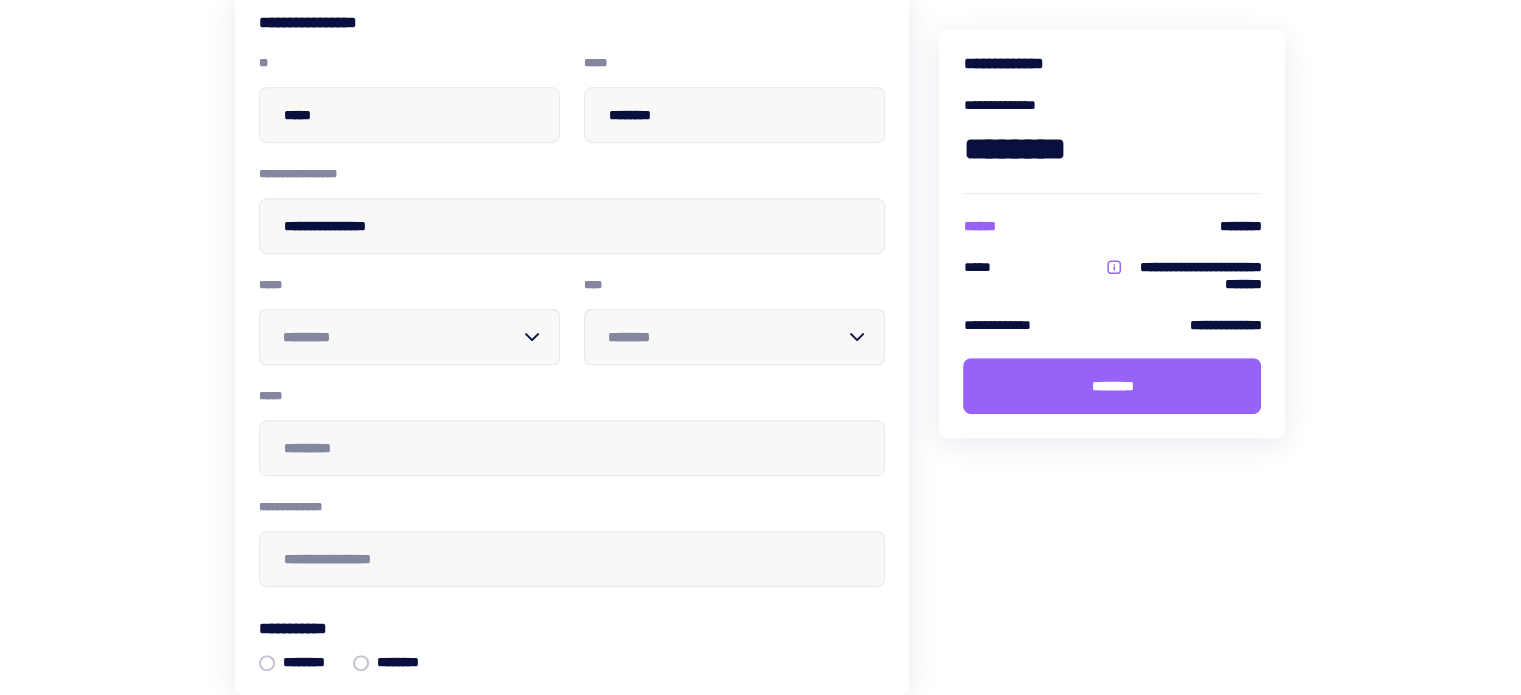 scroll, scrollTop: 993, scrollLeft: 0, axis: vertical 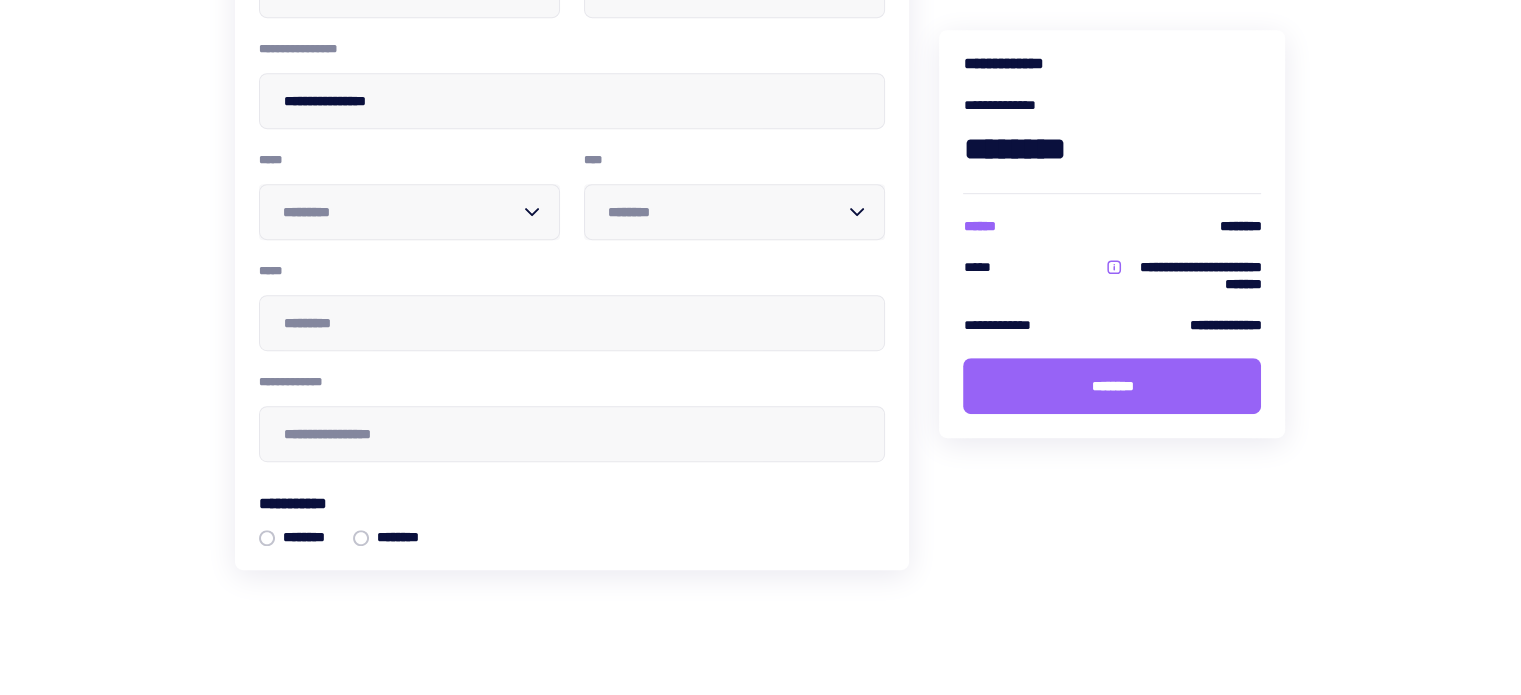 type on "**" 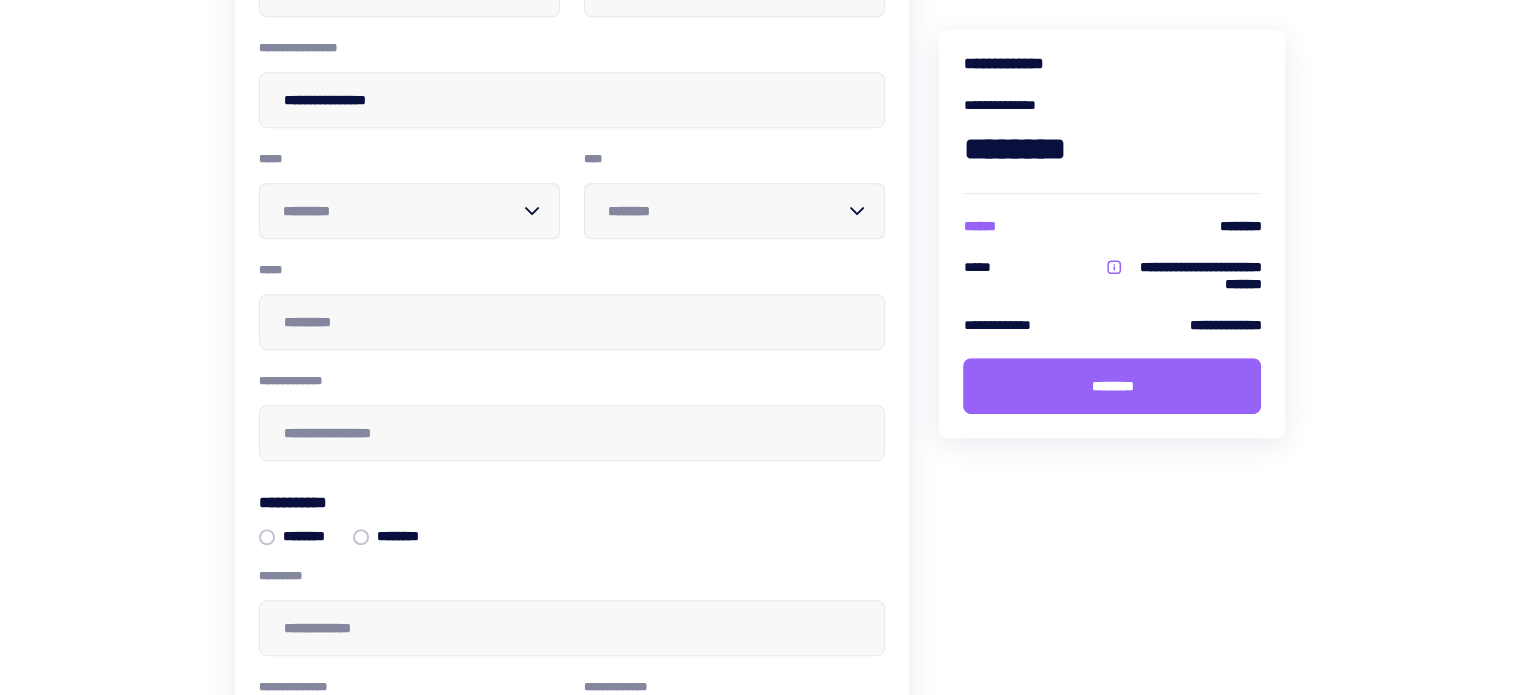 scroll, scrollTop: 965, scrollLeft: 0, axis: vertical 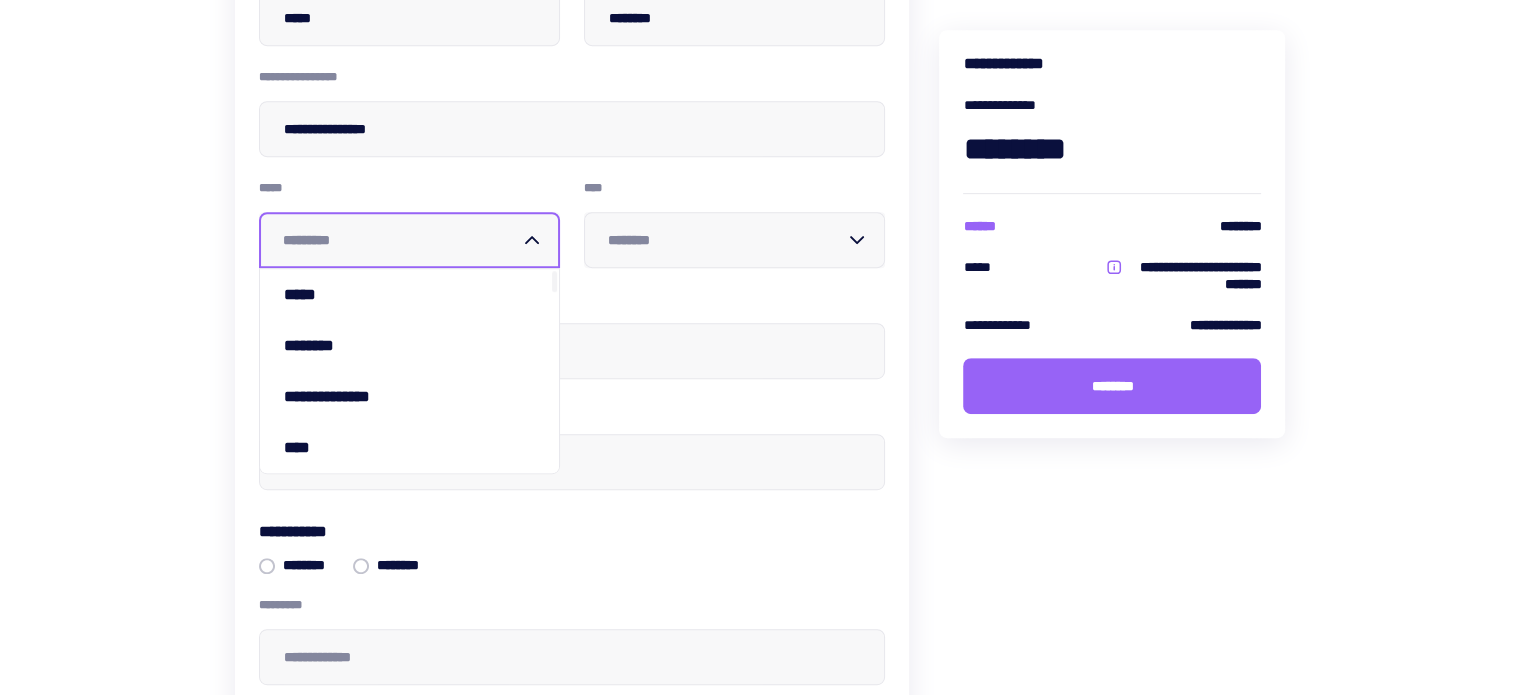click at bounding box center [401, 240] 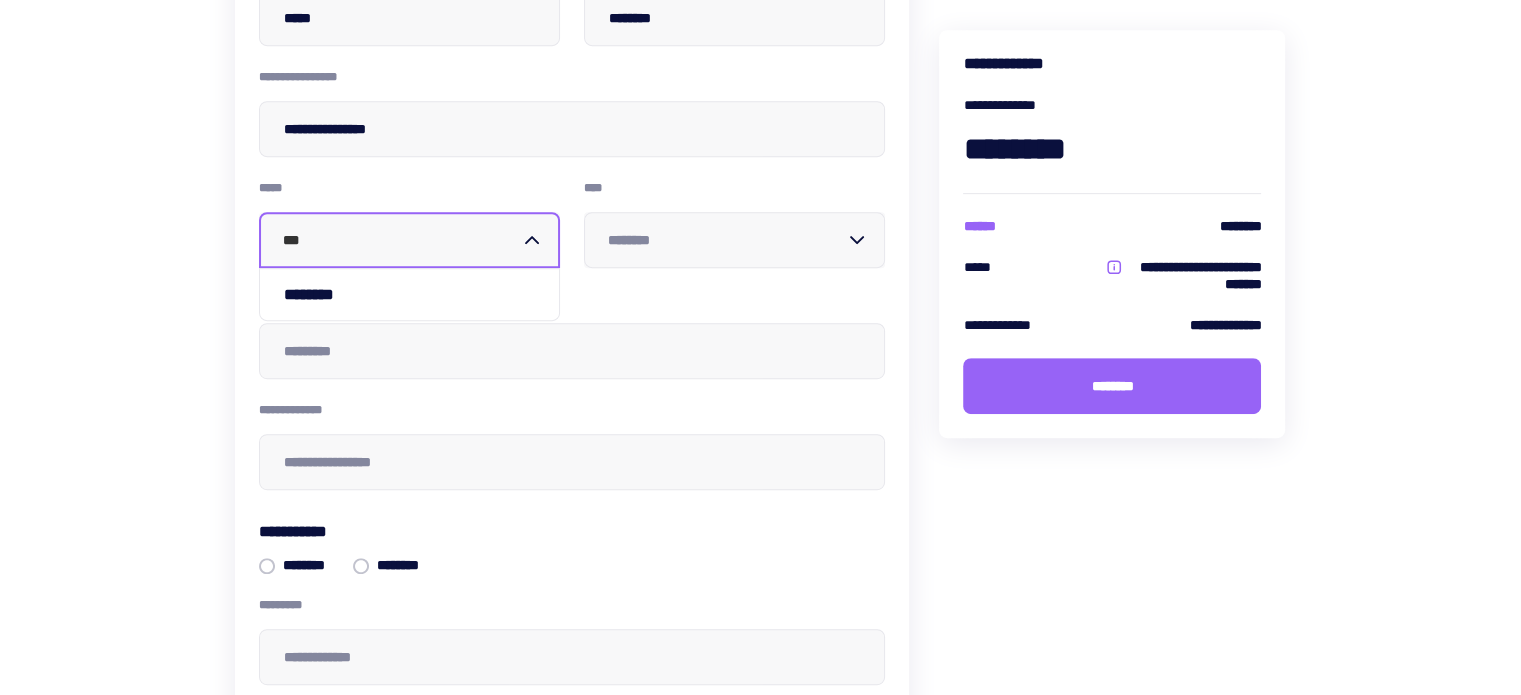 type on "****" 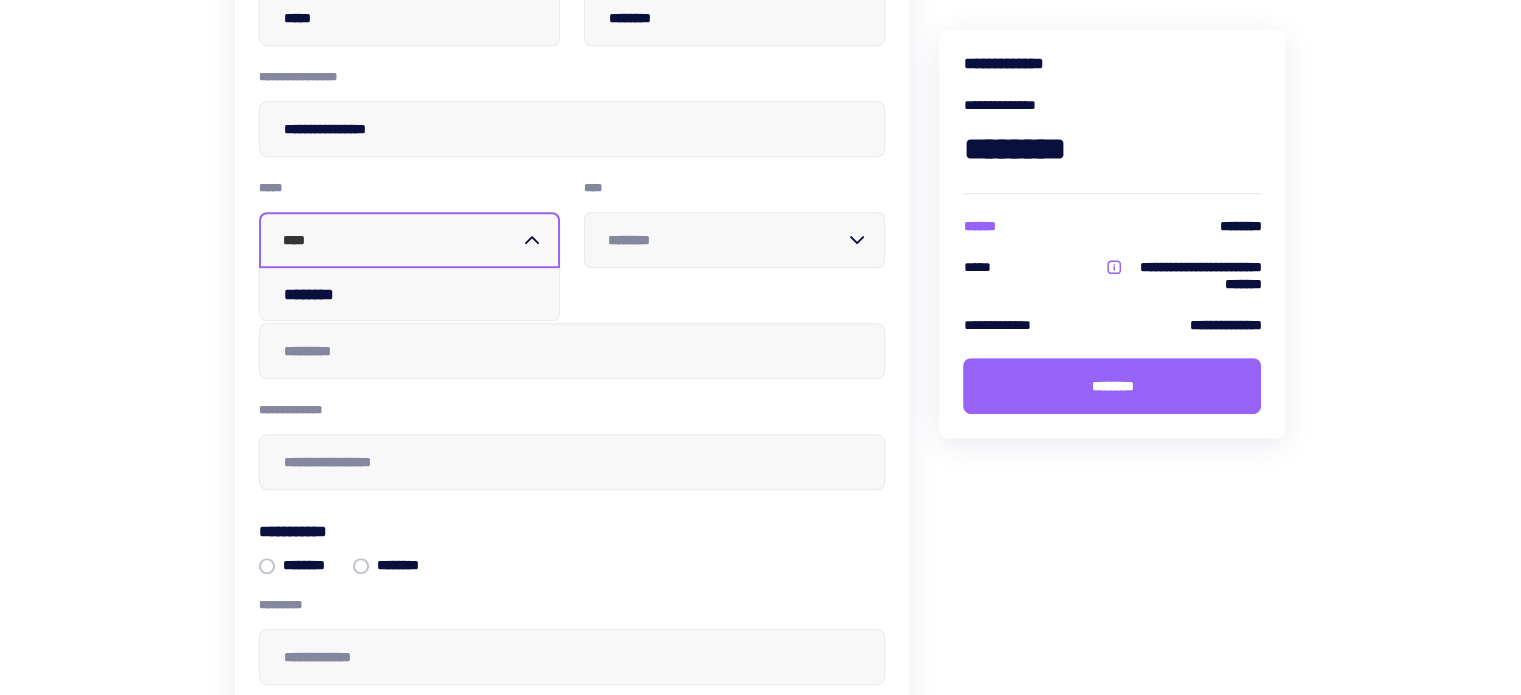 click on "********" at bounding box center [315, 294] 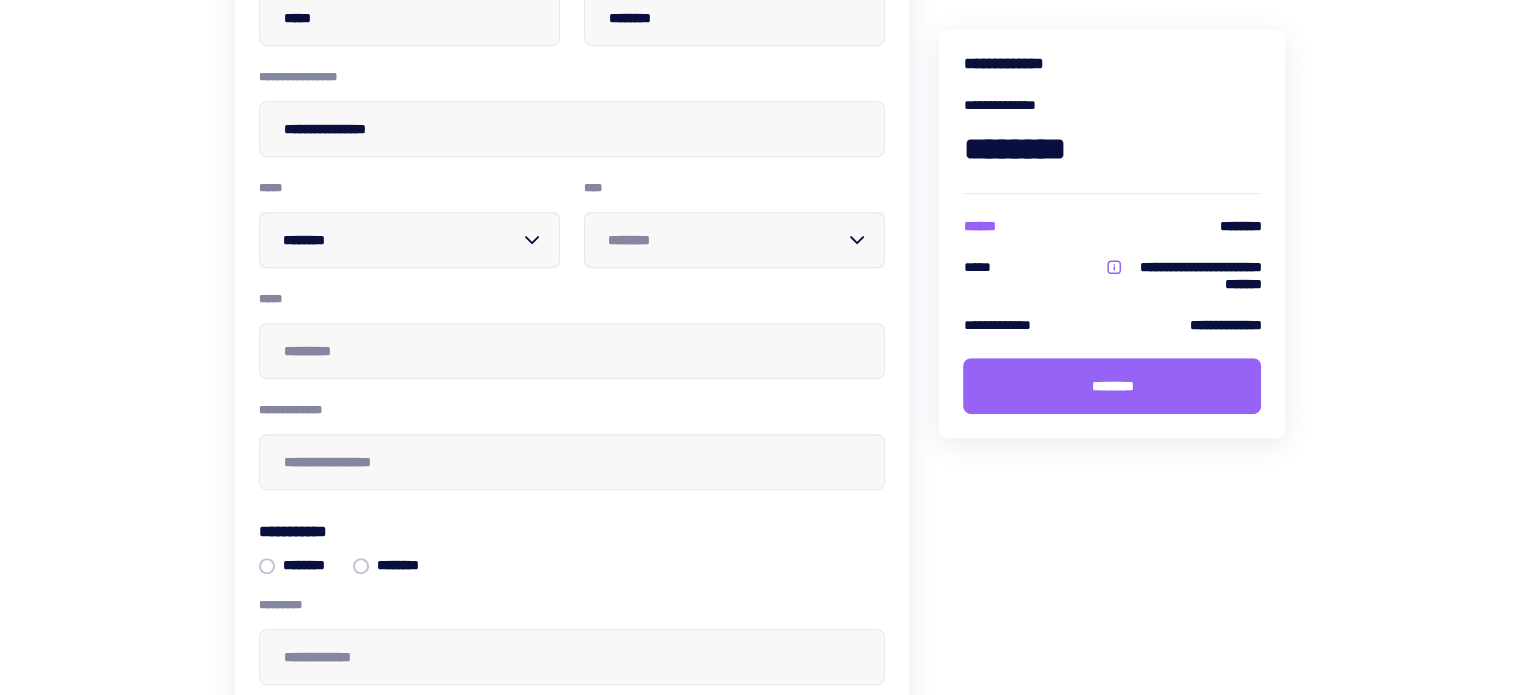 click at bounding box center (726, 240) 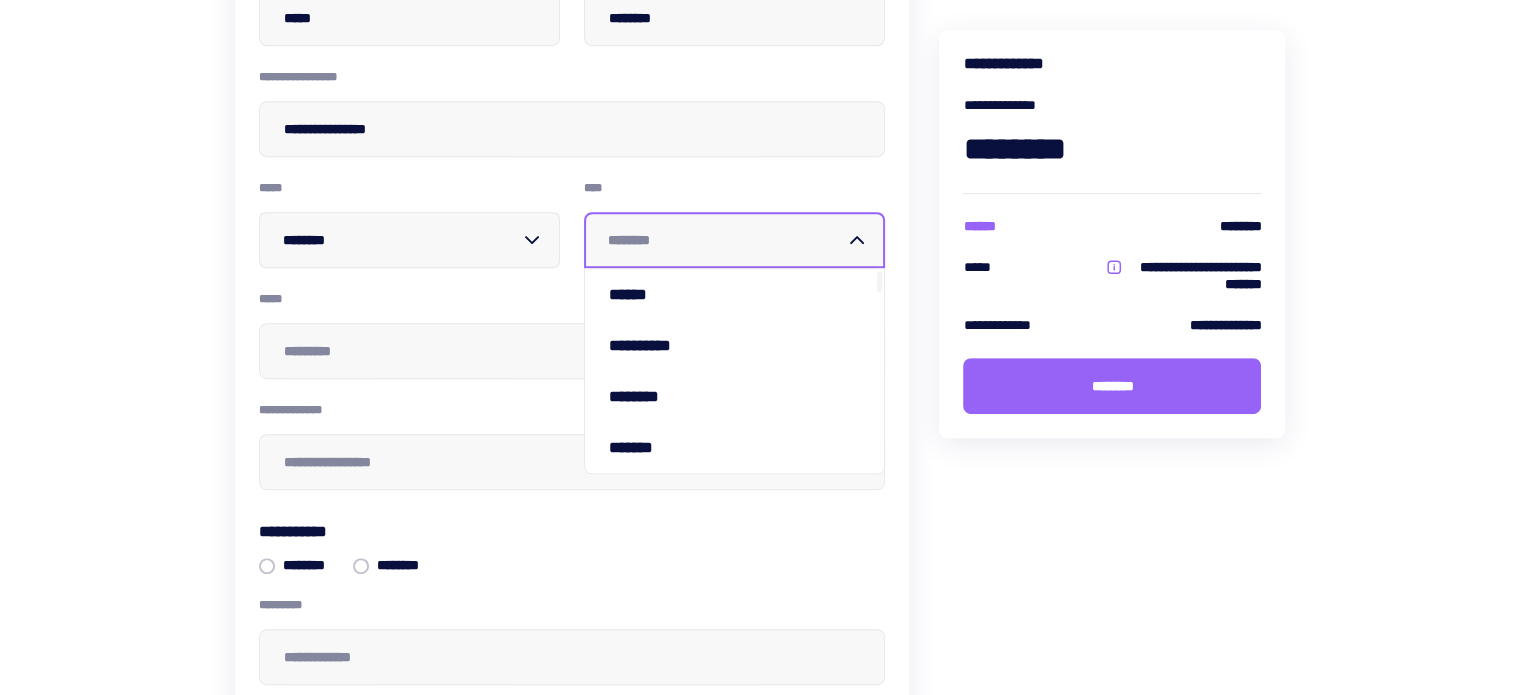 click at bounding box center [726, 240] 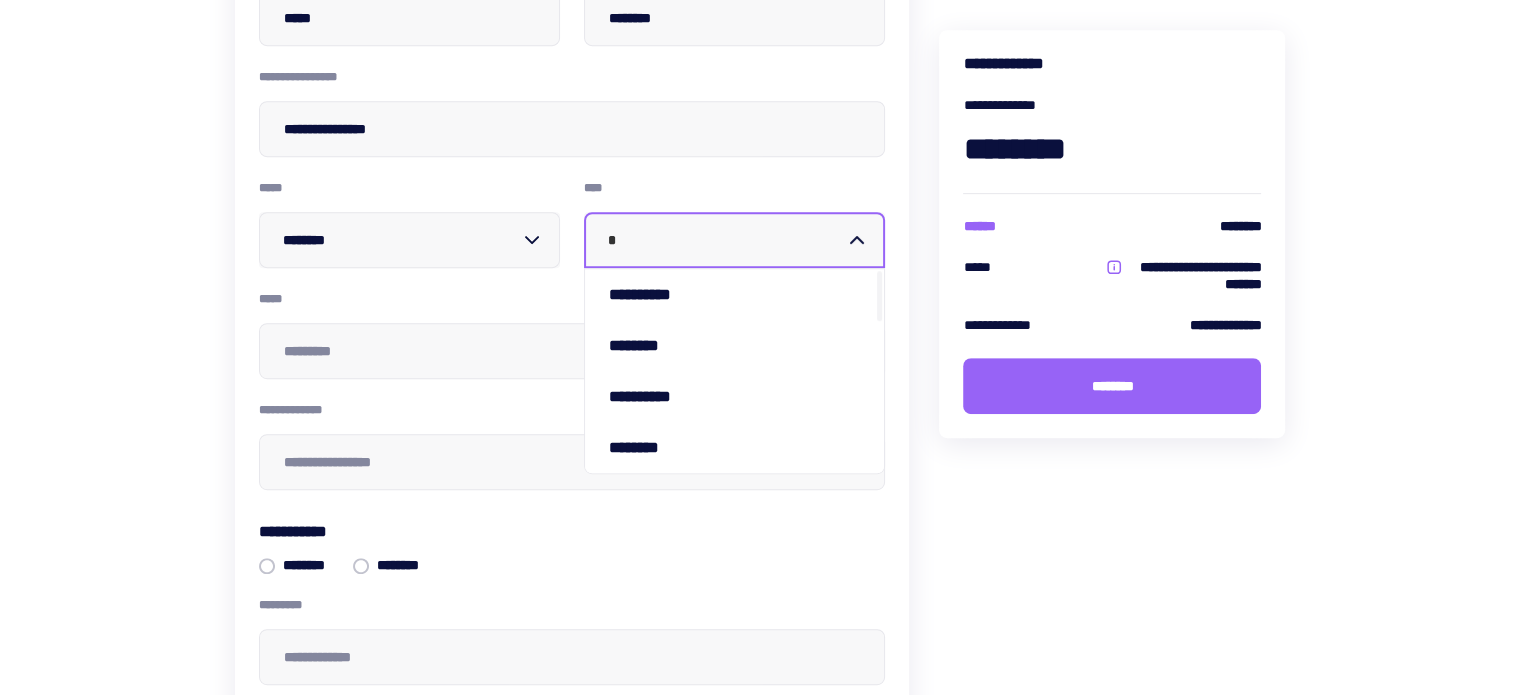 type on "**" 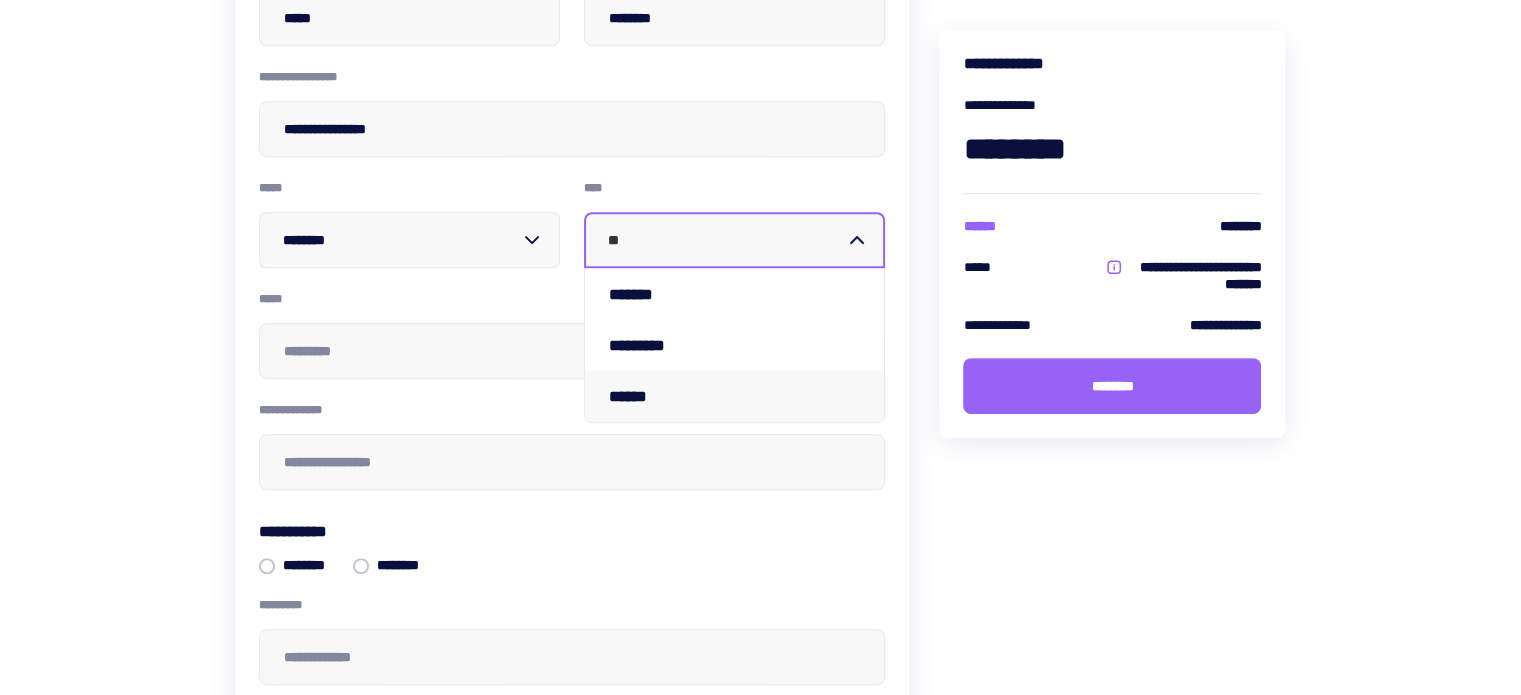 click on "******" at bounding box center [641, 396] 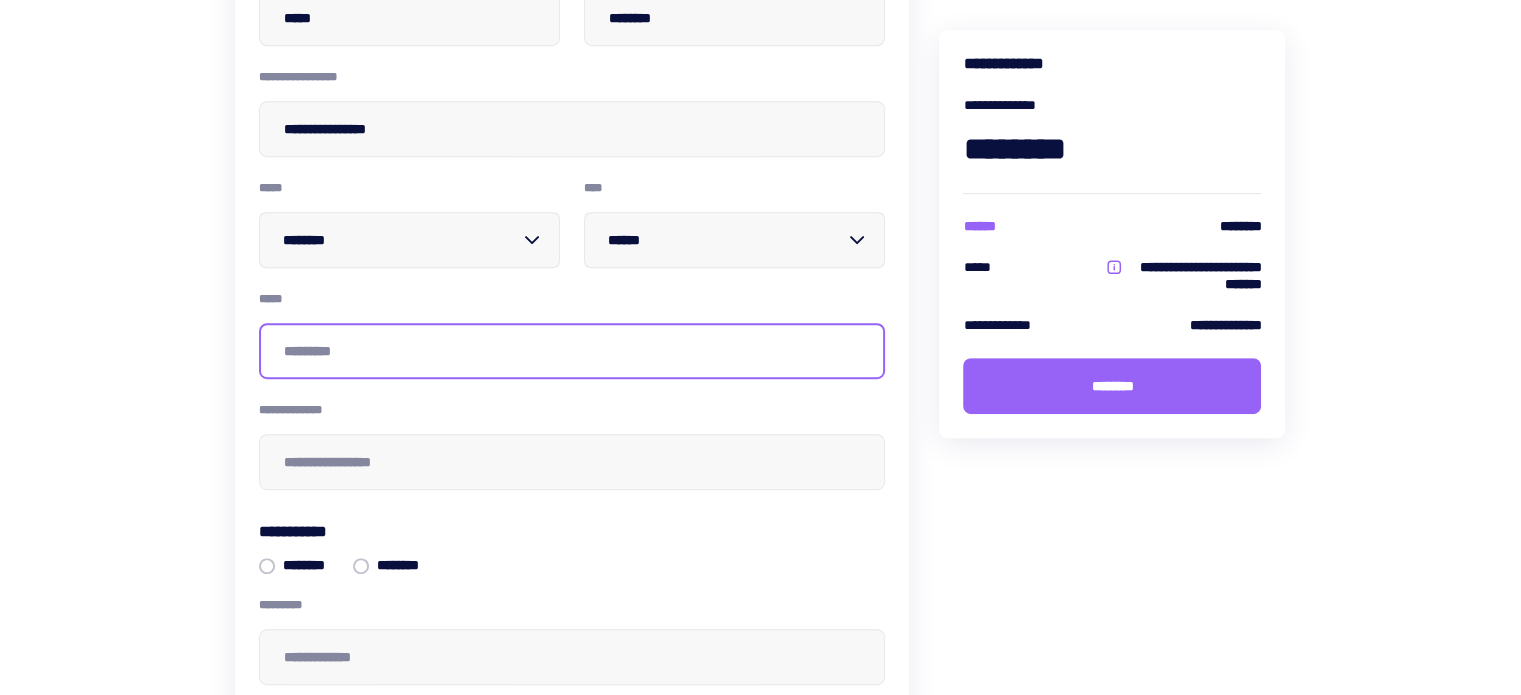 click at bounding box center (572, 351) 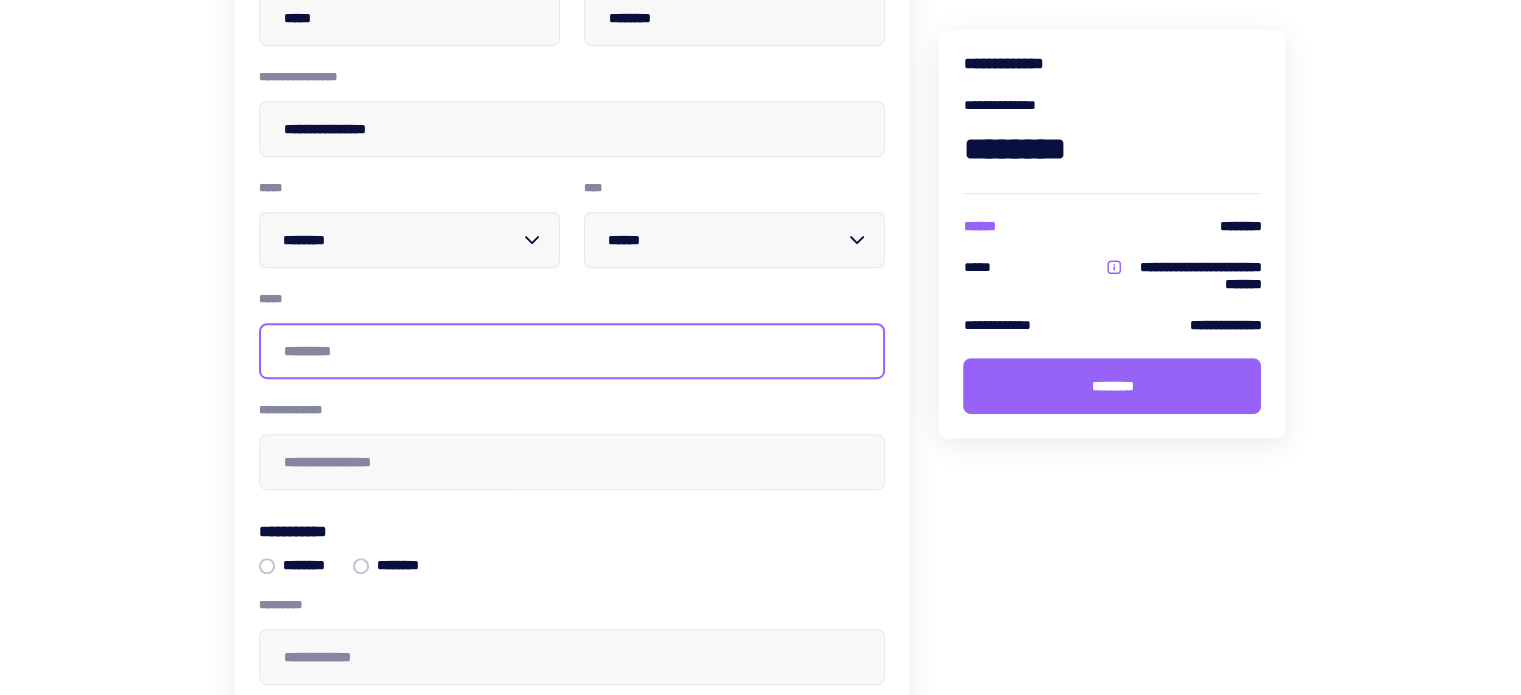 paste on "**********" 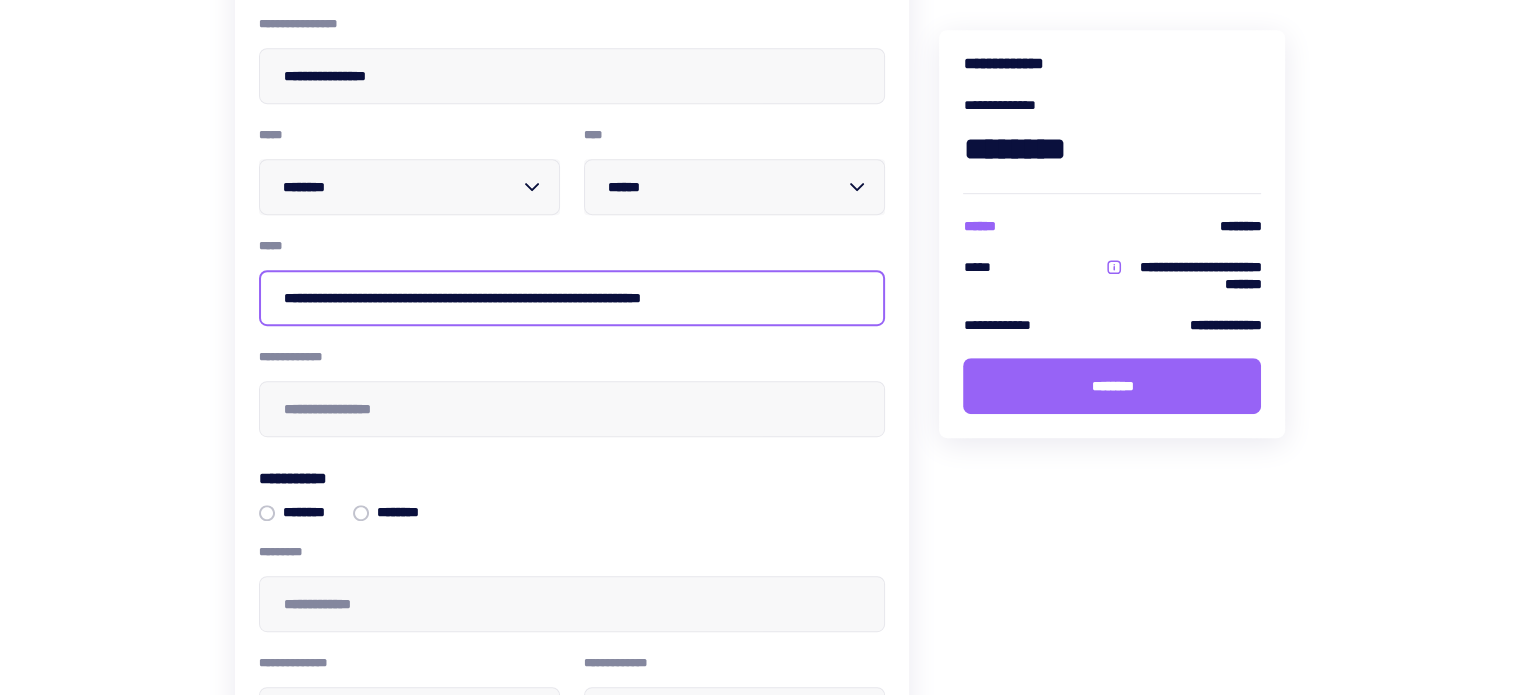 scroll, scrollTop: 1065, scrollLeft: 0, axis: vertical 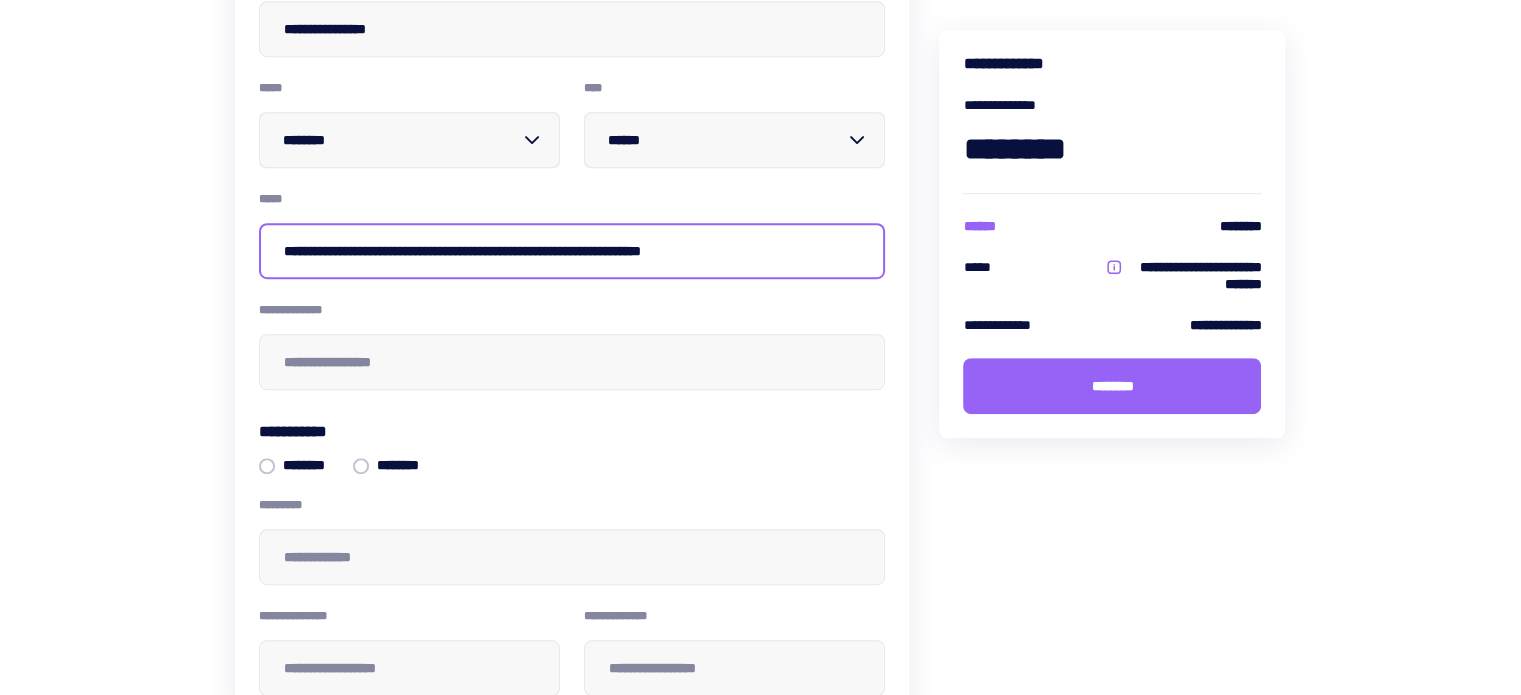 type on "**********" 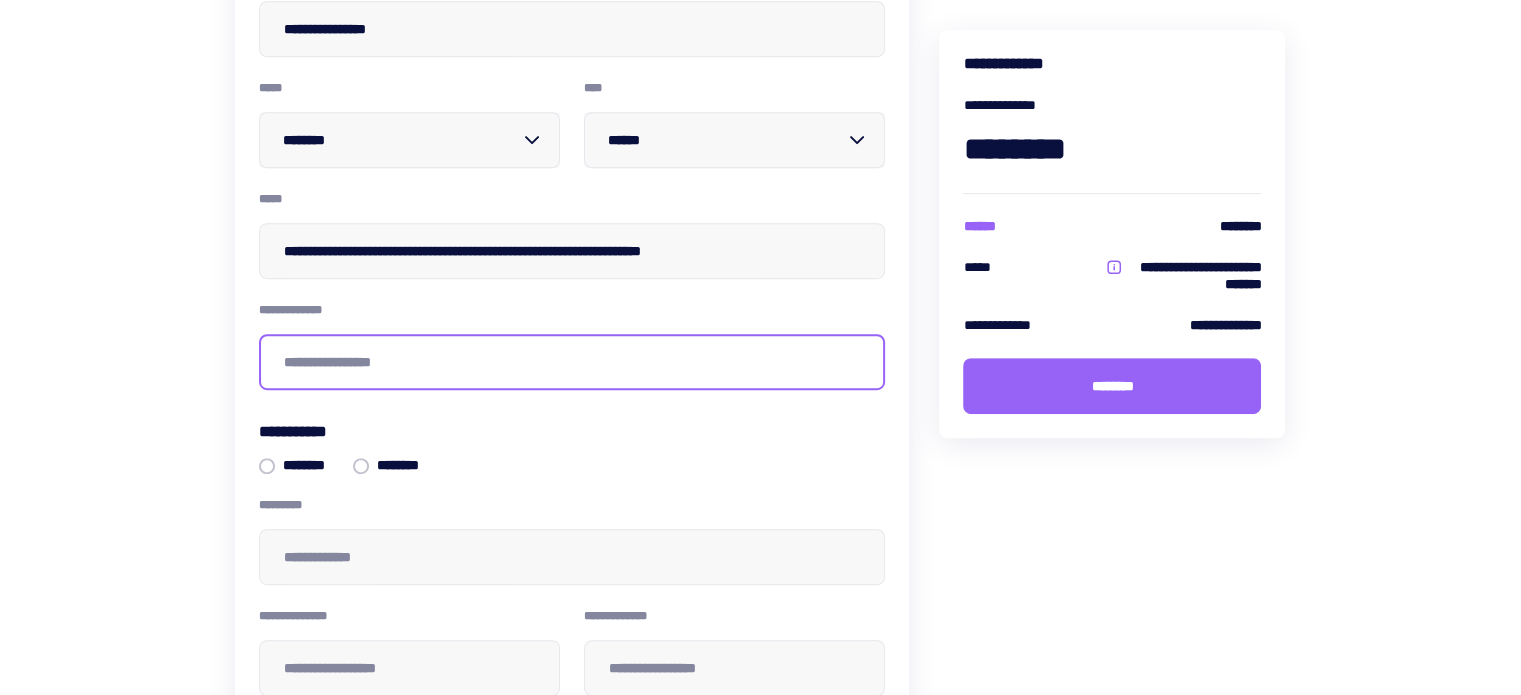 click at bounding box center [572, 362] 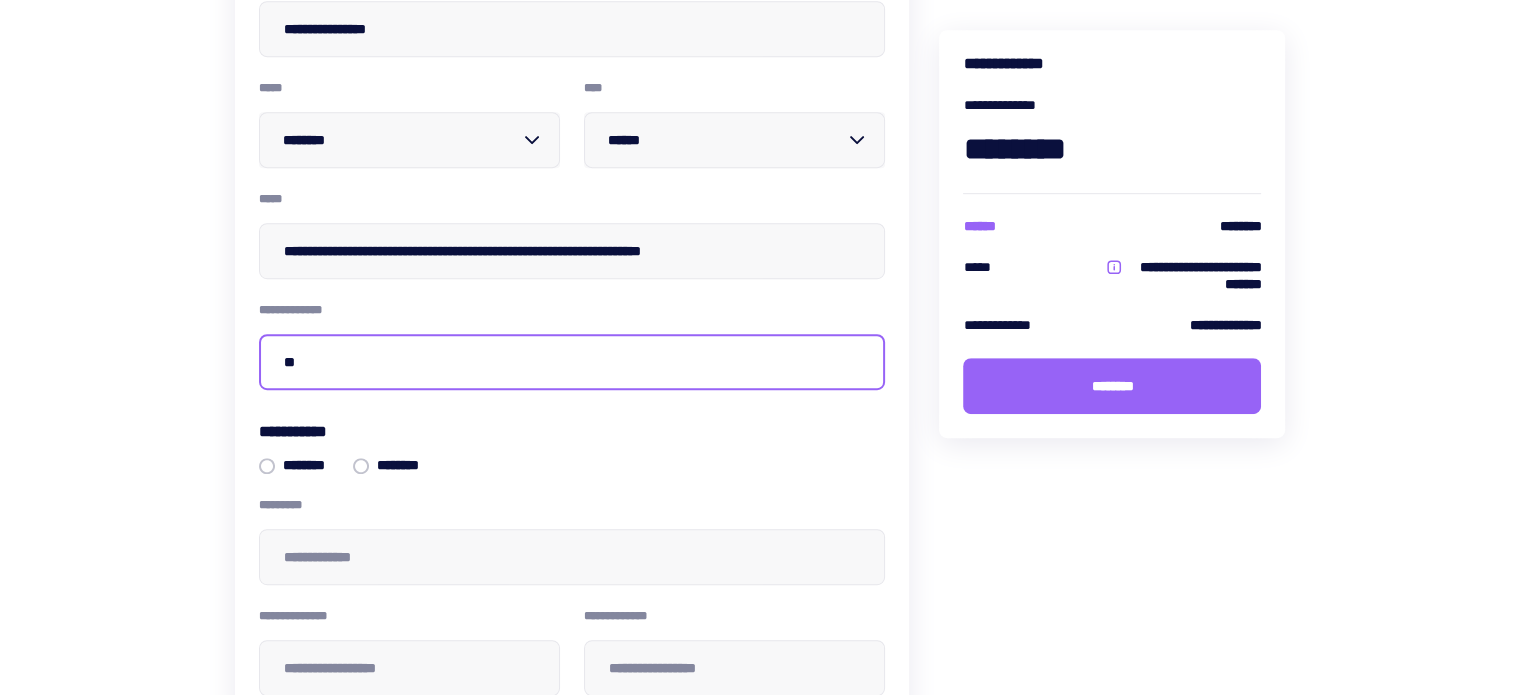 drag, startPoint x: 332, startPoint y: 364, endPoint x: 268, endPoint y: 356, distance: 64.49806 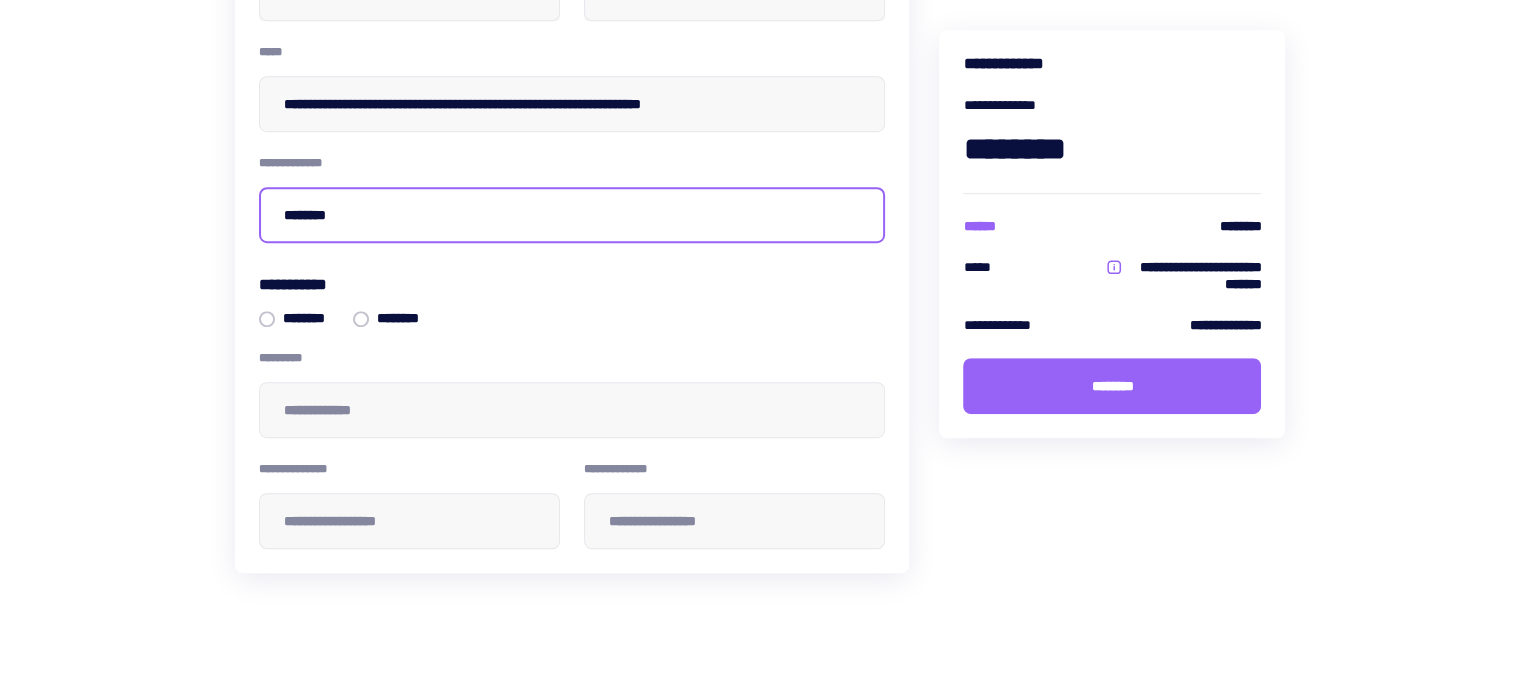 scroll, scrollTop: 1216, scrollLeft: 0, axis: vertical 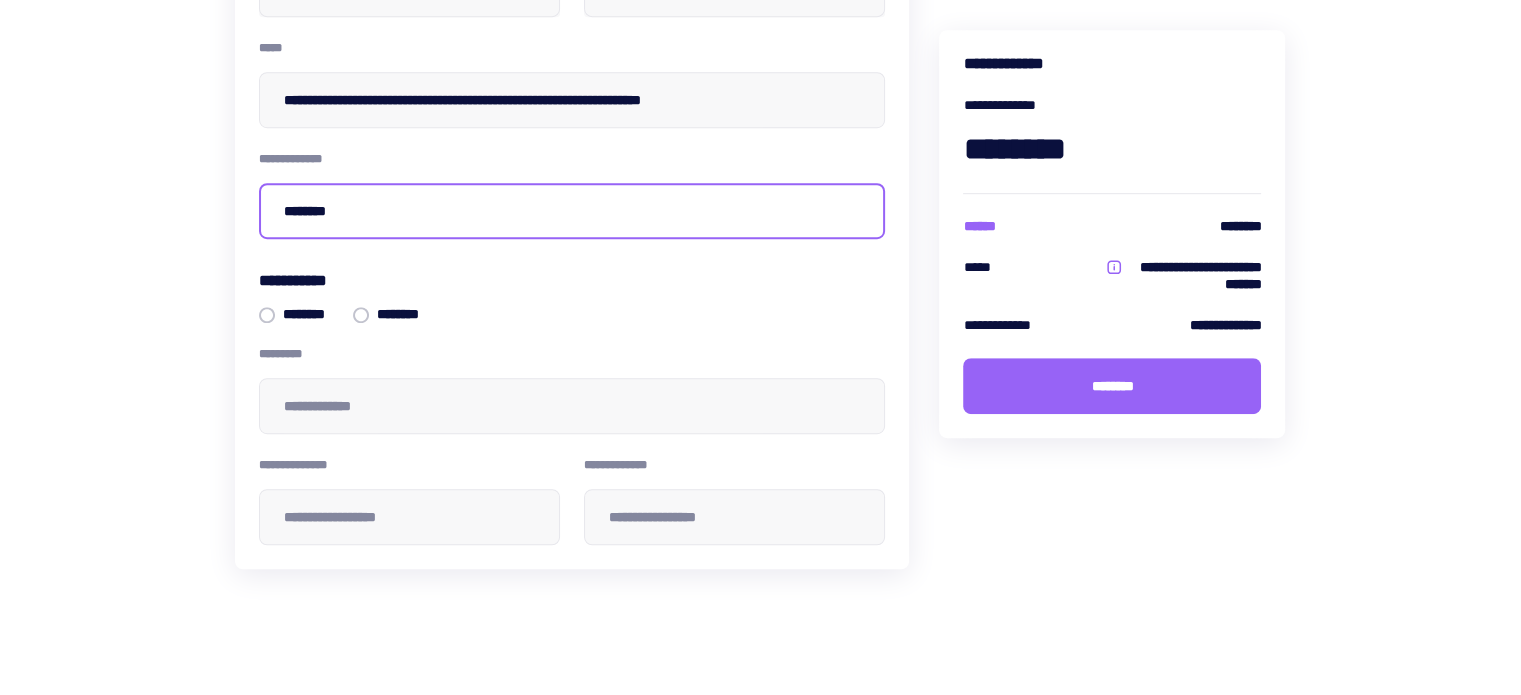 type on "********" 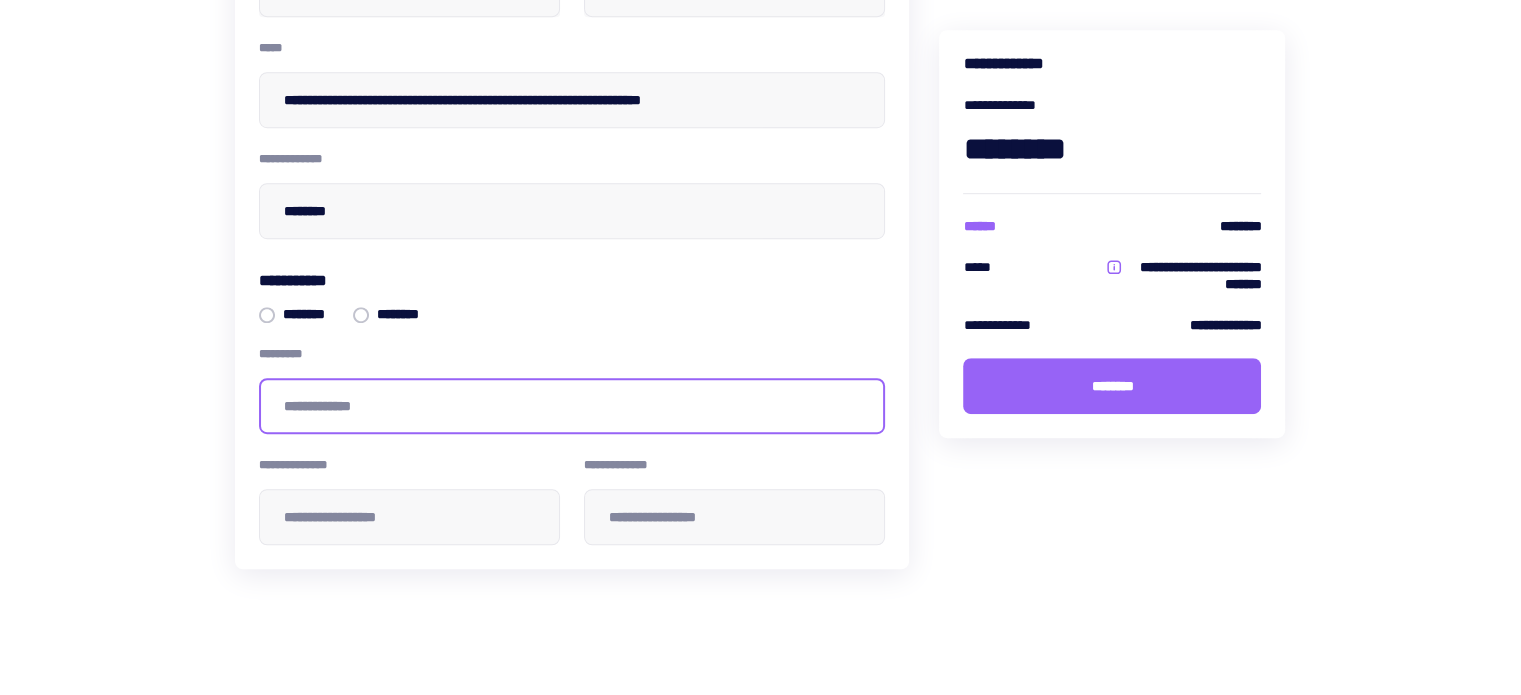 click at bounding box center [572, 406] 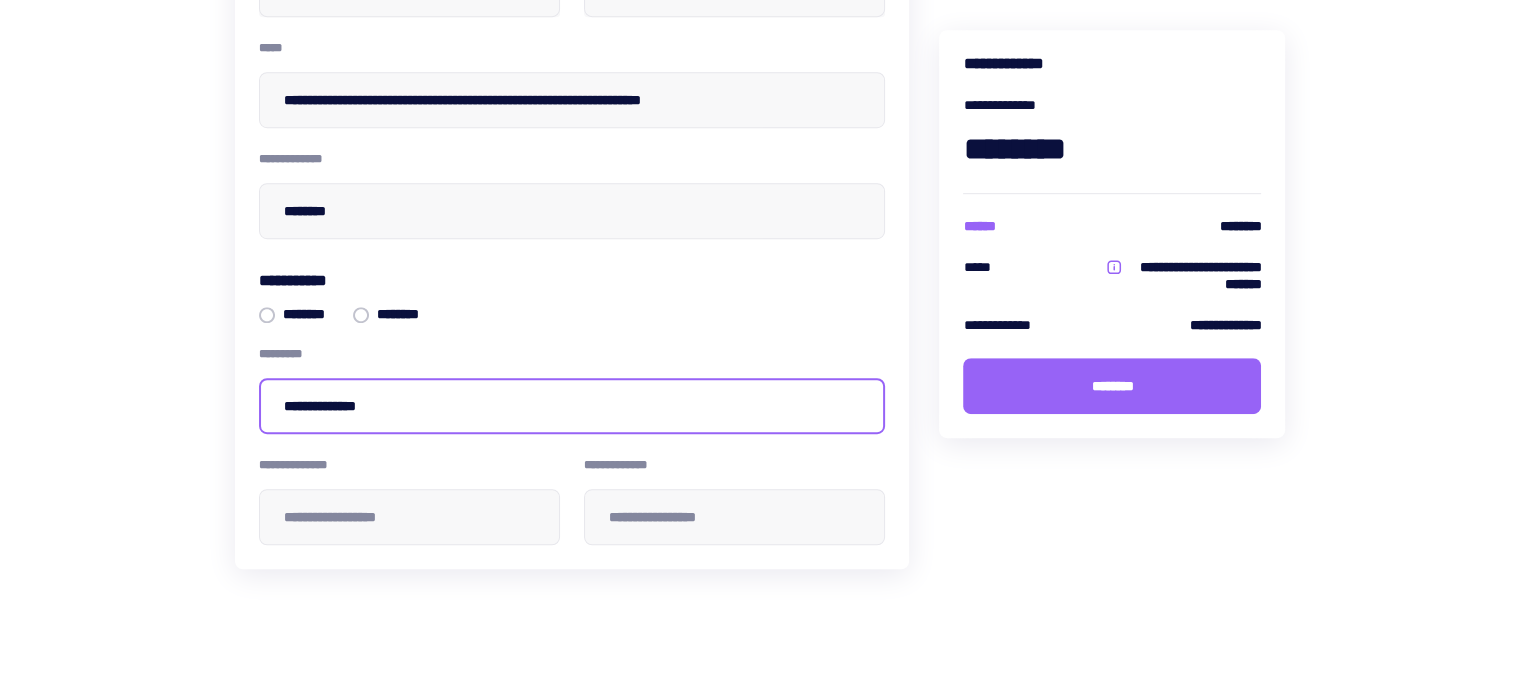 type on "**********" 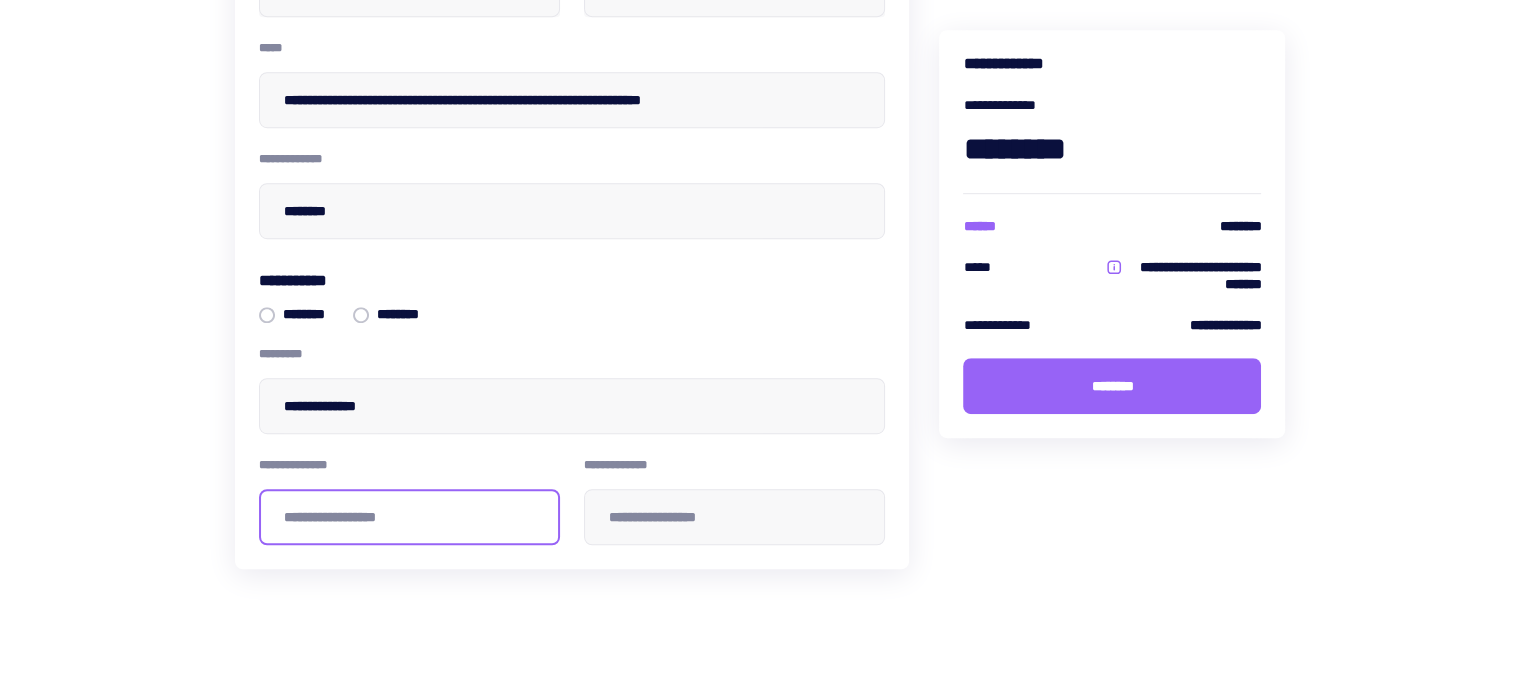 click at bounding box center [409, 517] 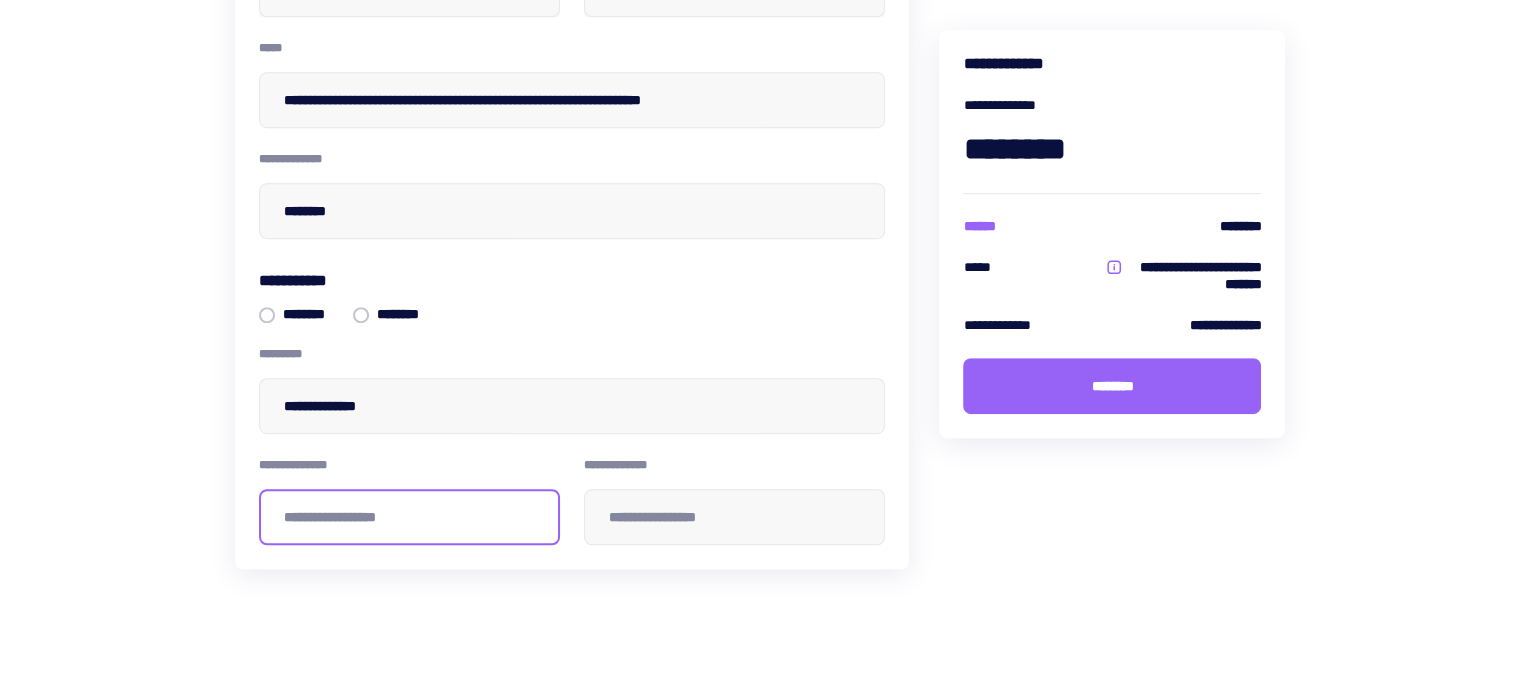 paste on "**********" 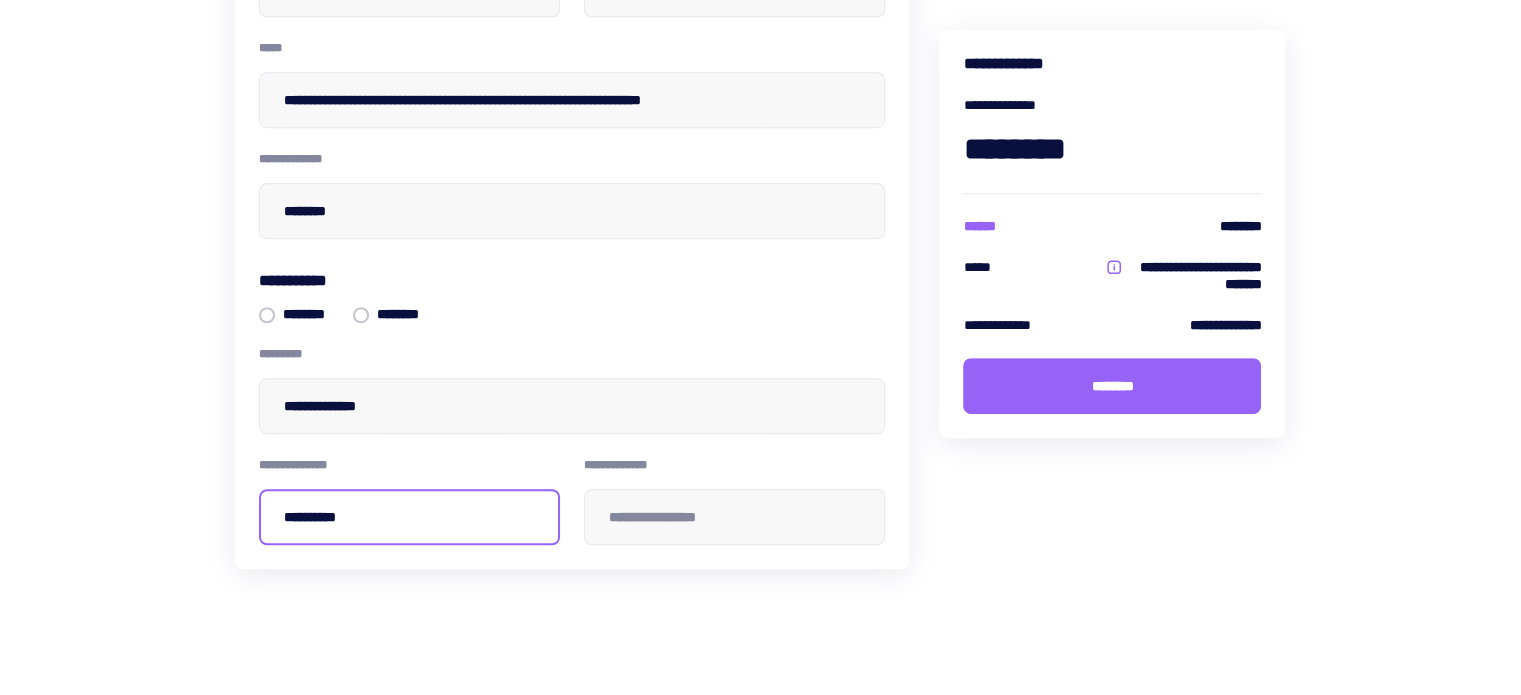 type on "**********" 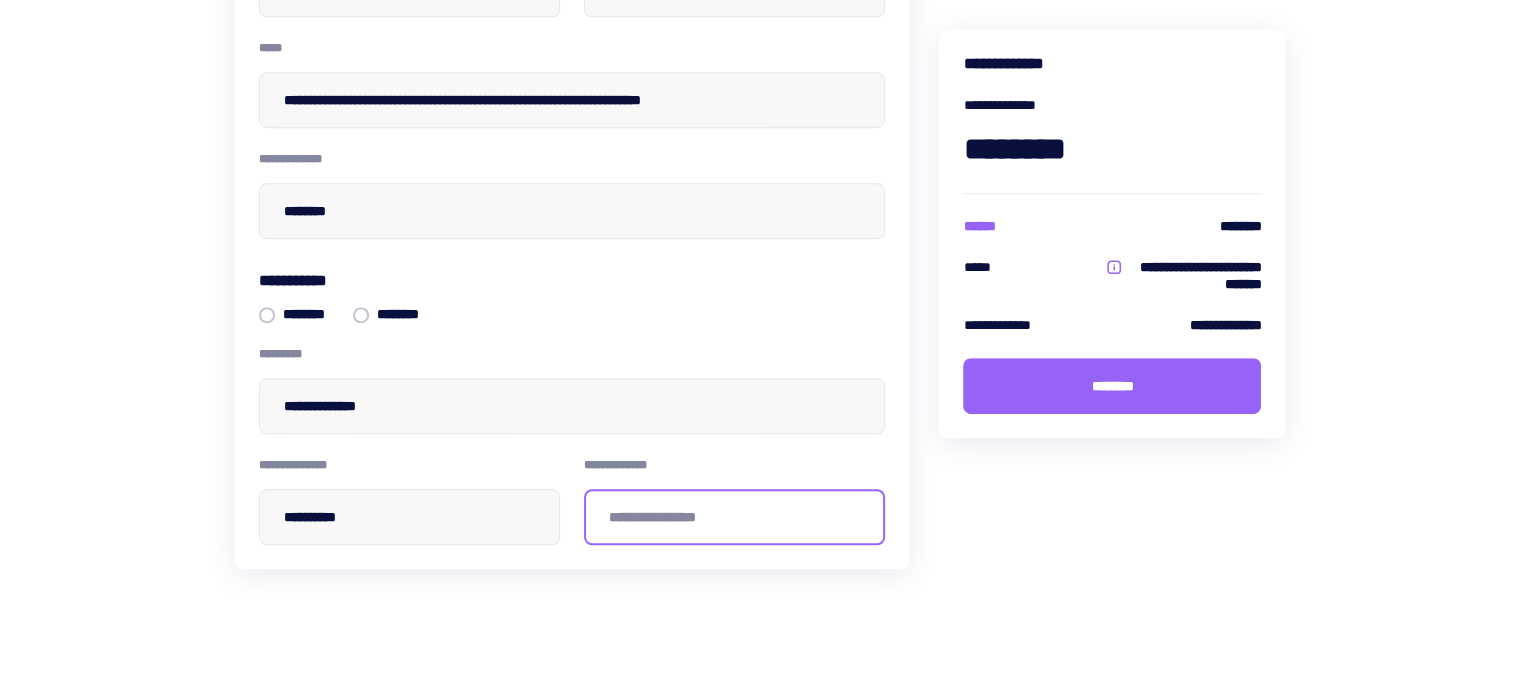 click at bounding box center (734, 517) 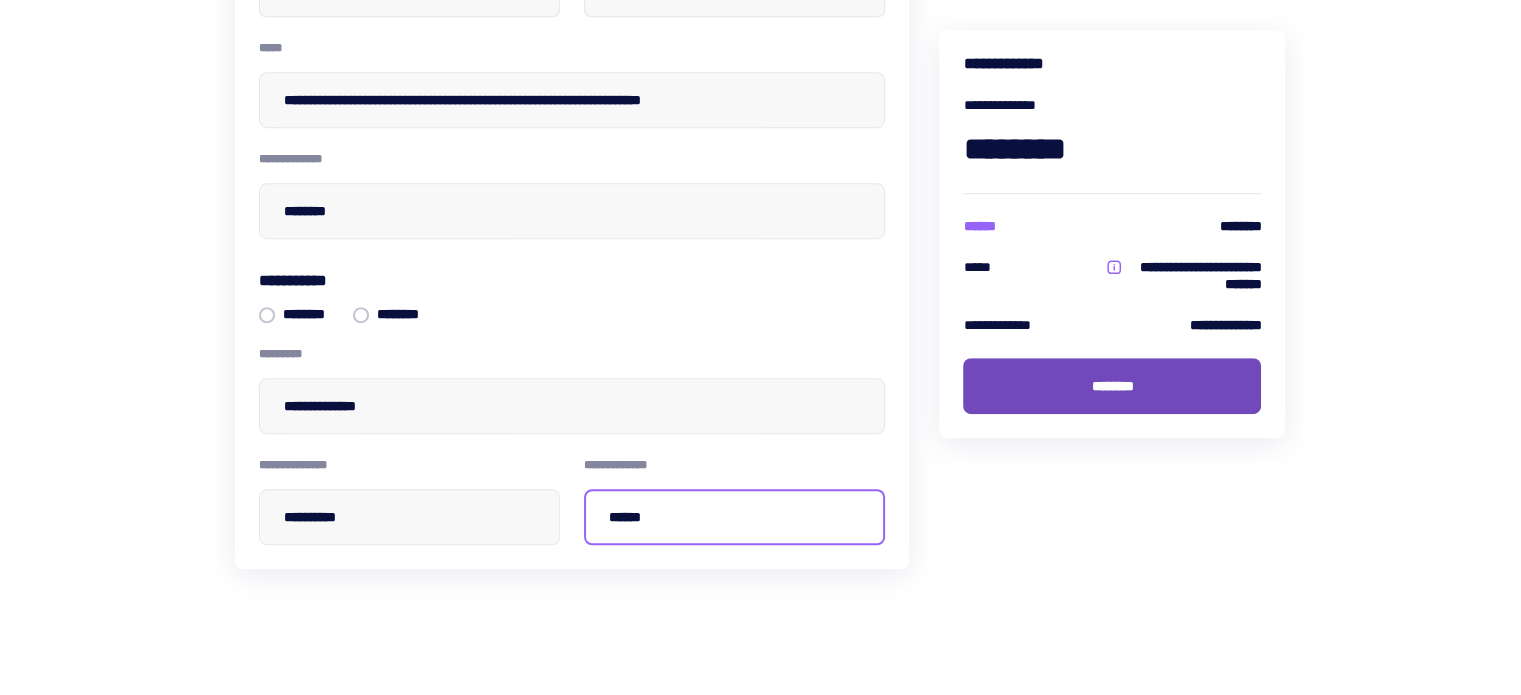 type on "******" 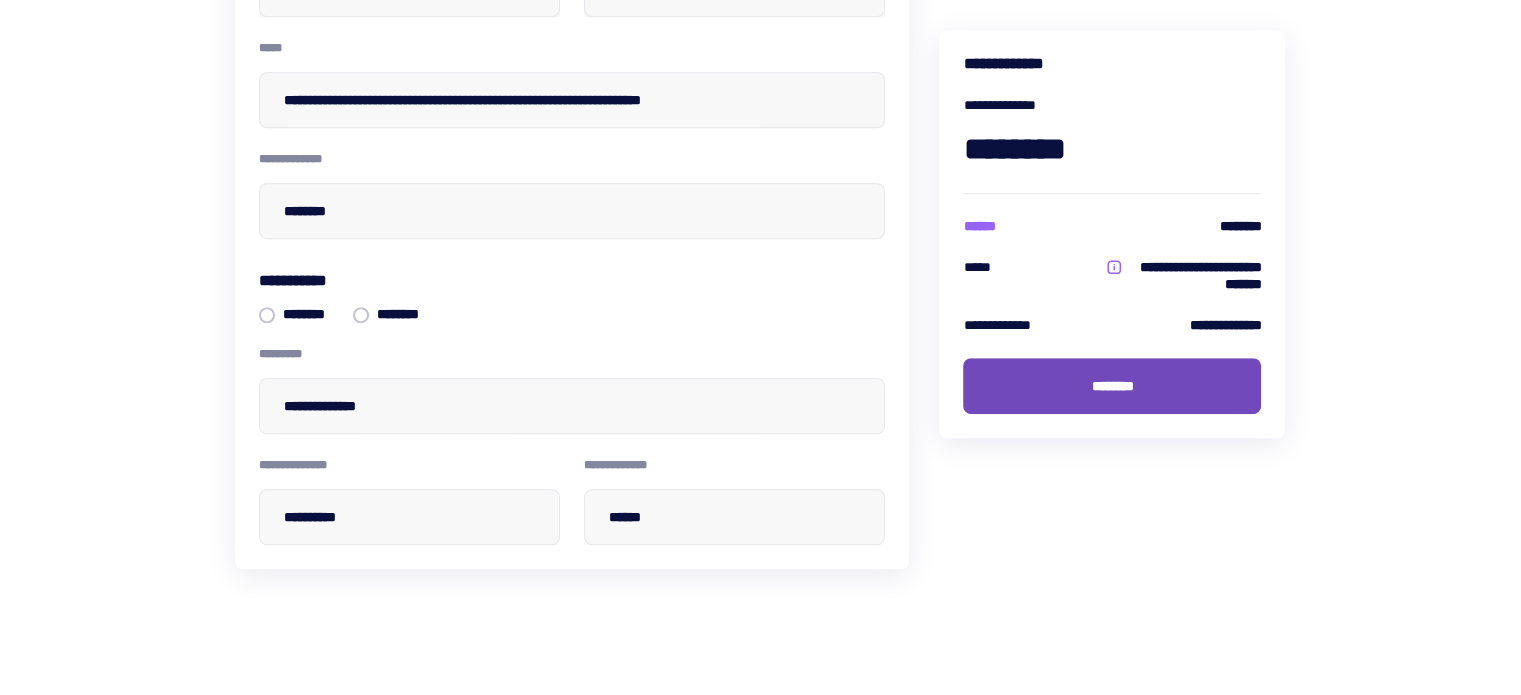 click on "********" at bounding box center [1112, 386] 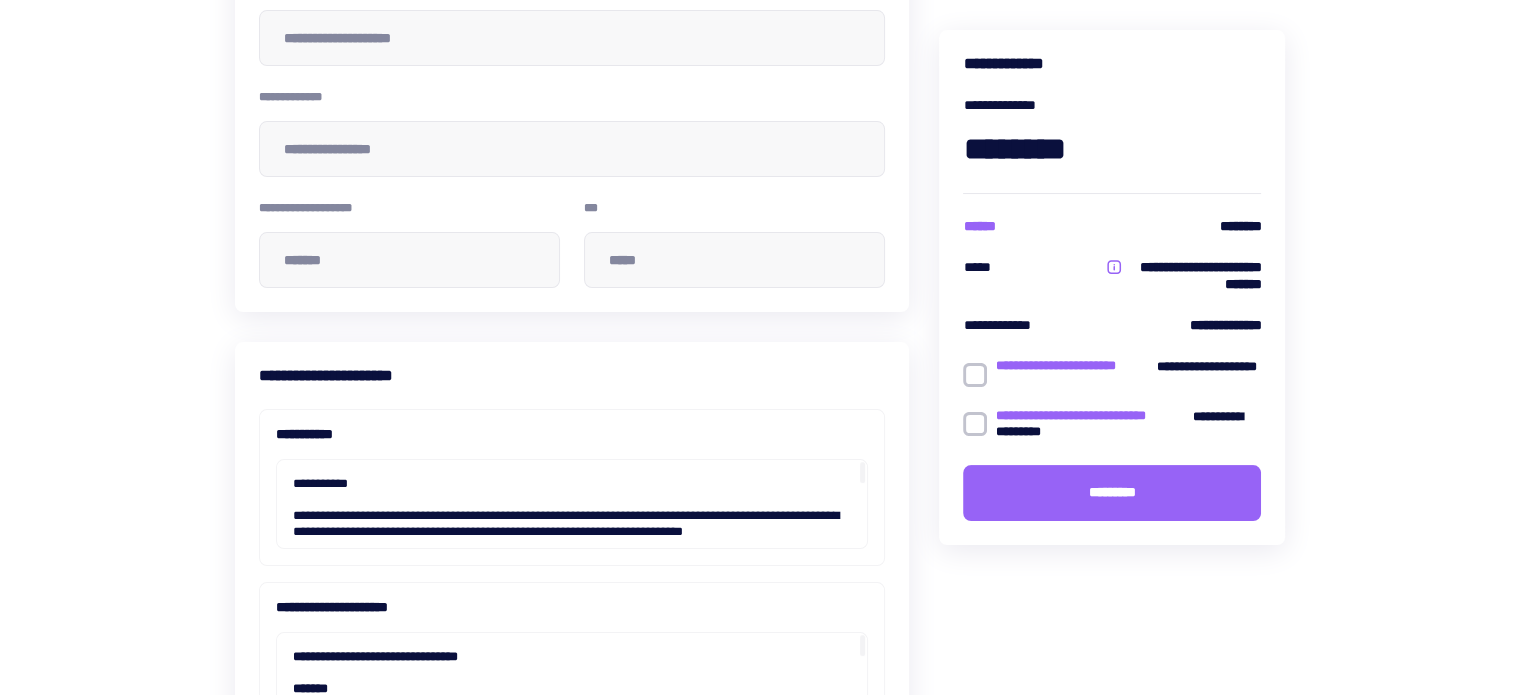 scroll, scrollTop: 300, scrollLeft: 0, axis: vertical 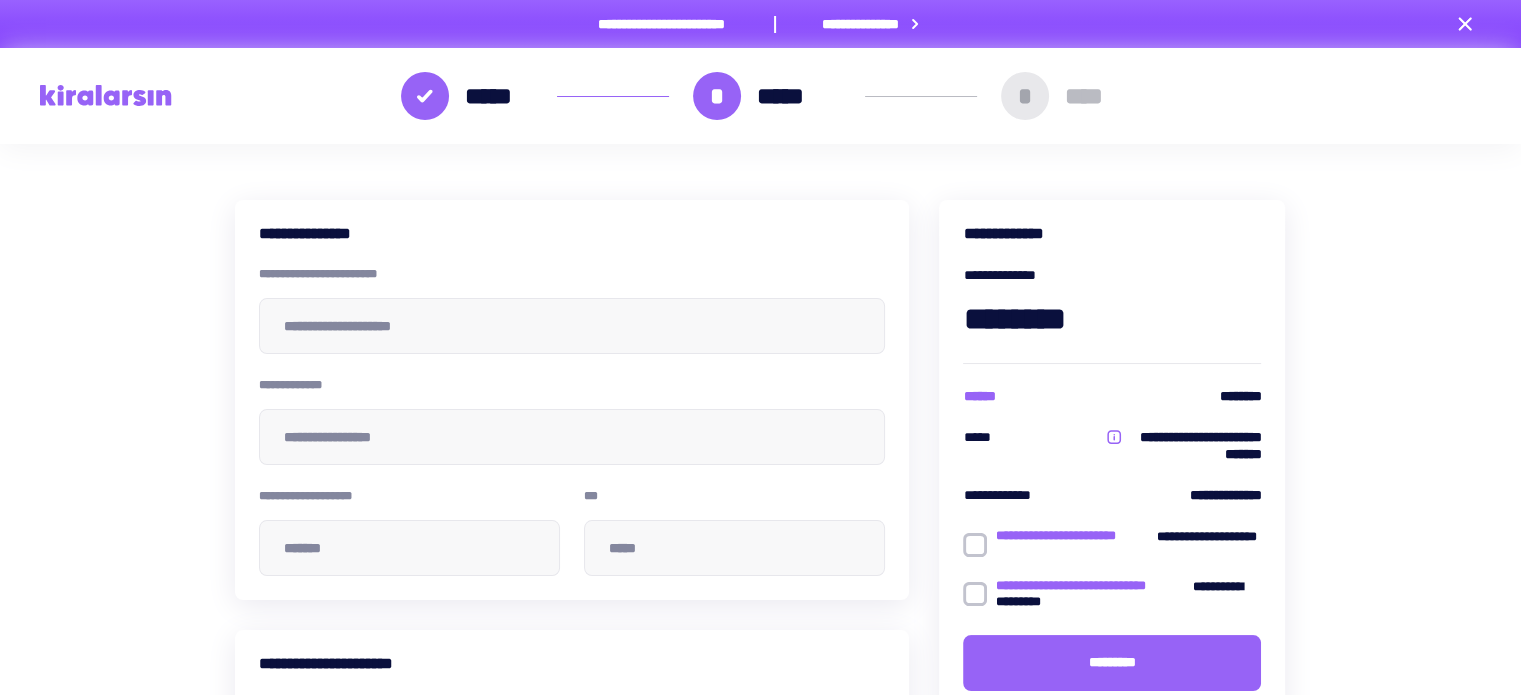 click at bounding box center [975, 545] 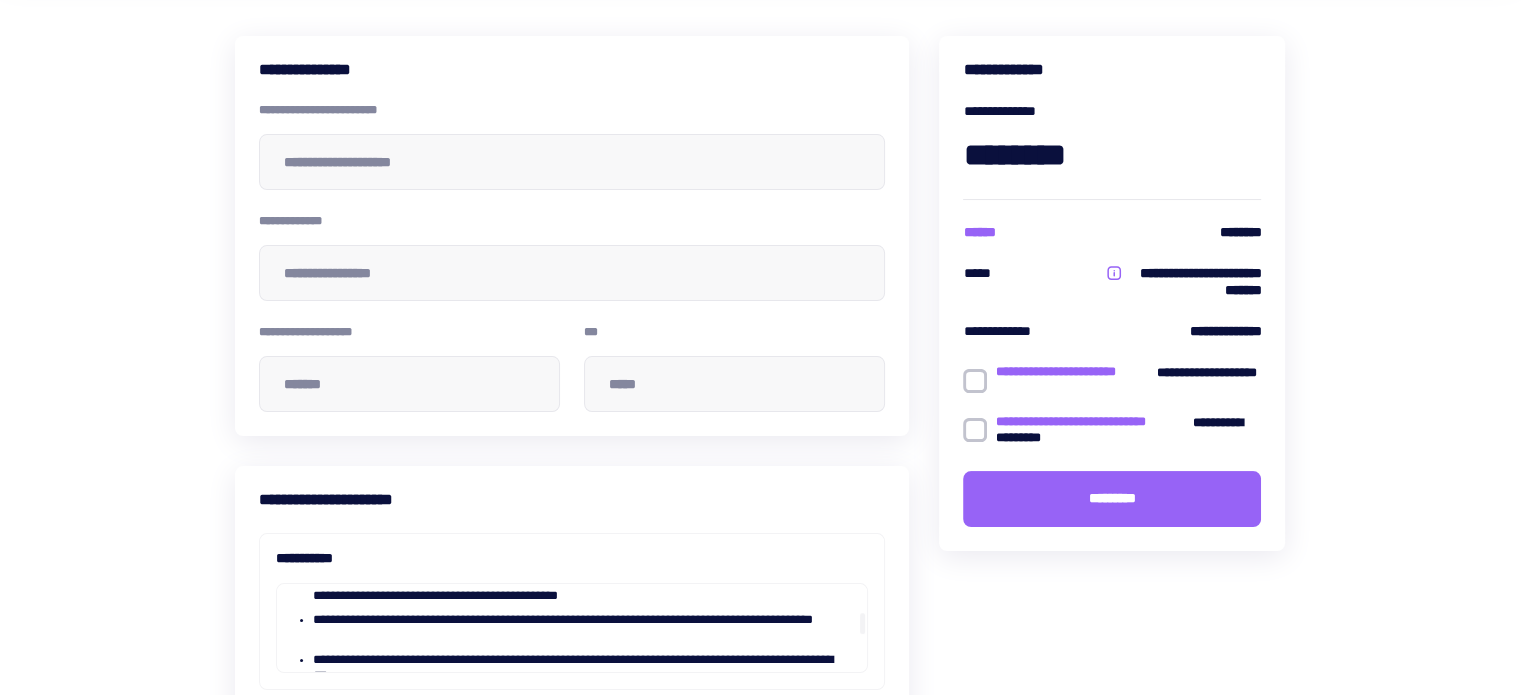 scroll, scrollTop: 0, scrollLeft: 0, axis: both 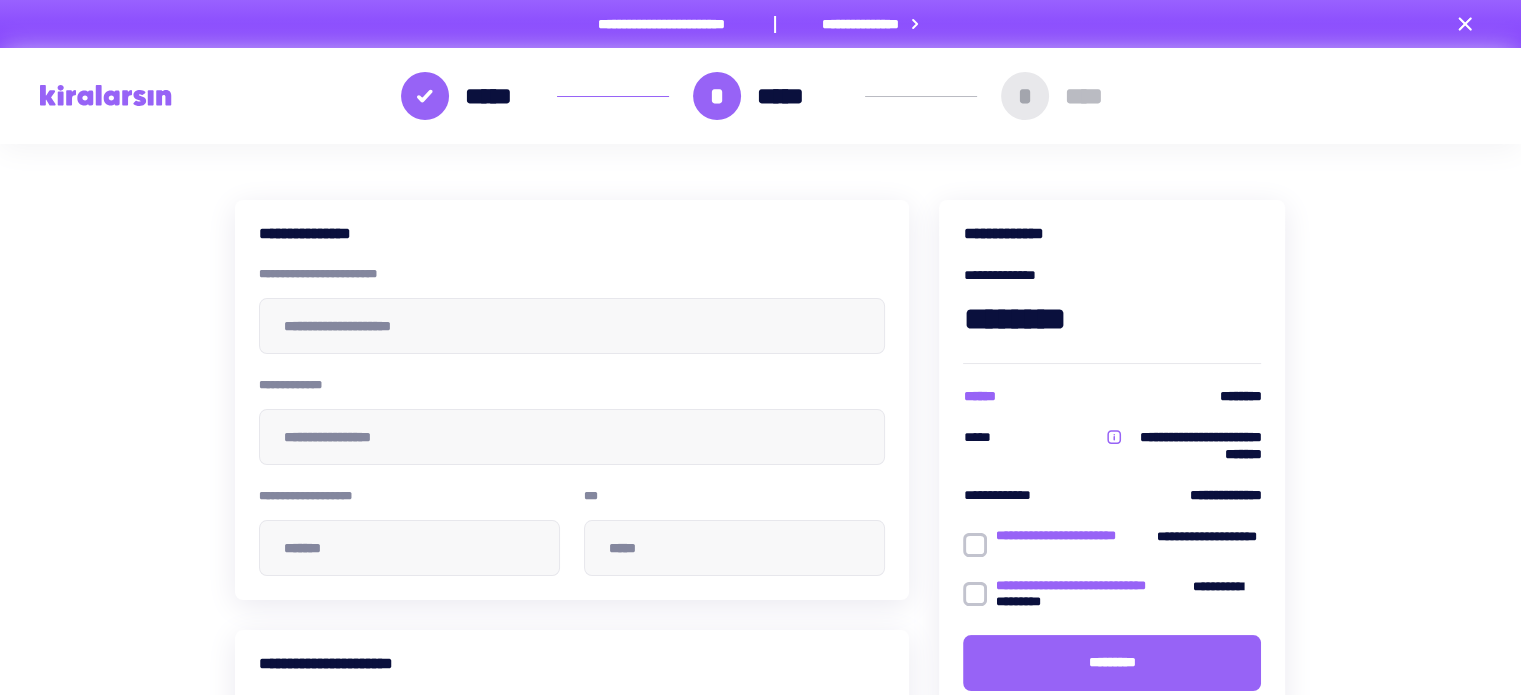 click at bounding box center [106, 95] 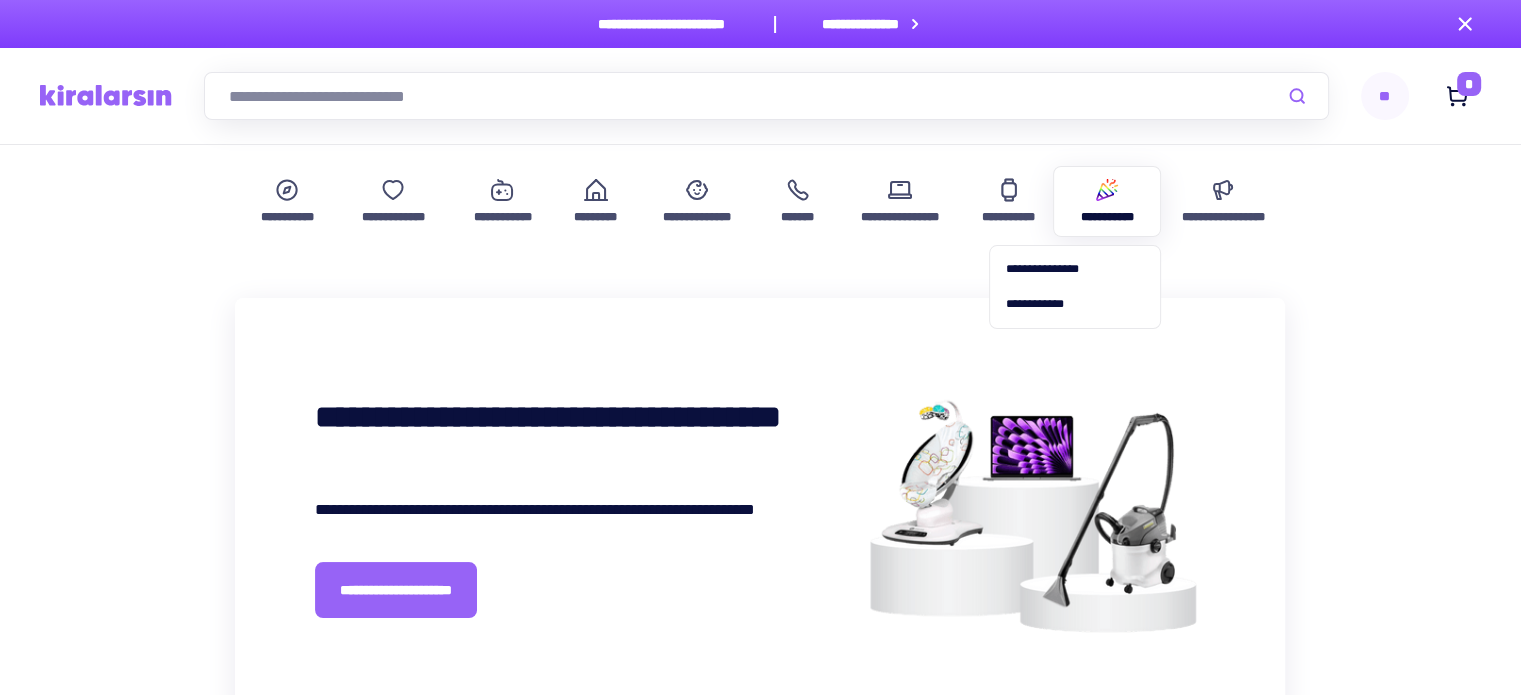 click 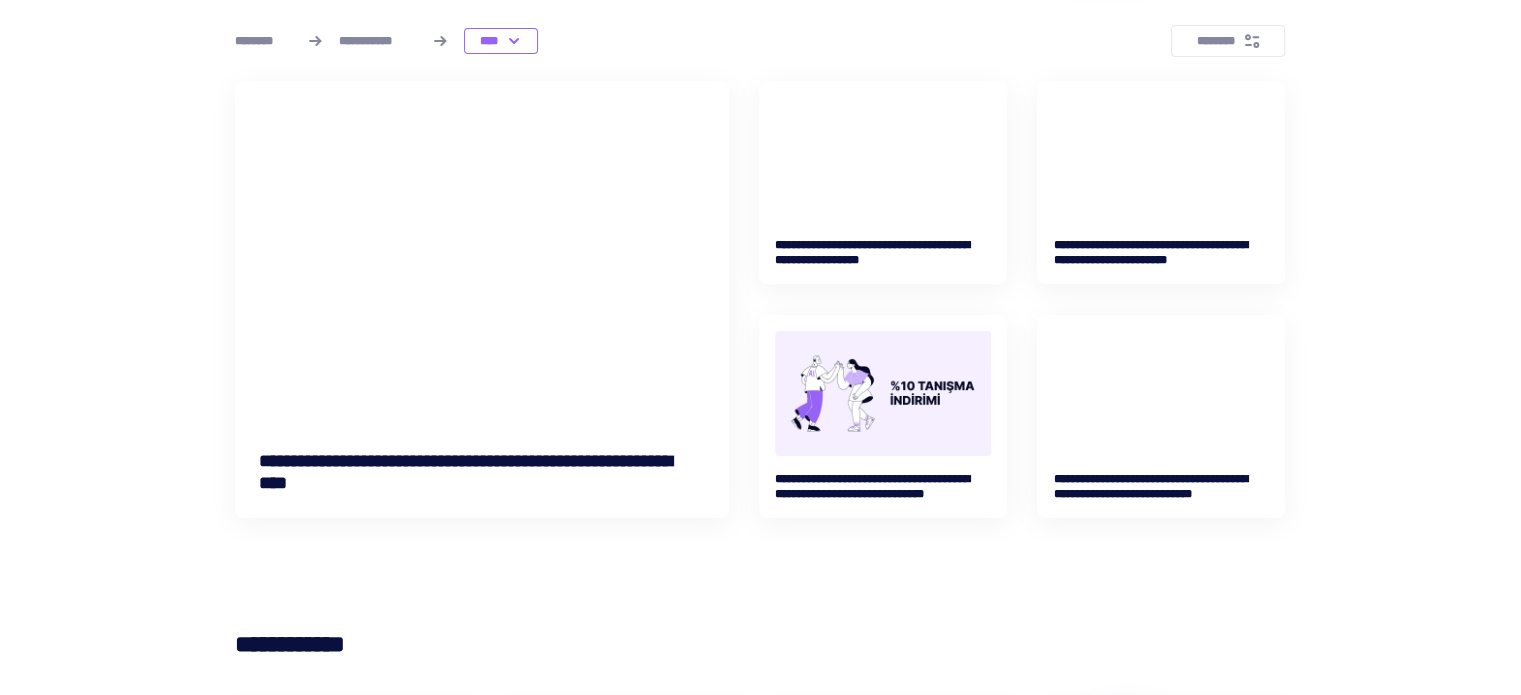 scroll, scrollTop: 300, scrollLeft: 0, axis: vertical 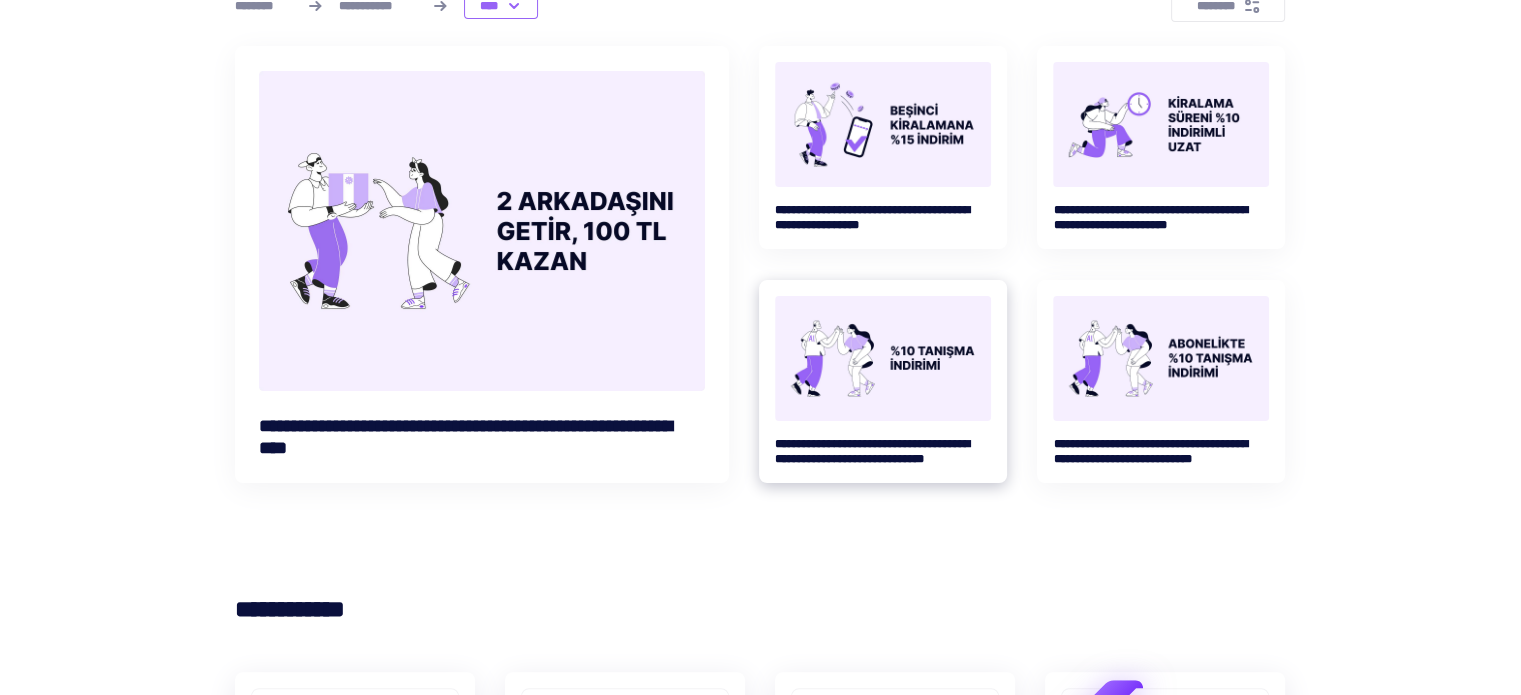 click at bounding box center [883, 358] 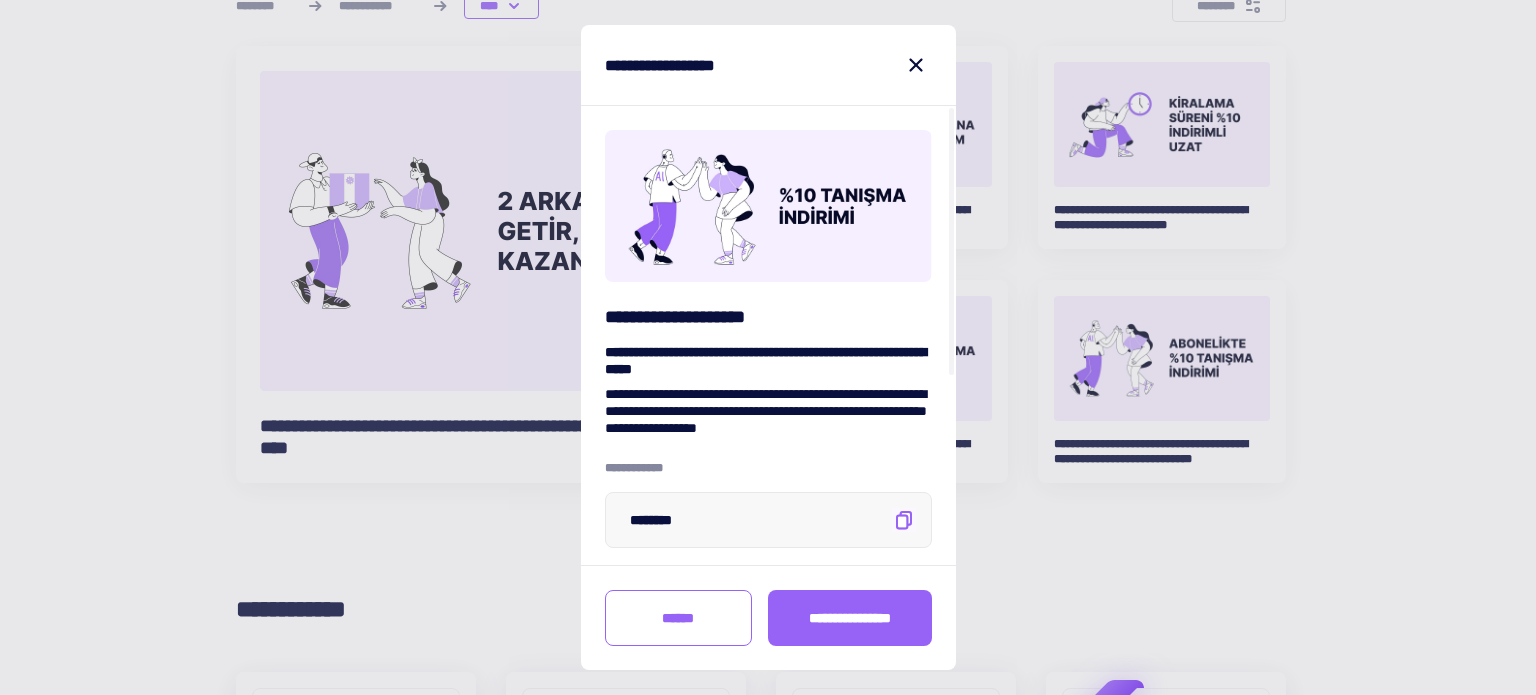 click 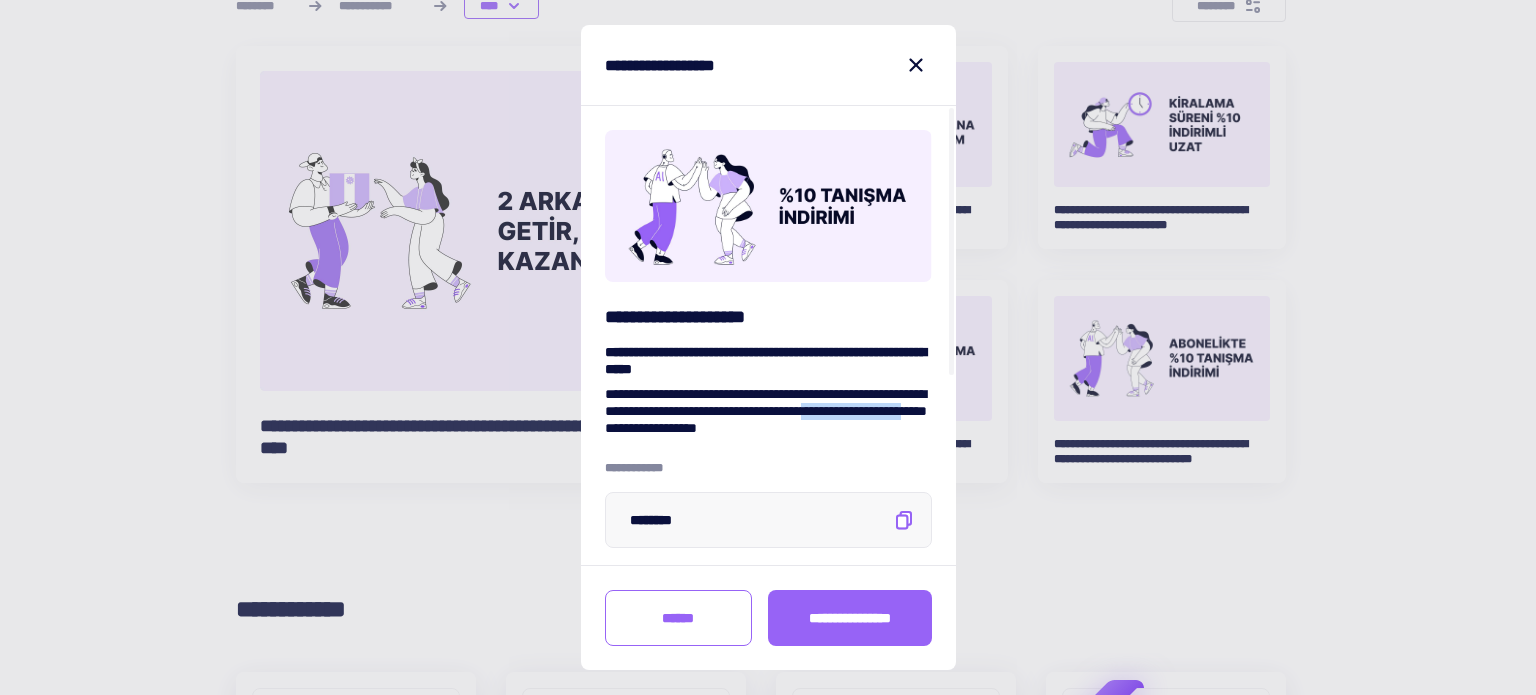 drag, startPoint x: 629, startPoint y: 423, endPoint x: 770, endPoint y: 431, distance: 141.22676 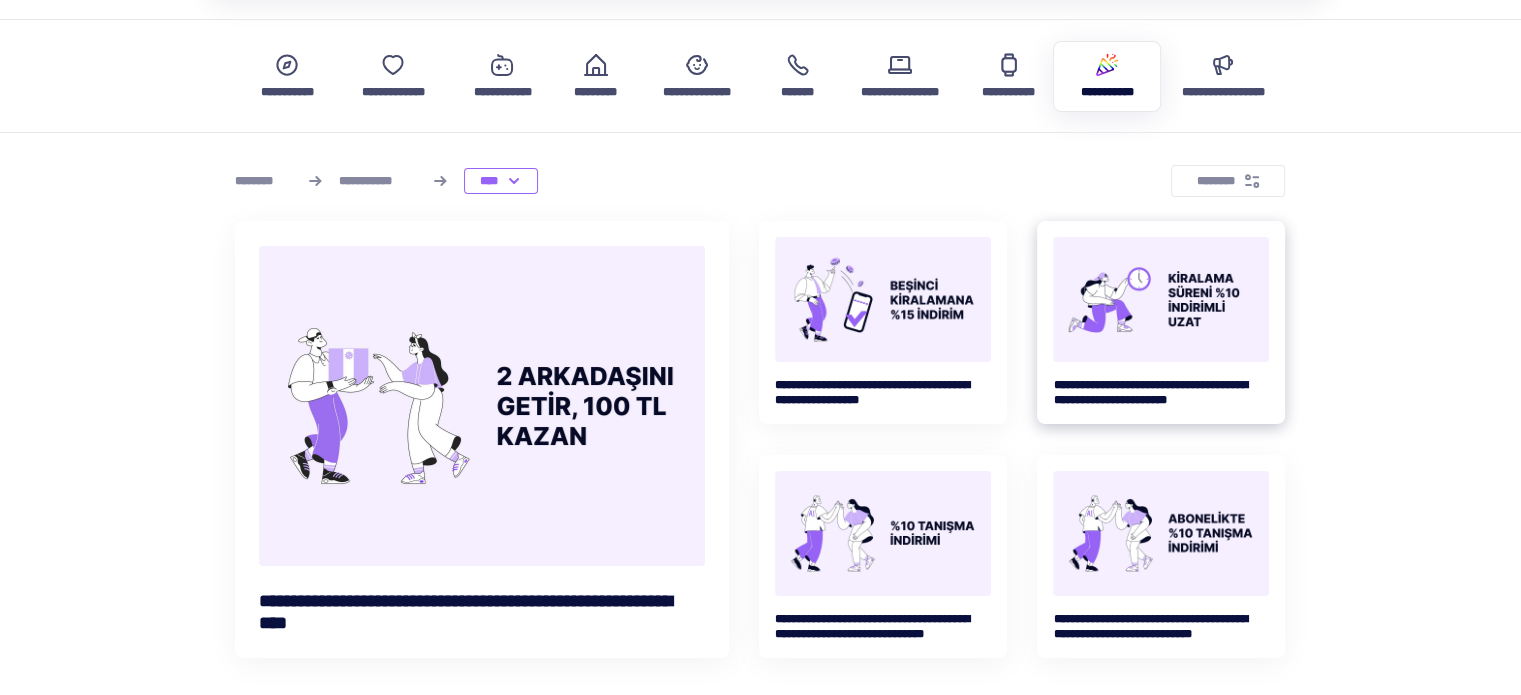 scroll, scrollTop: 0, scrollLeft: 0, axis: both 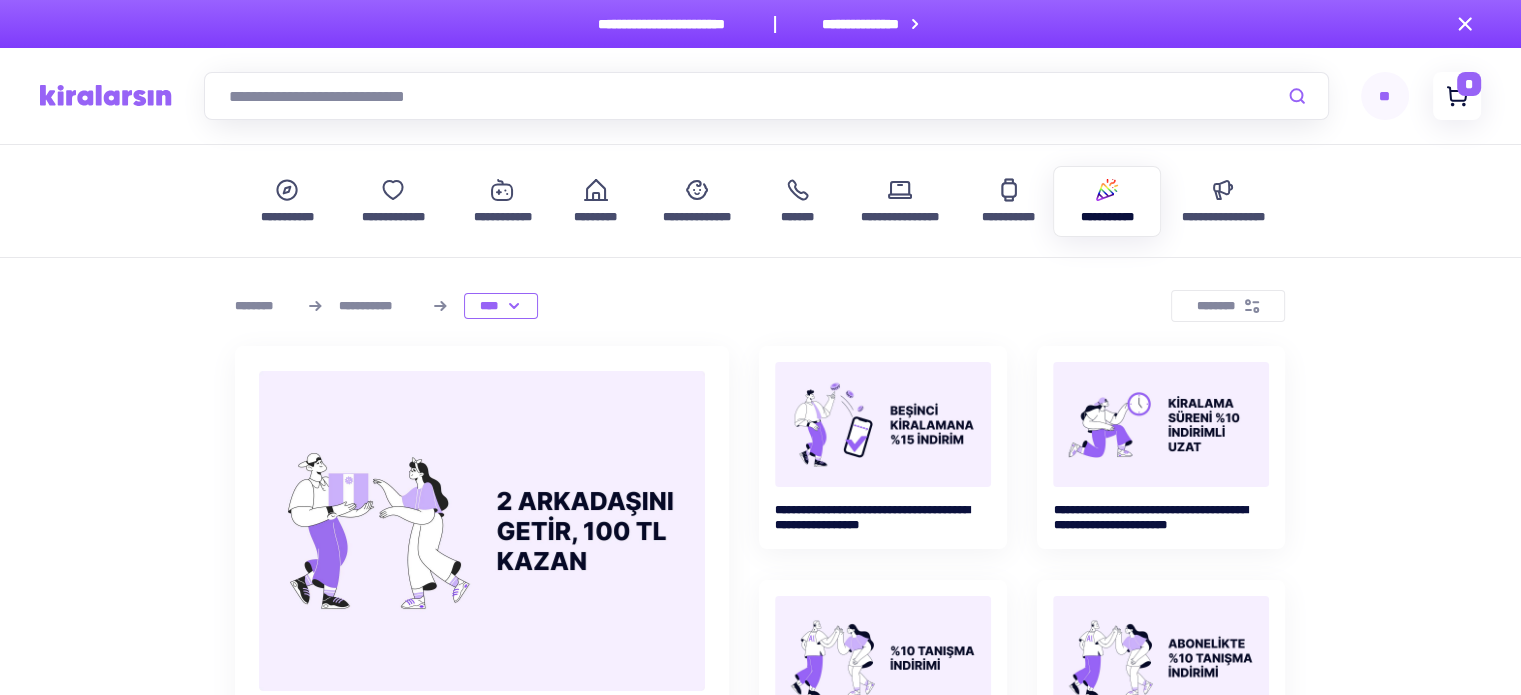 click on "*" at bounding box center (1469, 84) 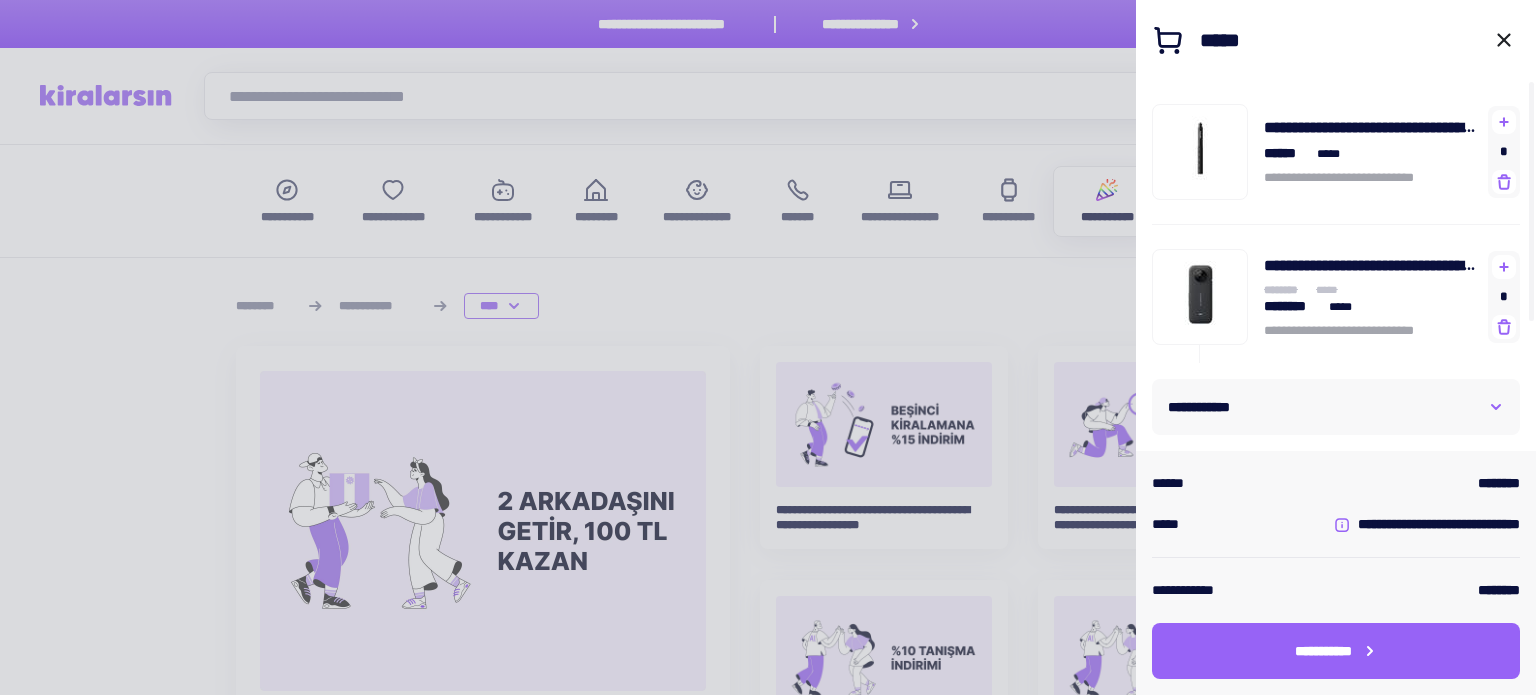 click on "**********" at bounding box center (1336, 407) 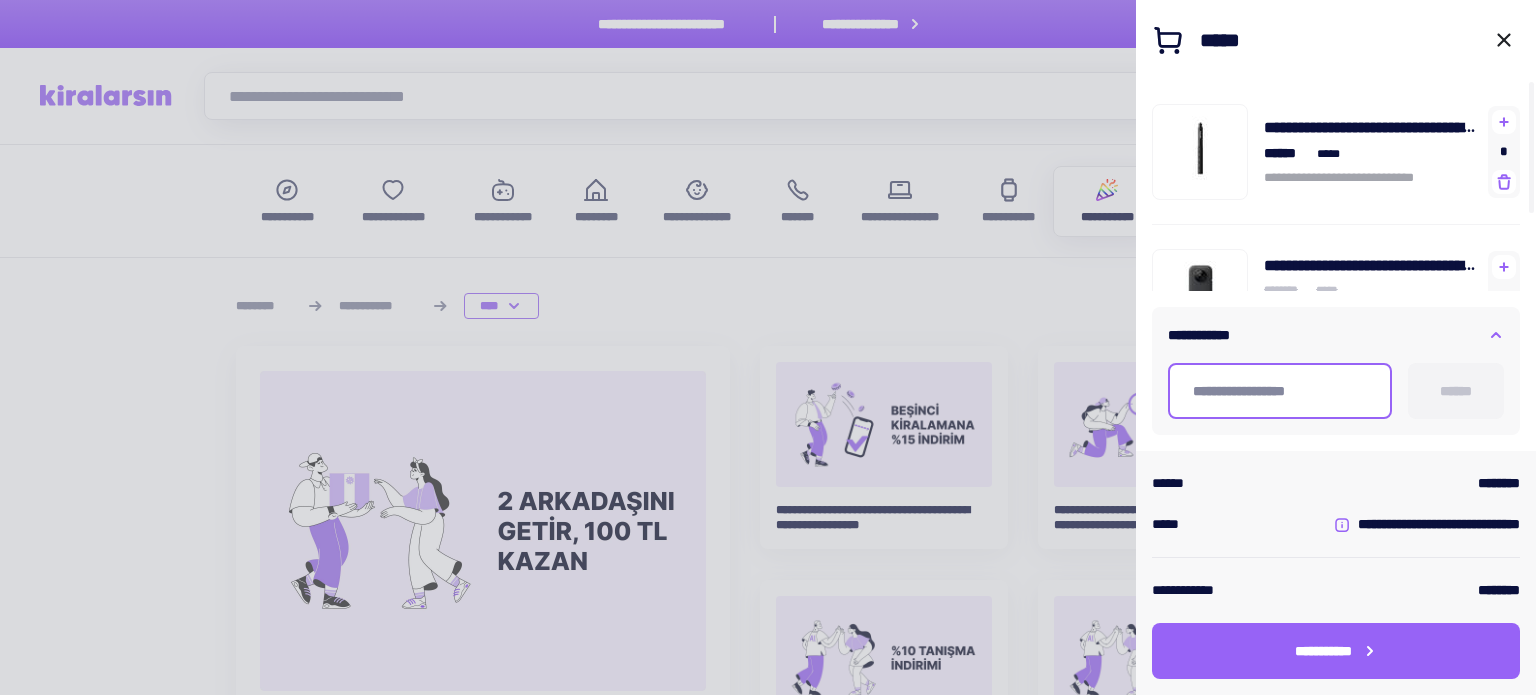 click at bounding box center (1280, 391) 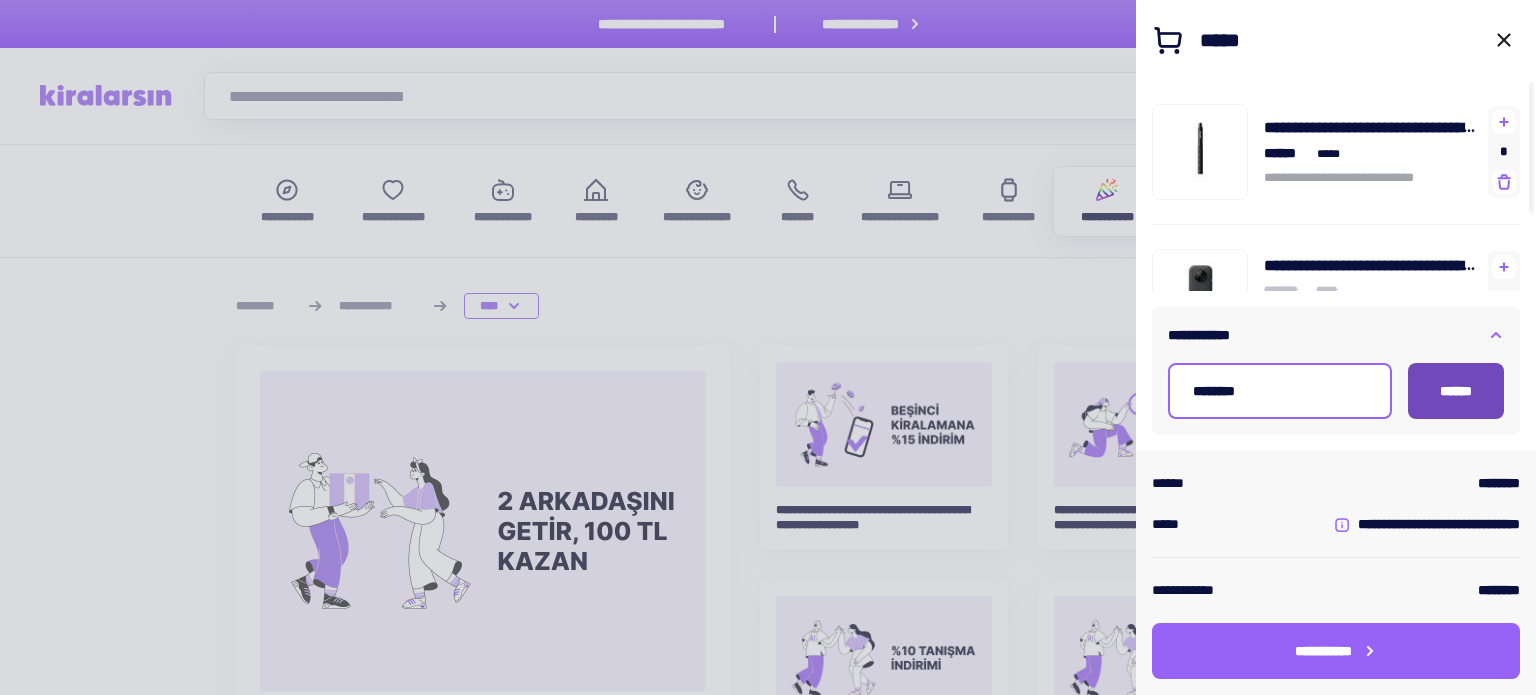 type on "********" 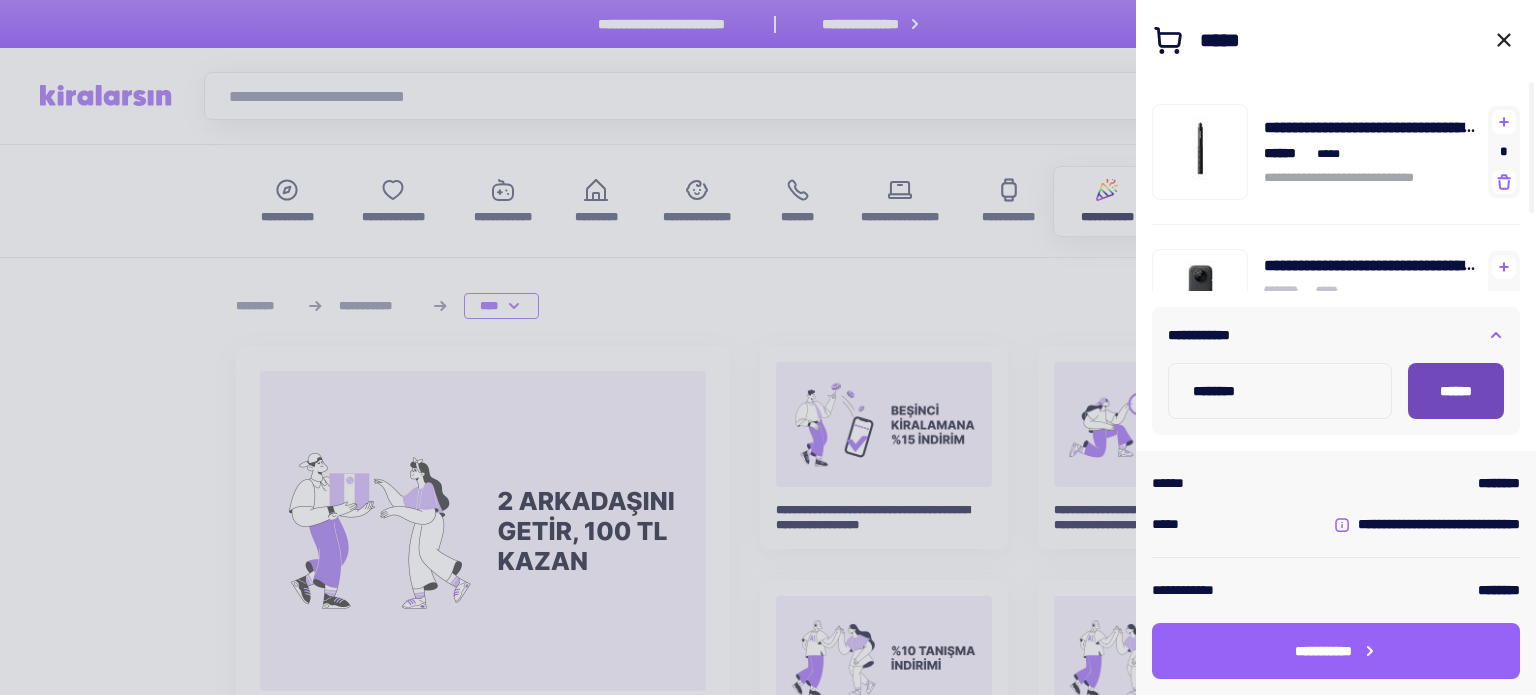 click on "******" at bounding box center (1456, 391) 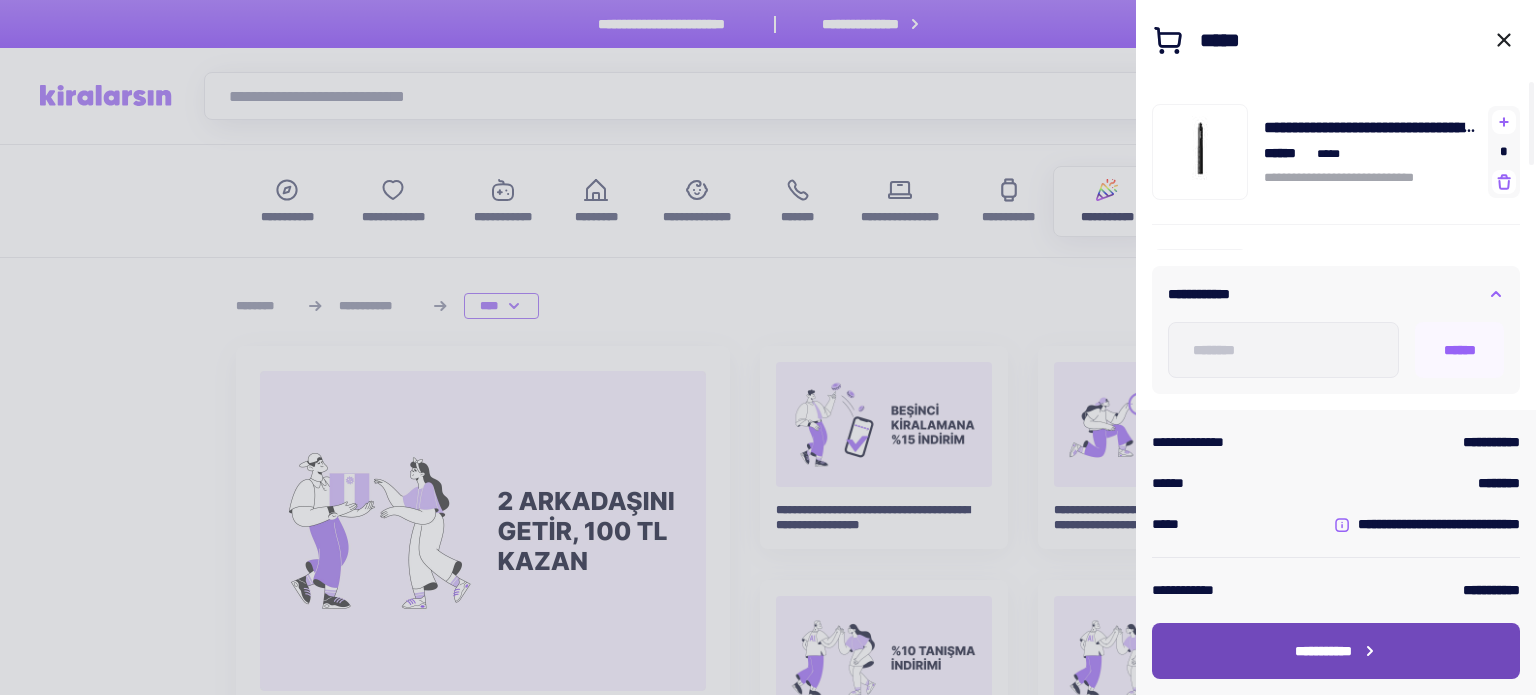 click on "**********" at bounding box center (1323, 651) 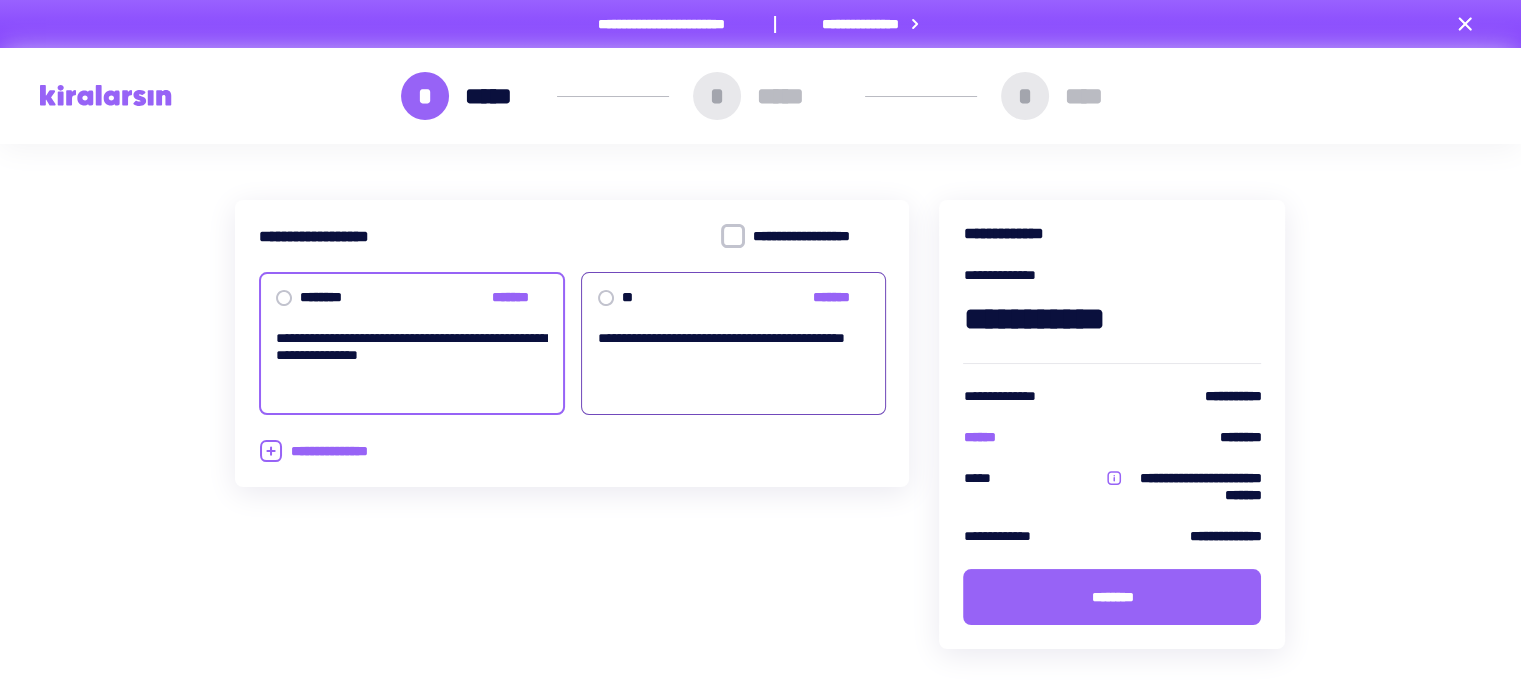 click on "**********" at bounding box center [733, 343] 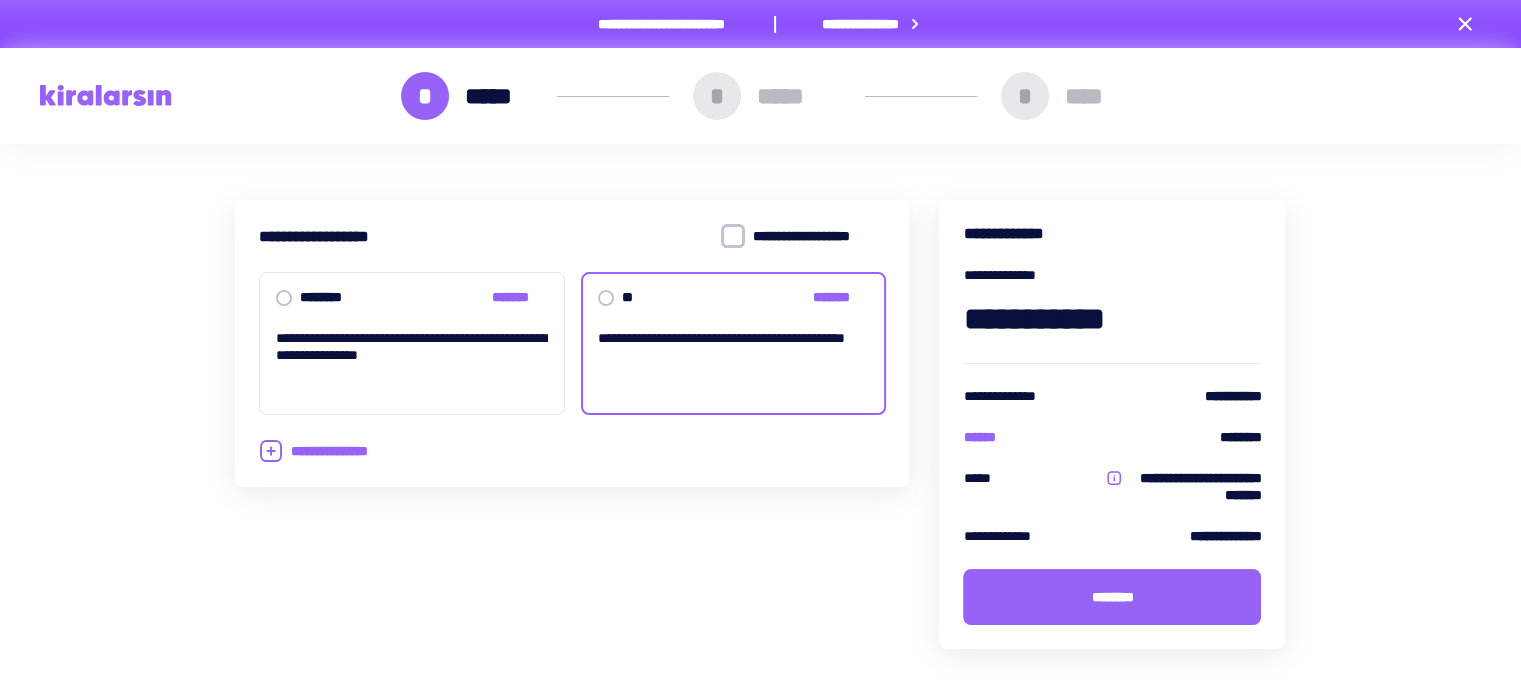 click at bounding box center [733, 236] 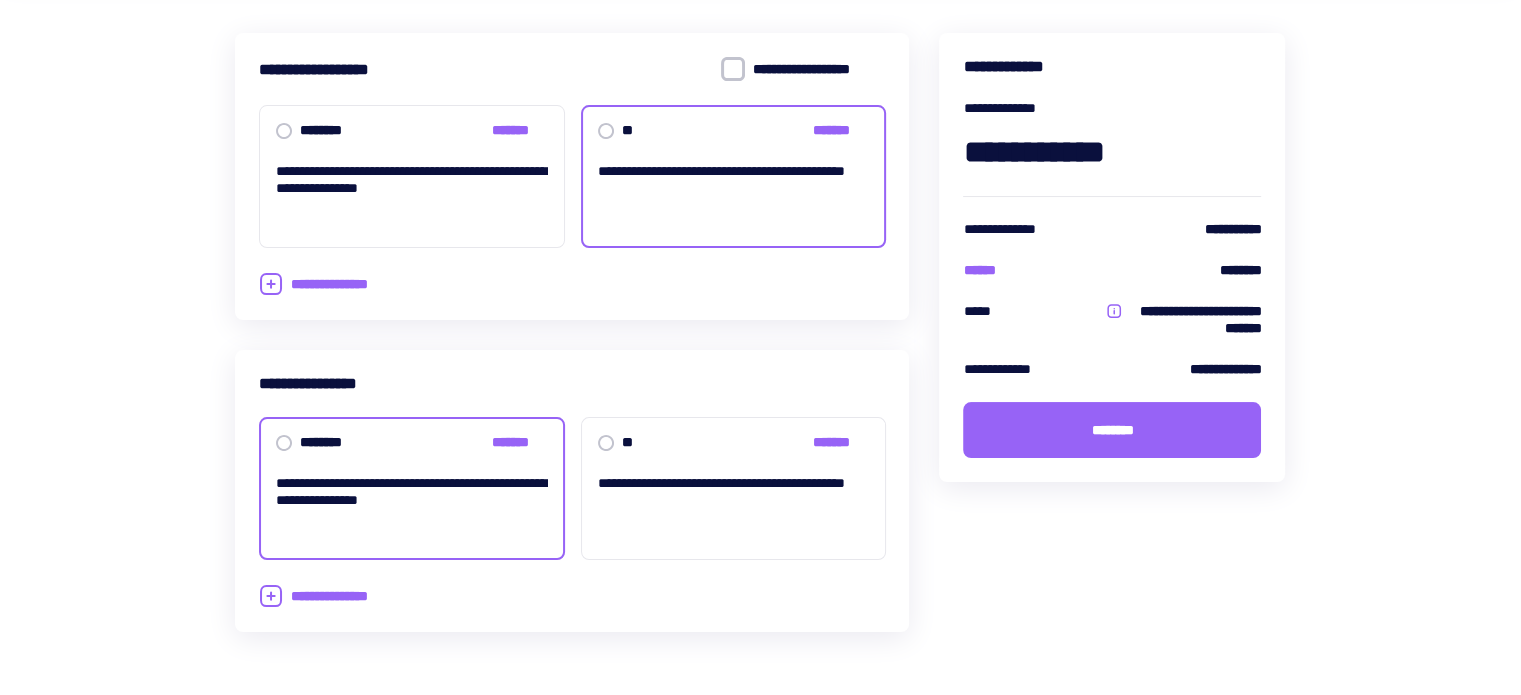 scroll, scrollTop: 200, scrollLeft: 0, axis: vertical 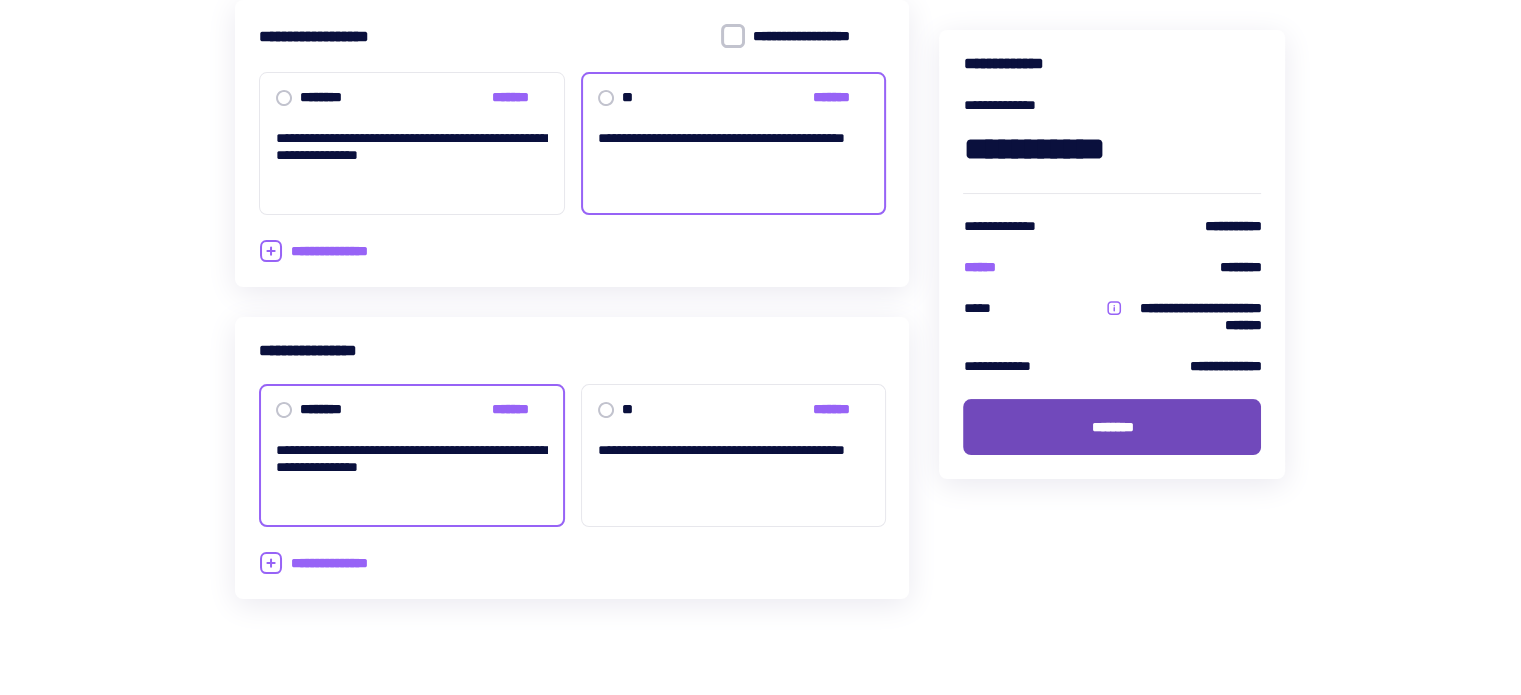 click on "********" at bounding box center (1112, 427) 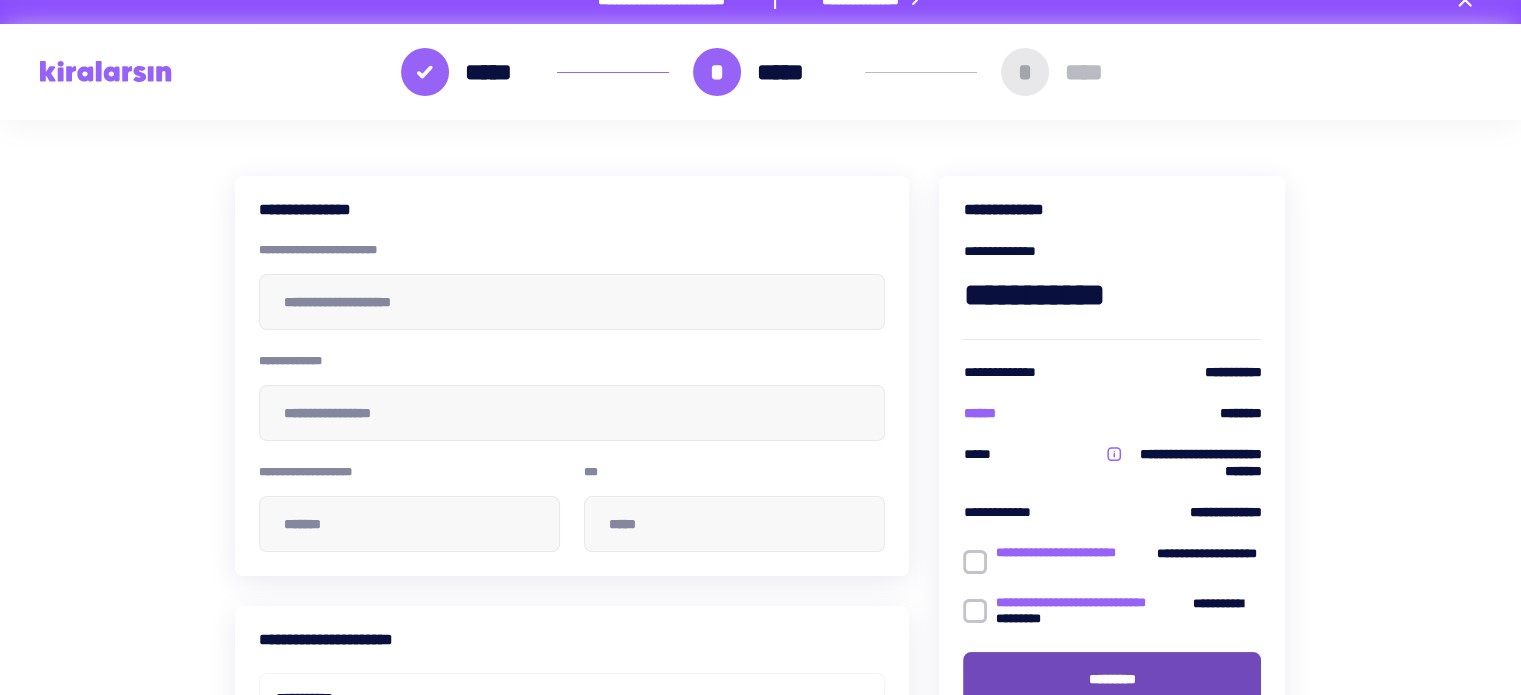 scroll, scrollTop: 0, scrollLeft: 0, axis: both 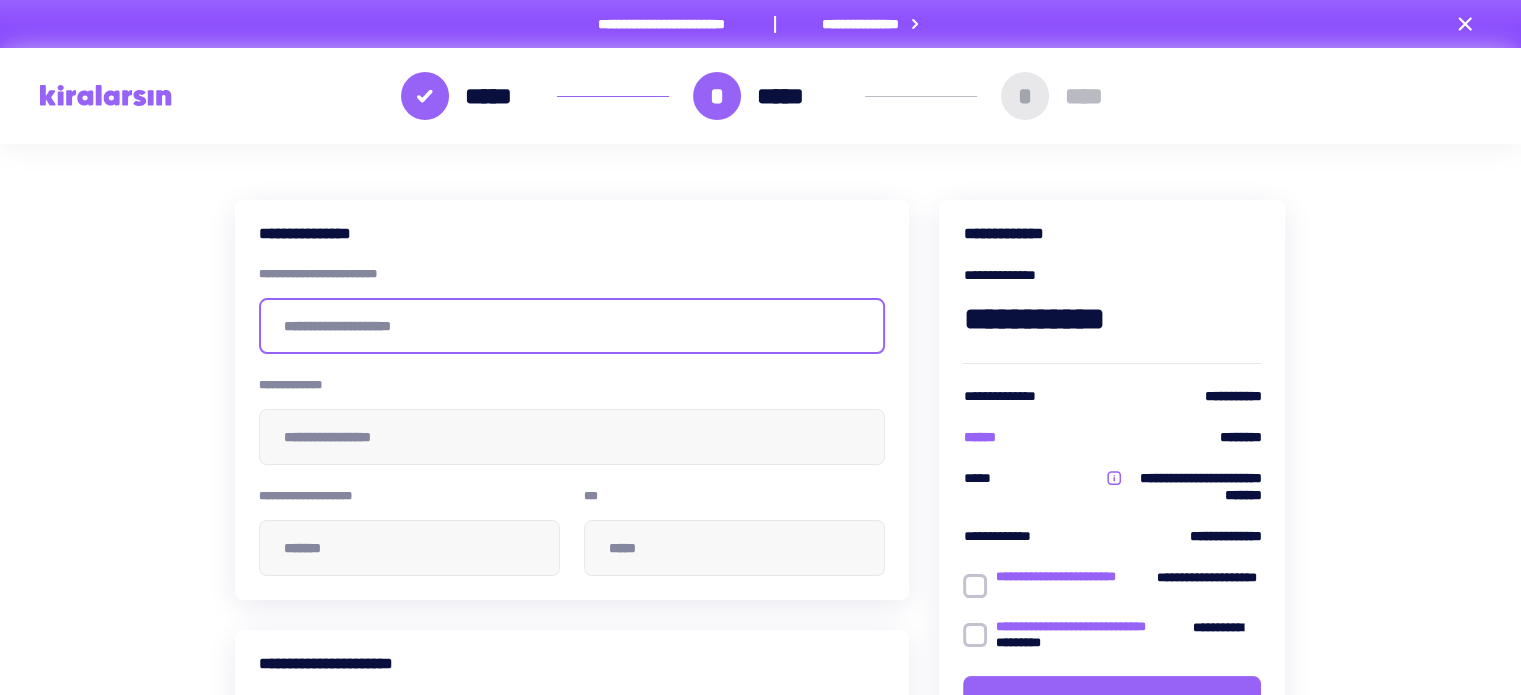 click at bounding box center (572, 326) 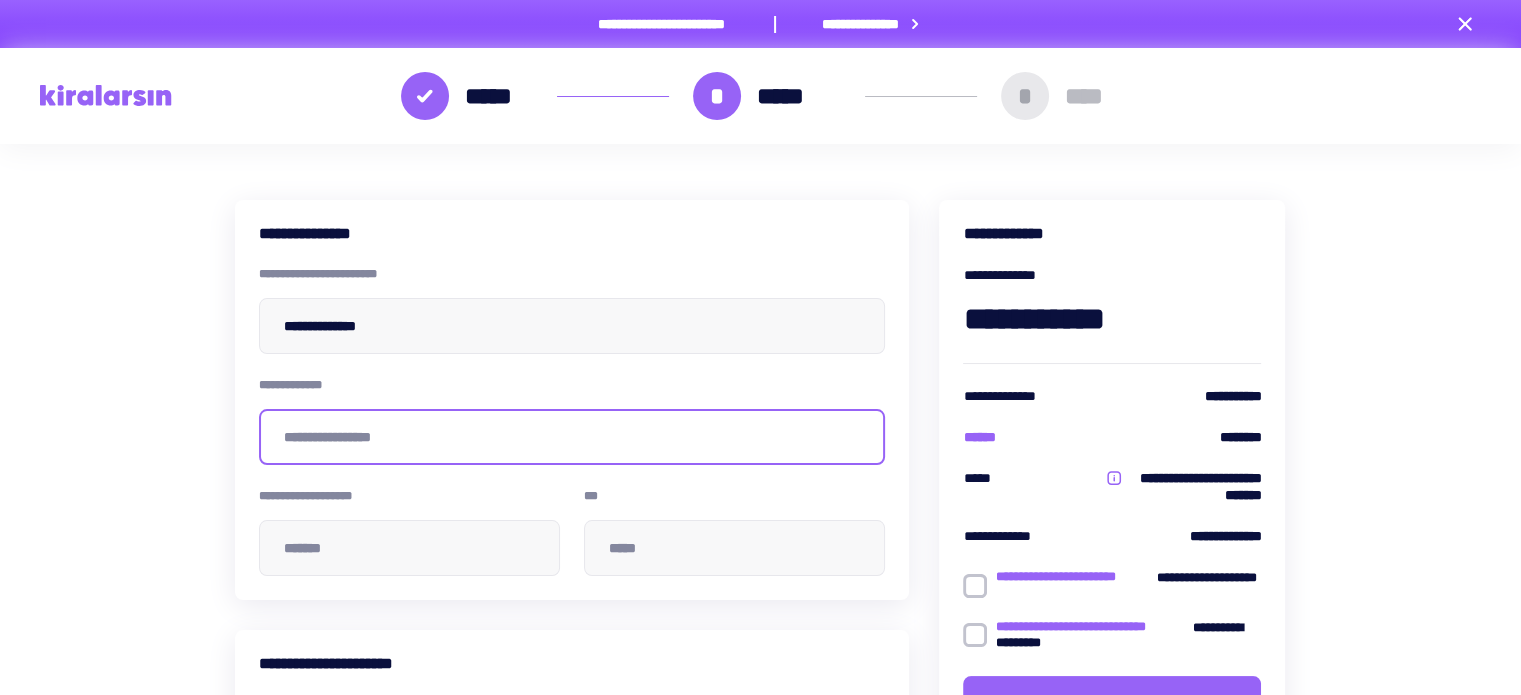 type on "**********" 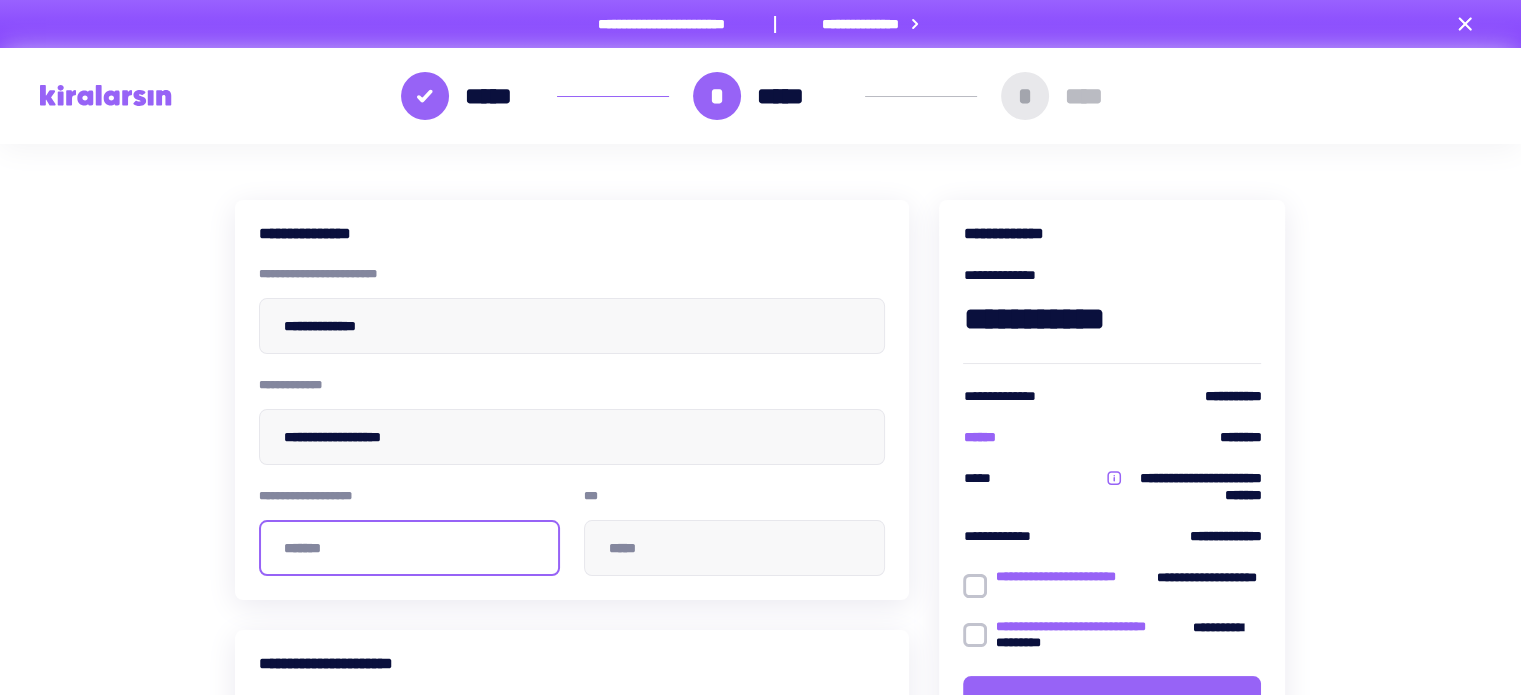 type on "*******" 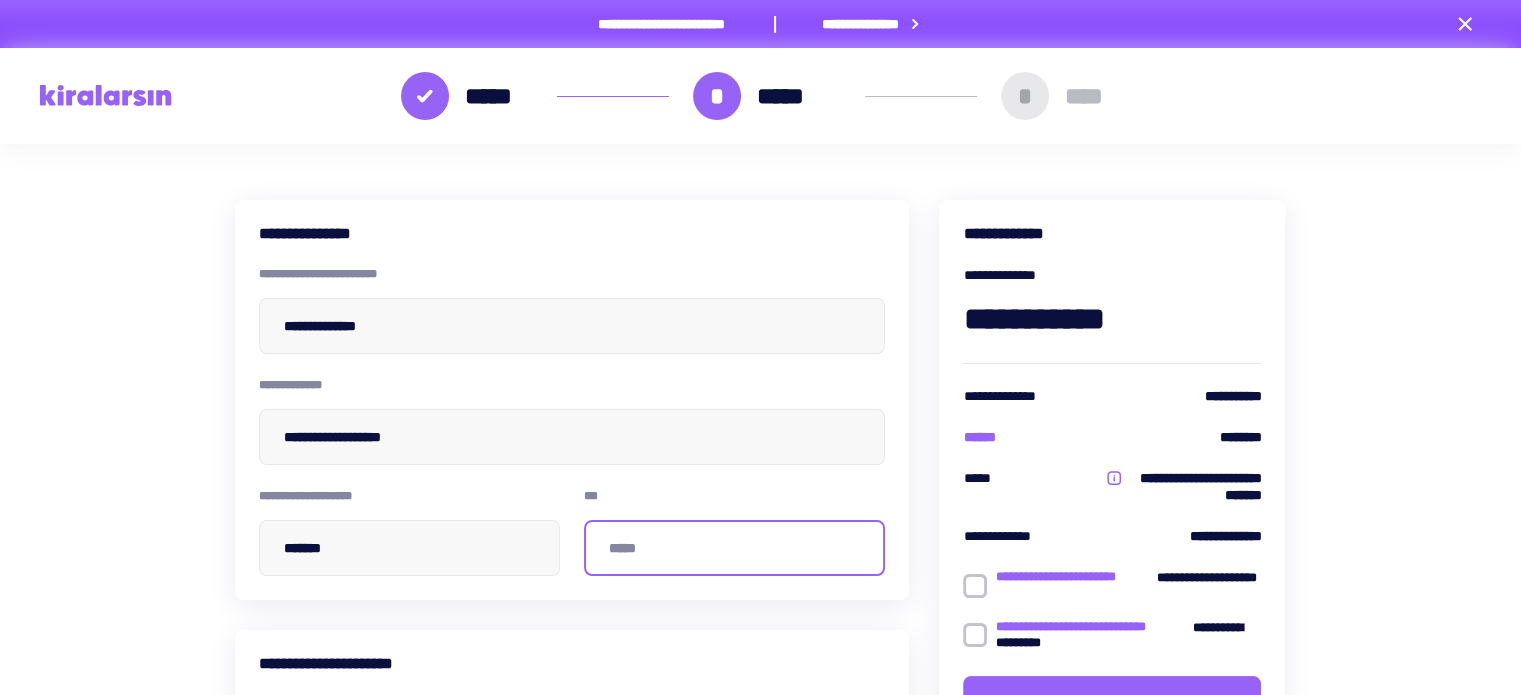 type on "***" 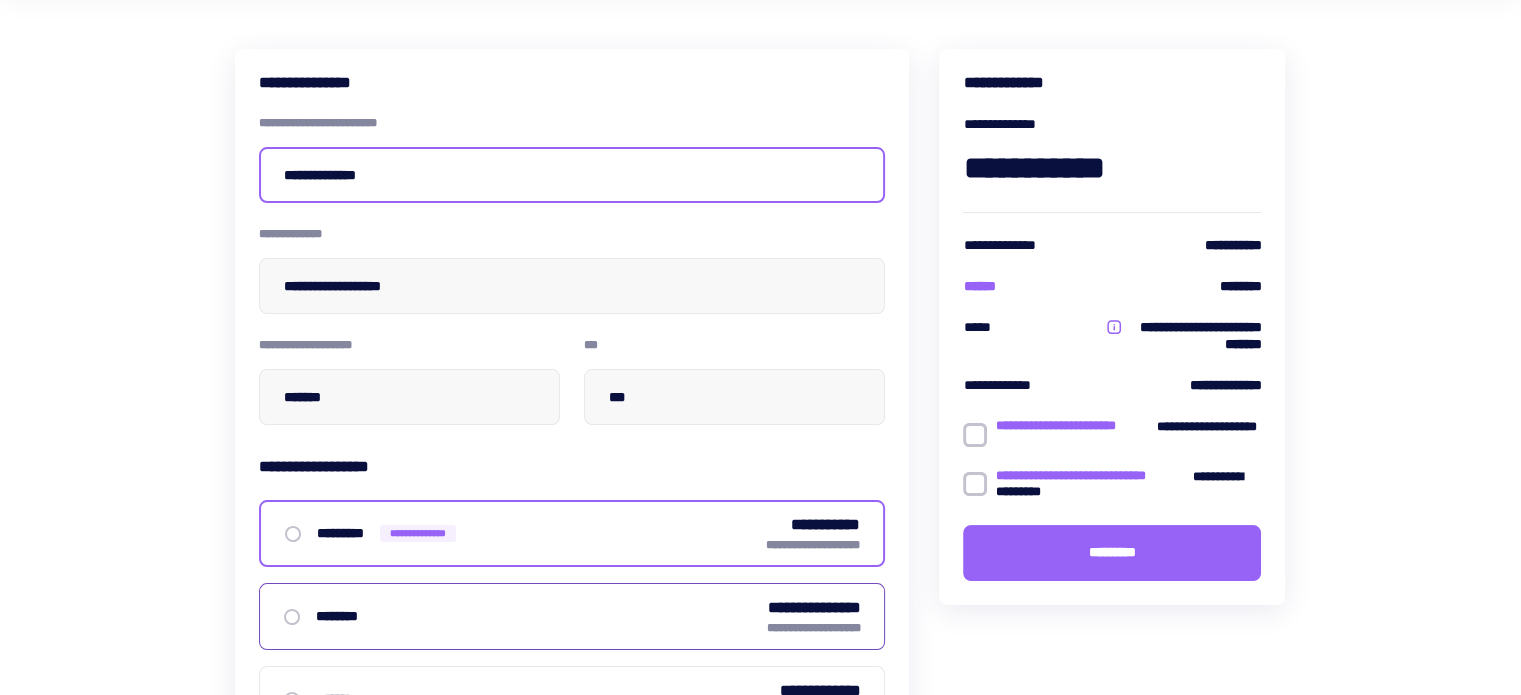 scroll, scrollTop: 100, scrollLeft: 0, axis: vertical 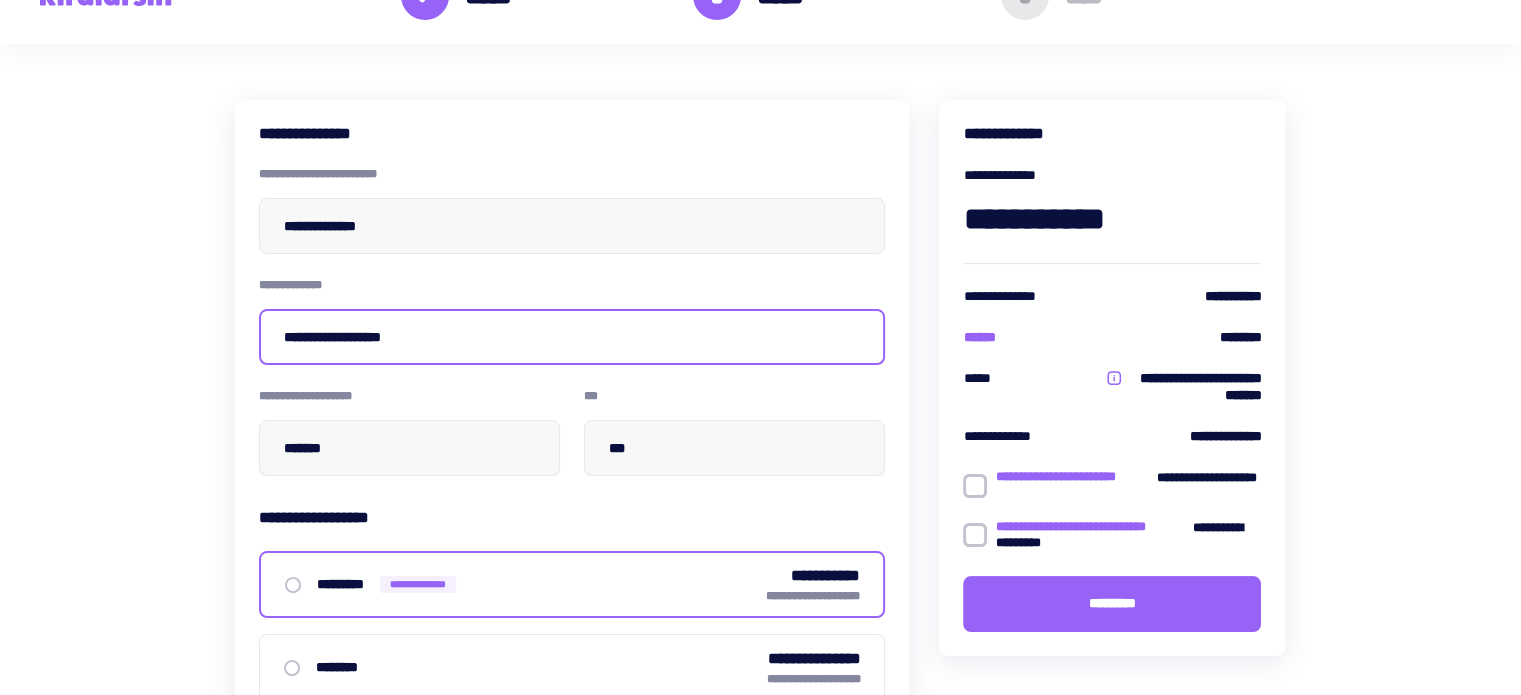 drag, startPoint x: 458, startPoint y: 327, endPoint x: 193, endPoint y: 331, distance: 265.03018 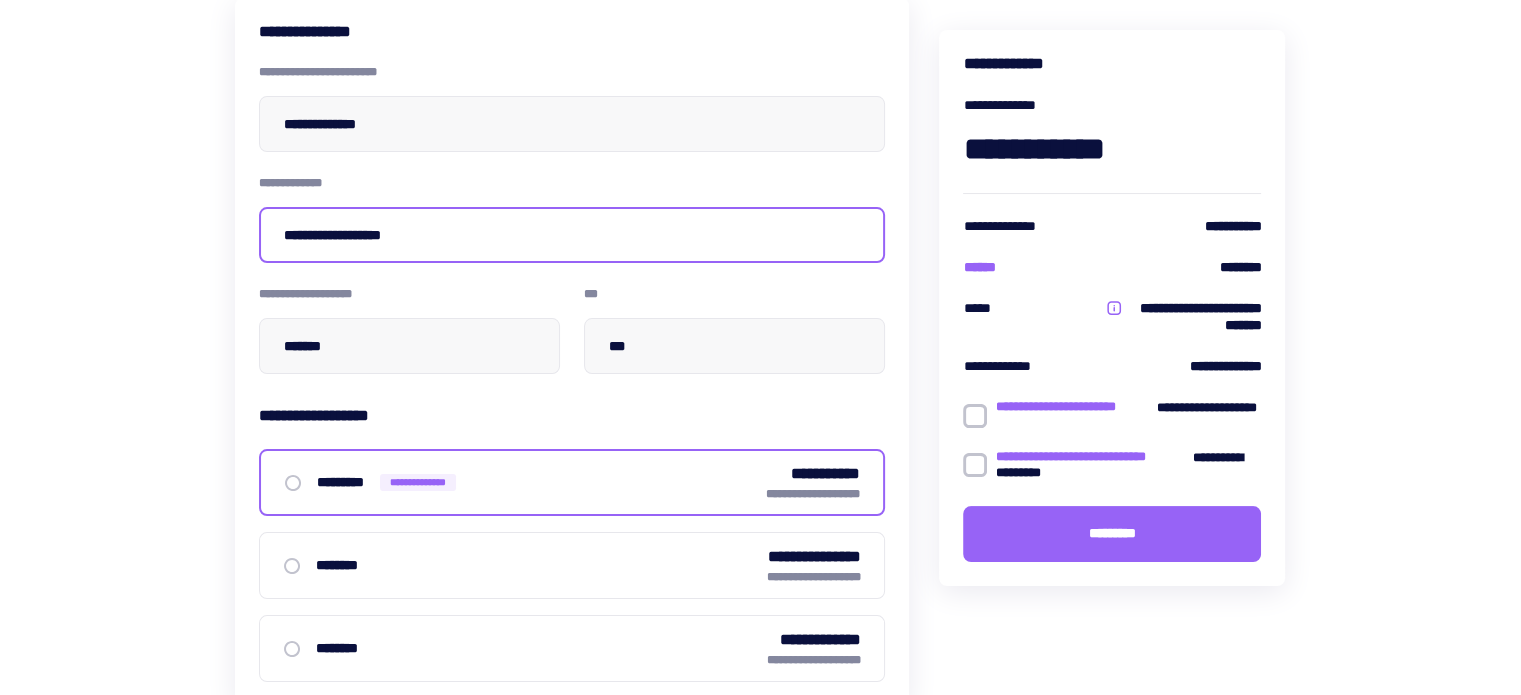 scroll, scrollTop: 200, scrollLeft: 0, axis: vertical 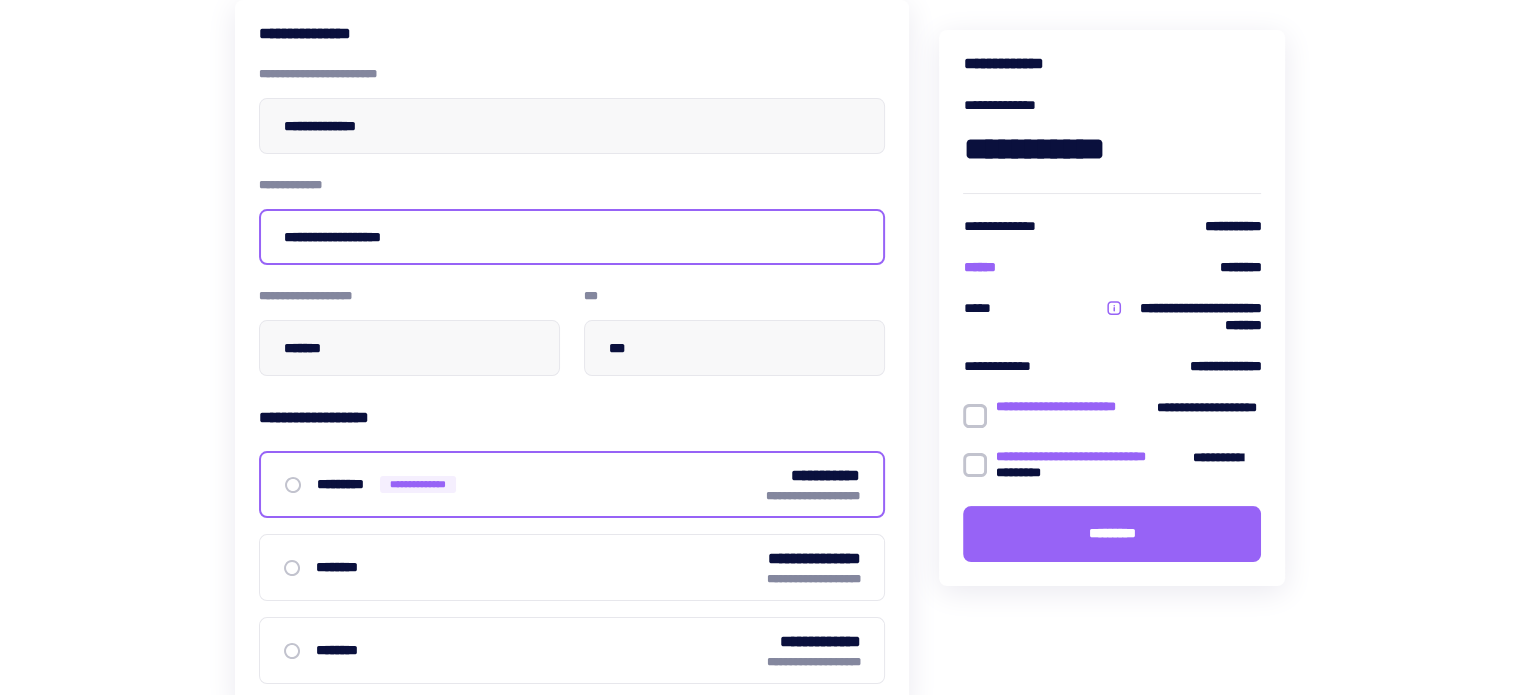 click on "**********" at bounding box center (572, 237) 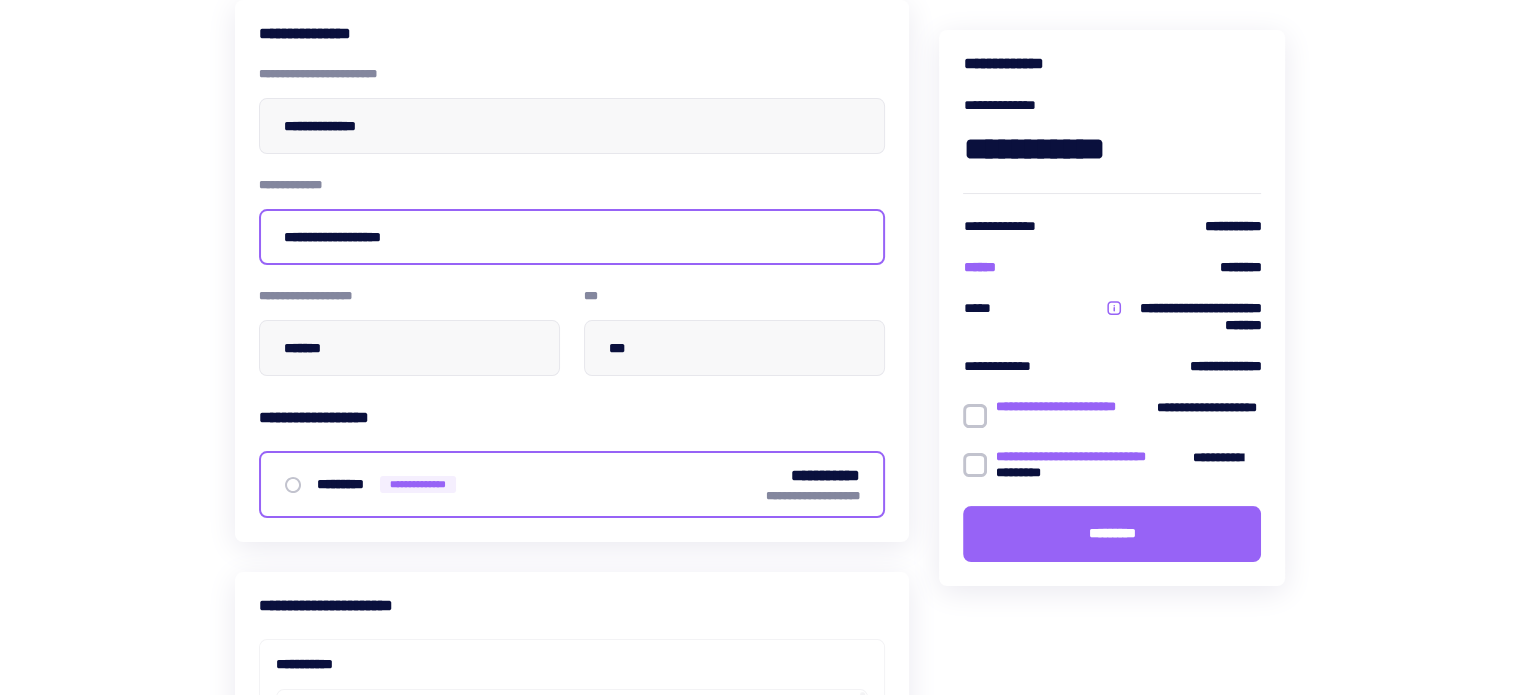 drag, startPoint x: 584, startPoint y: 234, endPoint x: 205, endPoint y: 214, distance: 379.52734 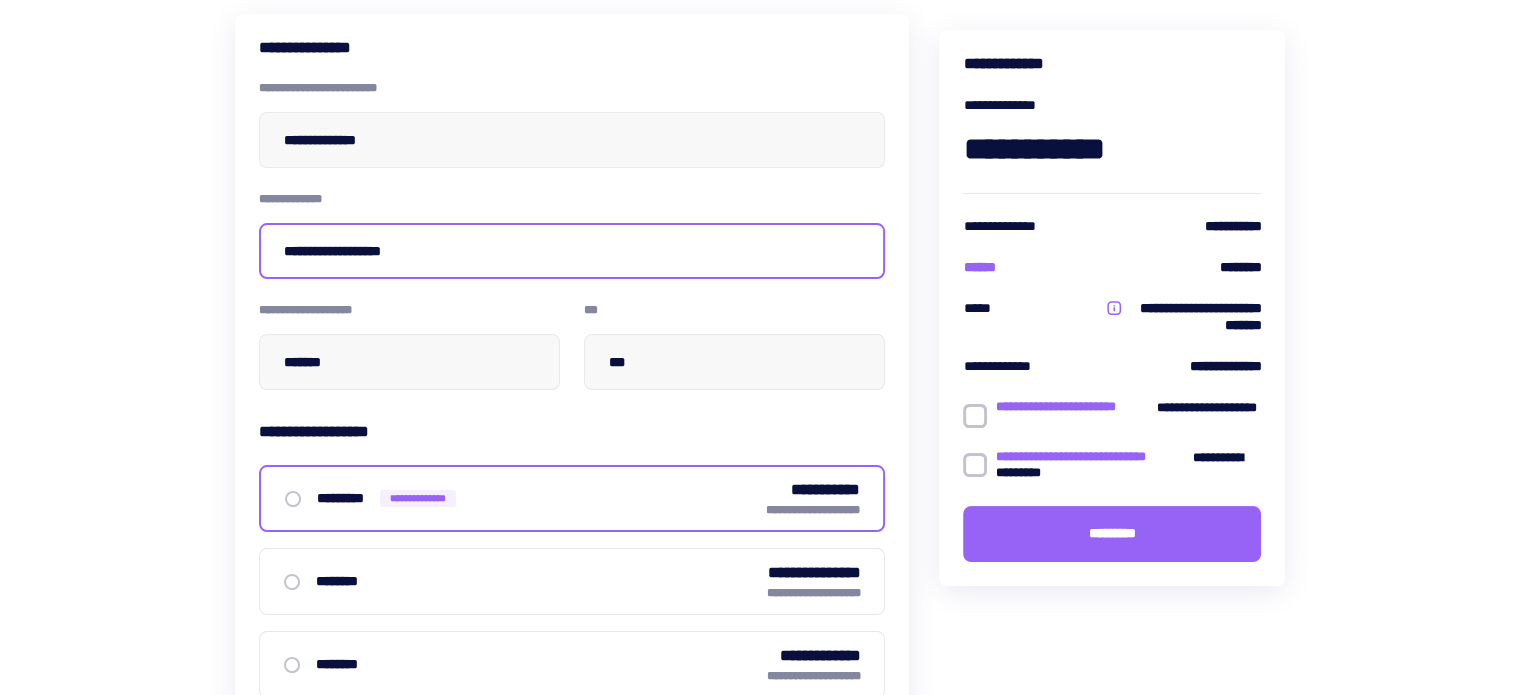 scroll, scrollTop: 0, scrollLeft: 0, axis: both 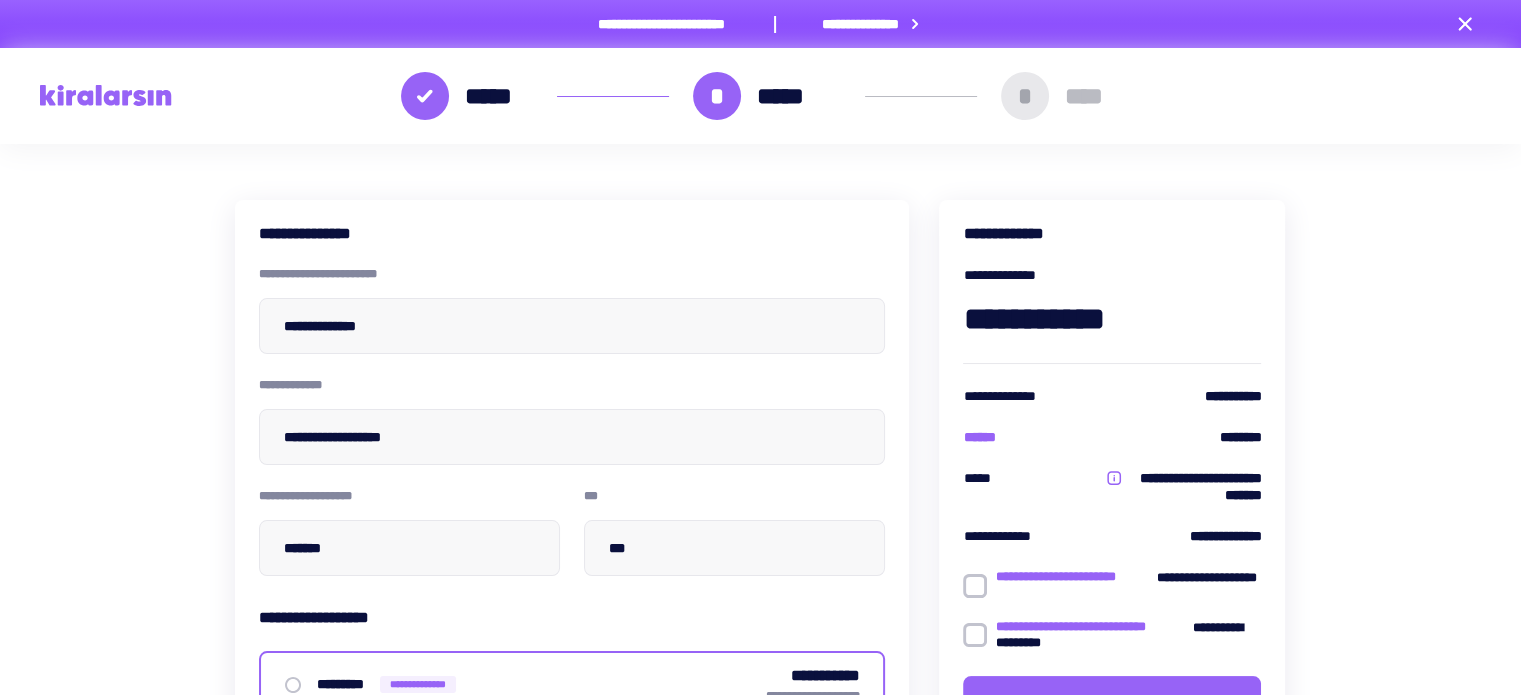 click at bounding box center [106, 95] 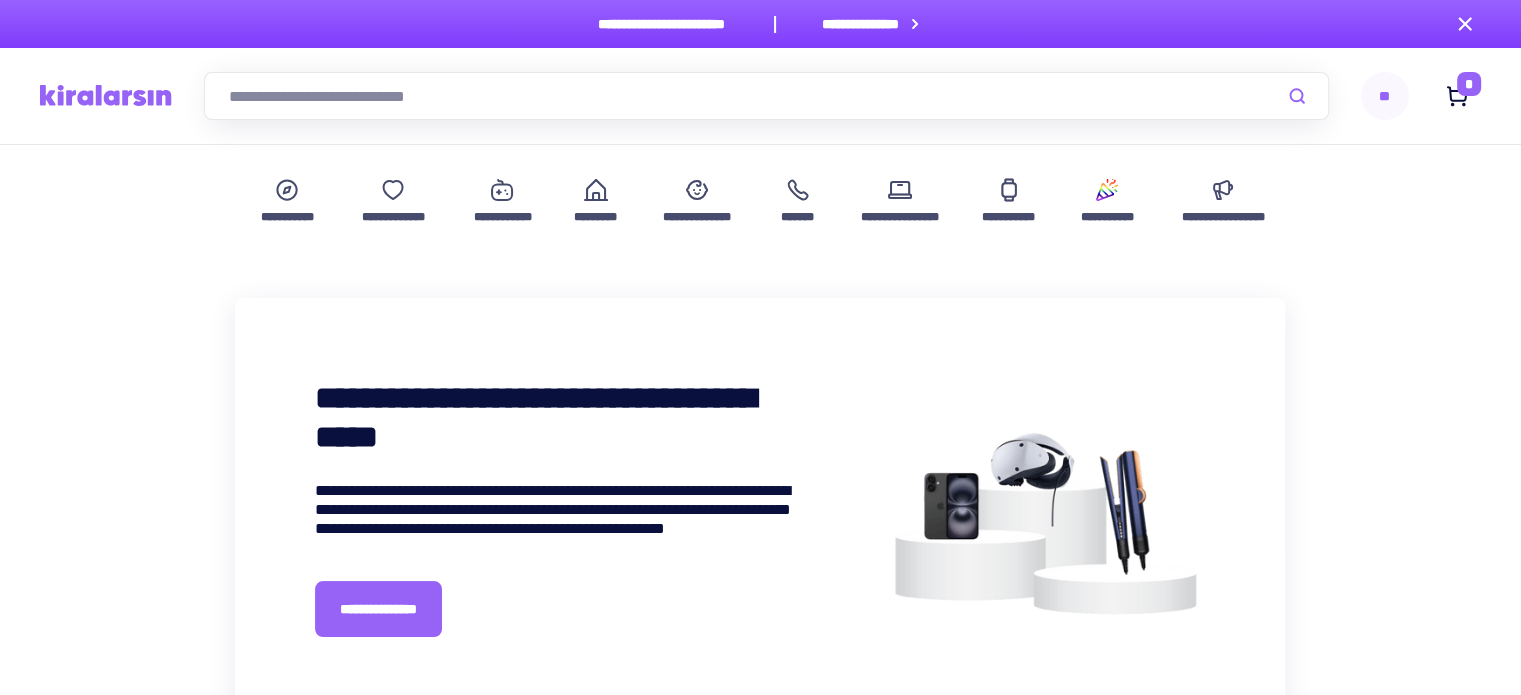 click on "**********" at bounding box center (760, 96) 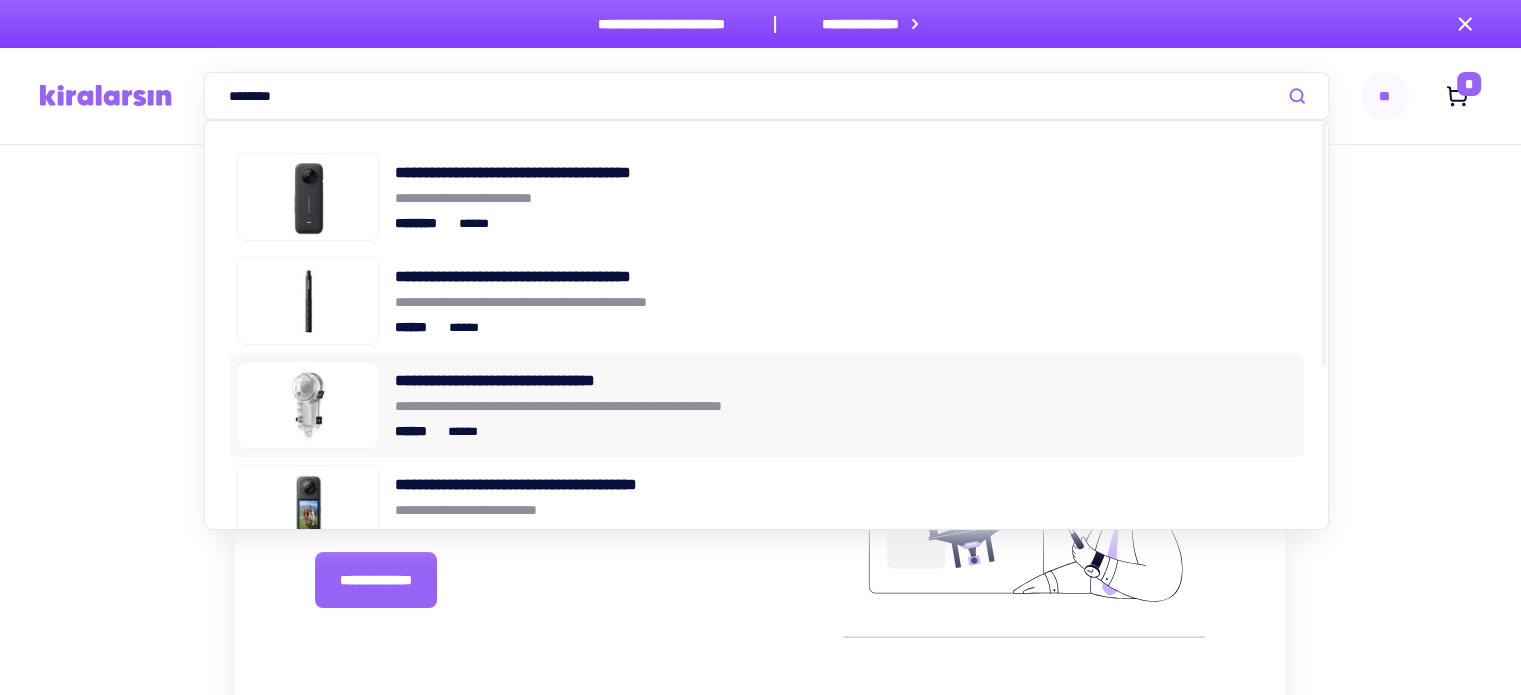 type on "********" 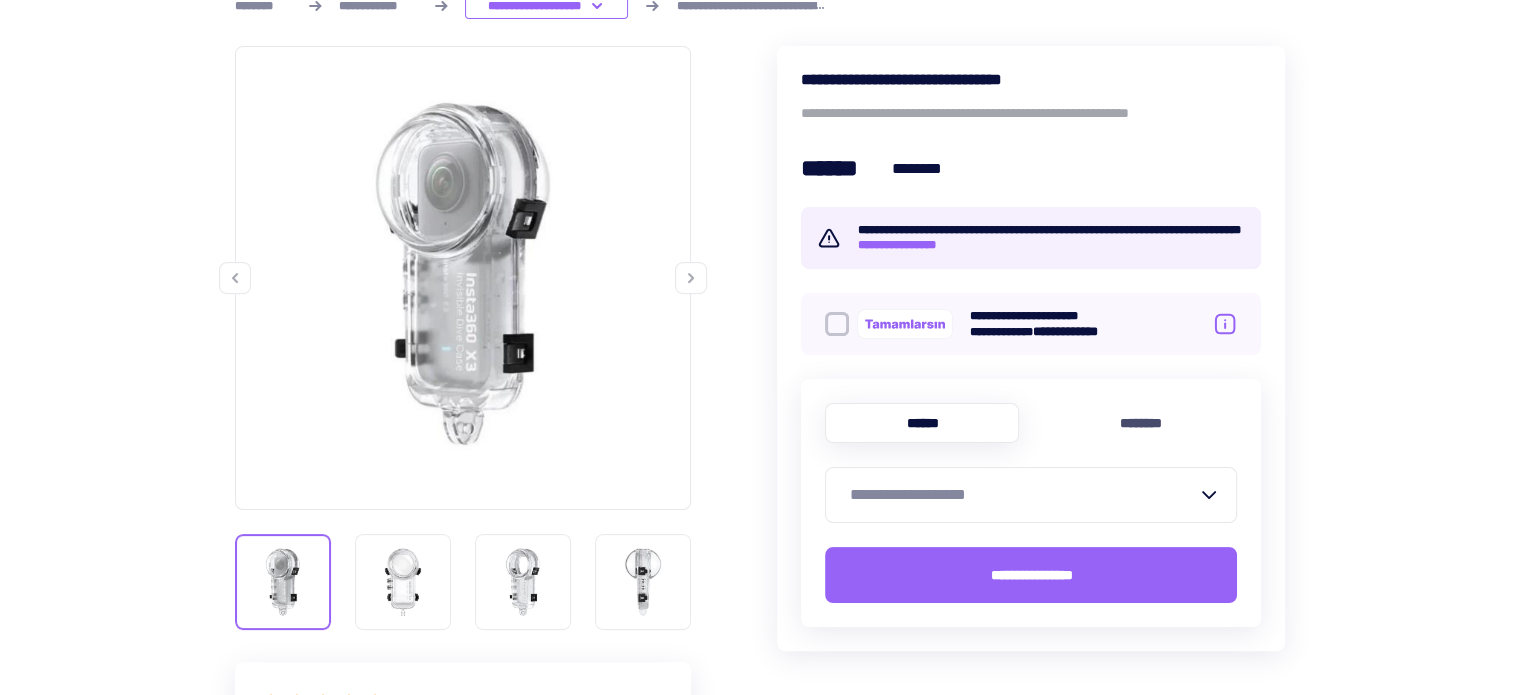 scroll, scrollTop: 300, scrollLeft: 0, axis: vertical 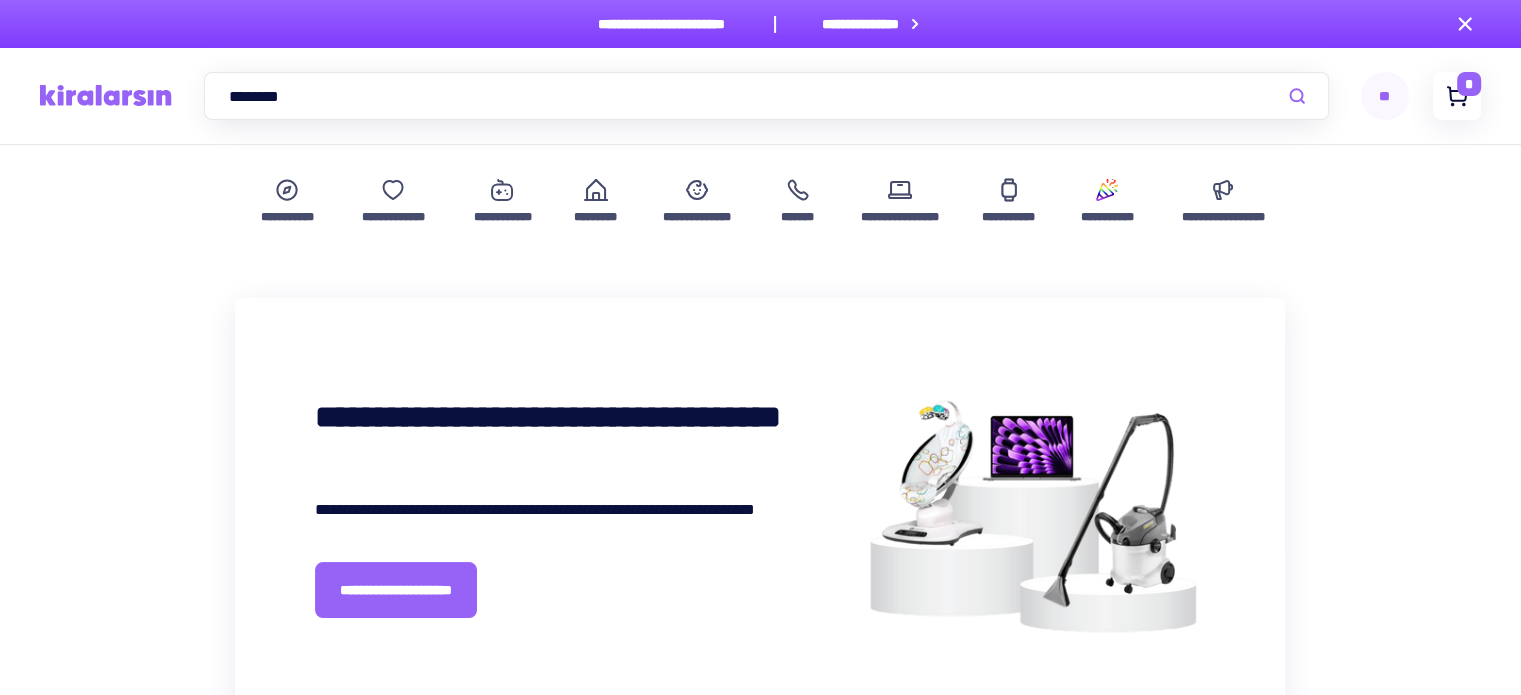 click 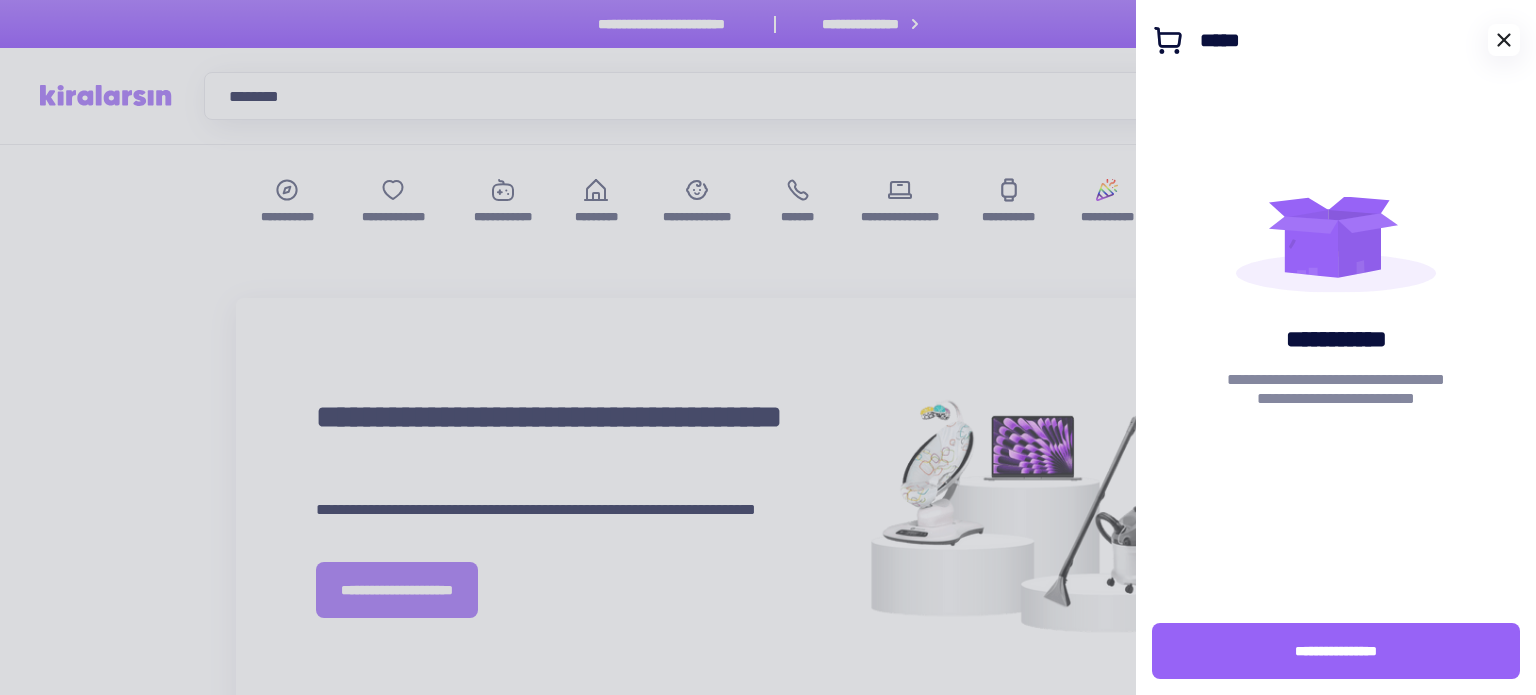 click 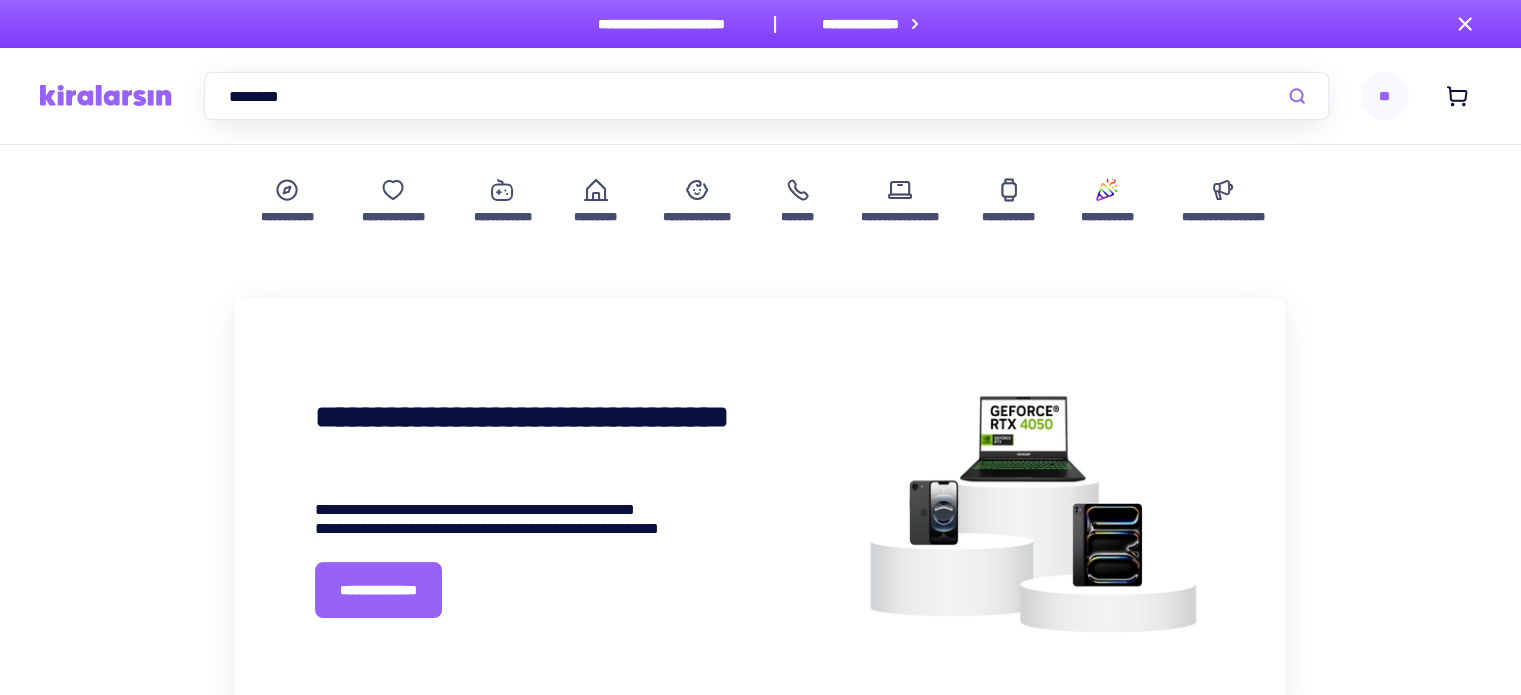 click on "**" at bounding box center [1385, 96] 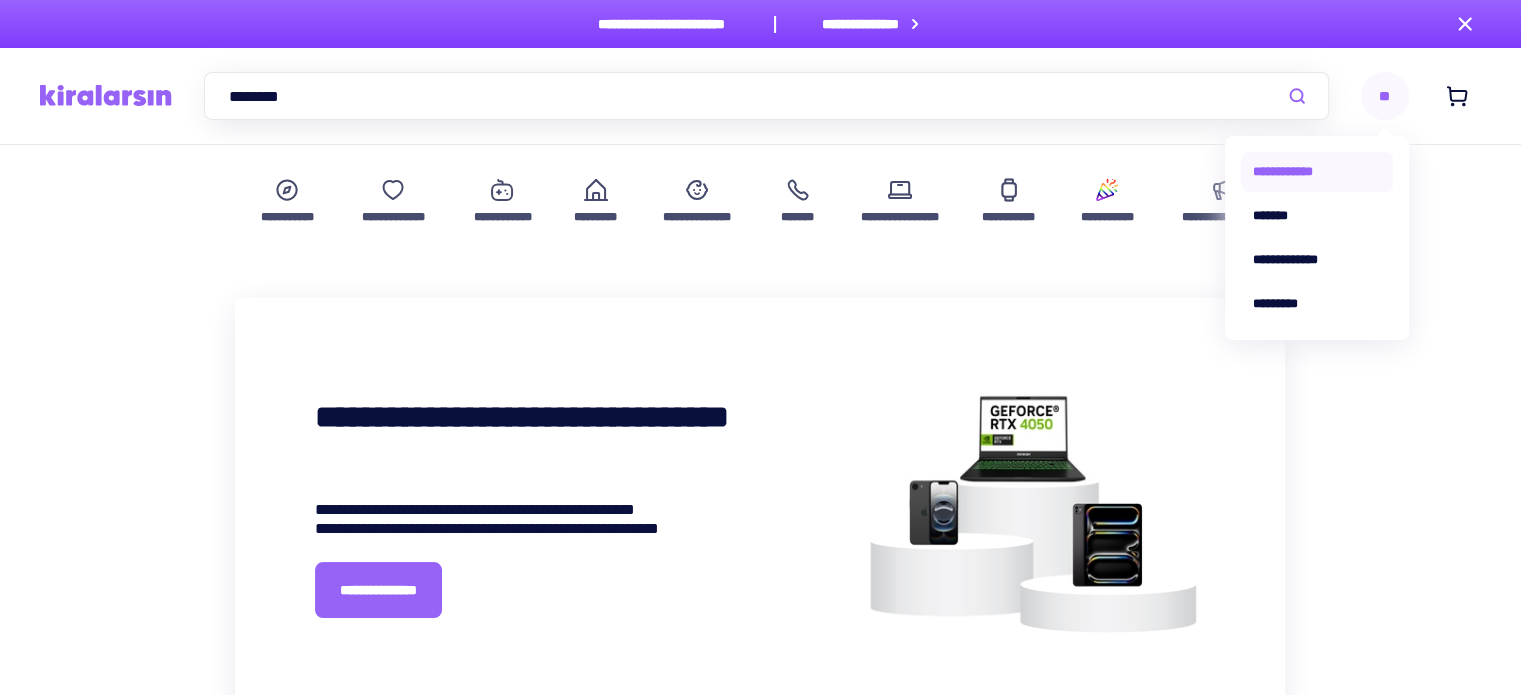 click on "**********" at bounding box center [1317, 172] 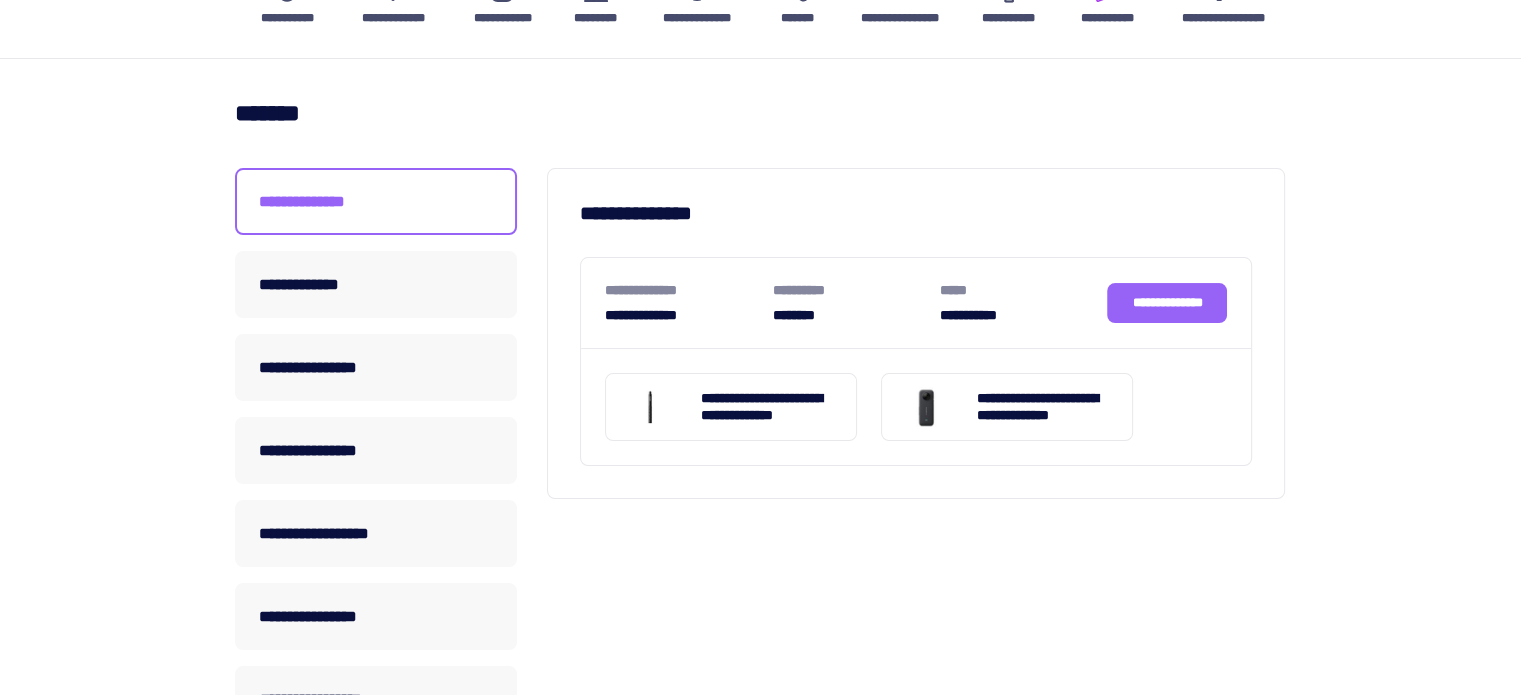scroll, scrollTop: 200, scrollLeft: 0, axis: vertical 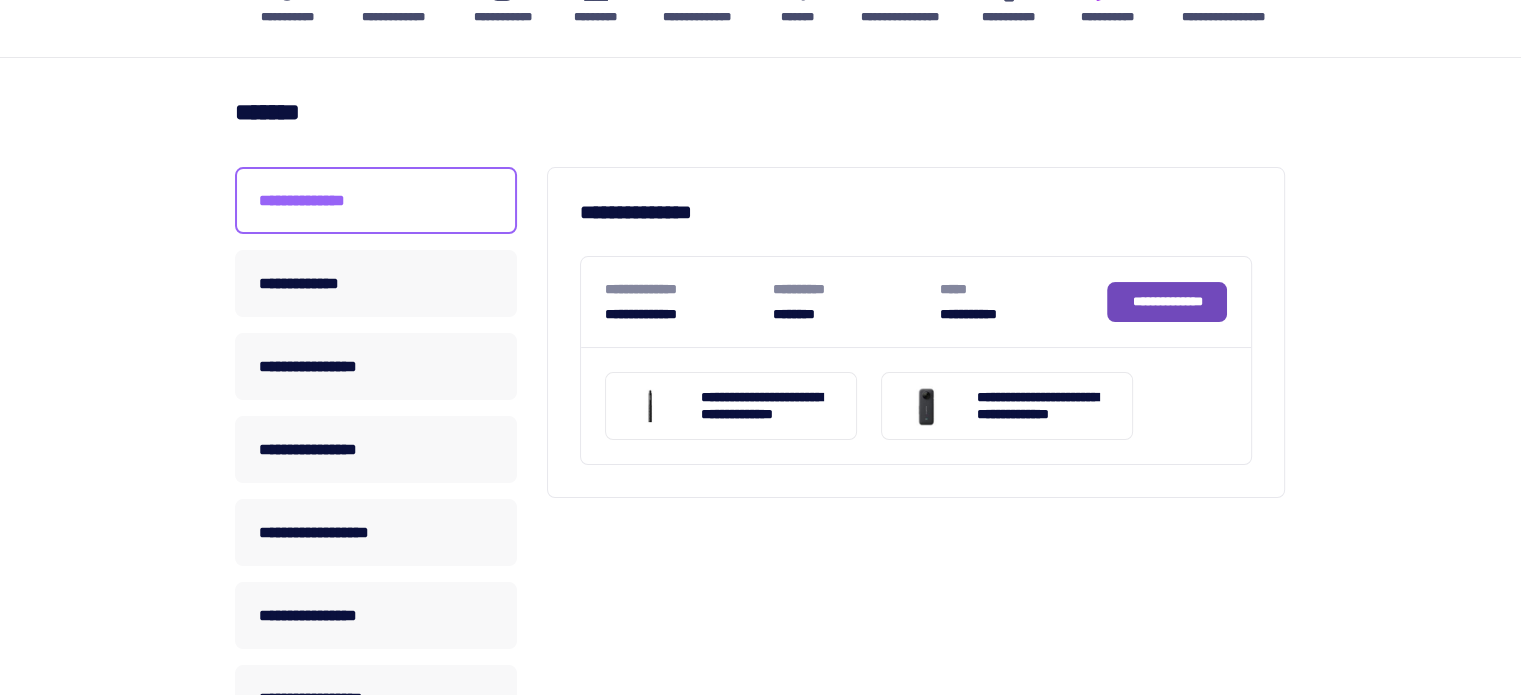 click on "**********" at bounding box center [1167, 302] 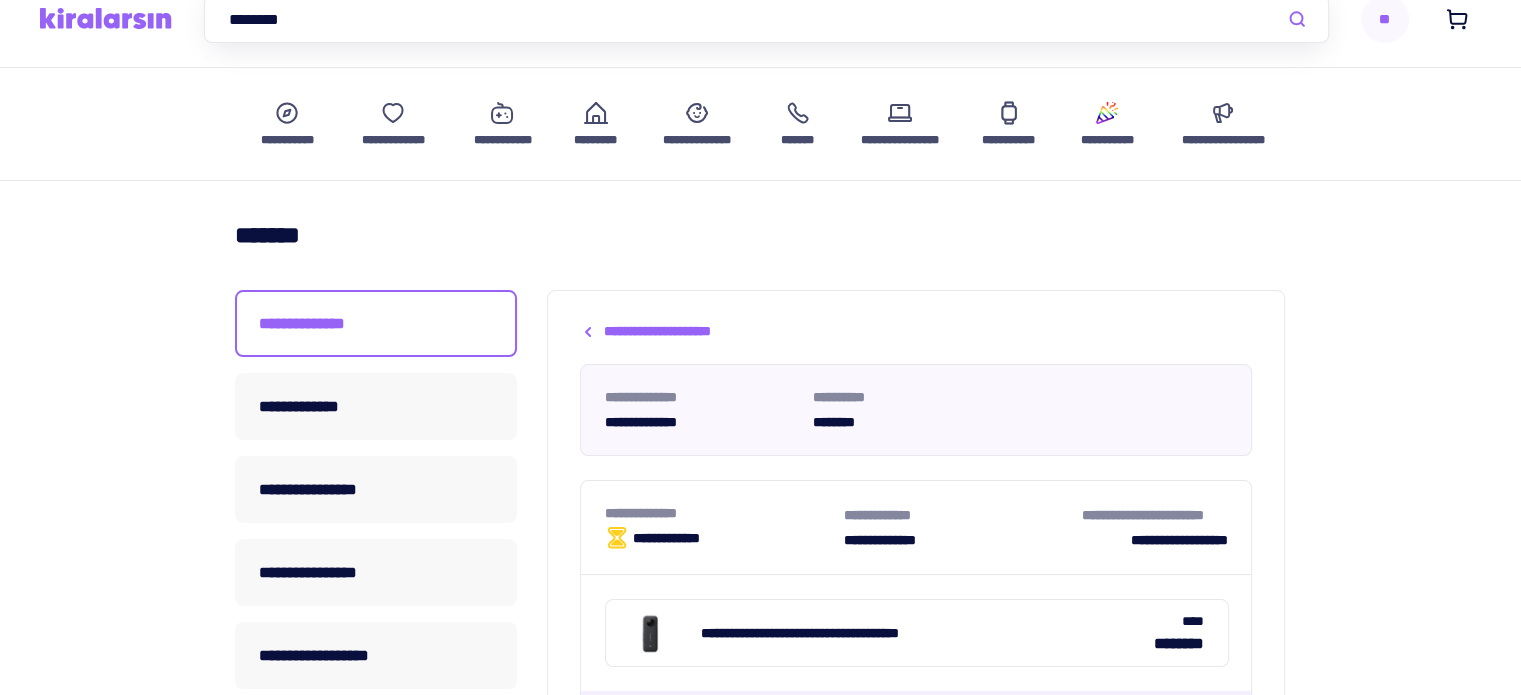 scroll, scrollTop: 200, scrollLeft: 0, axis: vertical 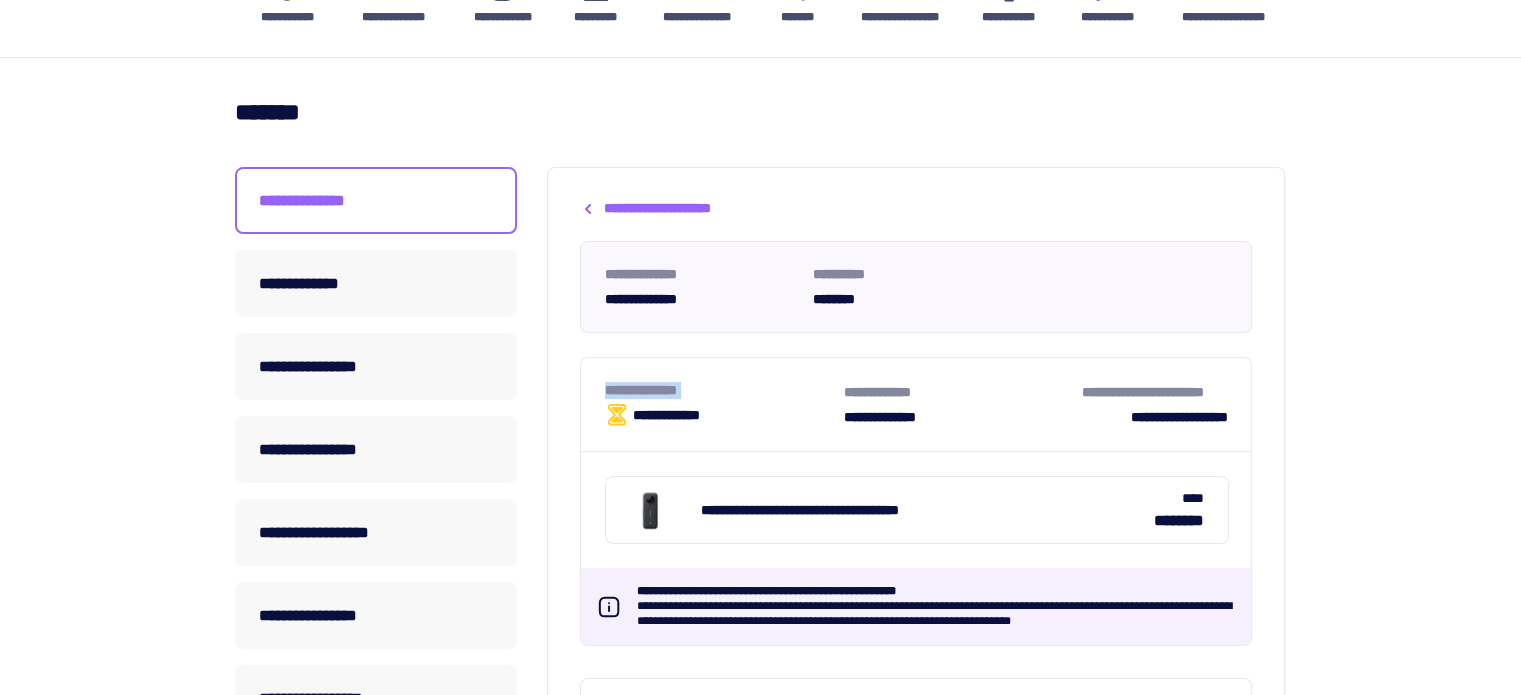 drag, startPoint x: 639, startPoint y: 387, endPoint x: 734, endPoint y: 420, distance: 100.56838 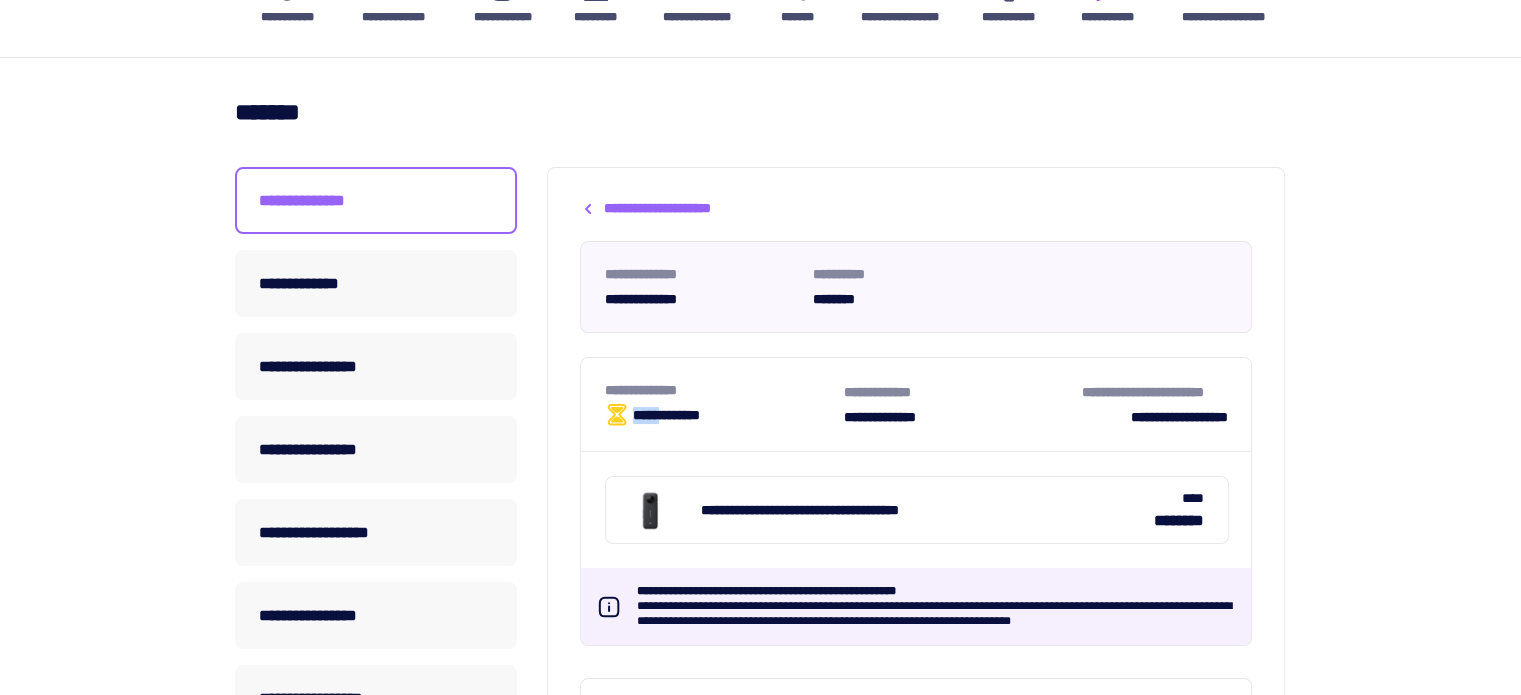click on "**********" at bounding box center (724, 415) 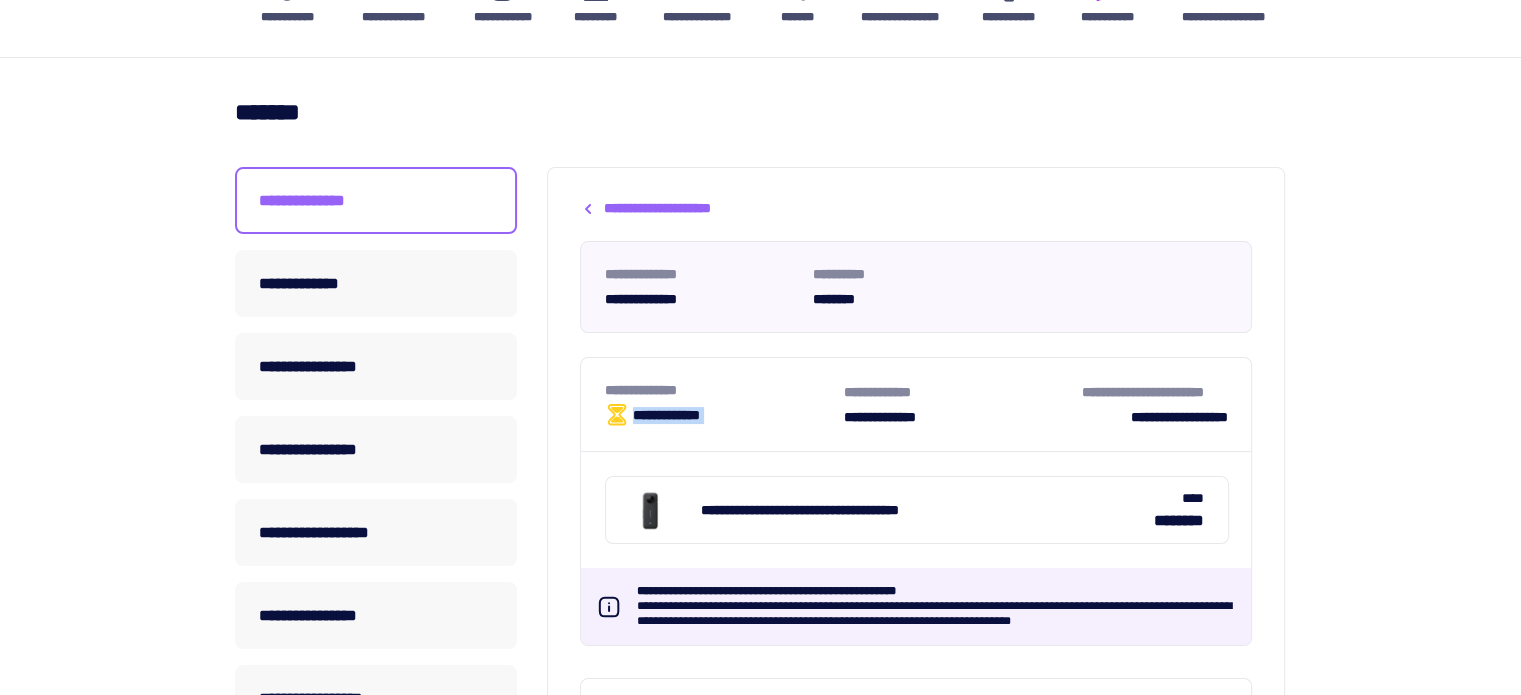 click on "**********" at bounding box center (724, 415) 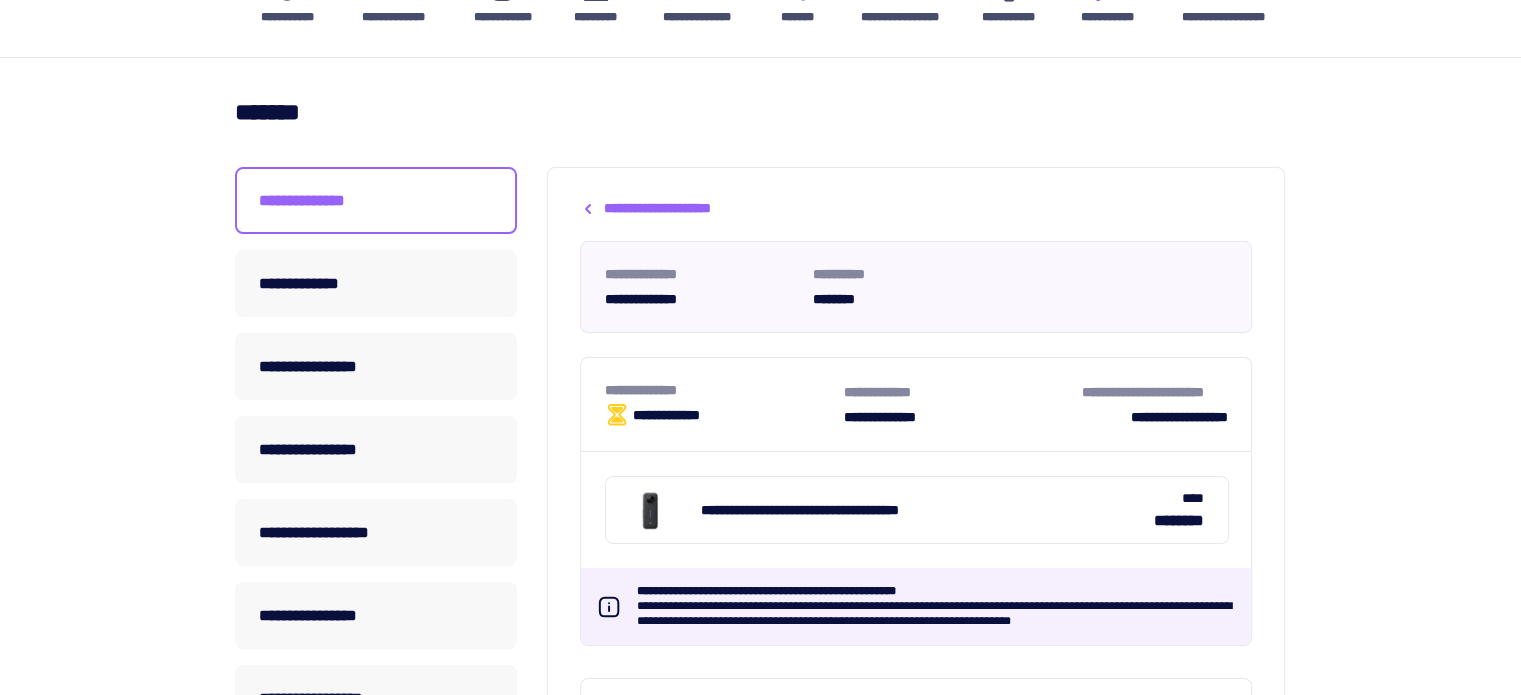 click on "**********" at bounding box center [724, 415] 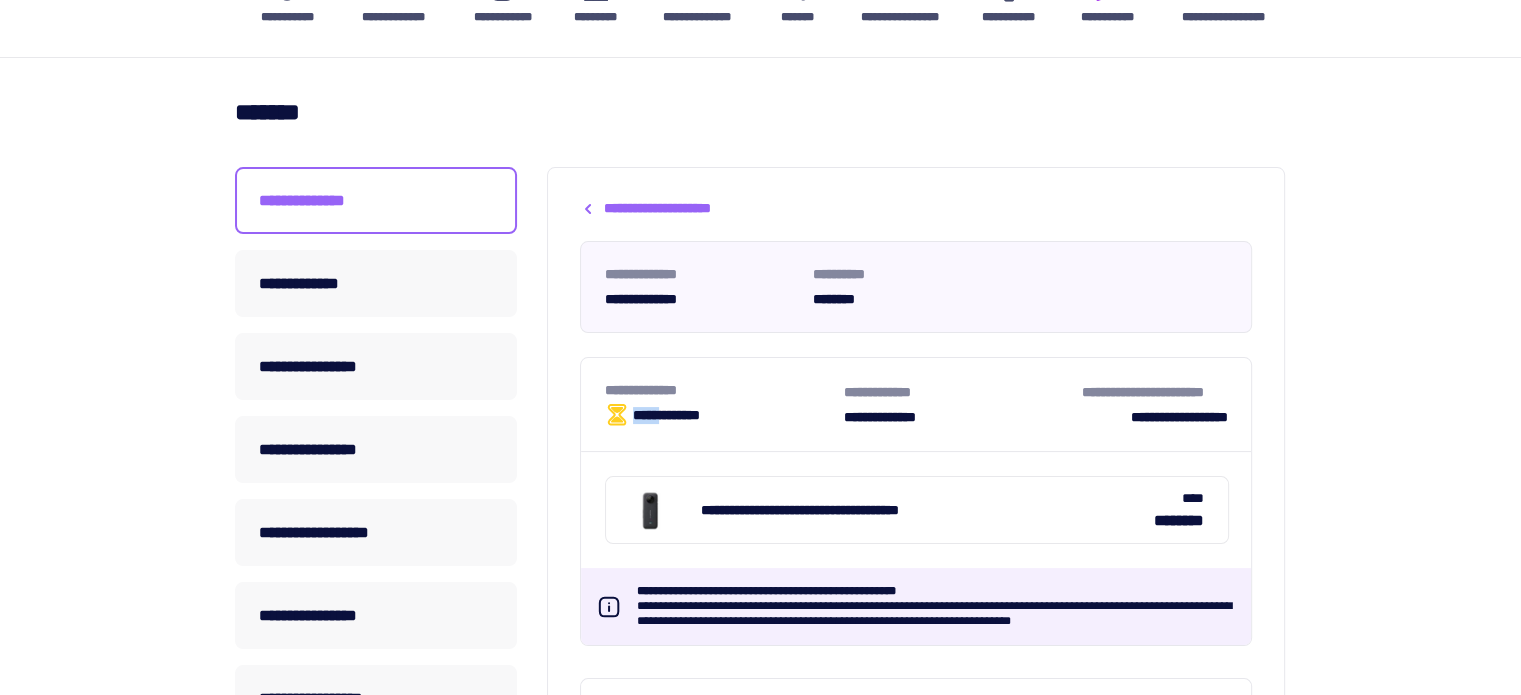 click on "**********" at bounding box center (724, 415) 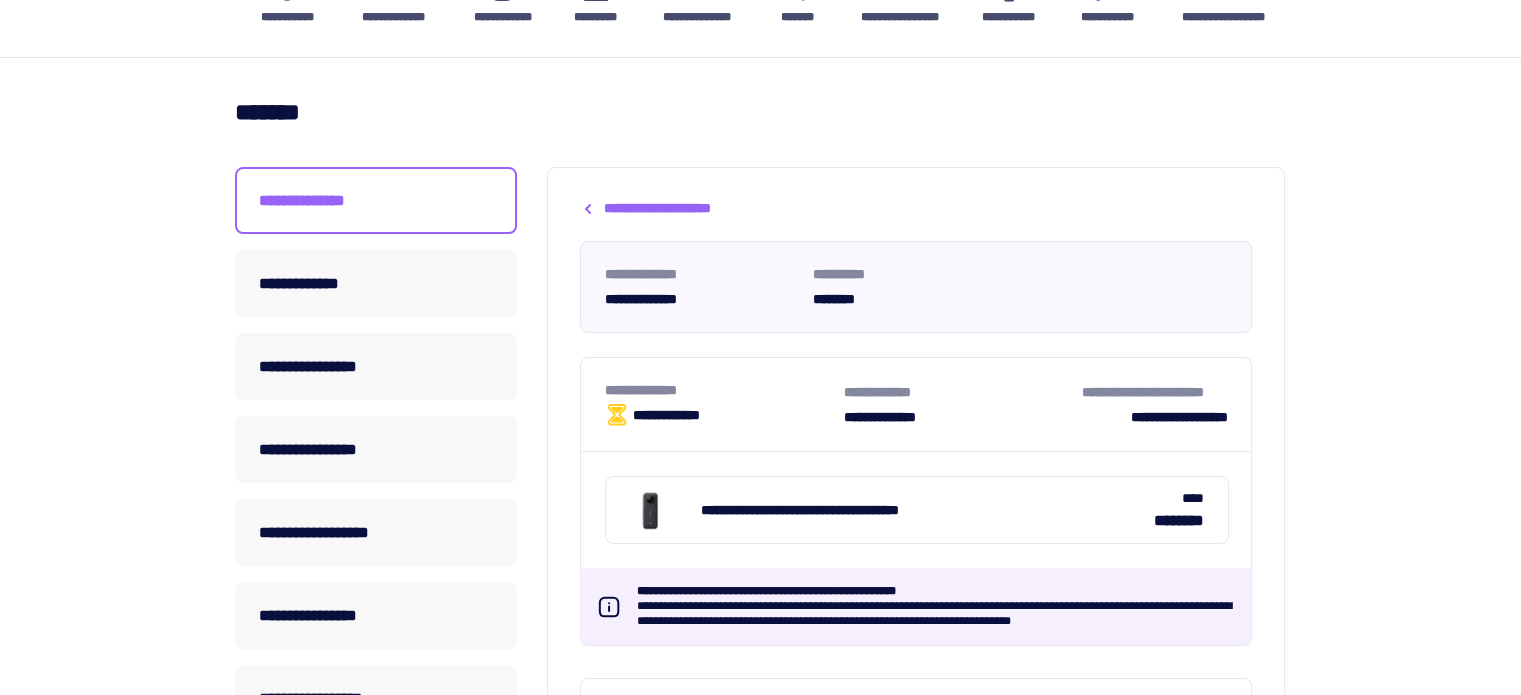 click on "**********" at bounding box center (724, 390) 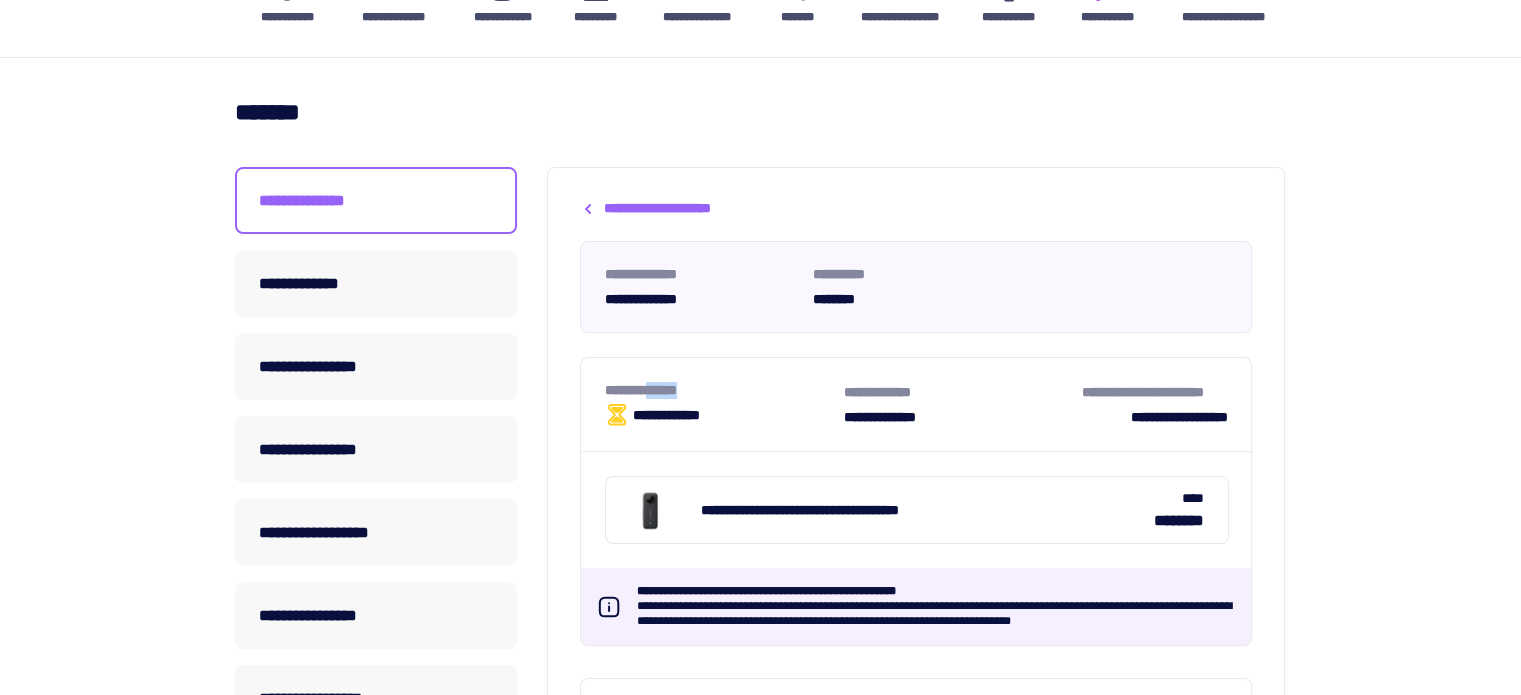 click on "**********" at bounding box center (724, 390) 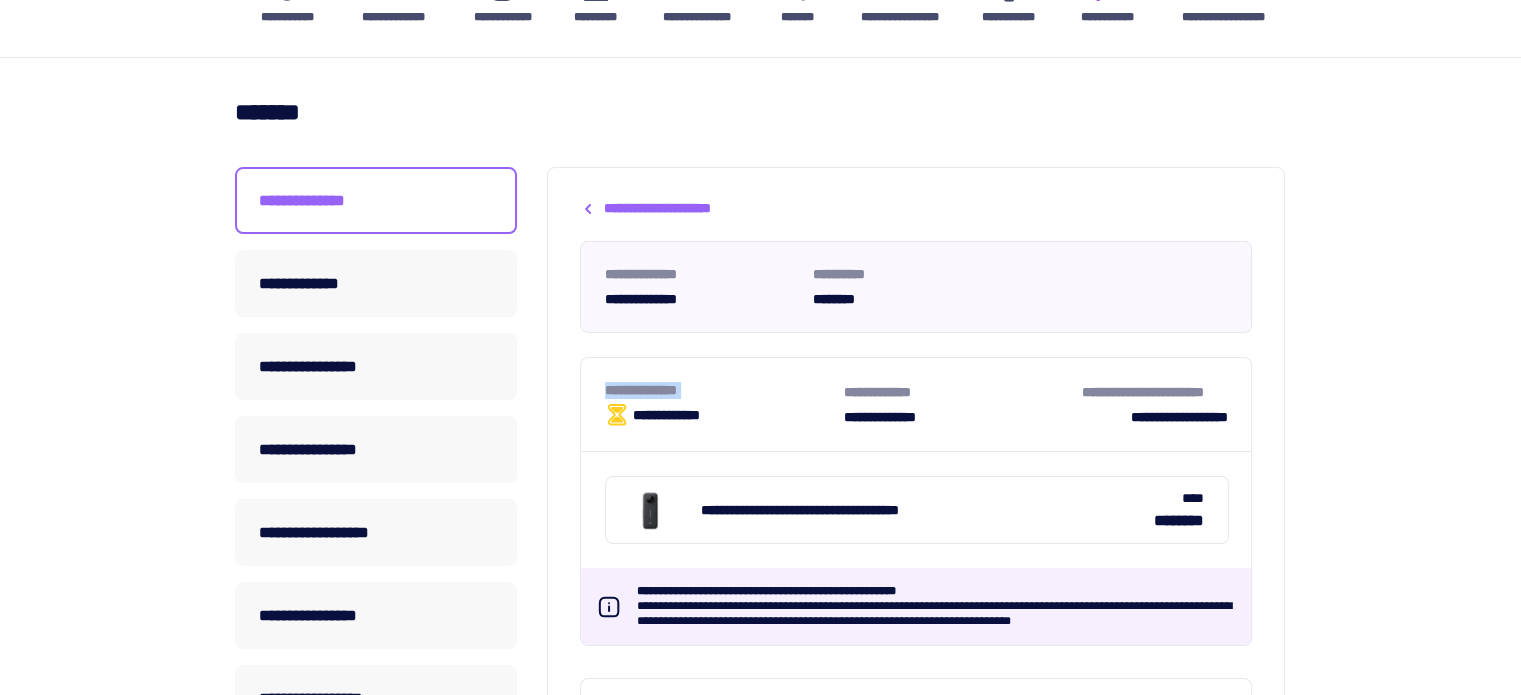 click on "**********" at bounding box center [724, 390] 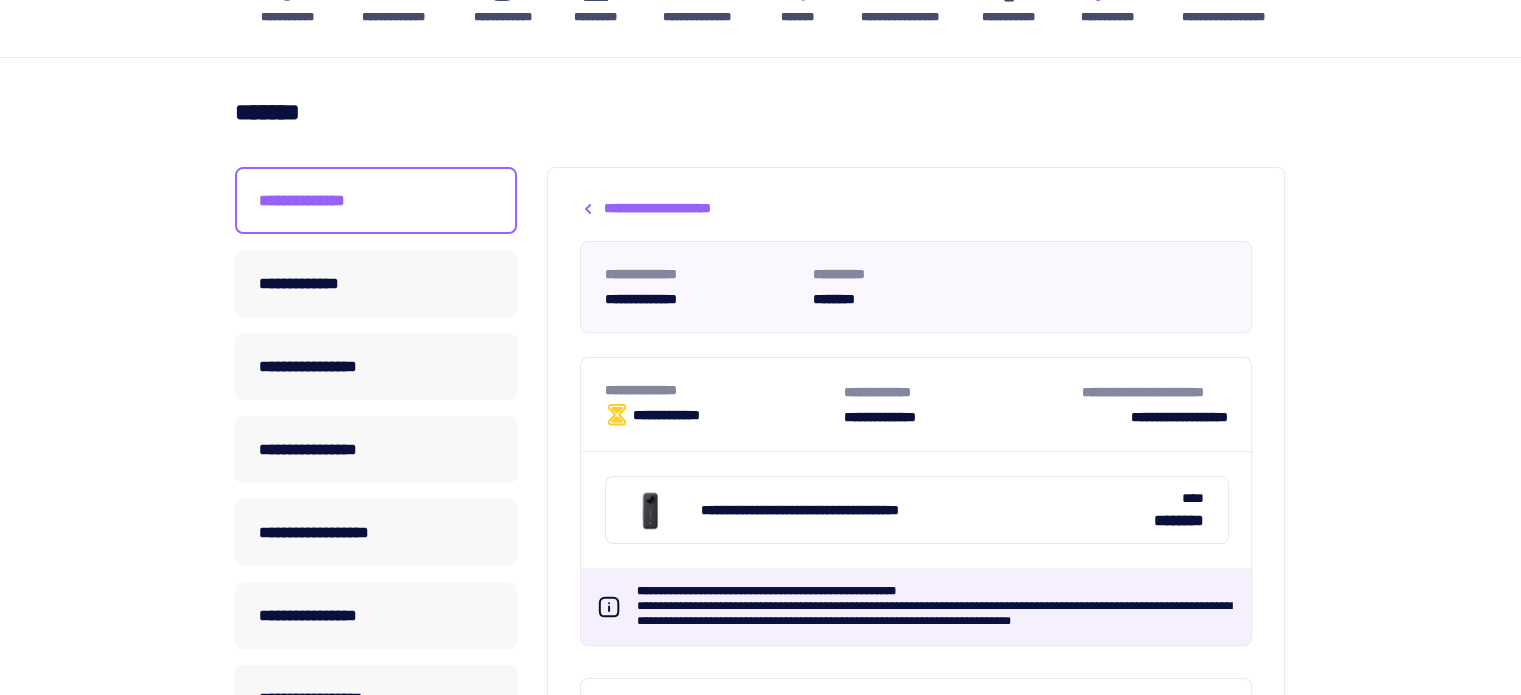 click on "**********" at bounding box center (724, 415) 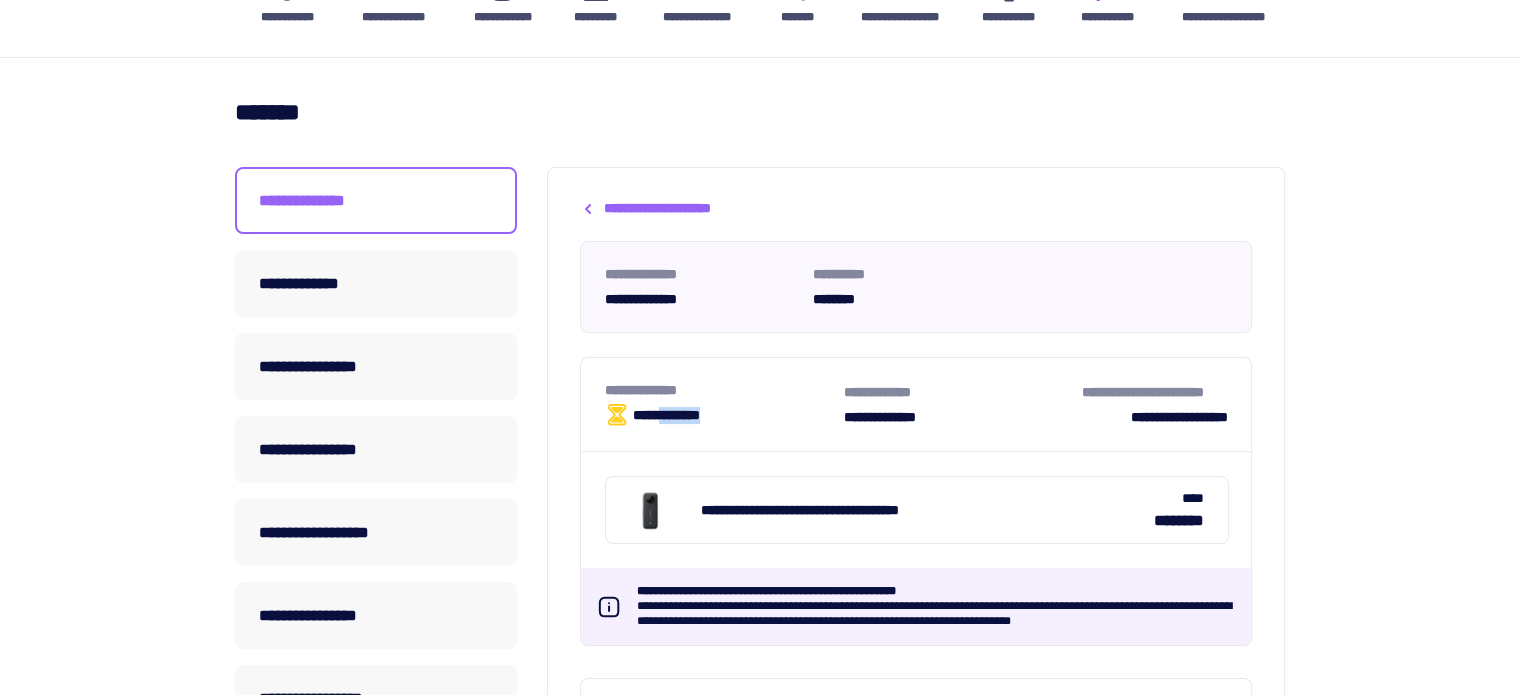 click on "**********" at bounding box center (724, 415) 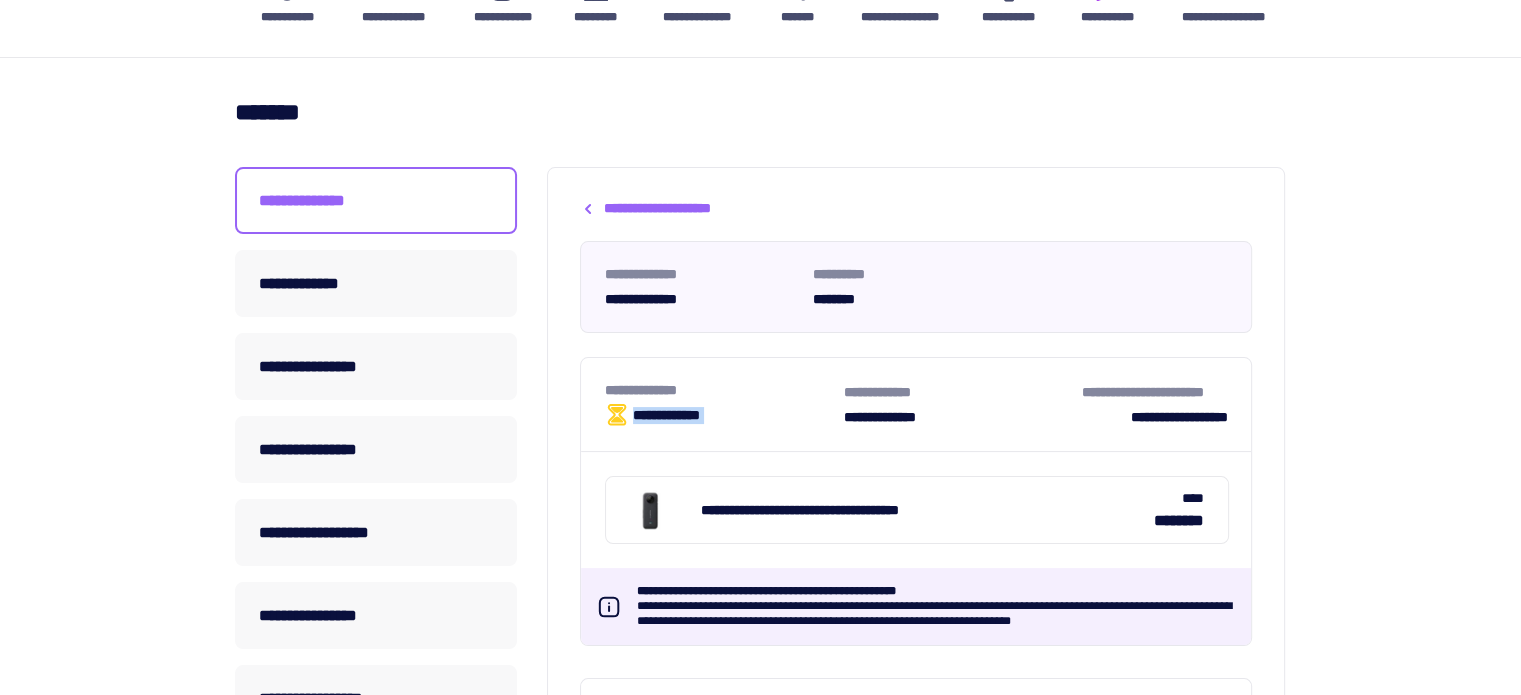 click on "**********" at bounding box center [724, 415] 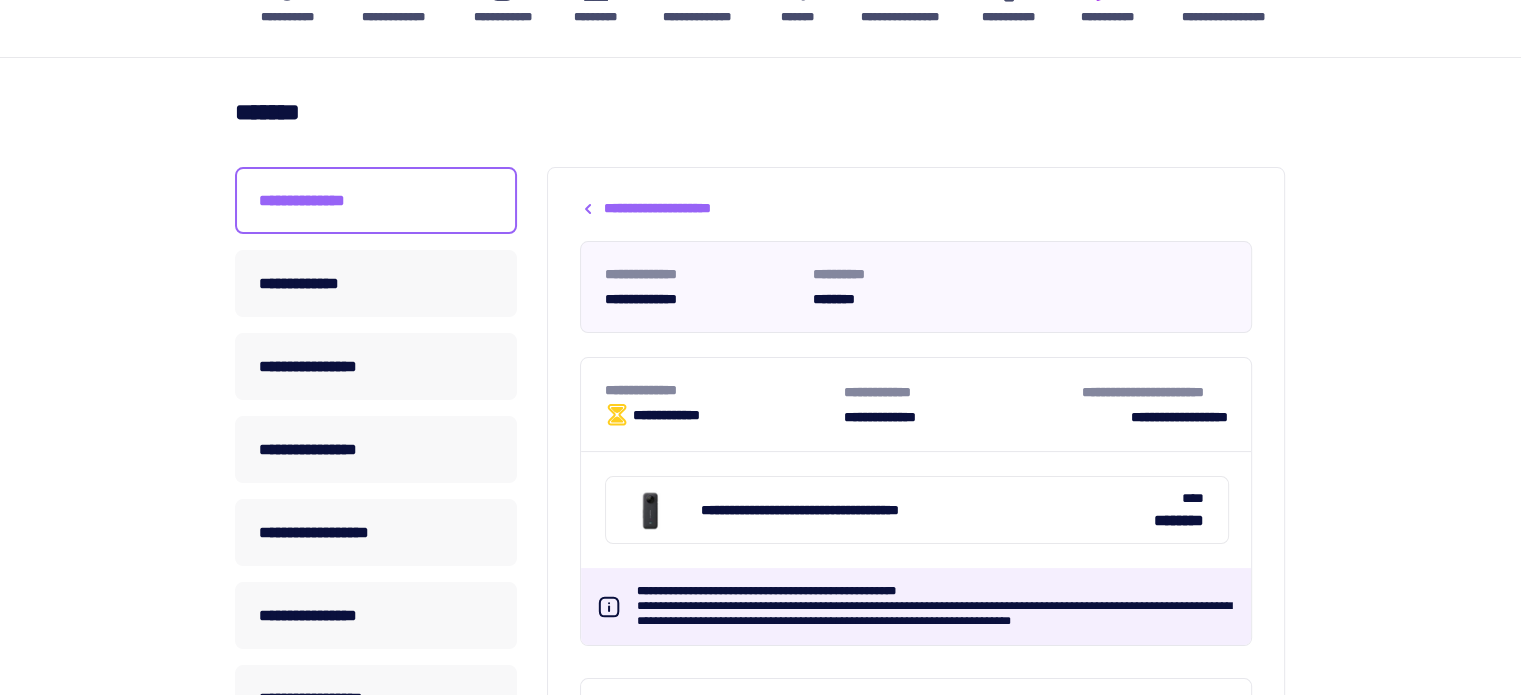 click on "**********" at bounding box center [724, 390] 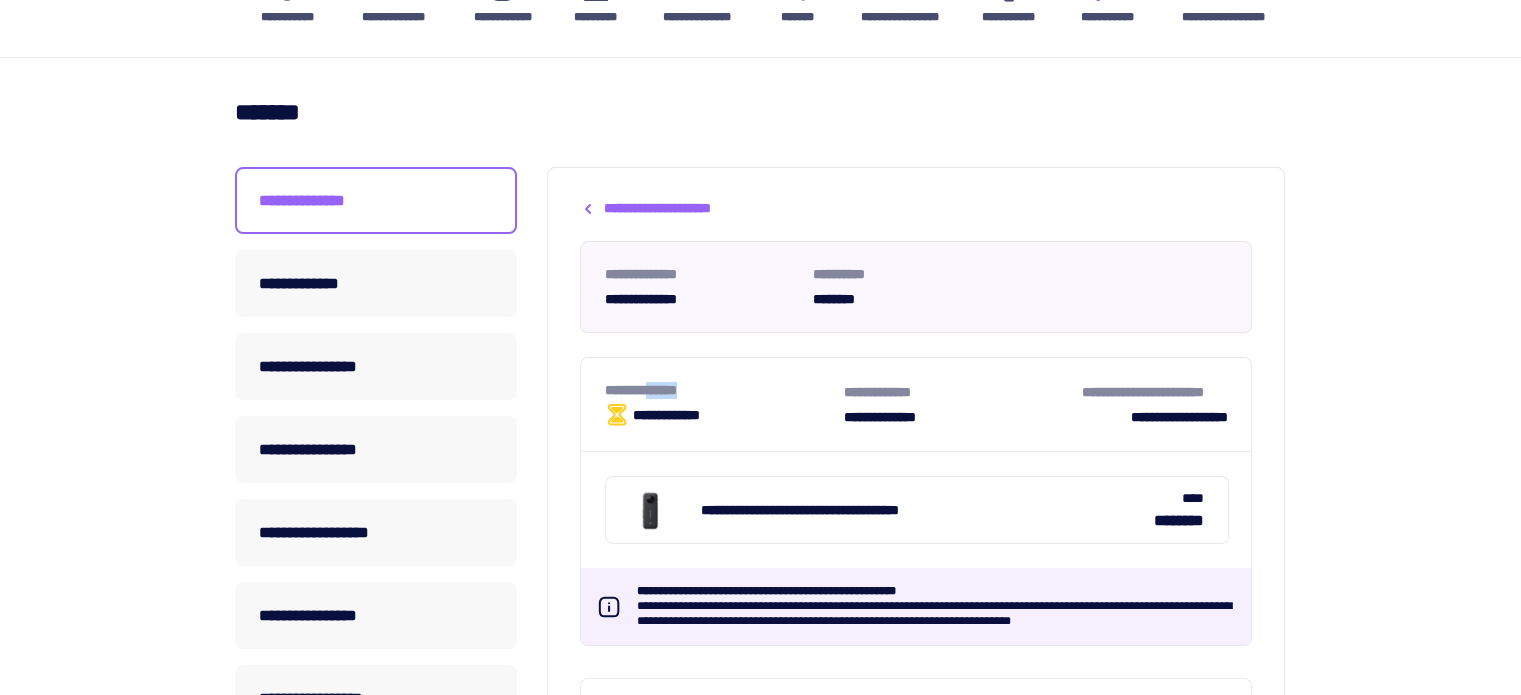 click on "**********" at bounding box center (724, 390) 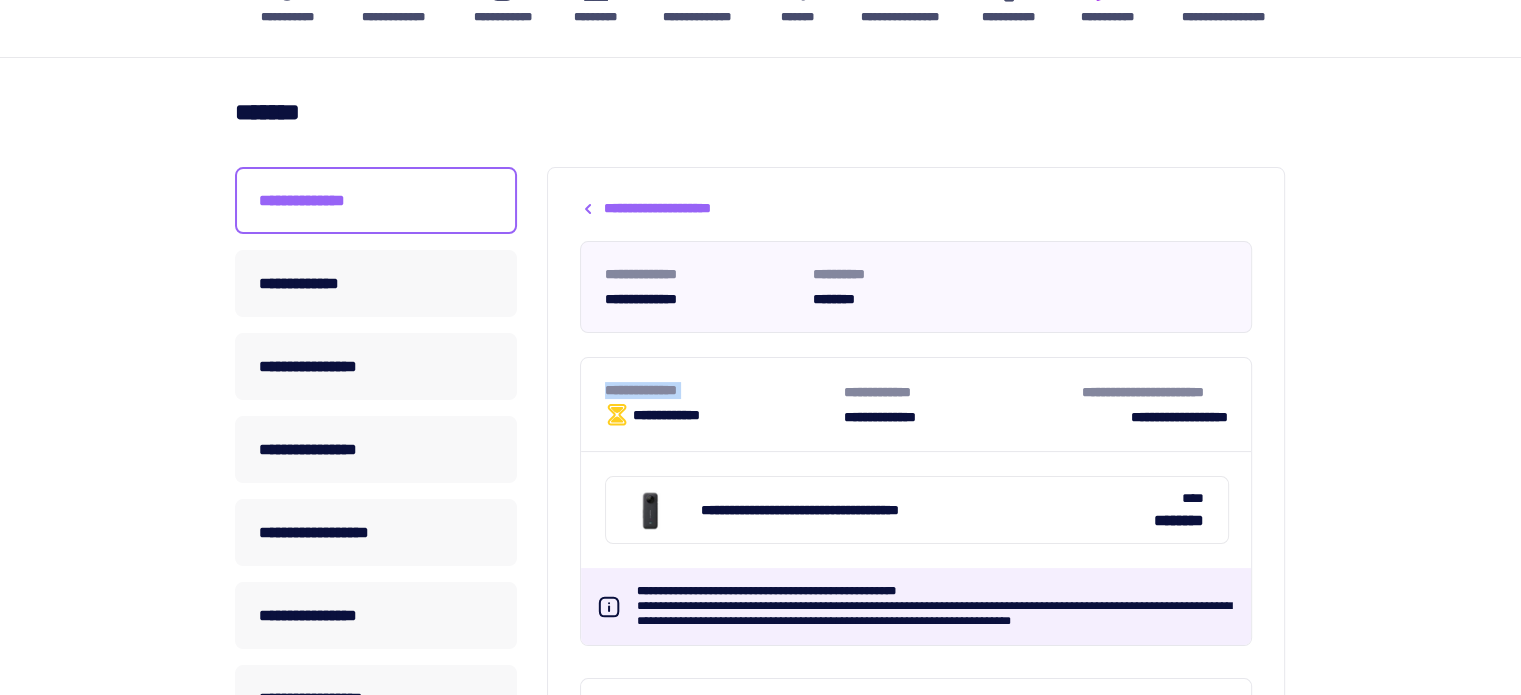 click on "**********" at bounding box center [724, 390] 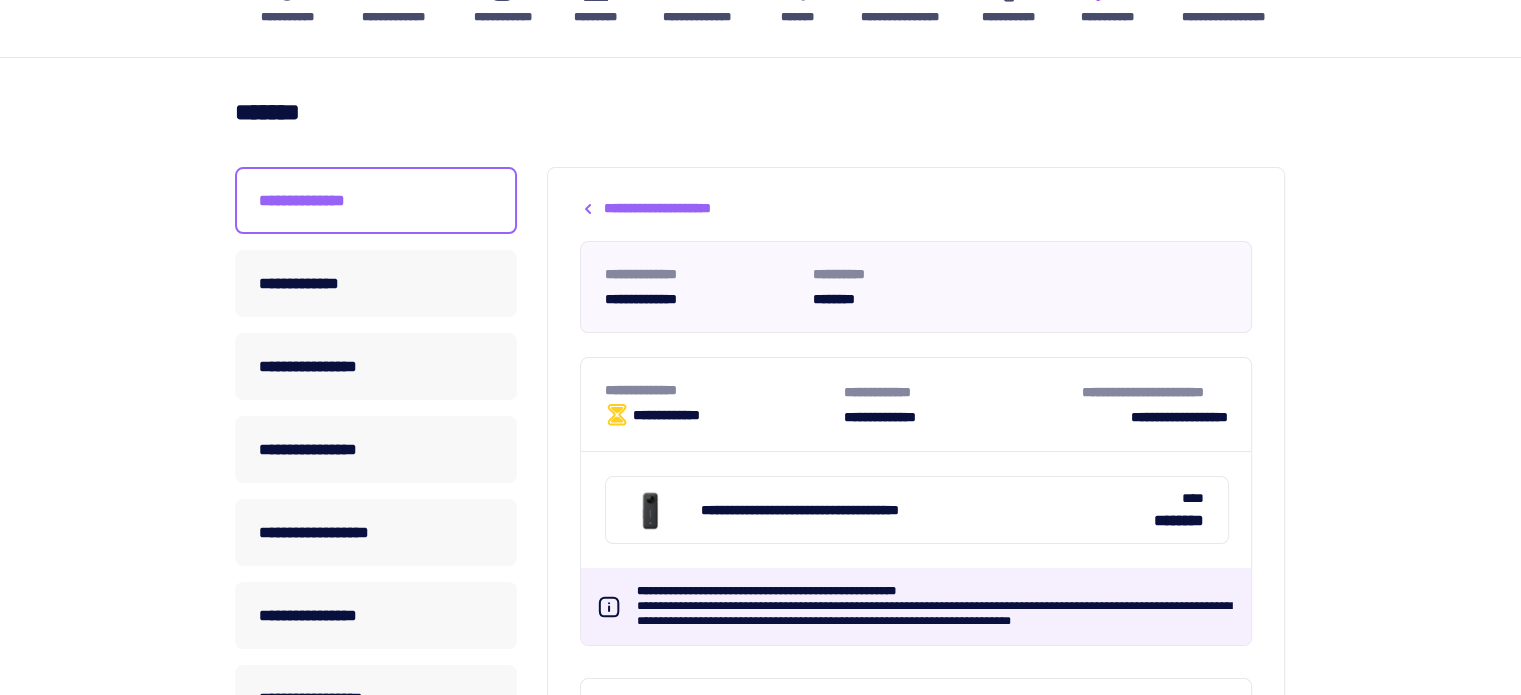 click on "**********" at bounding box center [724, 415] 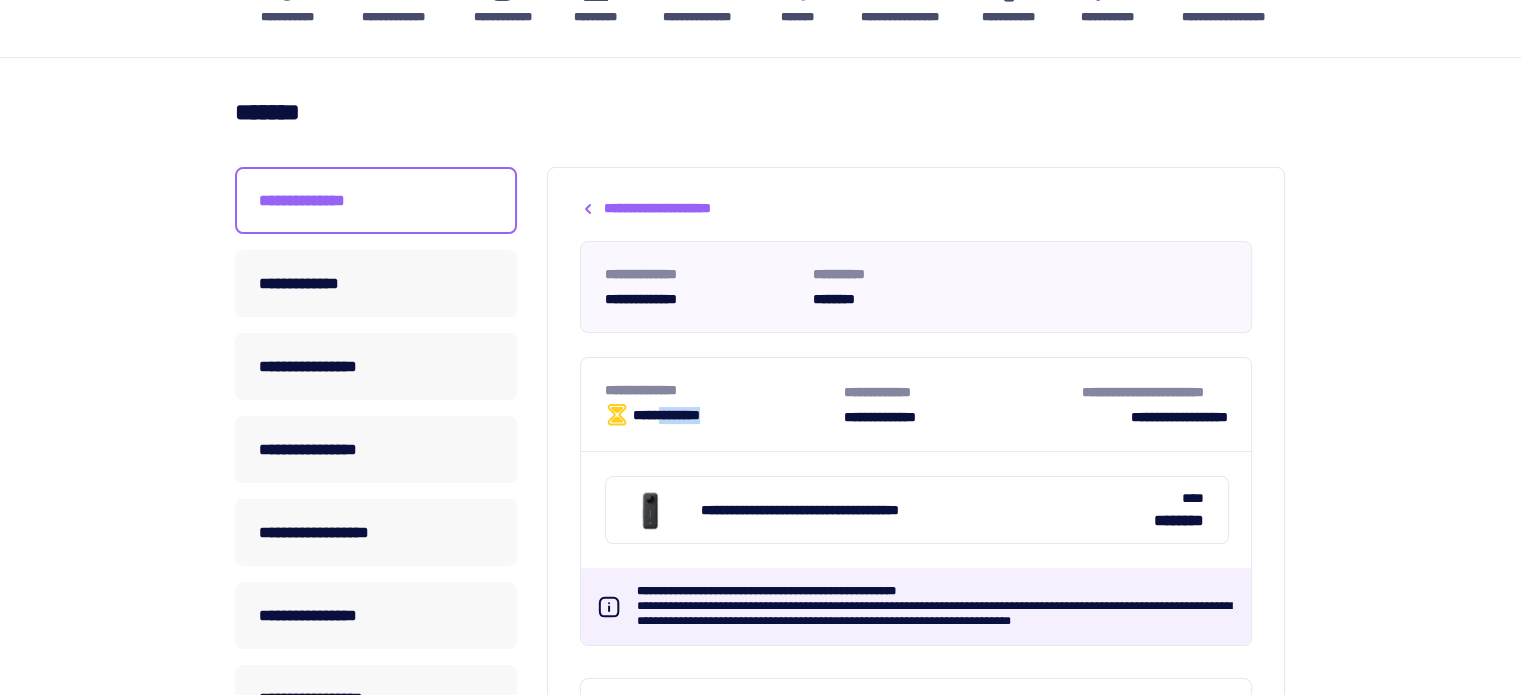 click on "**********" at bounding box center (724, 415) 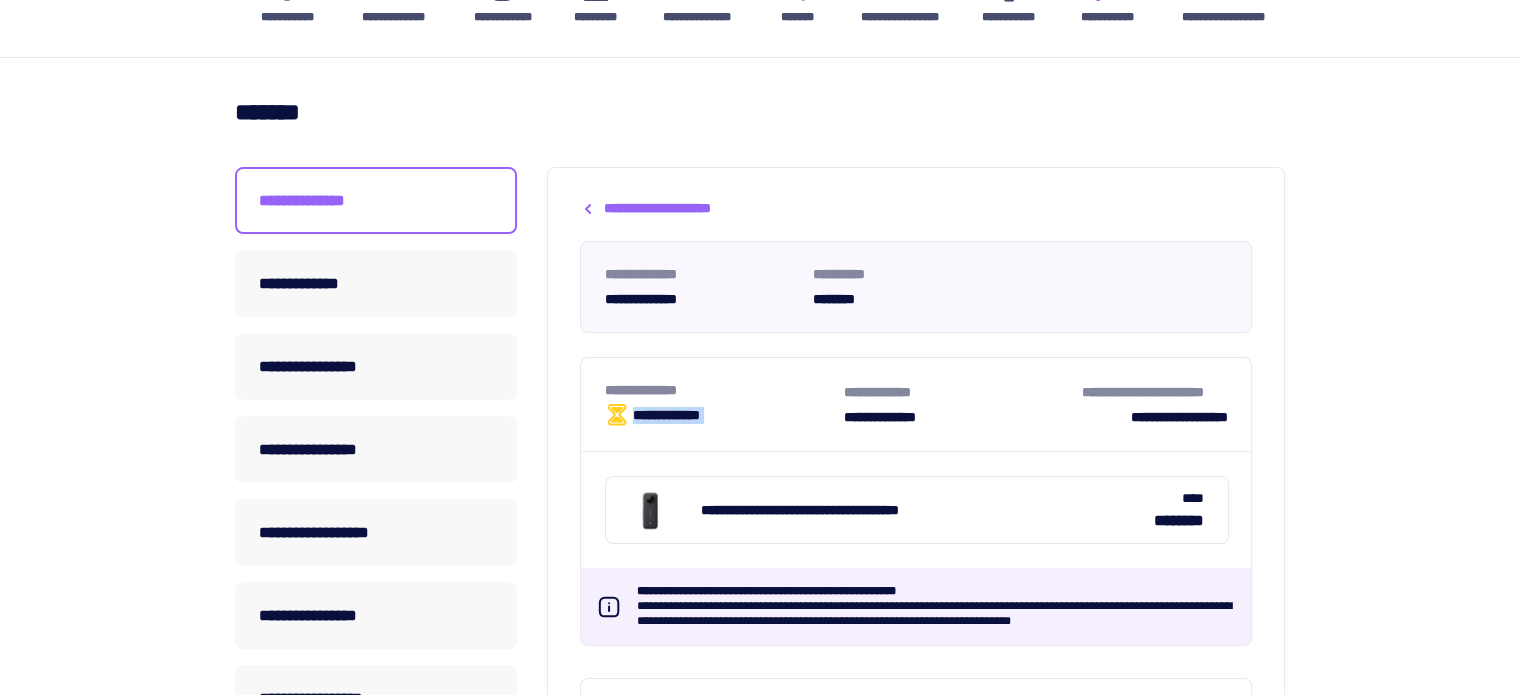 click on "**********" at bounding box center [724, 415] 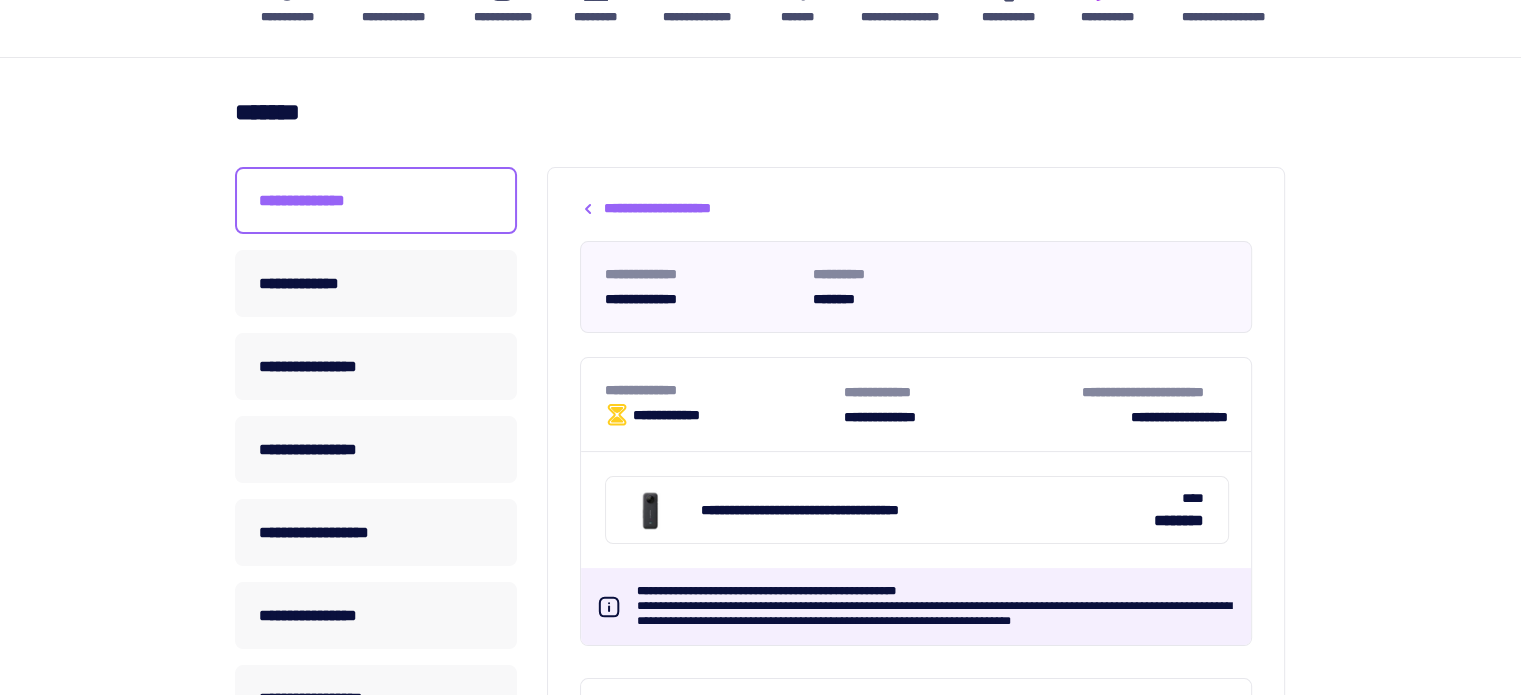 click on "**********" at bounding box center [724, 390] 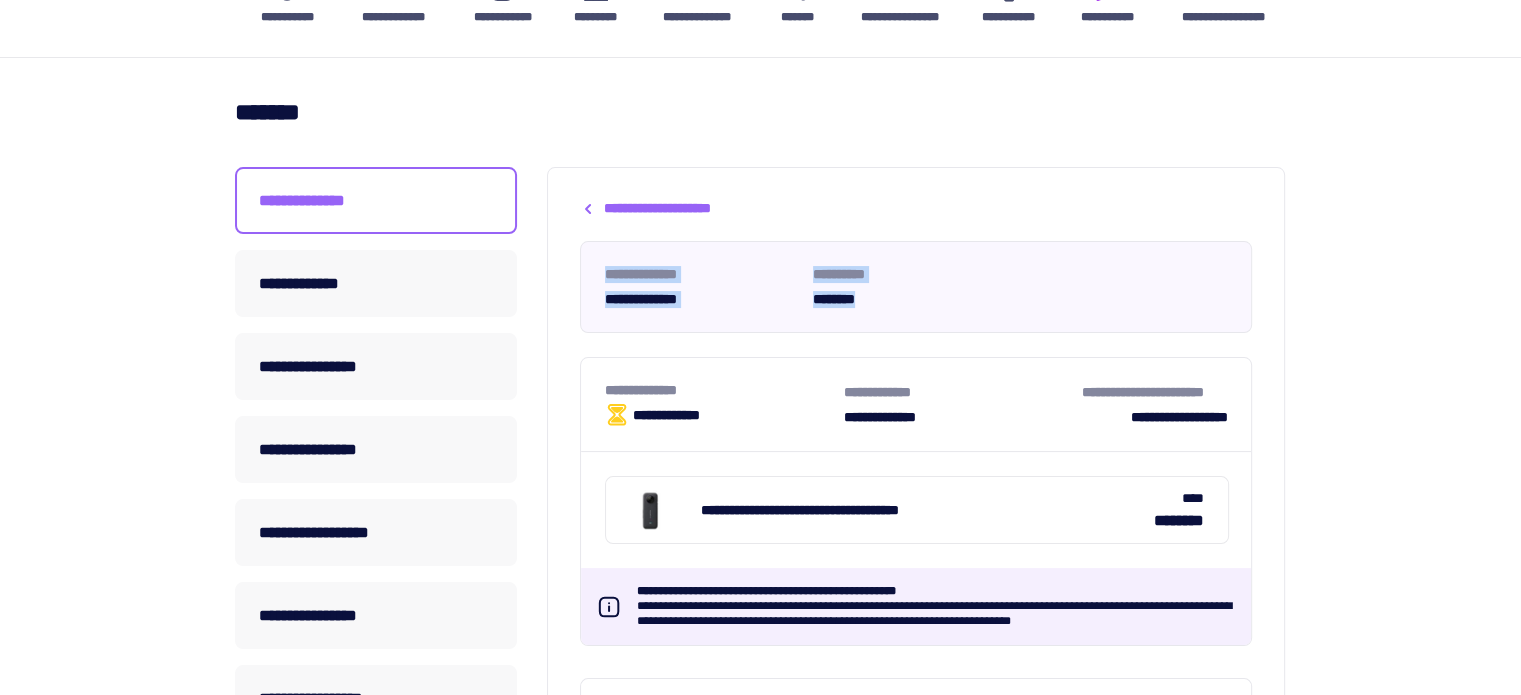 drag, startPoint x: 693, startPoint y: 277, endPoint x: 896, endPoint y: 321, distance: 207.71375 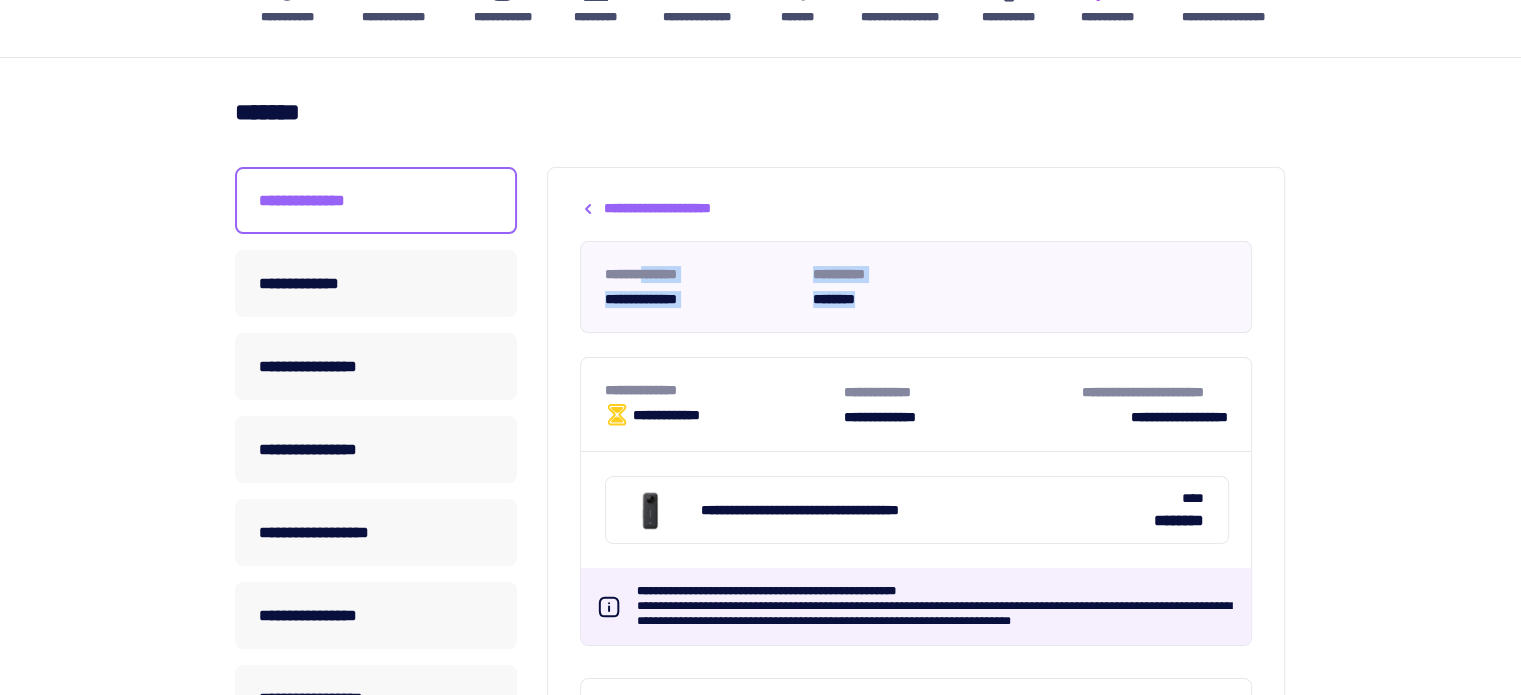 drag, startPoint x: 904, startPoint y: 314, endPoint x: 652, endPoint y: 272, distance: 255.47603 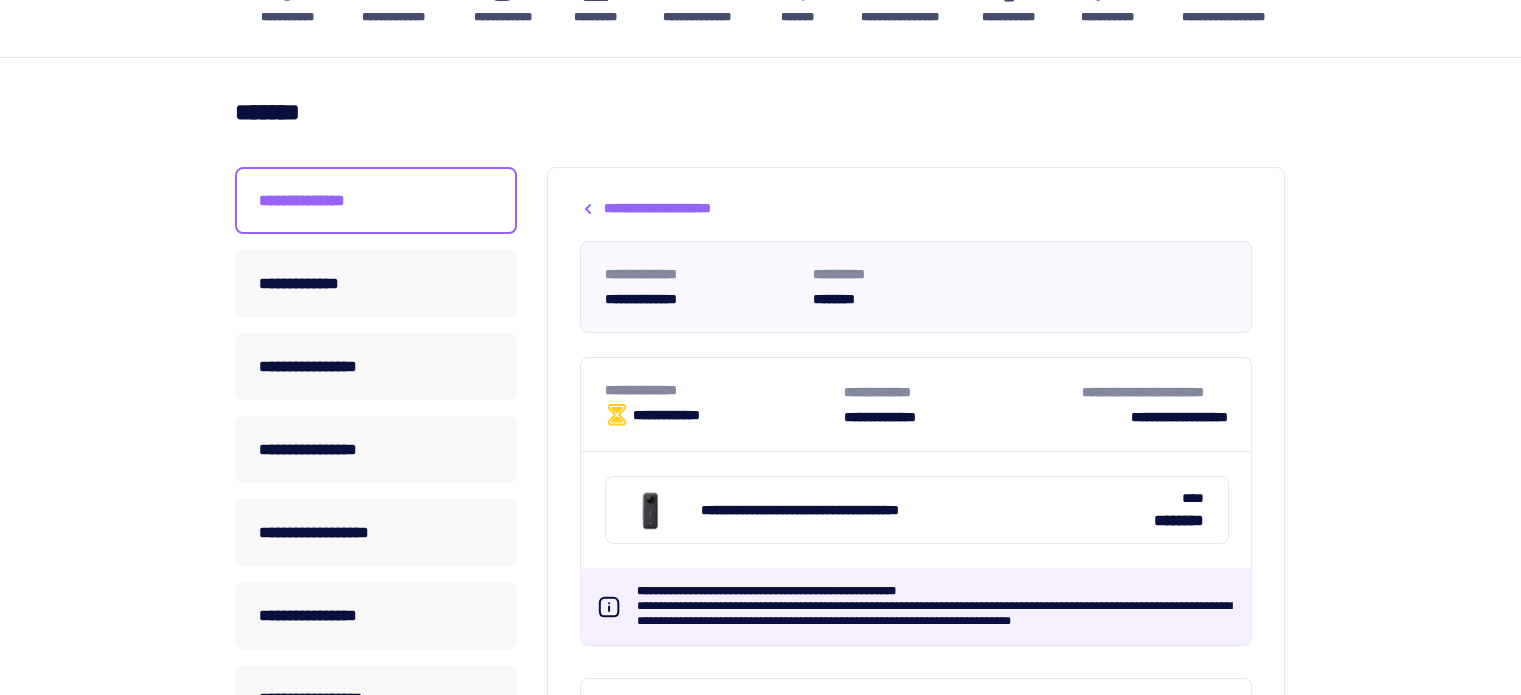 scroll, scrollTop: 300, scrollLeft: 0, axis: vertical 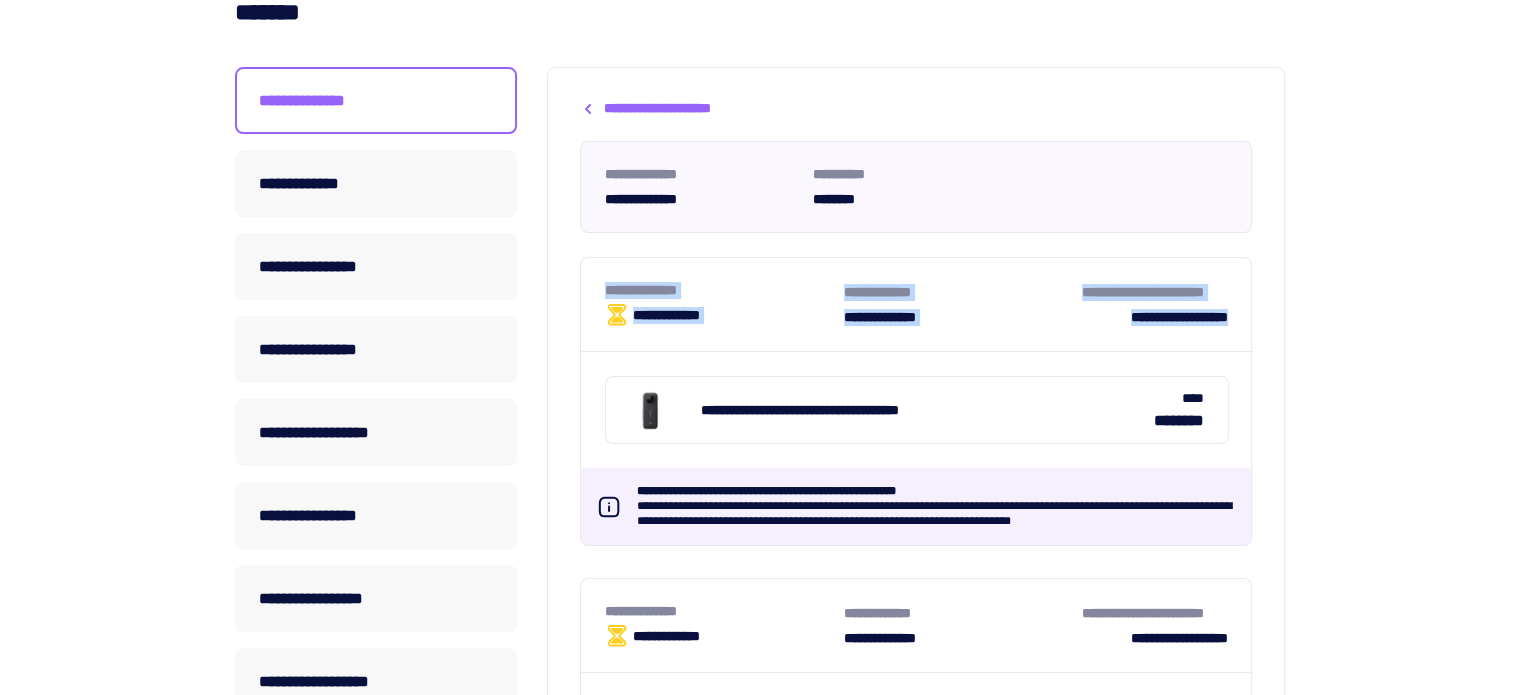 drag, startPoint x: 614, startPoint y: 287, endPoint x: 1255, endPoint y: 318, distance: 641.74915 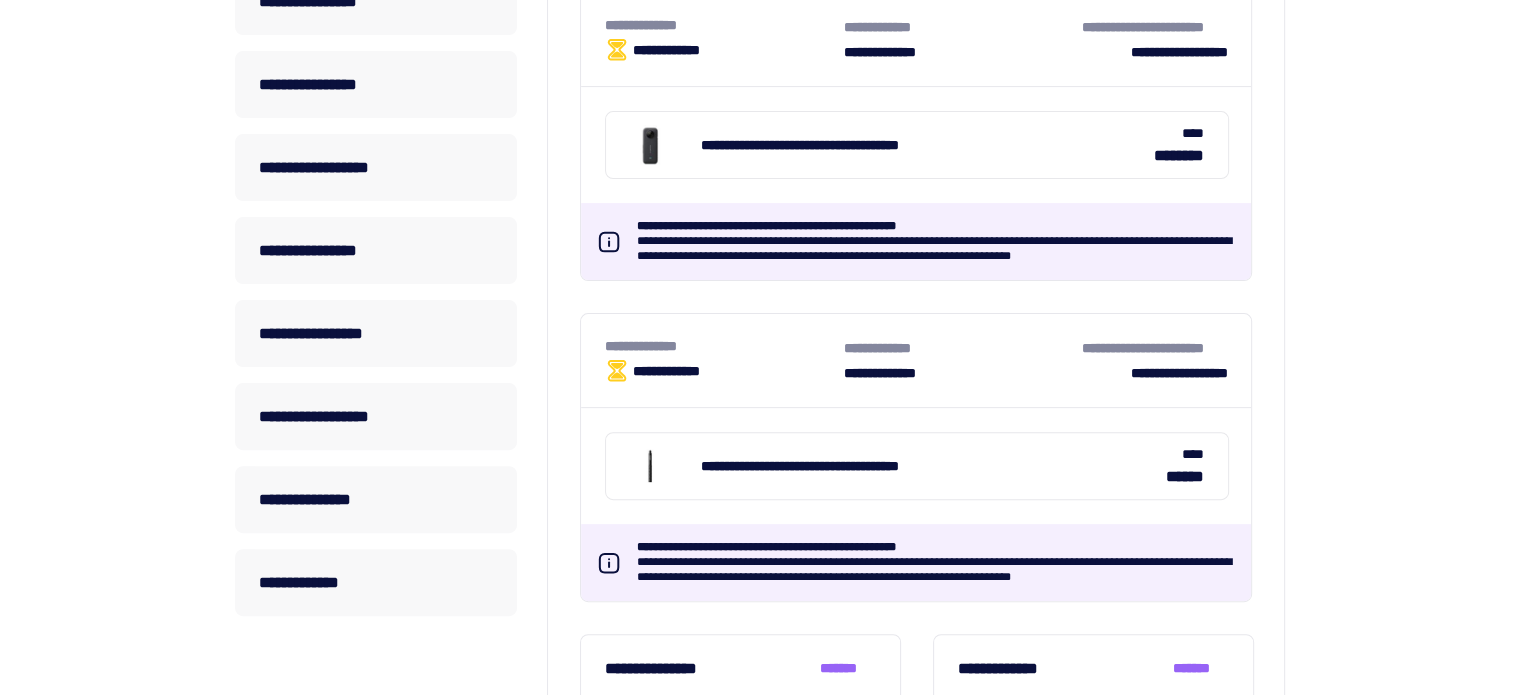 scroll, scrollTop: 600, scrollLeft: 0, axis: vertical 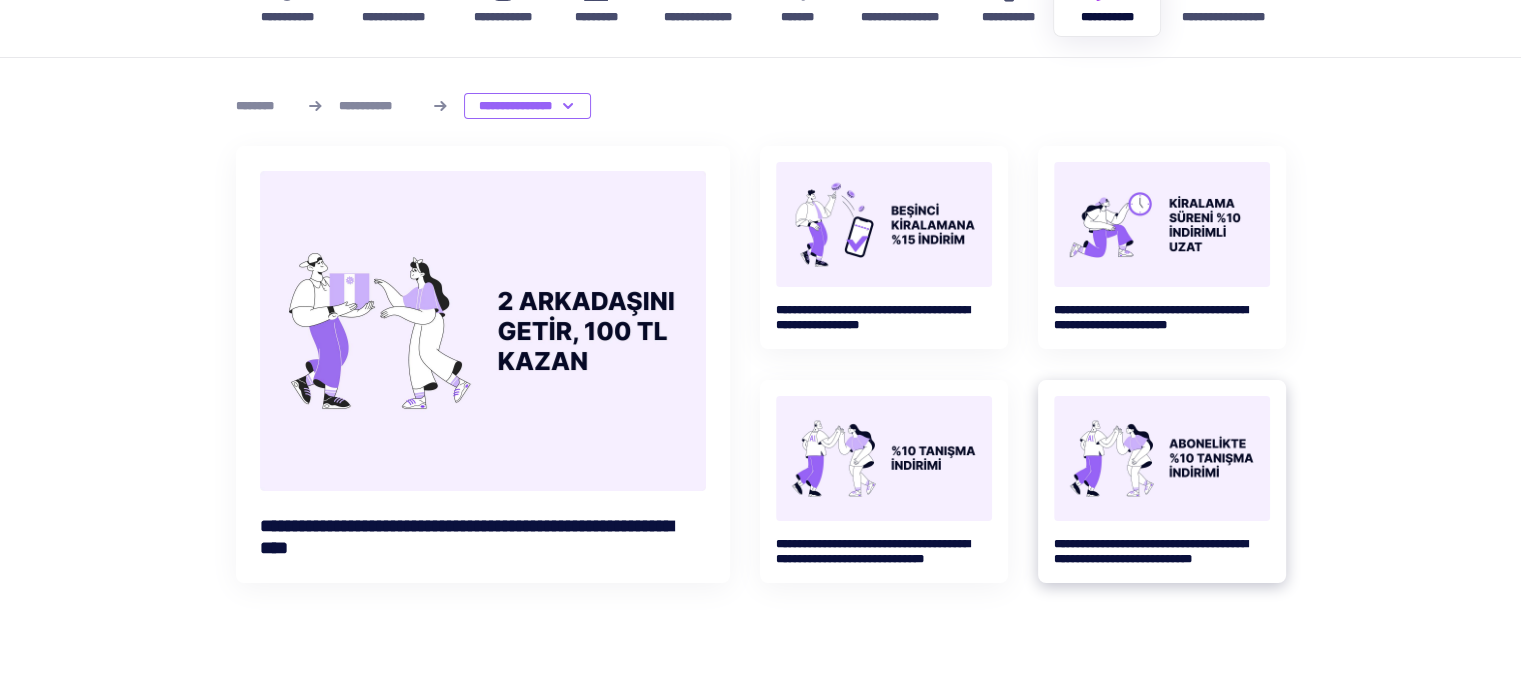 click at bounding box center [1162, 458] 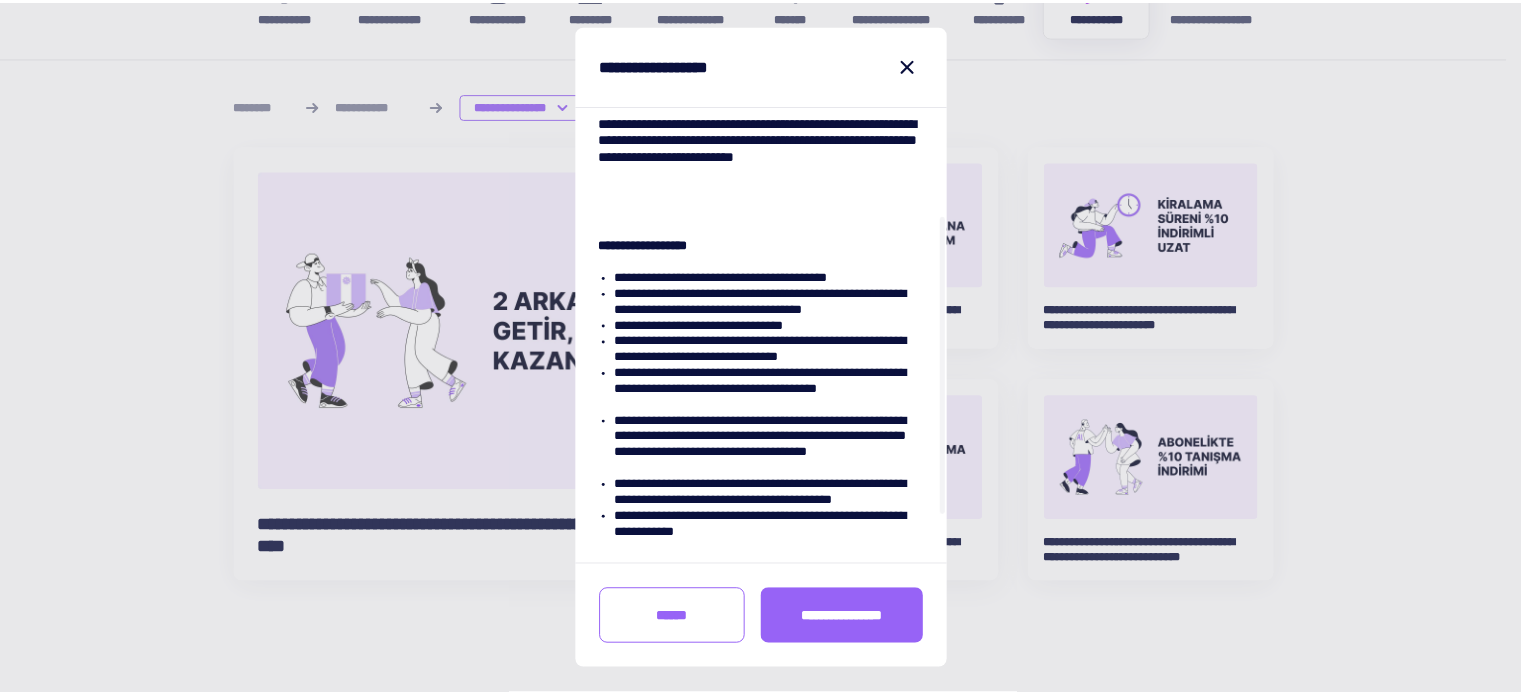 scroll, scrollTop: 0, scrollLeft: 0, axis: both 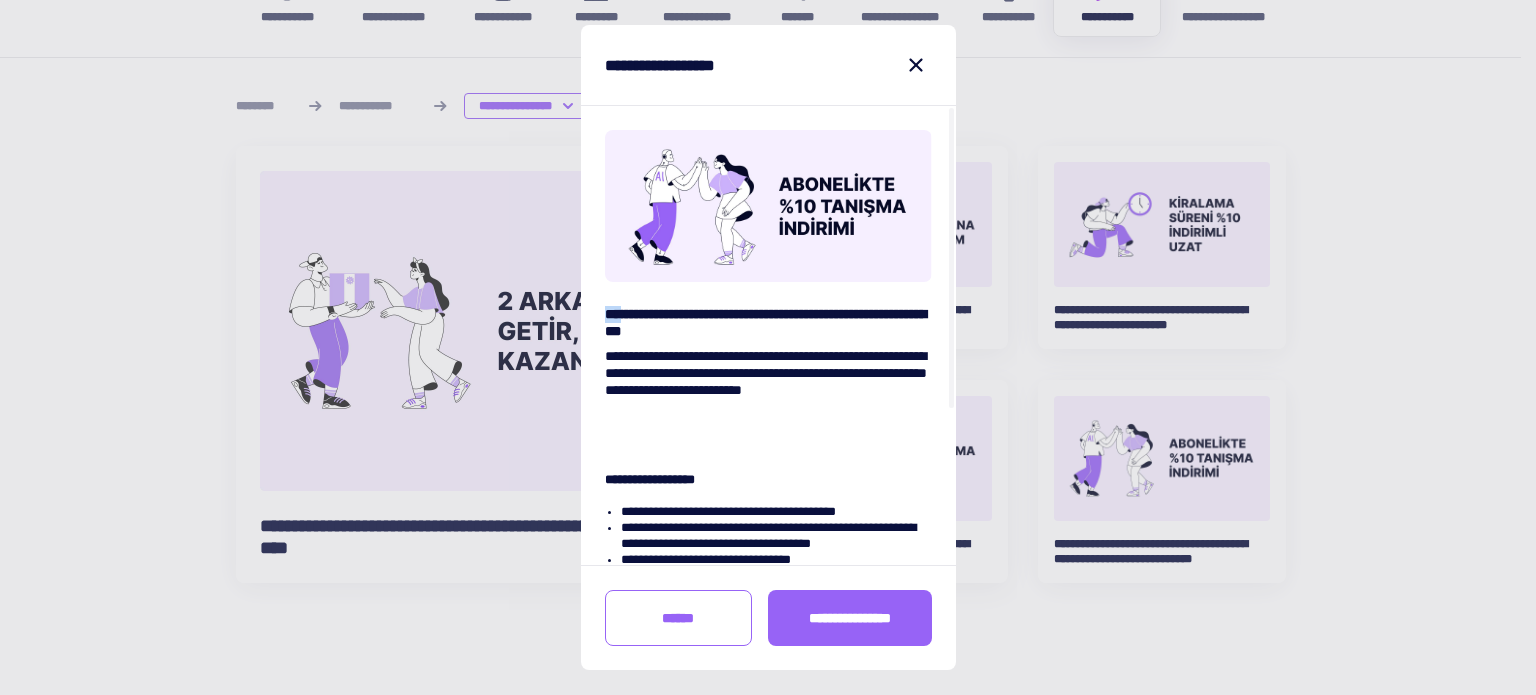 click on "**********" at bounding box center (768, 323) 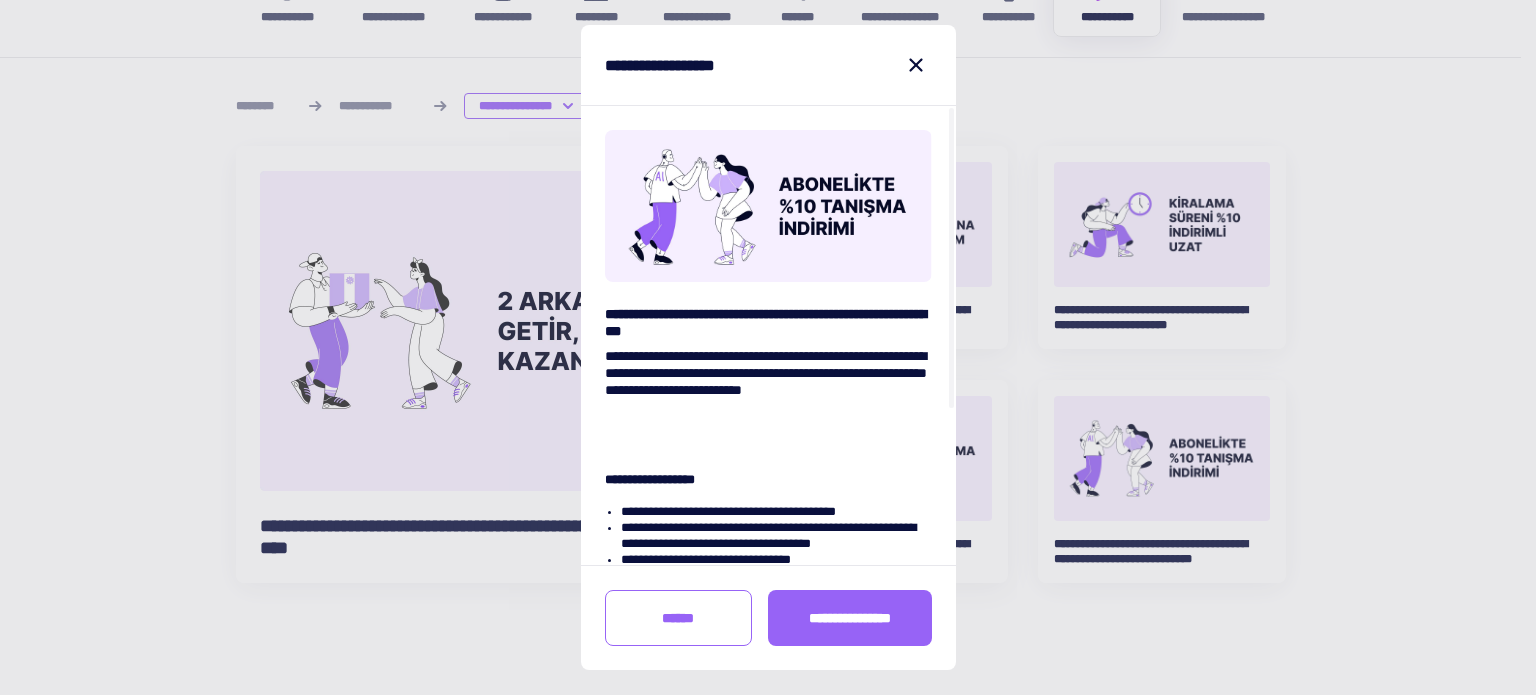 click on "**********" at bounding box center (768, 323) 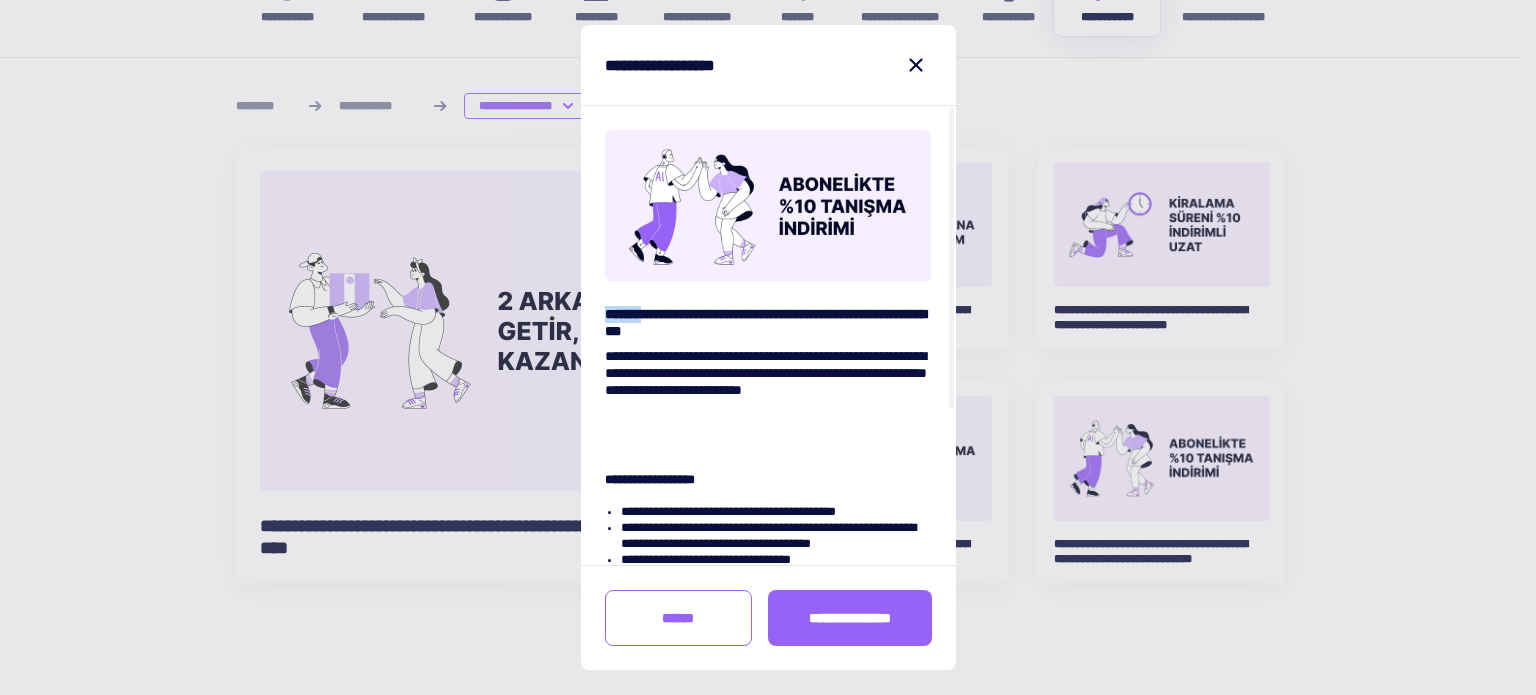 drag, startPoint x: 666, startPoint y: 319, endPoint x: 604, endPoint y: 315, distance: 62.1289 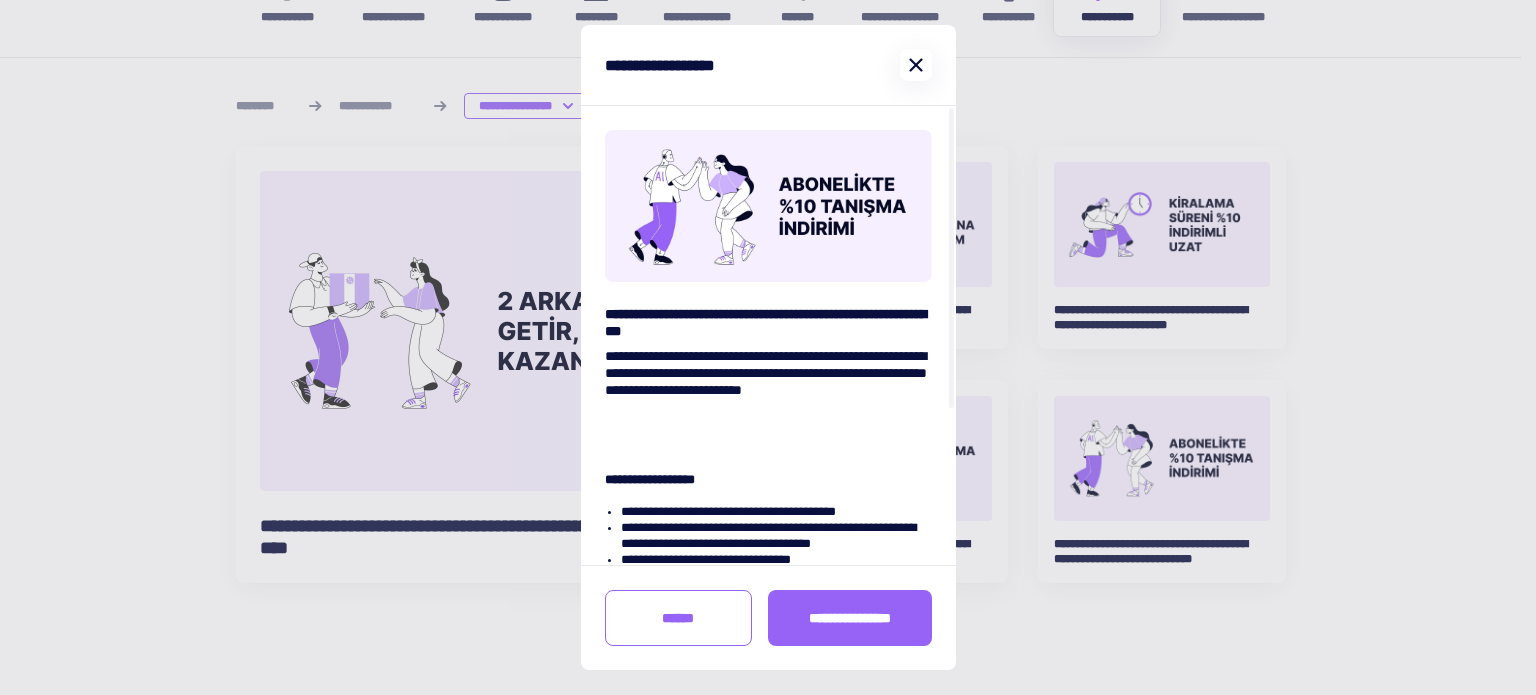 click 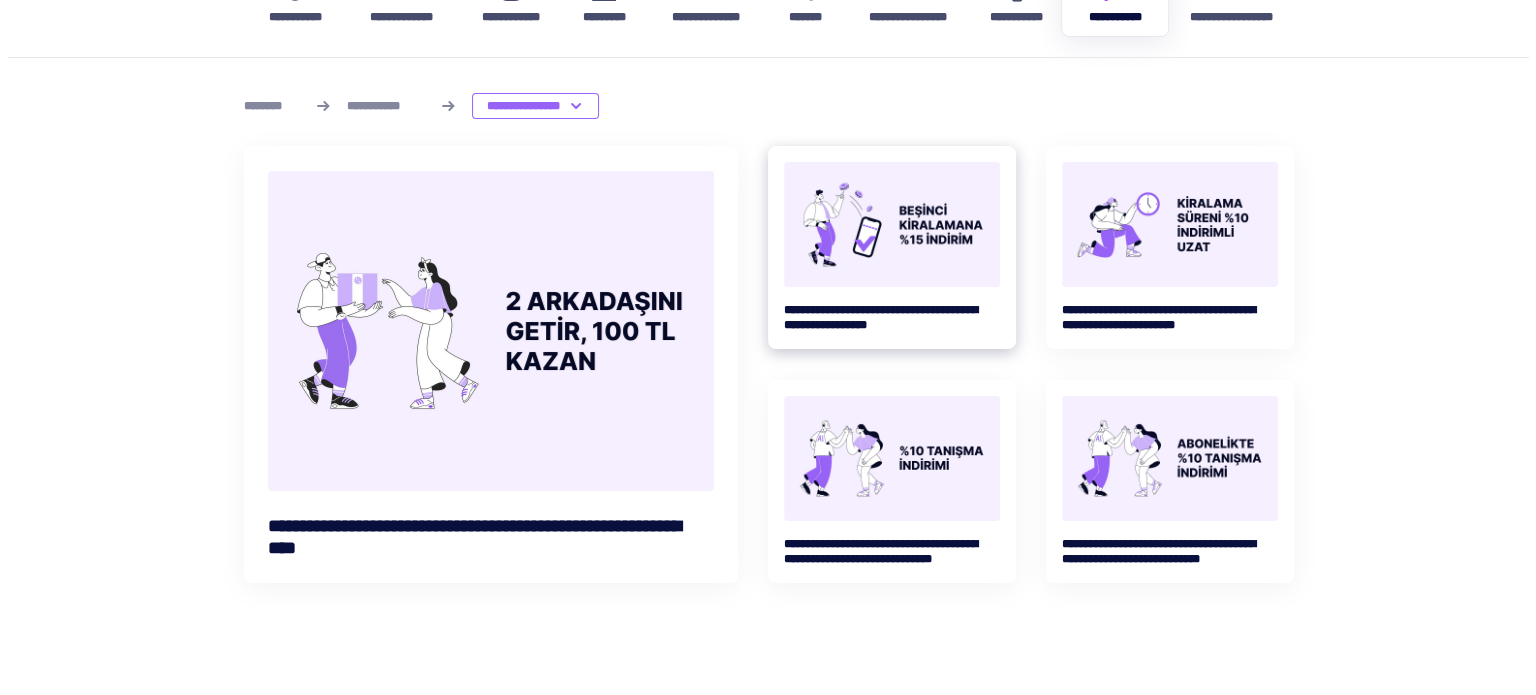 scroll, scrollTop: 0, scrollLeft: 0, axis: both 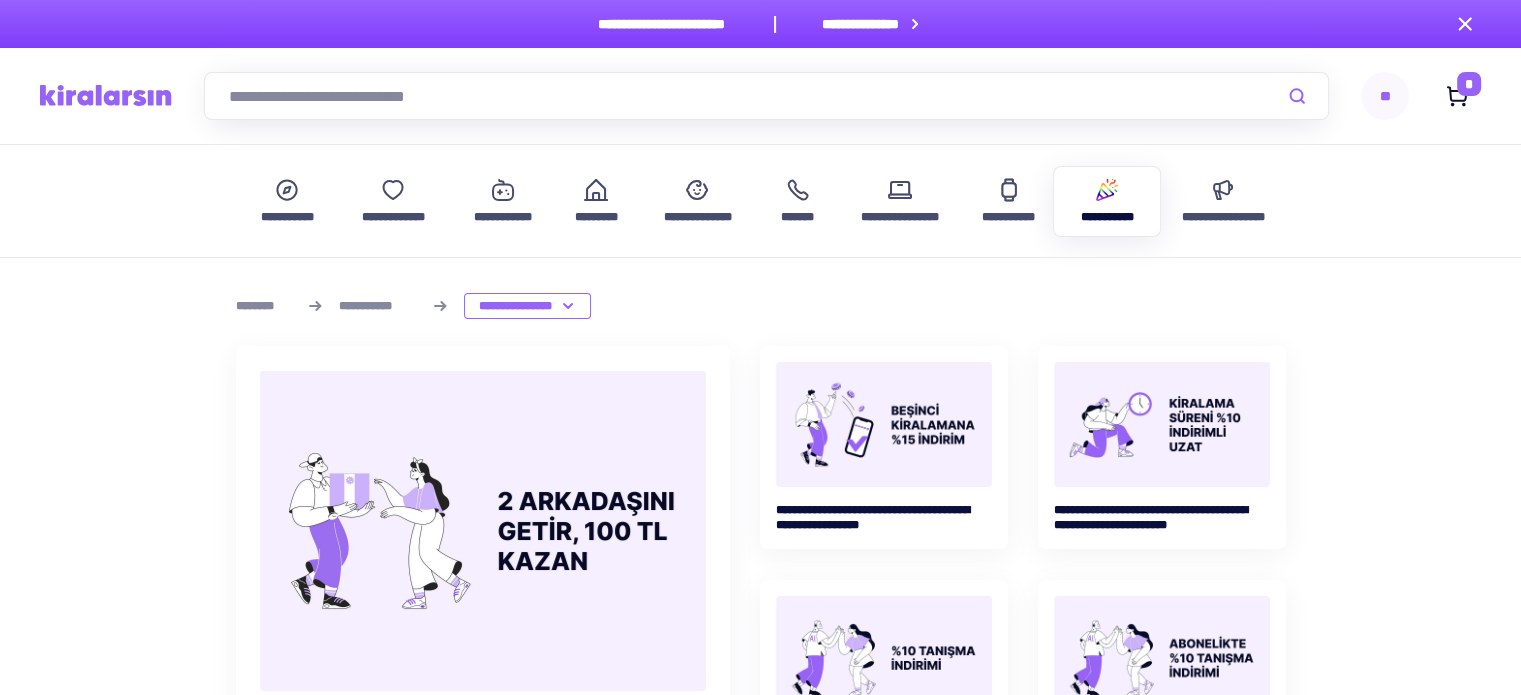 click on "**********" at bounding box center [760, 96] 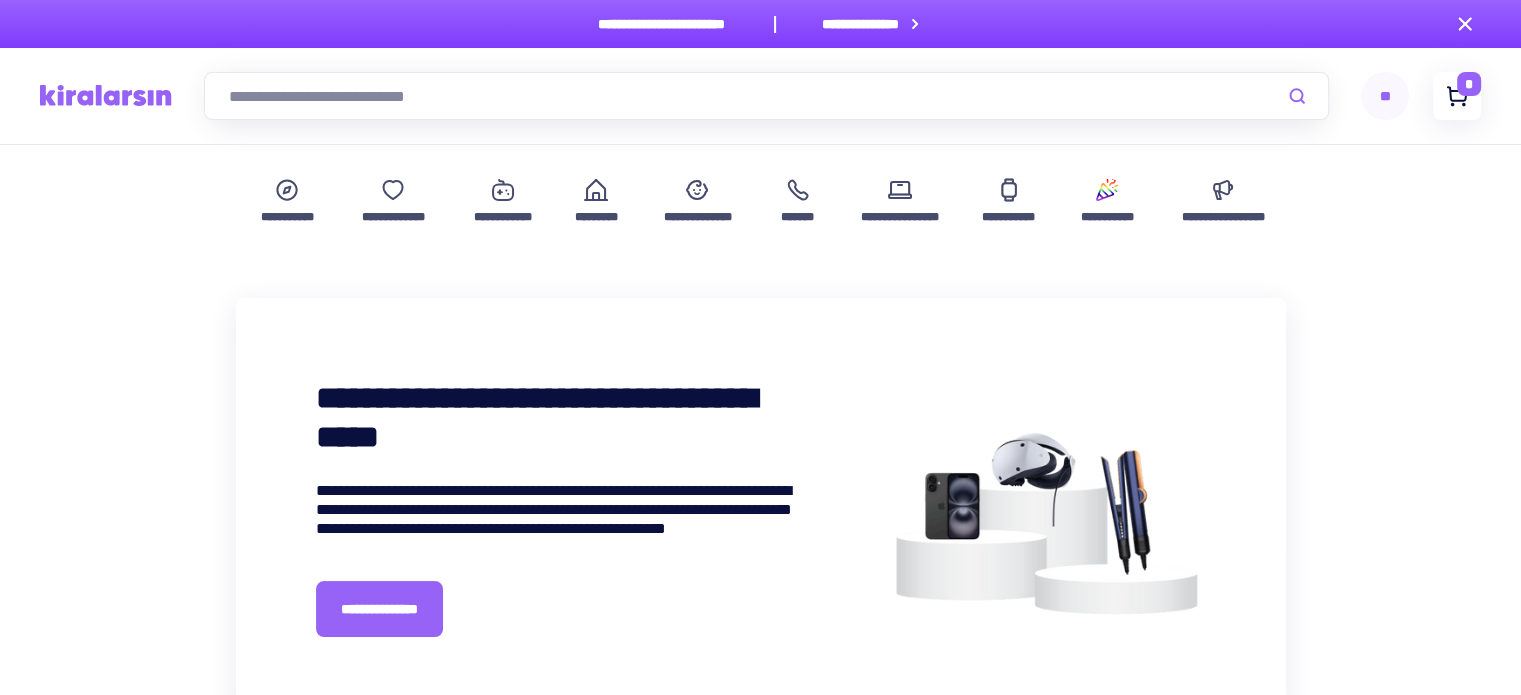 click on "*" at bounding box center [1469, 84] 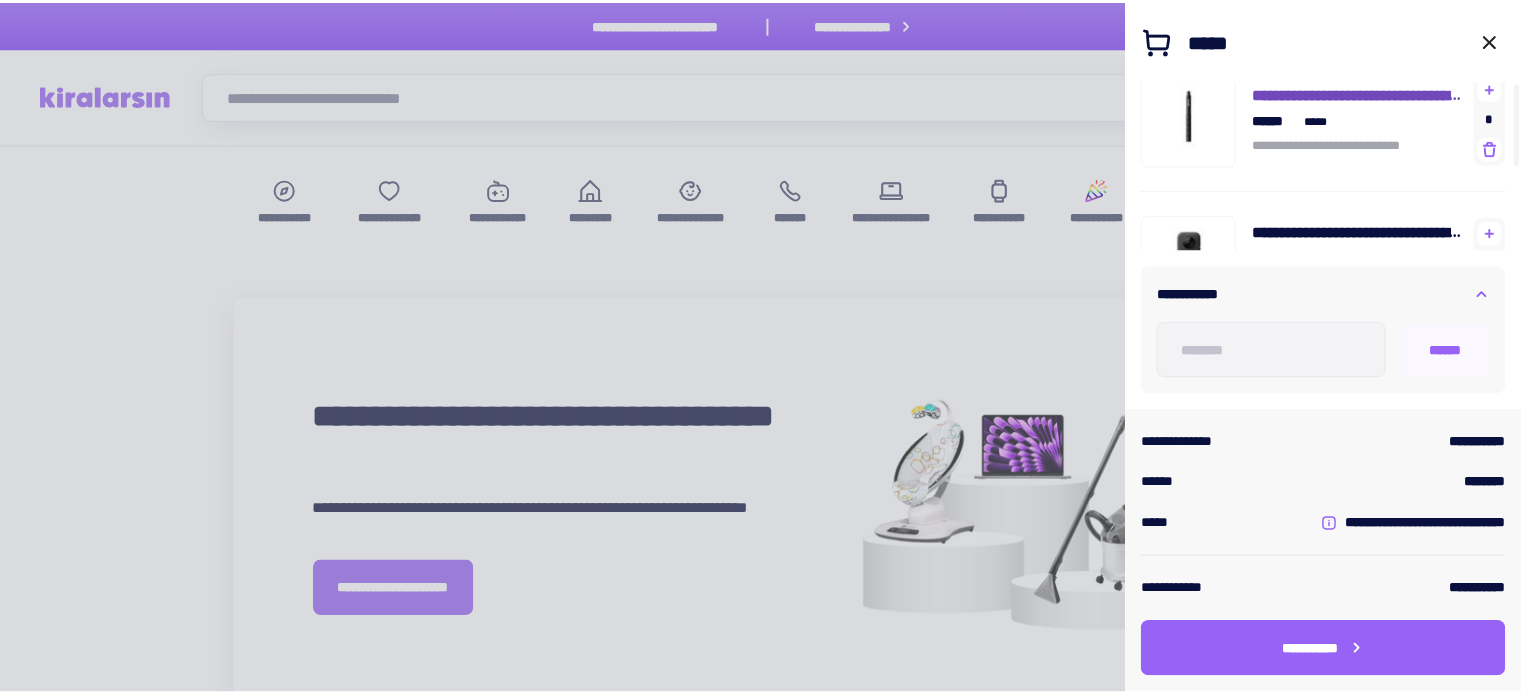 scroll, scrollTop: 0, scrollLeft: 0, axis: both 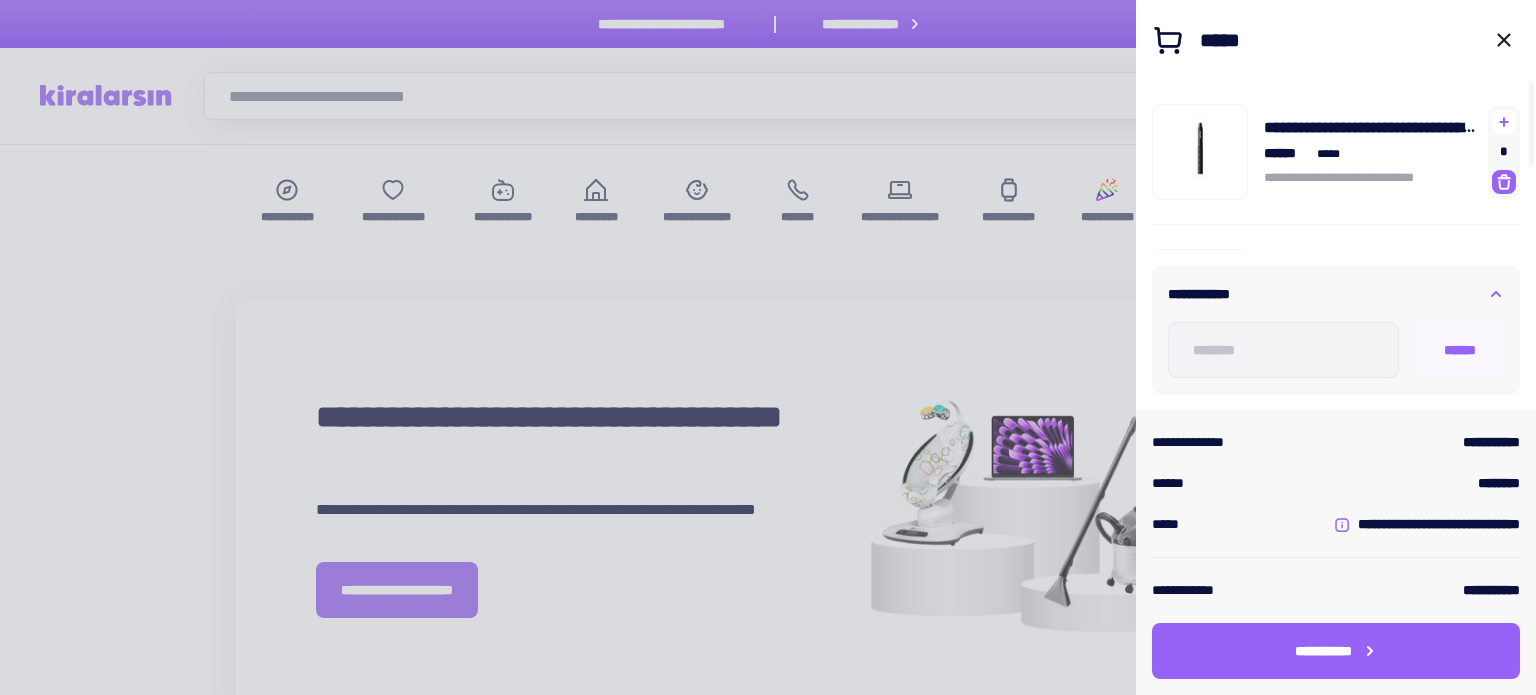 click 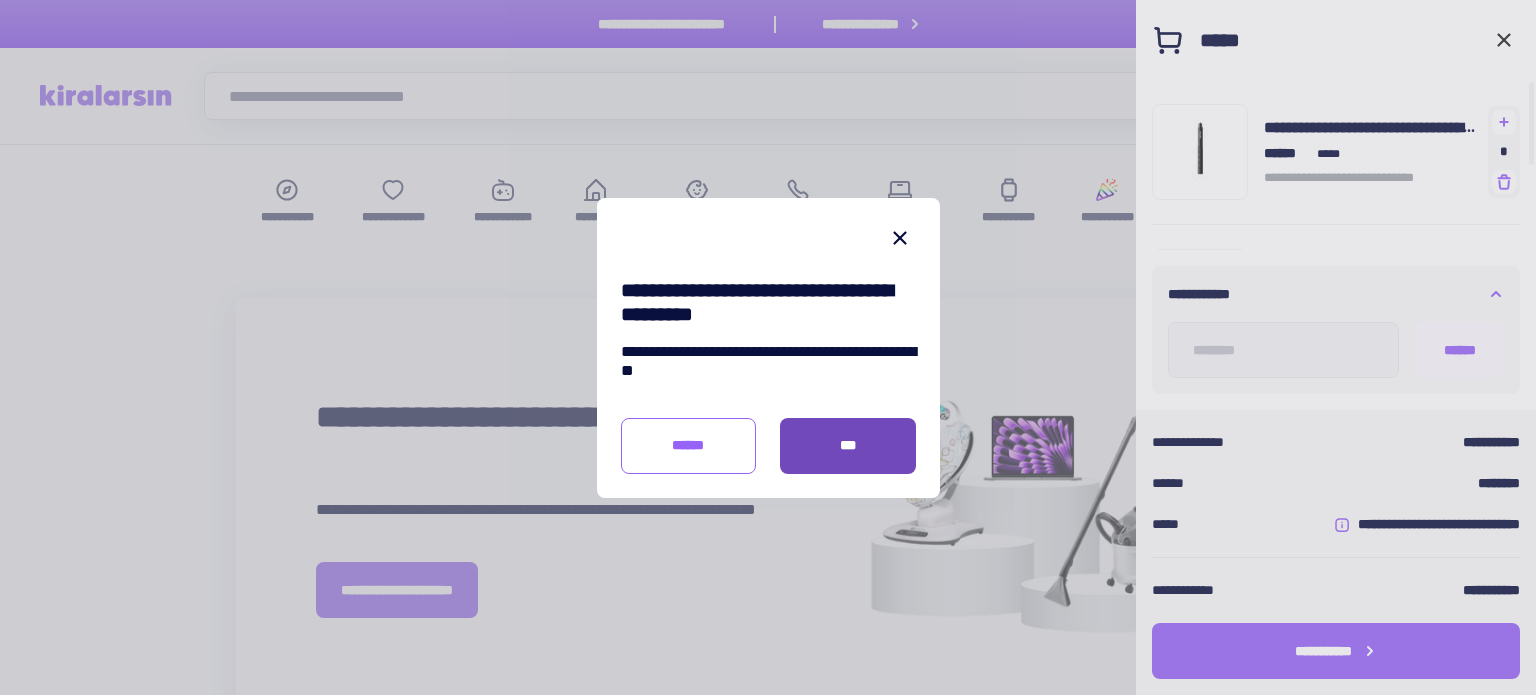click on "***" at bounding box center [848, 446] 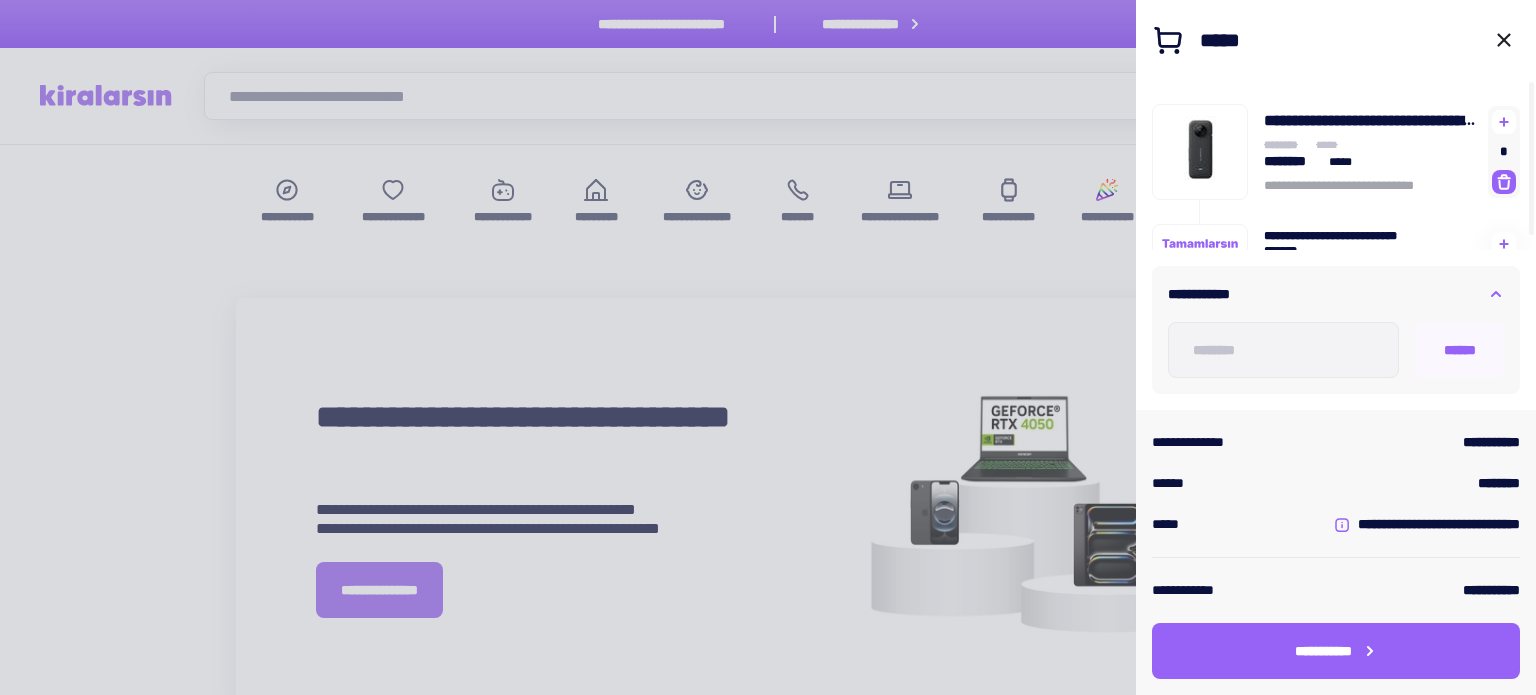 click 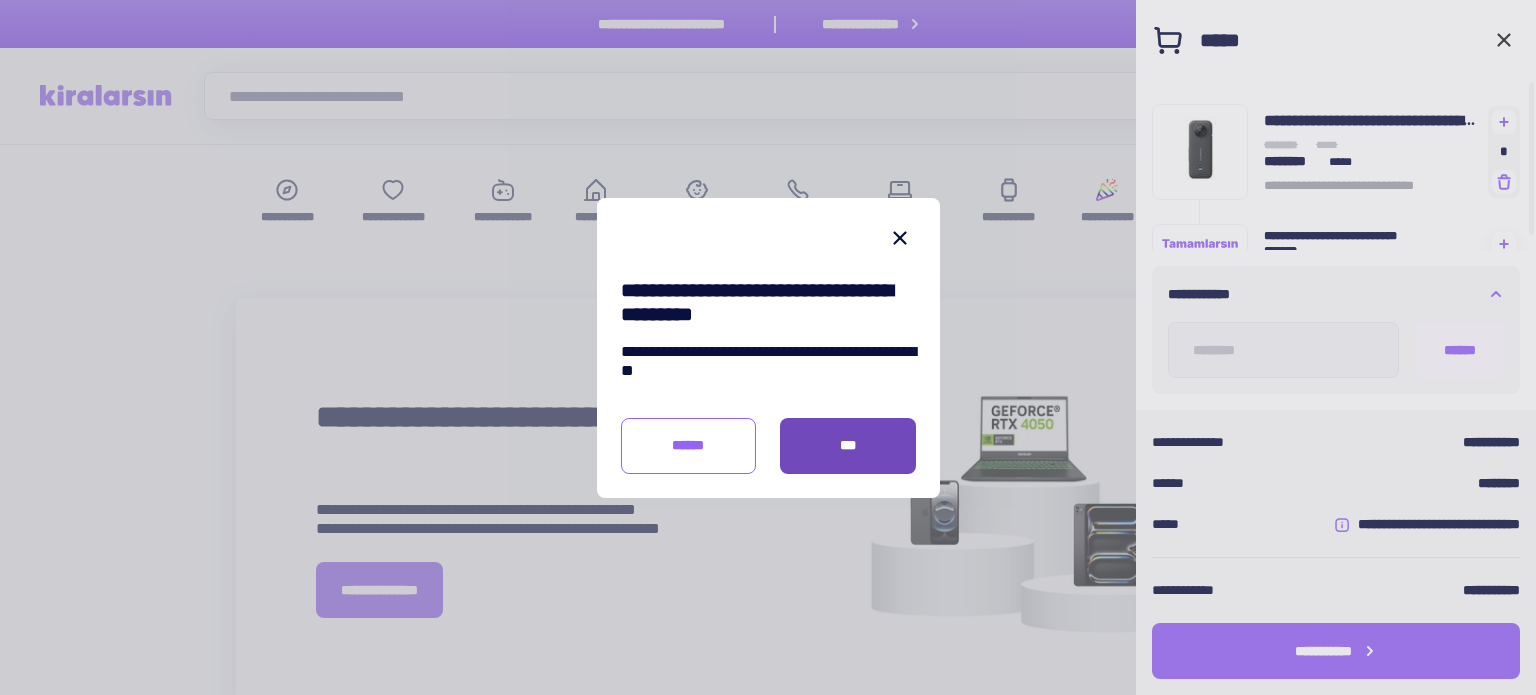 click on "***" at bounding box center (848, 446) 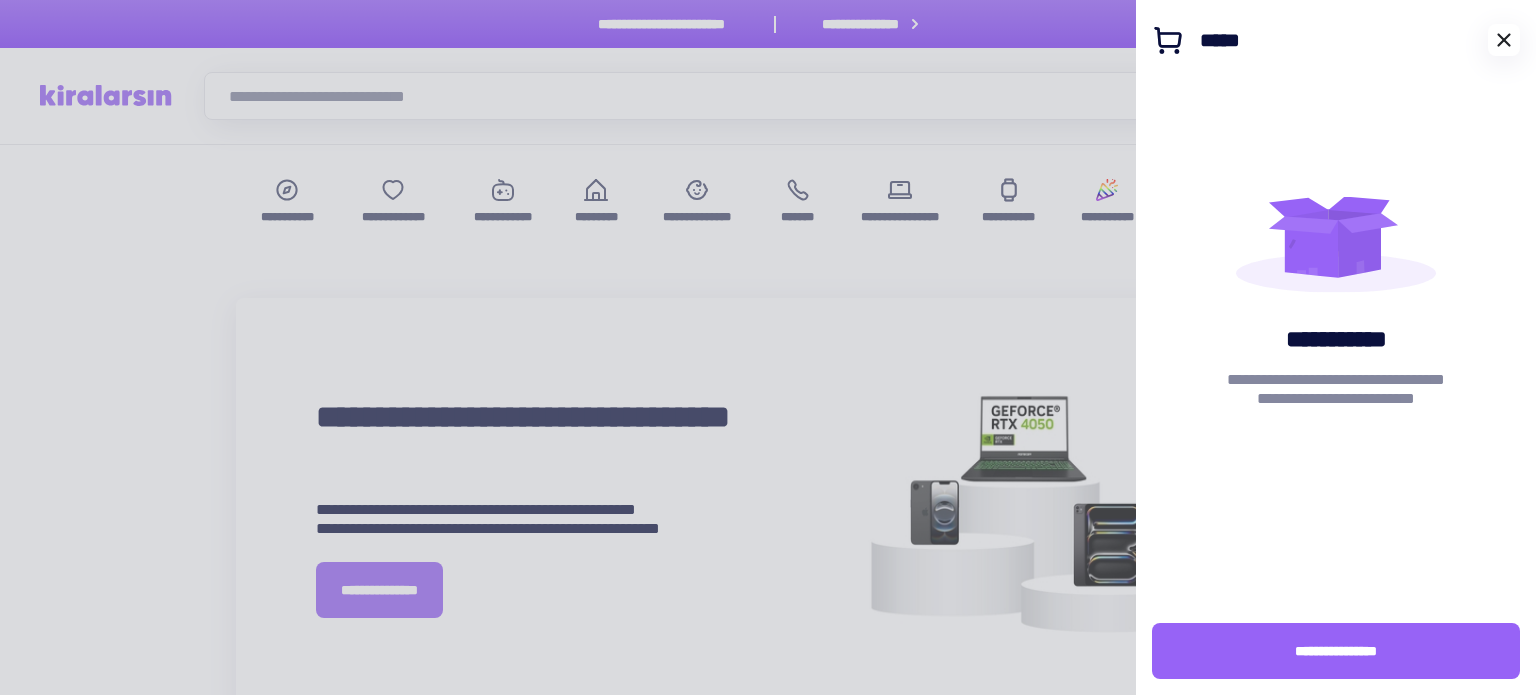 click 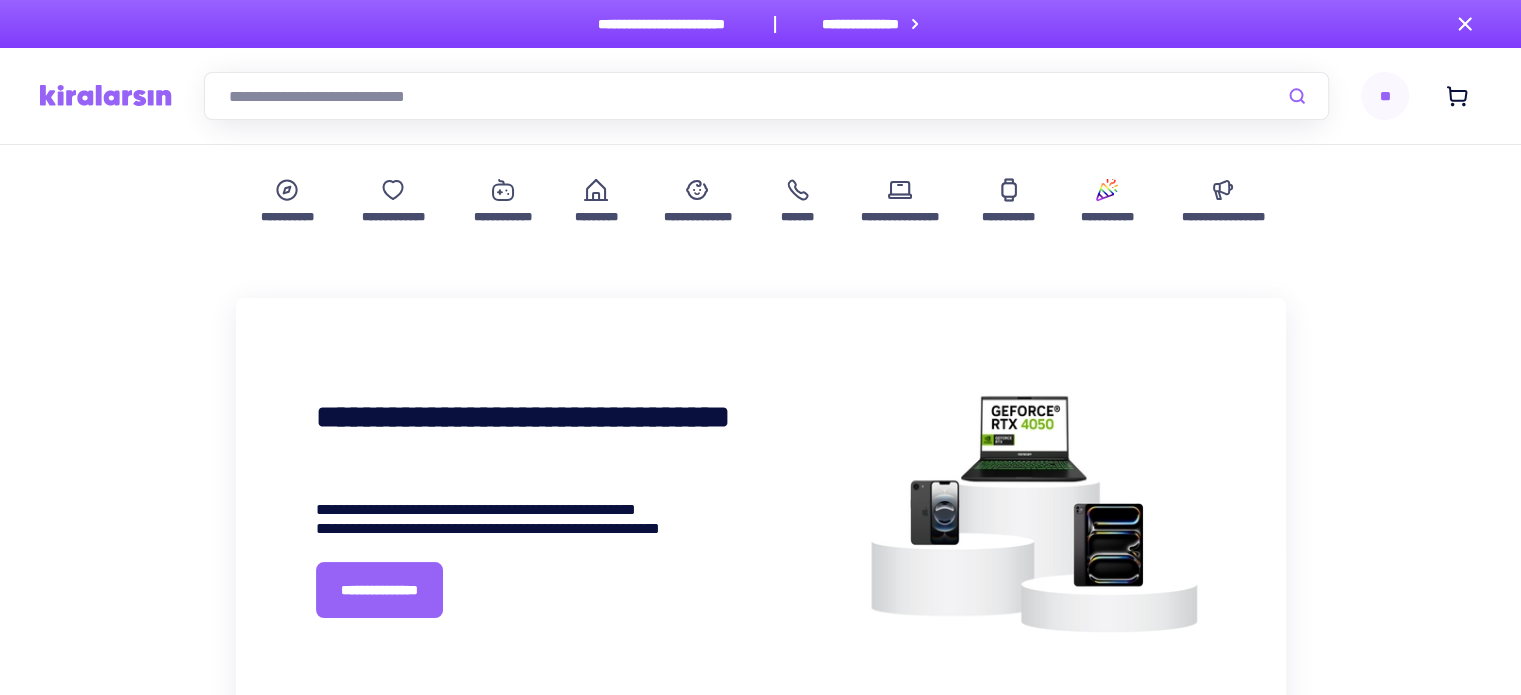 click at bounding box center (766, 96) 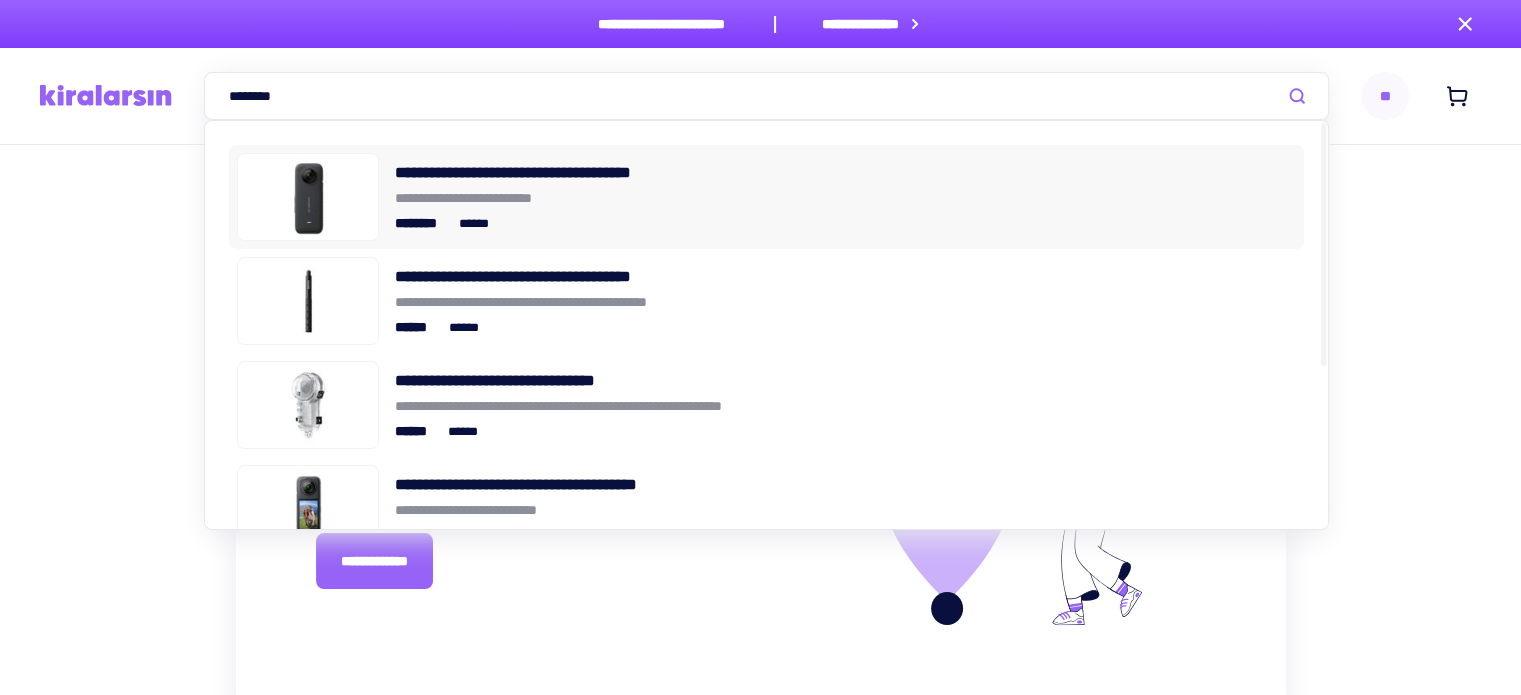 type on "********" 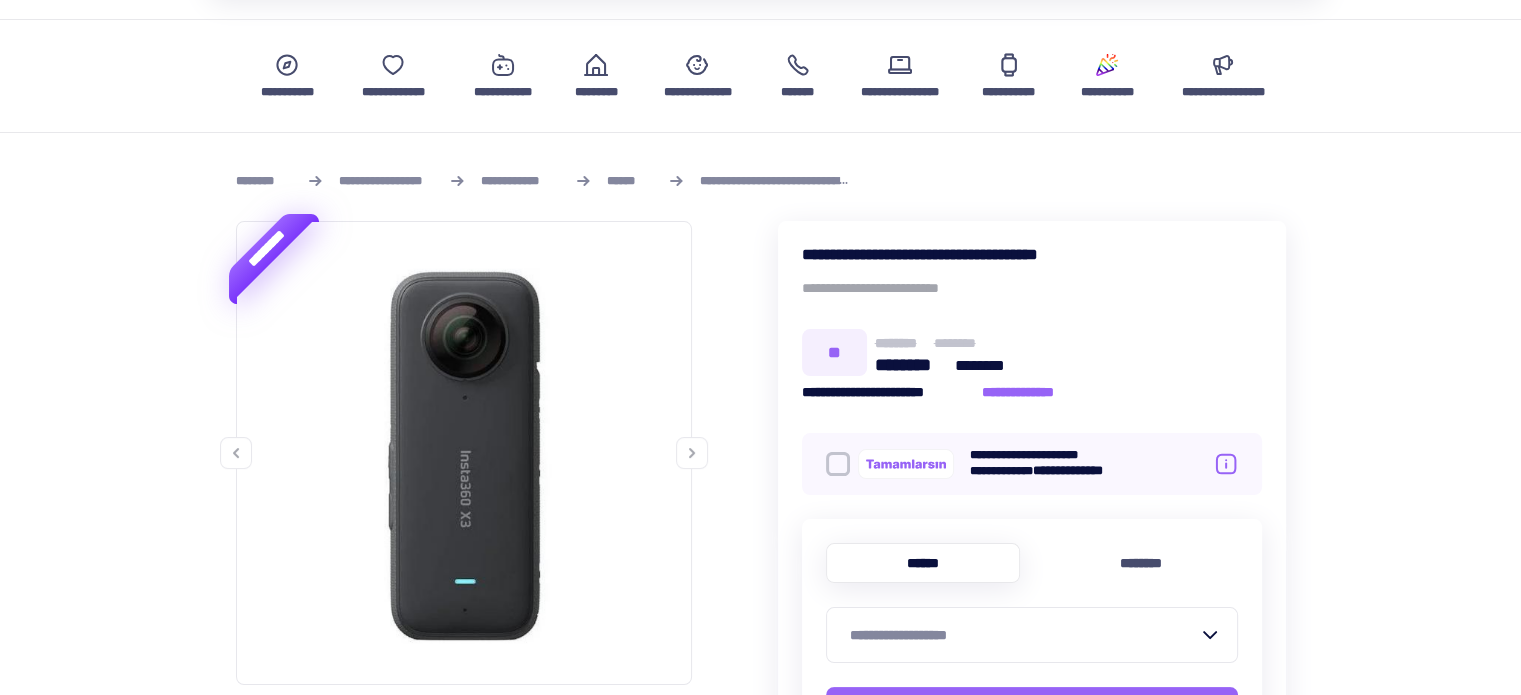 scroll, scrollTop: 300, scrollLeft: 0, axis: vertical 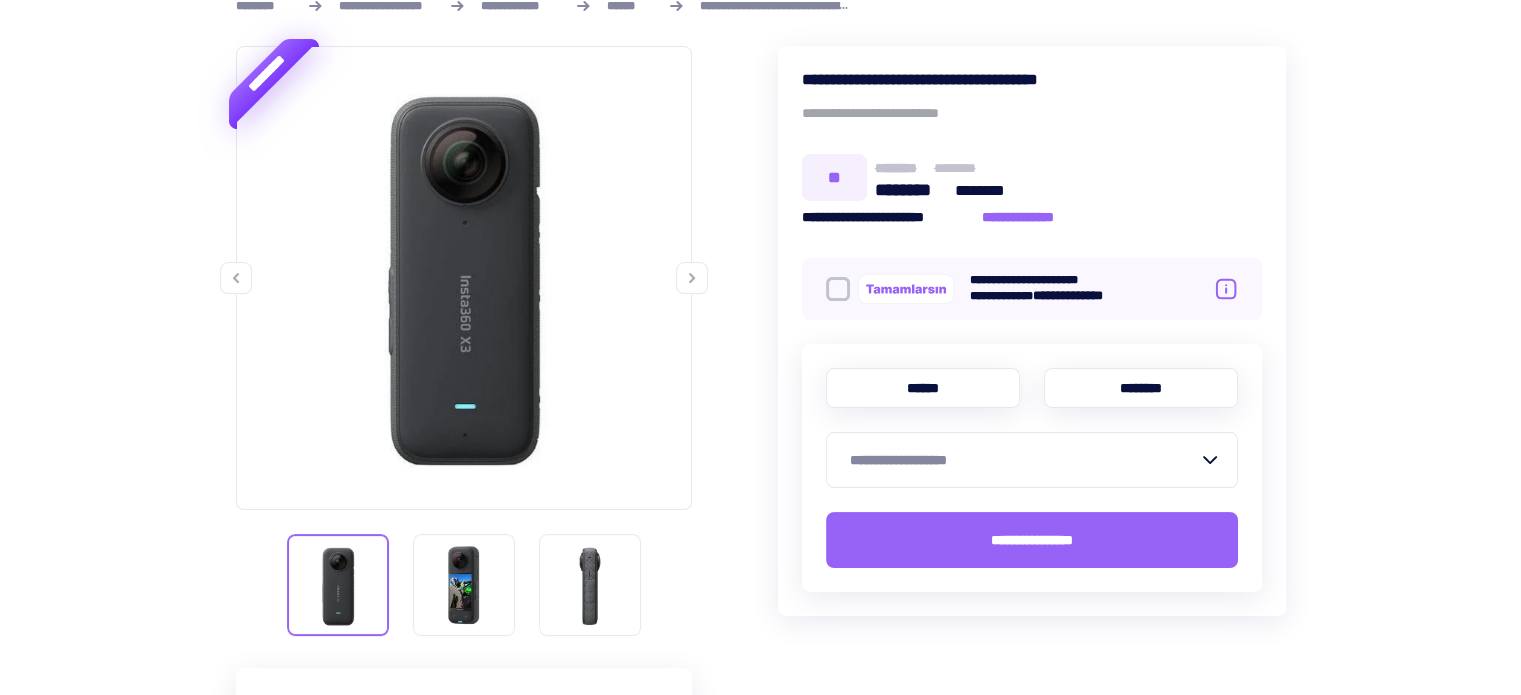 click on "********" at bounding box center [1141, 388] 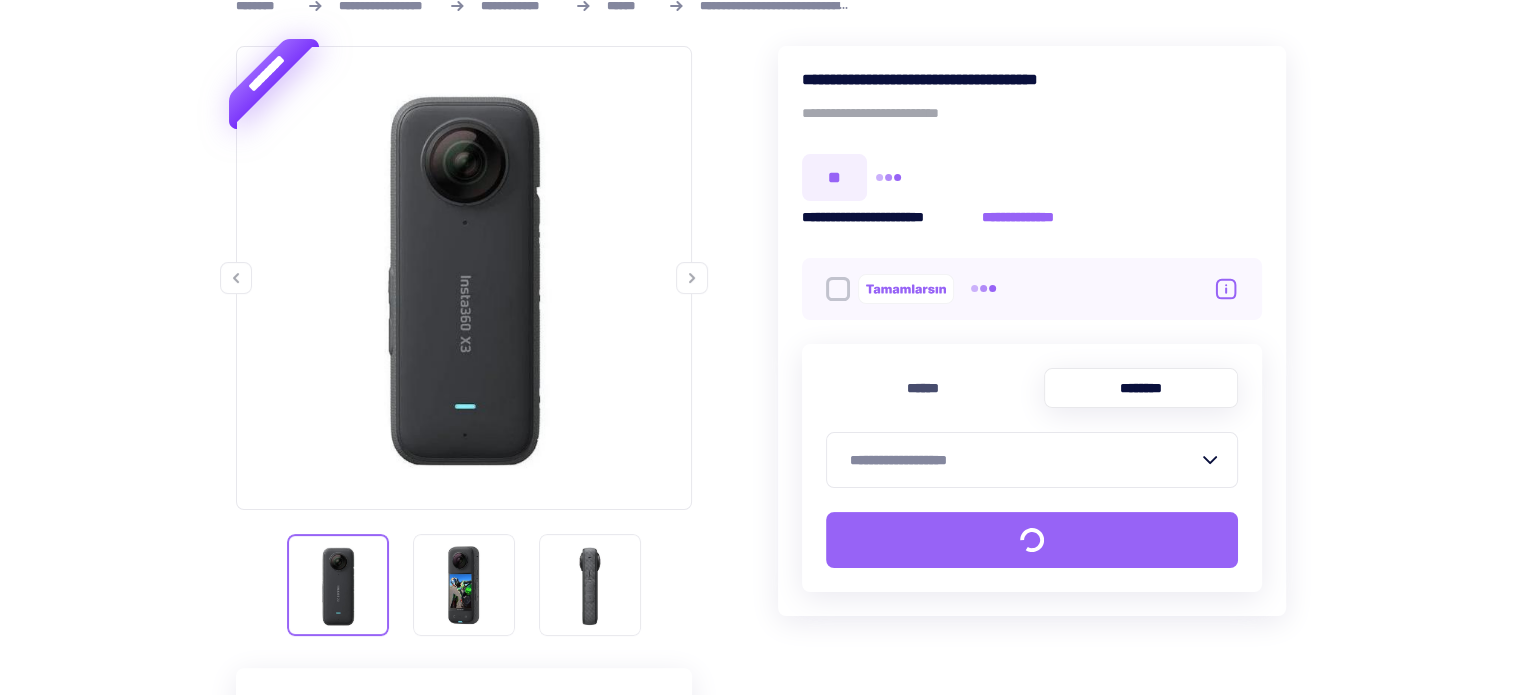 click on "**********" at bounding box center (1024, 460) 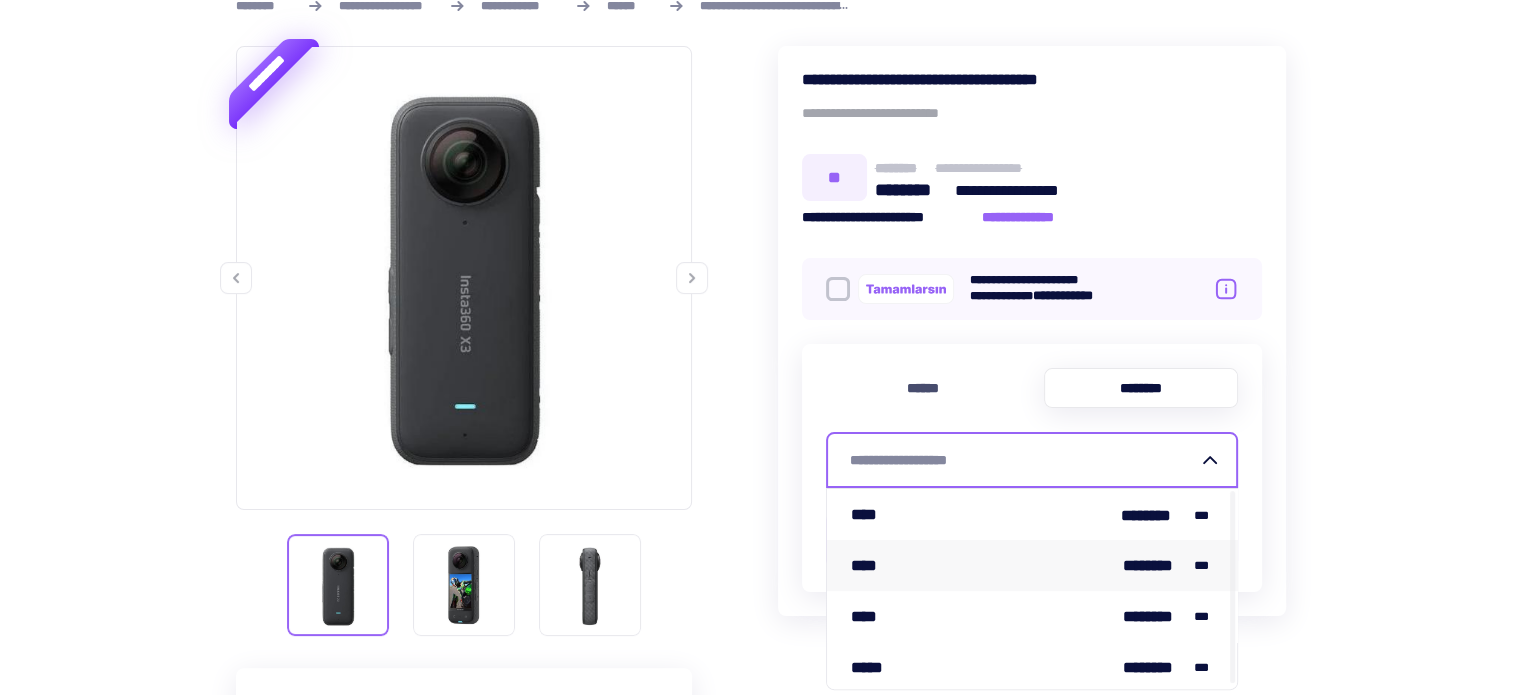 click on "**** ******** ***" at bounding box center (1032, 565) 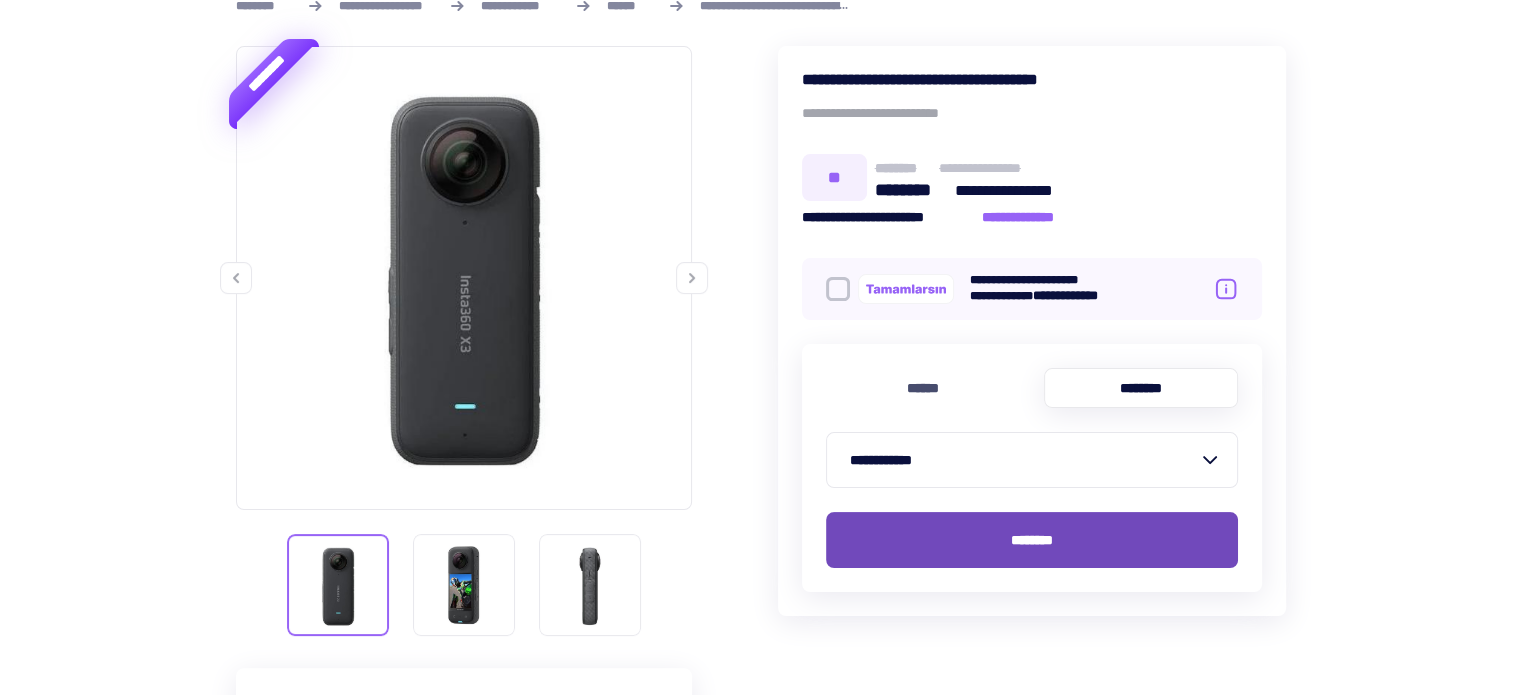 click on "********" at bounding box center (1032, 540) 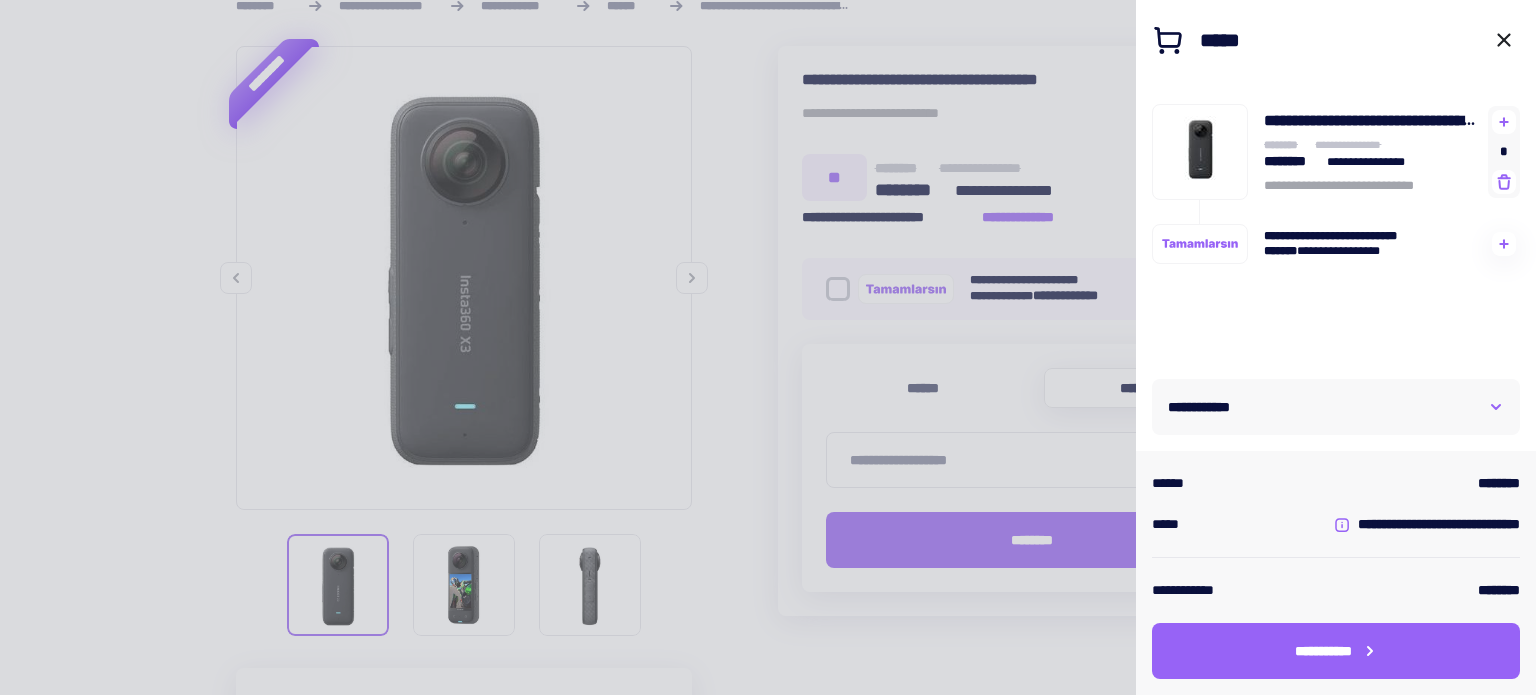 click on "**********" at bounding box center (1210, 407) 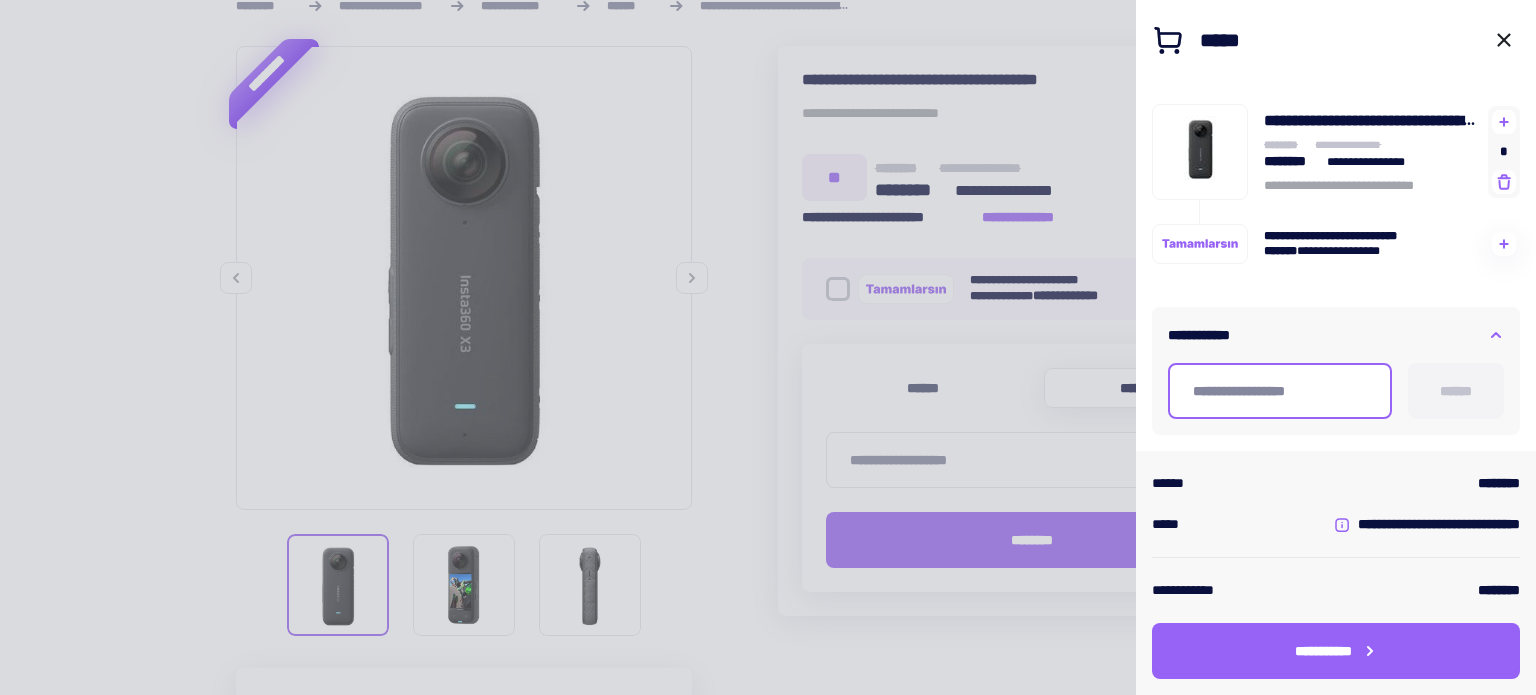 click at bounding box center (1280, 391) 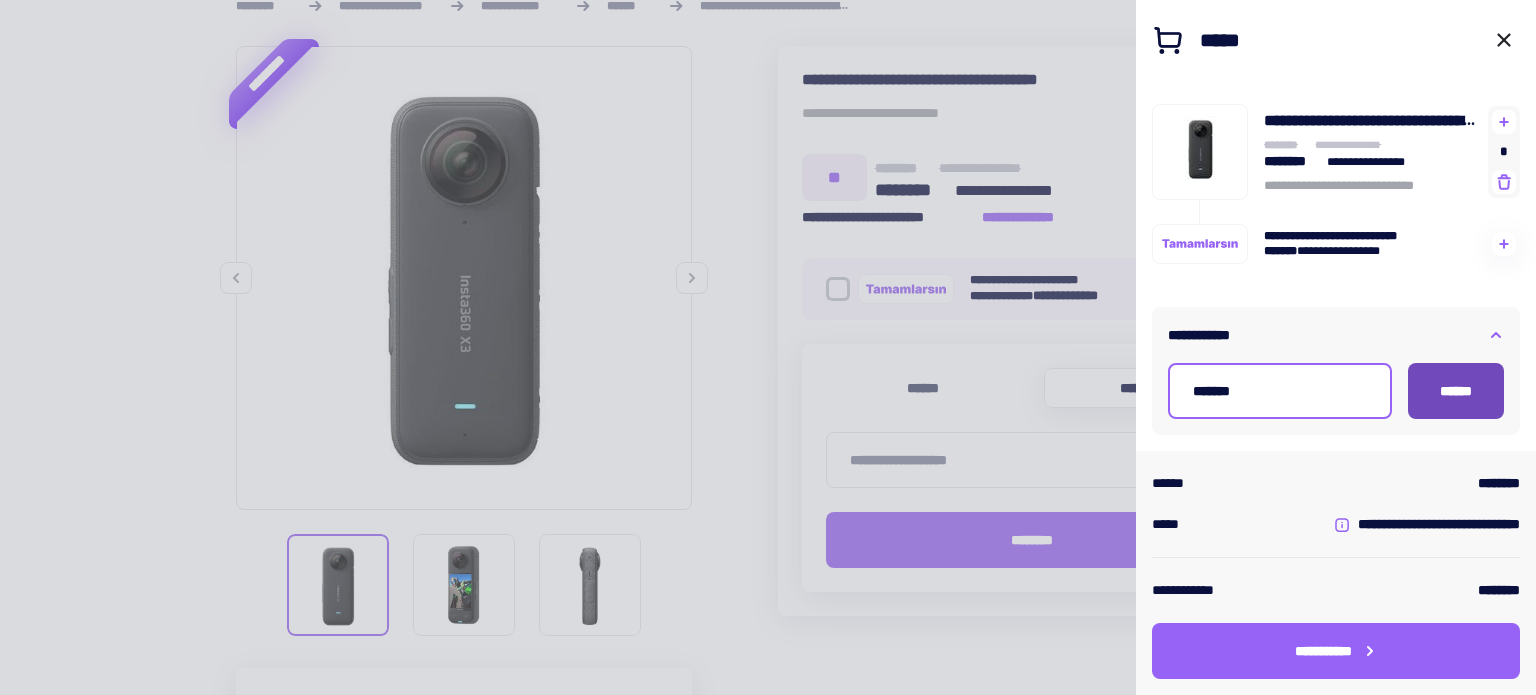 type on "*******" 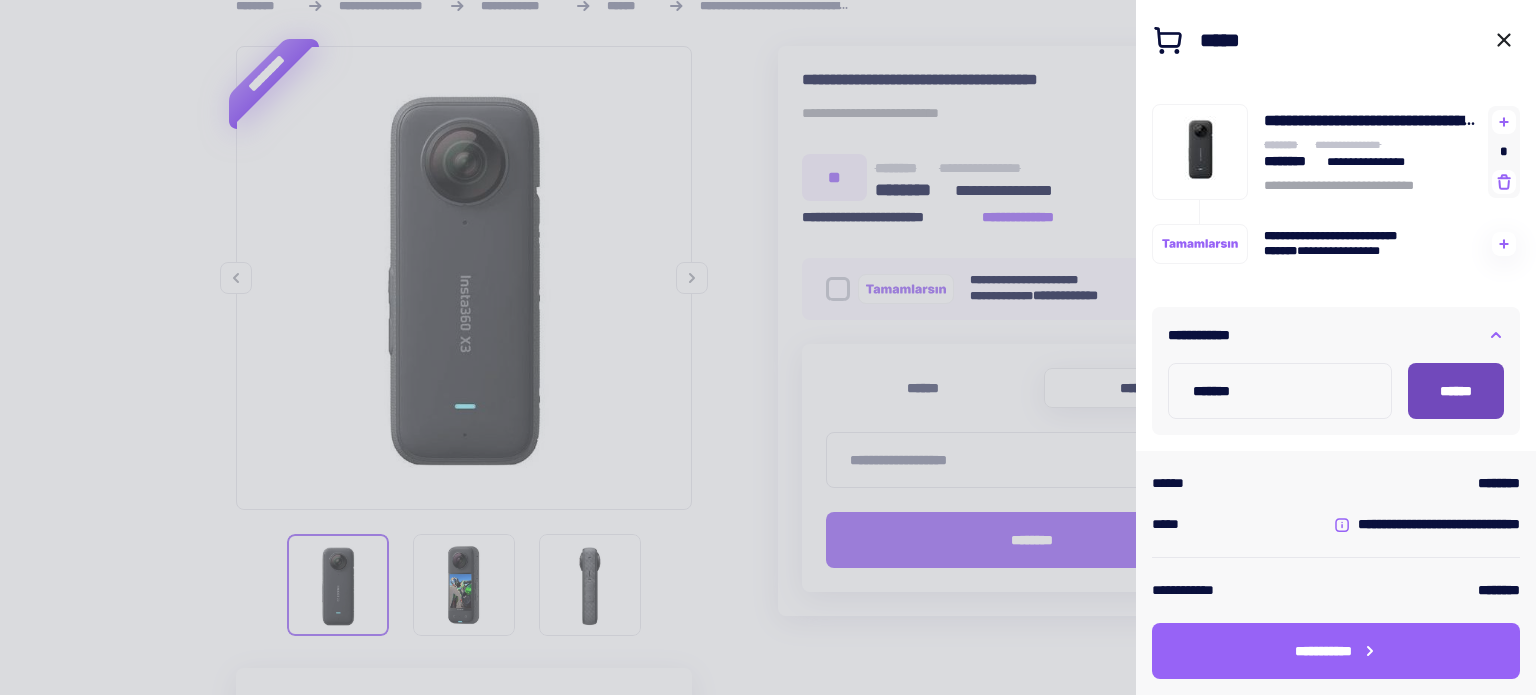 click on "******" at bounding box center (1456, 391) 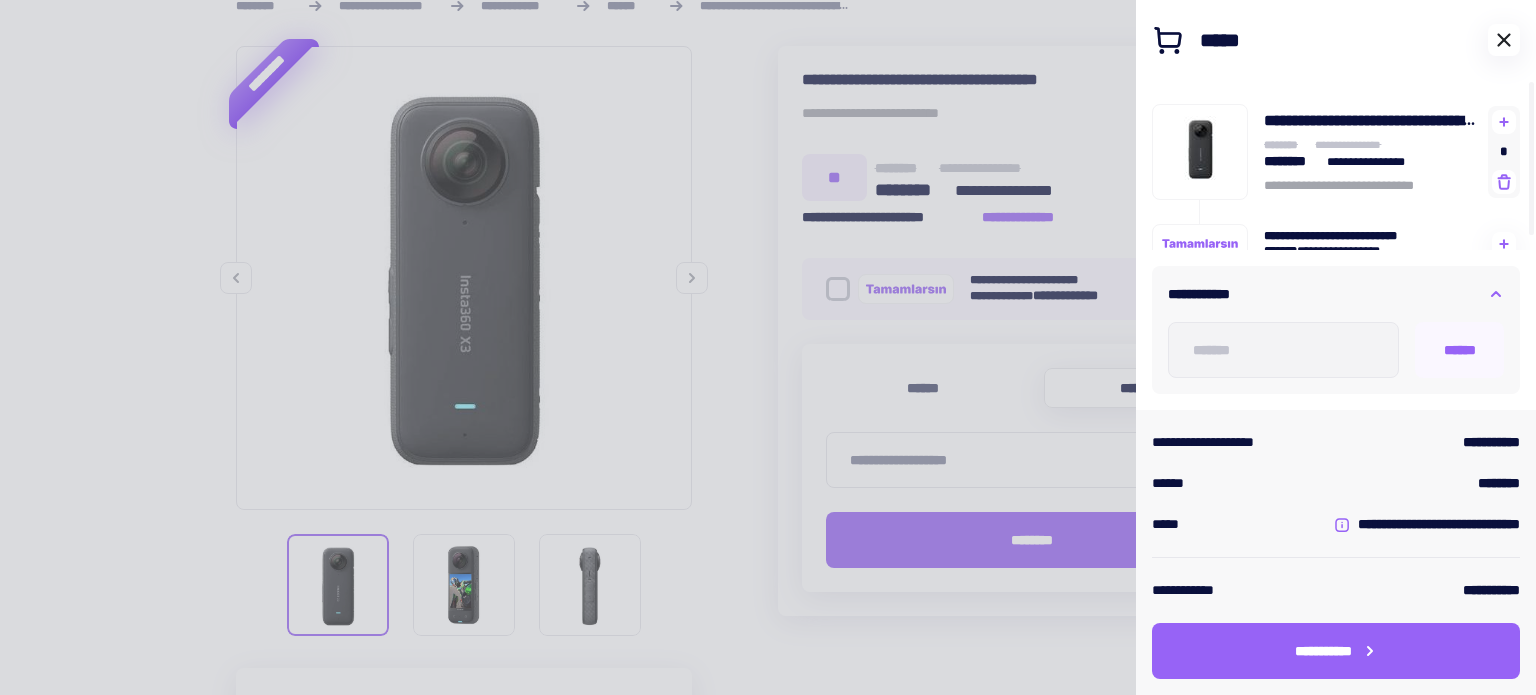 click 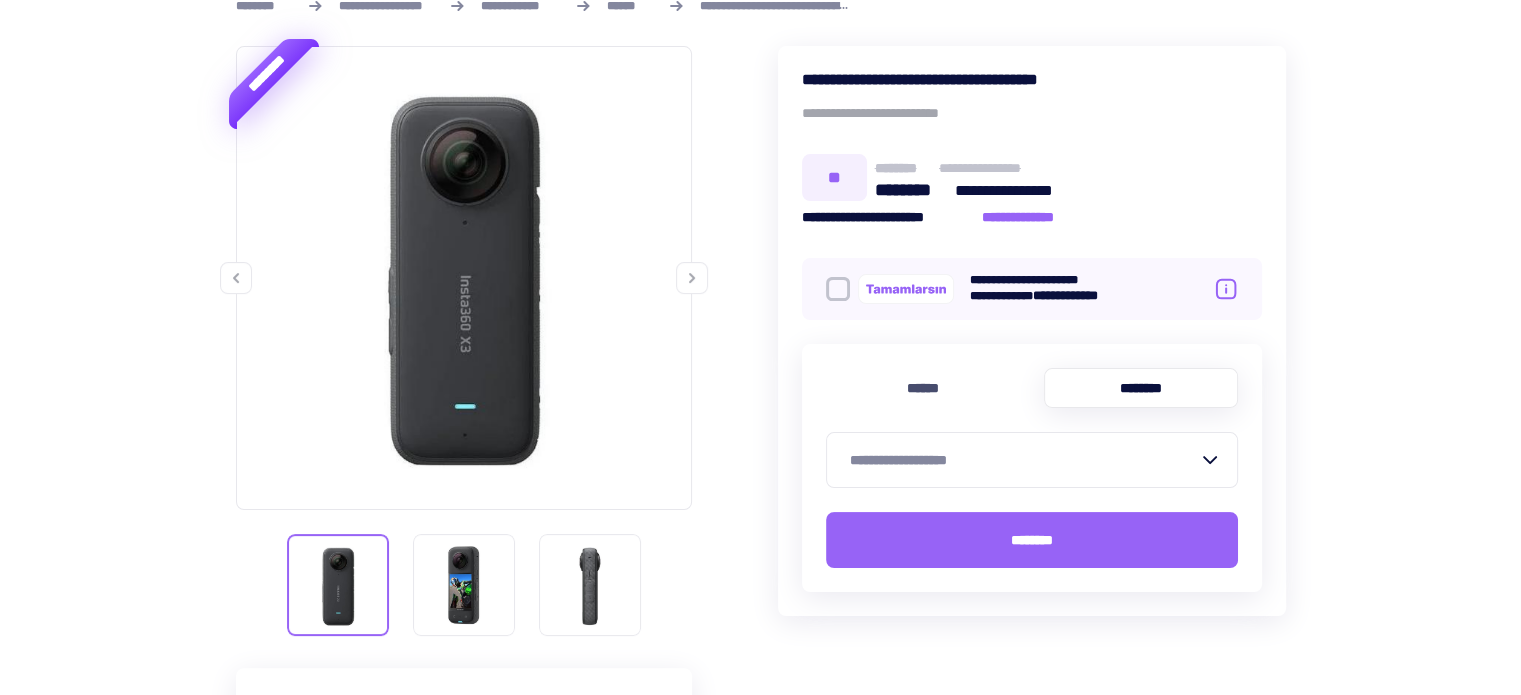 click on "**********" at bounding box center (1024, 460) 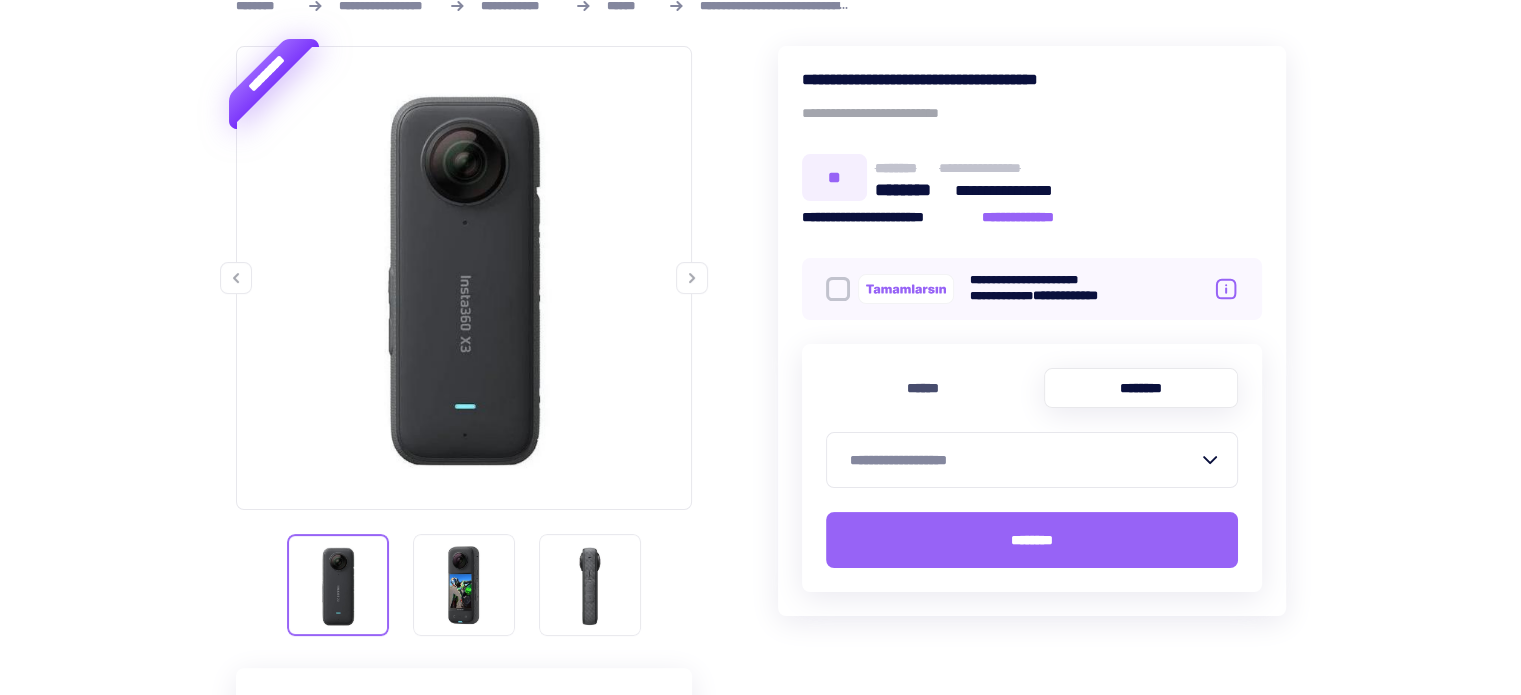 click on "**********" at bounding box center (1024, 460) 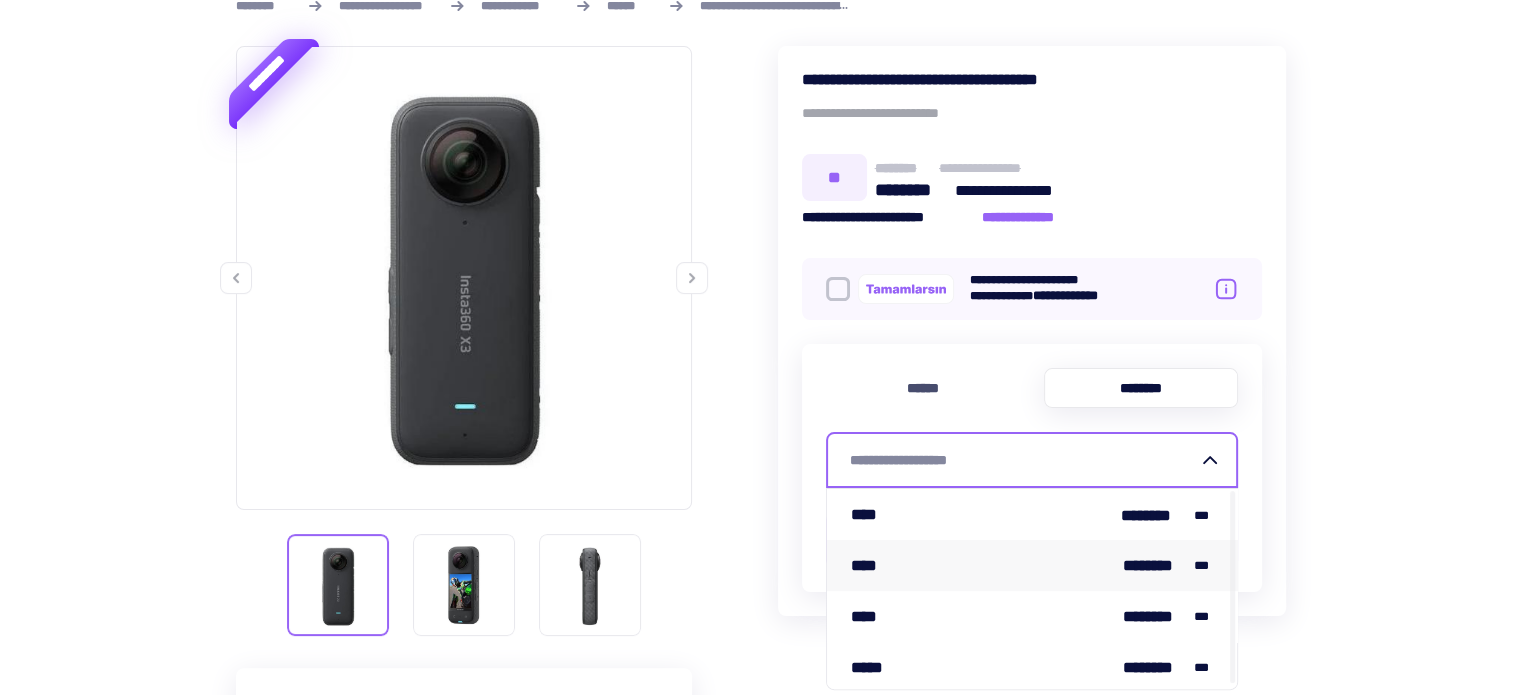 click on "**** ******** ***" at bounding box center (1032, 565) 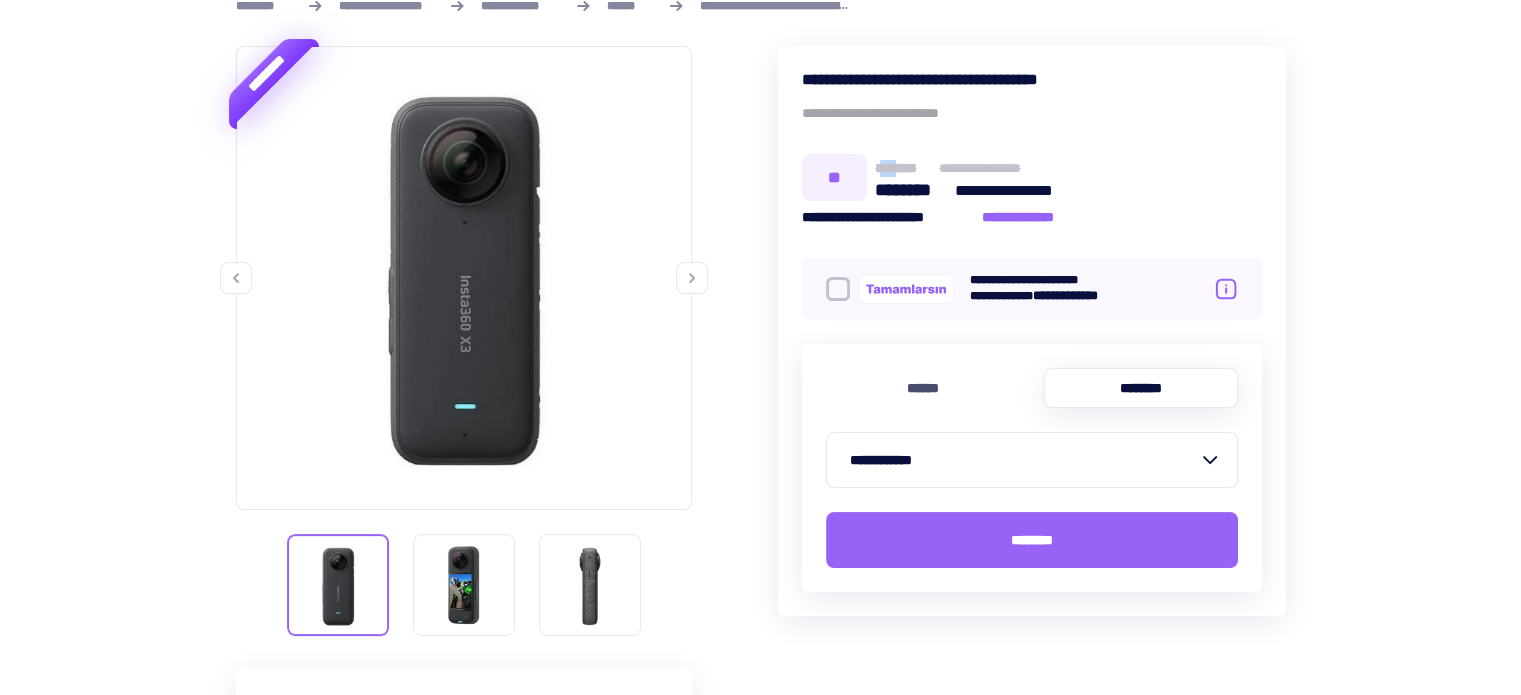 drag, startPoint x: 882, startPoint y: 169, endPoint x: 911, endPoint y: 174, distance: 29.427877 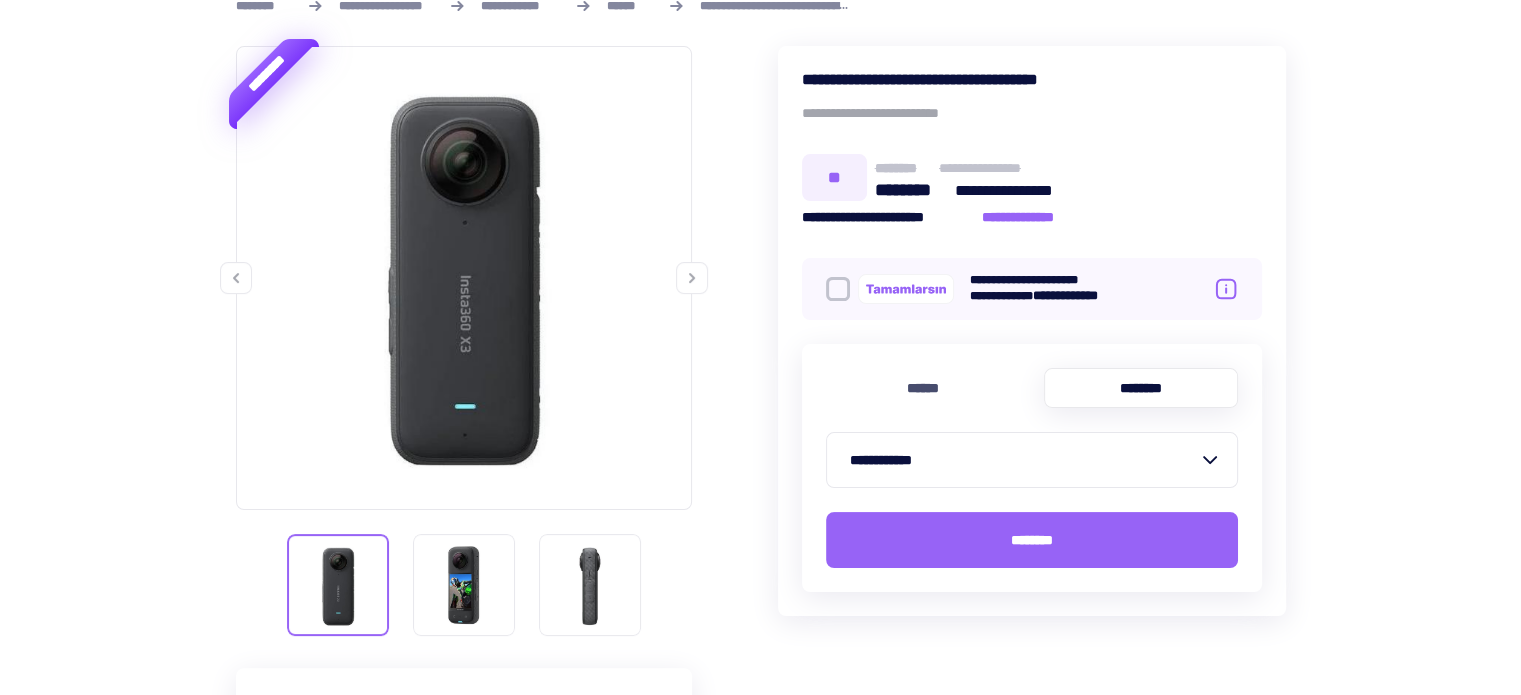 click on "**********" at bounding box center [995, 168] 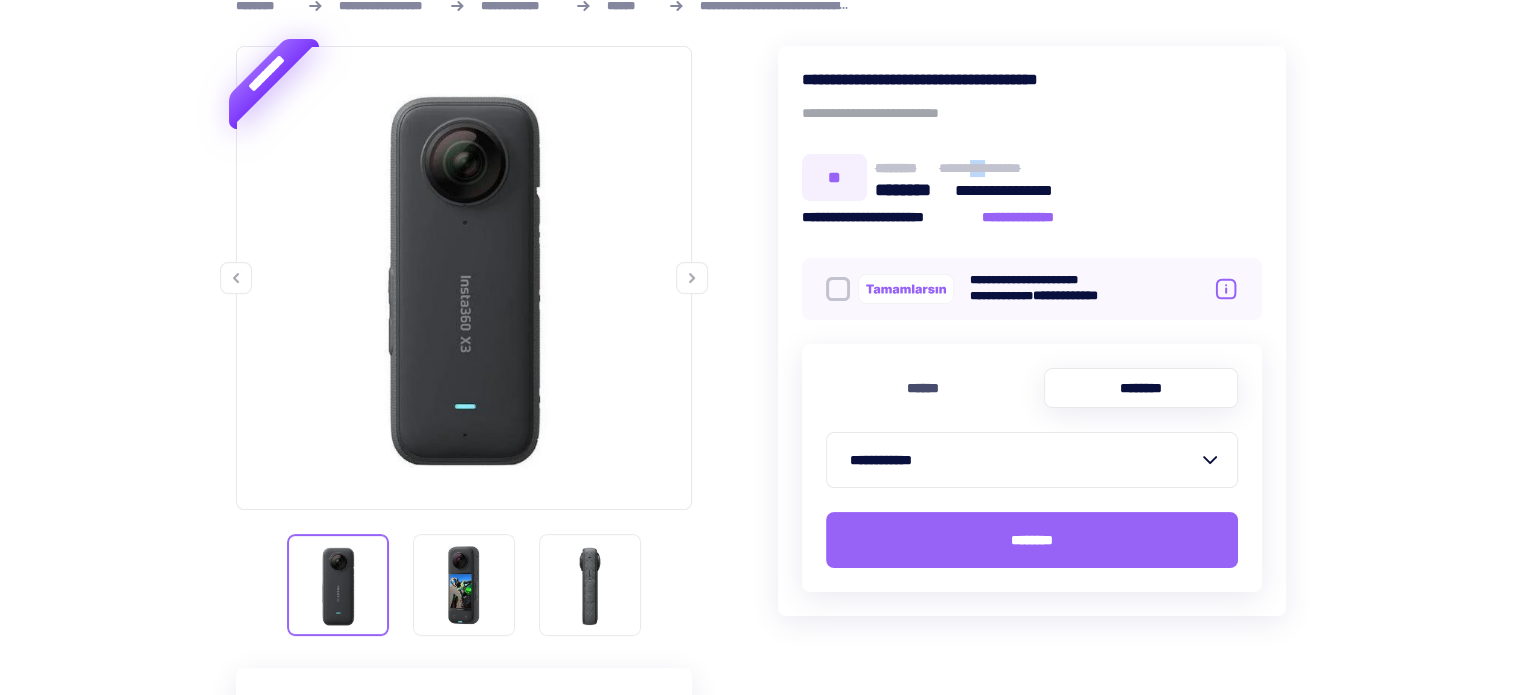 click on "**********" at bounding box center (995, 168) 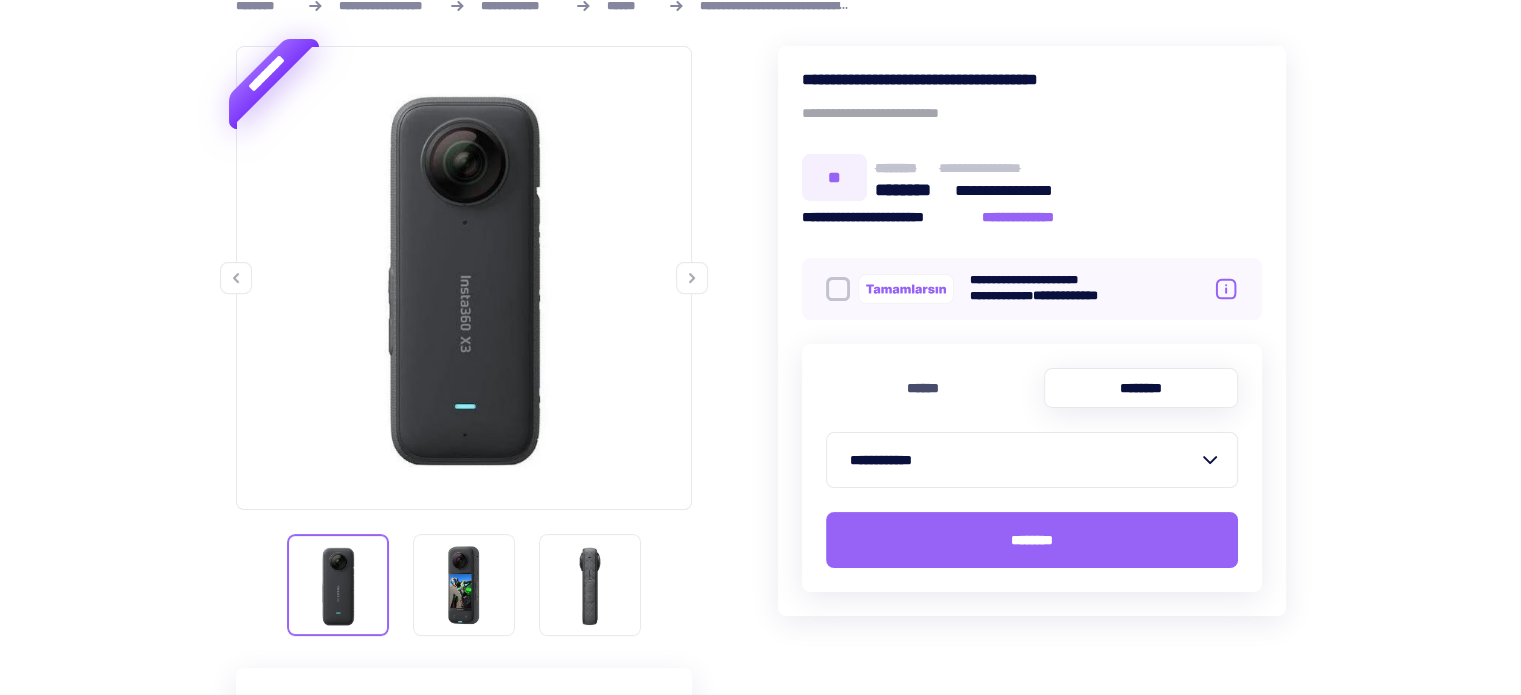 click on "**********" at bounding box center [995, 168] 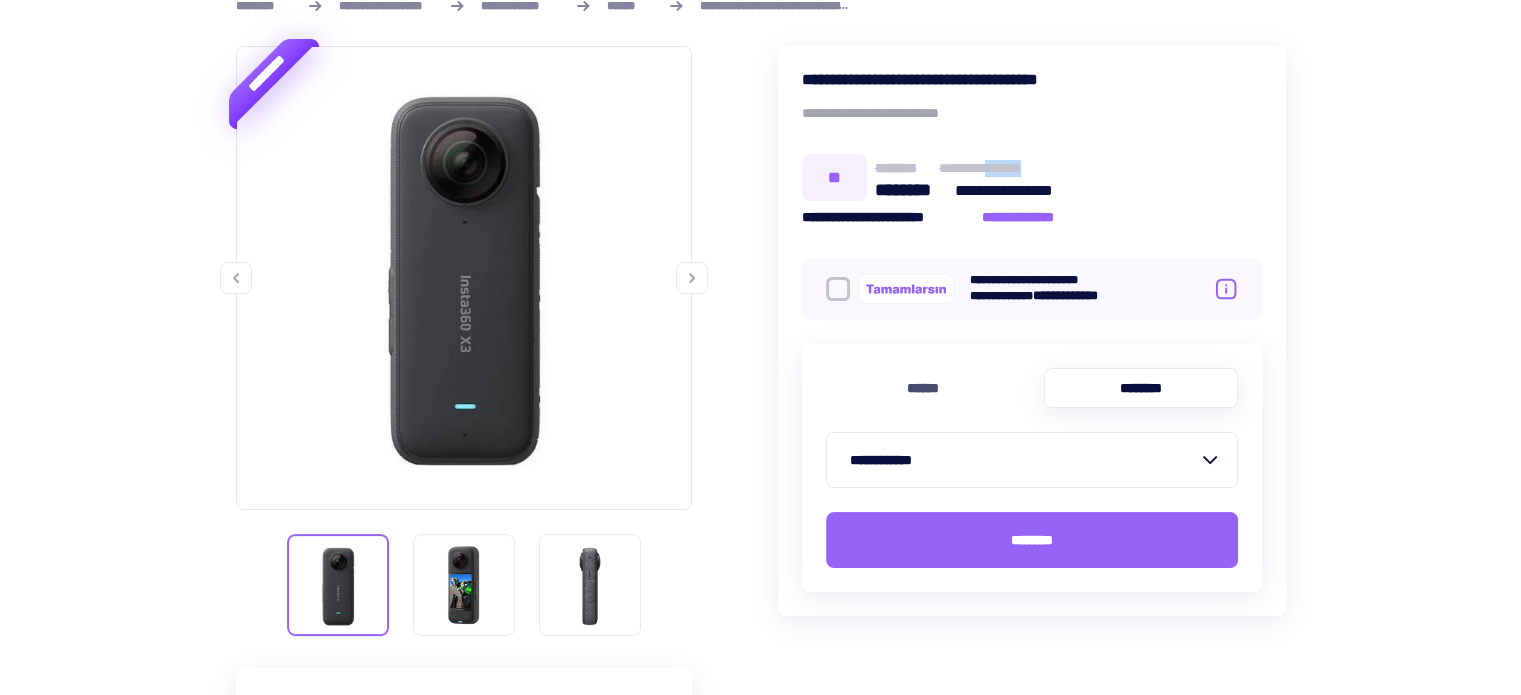 click on "**********" at bounding box center (995, 168) 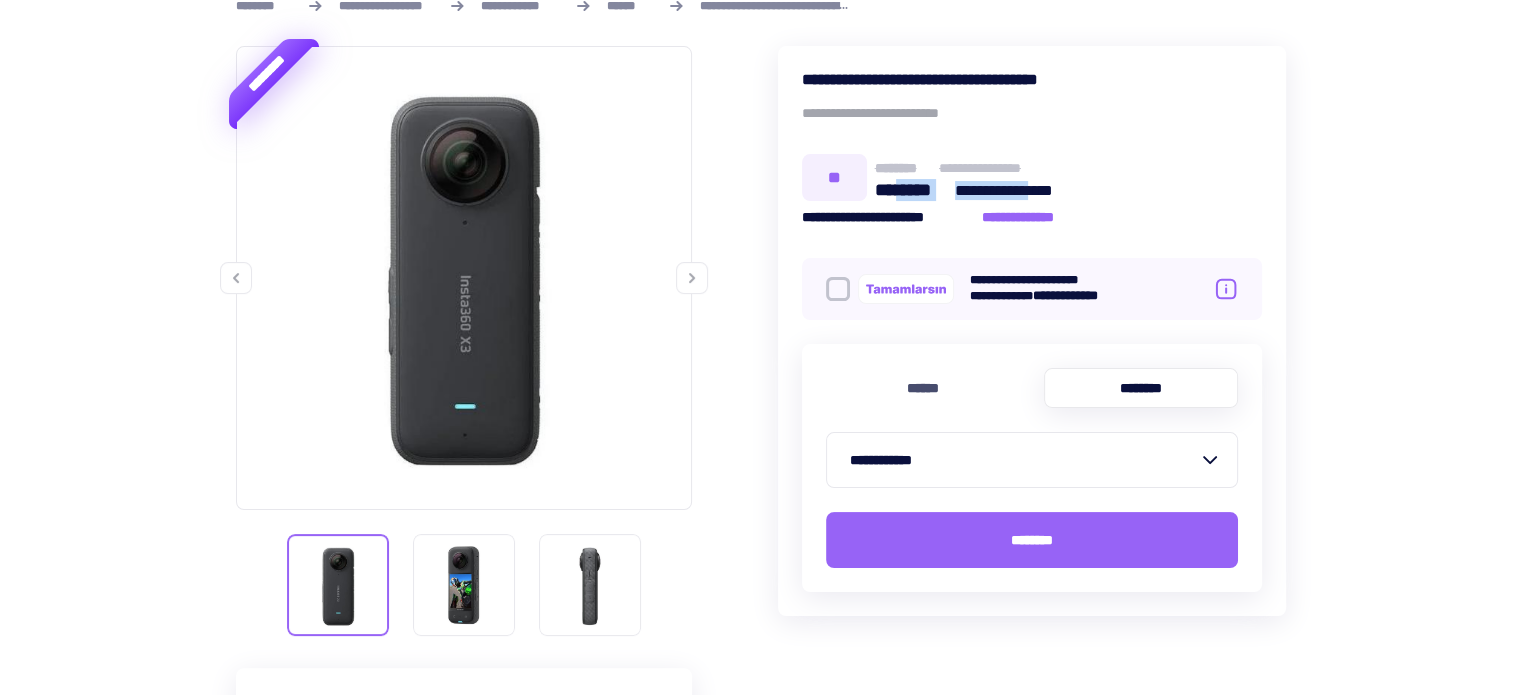 drag, startPoint x: 899, startPoint y: 188, endPoint x: 1050, endPoint y: 188, distance: 151 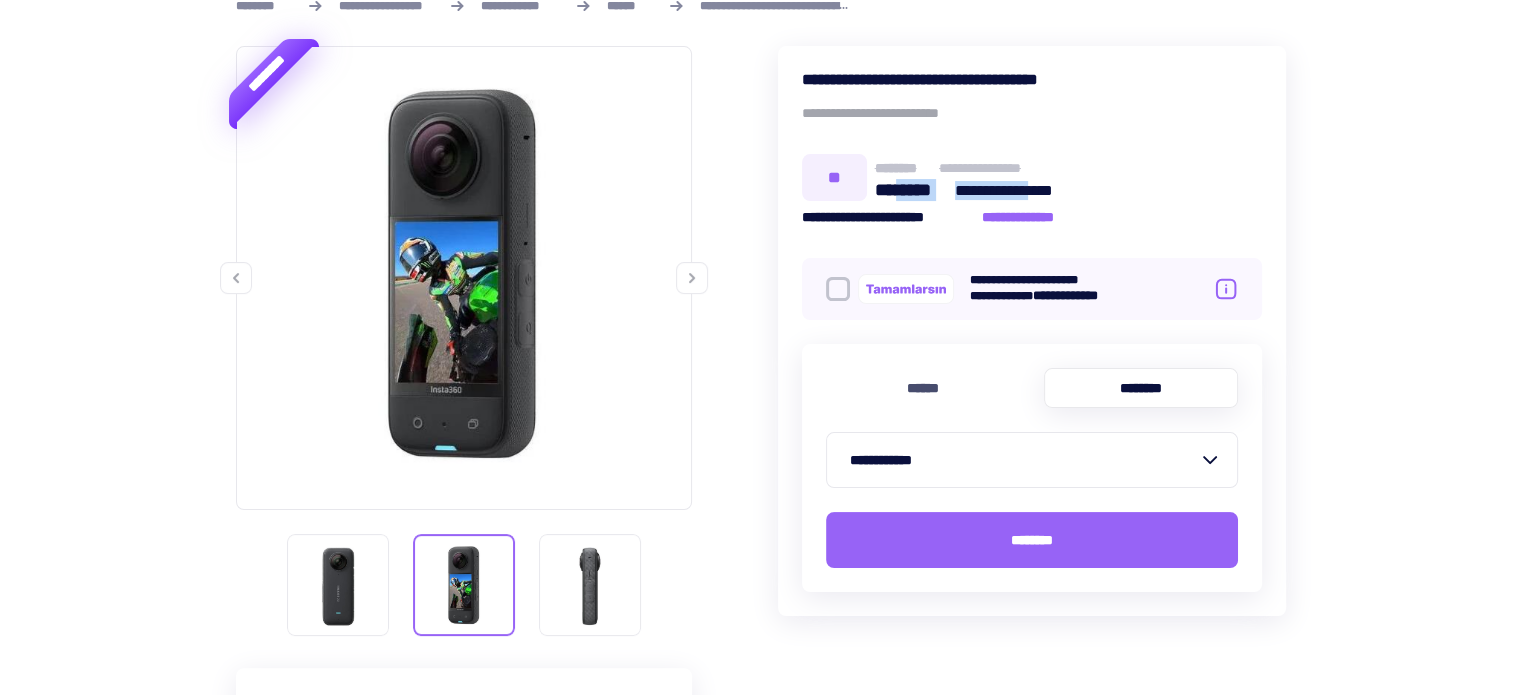 click 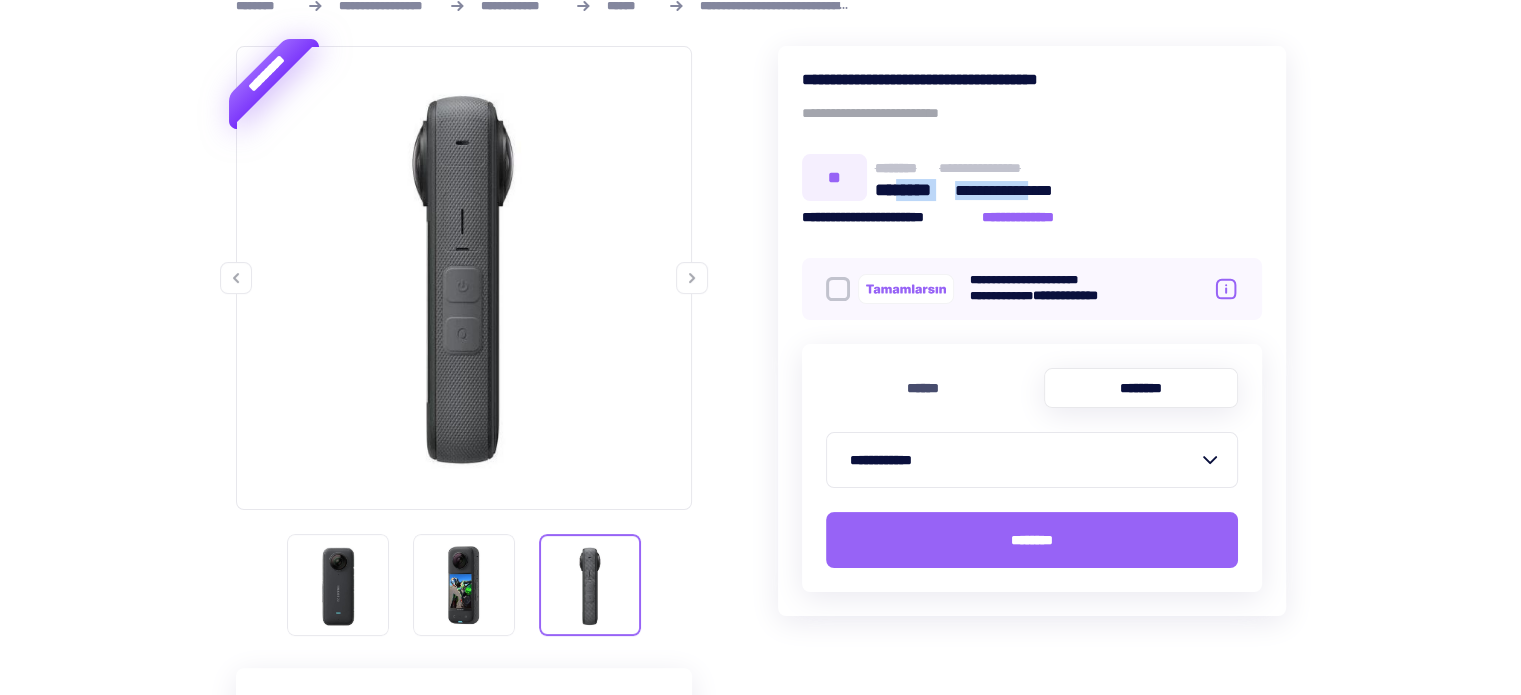 click 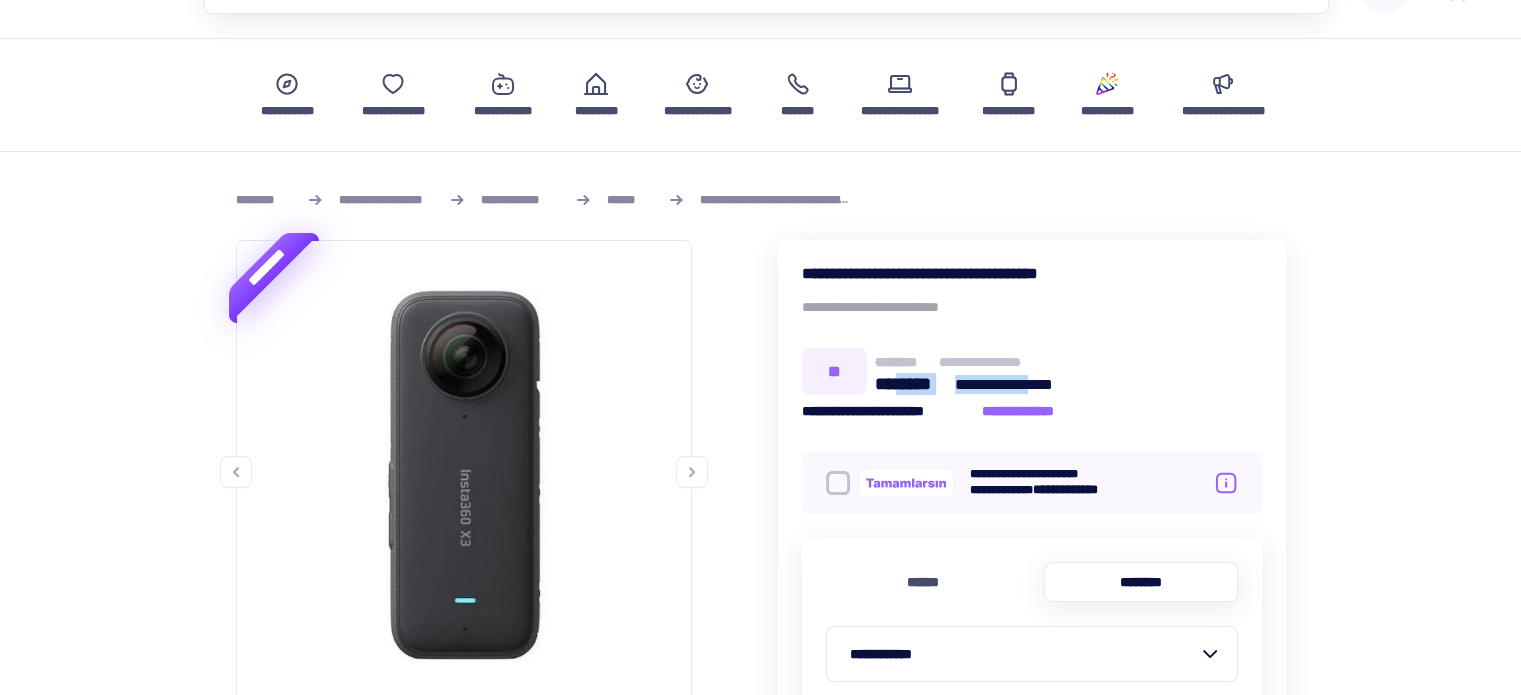 scroll, scrollTop: 100, scrollLeft: 0, axis: vertical 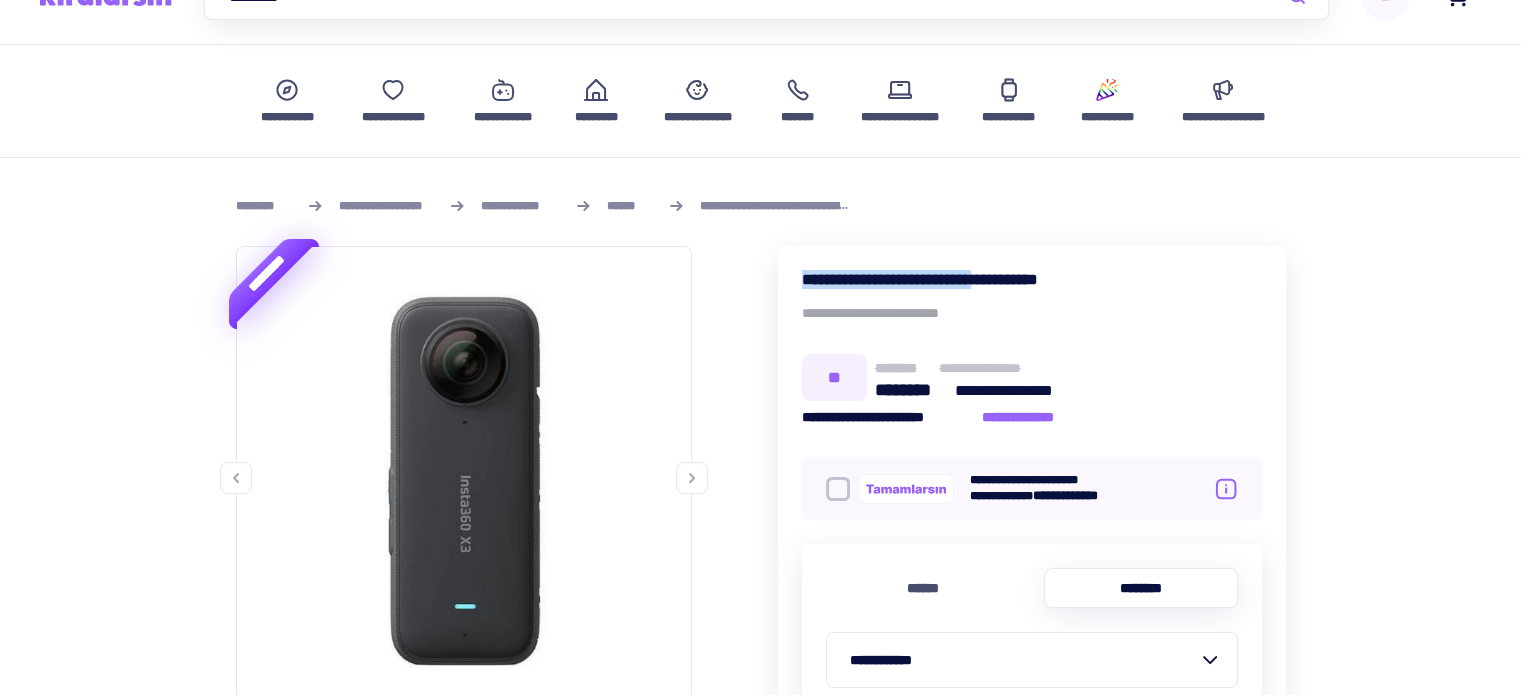 drag, startPoint x: 798, startPoint y: 270, endPoint x: 1051, endPoint y: 276, distance: 253.07114 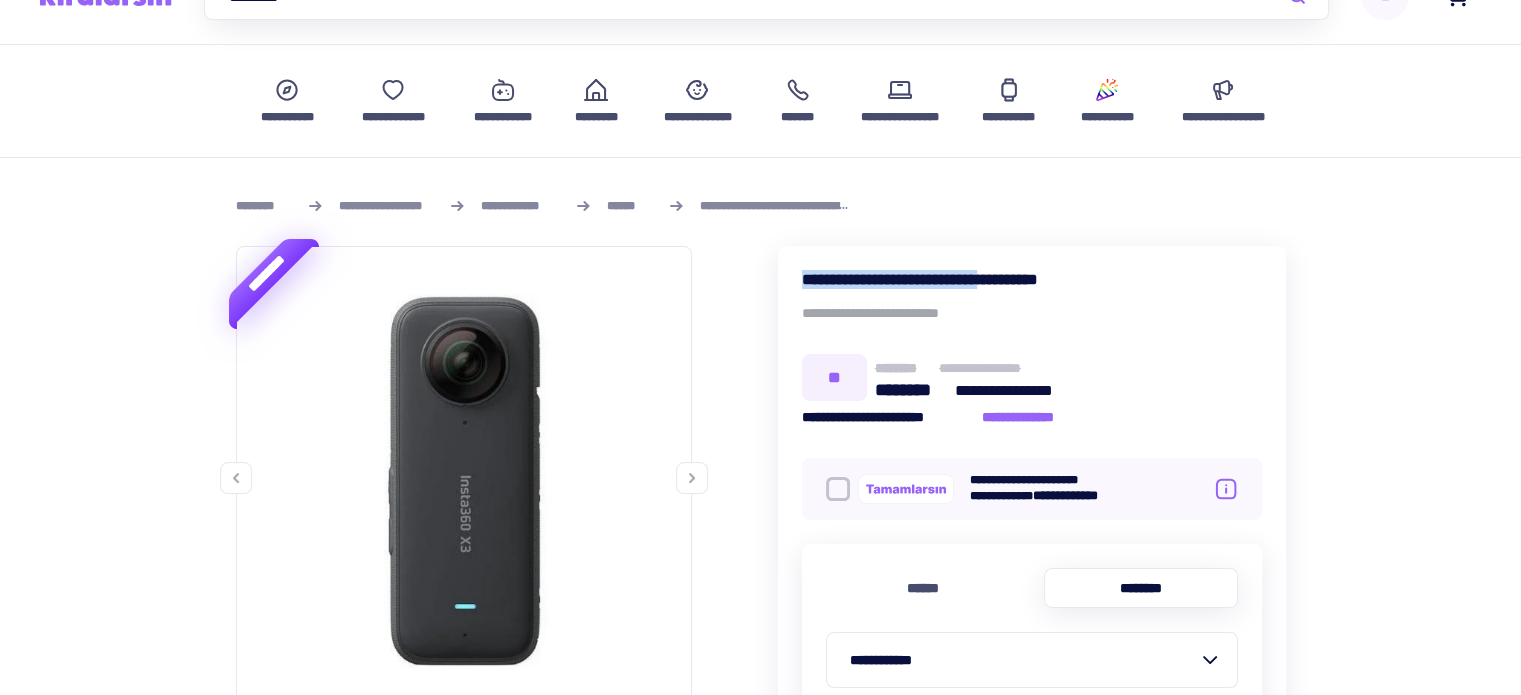 click on "**********" at bounding box center (1032, 279) 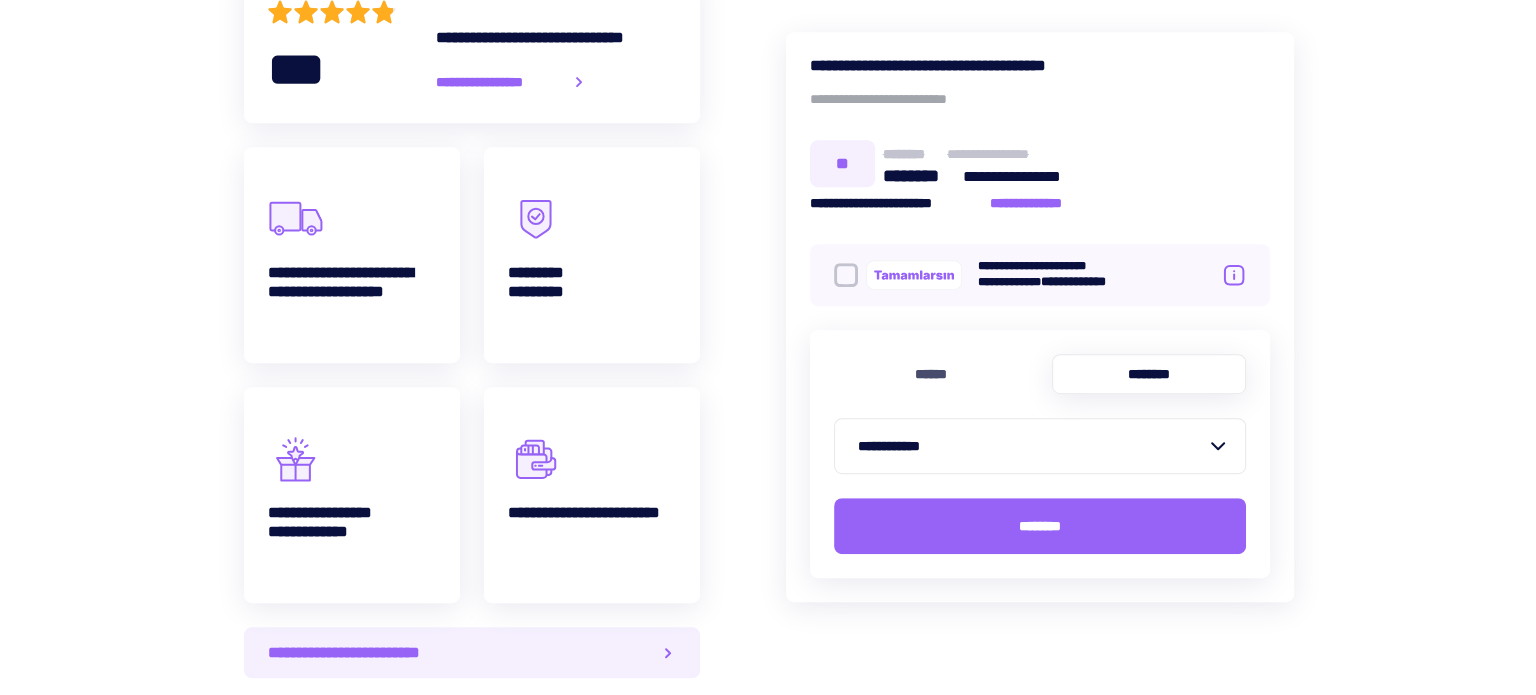 scroll, scrollTop: 1300, scrollLeft: 0, axis: vertical 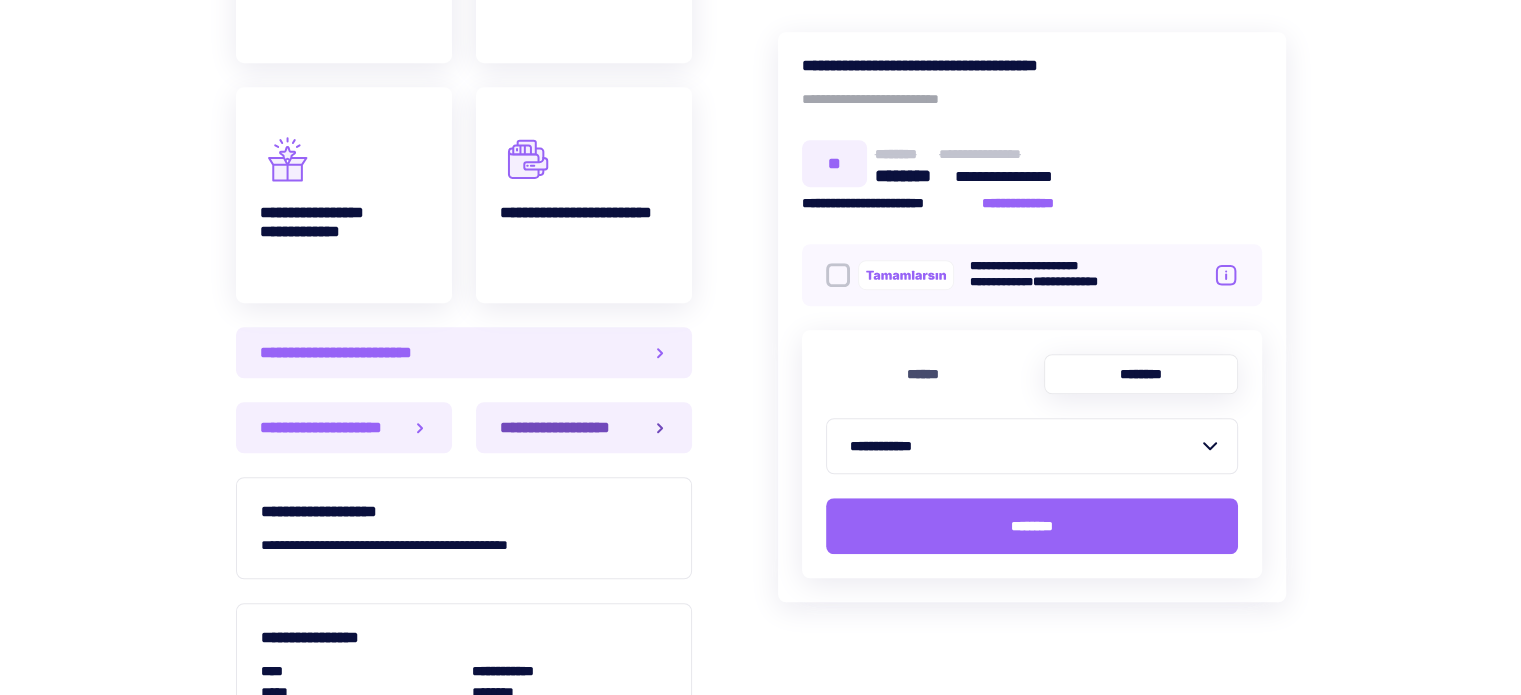 click on "**********" at bounding box center [563, 427] 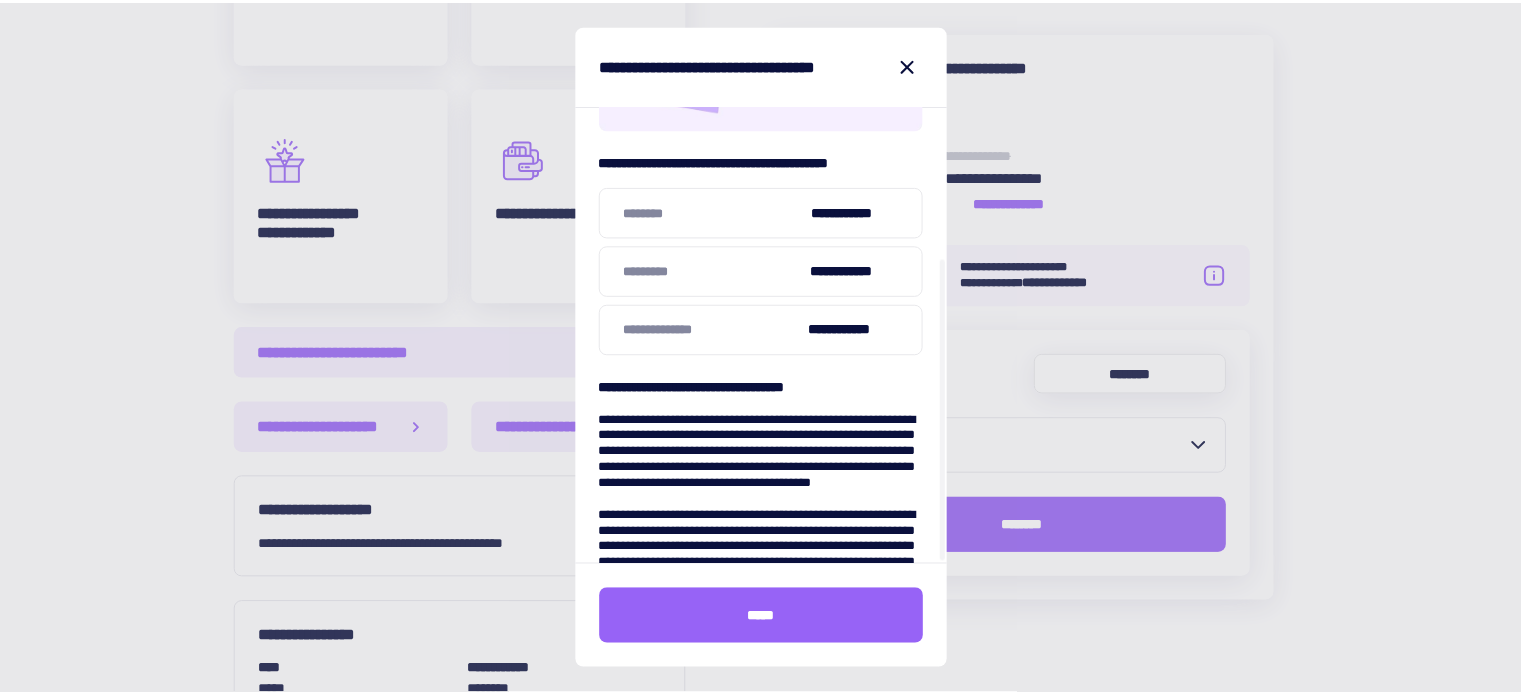 scroll, scrollTop: 227, scrollLeft: 0, axis: vertical 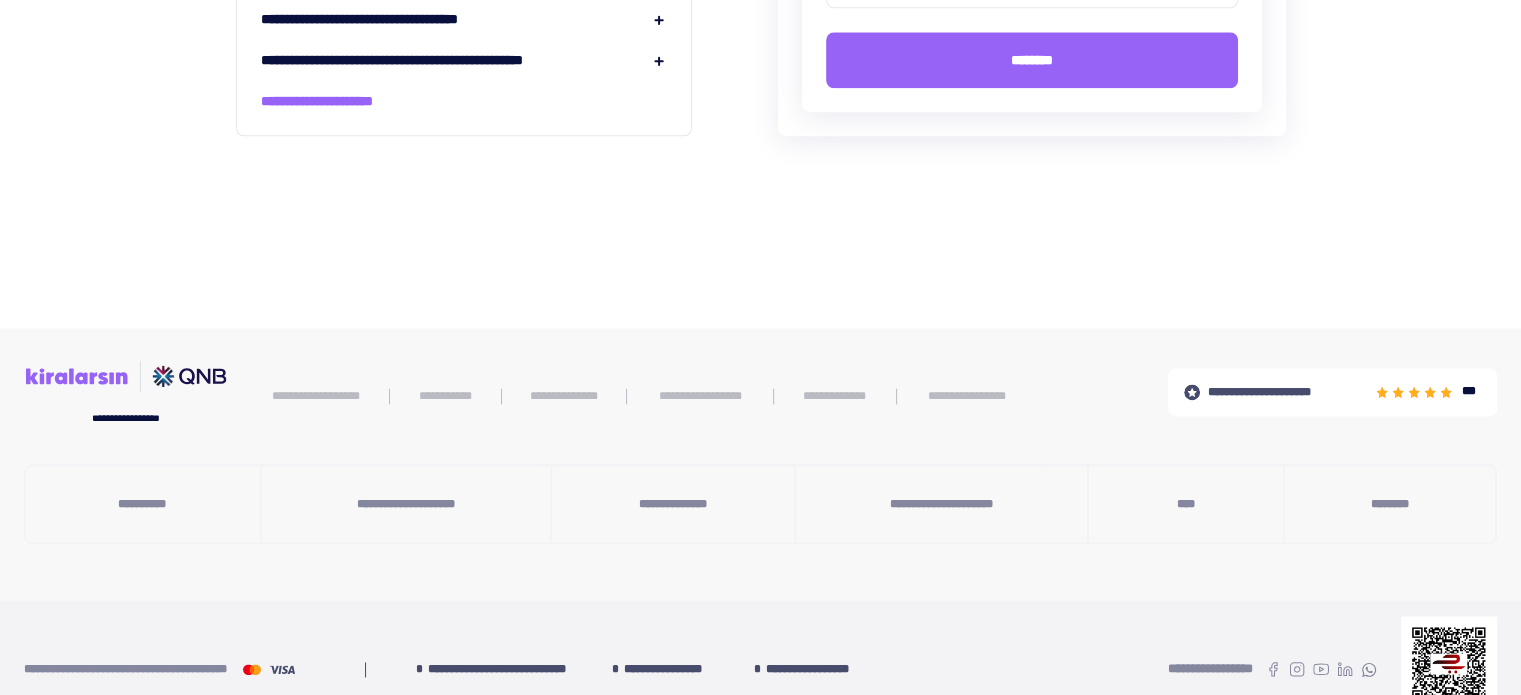 click at bounding box center (125, 376) 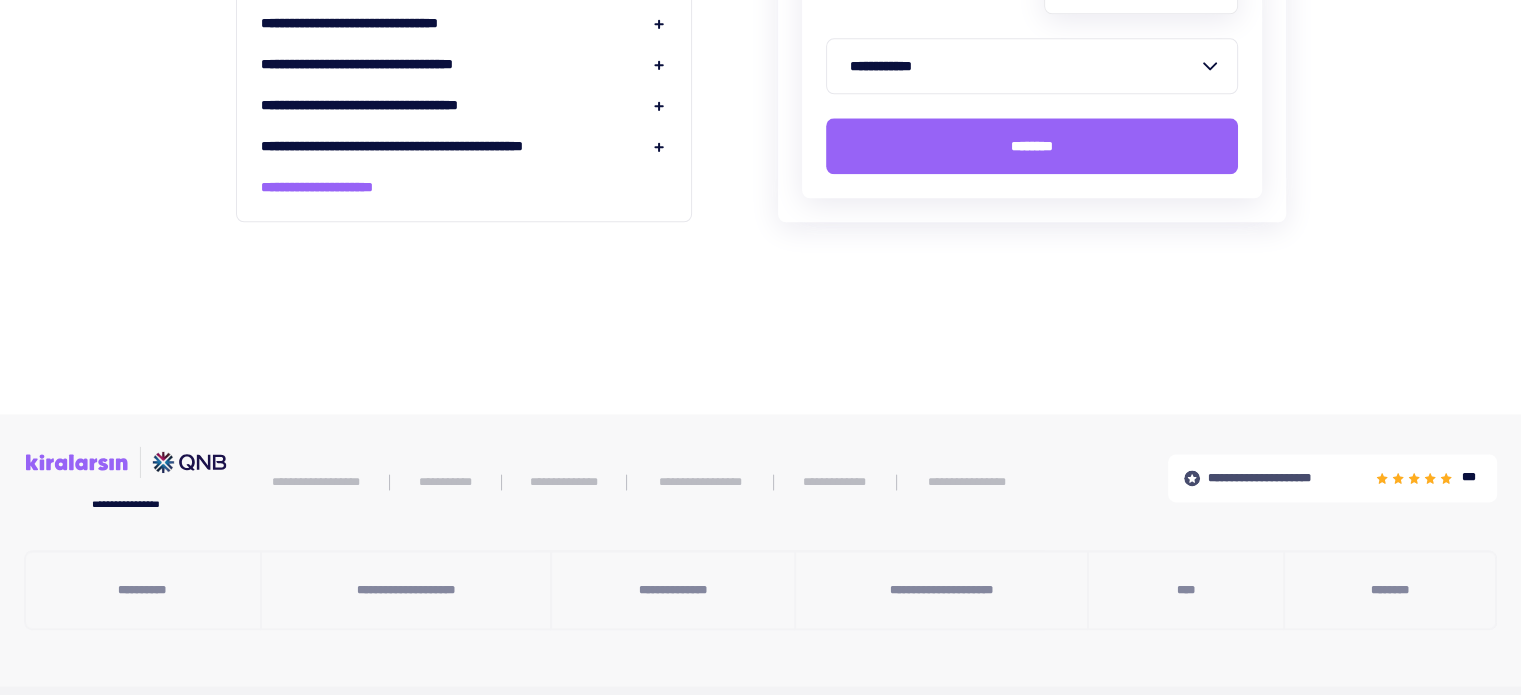 scroll, scrollTop: 2700, scrollLeft: 0, axis: vertical 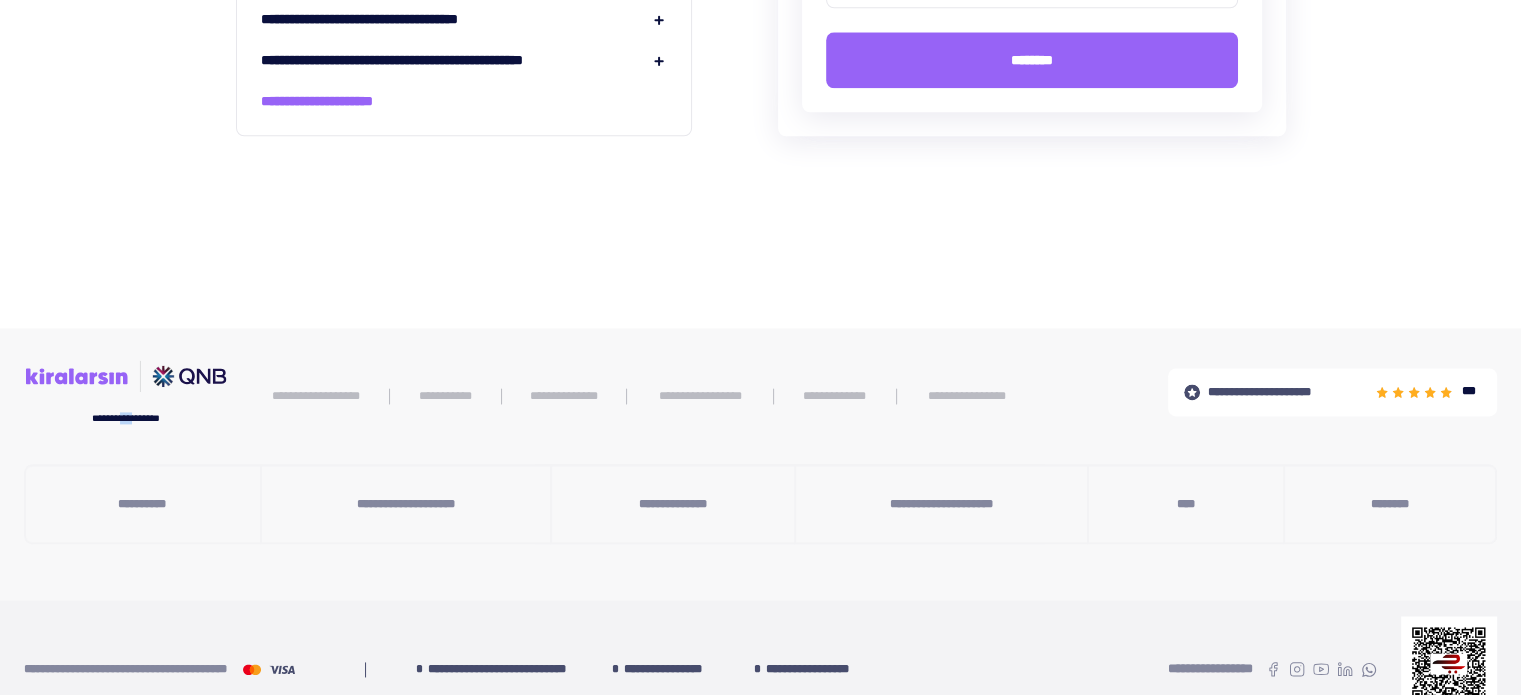 drag, startPoint x: 126, startPoint y: 413, endPoint x: 144, endPoint y: 413, distance: 18 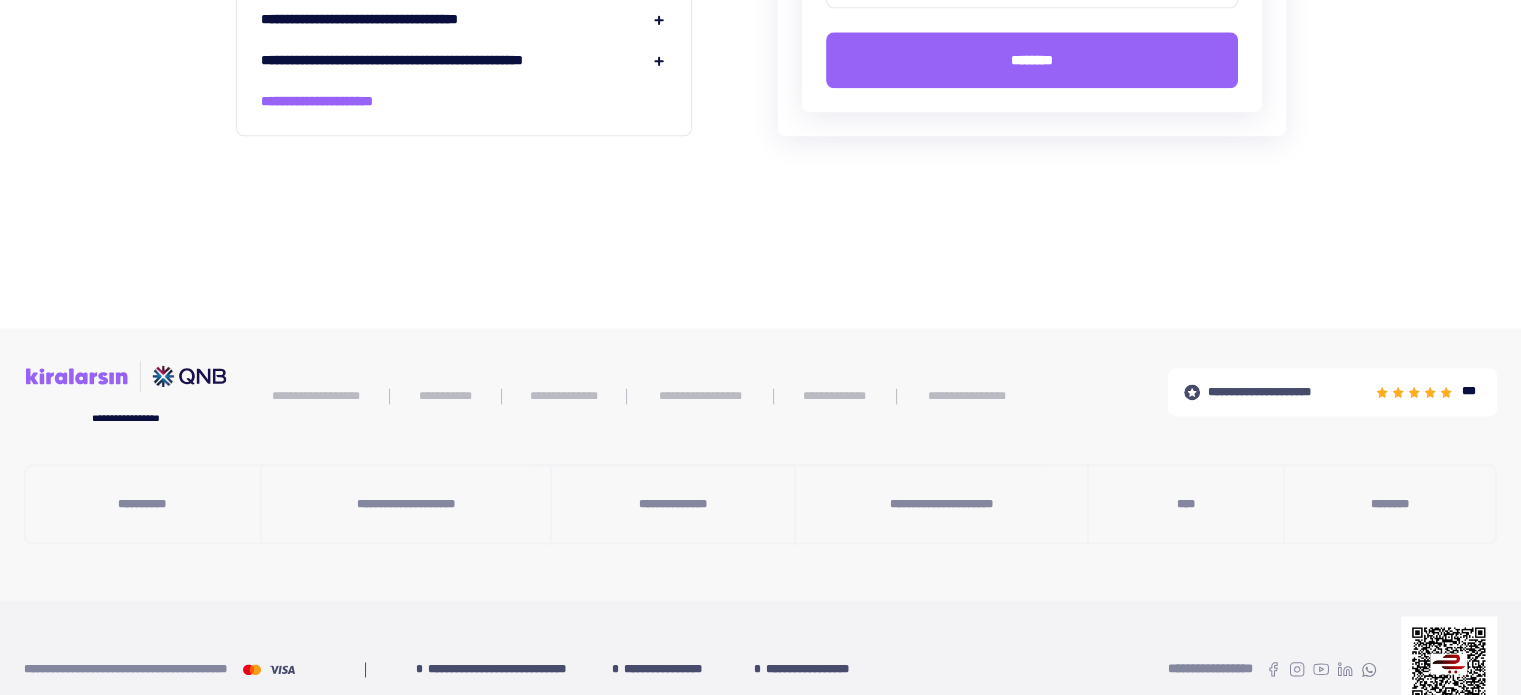 click on "**********" at bounding box center (125, 418) 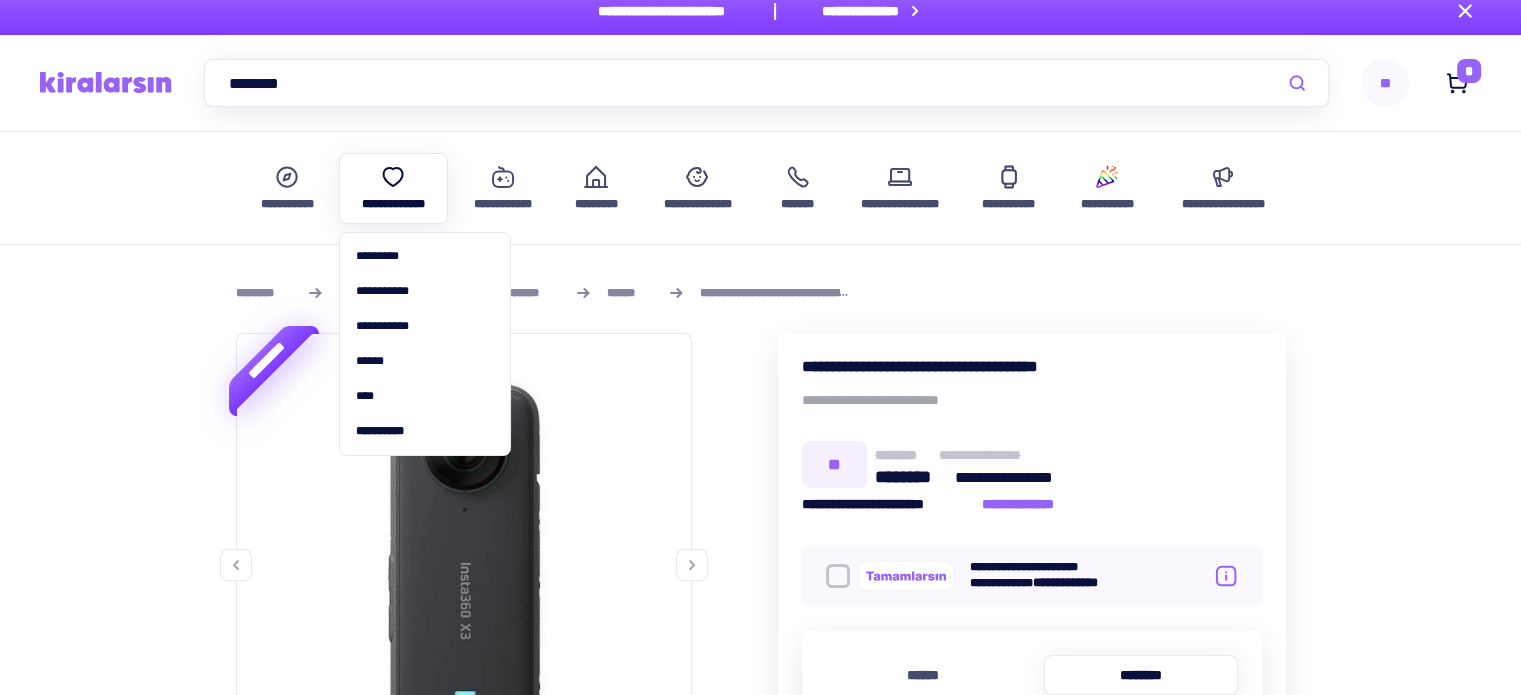 scroll, scrollTop: 0, scrollLeft: 0, axis: both 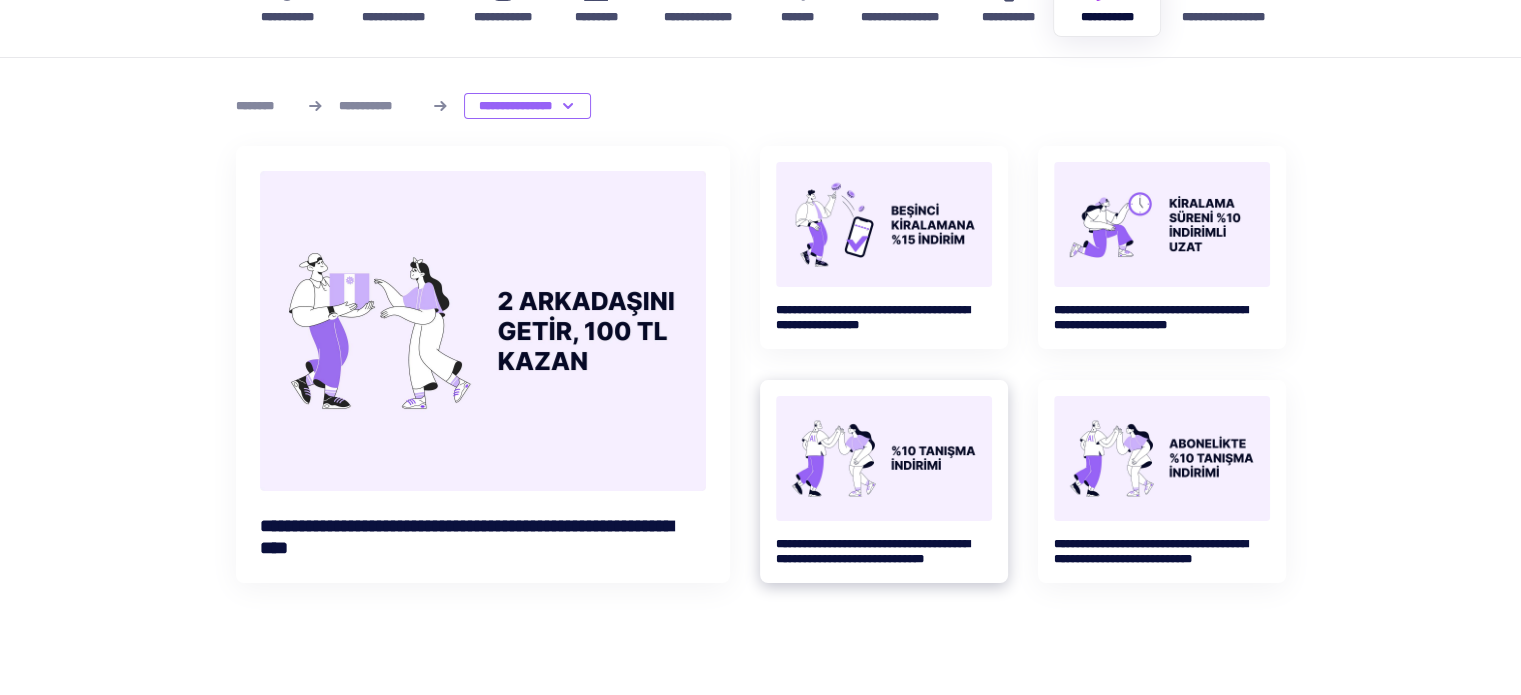 click at bounding box center [884, 458] 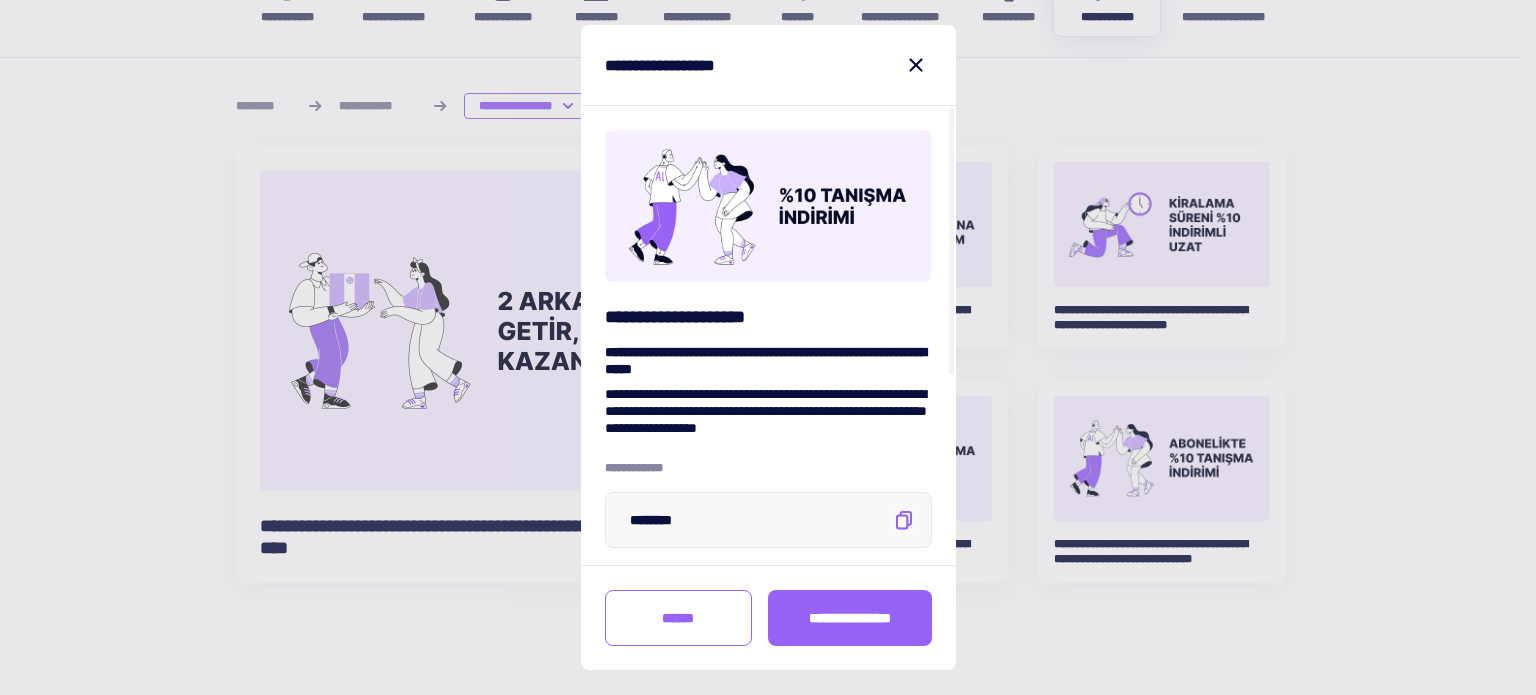 click 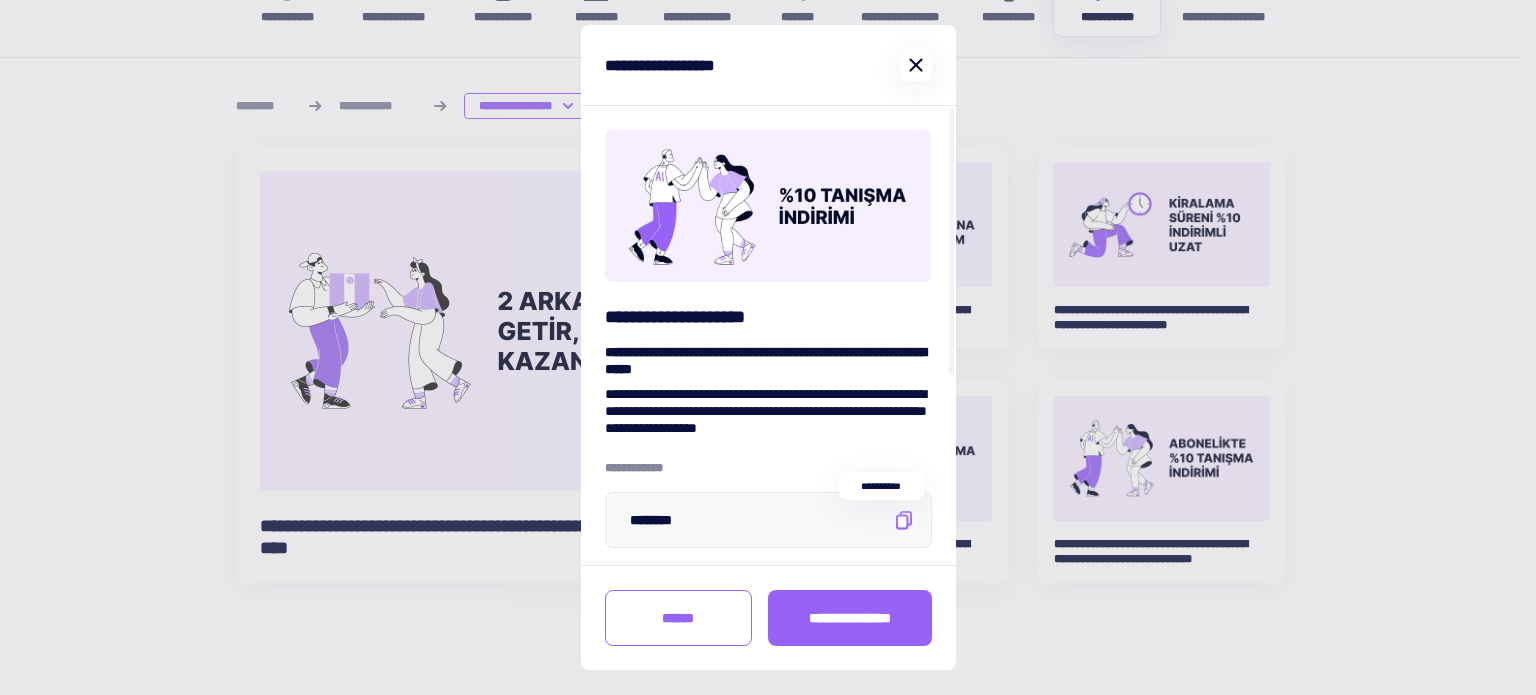 click 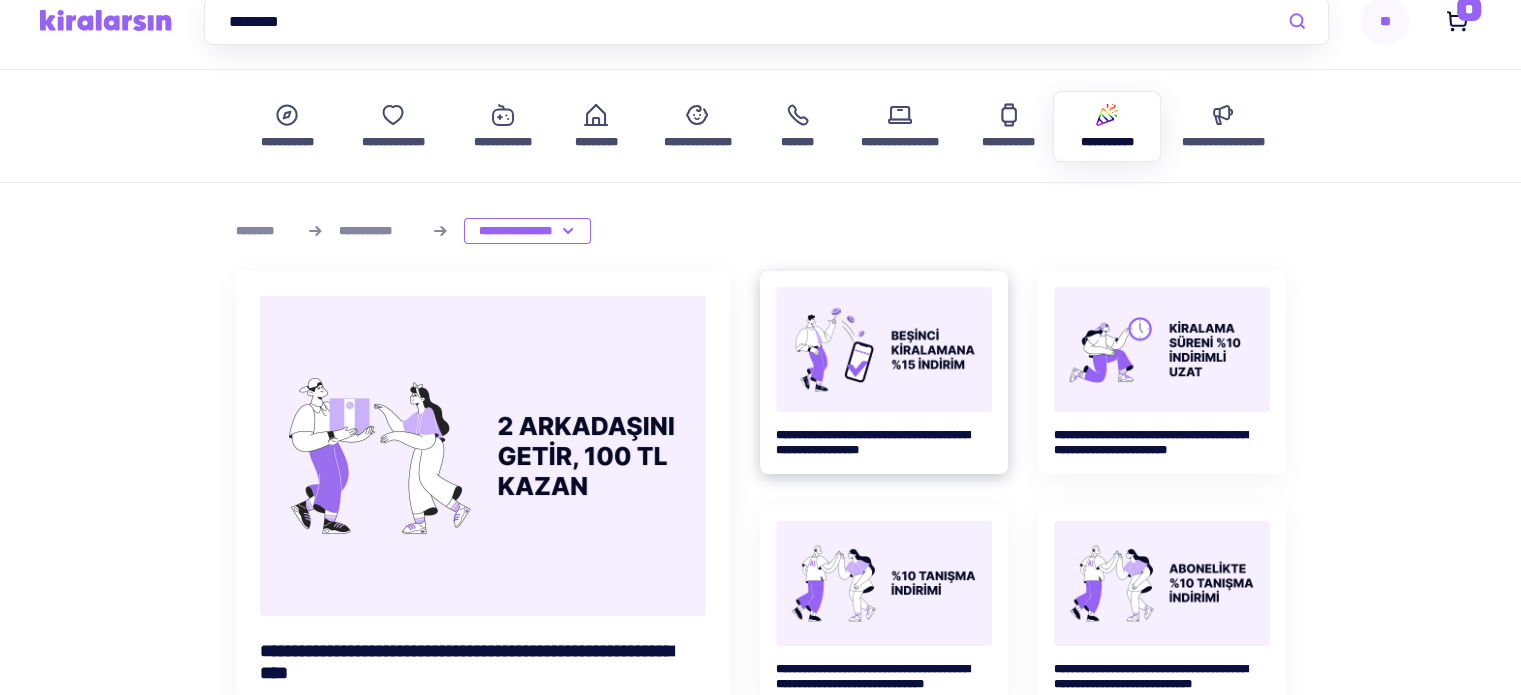 scroll, scrollTop: 0, scrollLeft: 0, axis: both 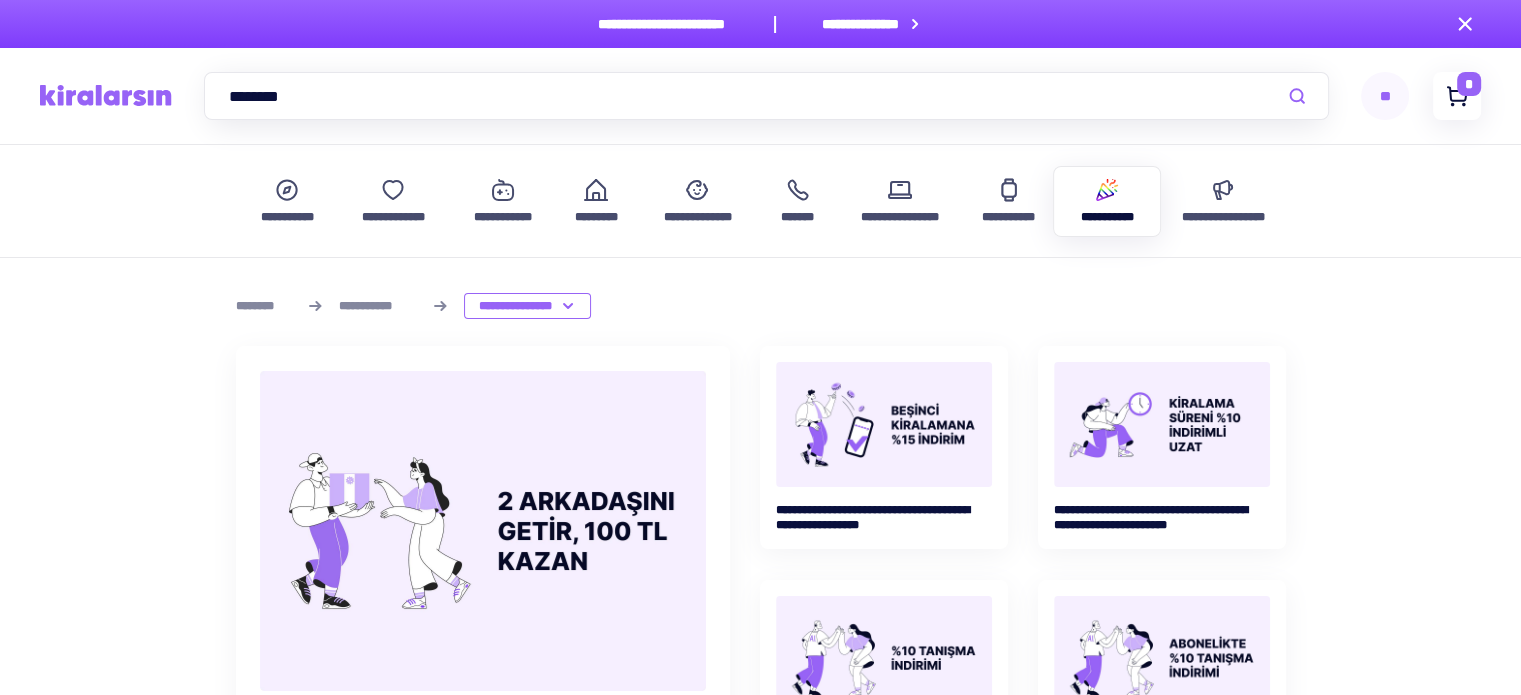 click 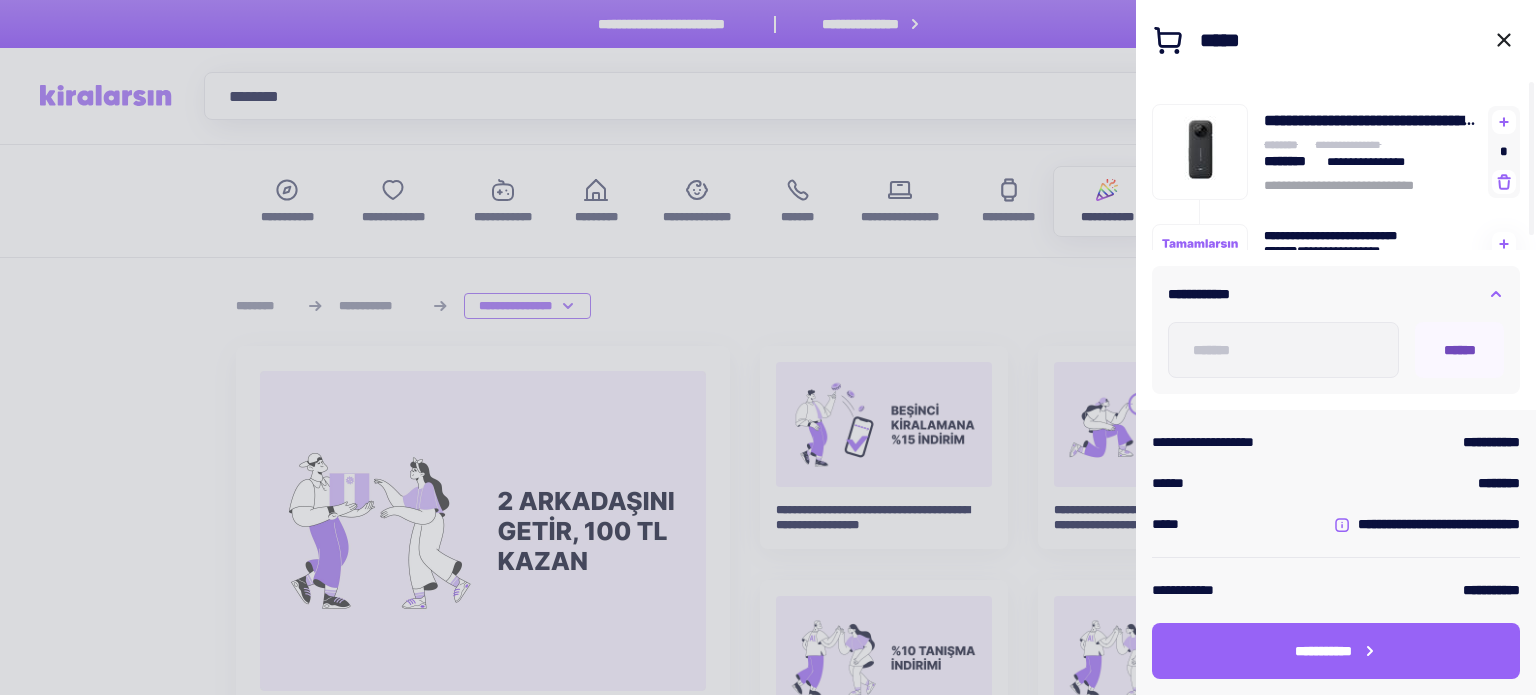 click on "******" at bounding box center [1460, 350] 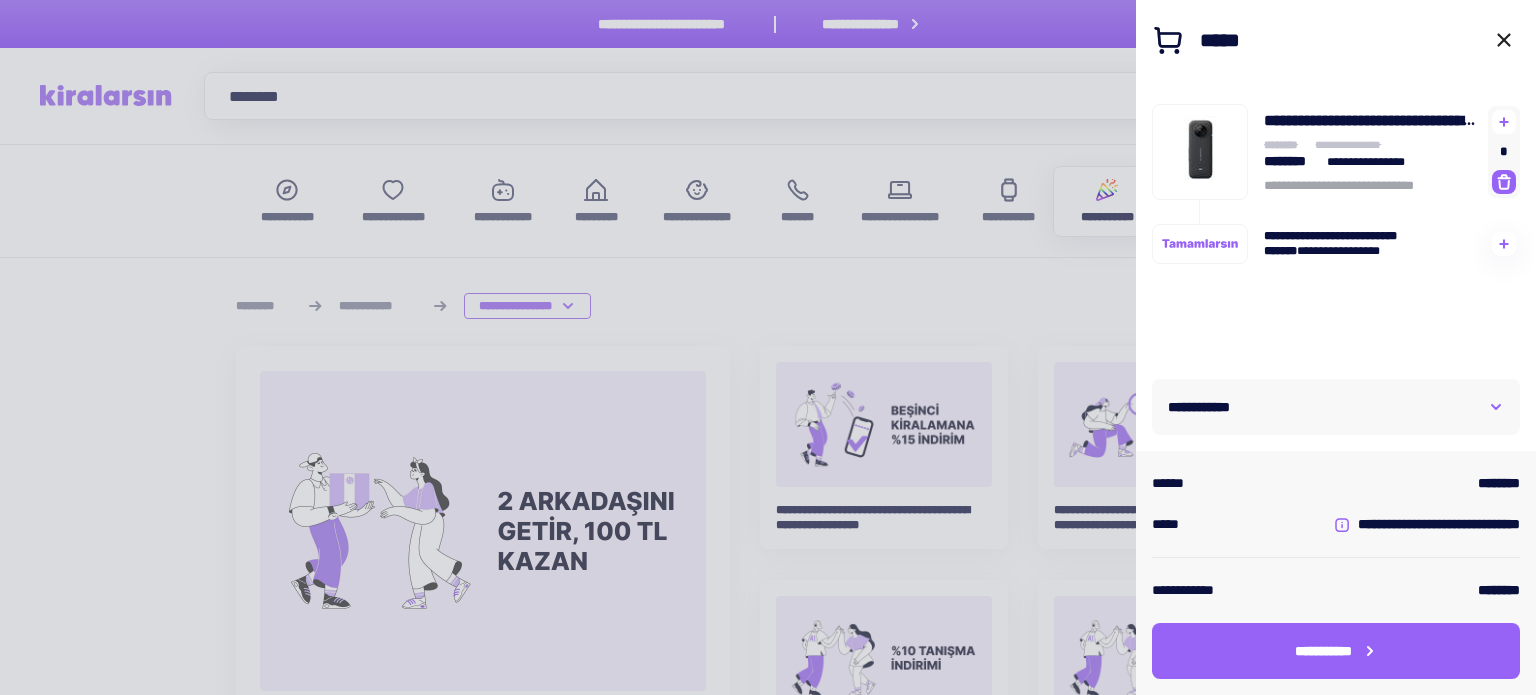 click 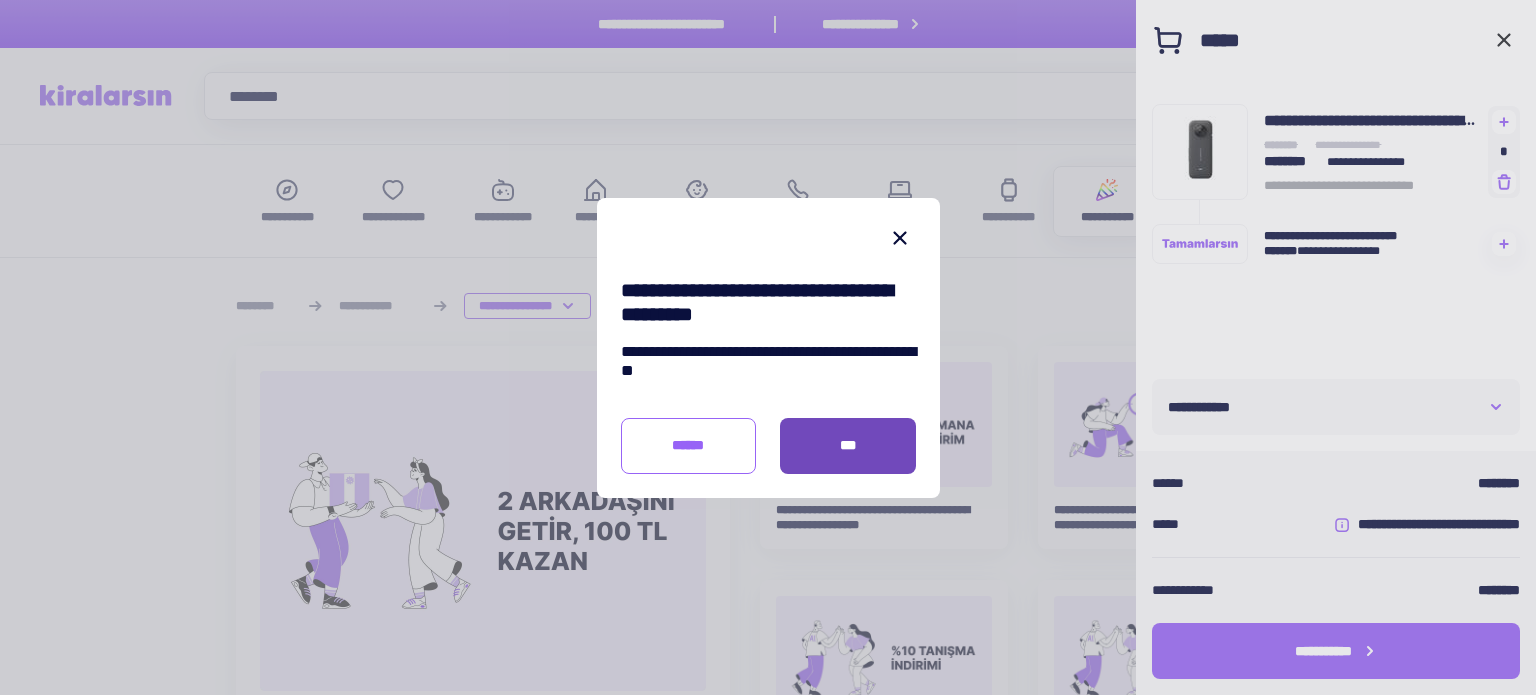 click on "***" at bounding box center [848, 446] 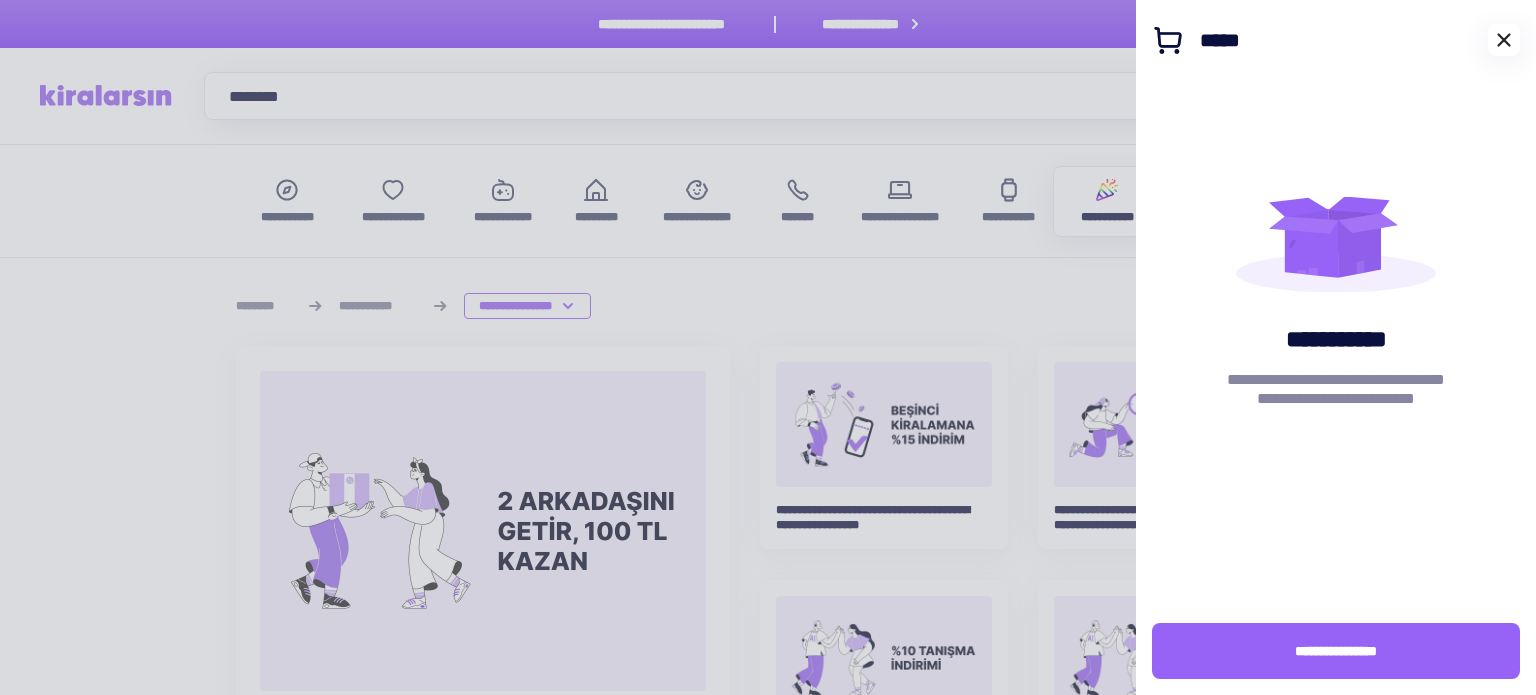 click 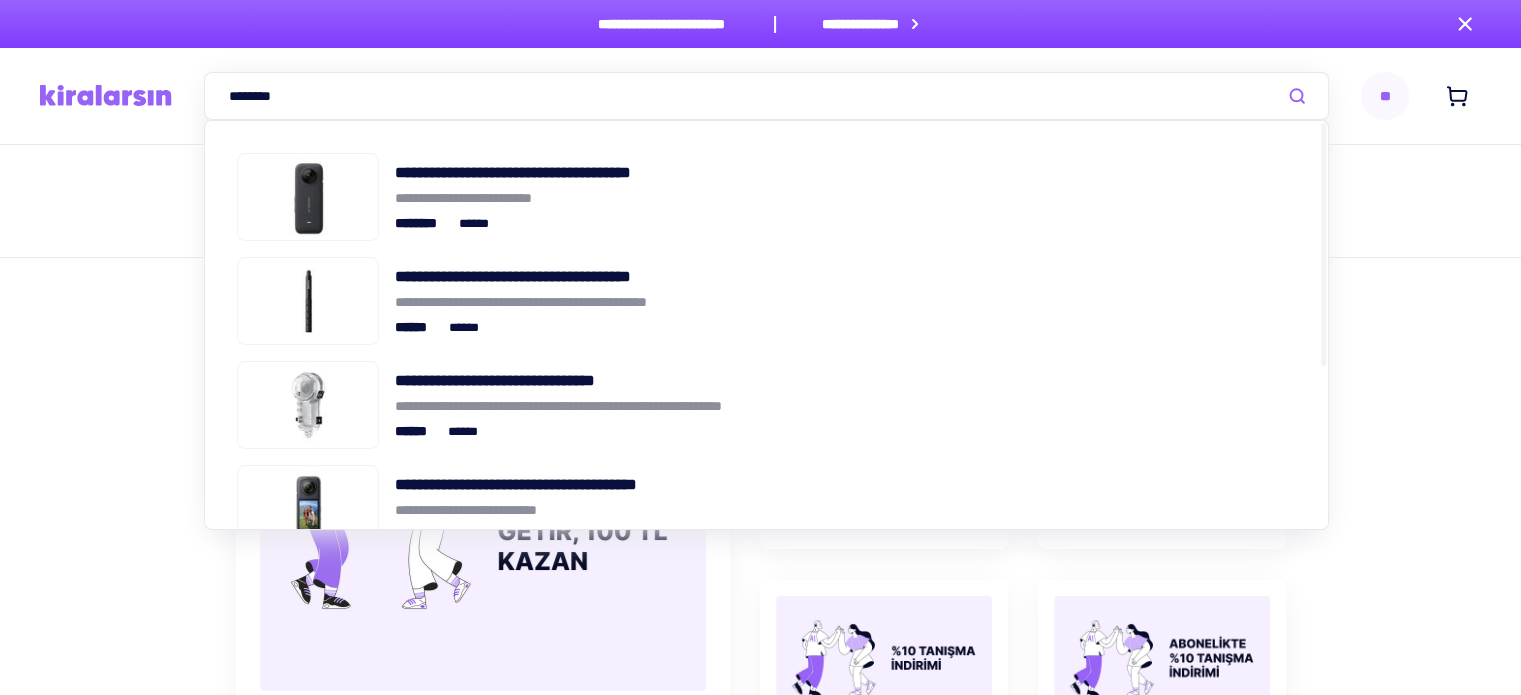 click on "********" at bounding box center [766, 96] 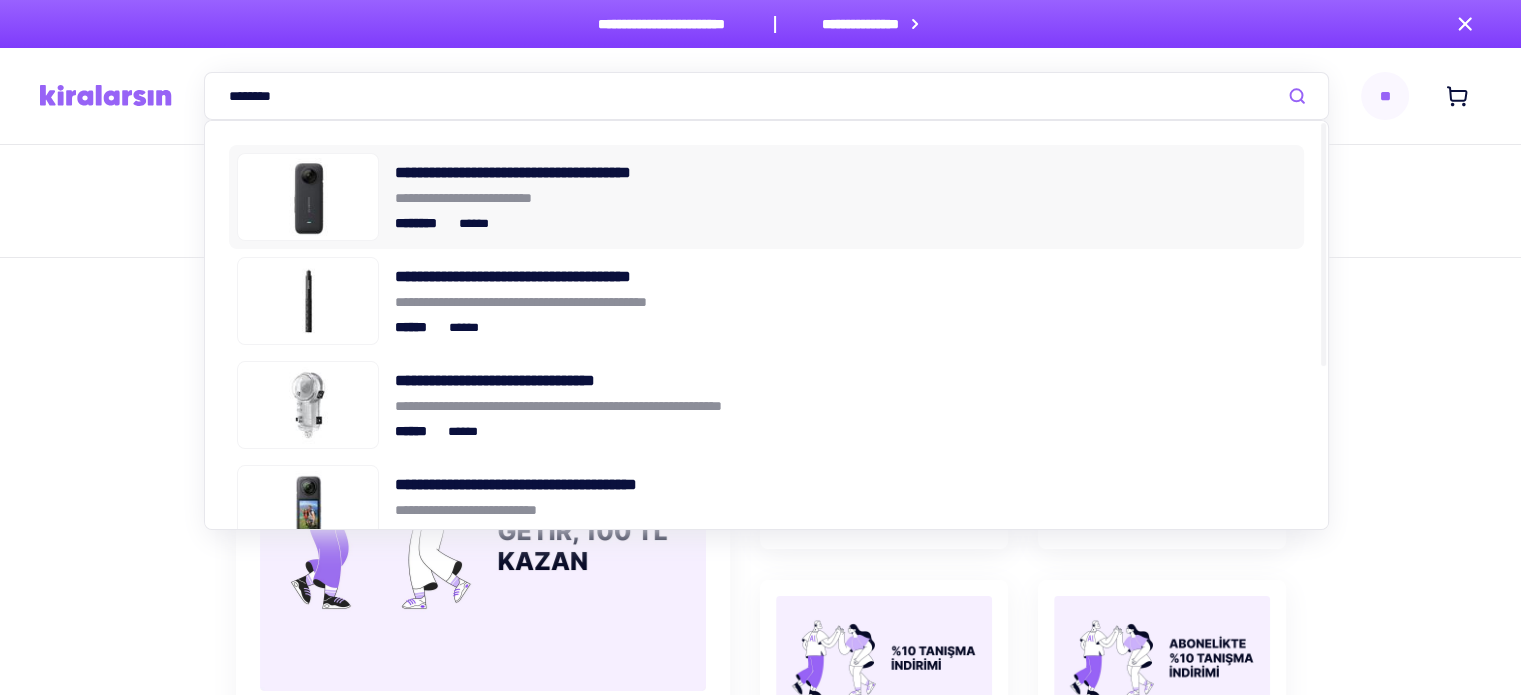 click on "**********" at bounding box center [766, 197] 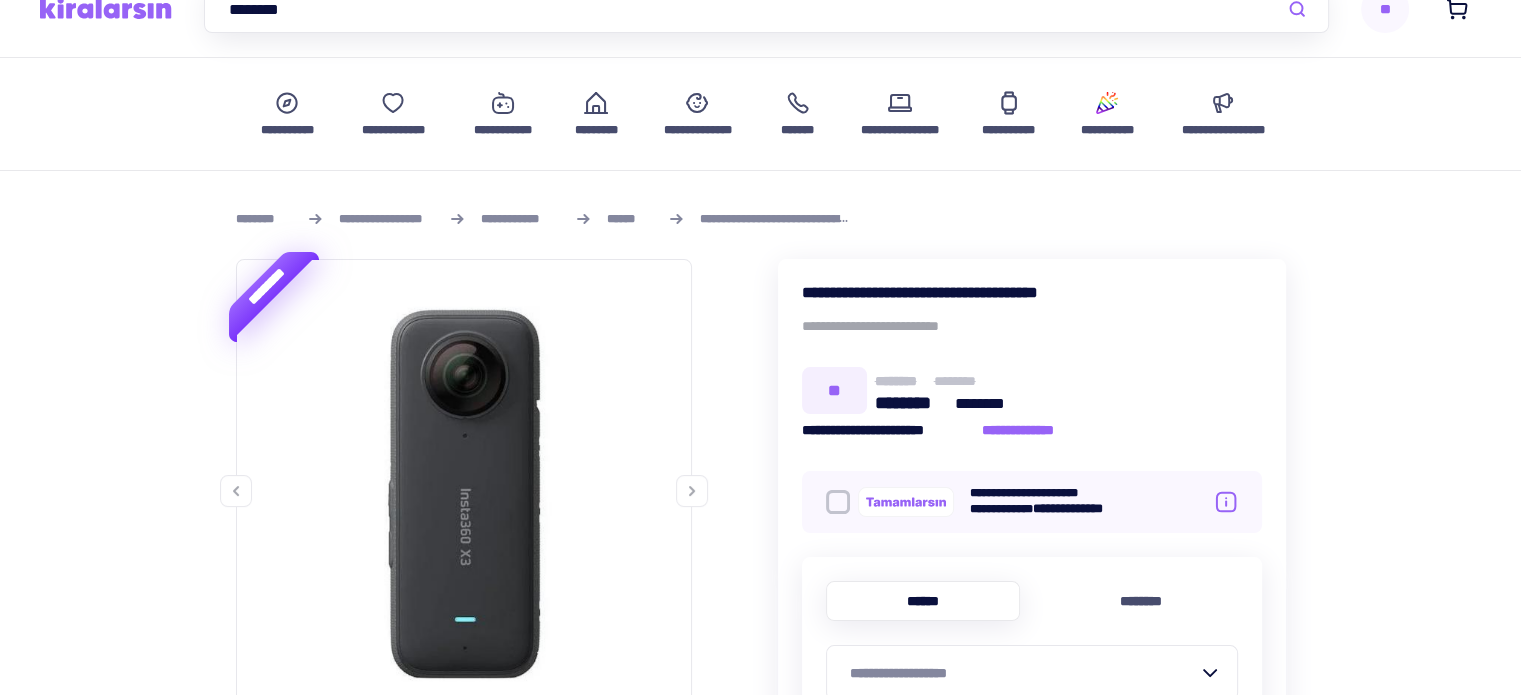 scroll, scrollTop: 300, scrollLeft: 0, axis: vertical 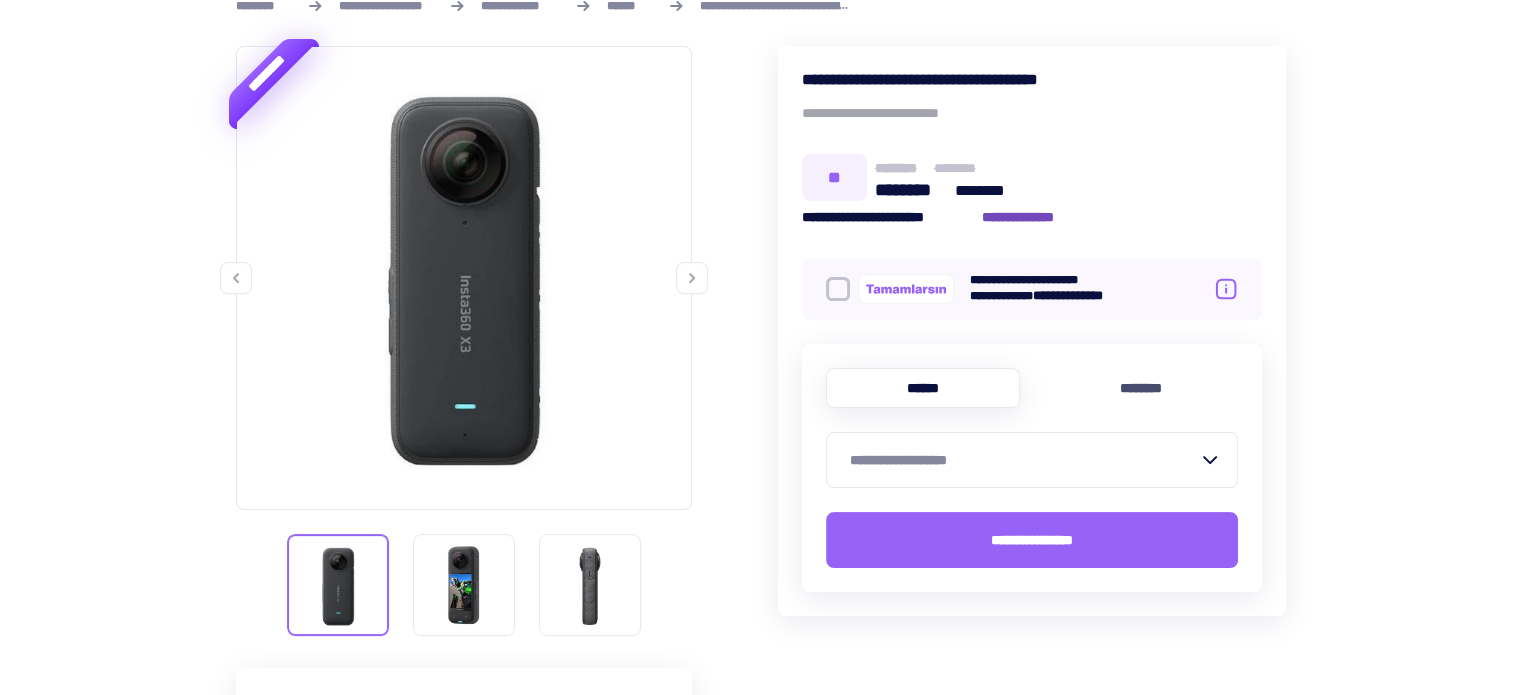 click on "**********" at bounding box center (1029, 217) 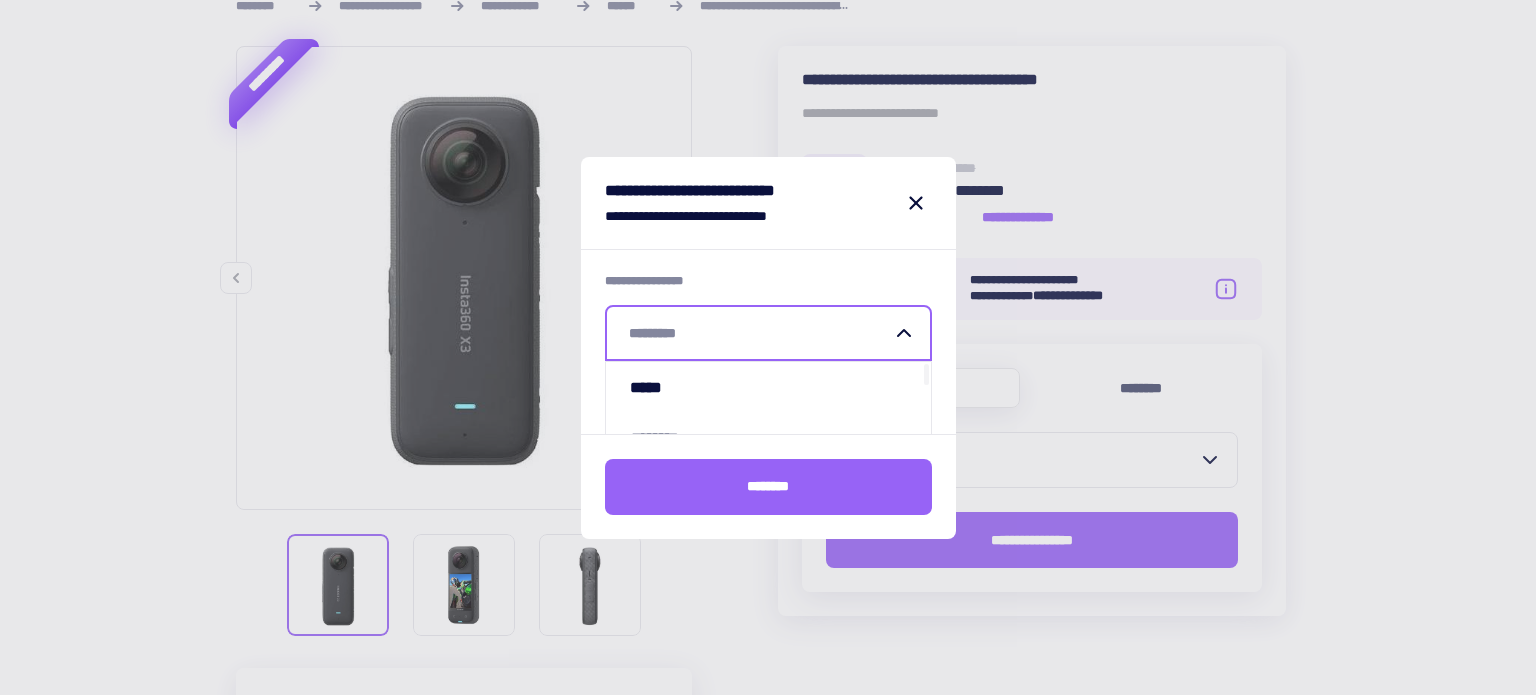 click at bounding box center [760, 333] 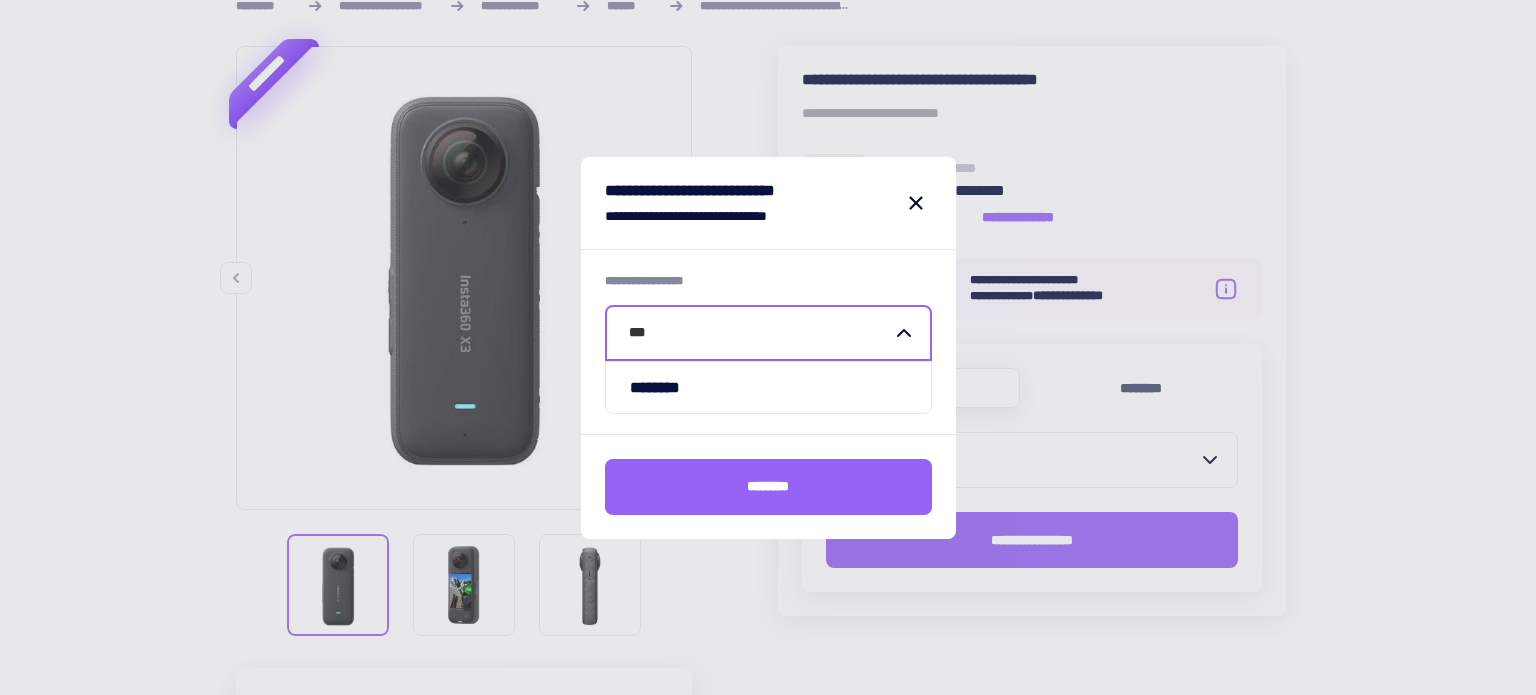 type on "****" 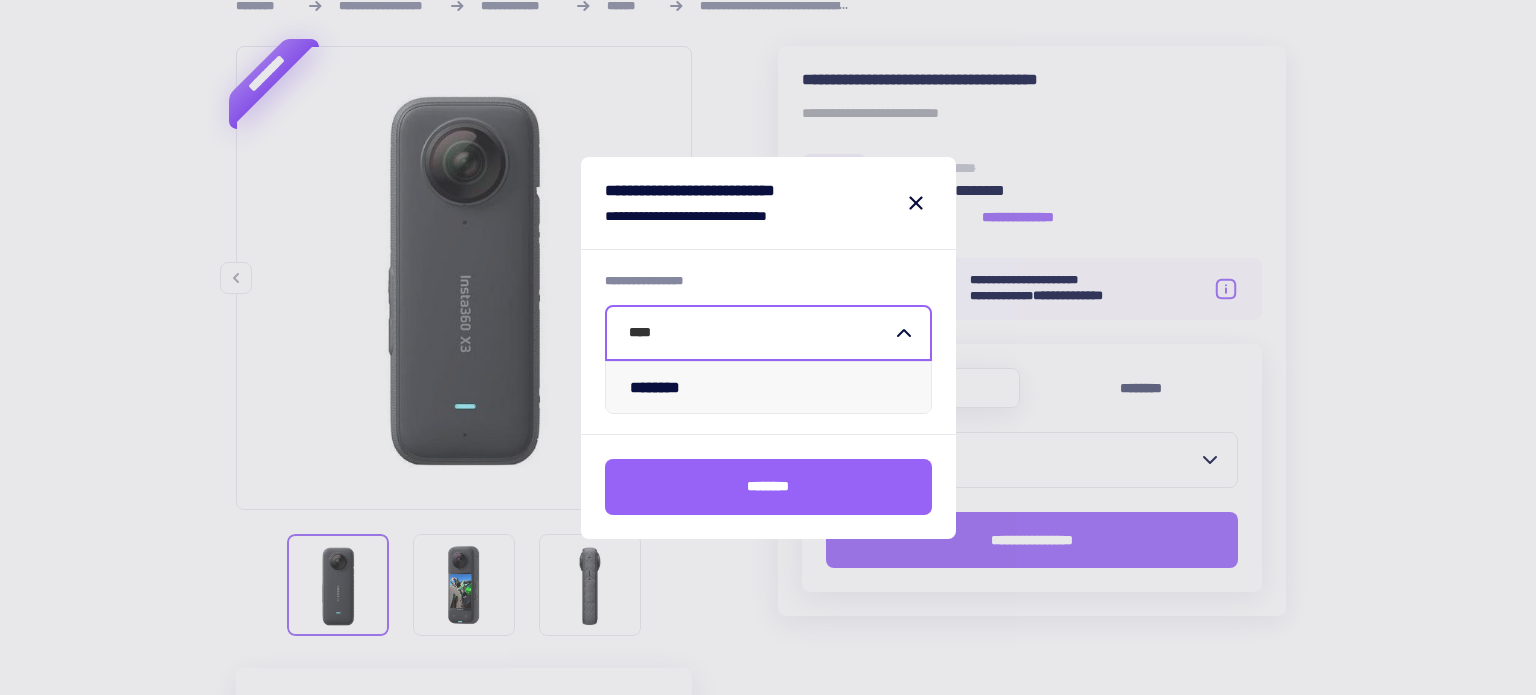 click on "********" at bounding box center (661, 387) 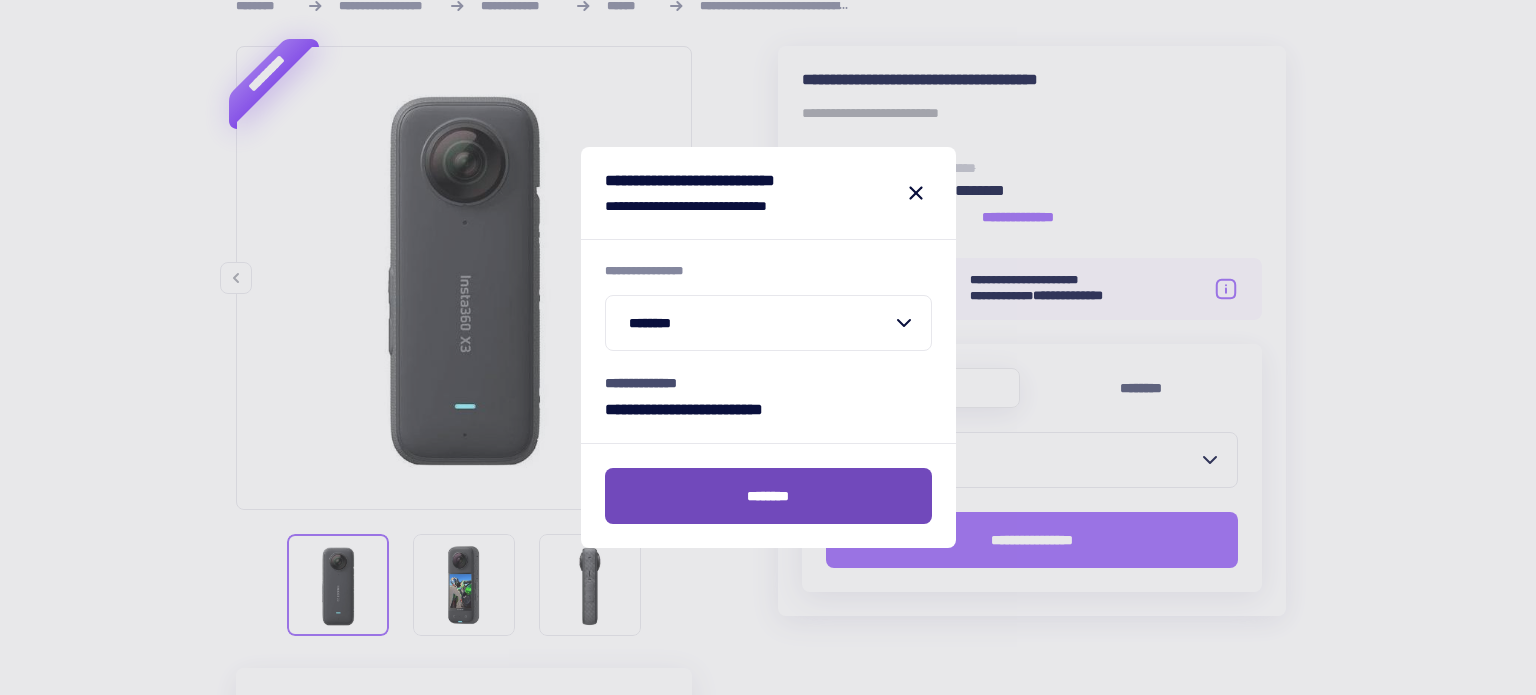 click on "********" at bounding box center (768, 496) 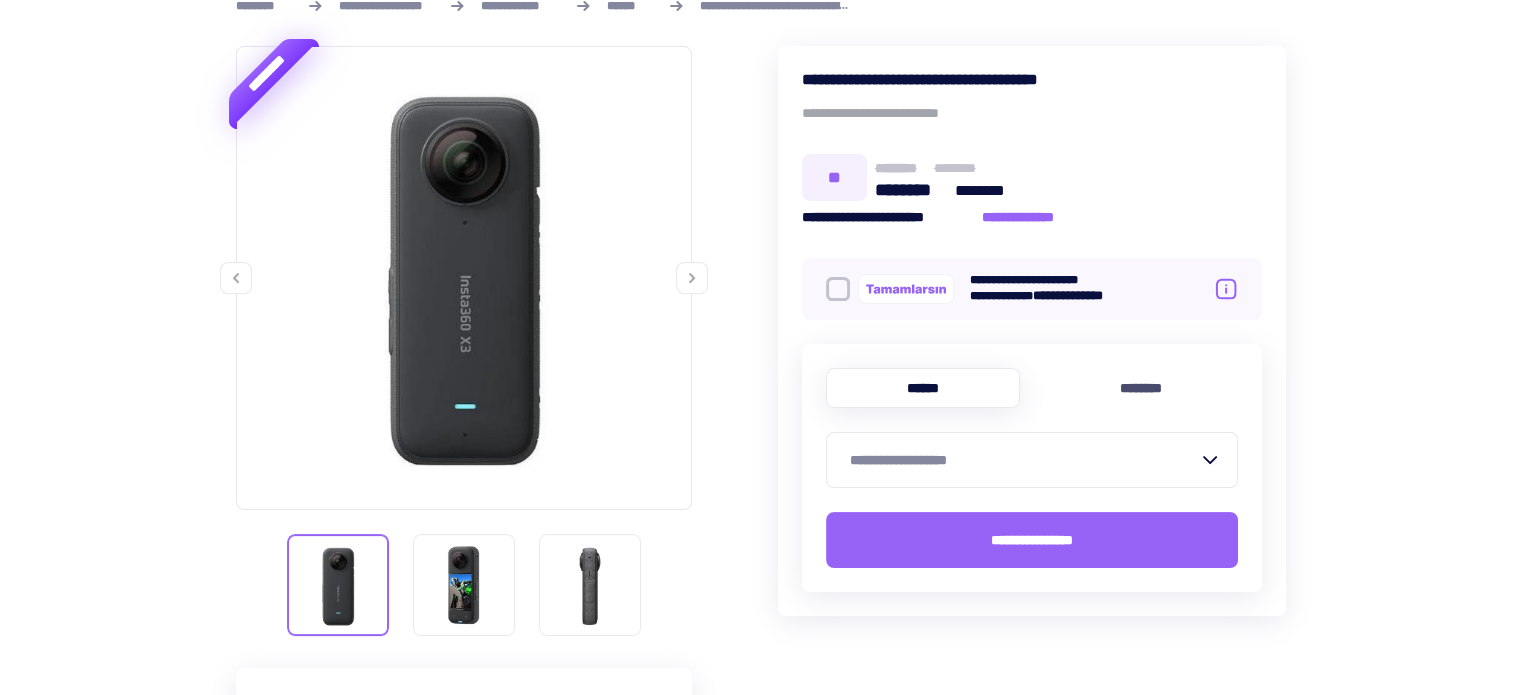 click on "**********" at bounding box center (1024, 460) 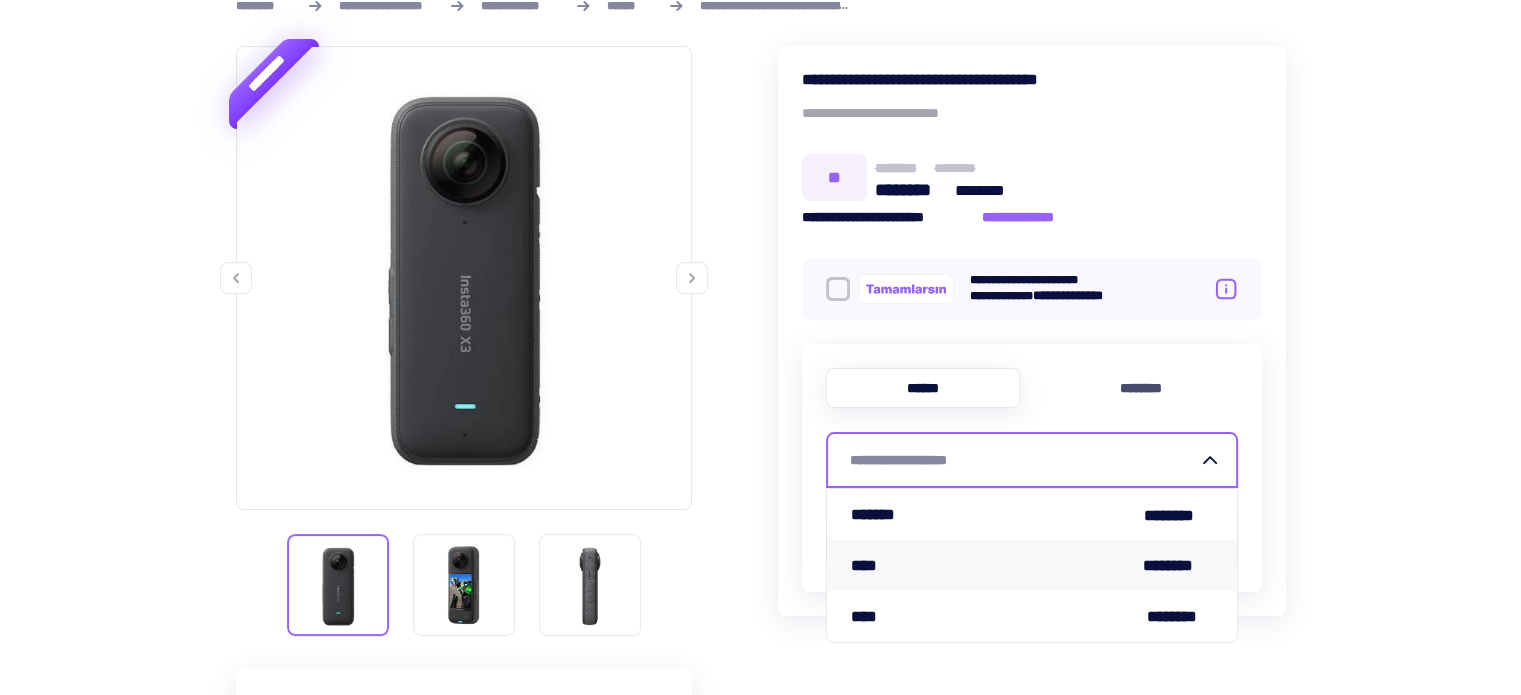click on "**** ********" at bounding box center [1032, 565] 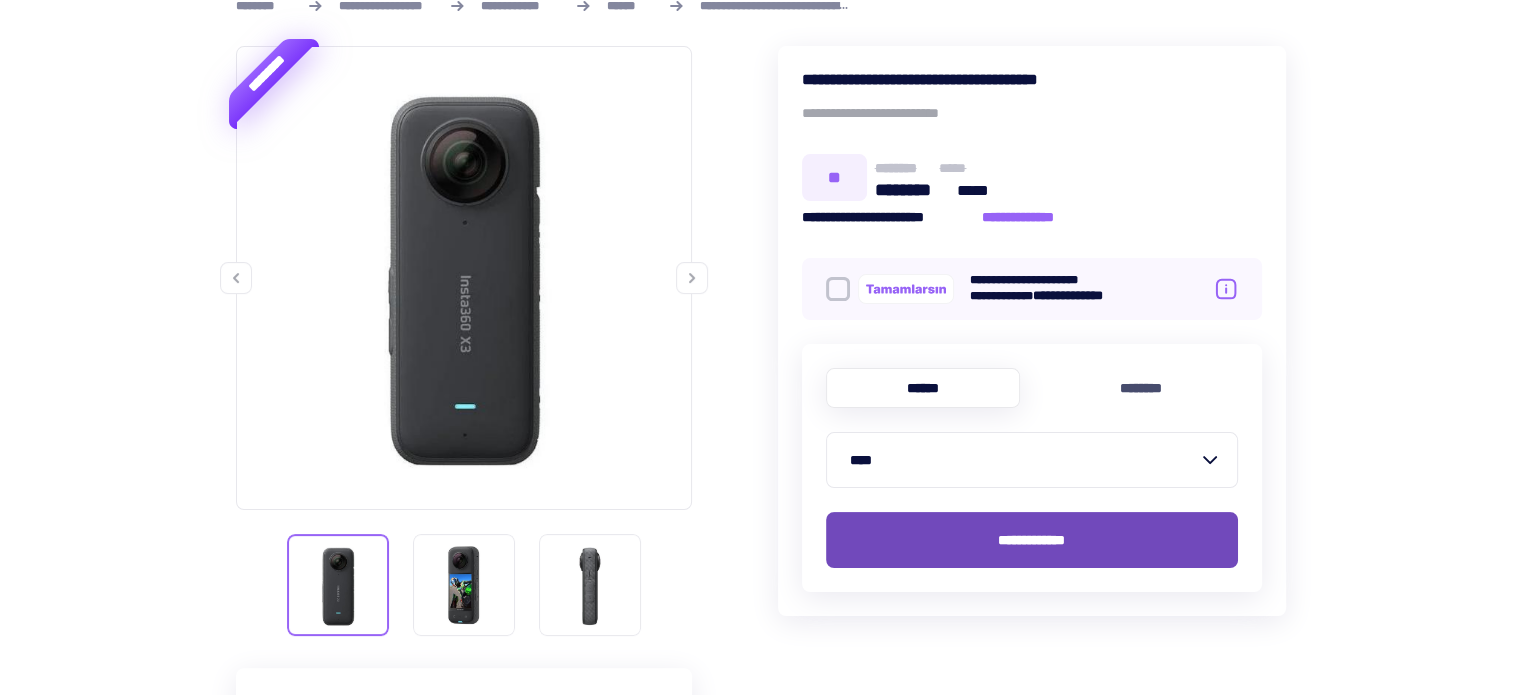 click on "**********" at bounding box center [1032, 540] 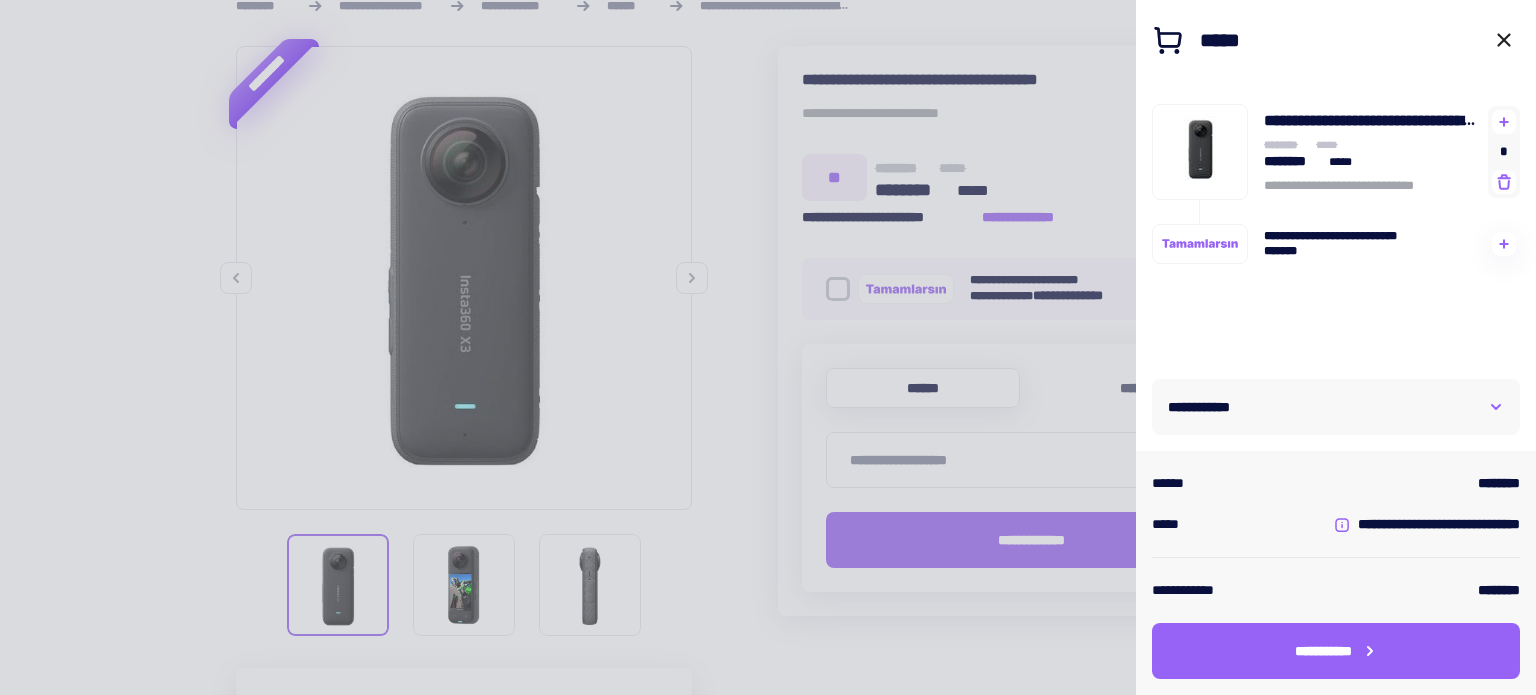 click on "**********" at bounding box center [1336, 407] 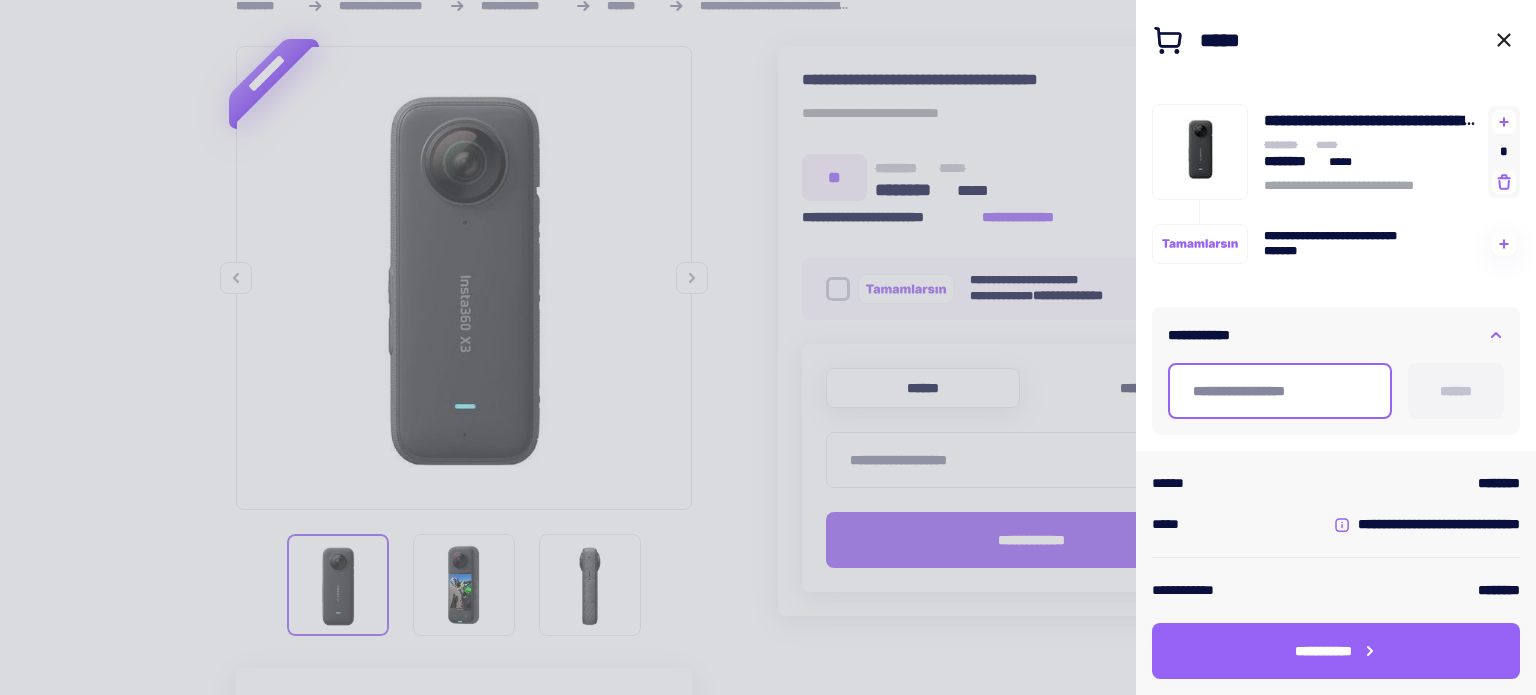 click at bounding box center (1280, 391) 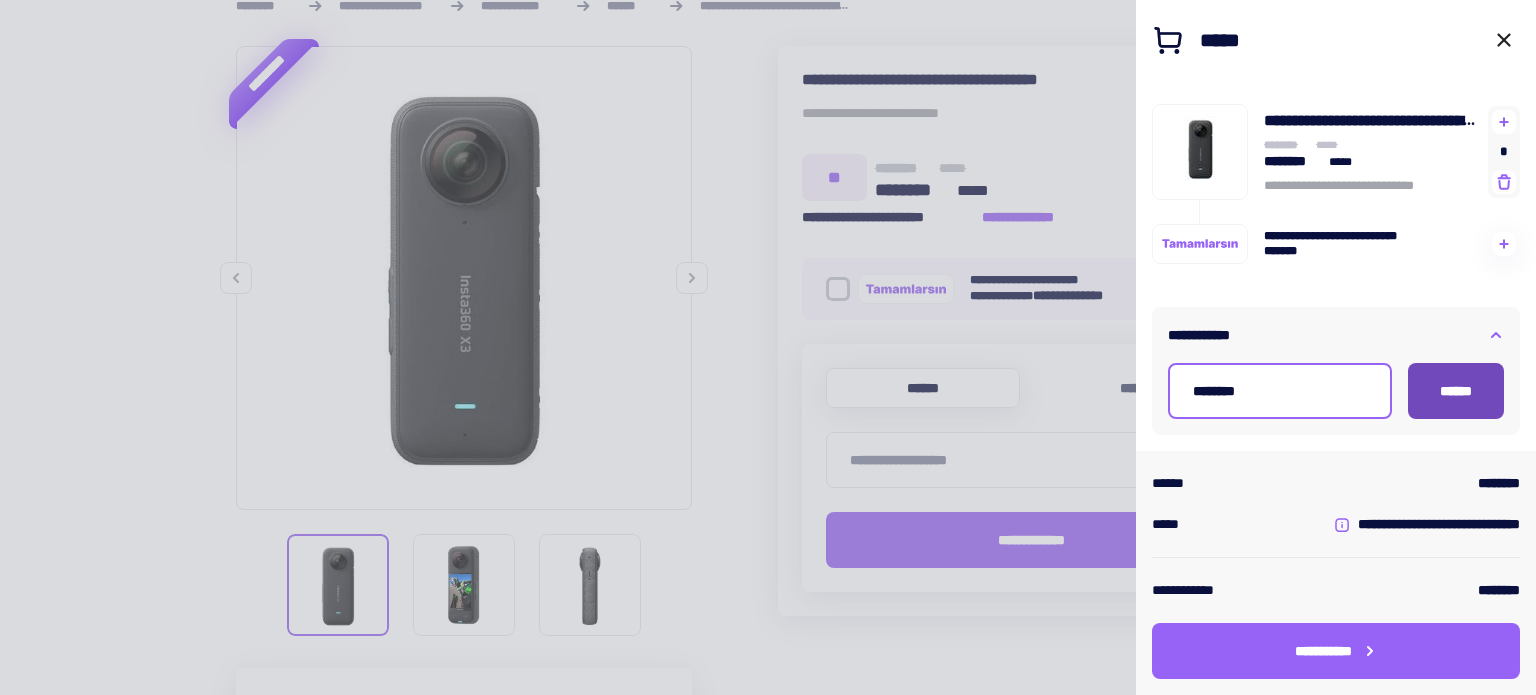 type on "********" 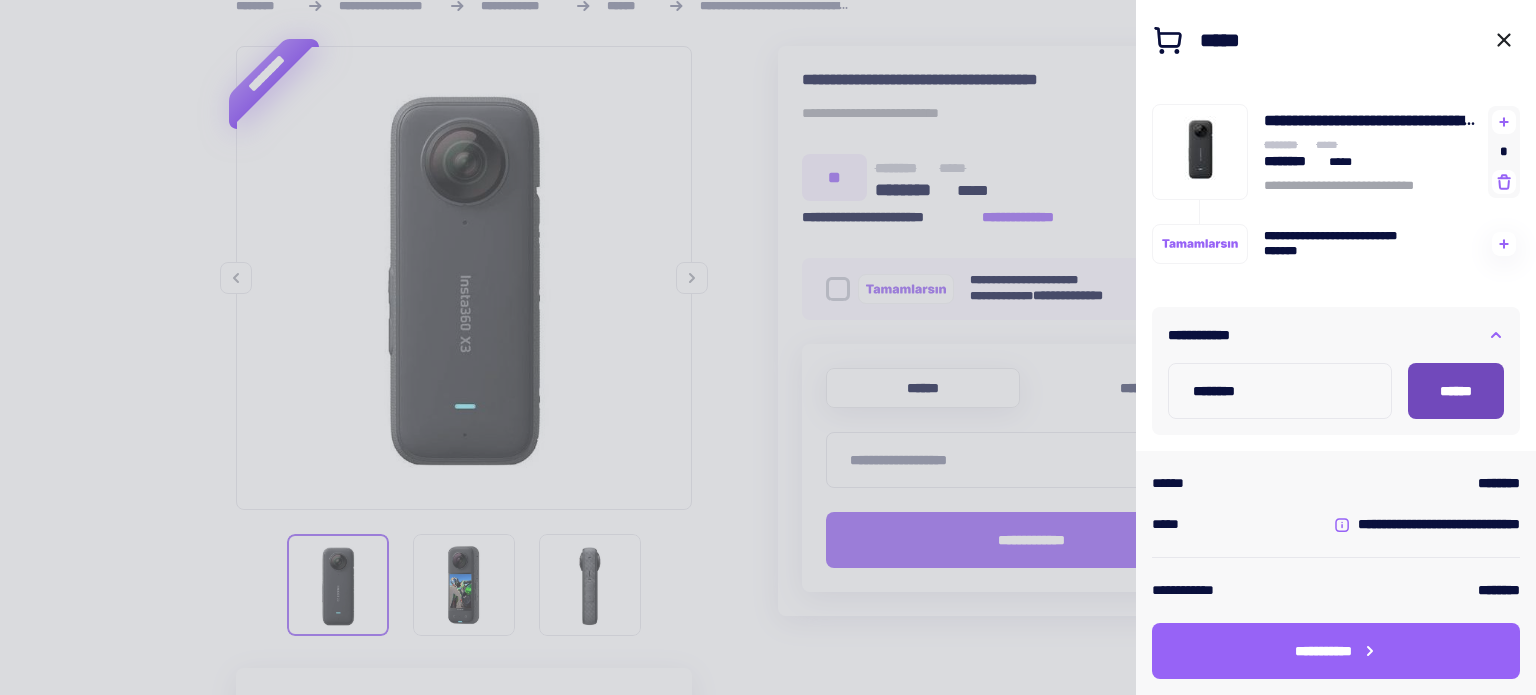 click on "******" at bounding box center (1456, 391) 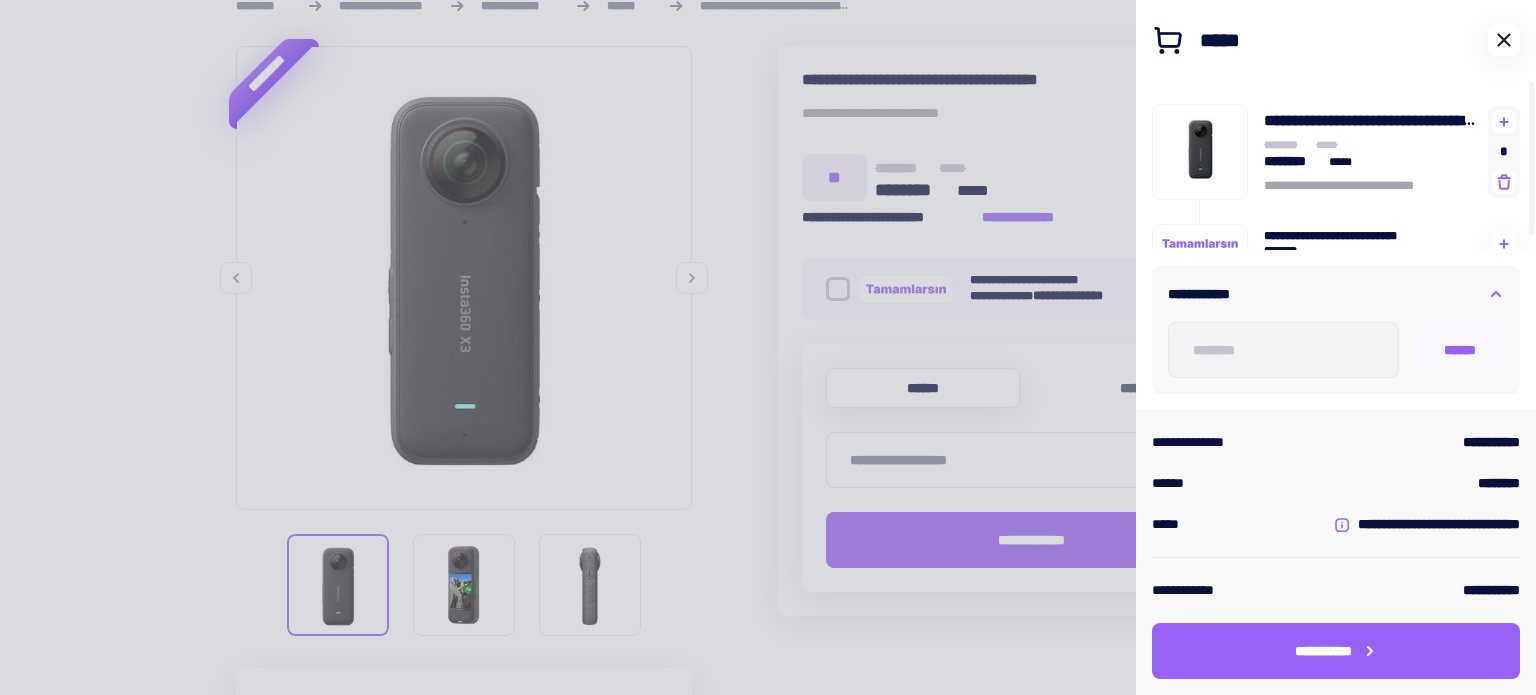 click 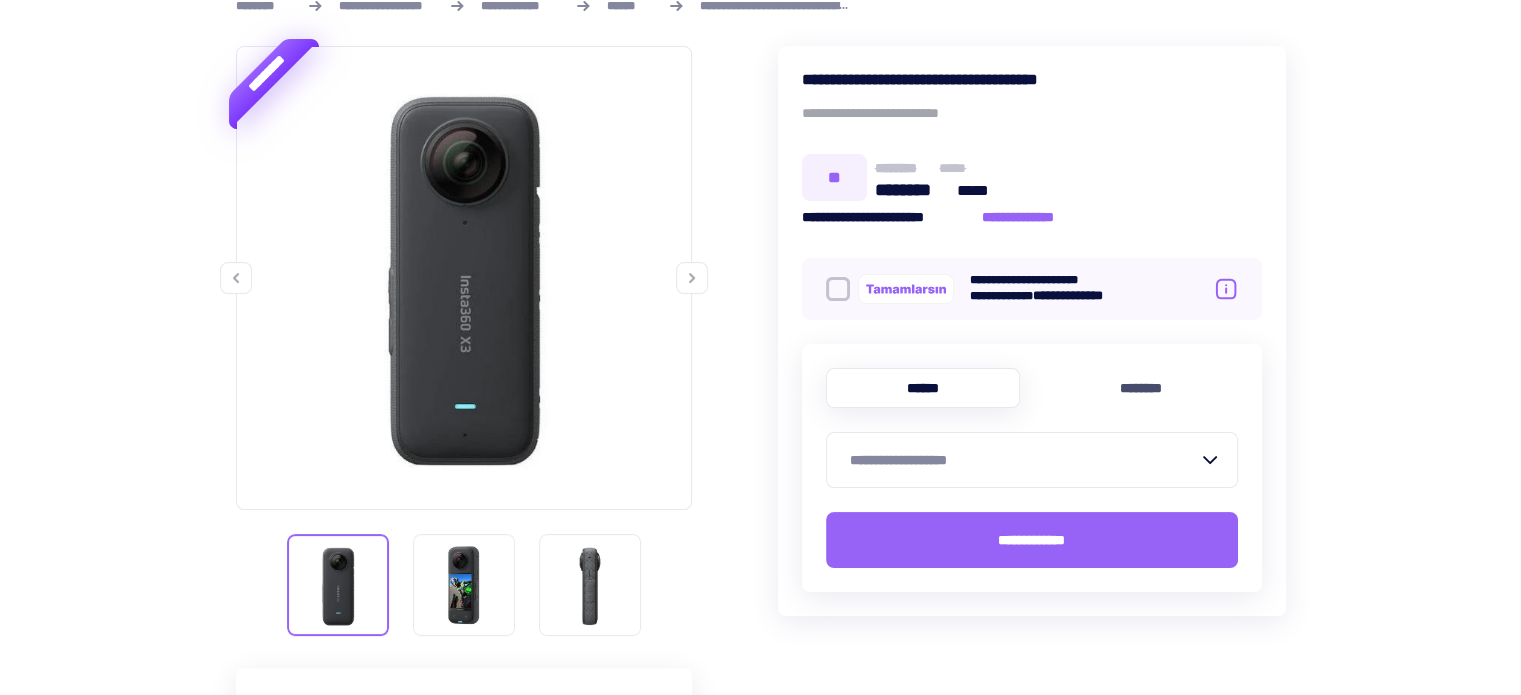 click on "**********" at bounding box center [760, 1263] 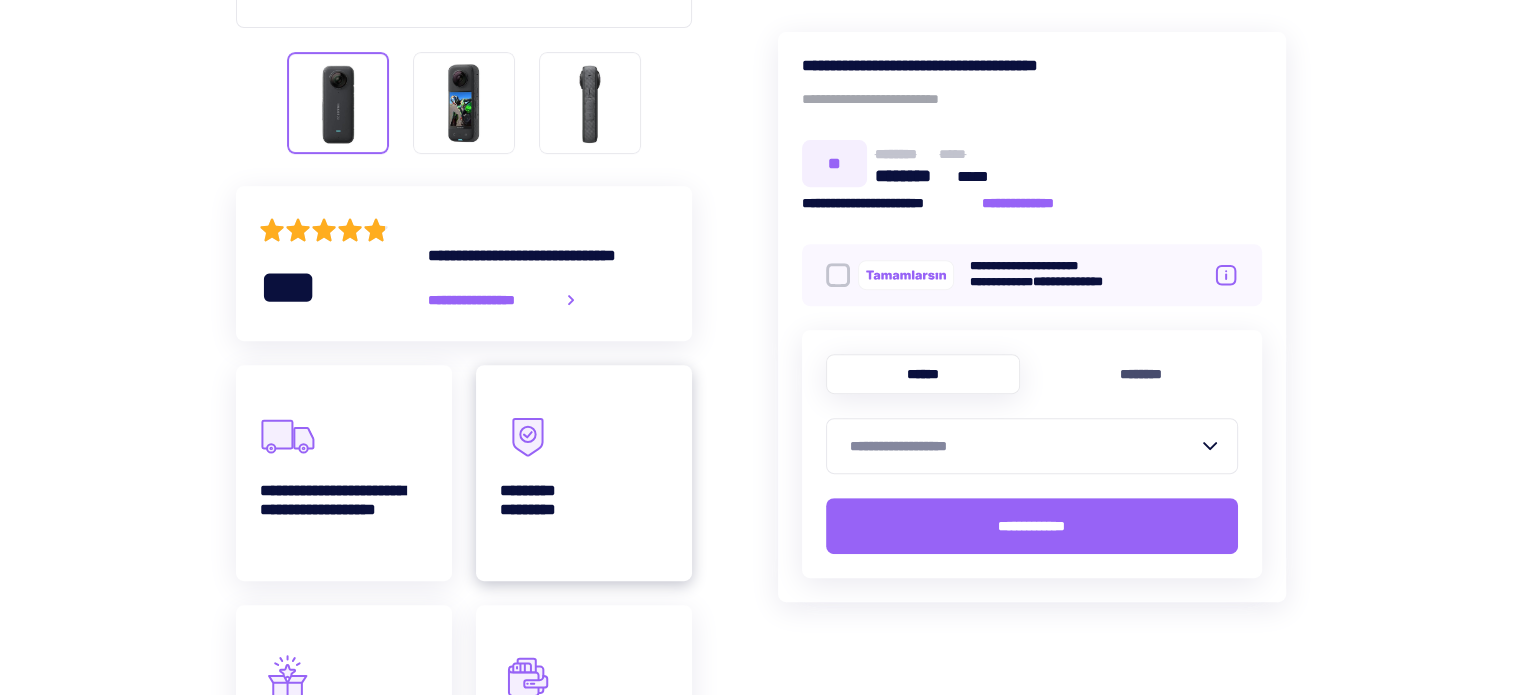 scroll, scrollTop: 900, scrollLeft: 0, axis: vertical 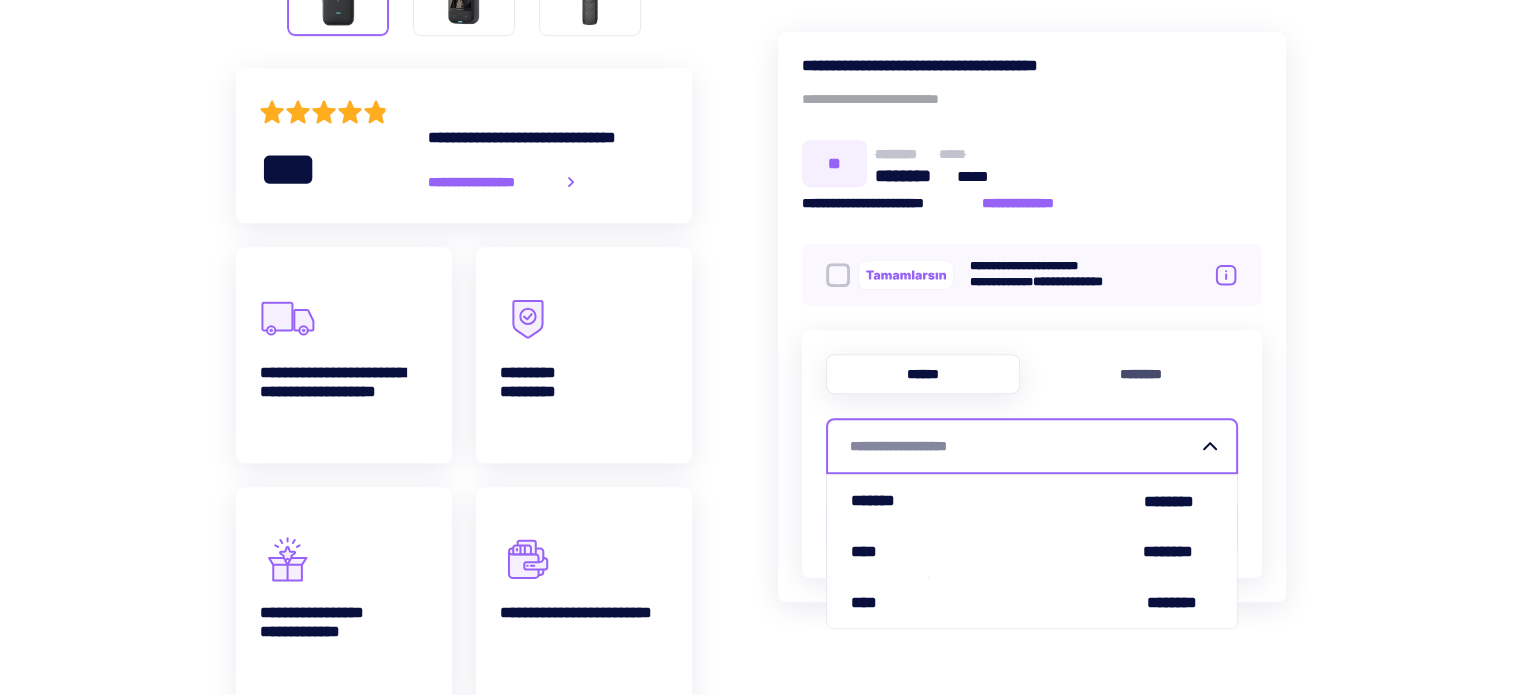 click on "**********" at bounding box center [1024, 446] 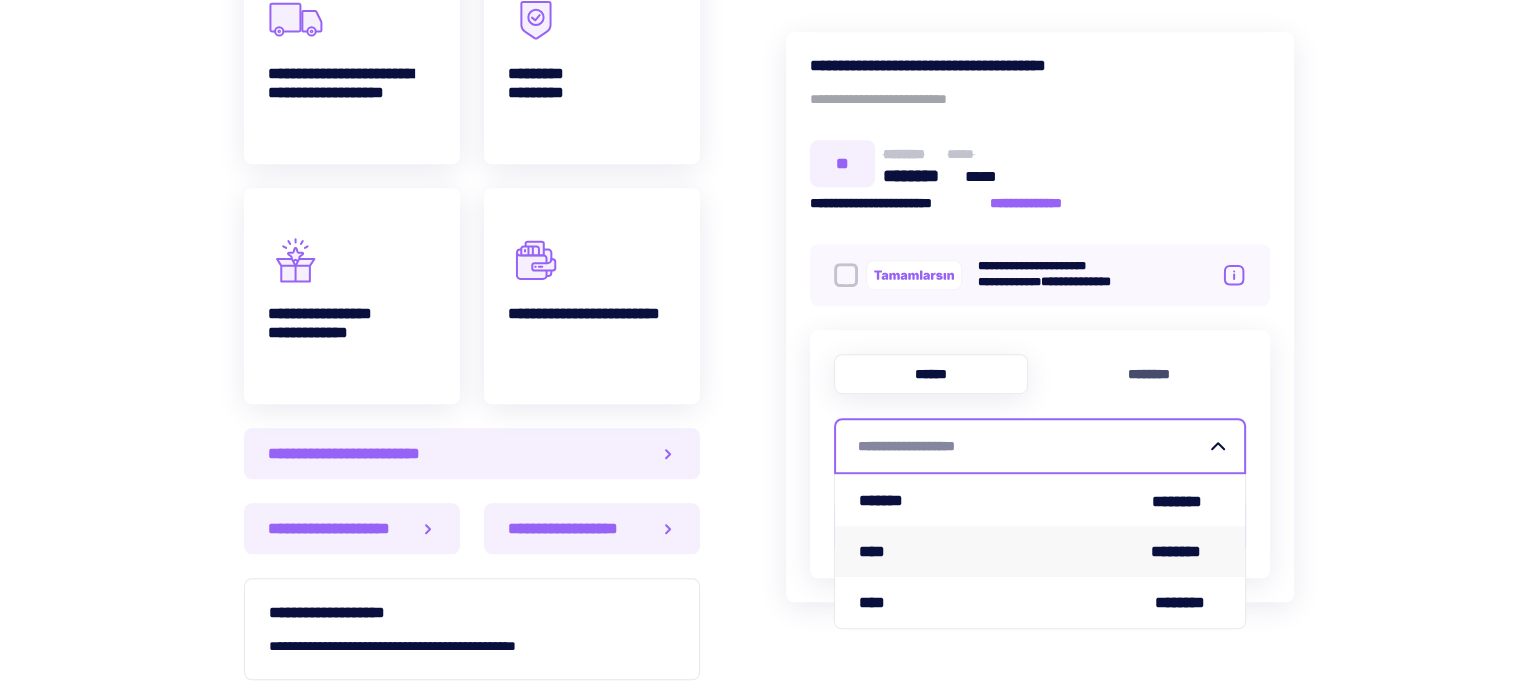 scroll, scrollTop: 1200, scrollLeft: 0, axis: vertical 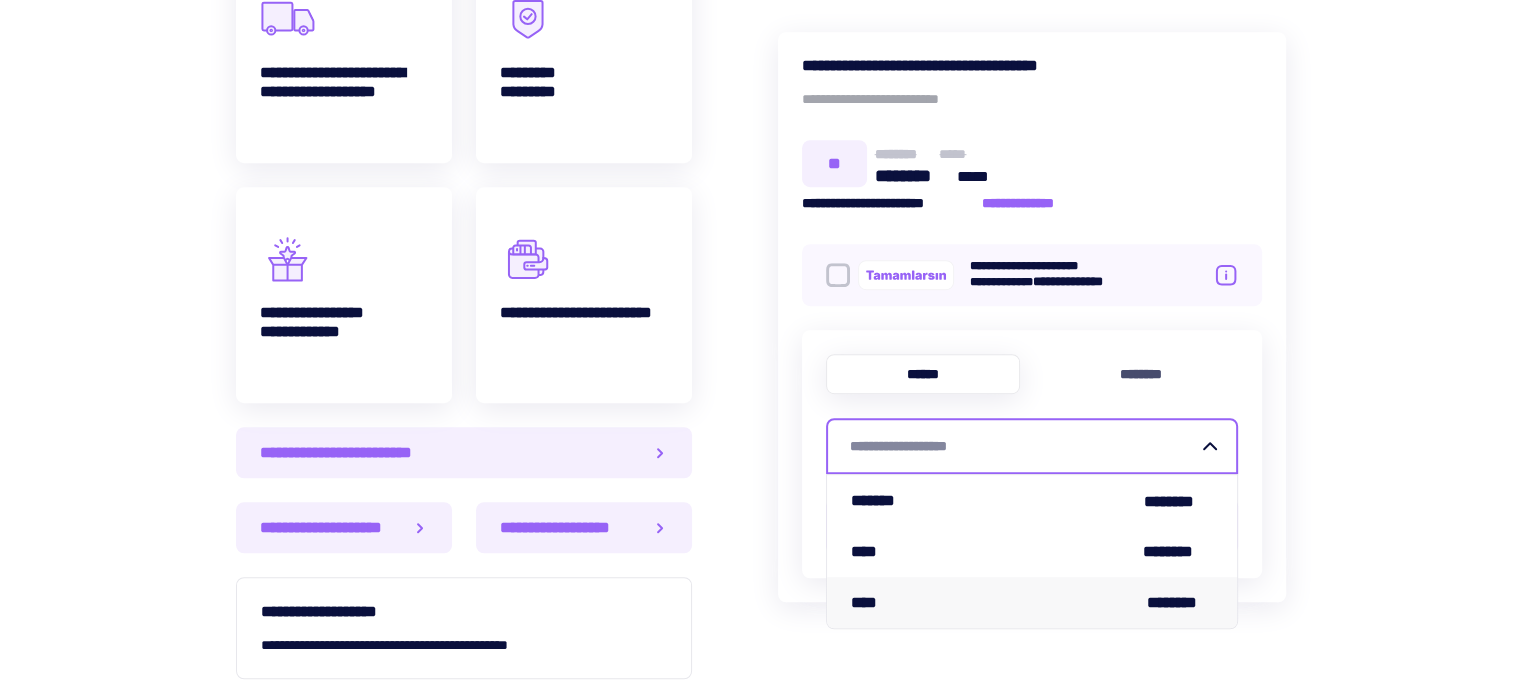 click on "**** ********" at bounding box center (1032, 602) 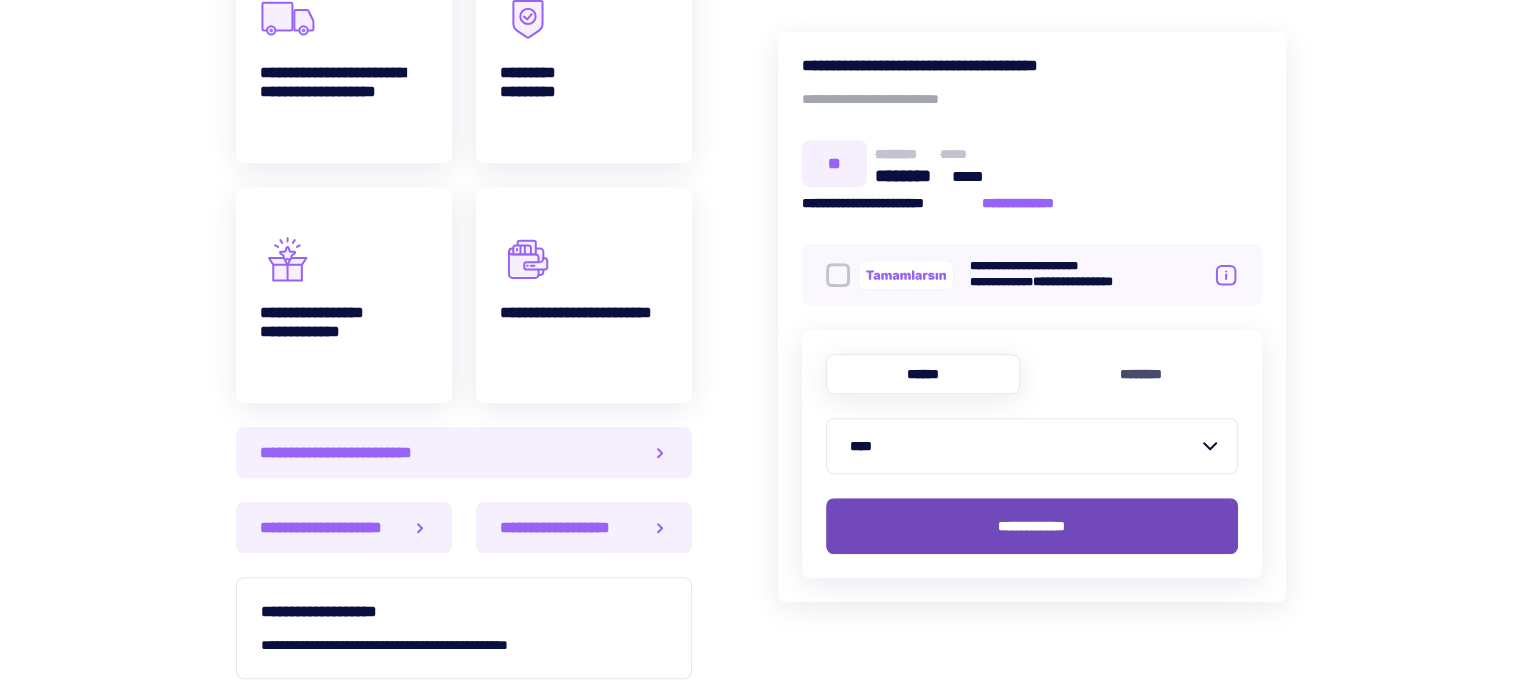 click on "**********" at bounding box center (1032, 526) 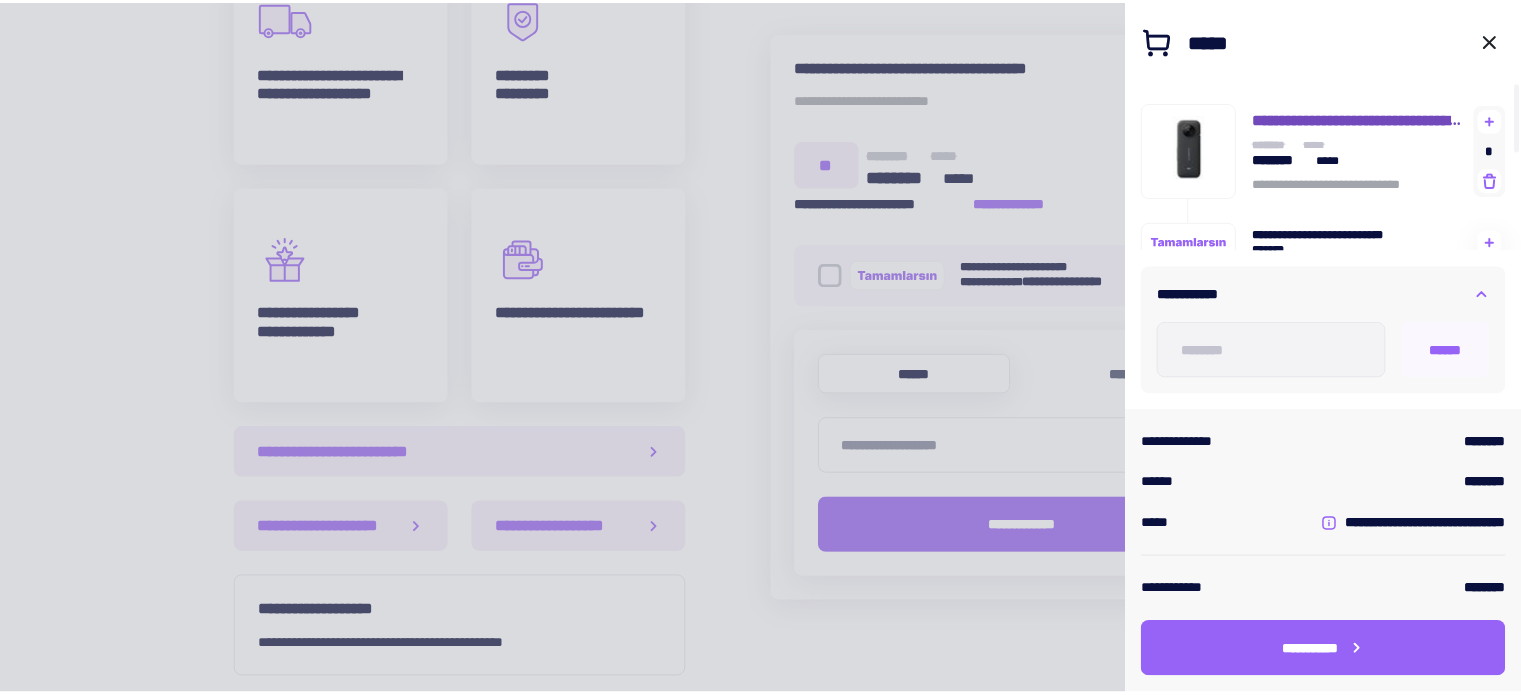 scroll, scrollTop: 0, scrollLeft: 0, axis: both 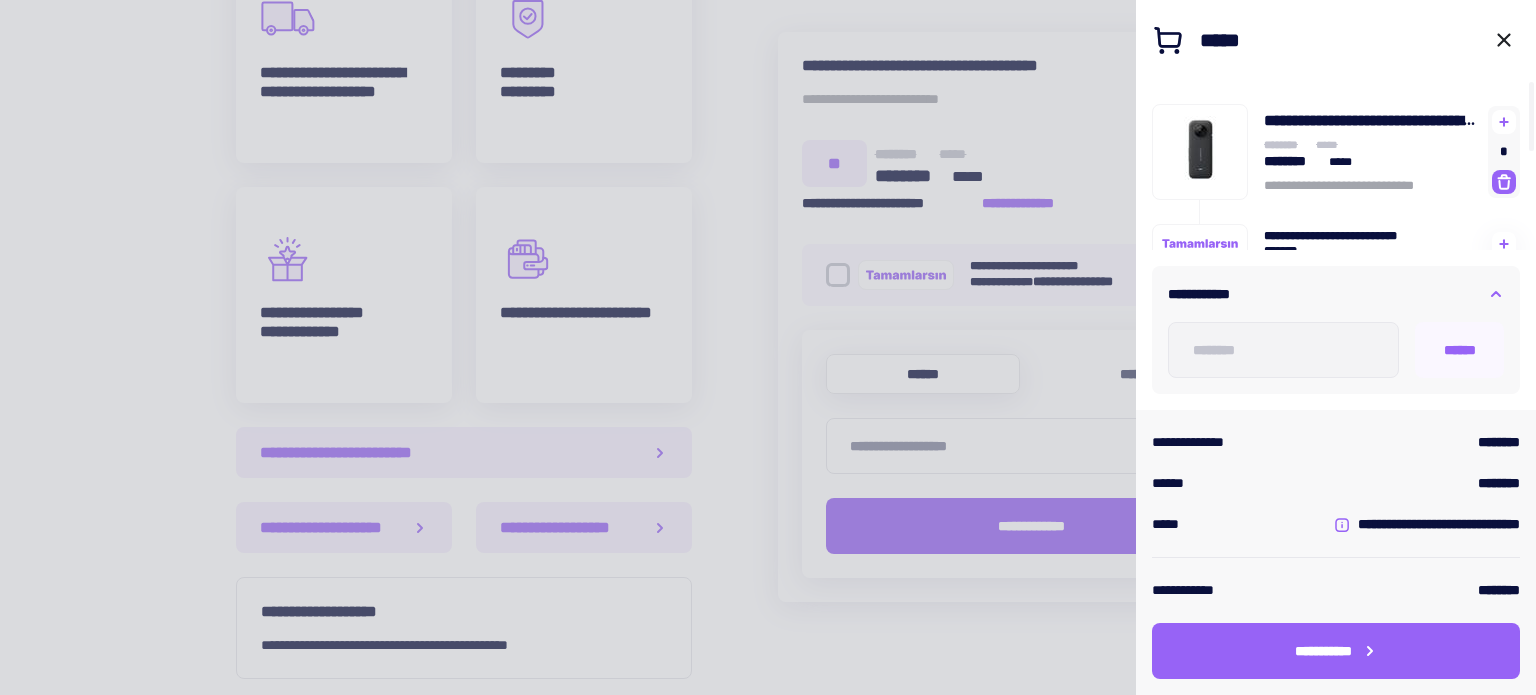 click at bounding box center (1504, 182) 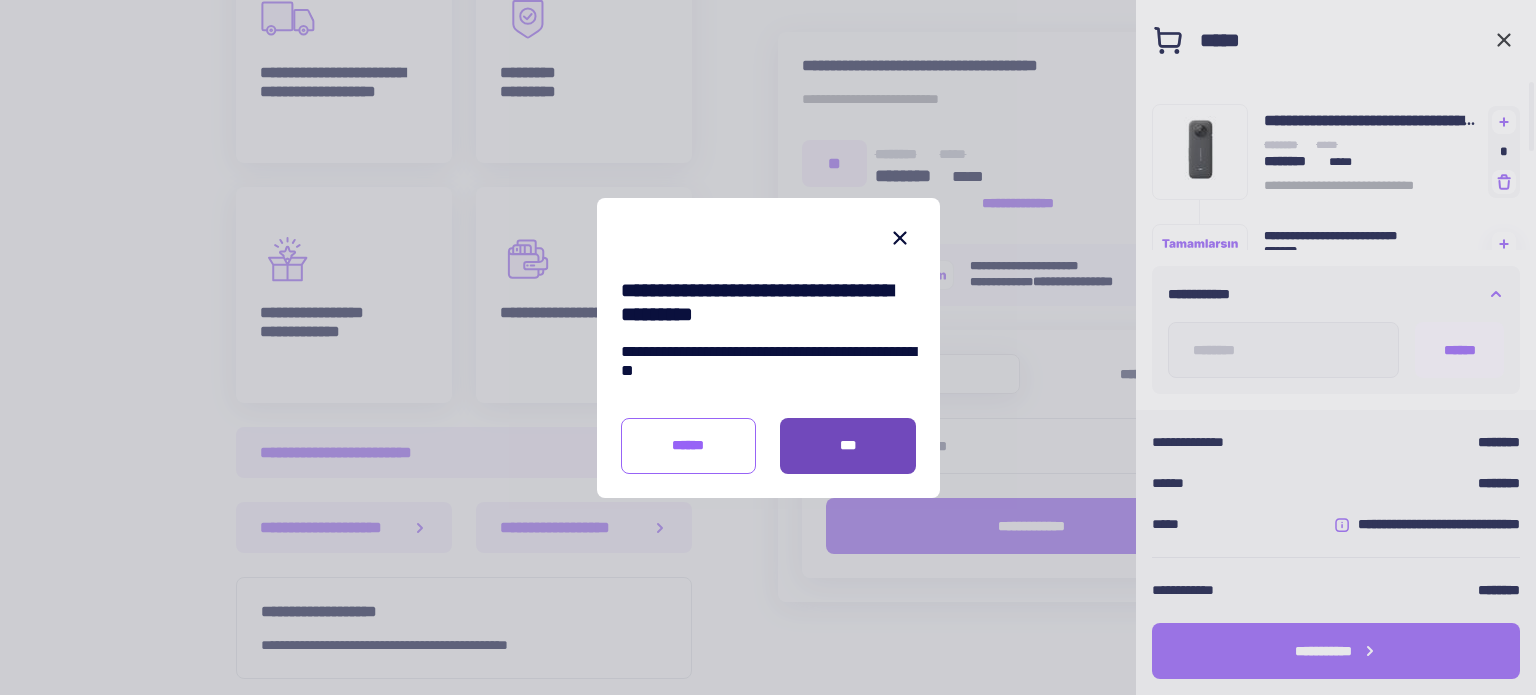 click on "***" at bounding box center [848, 445] 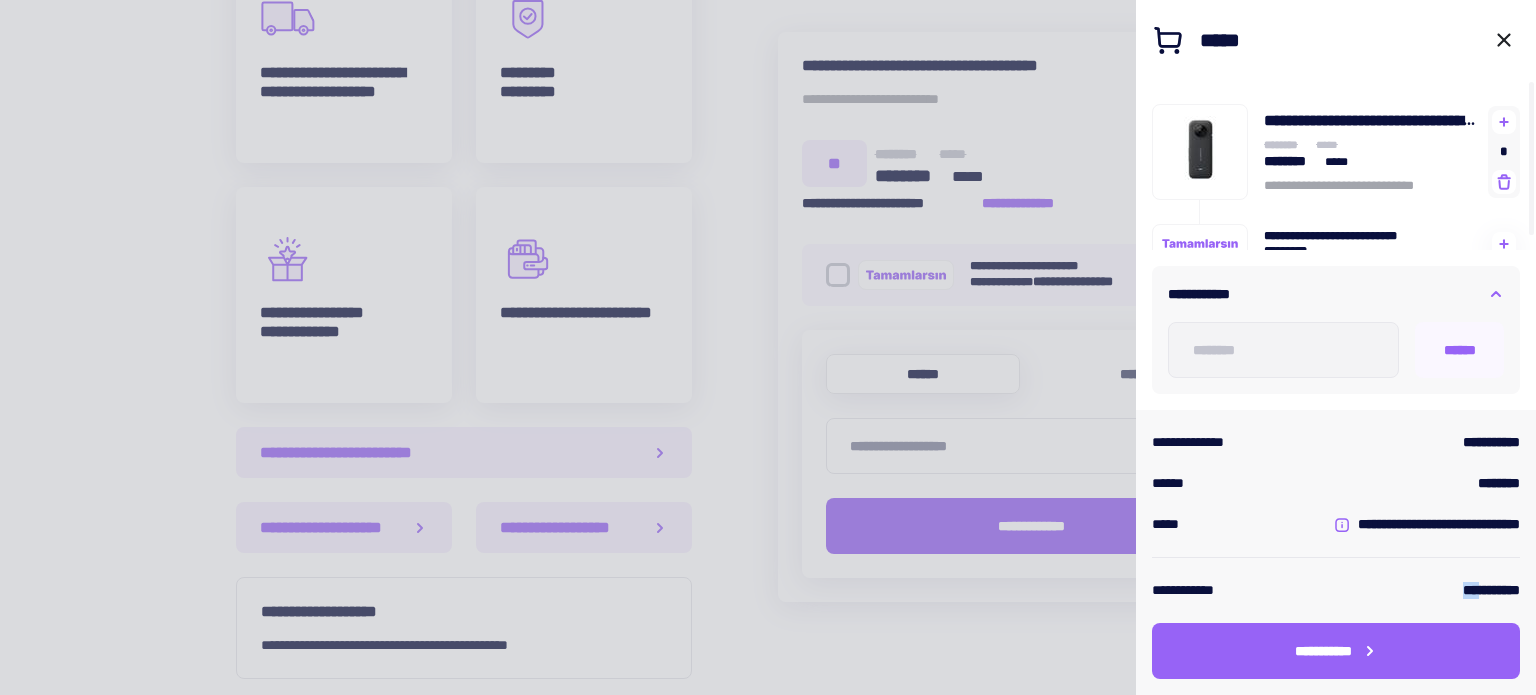 drag, startPoint x: 1428, startPoint y: 590, endPoint x: 1458, endPoint y: 592, distance: 30.066593 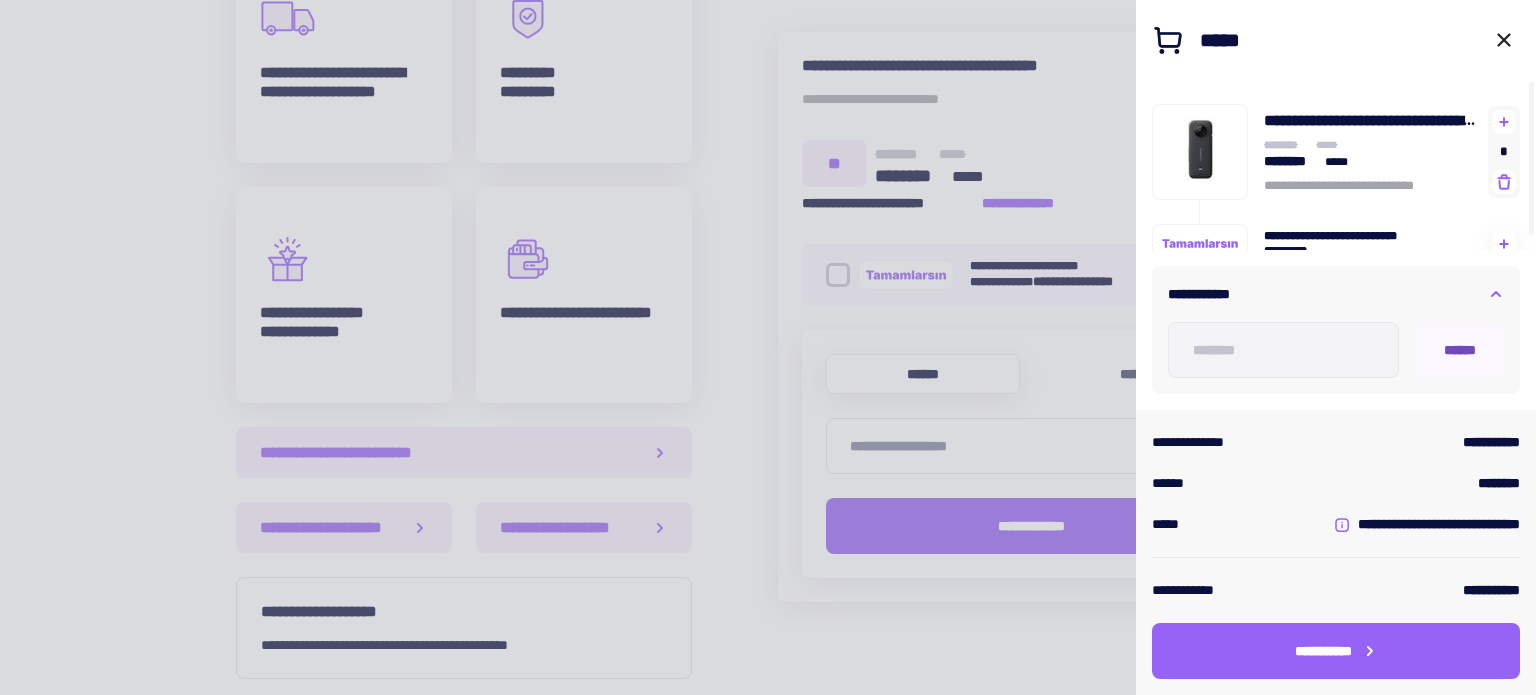 click on "******" at bounding box center (1460, 350) 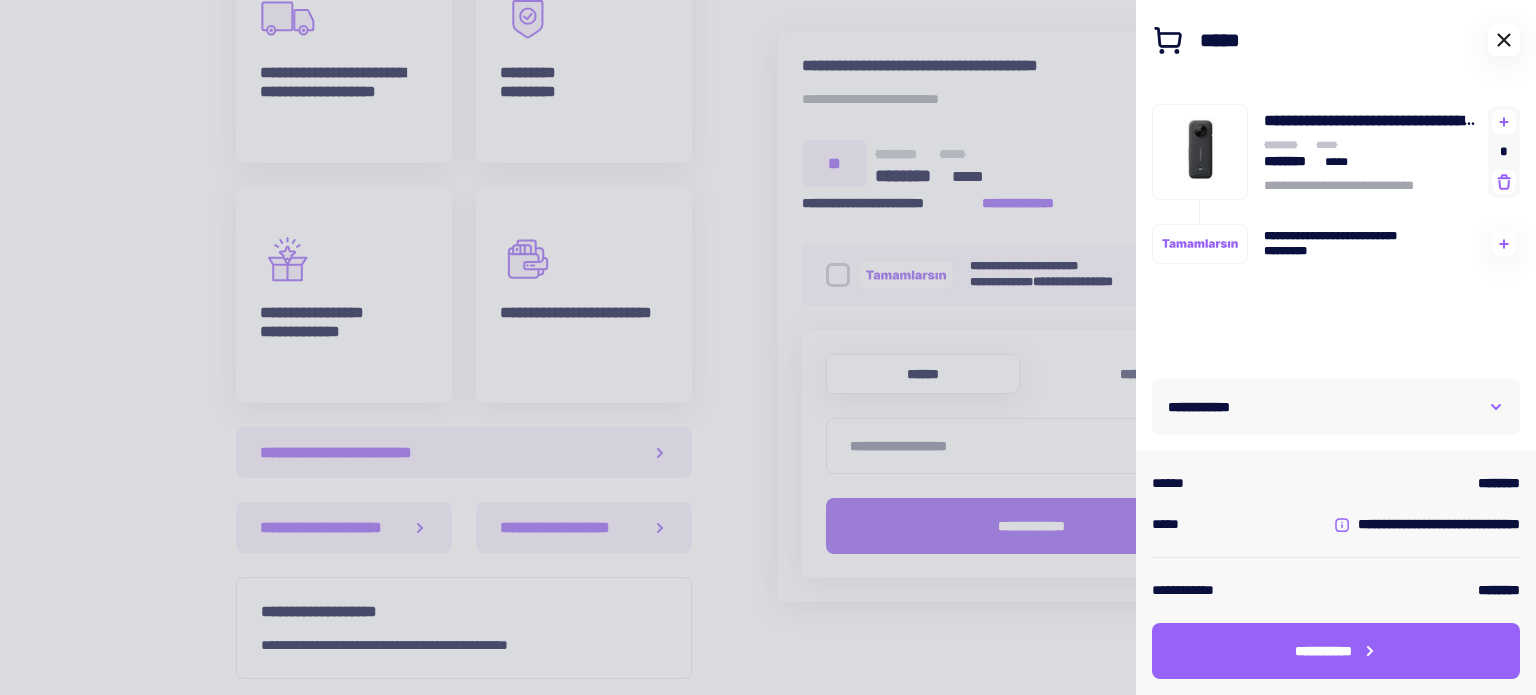 click 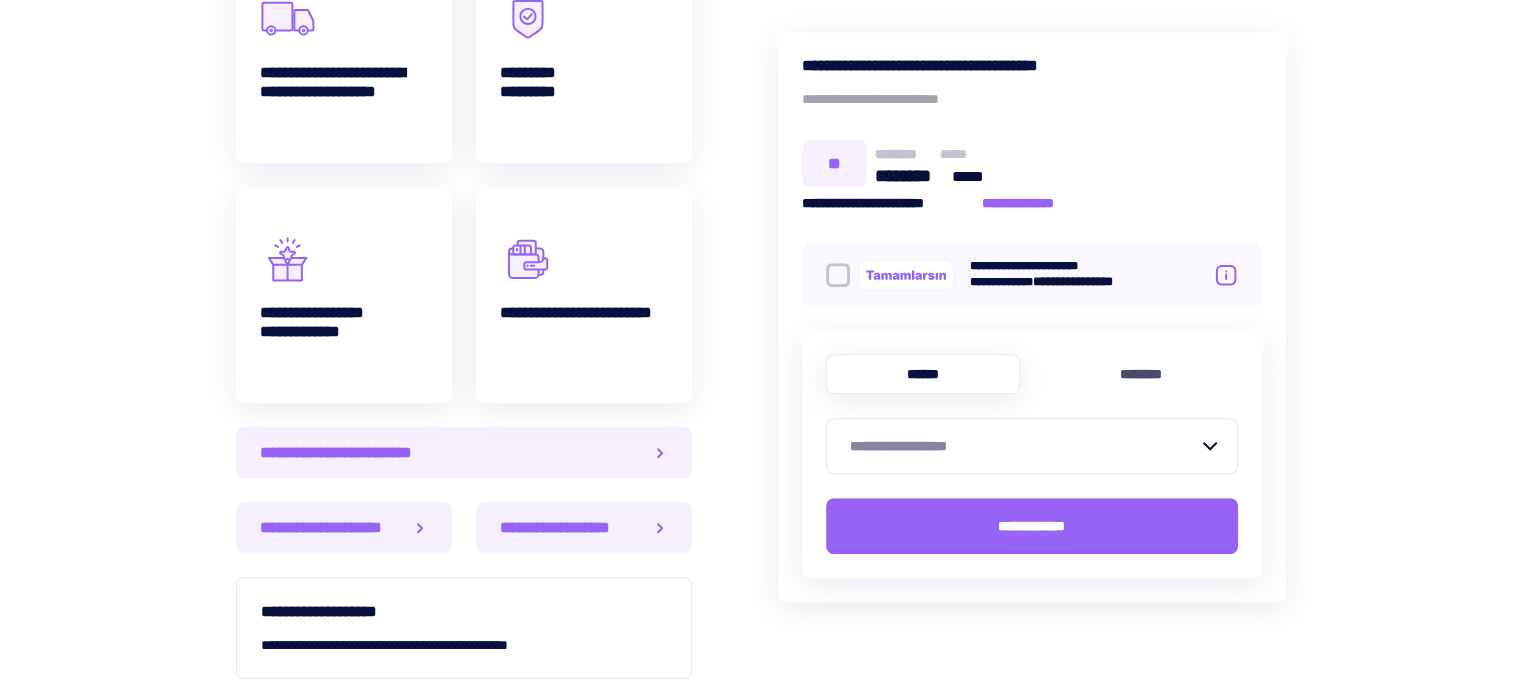 click on "**********" at bounding box center [1032, 454] 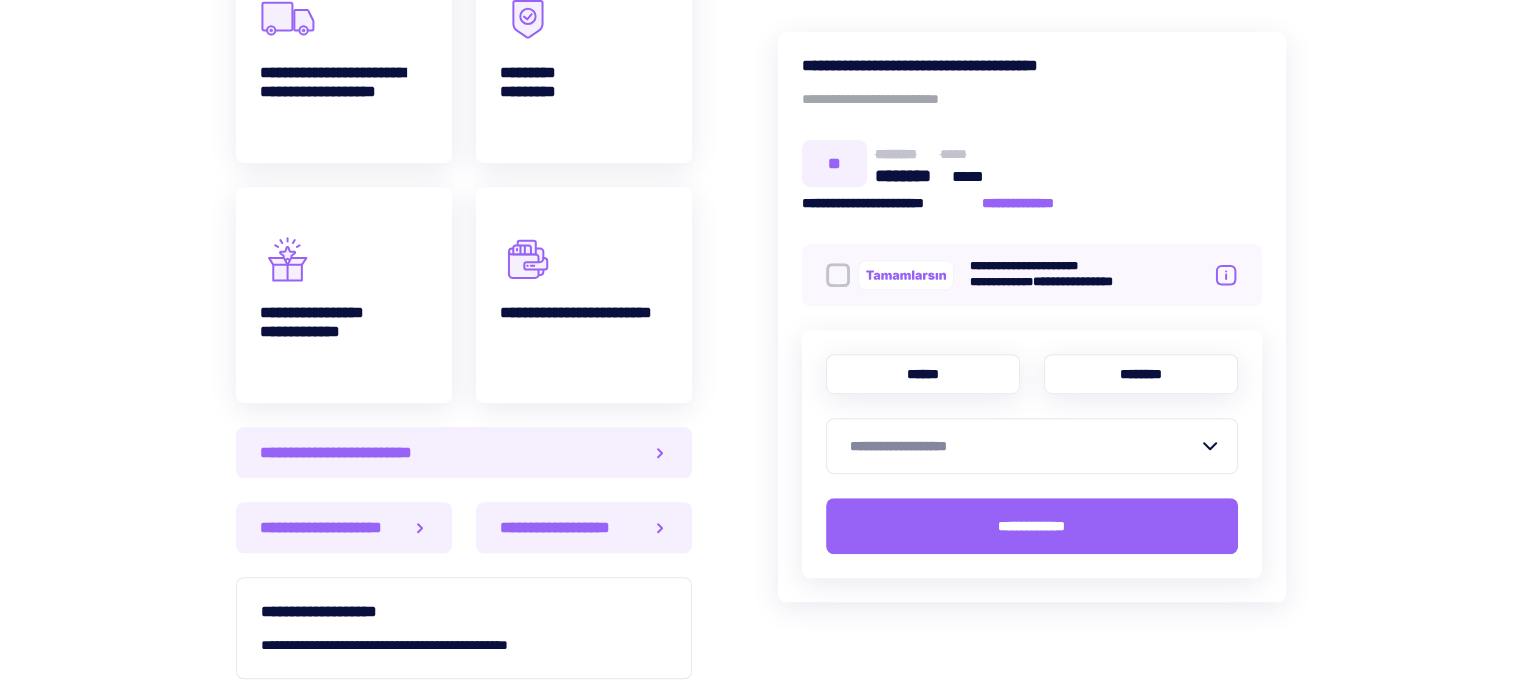 click on "********" at bounding box center (1141, 374) 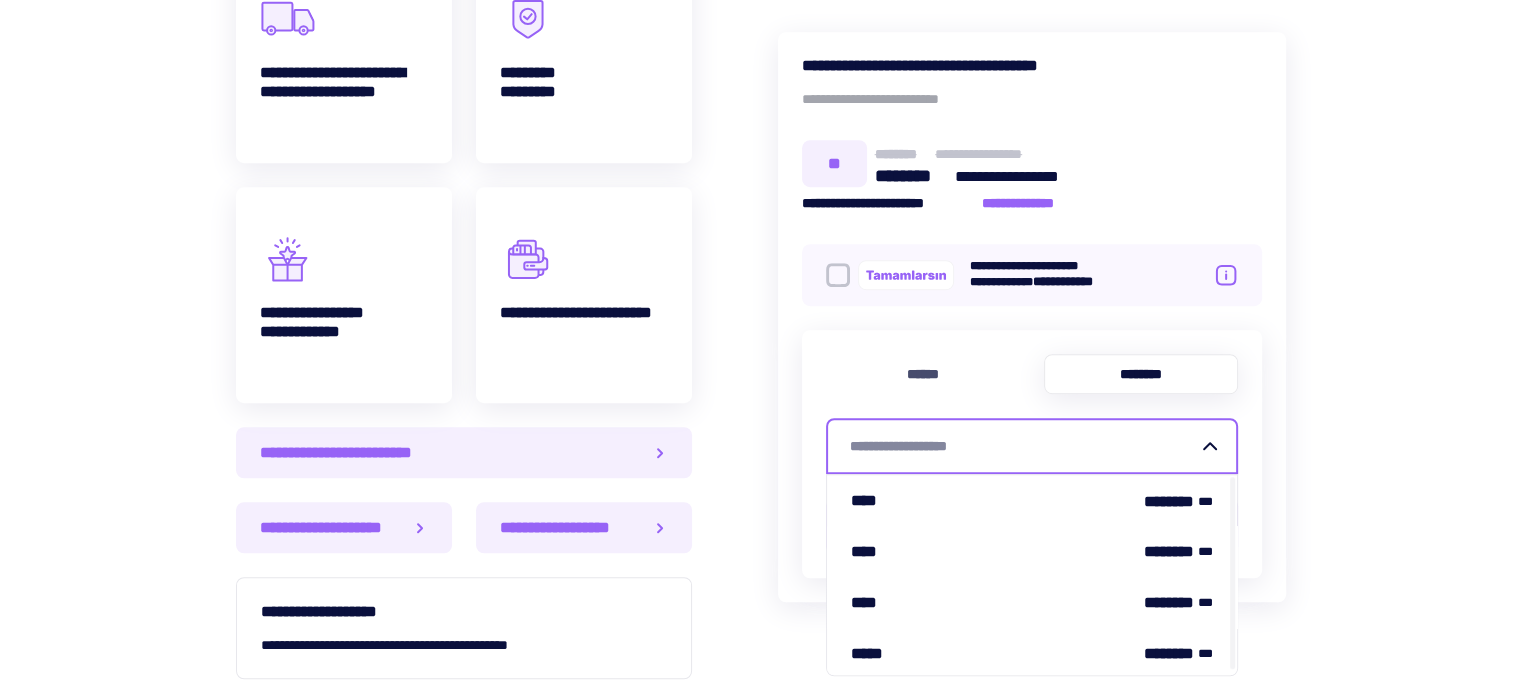 drag, startPoint x: 1036, startPoint y: 417, endPoint x: 1028, endPoint y: 445, distance: 29.12044 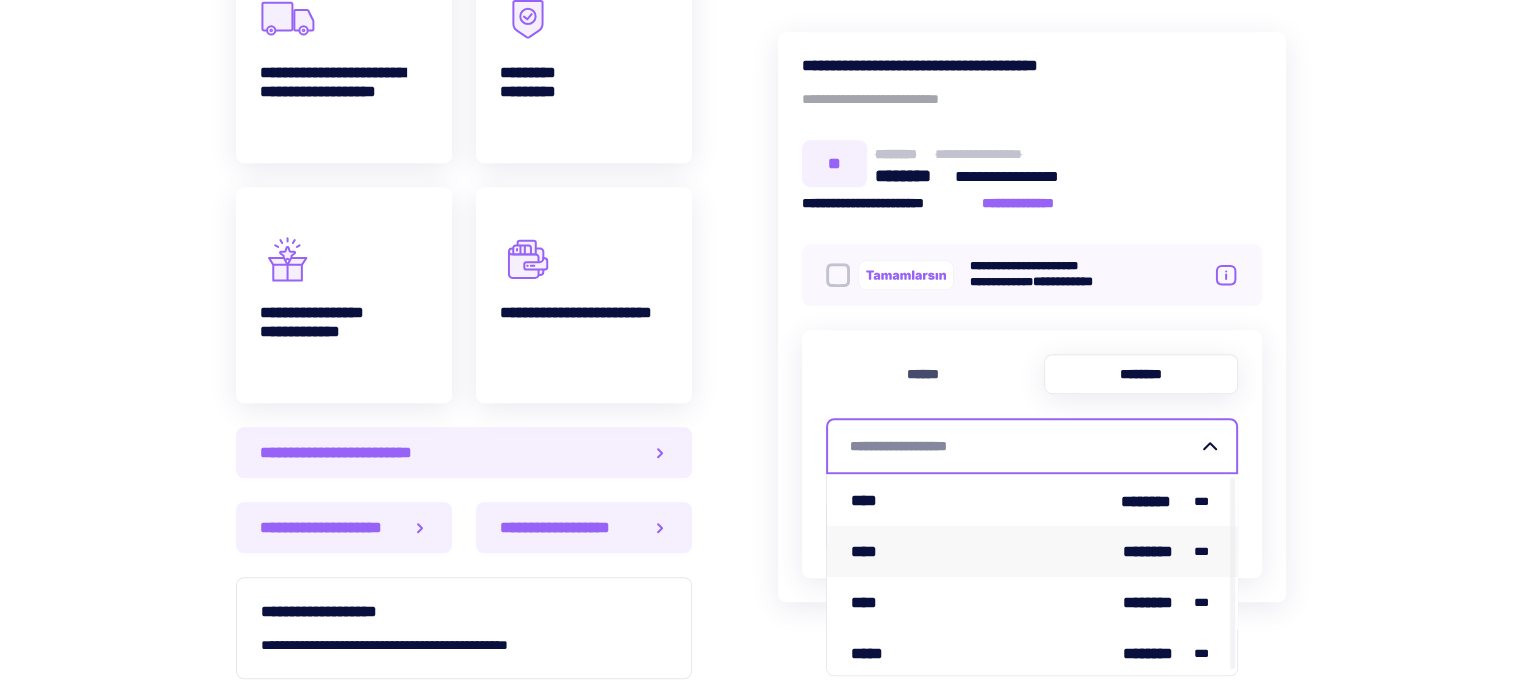 scroll, scrollTop: 4, scrollLeft: 0, axis: vertical 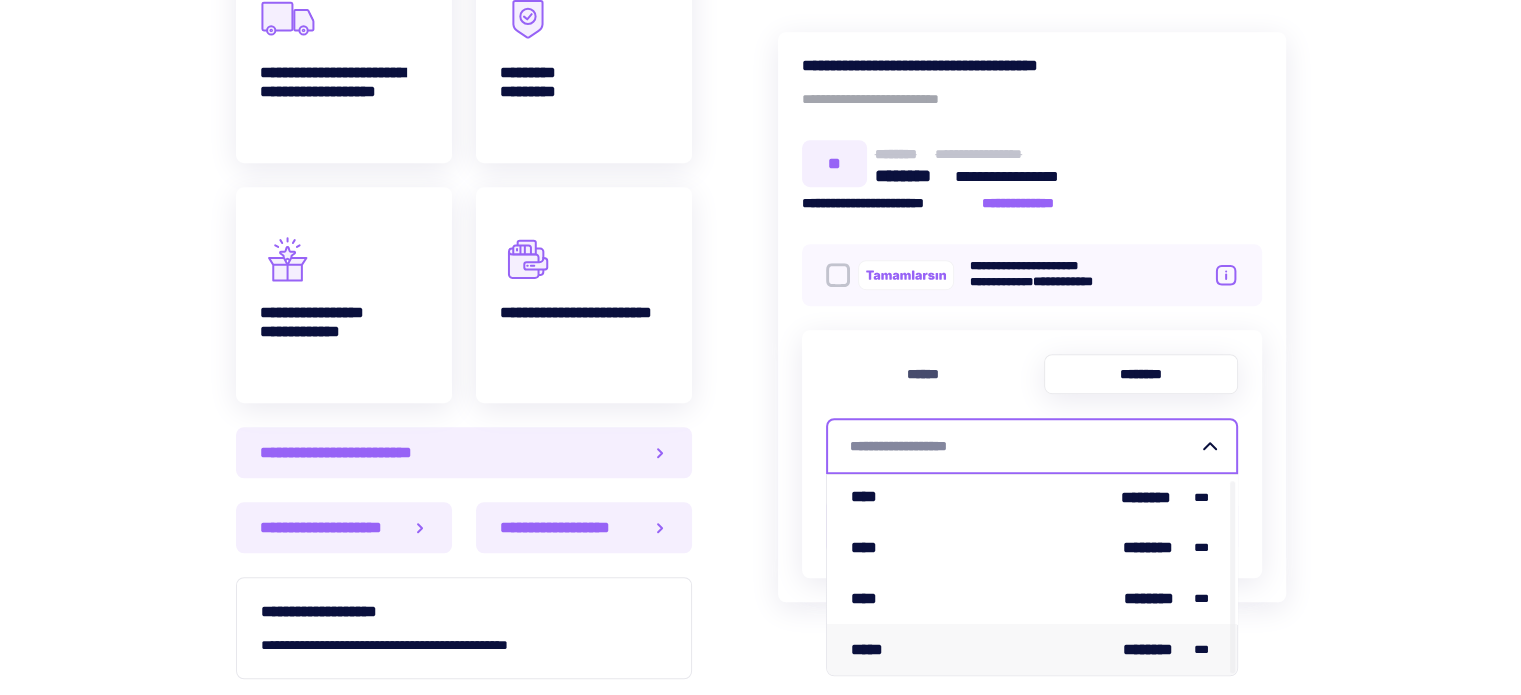 click on "***** ******** ***" at bounding box center [1032, 649] 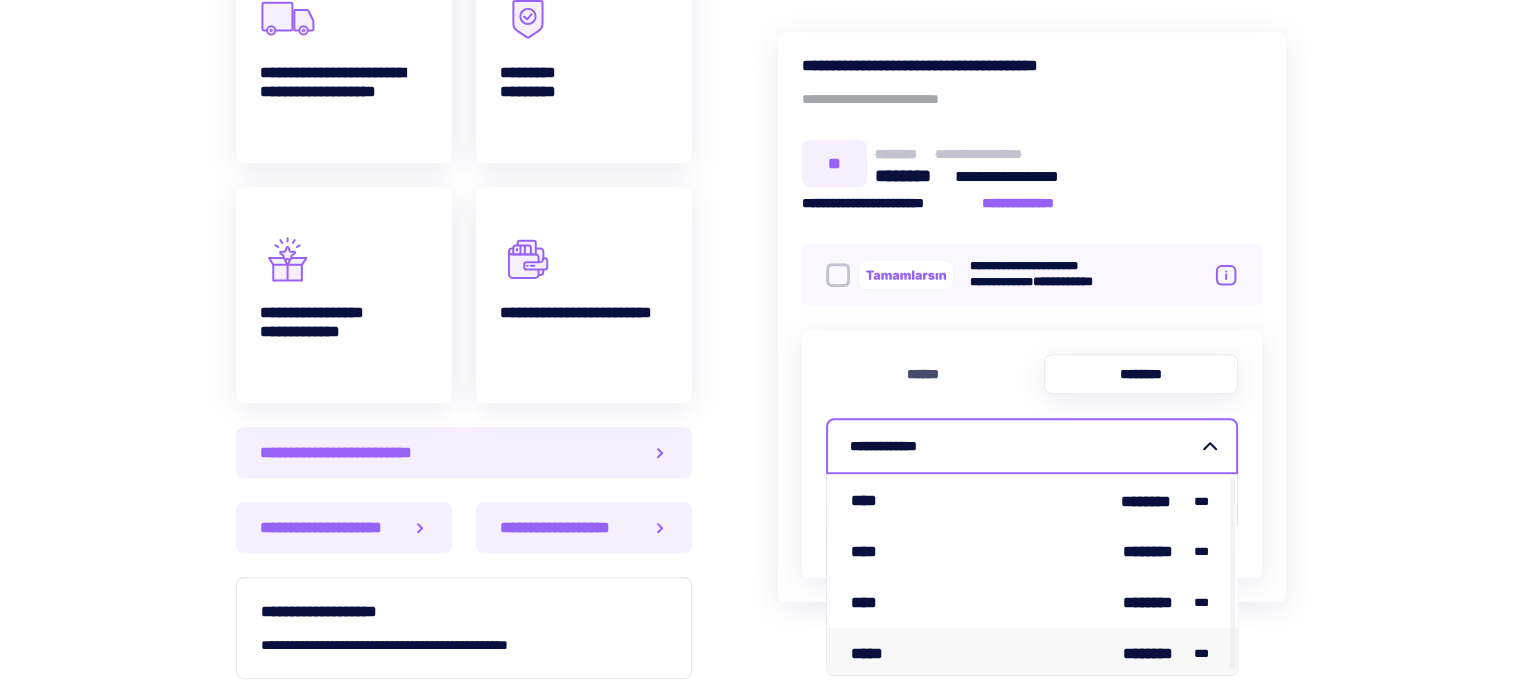 click on "**********" at bounding box center (1024, 446) 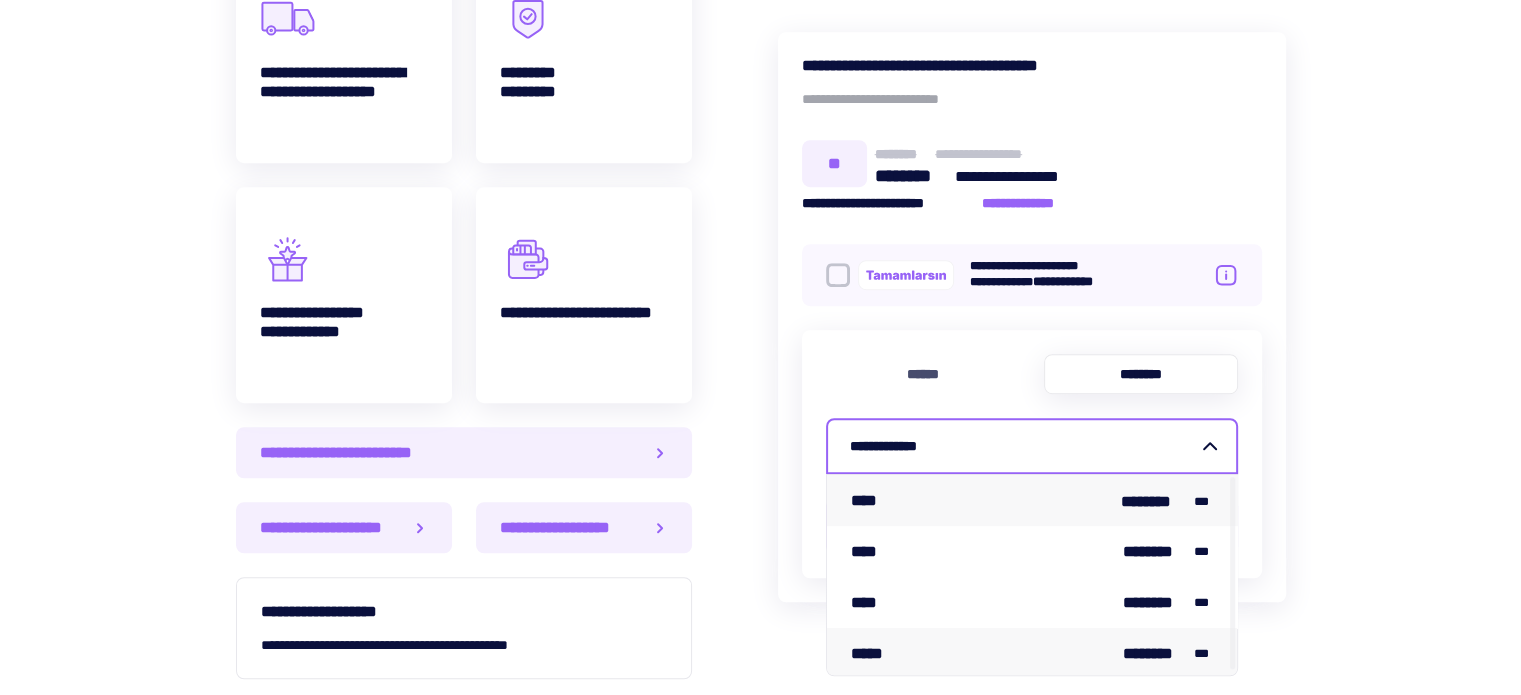 click on "**** ******** ***" at bounding box center [1032, 500] 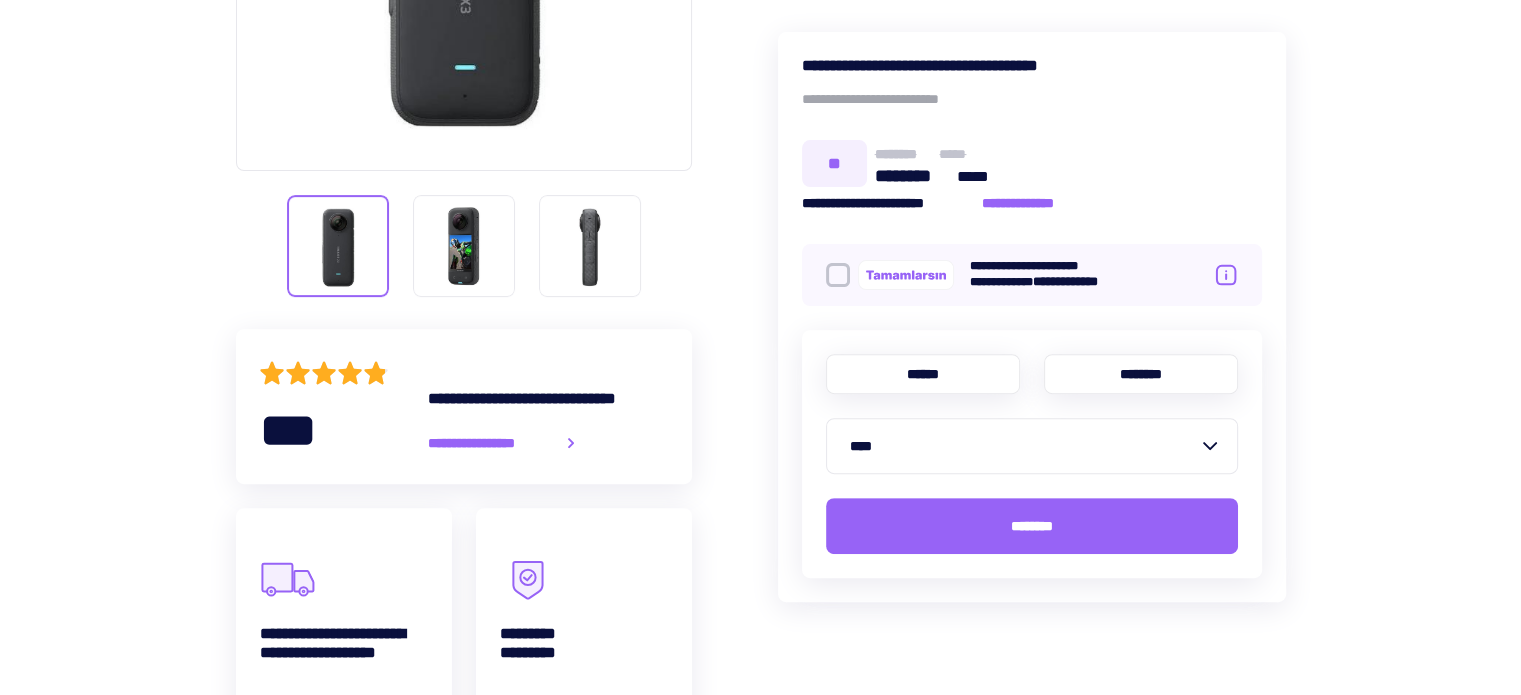 scroll, scrollTop: 400, scrollLeft: 0, axis: vertical 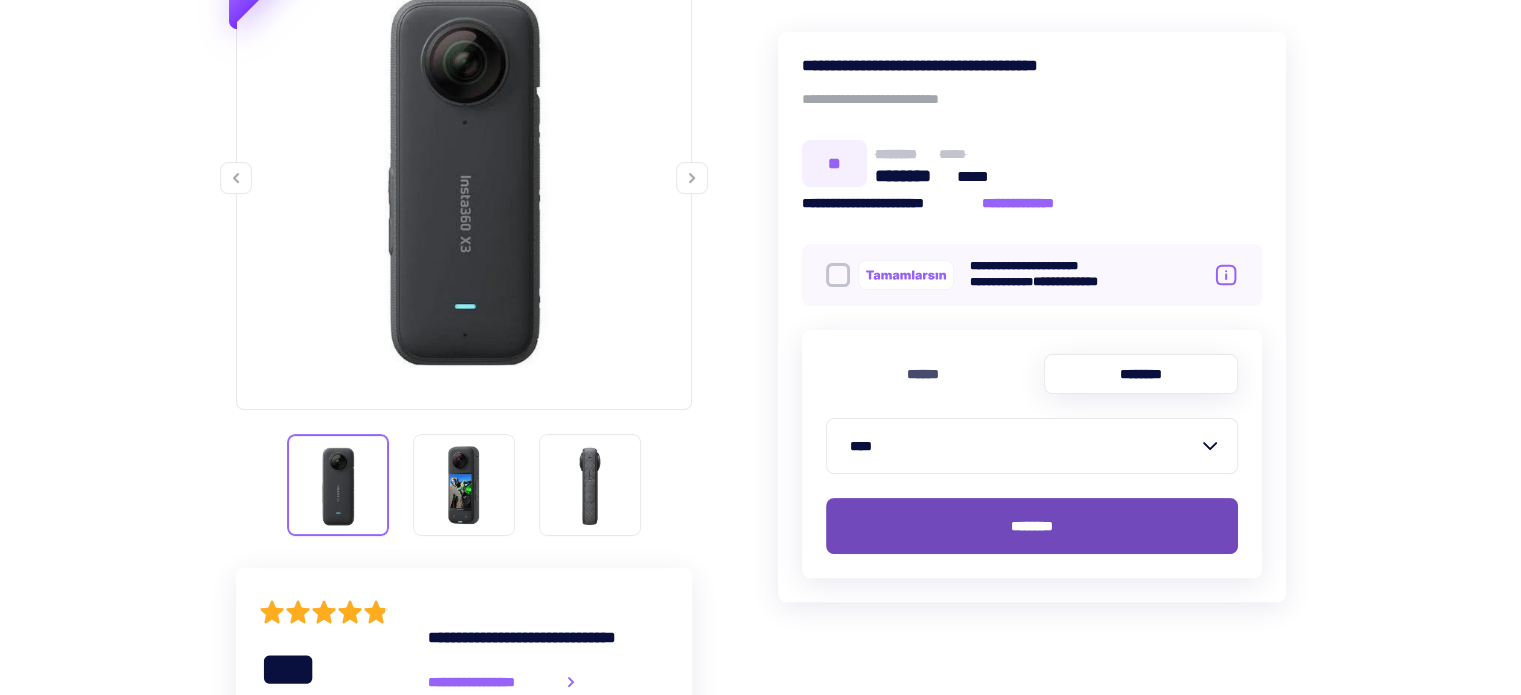 click on "********" at bounding box center [1032, 526] 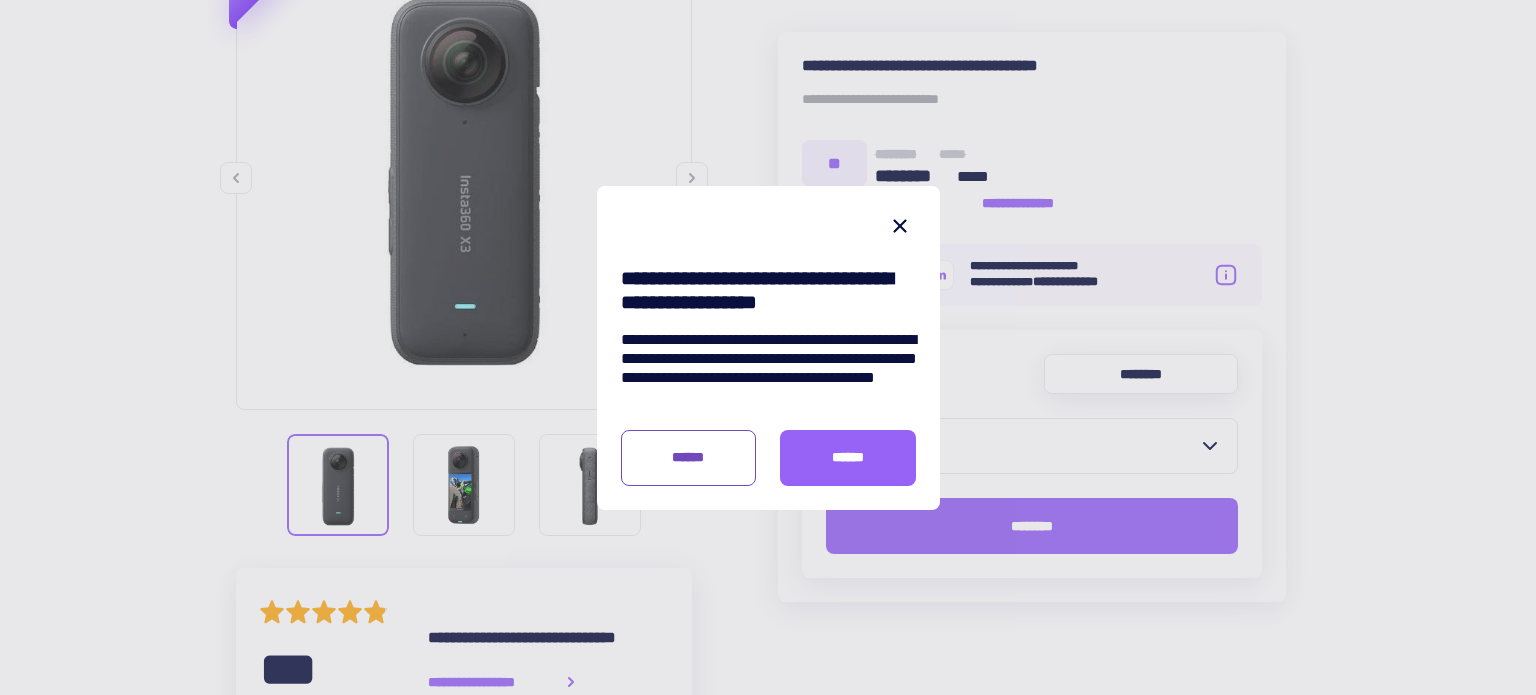 click on "******" at bounding box center (688, 457) 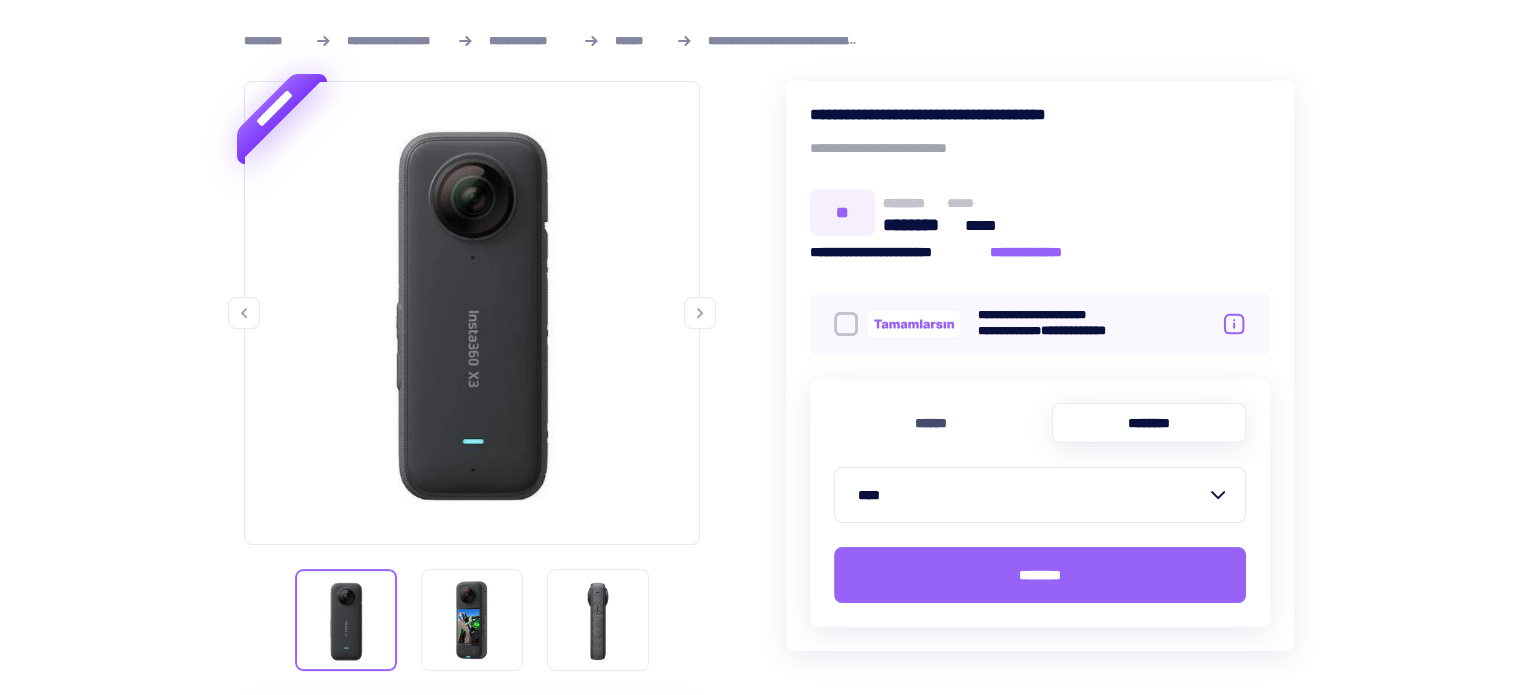 scroll, scrollTop: 300, scrollLeft: 0, axis: vertical 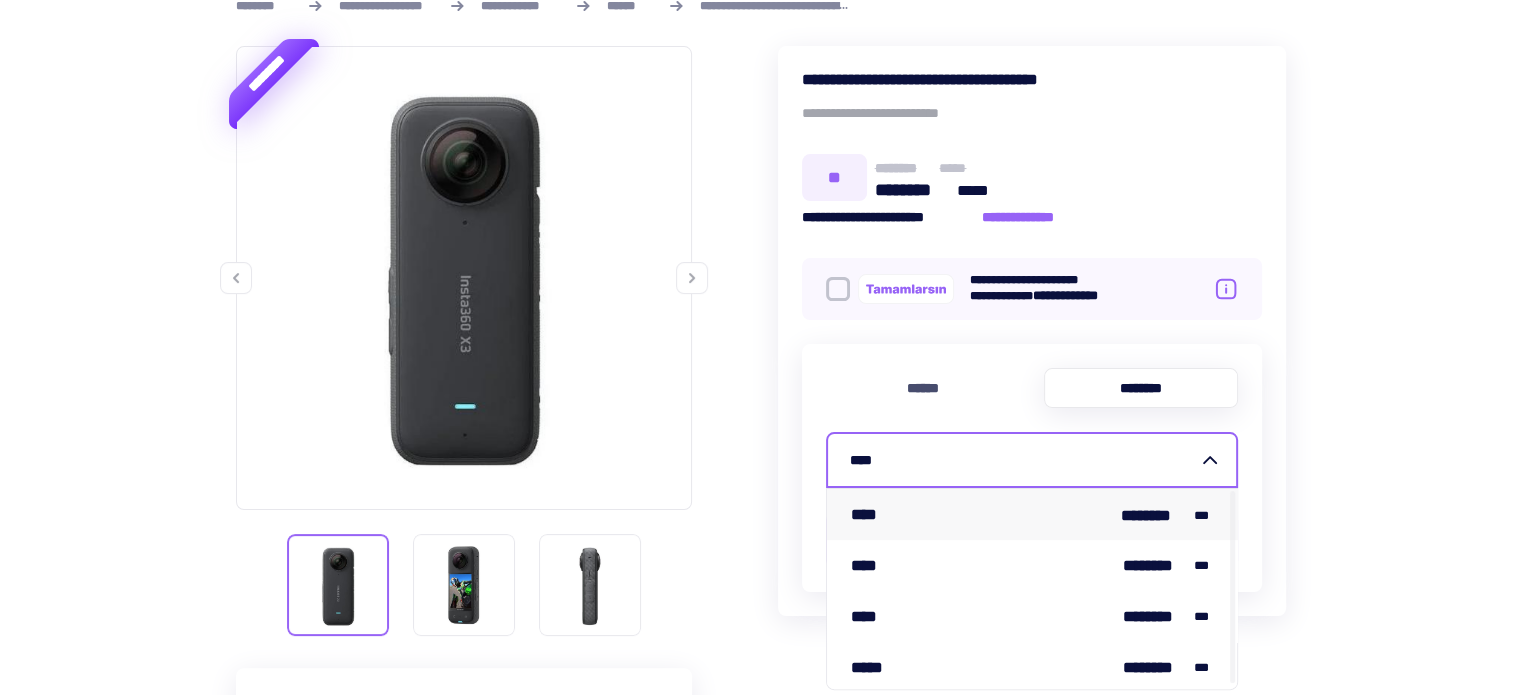 click on "****" at bounding box center (1024, 460) 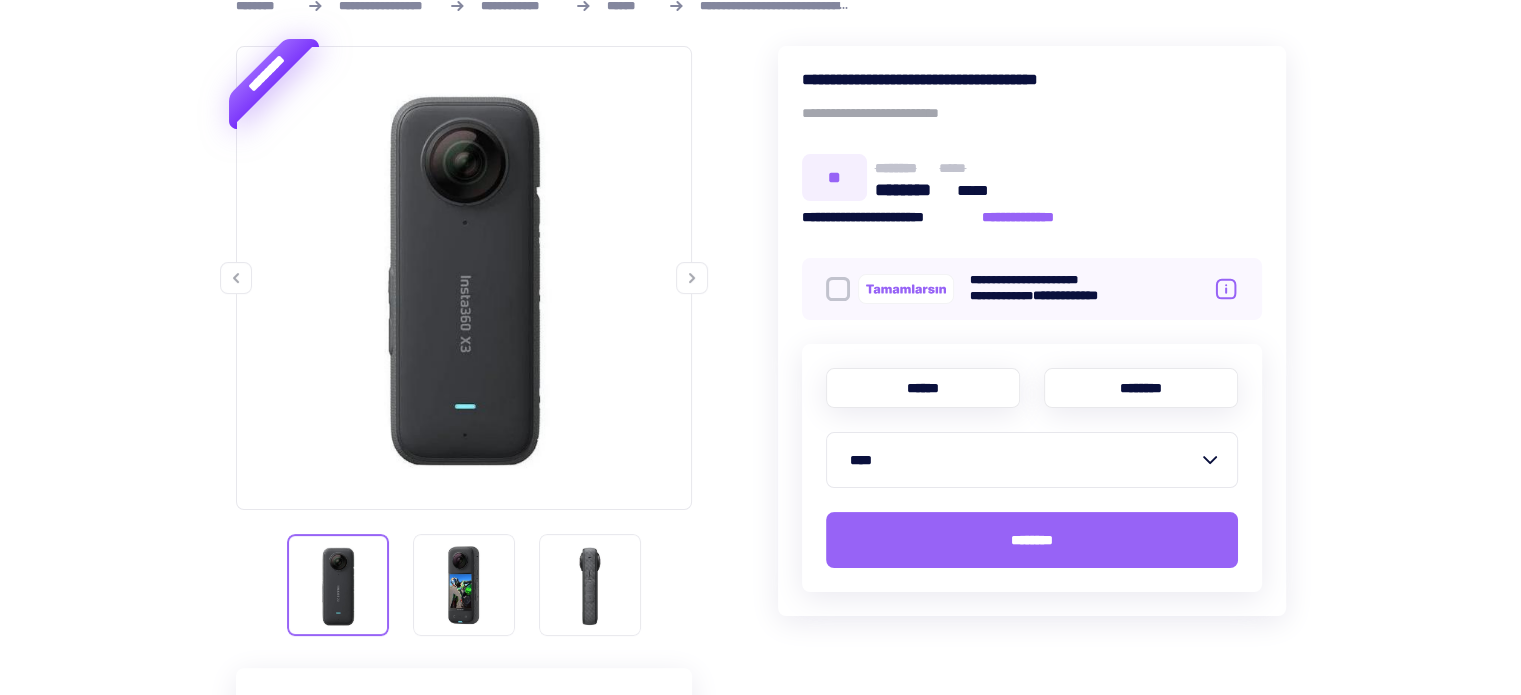 click on "******" at bounding box center (923, 388) 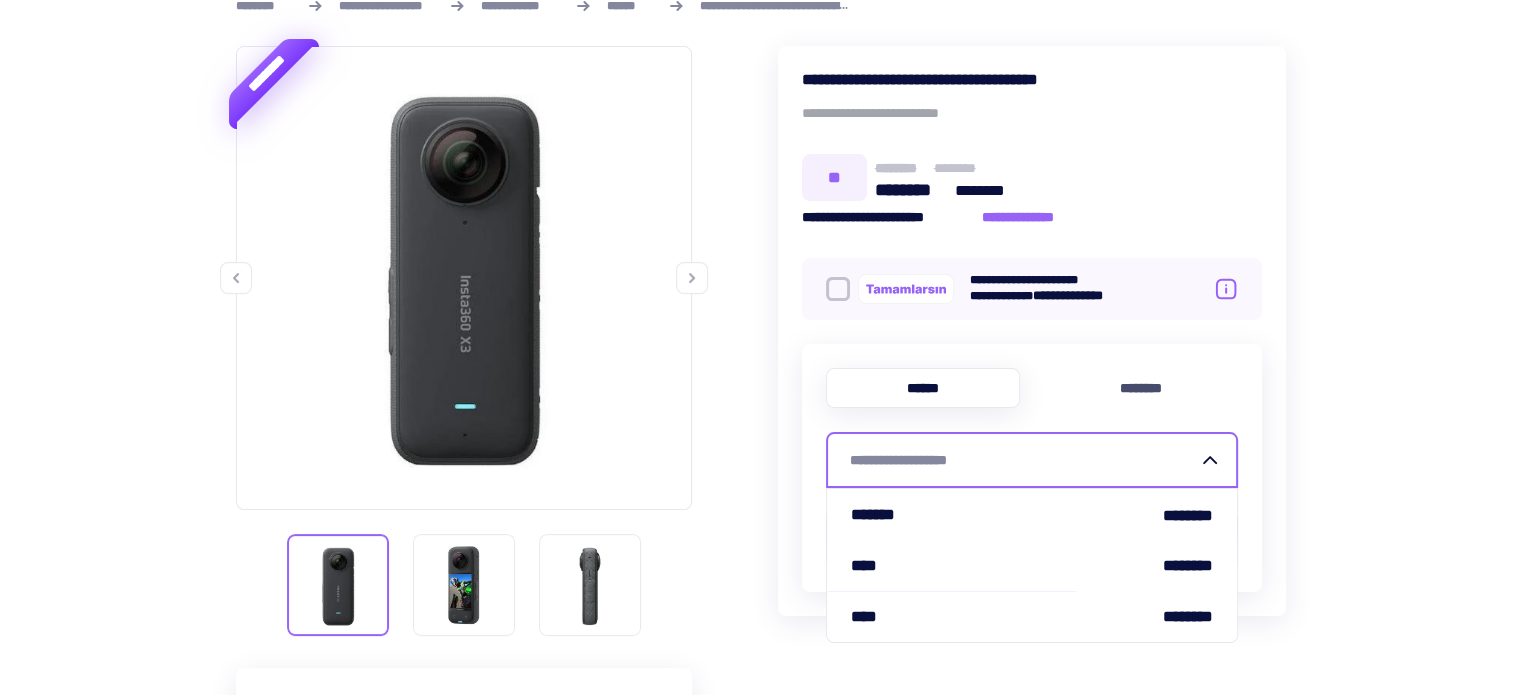 click on "**********" at bounding box center [1024, 460] 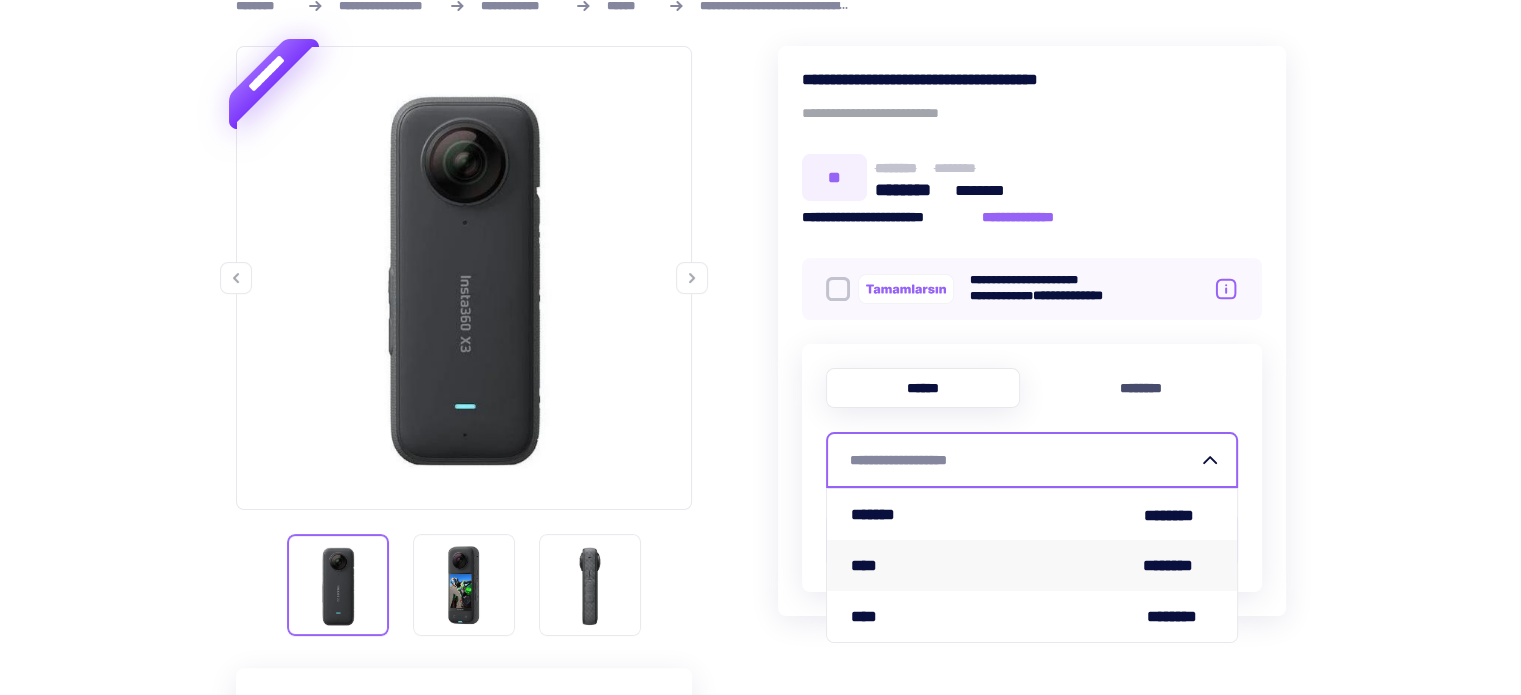 click on "**** ********" at bounding box center [1032, 565] 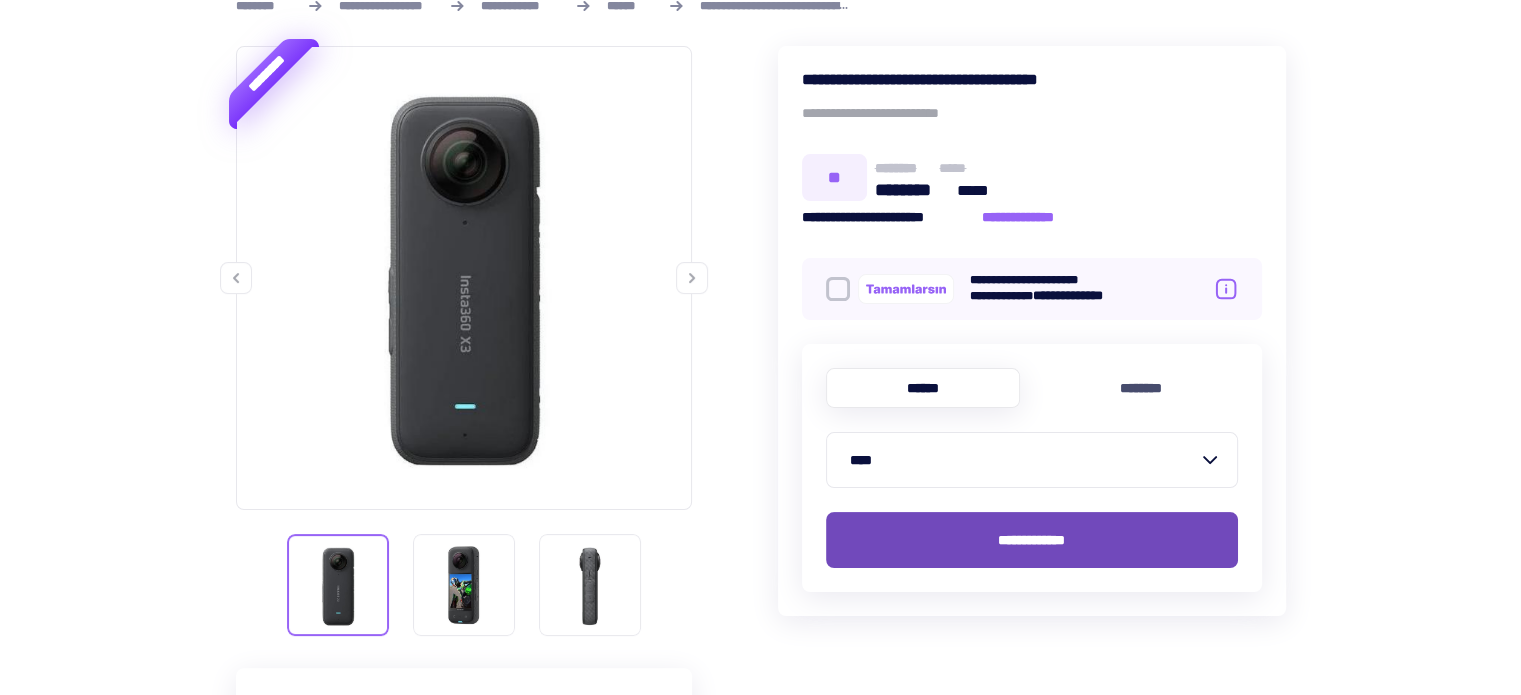 click on "**********" at bounding box center [1032, 540] 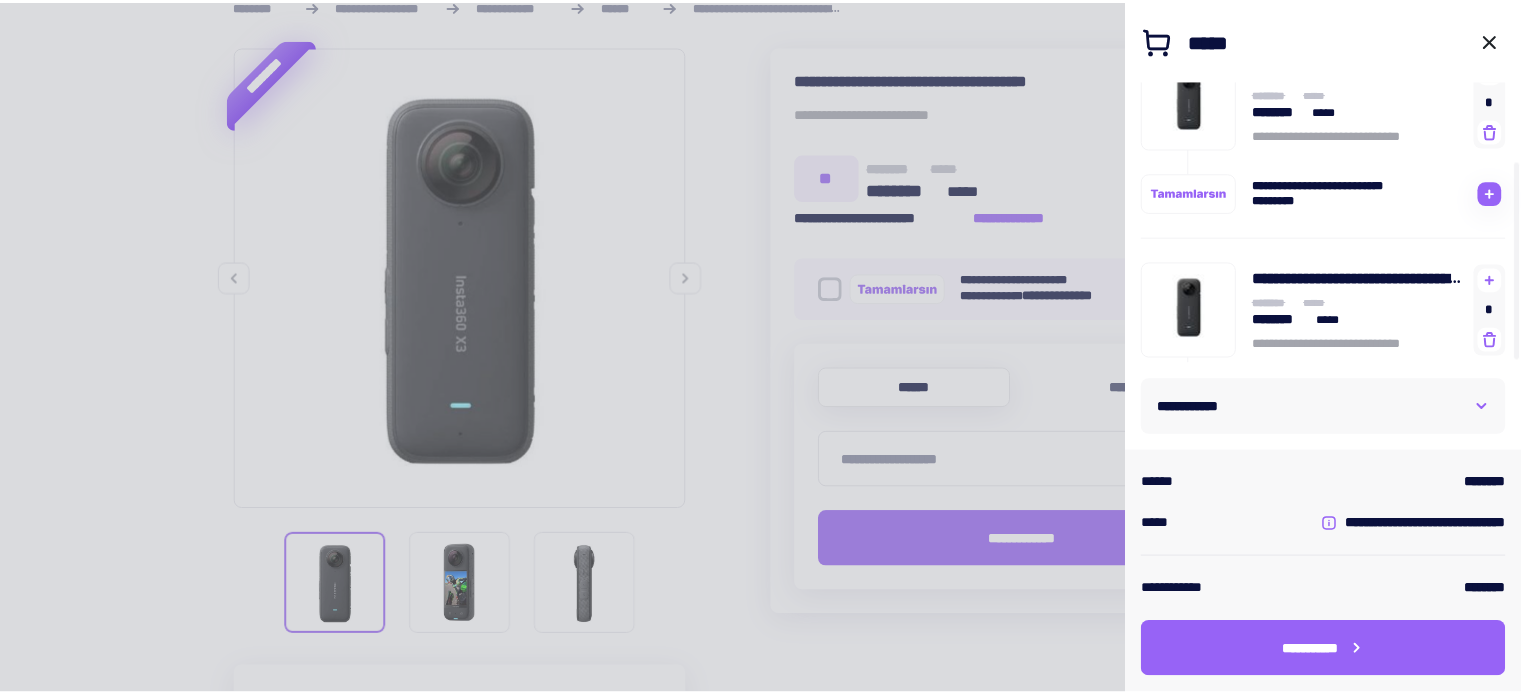 scroll, scrollTop: 0, scrollLeft: 0, axis: both 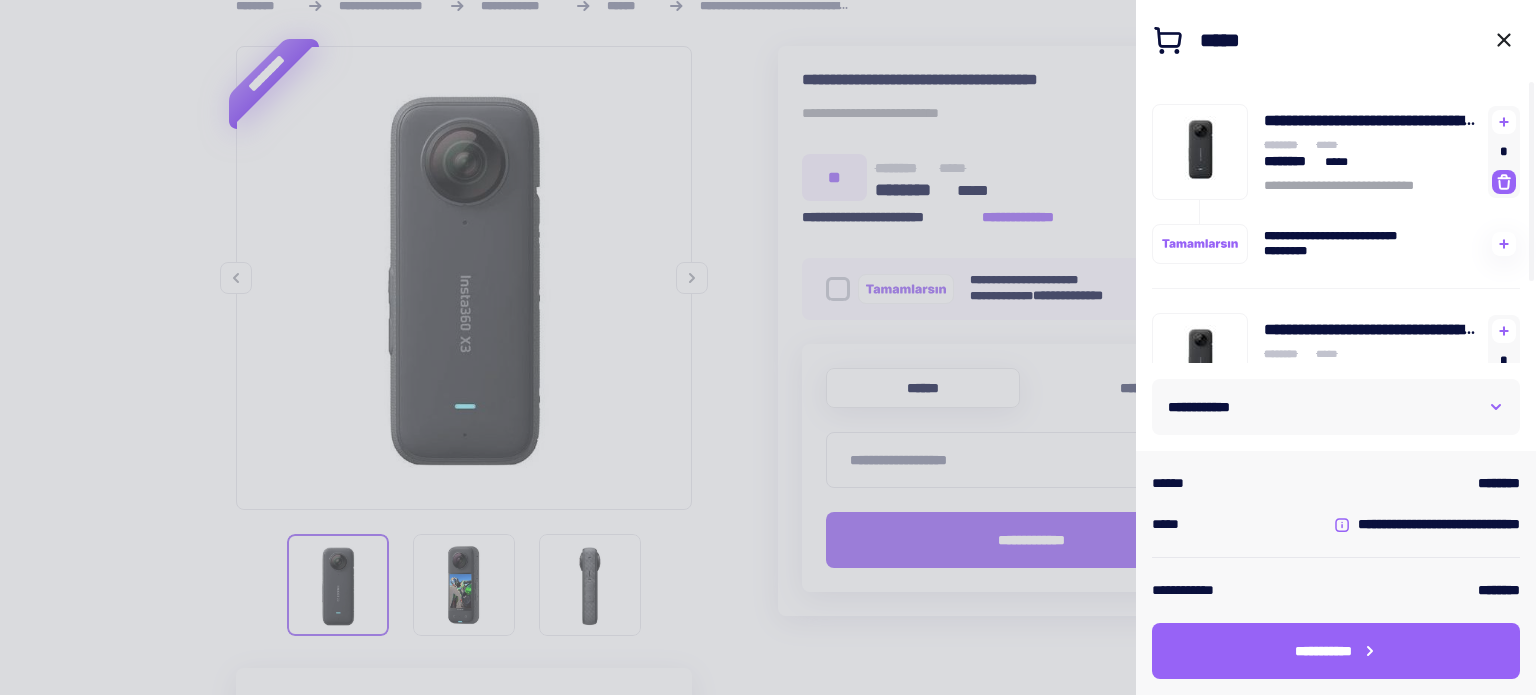 click 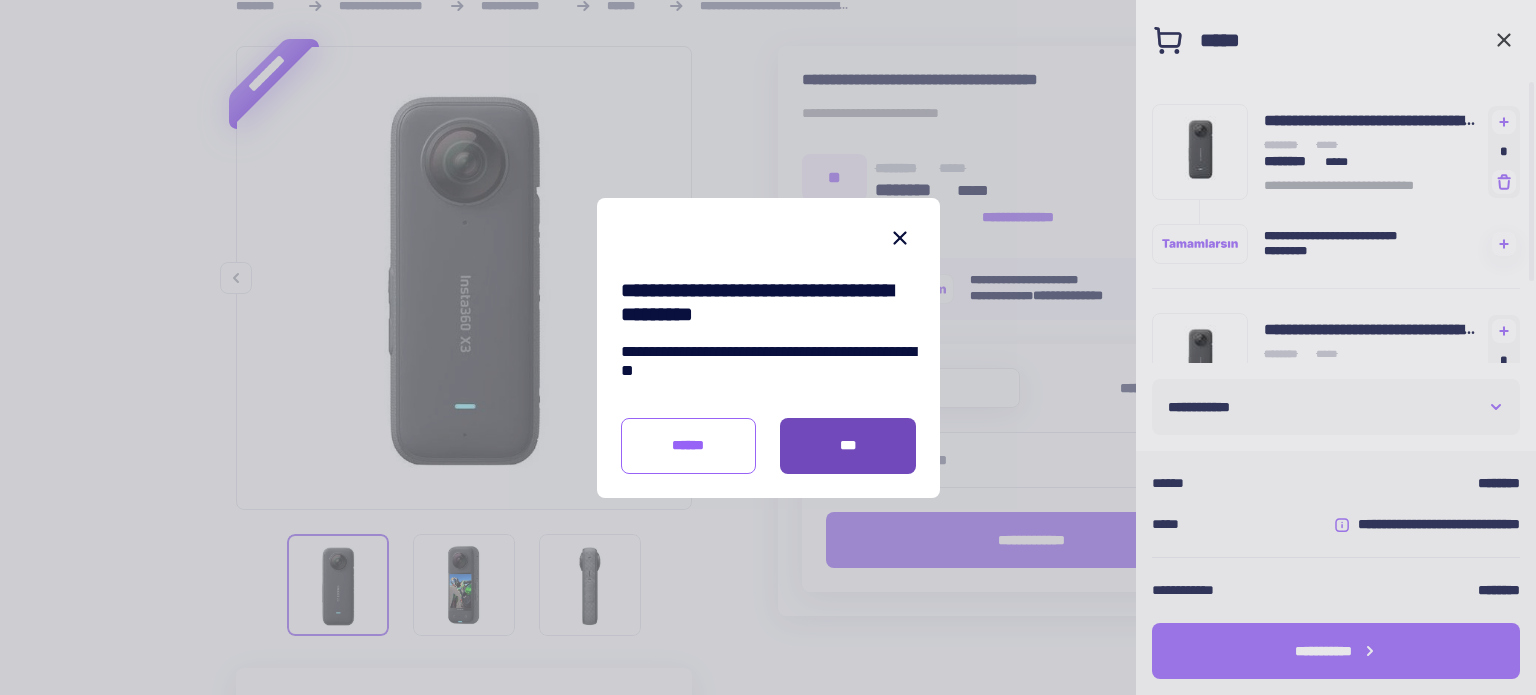 click on "***" at bounding box center [848, 446] 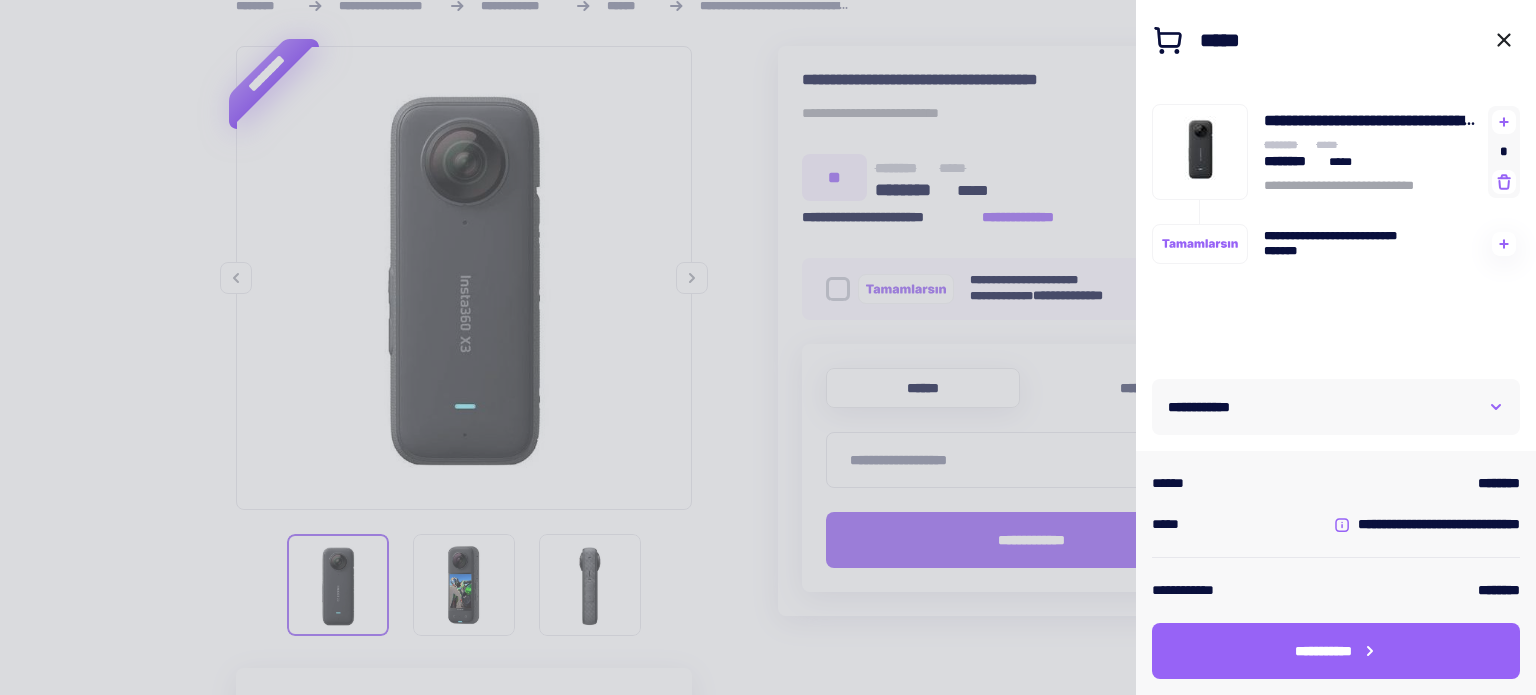 click at bounding box center (768, 347) 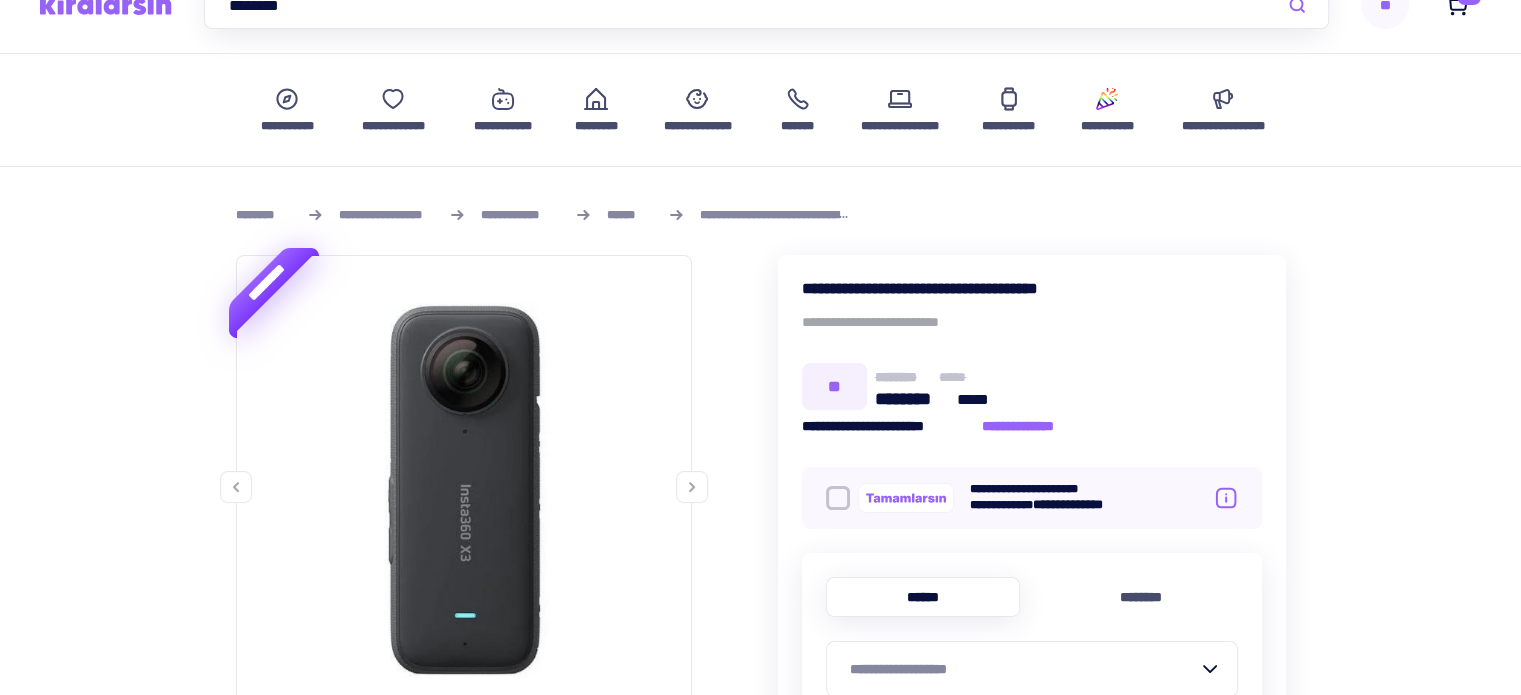 scroll, scrollTop: 0, scrollLeft: 0, axis: both 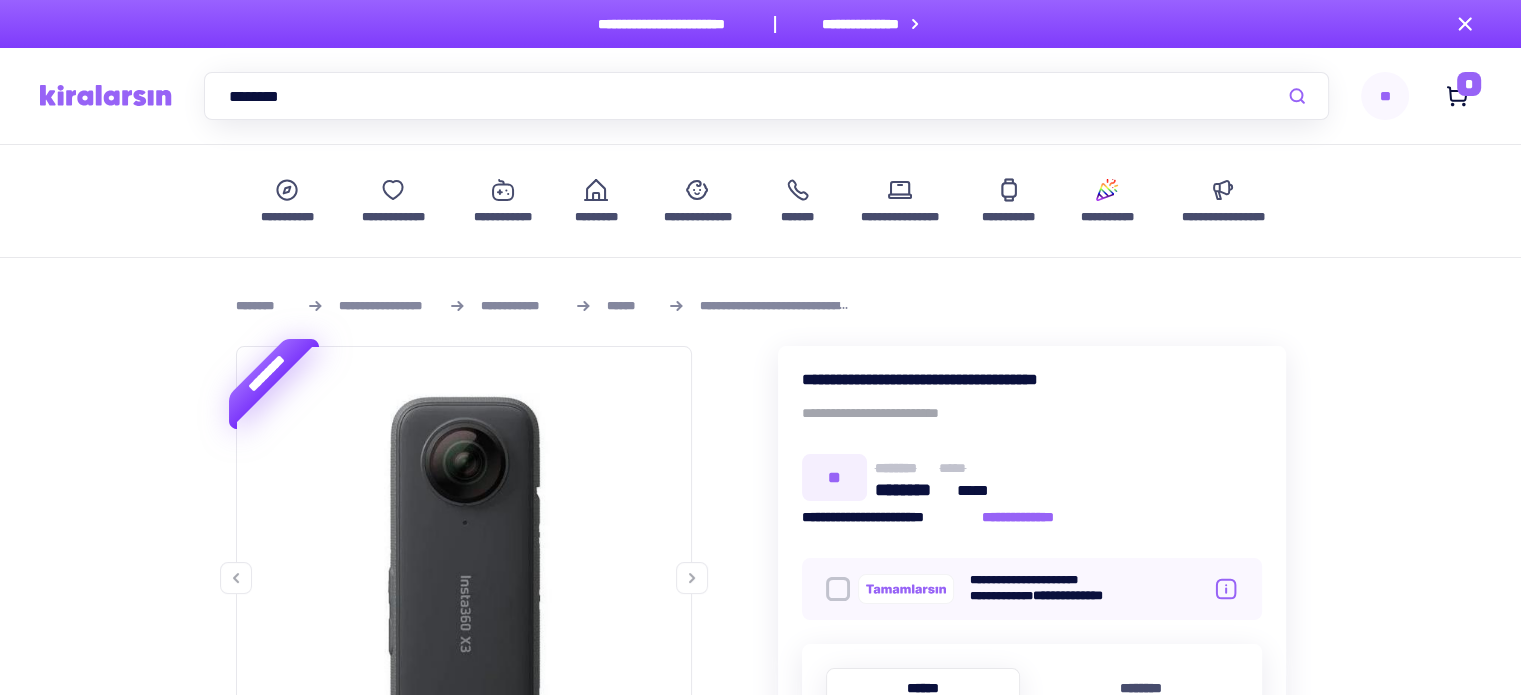 click on "********" at bounding box center [766, 96] 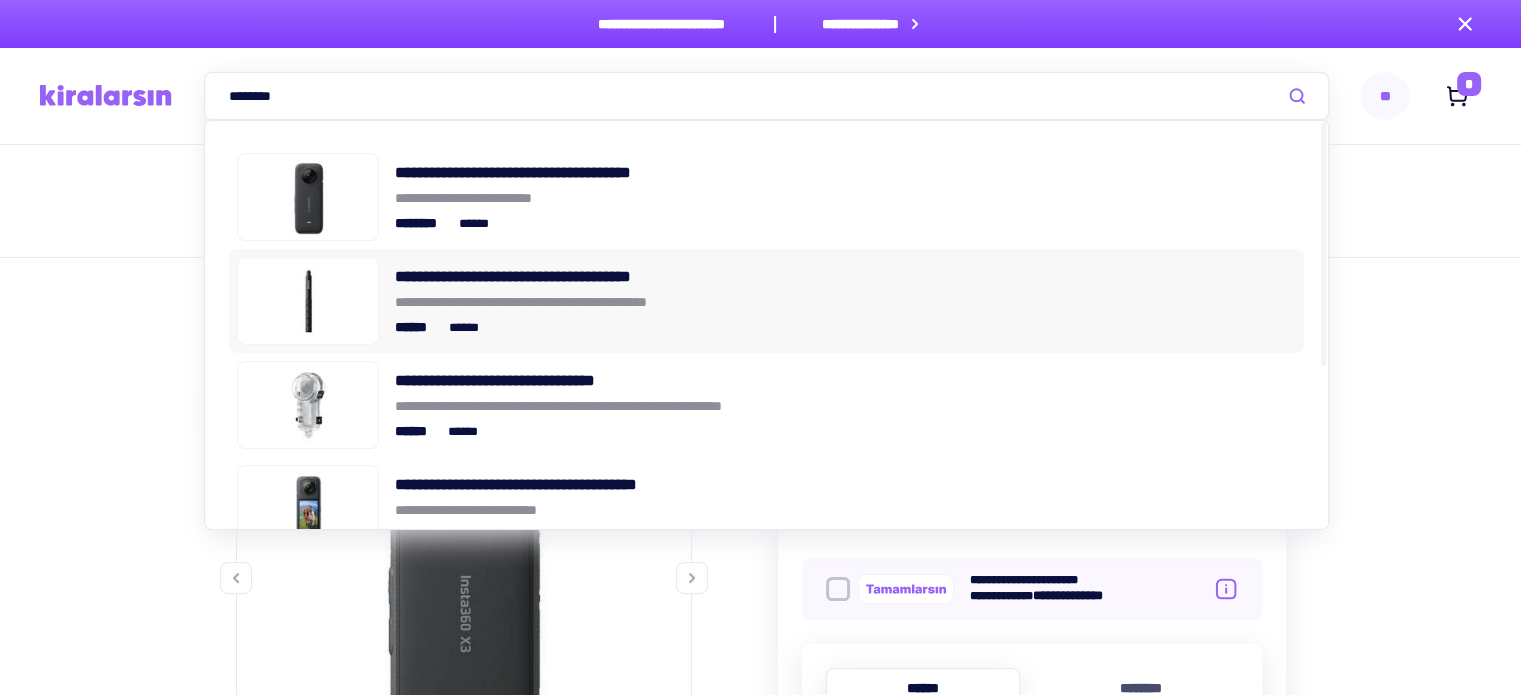 click on "**********" at bounding box center [845, 301] 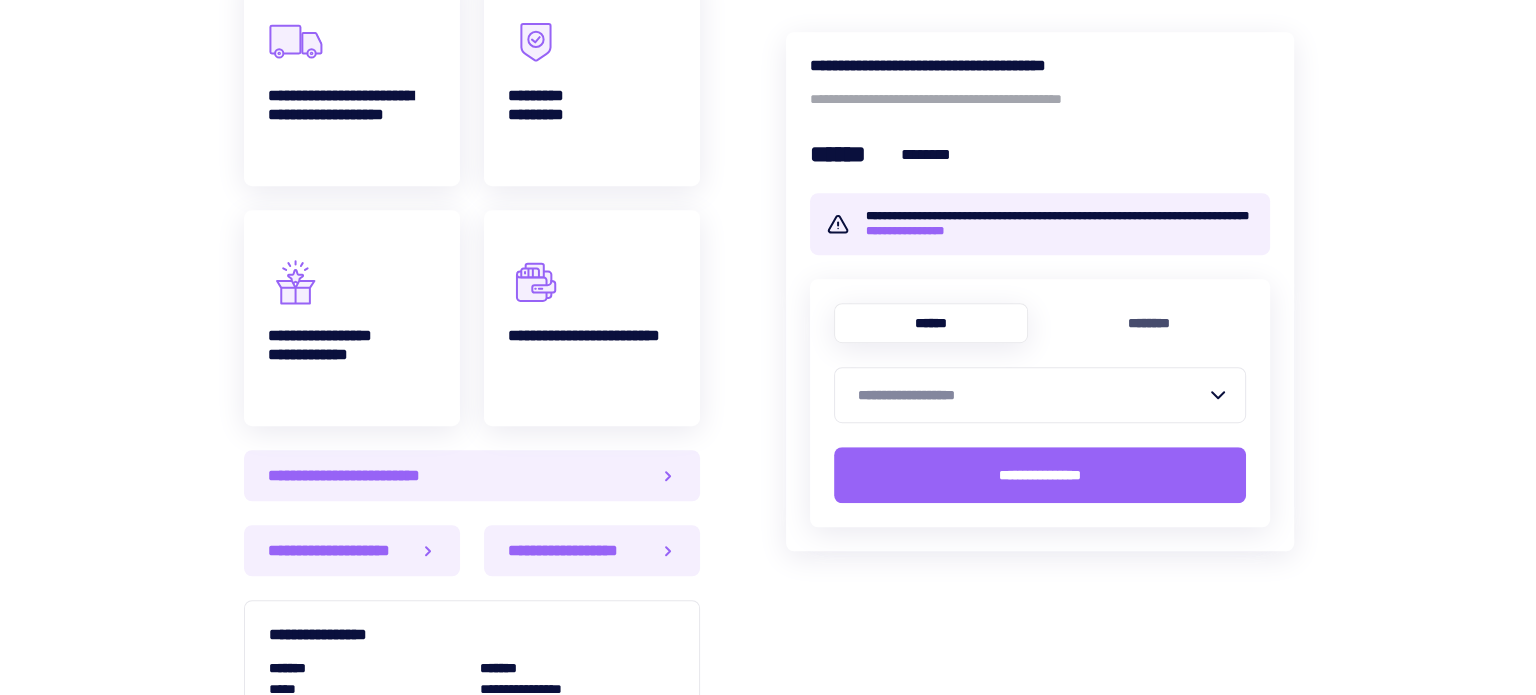 scroll, scrollTop: 1400, scrollLeft: 0, axis: vertical 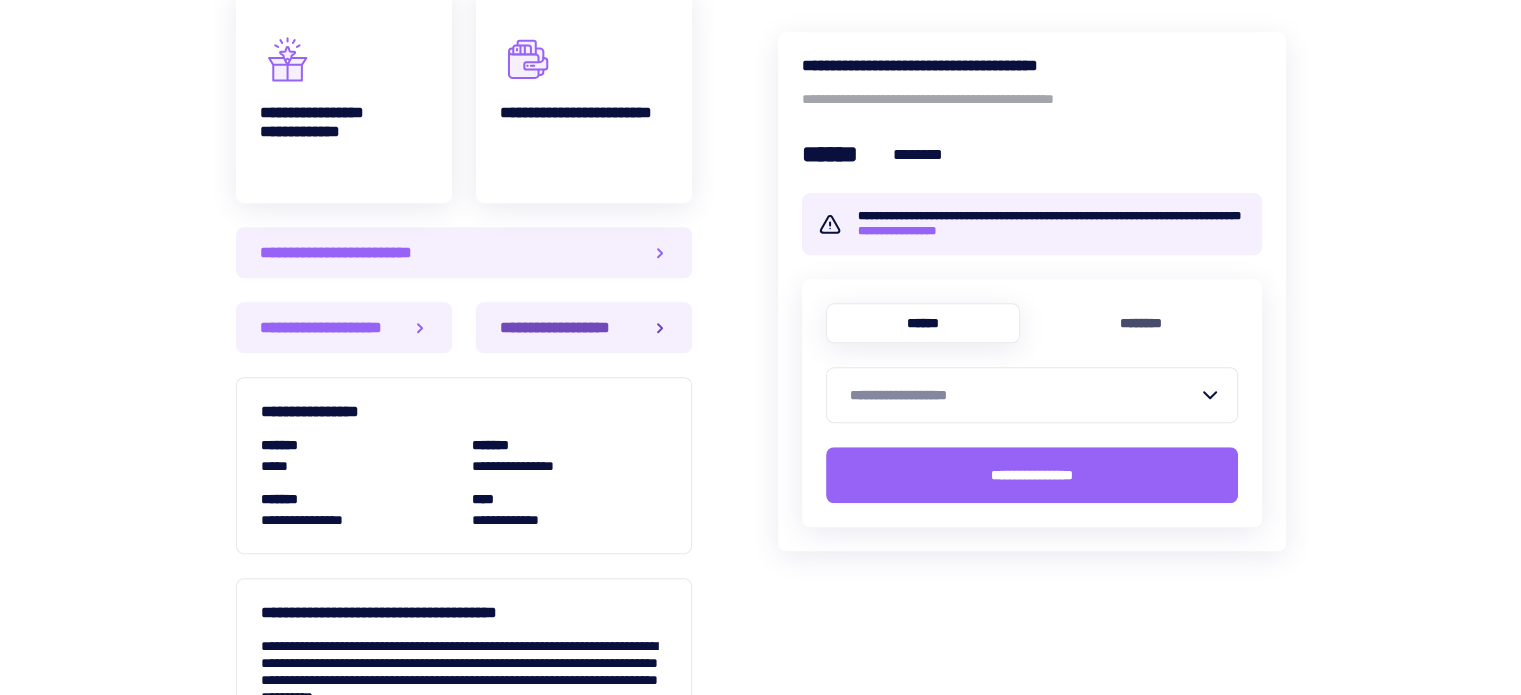 click on "**********" at bounding box center [584, 327] 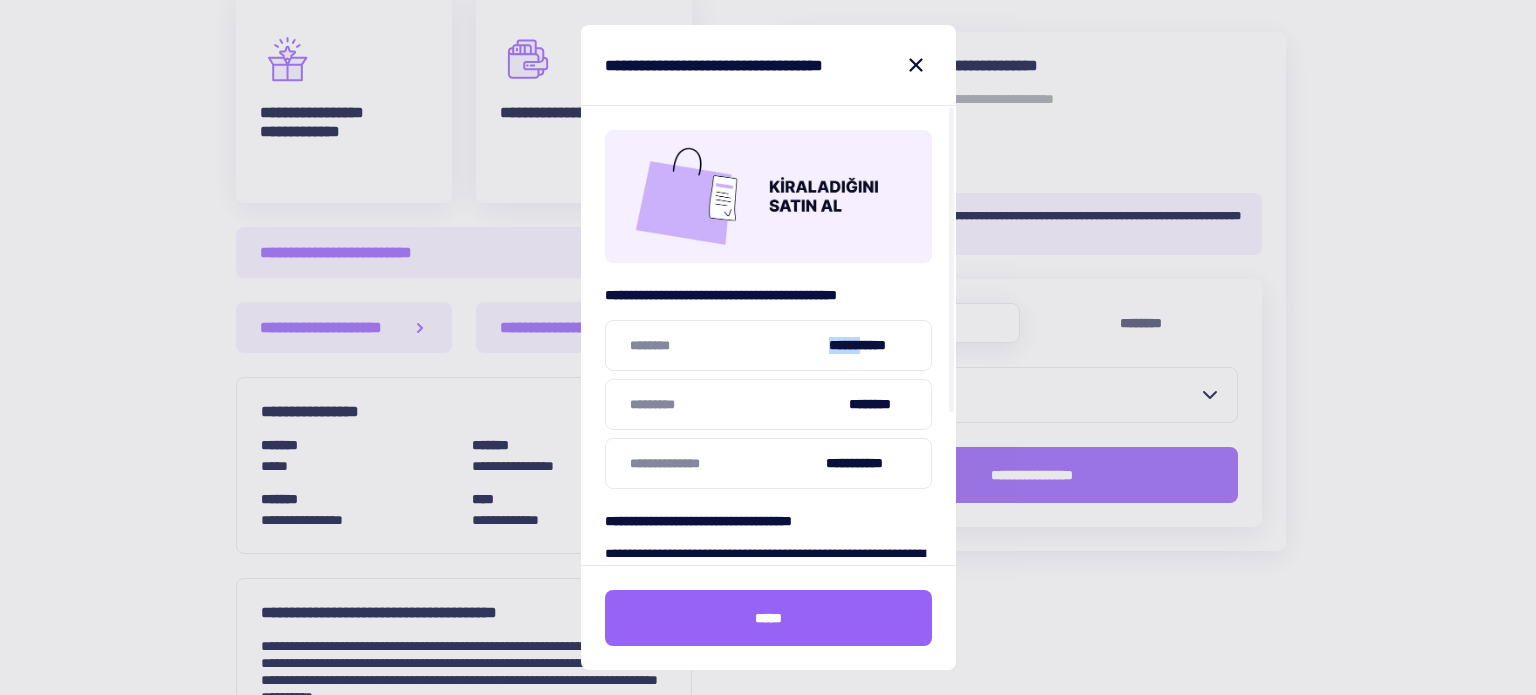 drag, startPoint x: 828, startPoint y: 347, endPoint x: 867, endPoint y: 347, distance: 39 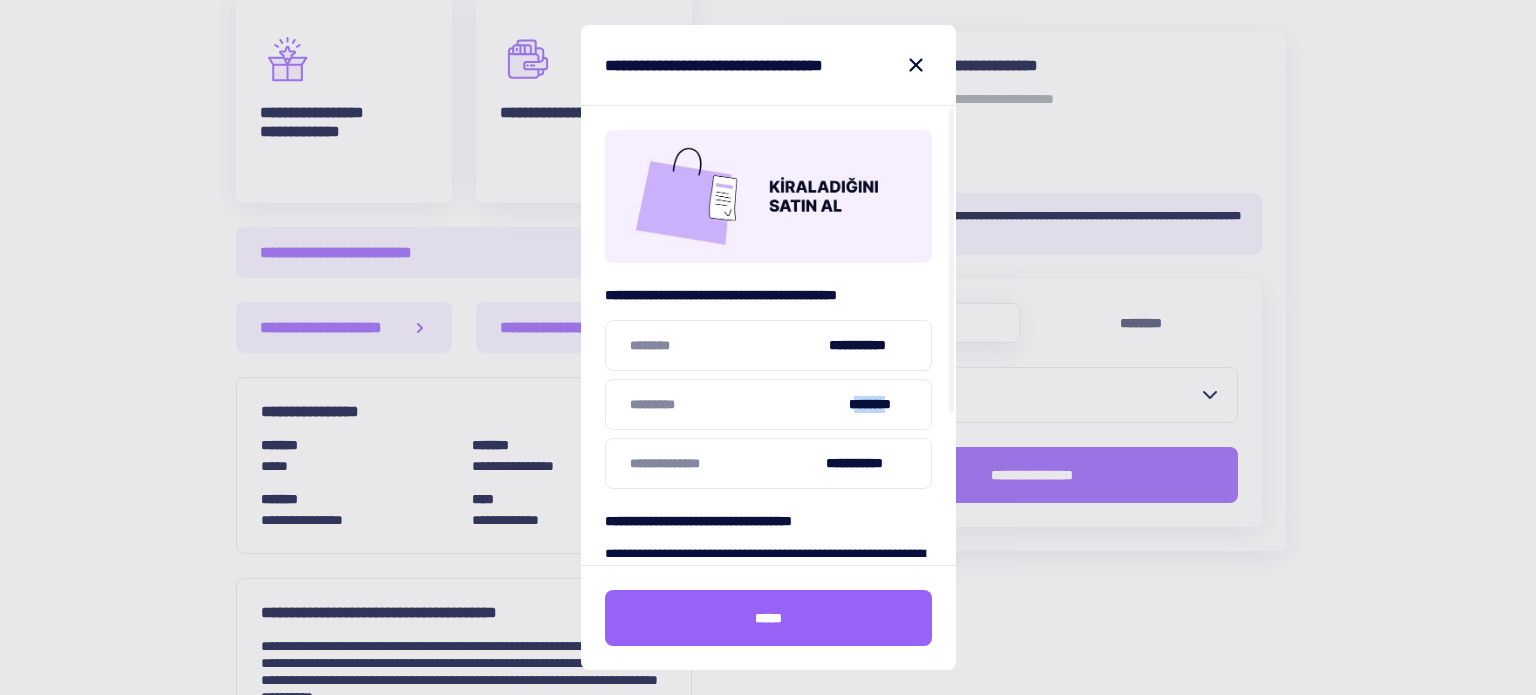 drag, startPoint x: 899, startPoint y: 395, endPoint x: 852, endPoint y: 403, distance: 47.67599 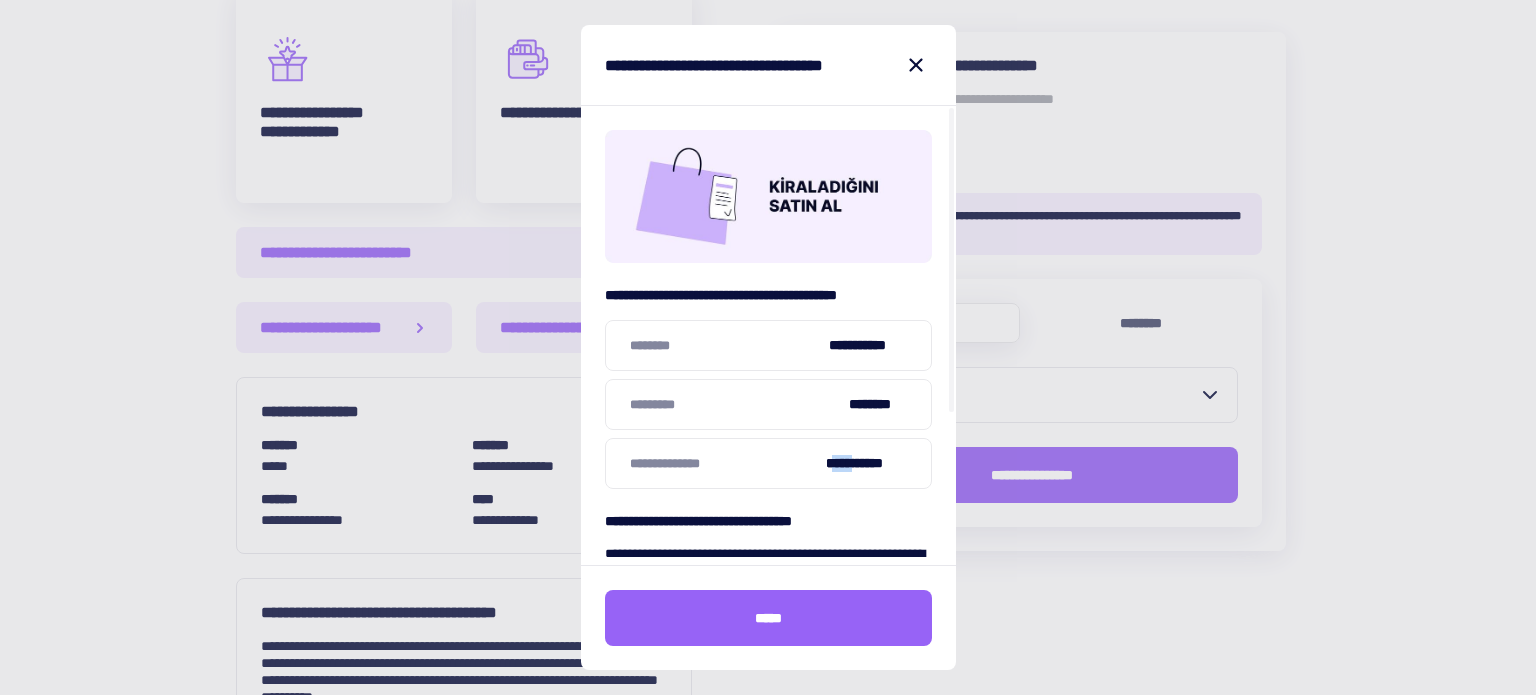 drag, startPoint x: 832, startPoint y: 467, endPoint x: 884, endPoint y: 473, distance: 52.34501 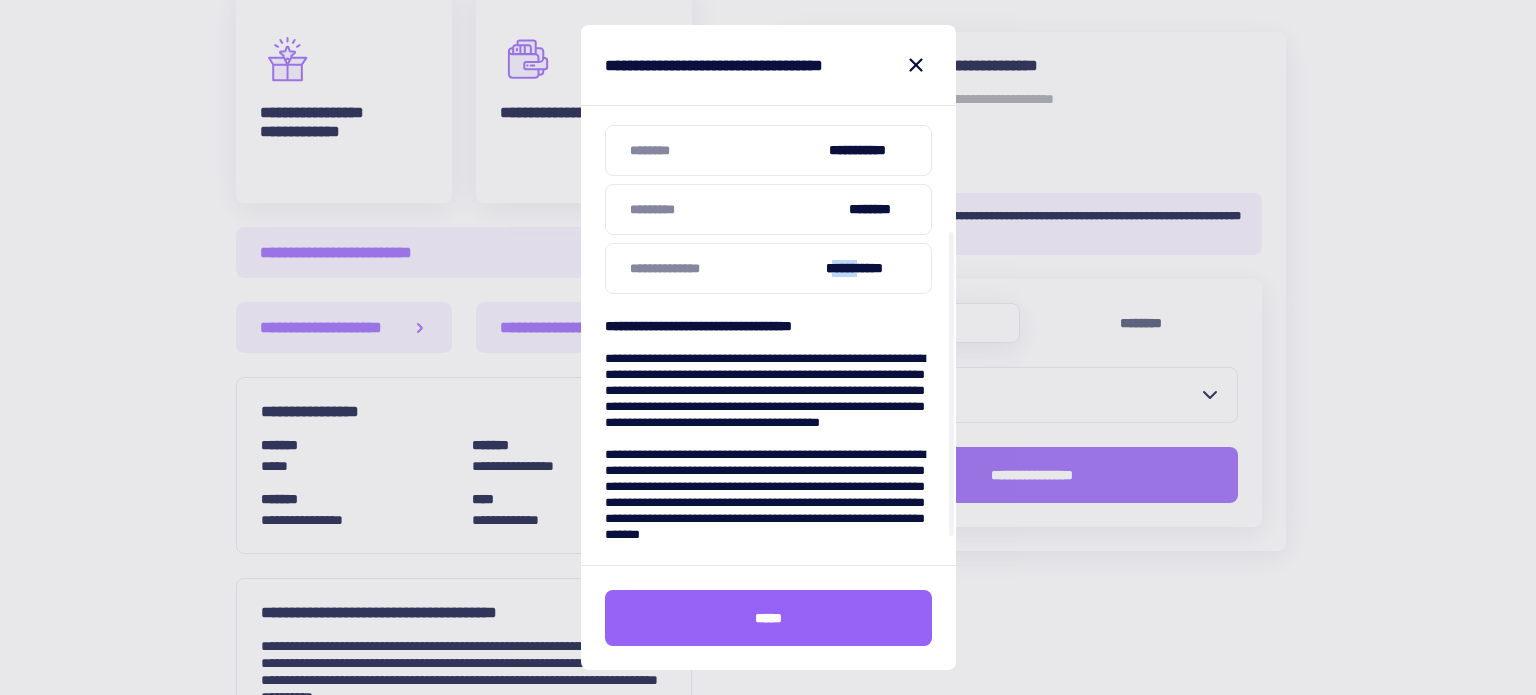 scroll, scrollTop: 200, scrollLeft: 0, axis: vertical 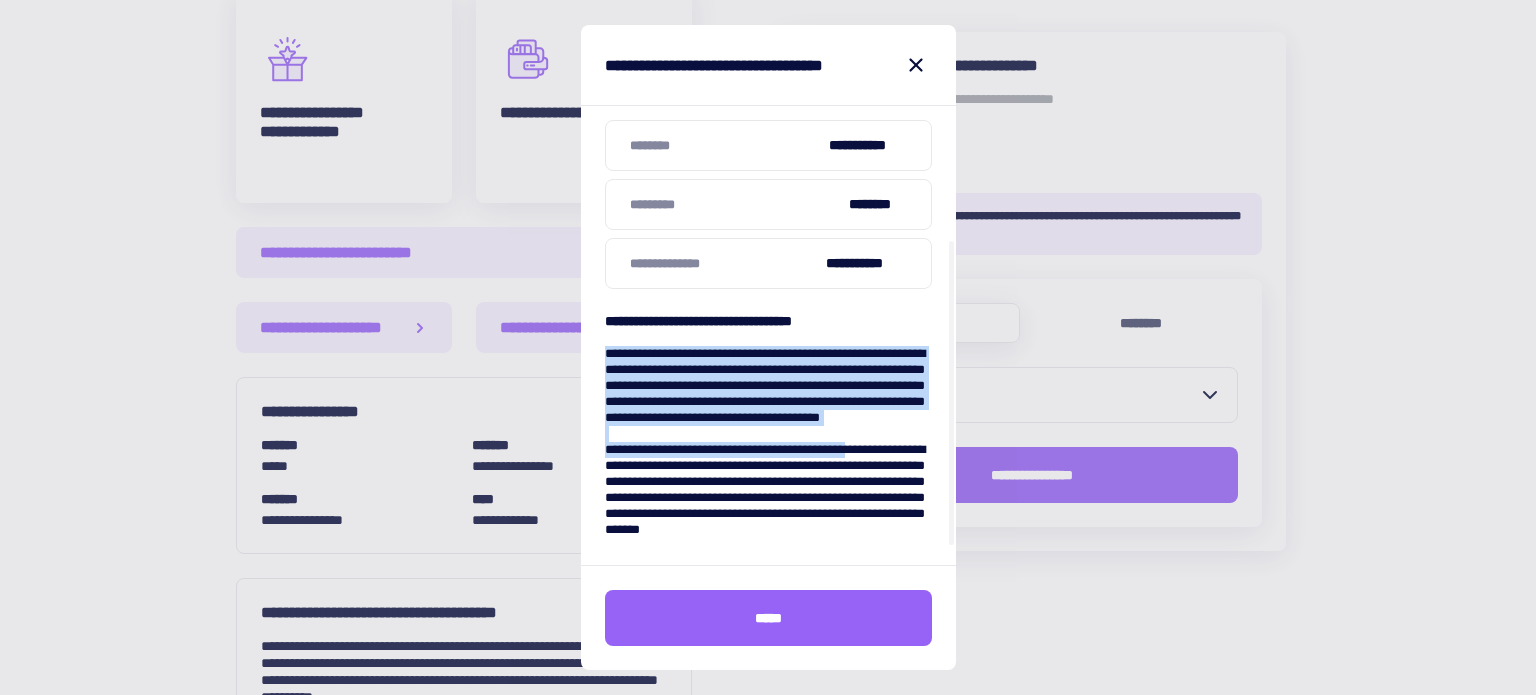 drag, startPoint x: 622, startPoint y: 353, endPoint x: 884, endPoint y: 493, distance: 297.05893 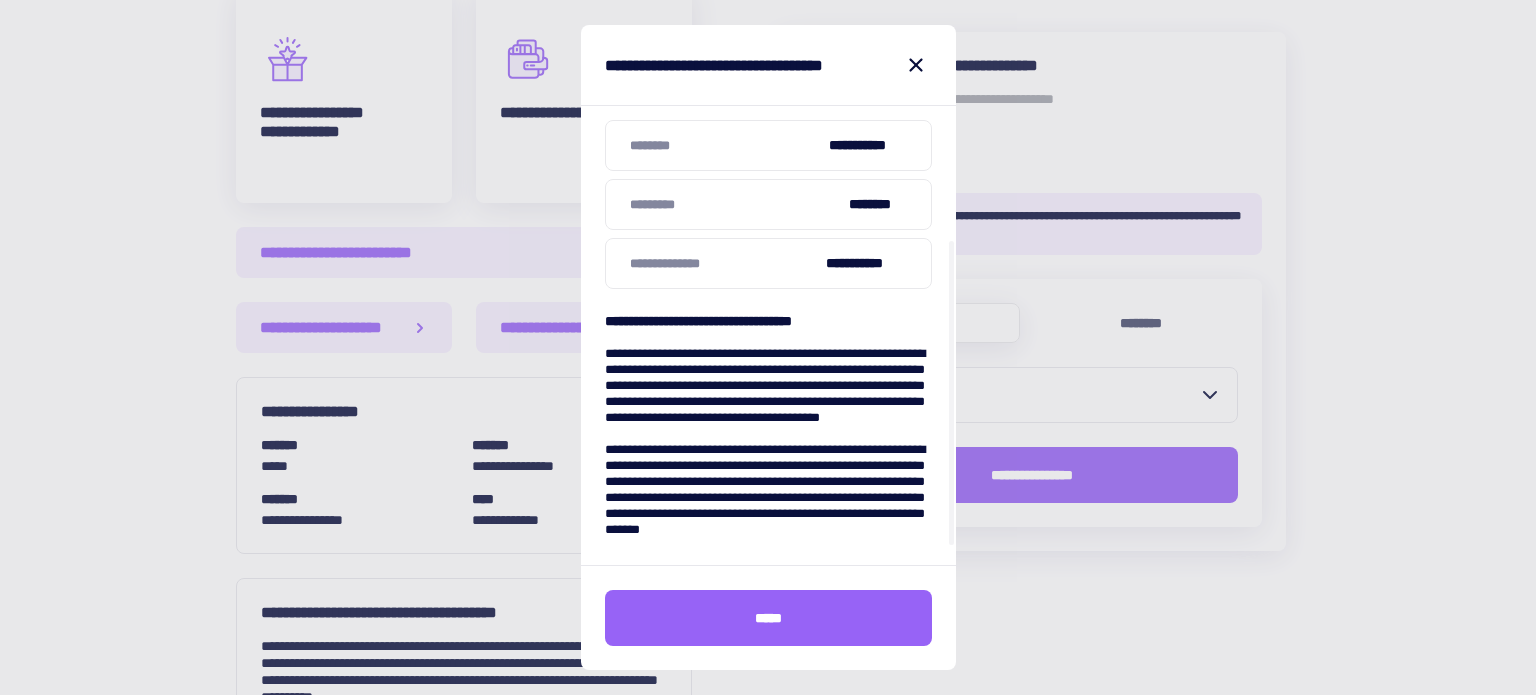 click on "**********" at bounding box center [768, 458] 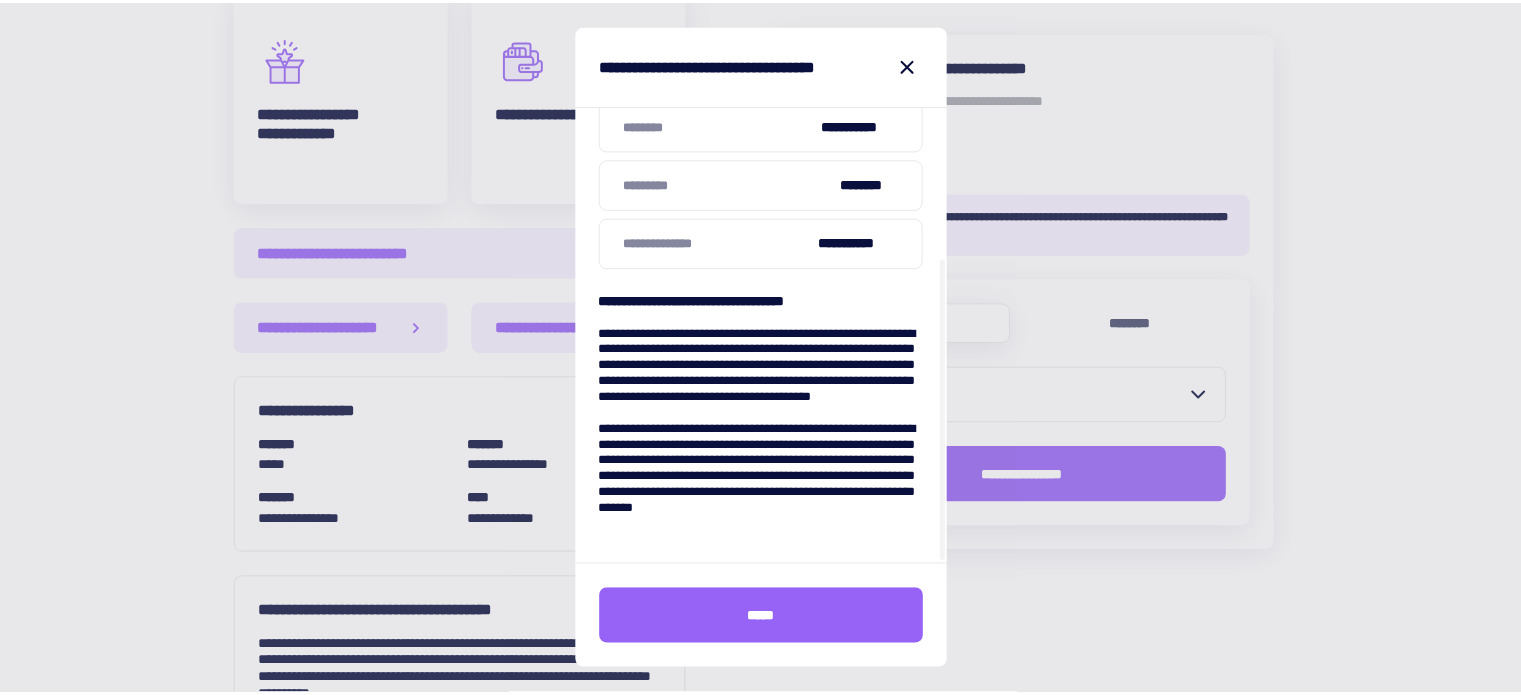 scroll, scrollTop: 227, scrollLeft: 0, axis: vertical 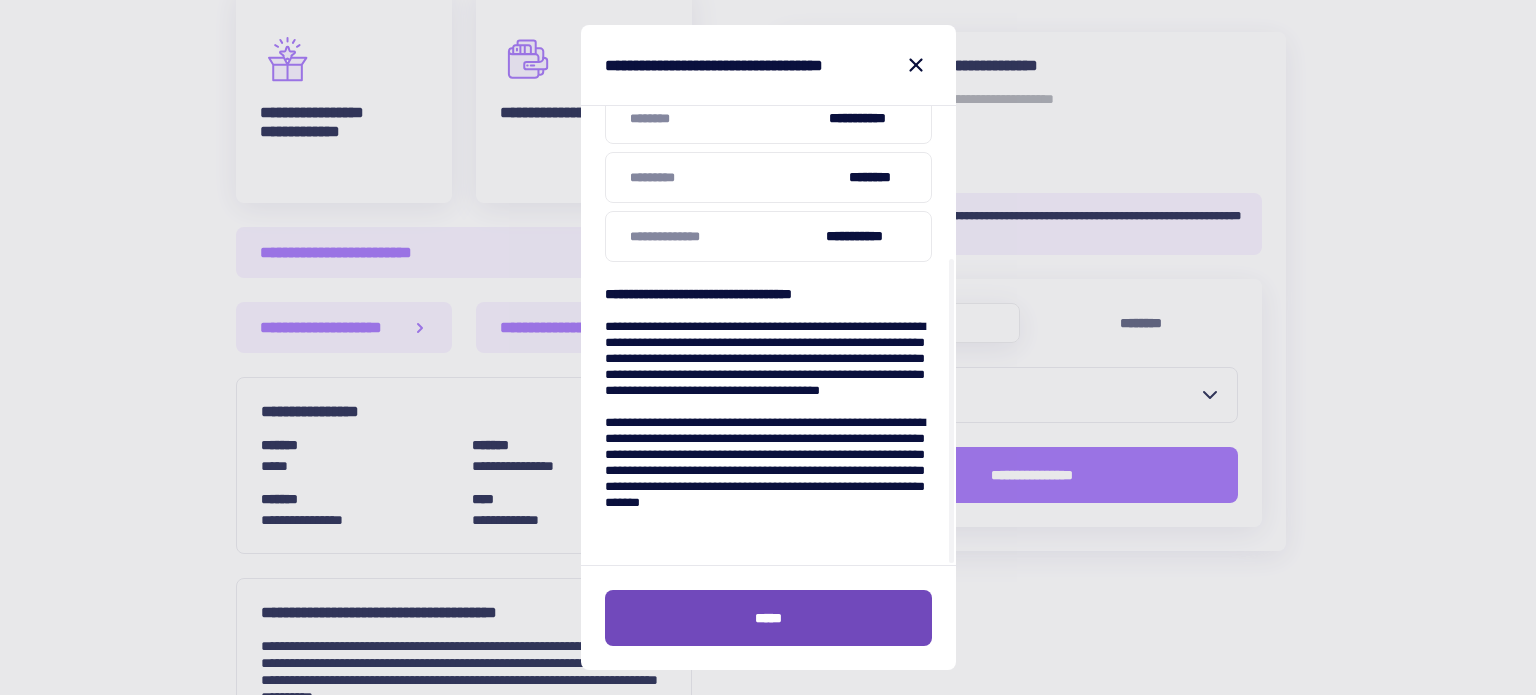 click on "*****" at bounding box center (768, 618) 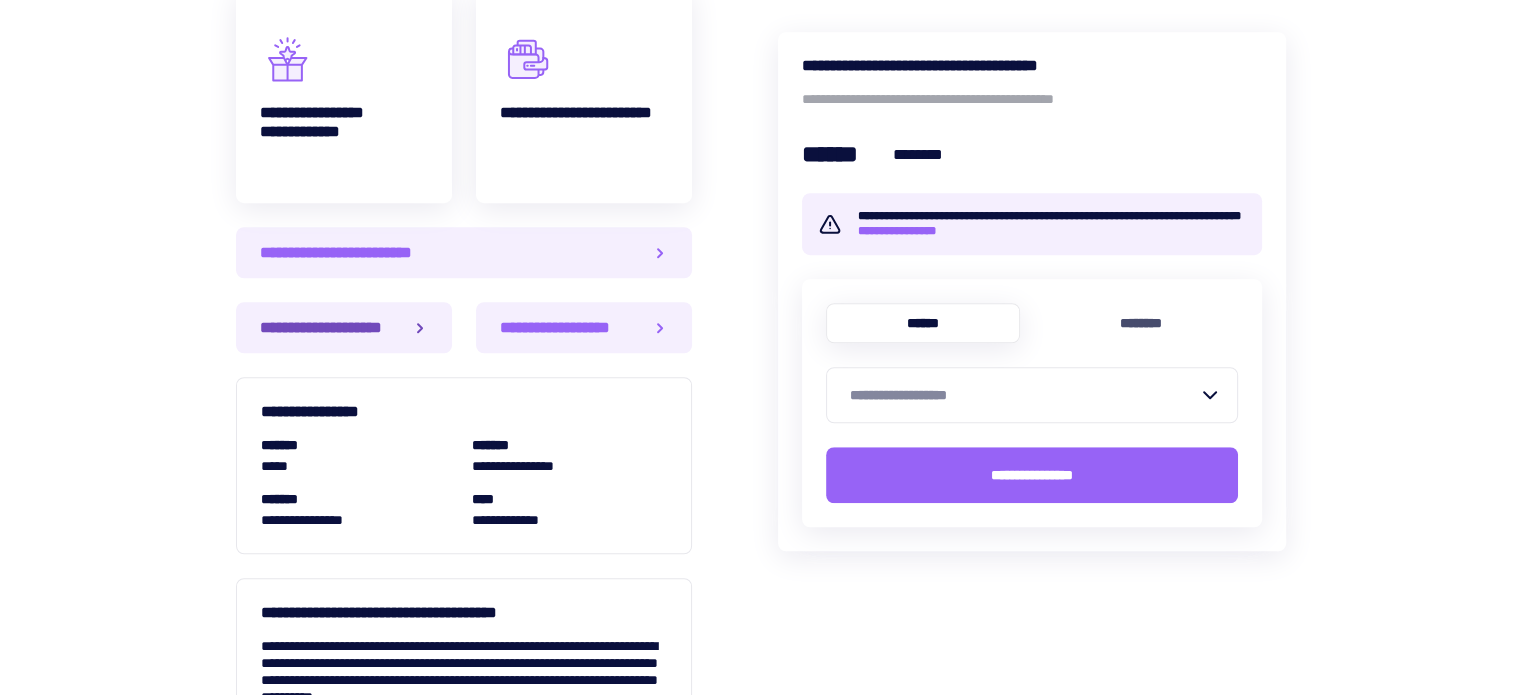 click on "**********" at bounding box center (344, 327) 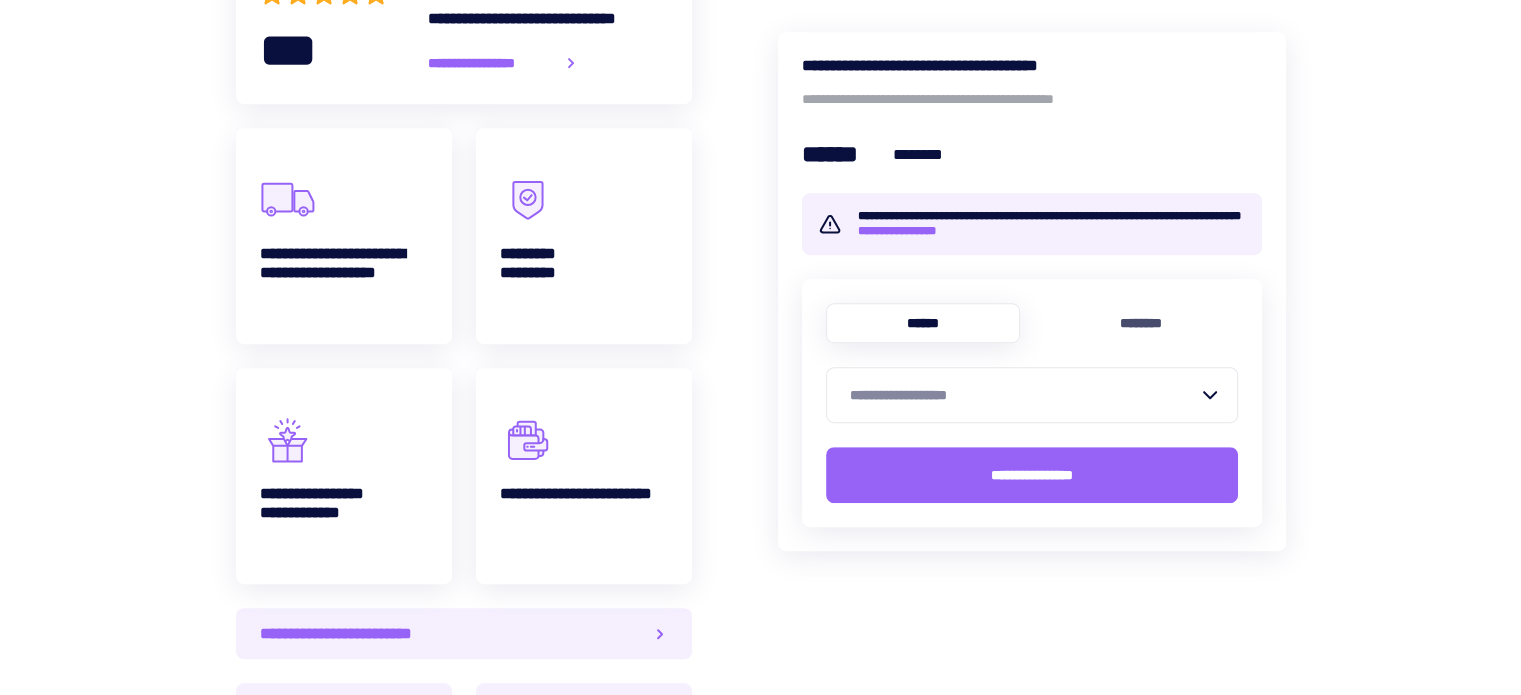 scroll, scrollTop: 1000, scrollLeft: 0, axis: vertical 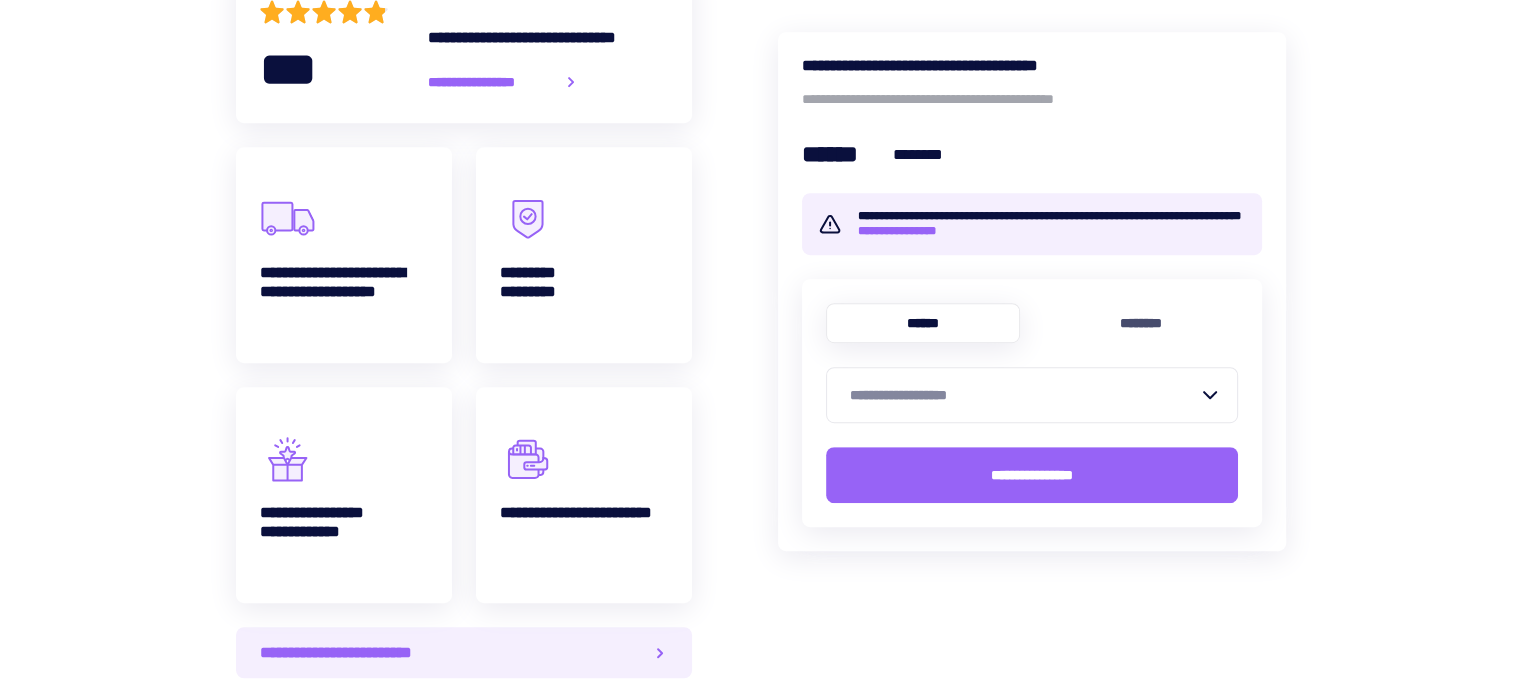 click on "********" at bounding box center [1141, 323] 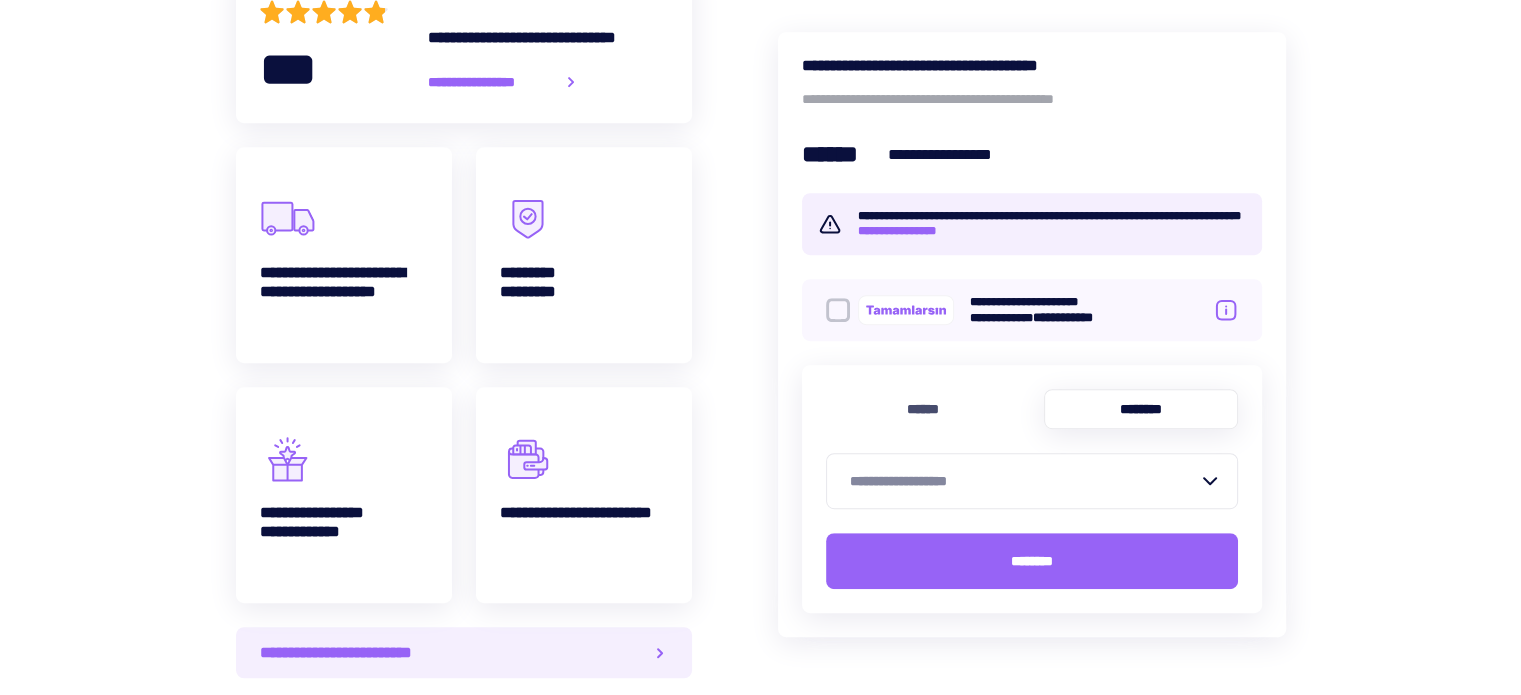 click on "**********" at bounding box center [1024, 481] 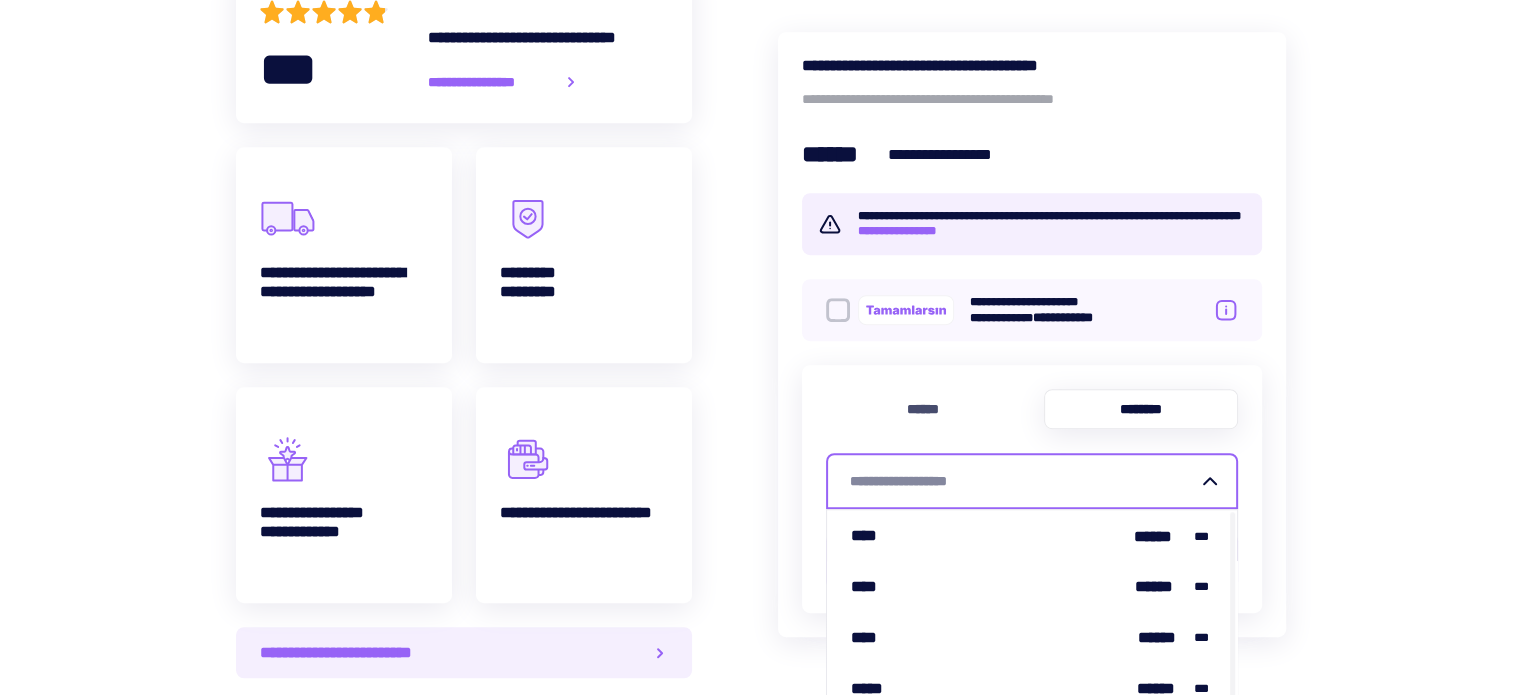 click on "**********" at bounding box center (1024, 481) 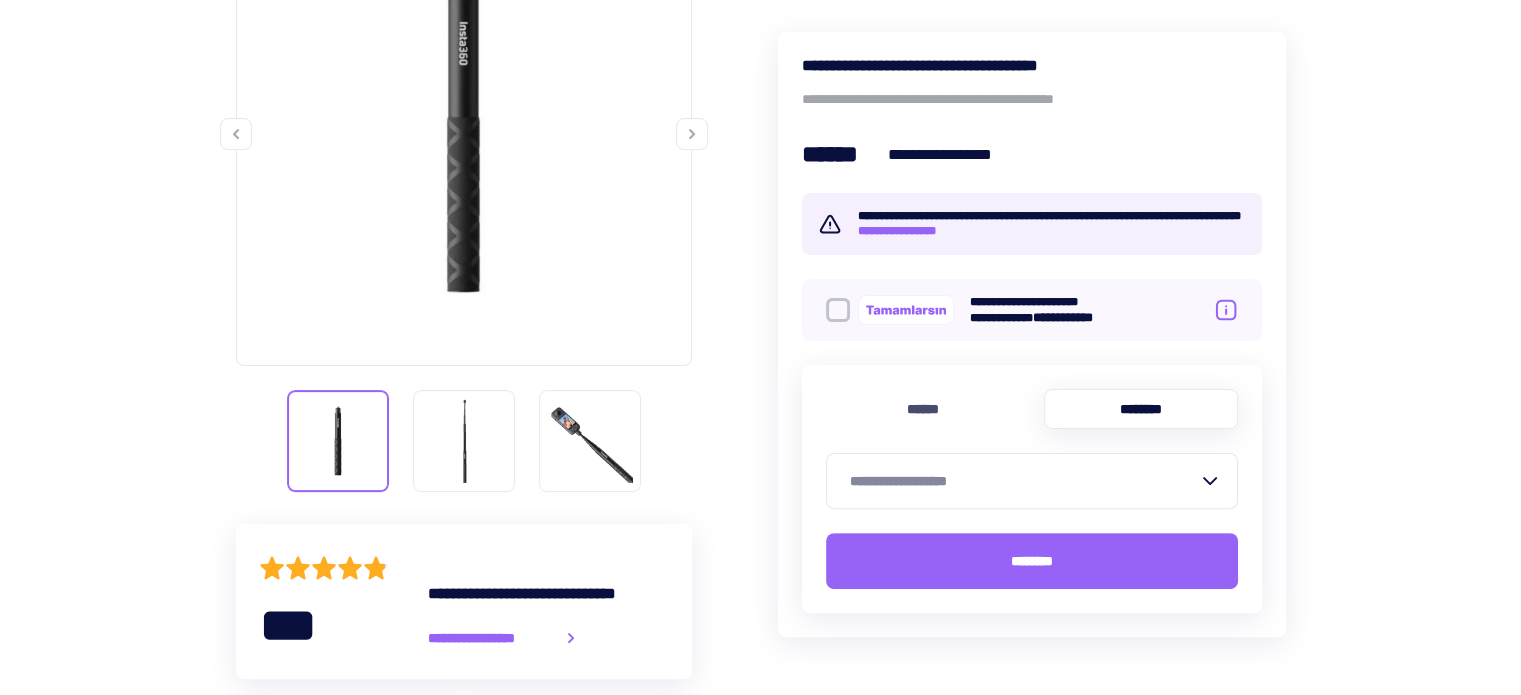 scroll, scrollTop: 400, scrollLeft: 0, axis: vertical 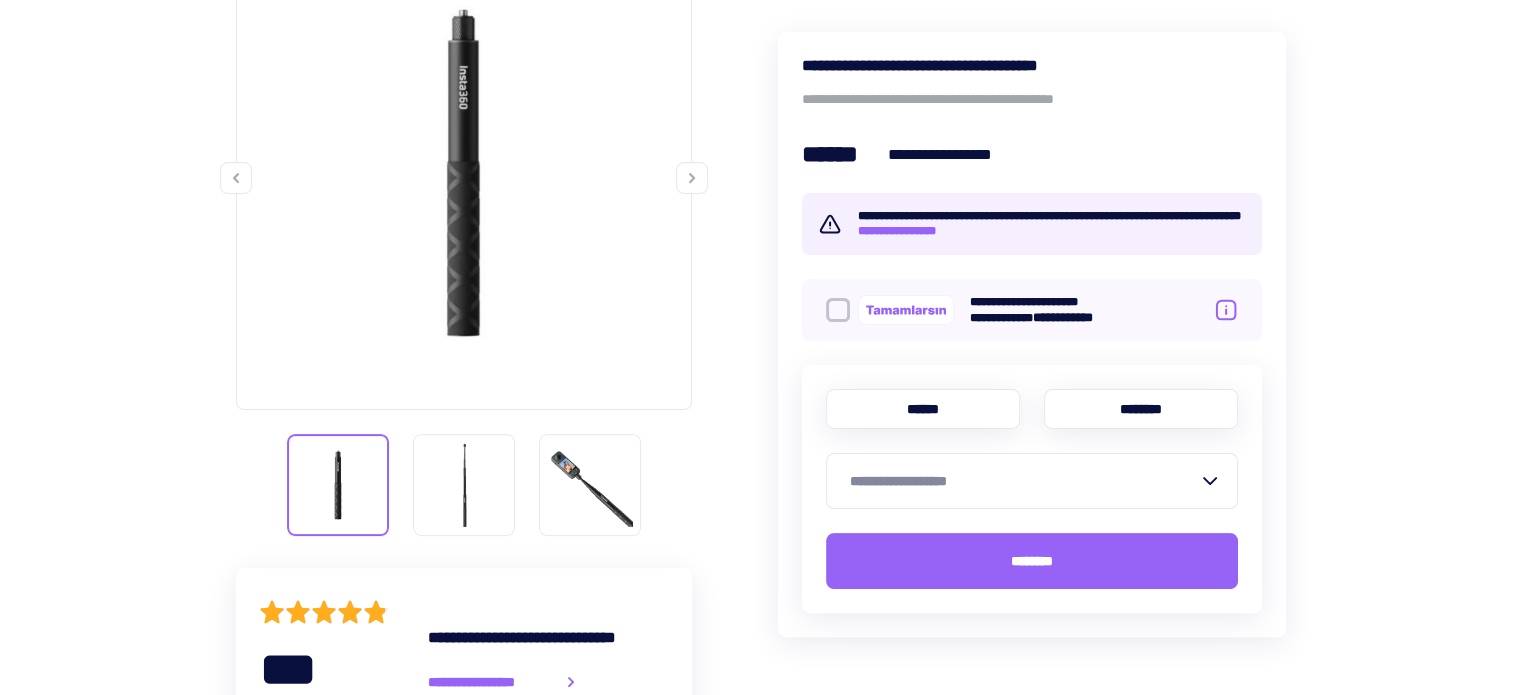 click on "******" at bounding box center [923, 409] 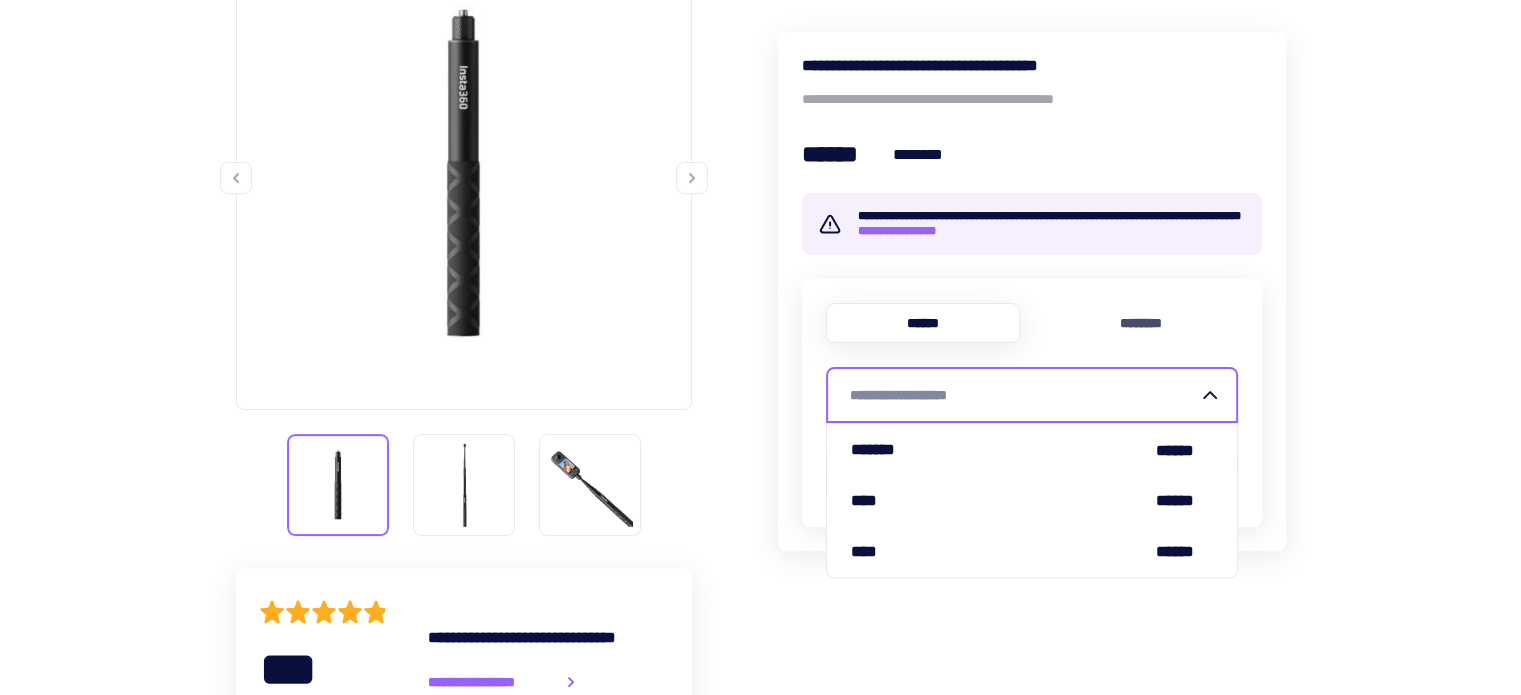 click on "**********" at bounding box center (1024, 395) 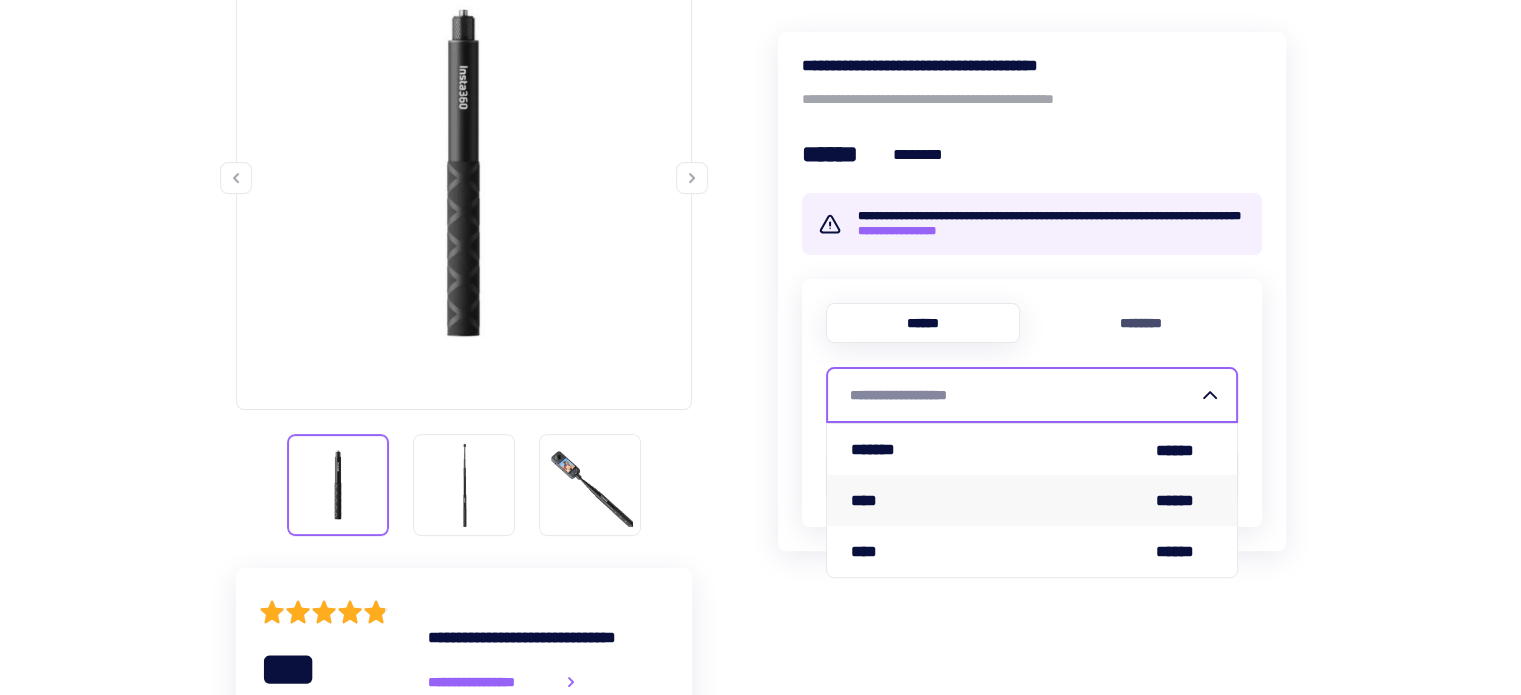 click on "**** ******" at bounding box center [1032, 500] 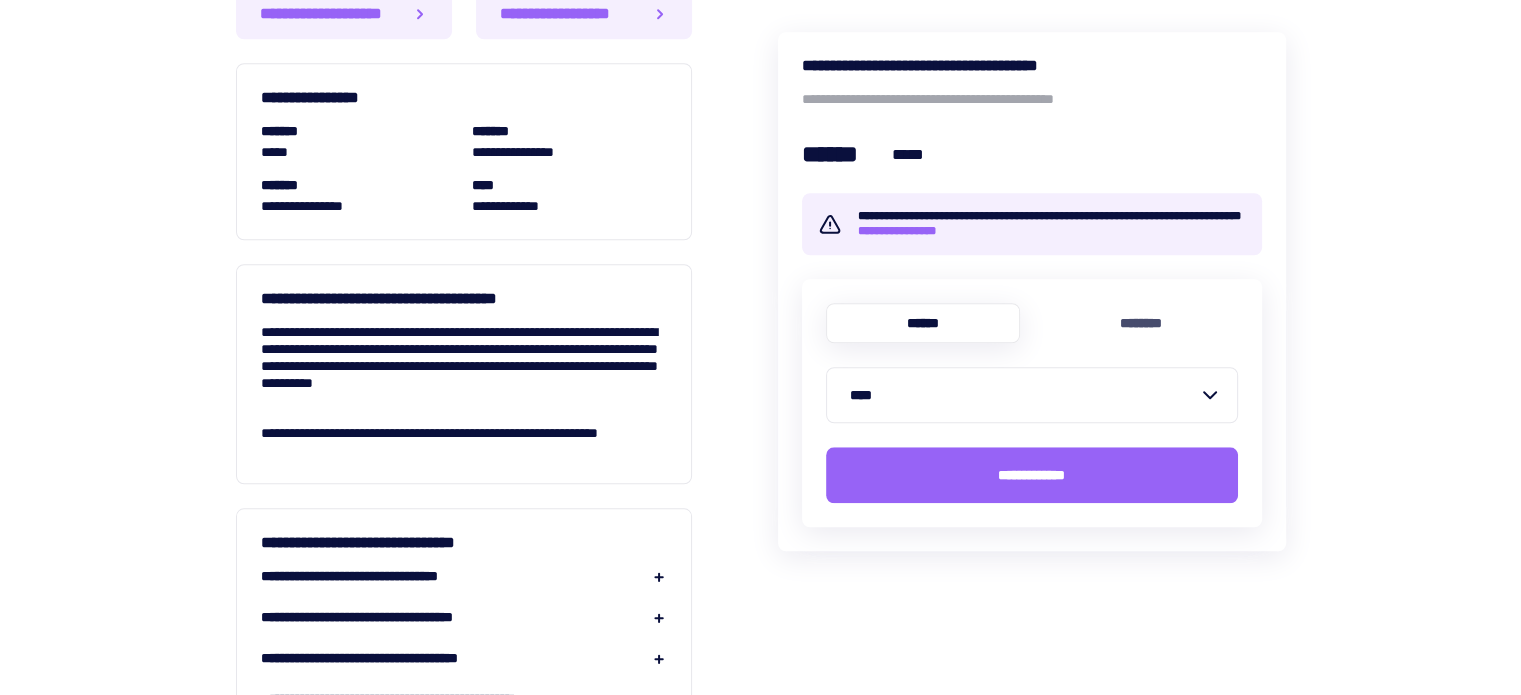 scroll, scrollTop: 1700, scrollLeft: 0, axis: vertical 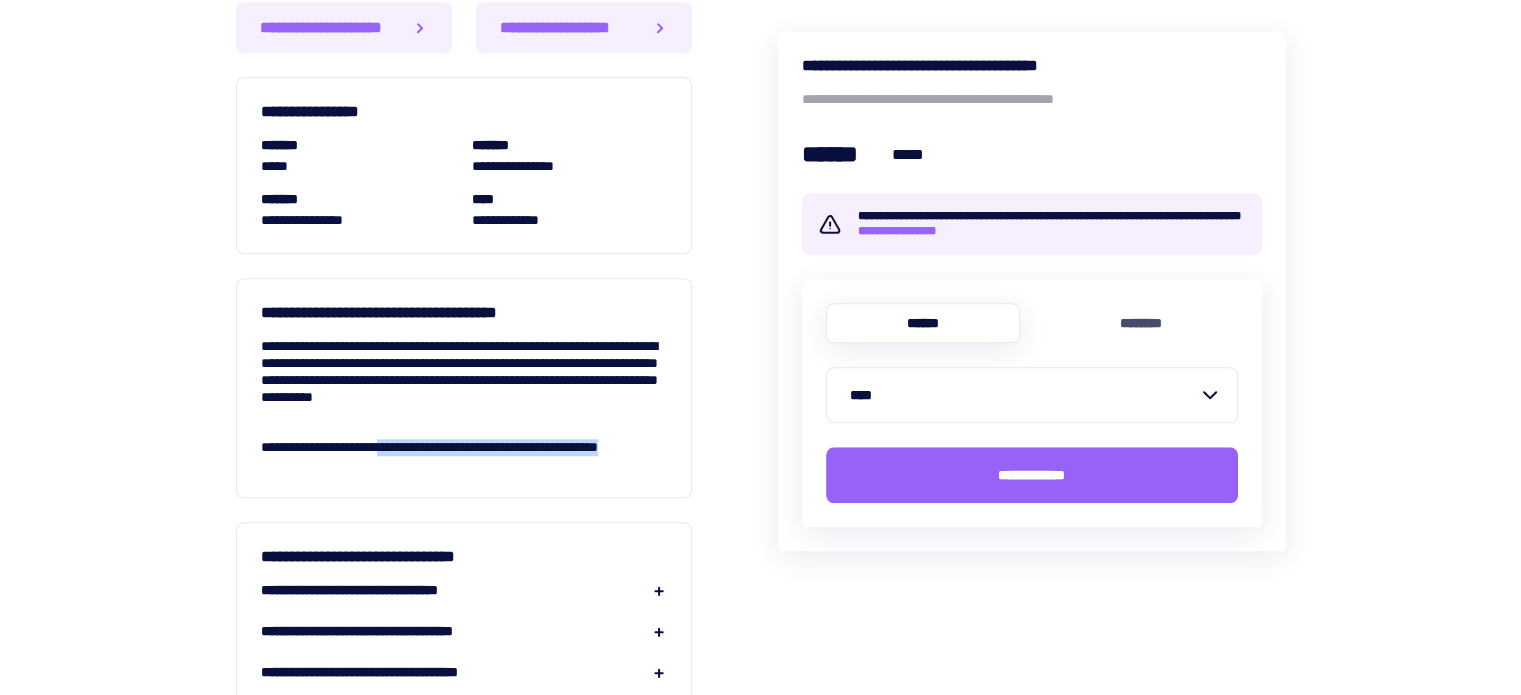 drag, startPoint x: 416, startPoint y: 446, endPoint x: 629, endPoint y: 459, distance: 213.39635 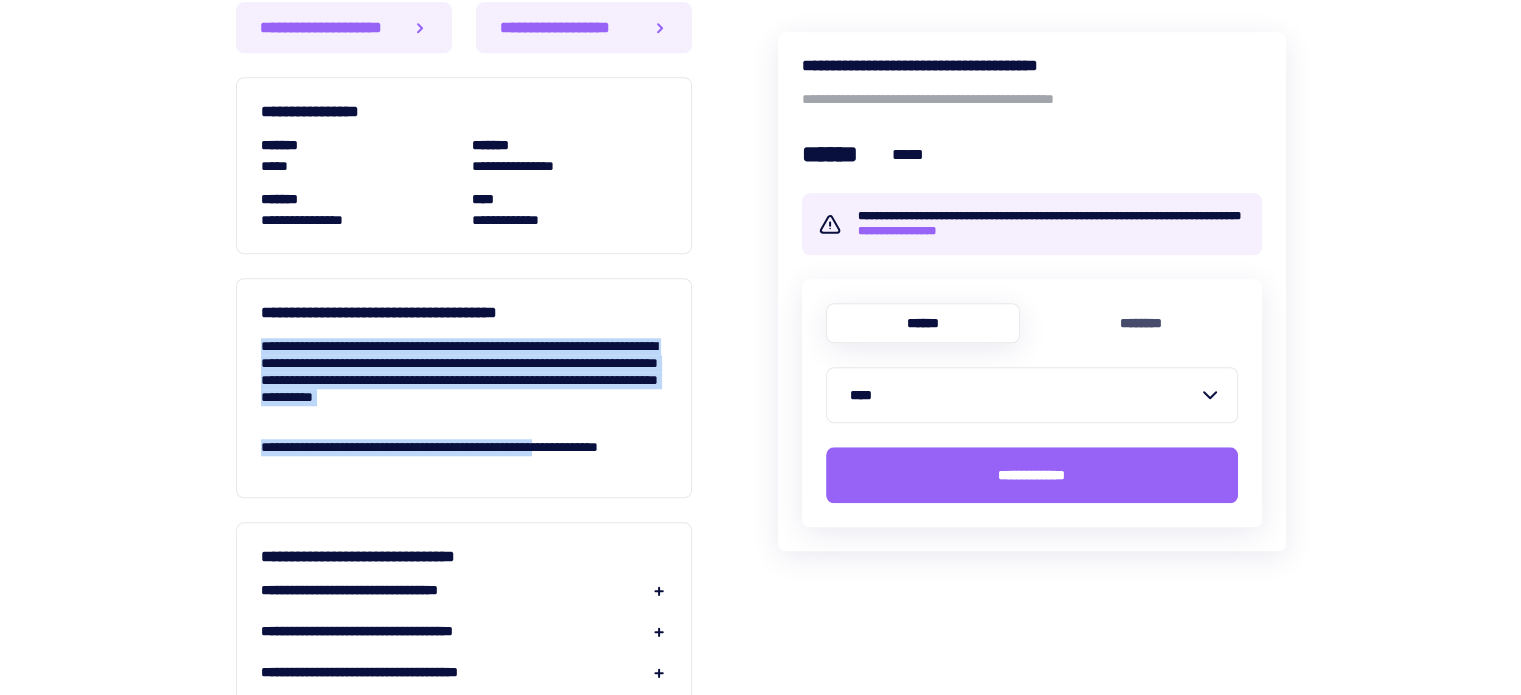 drag, startPoint x: 262, startPoint y: 347, endPoint x: 677, endPoint y: 425, distance: 422.2665 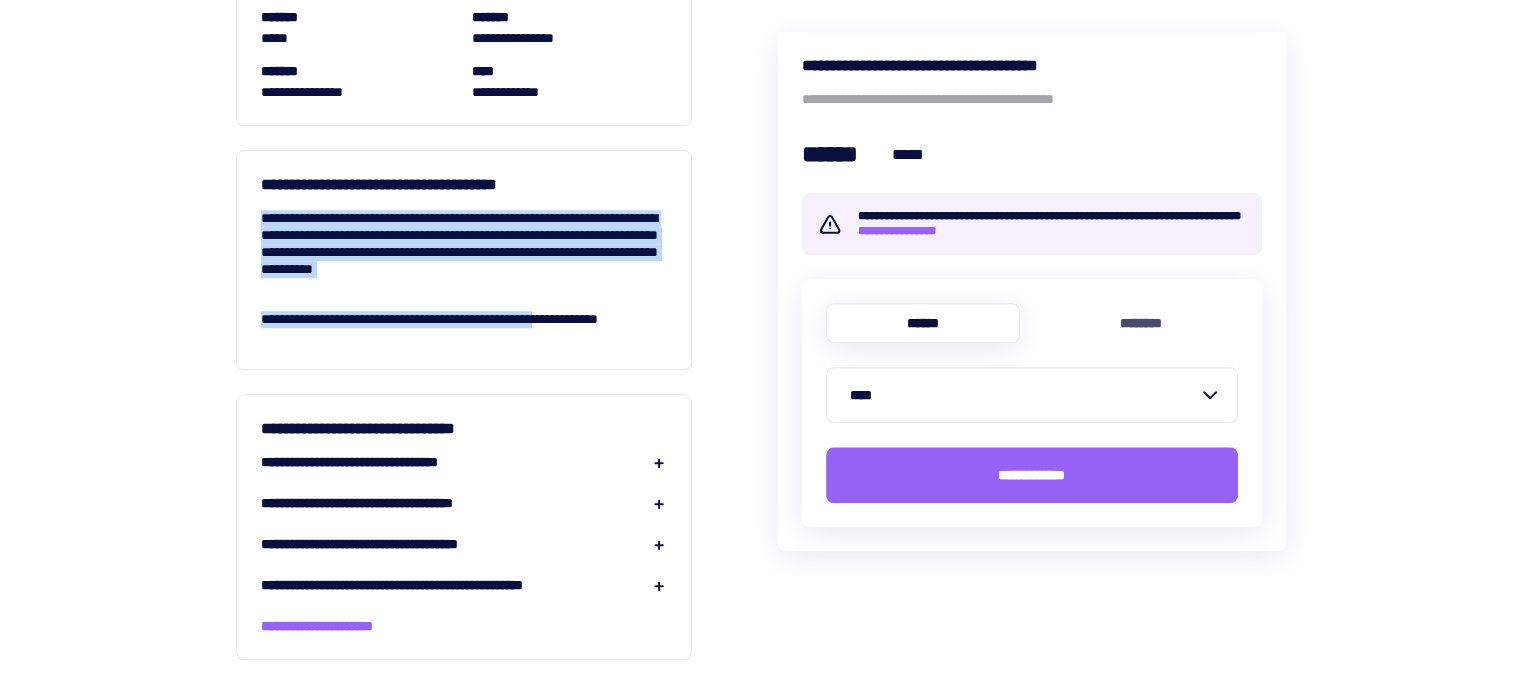 scroll, scrollTop: 2000, scrollLeft: 0, axis: vertical 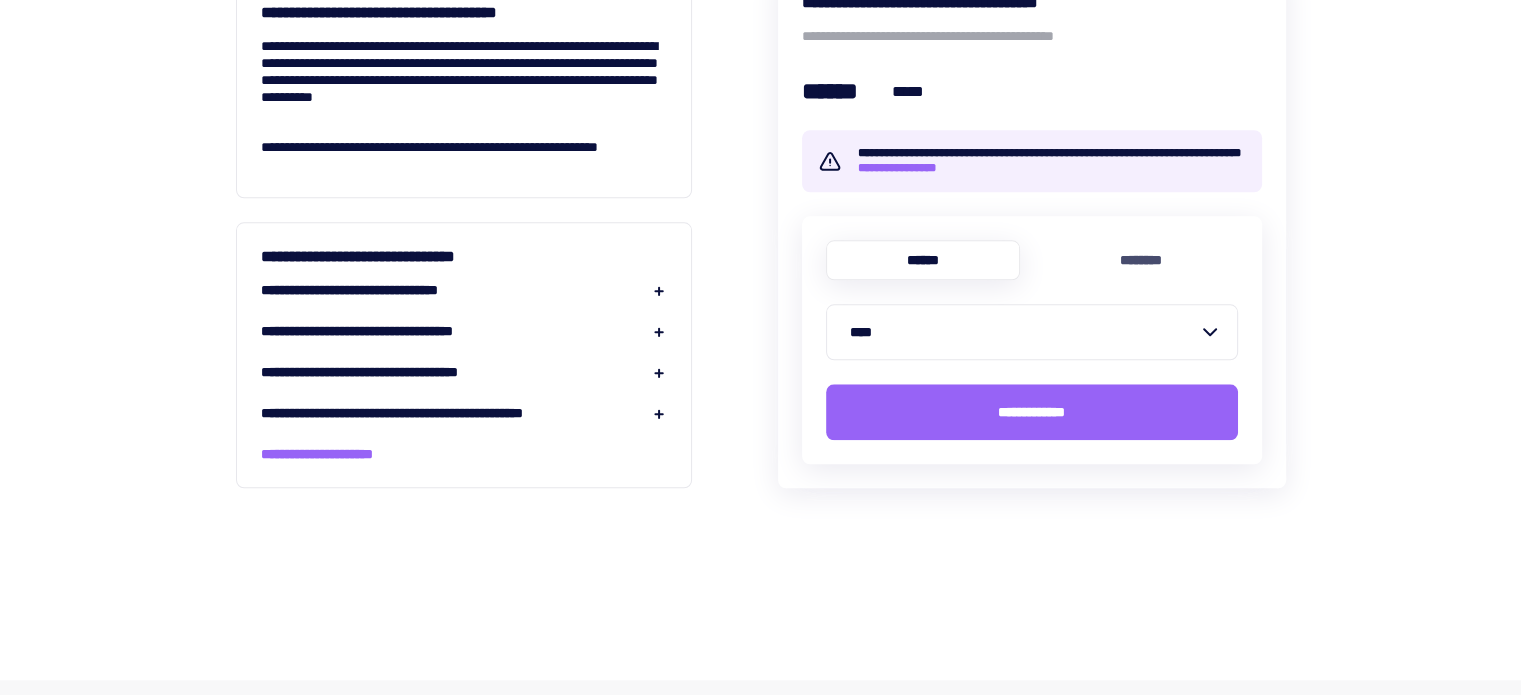 click on "**********" at bounding box center [379, 290] 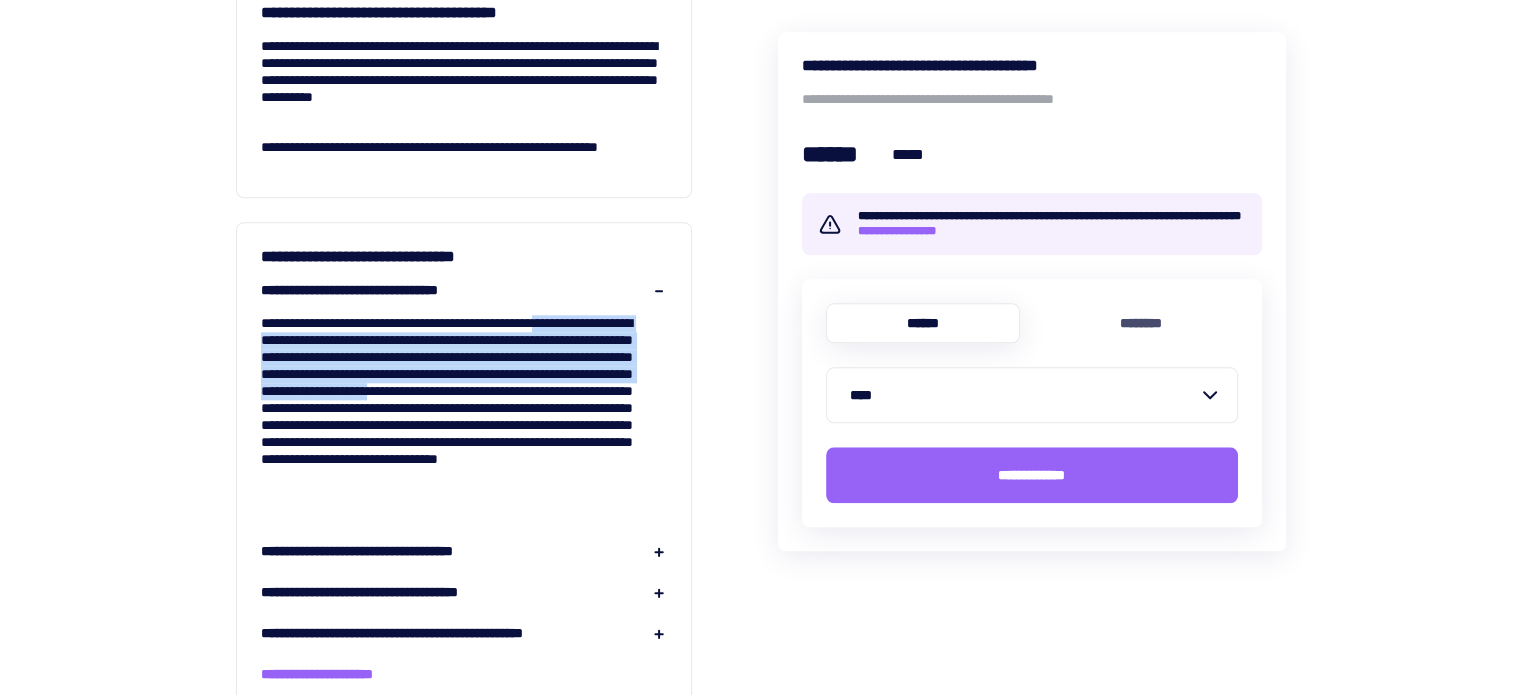 drag, startPoint x: 283, startPoint y: 339, endPoint x: 617, endPoint y: 418, distance: 343.21567 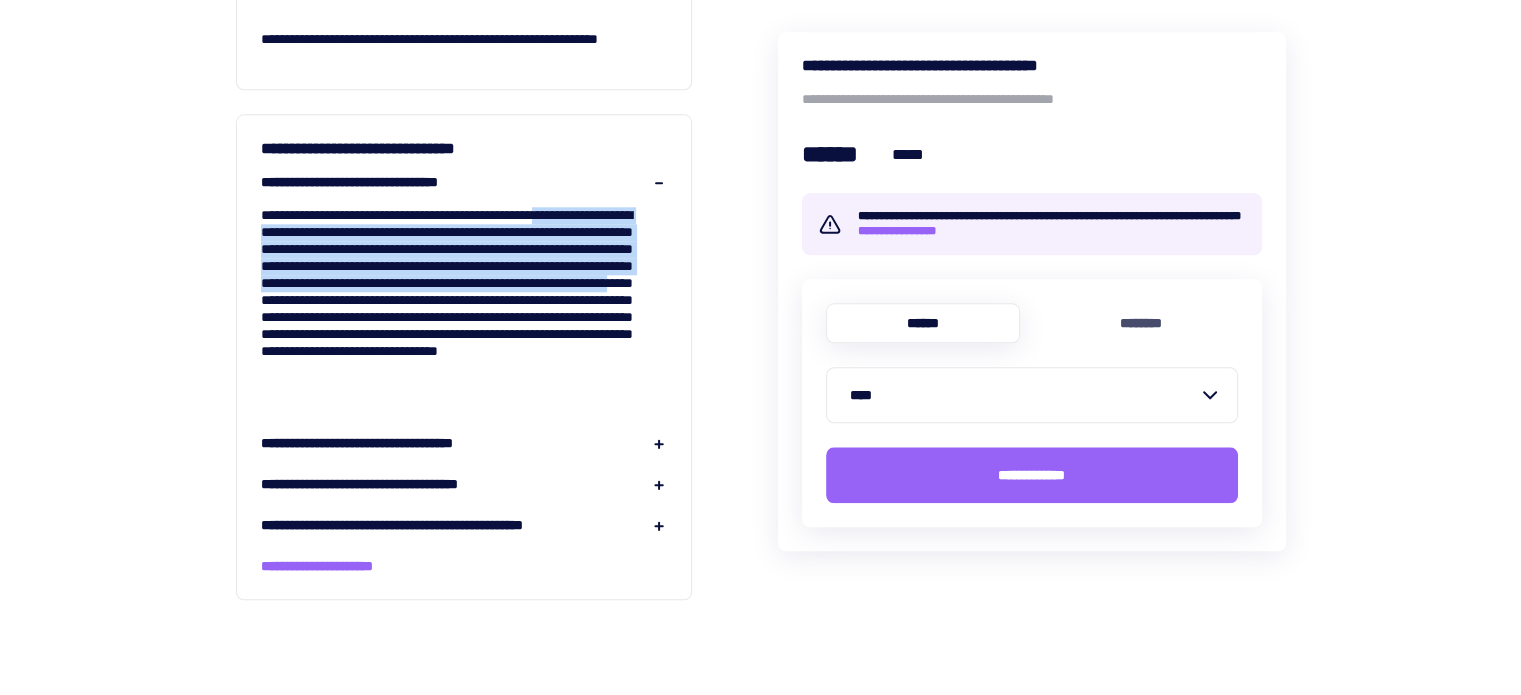 scroll, scrollTop: 2200, scrollLeft: 0, axis: vertical 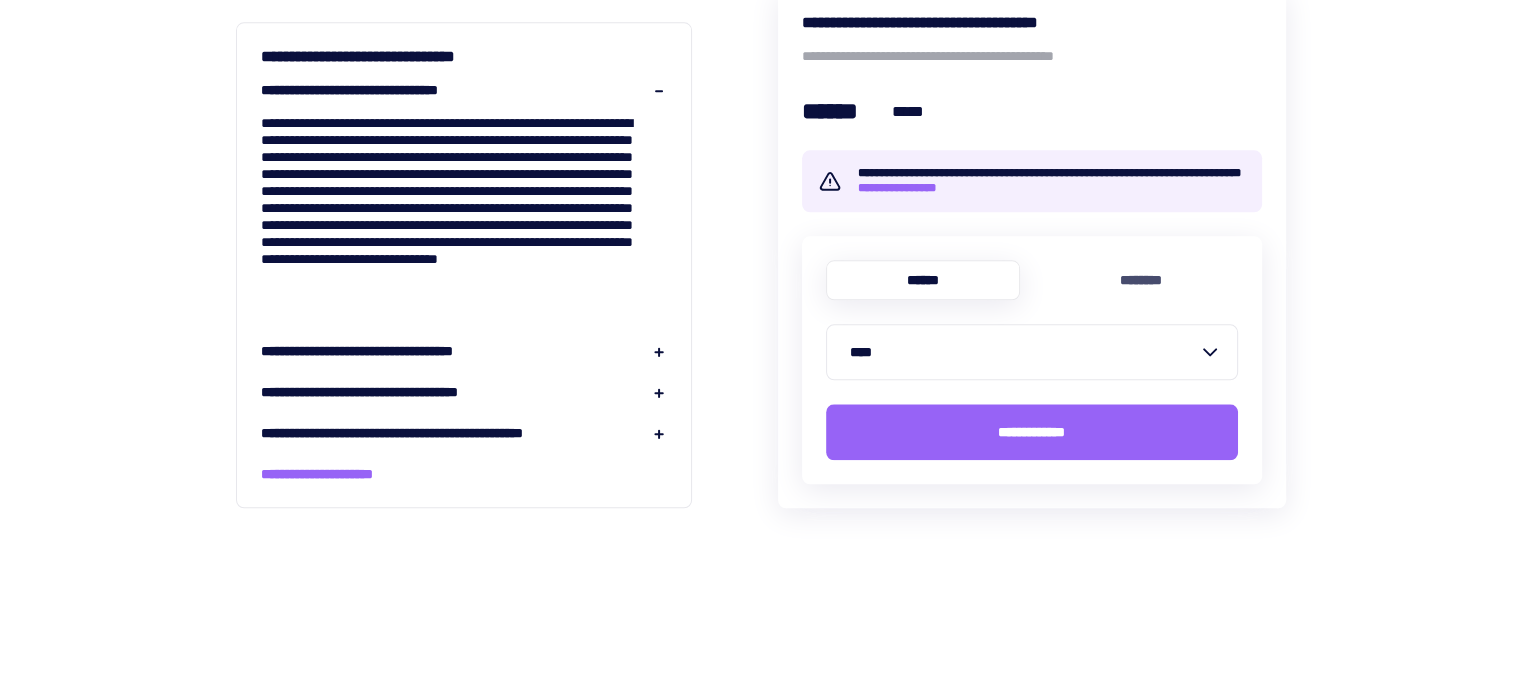 click on "**********" at bounding box center [392, 351] 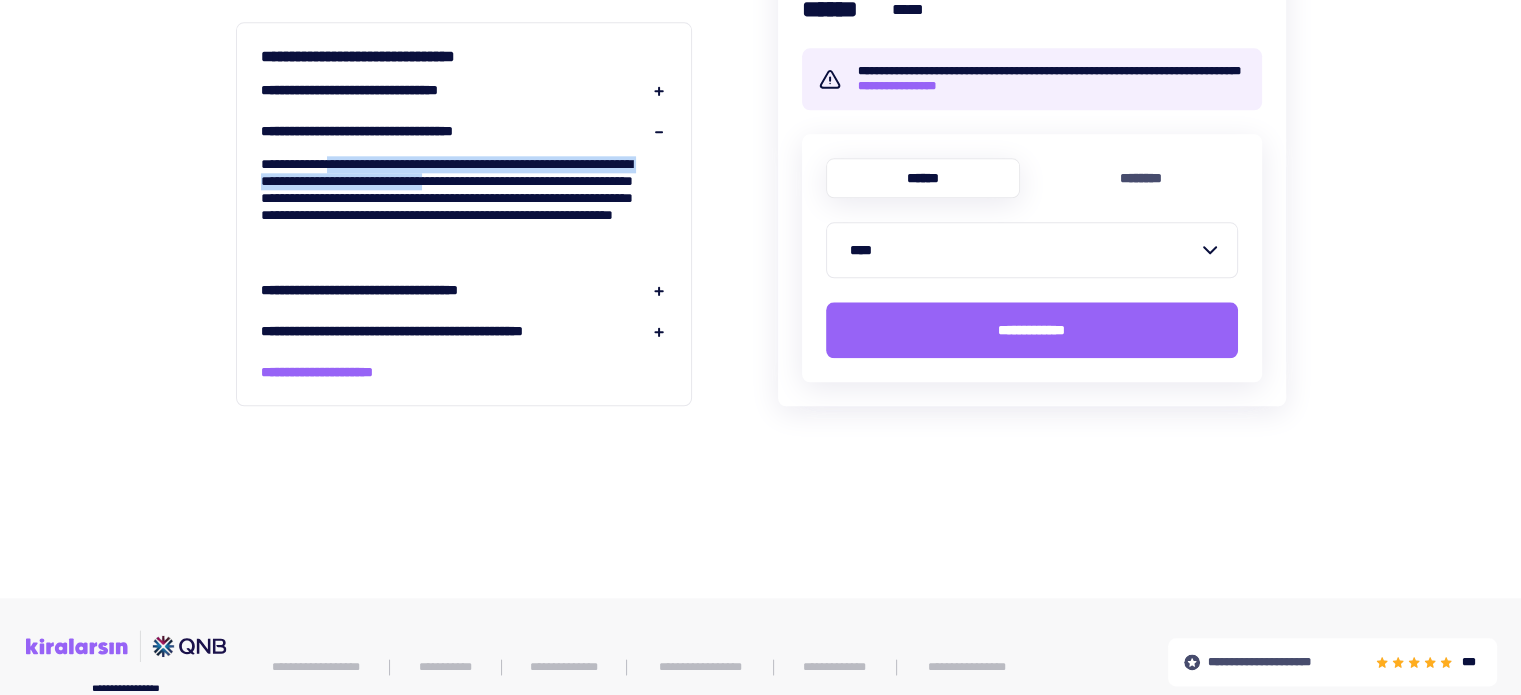 drag, startPoint x: 348, startPoint y: 168, endPoint x: 569, endPoint y: 175, distance: 221.11082 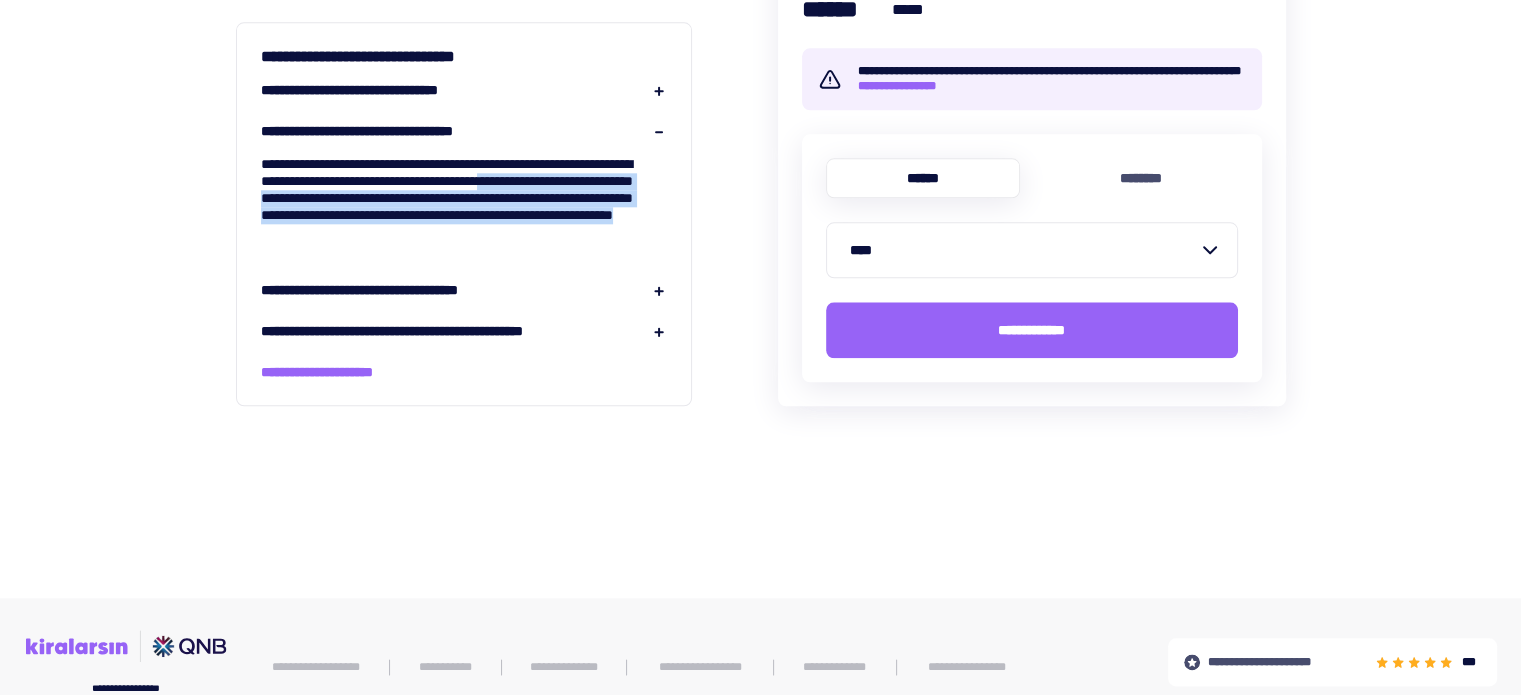drag, startPoint x: 268, startPoint y: 194, endPoint x: 639, endPoint y: 242, distance: 374.09222 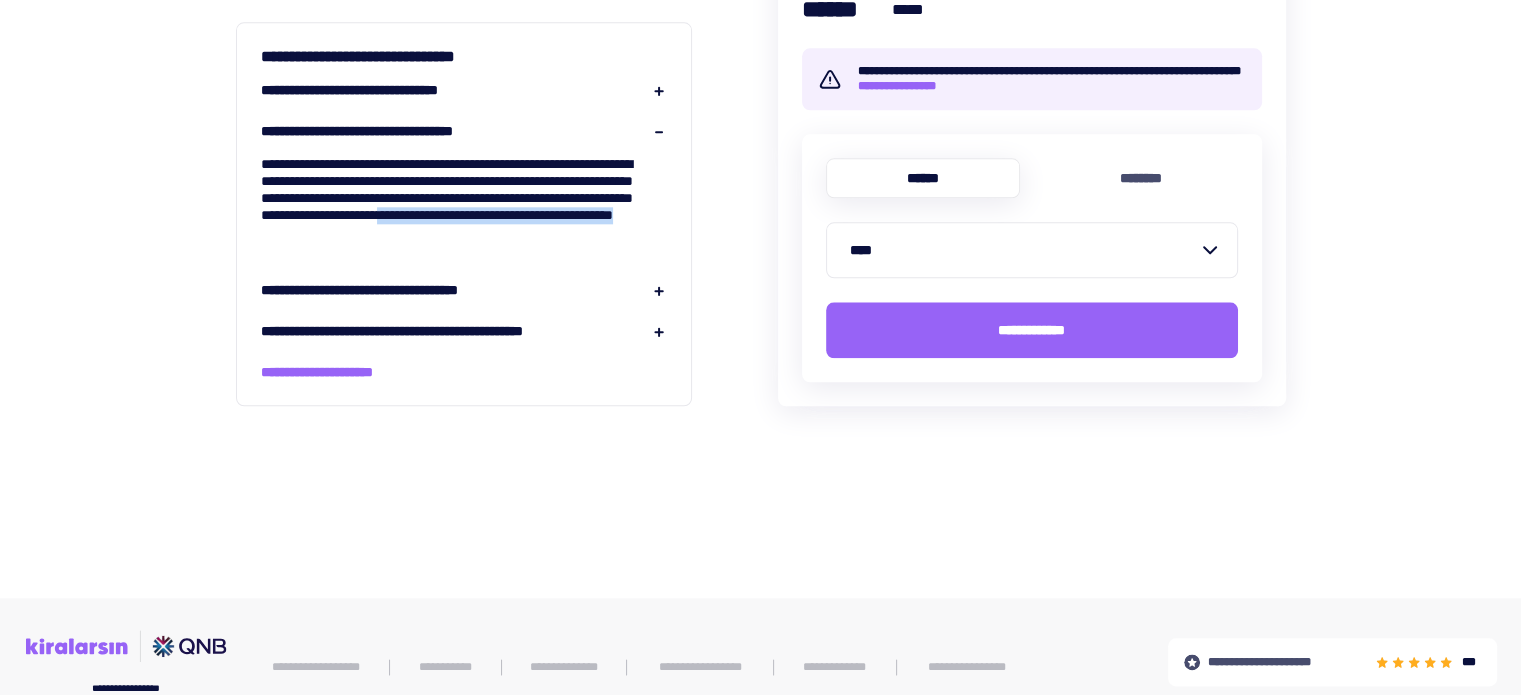 drag, startPoint x: 405, startPoint y: 226, endPoint x: 533, endPoint y: 247, distance: 129.71121 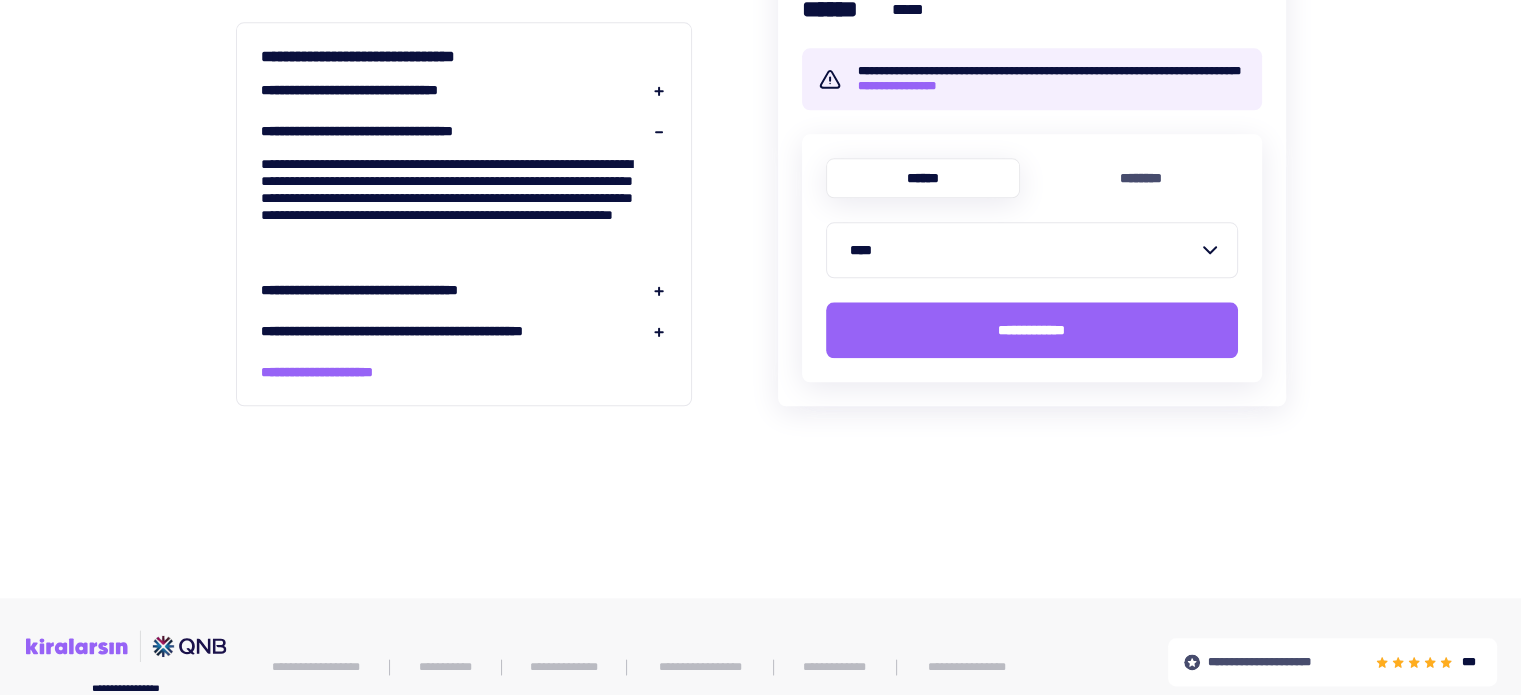 click on "**********" at bounding box center (390, 290) 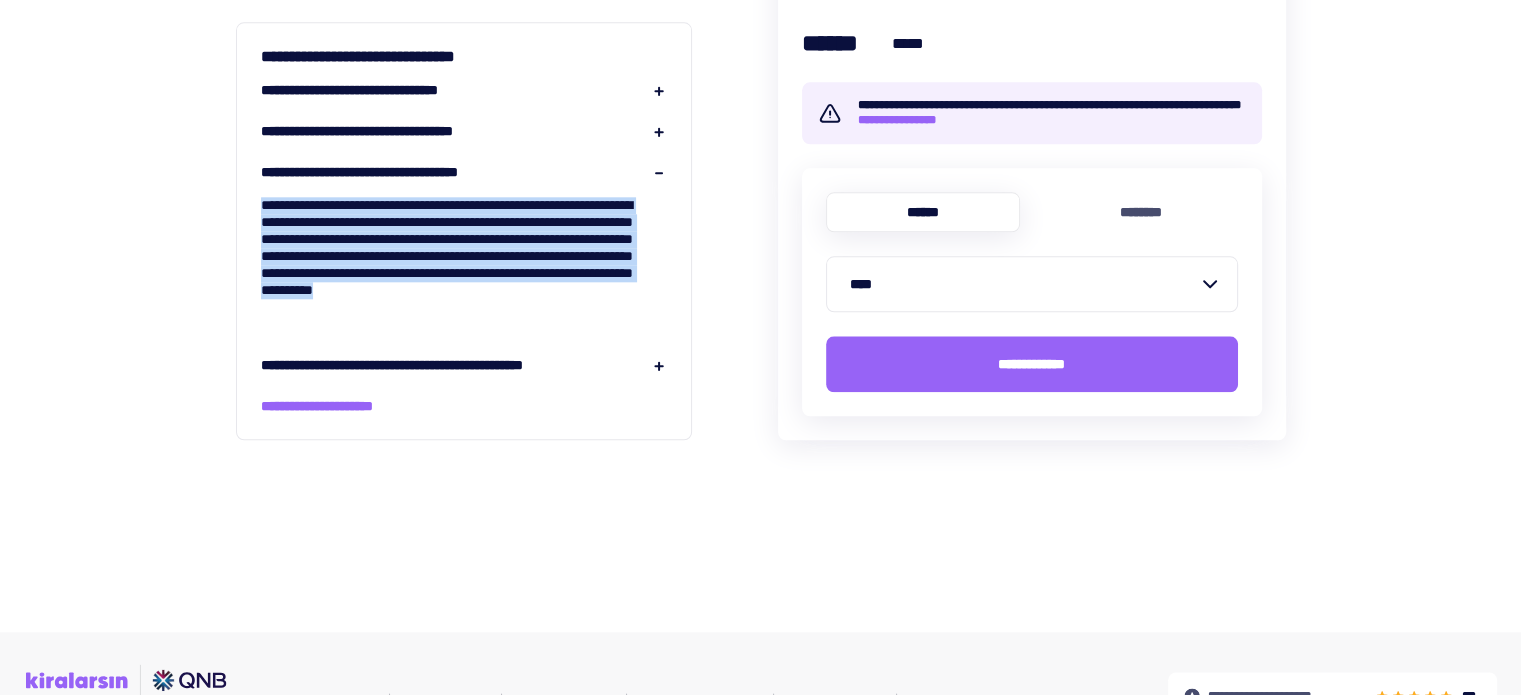 drag, startPoint x: 285, startPoint y: 205, endPoint x: 646, endPoint y: 318, distance: 378.2724 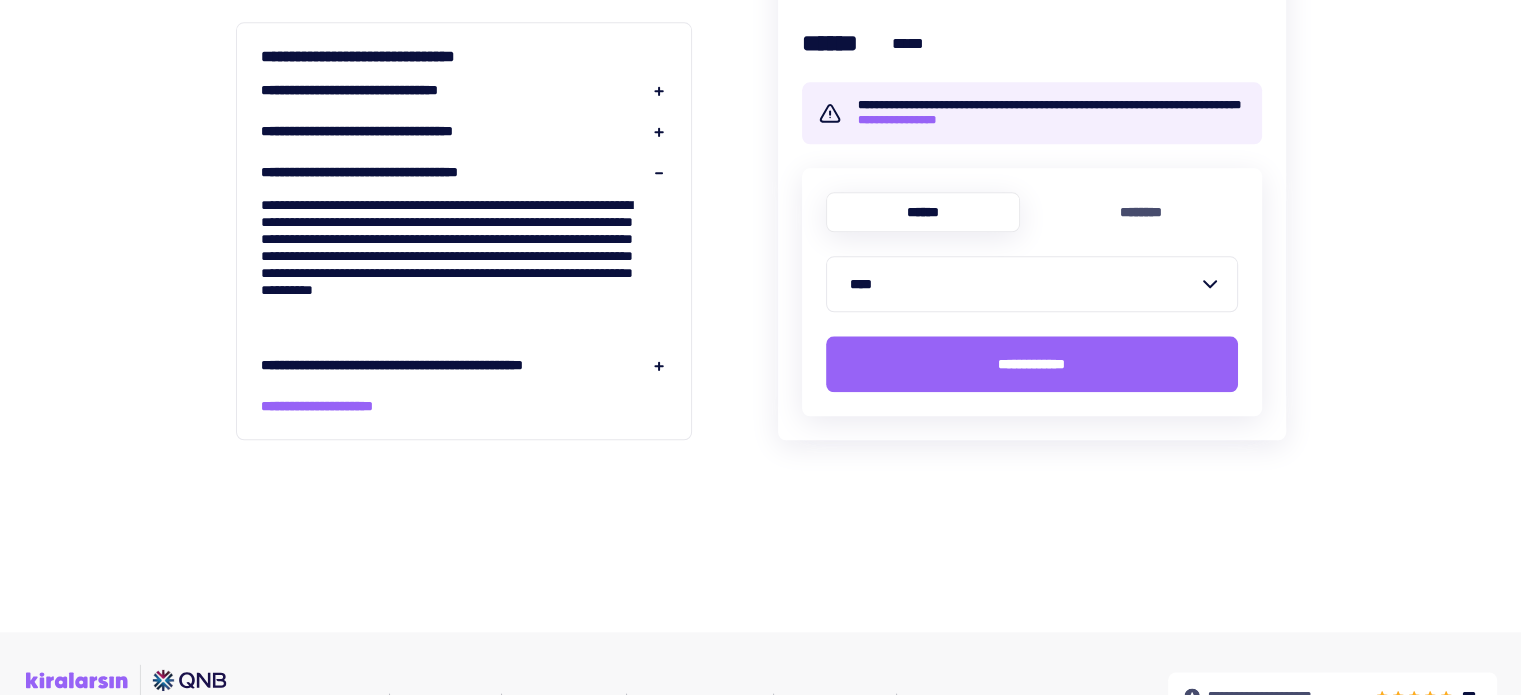 click on "**********" at bounding box center [446, 365] 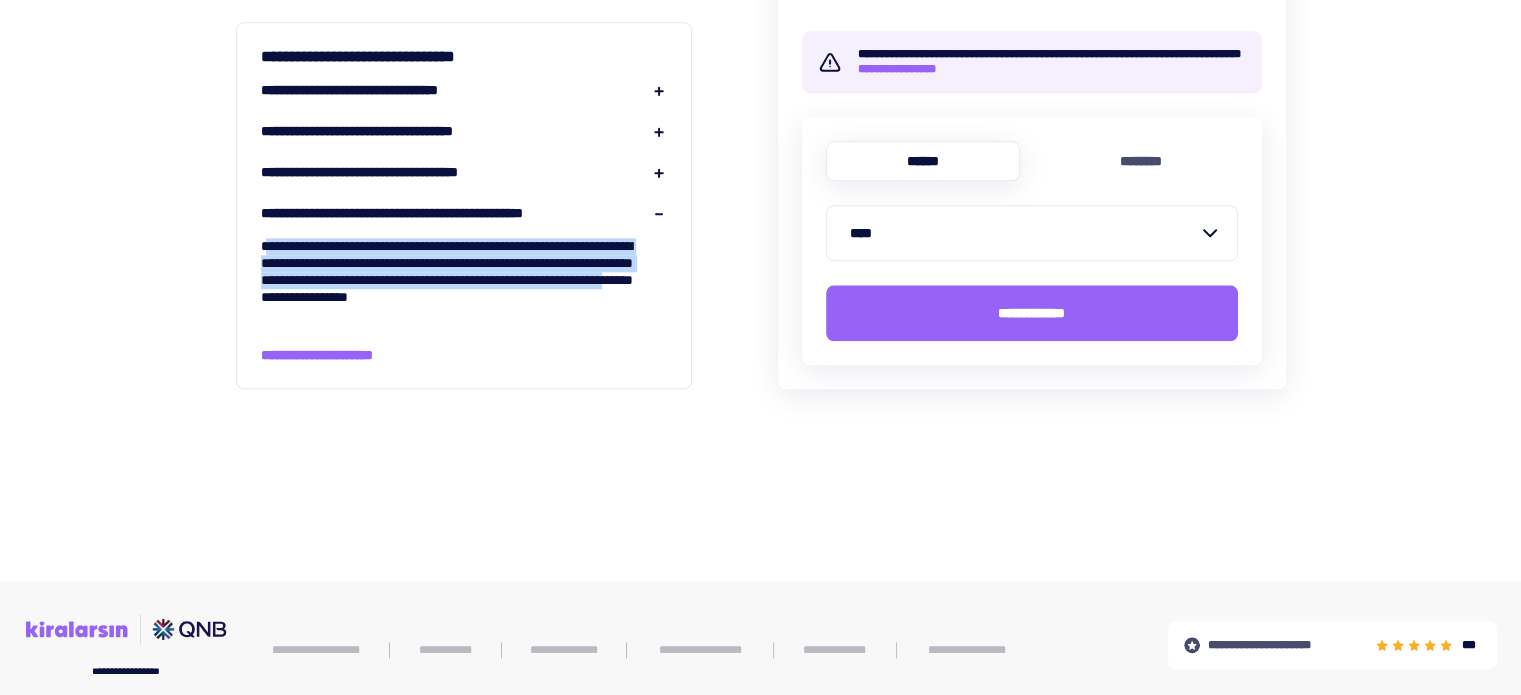 drag, startPoint x: 361, startPoint y: 256, endPoint x: 632, endPoint y: 291, distance: 273.2508 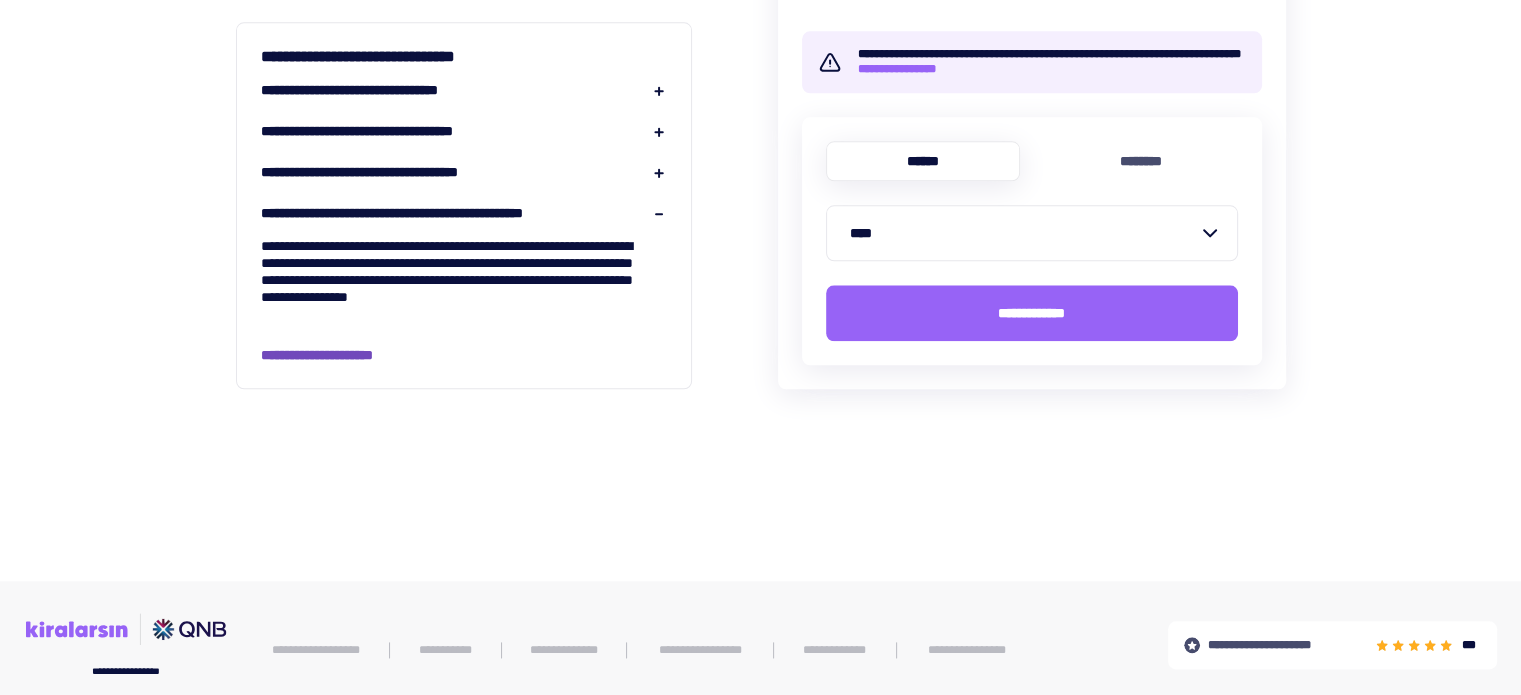 click on "**********" at bounding box center [341, 355] 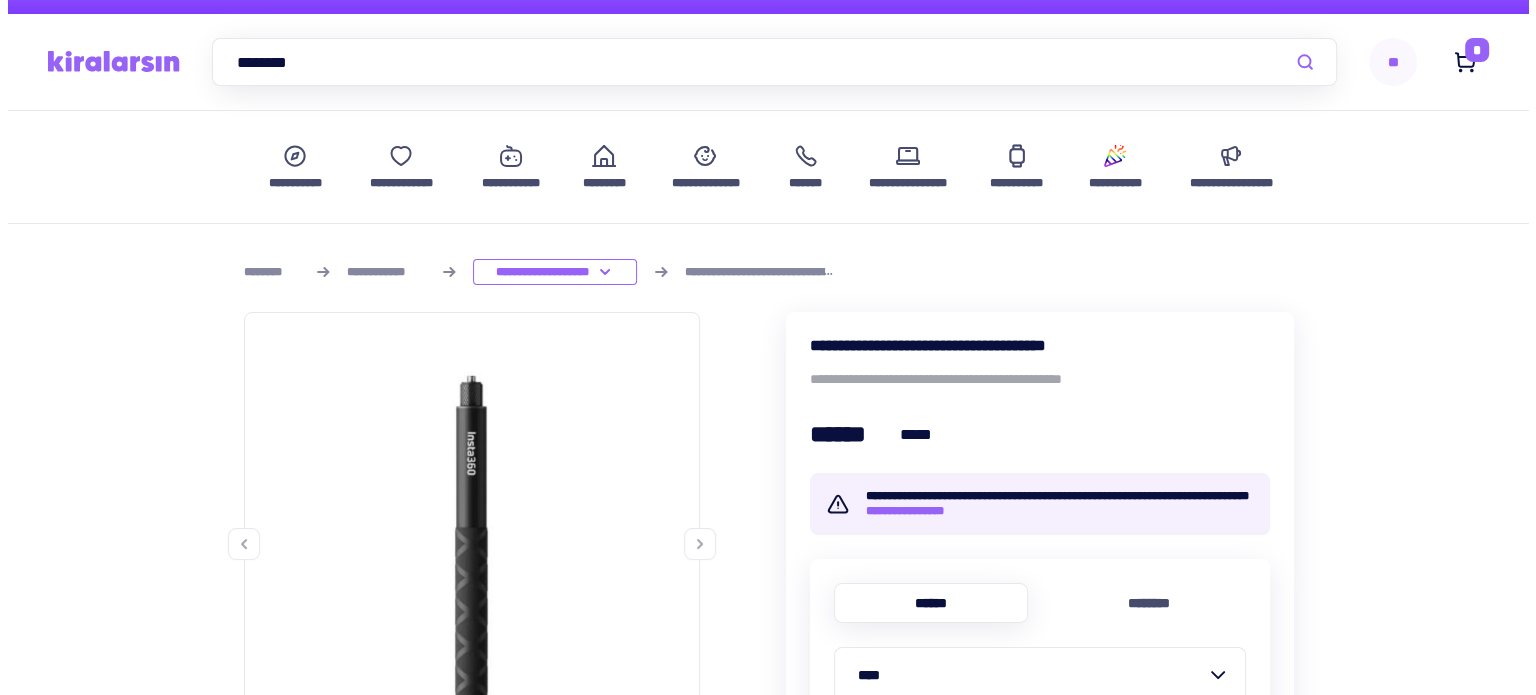 scroll, scrollTop: 0, scrollLeft: 0, axis: both 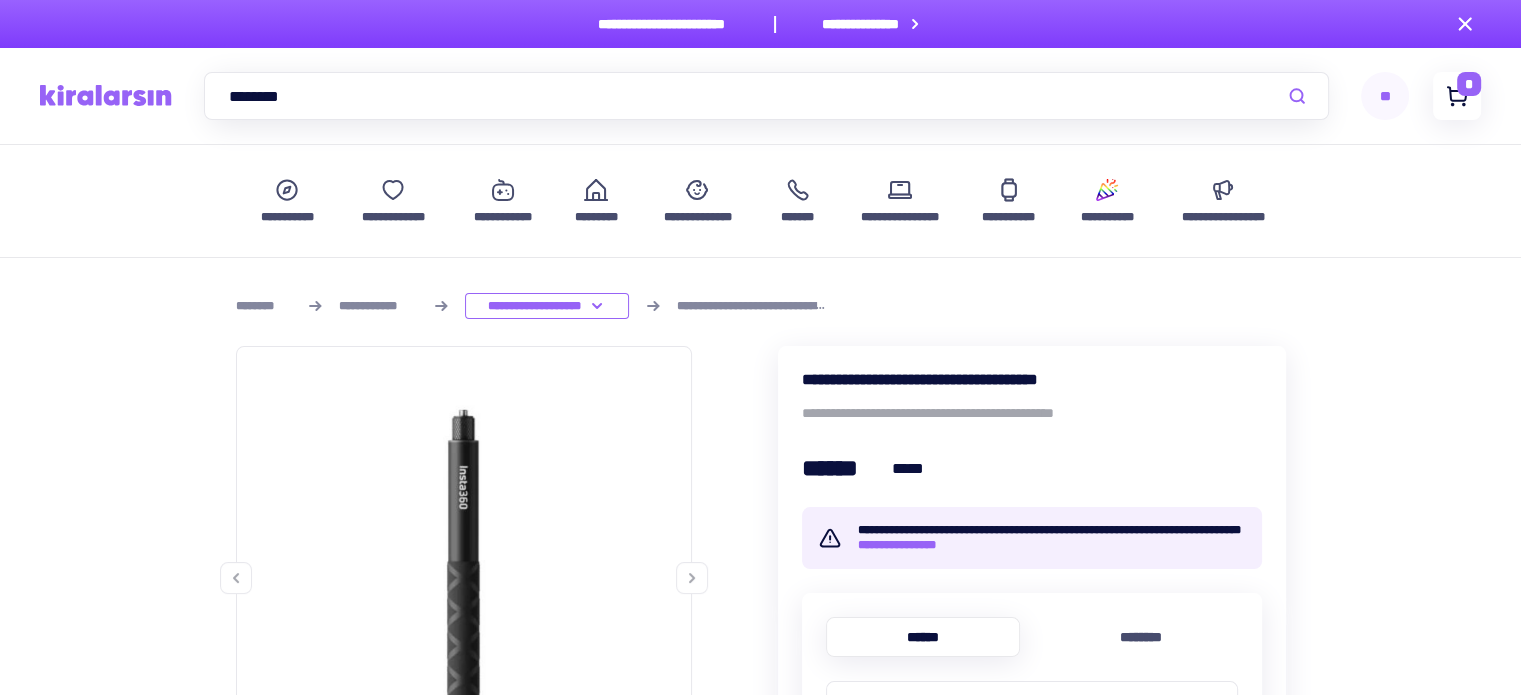 click on "*" at bounding box center [1469, 84] 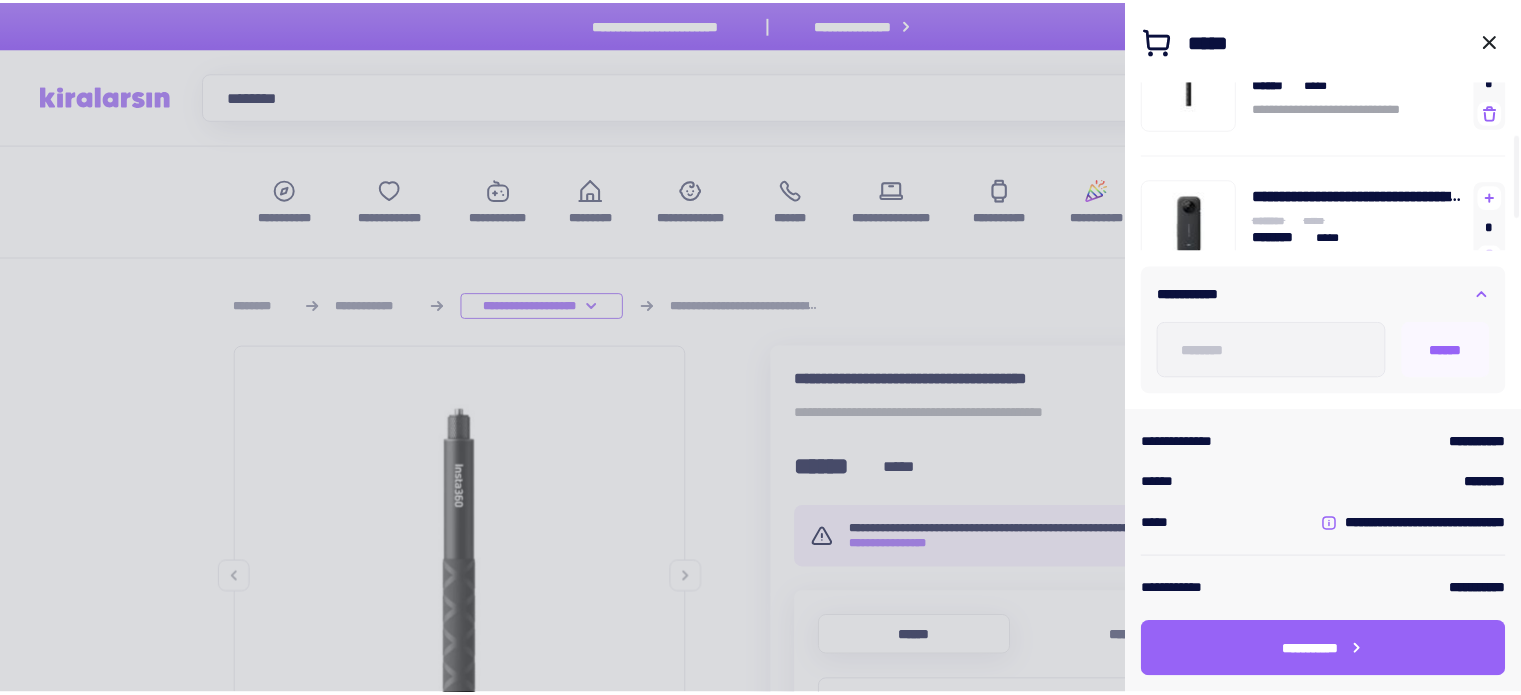 scroll, scrollTop: 100, scrollLeft: 0, axis: vertical 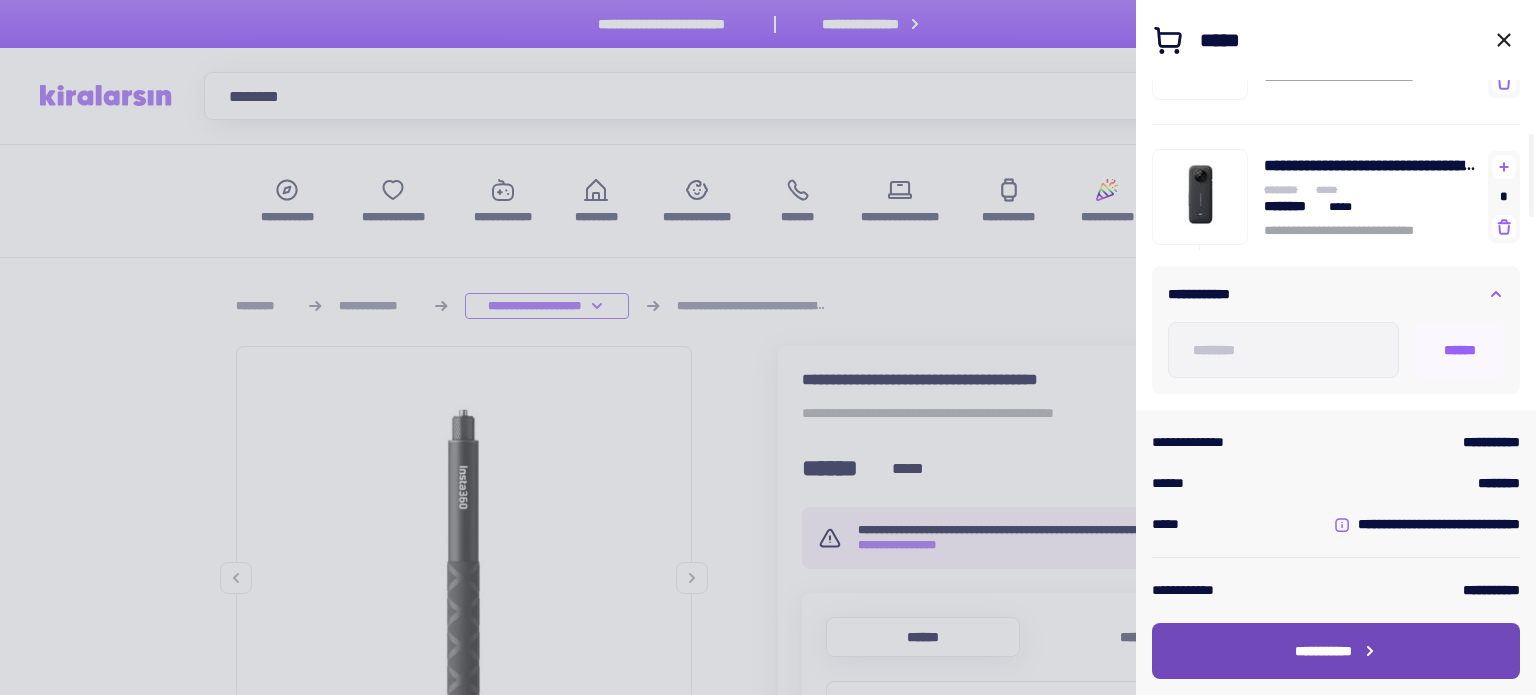 click on "**********" at bounding box center (1323, 651) 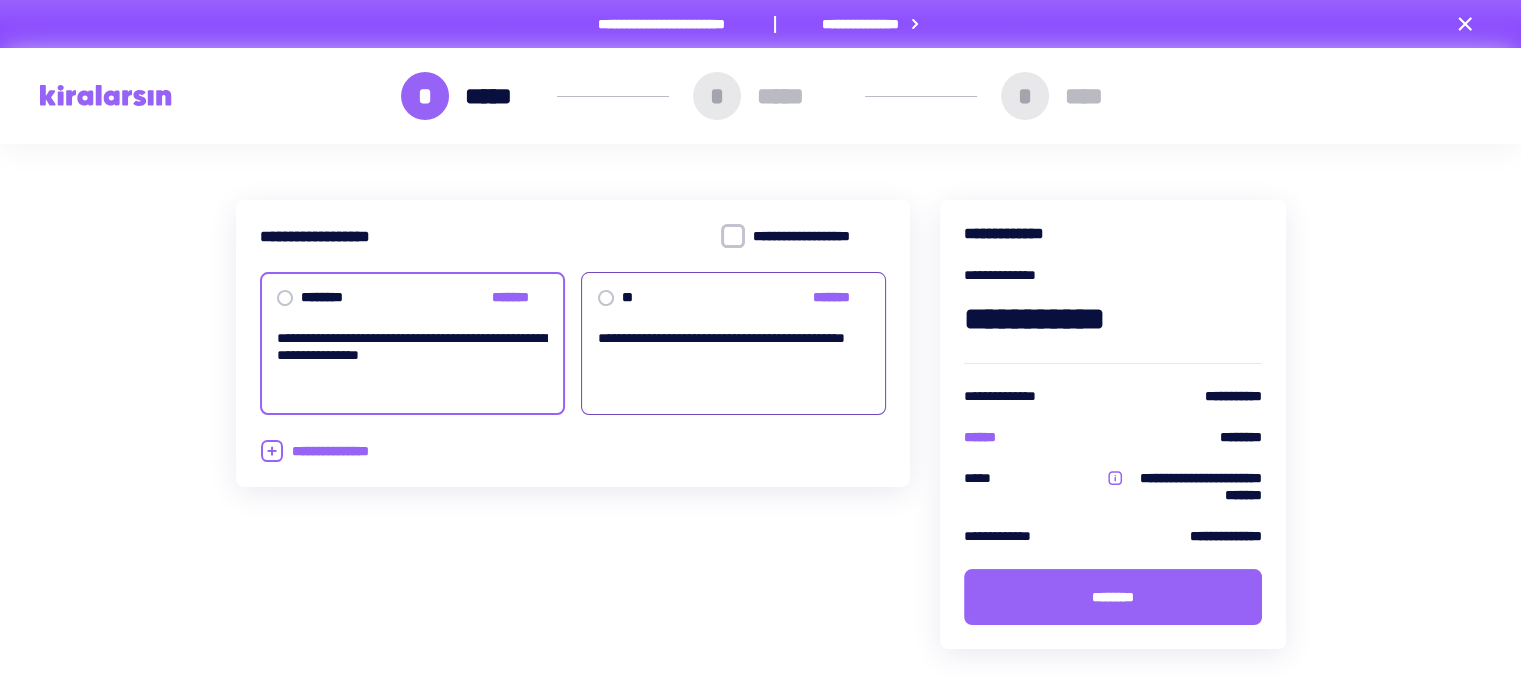 click on "**********" at bounding box center [733, 364] 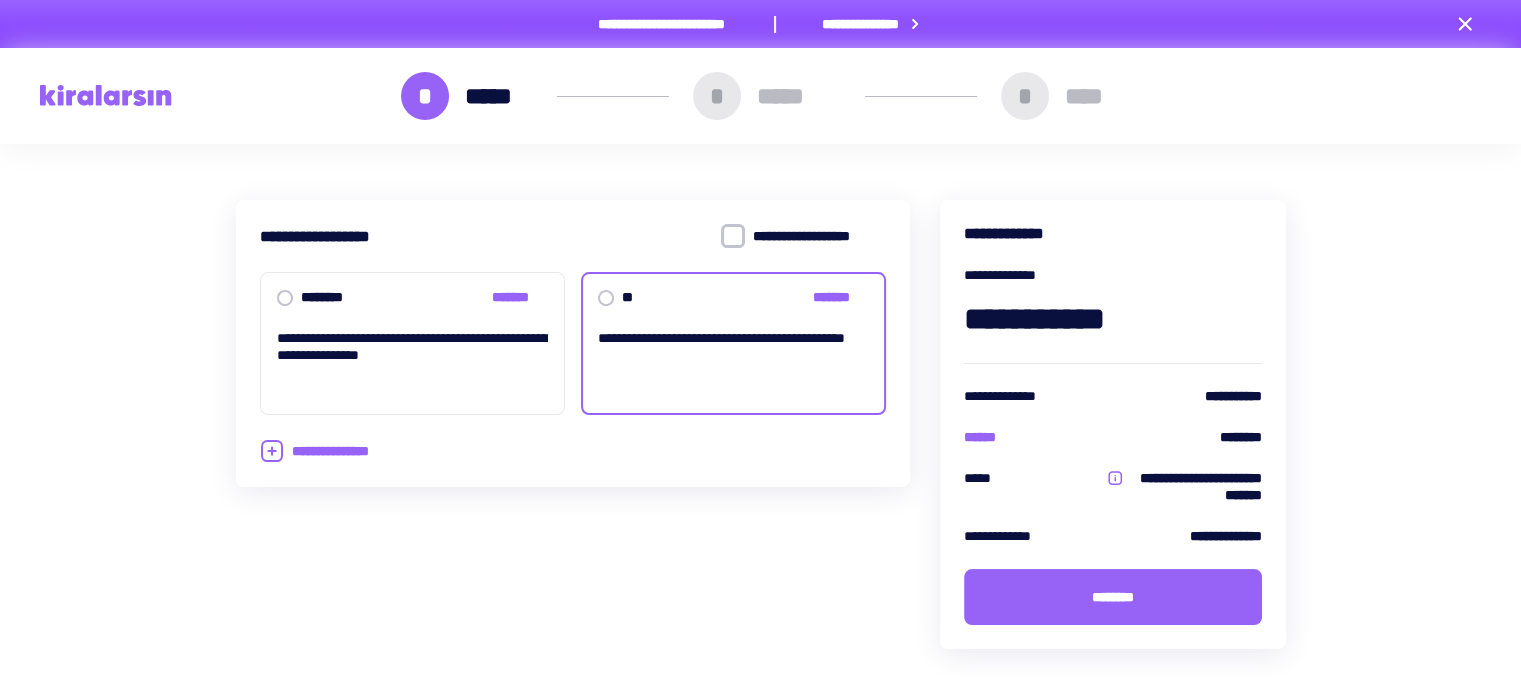 click at bounding box center [733, 236] 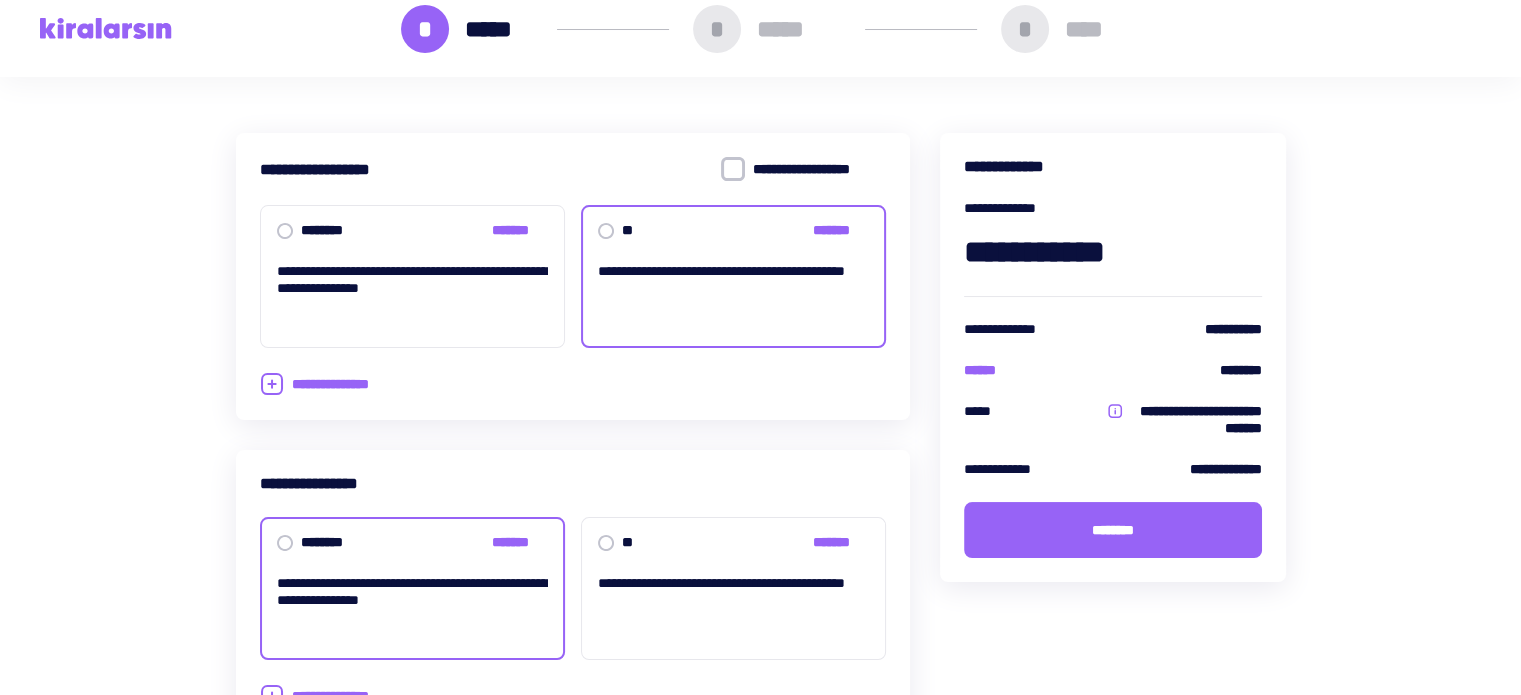 scroll, scrollTop: 200, scrollLeft: 0, axis: vertical 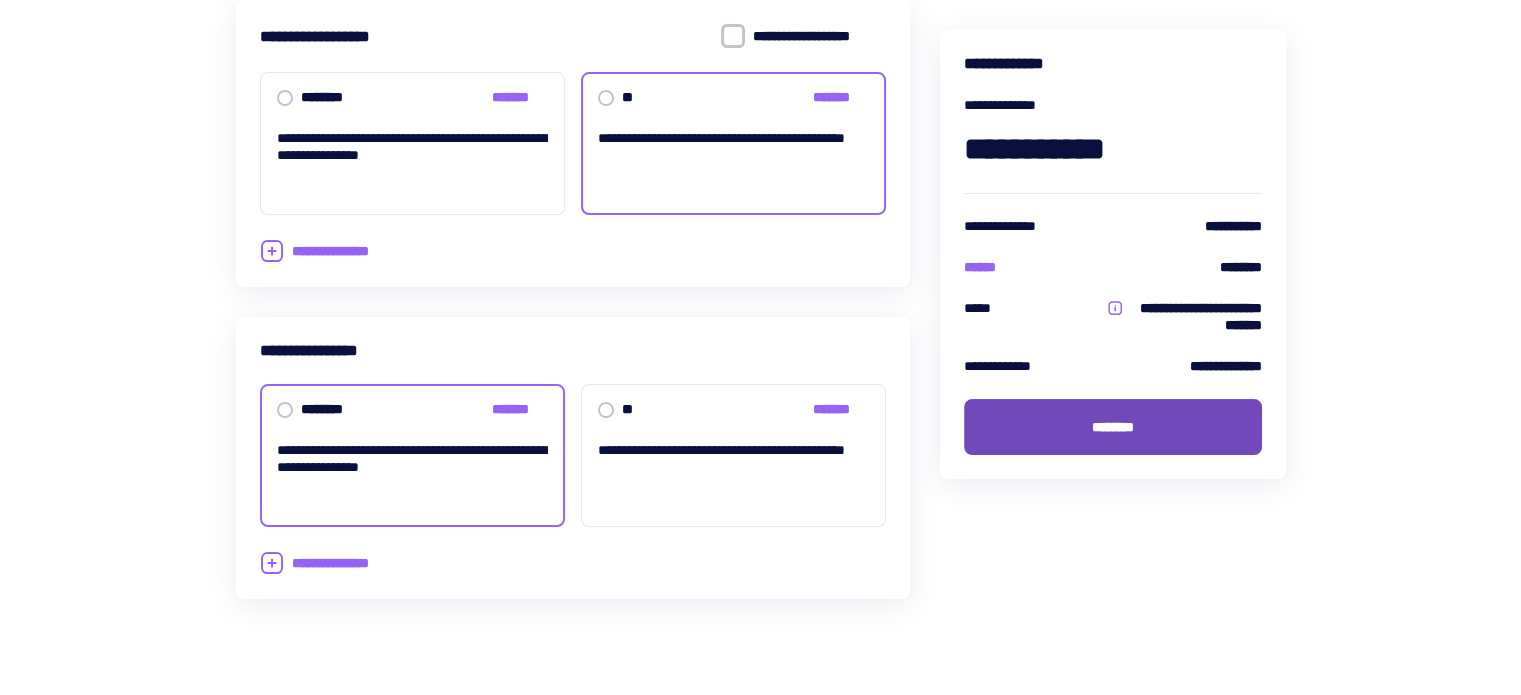 click on "********" at bounding box center [1113, 427] 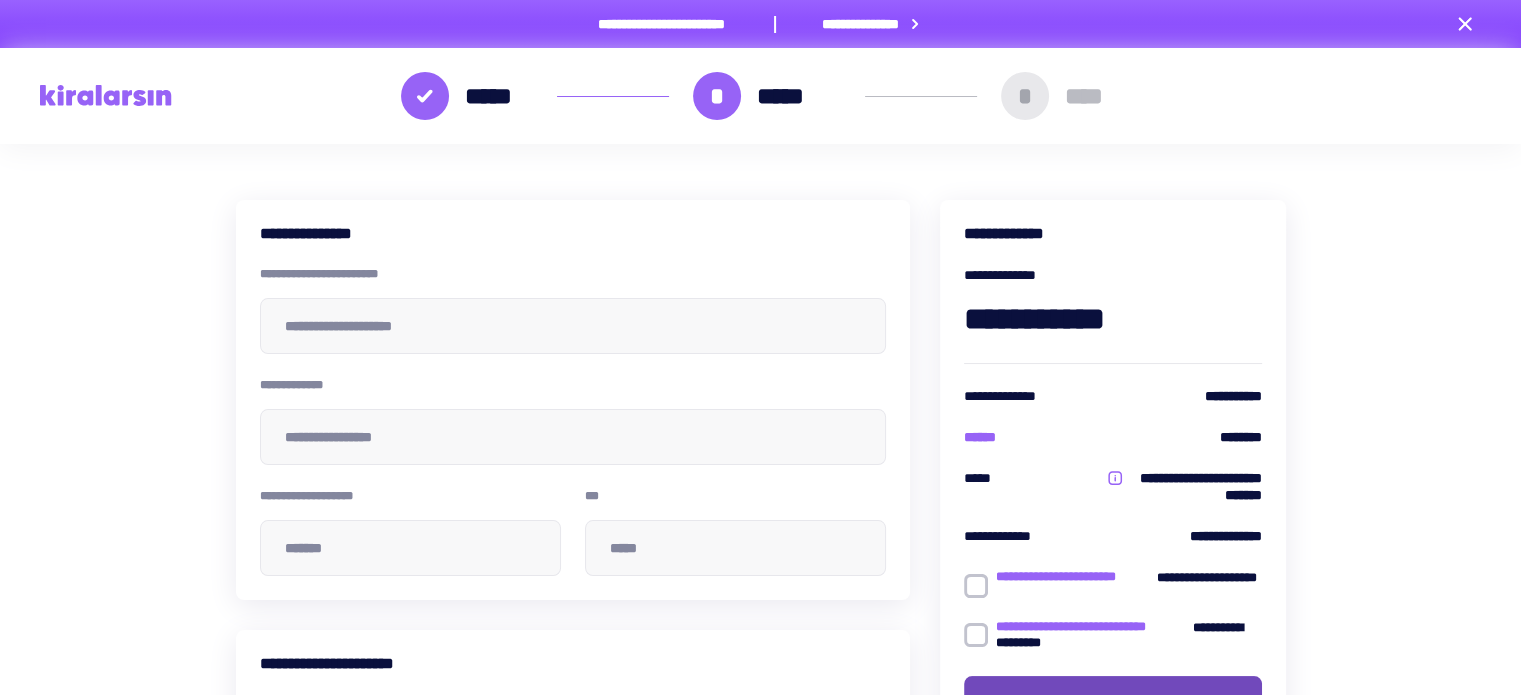 scroll, scrollTop: 0, scrollLeft: 0, axis: both 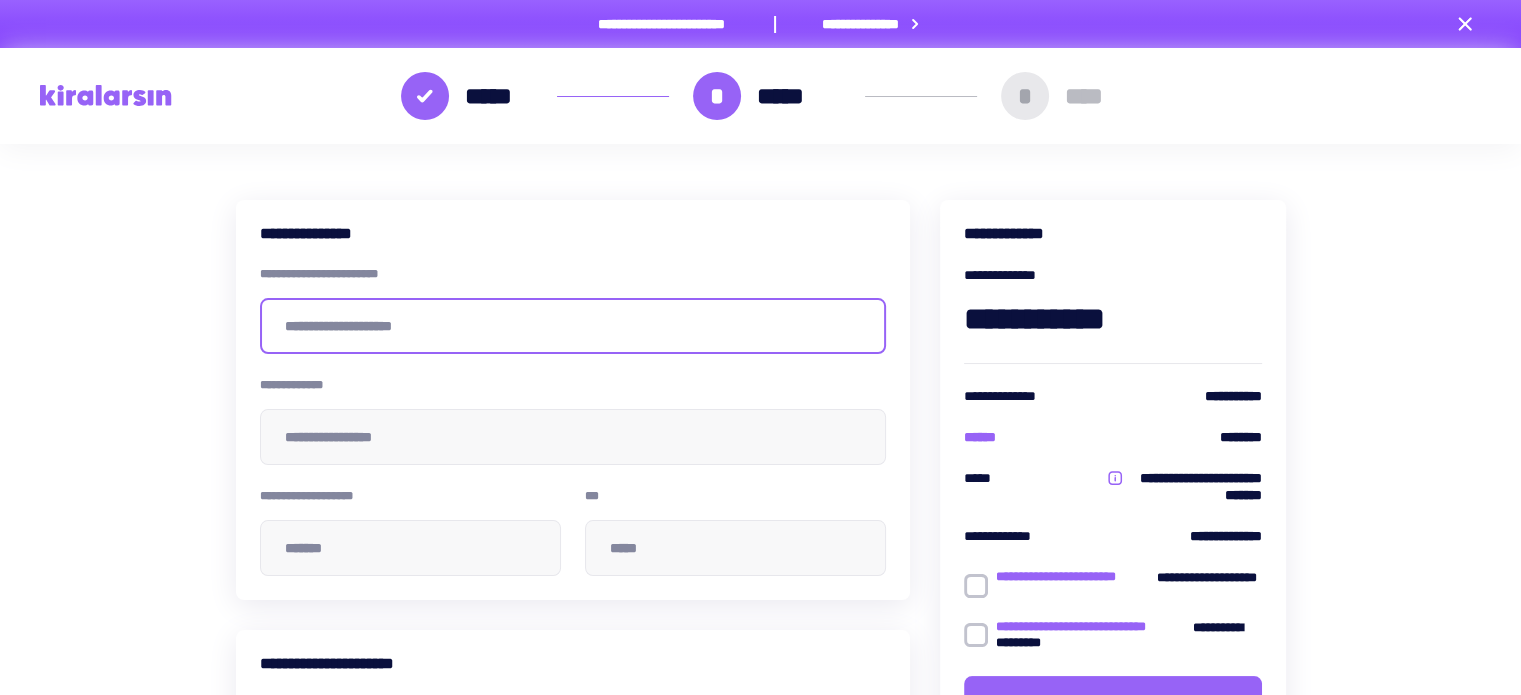 click at bounding box center [573, 326] 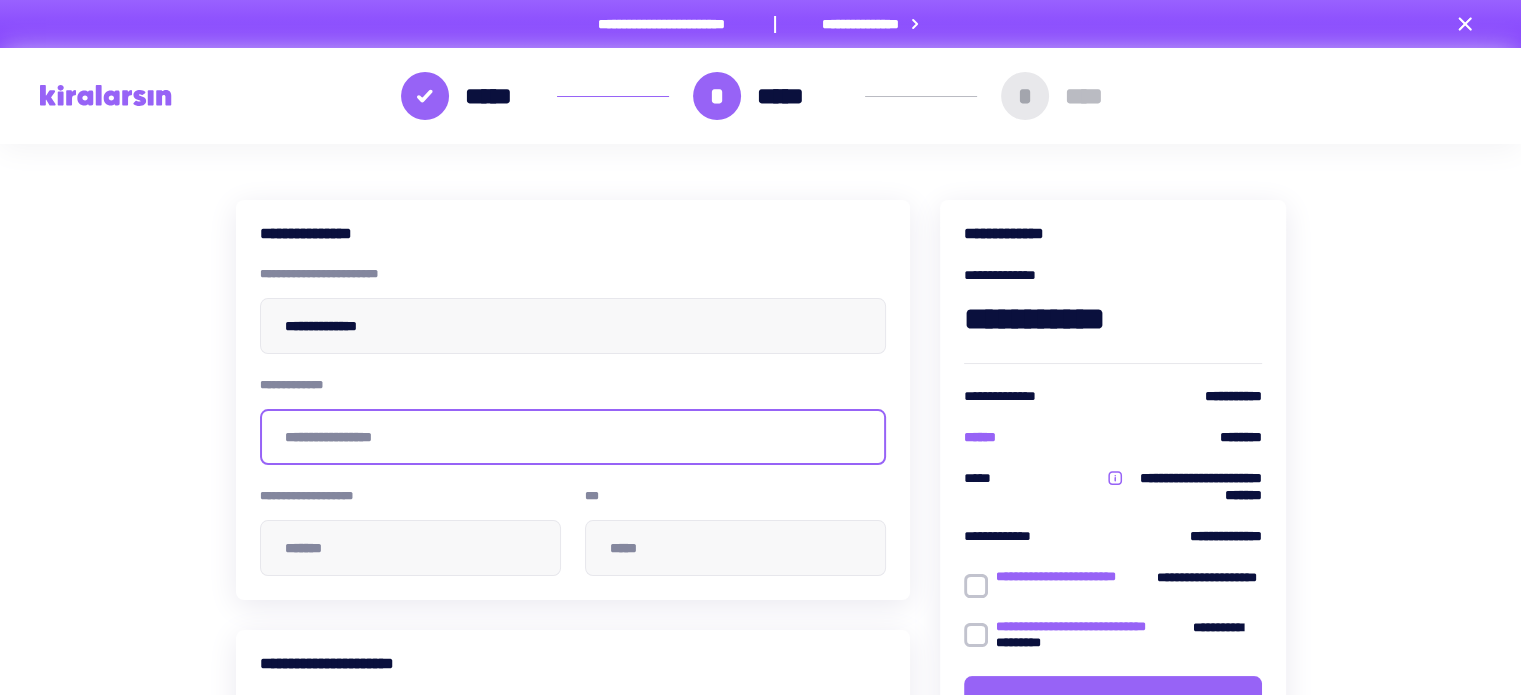 type on "**********" 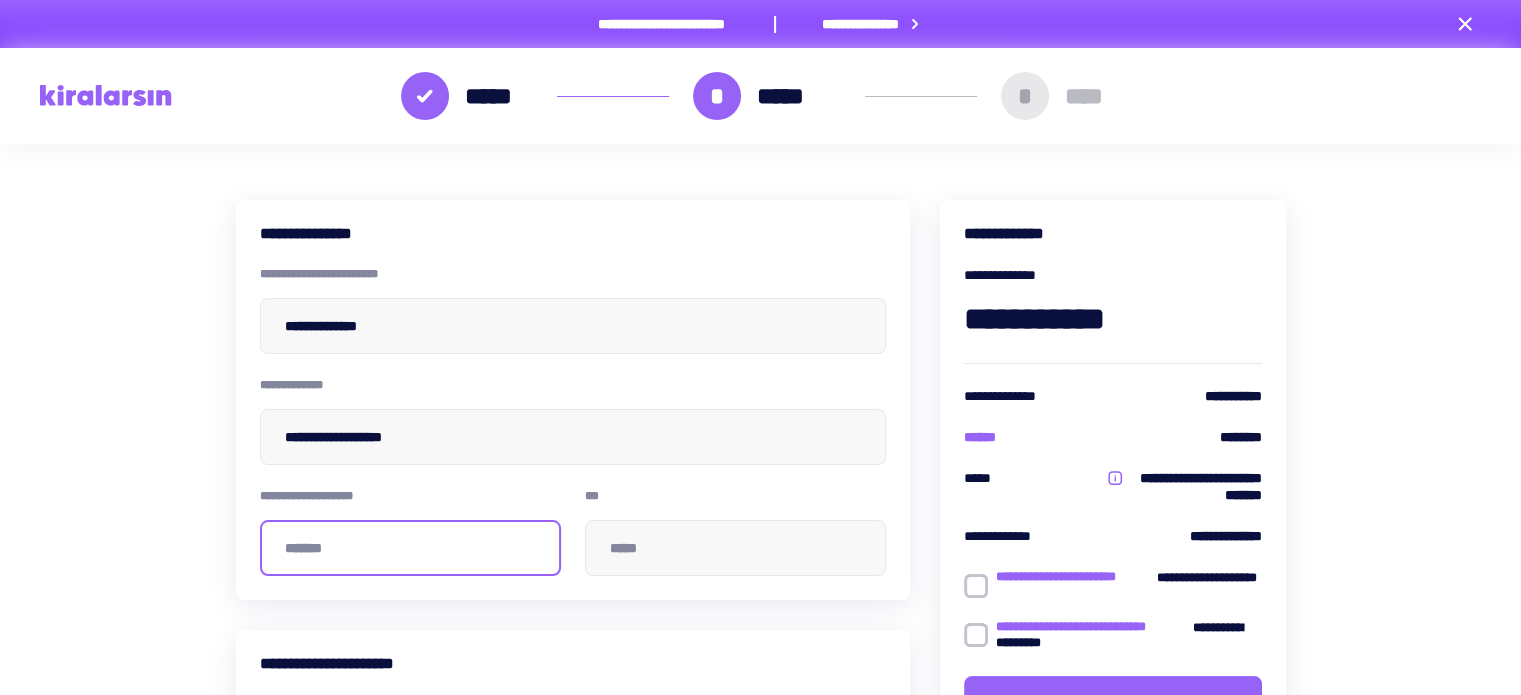 type on "*******" 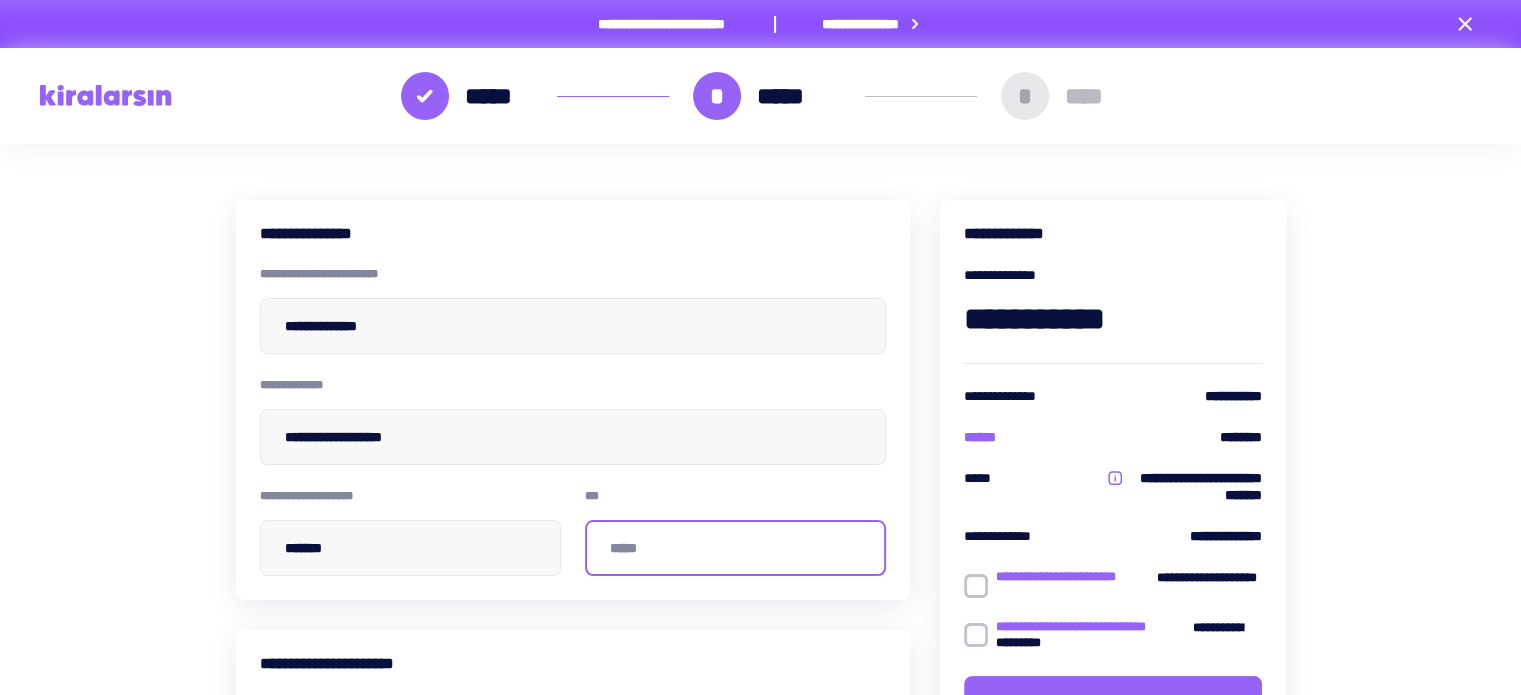 type on "***" 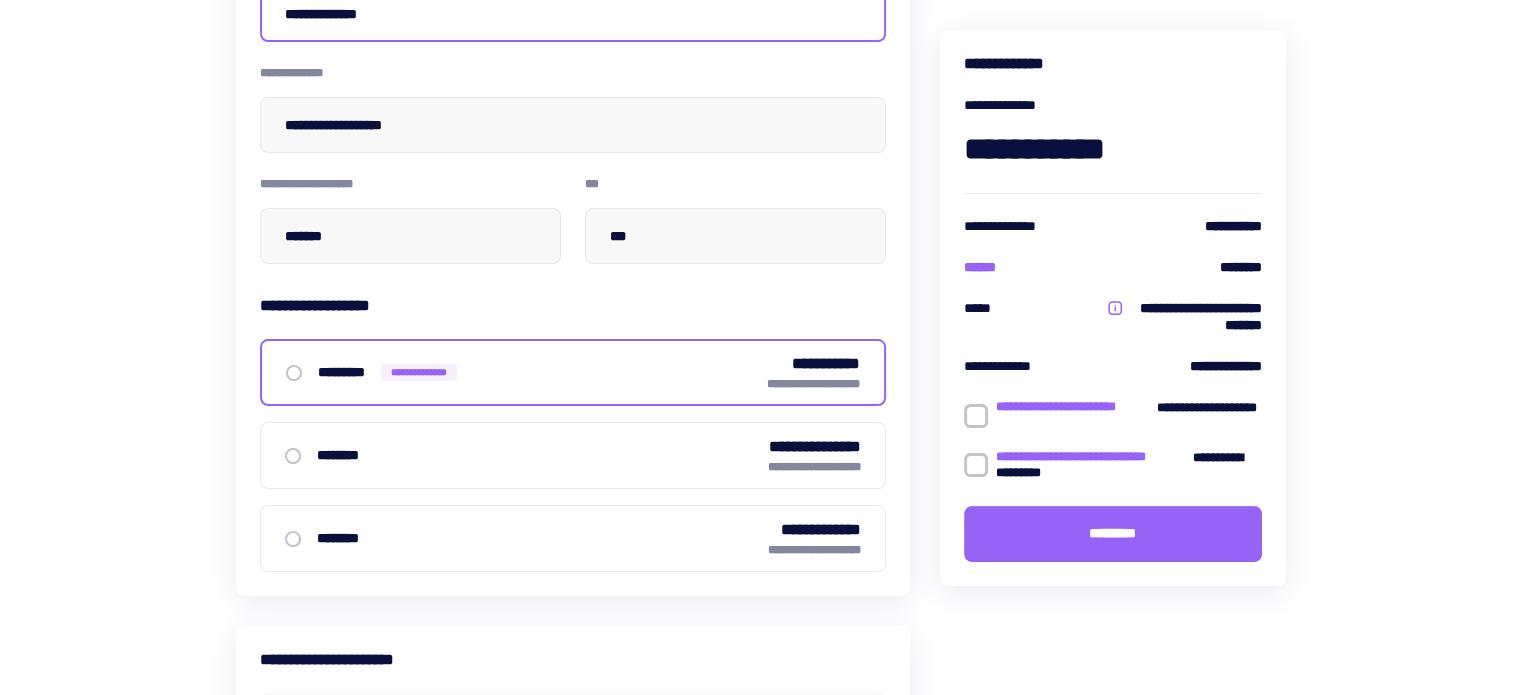 scroll, scrollTop: 500, scrollLeft: 0, axis: vertical 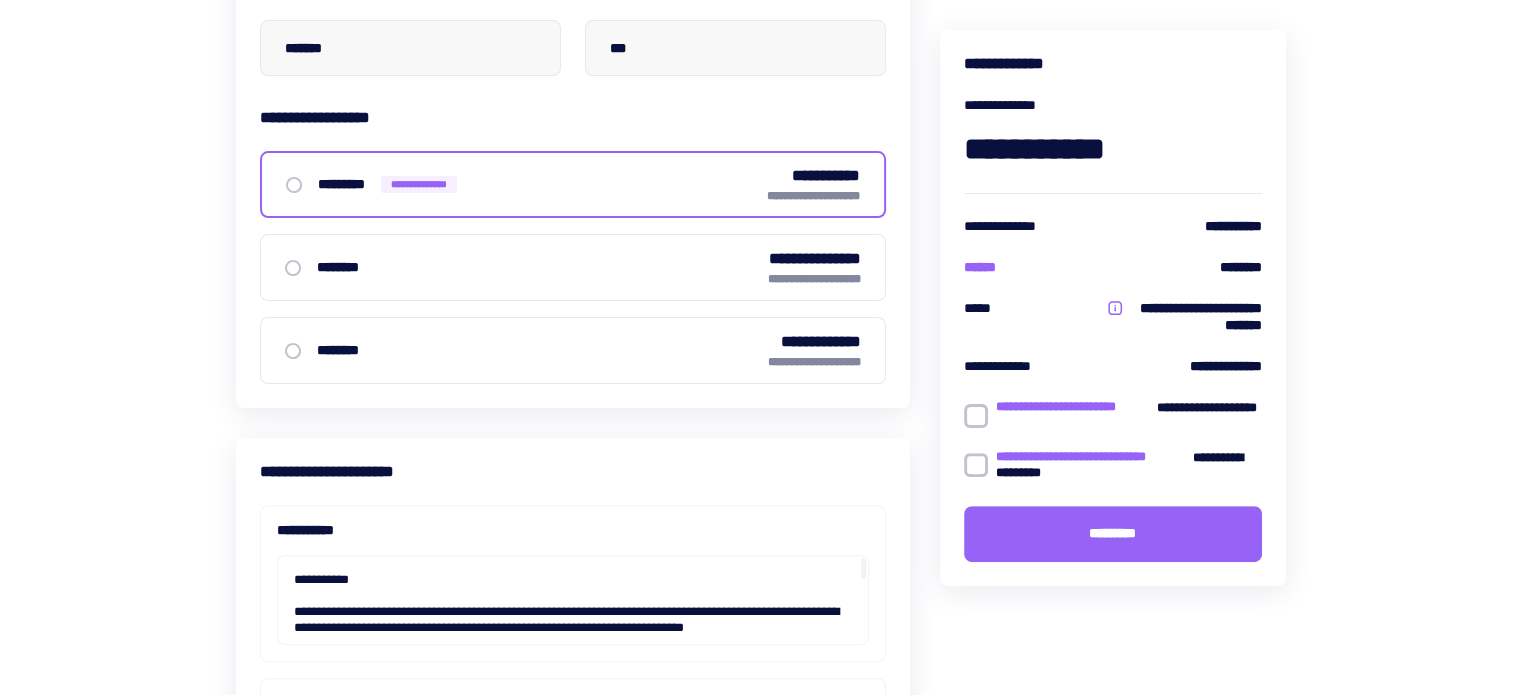 click at bounding box center (976, 416) 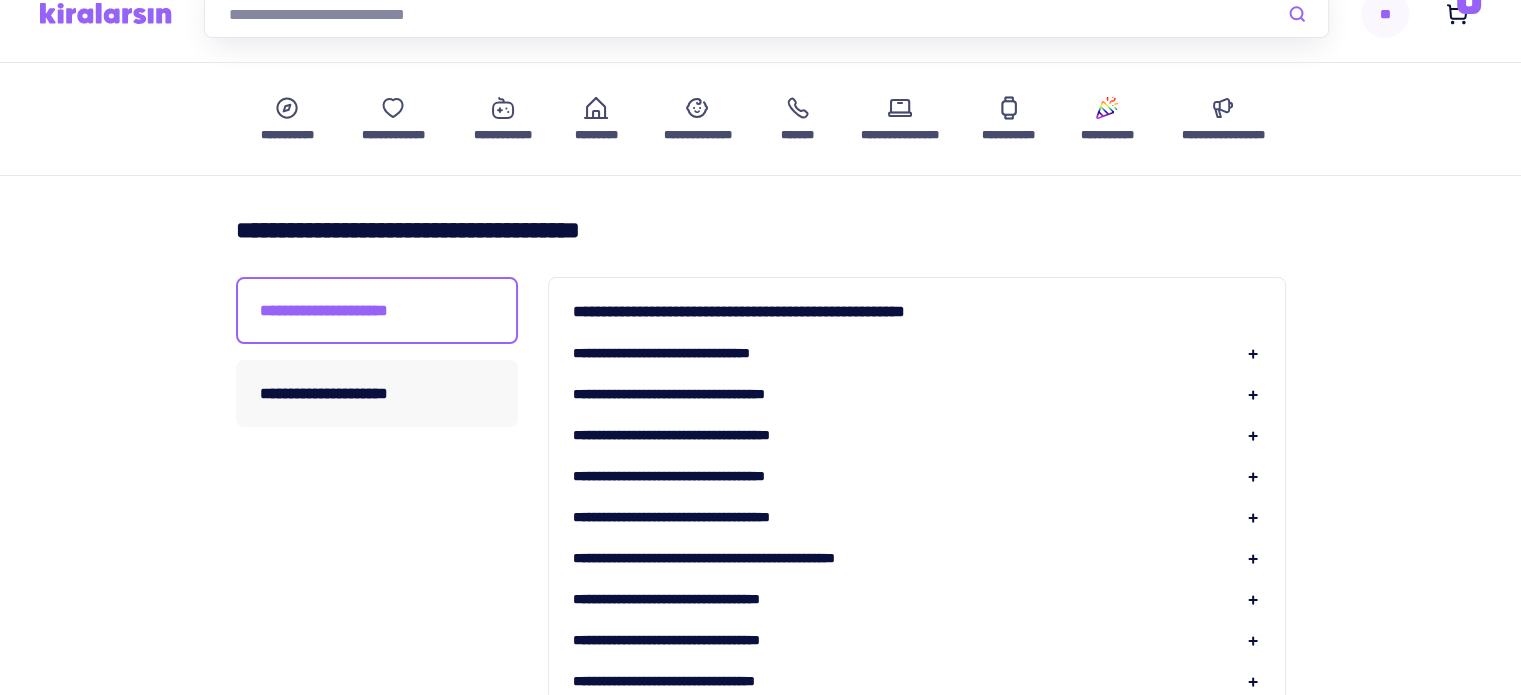 scroll, scrollTop: 200, scrollLeft: 0, axis: vertical 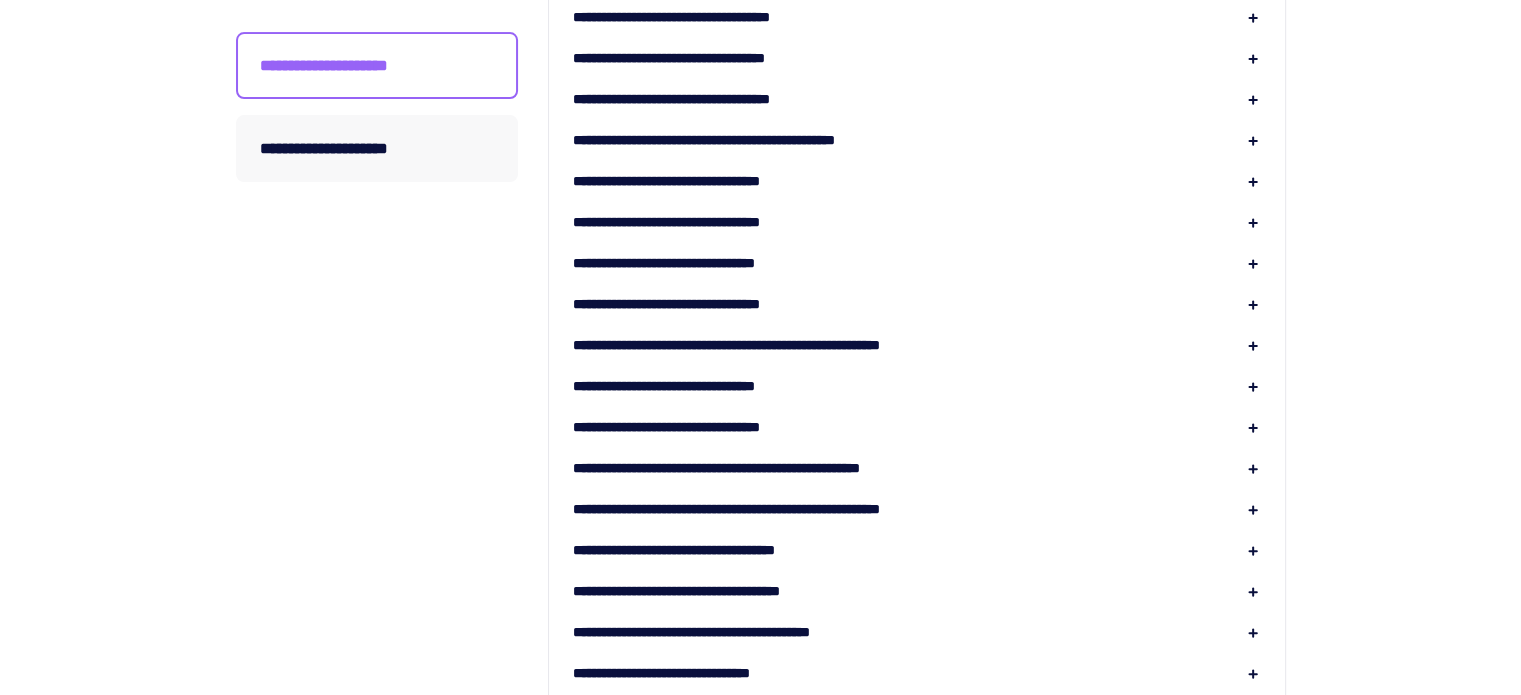 click on "**********" at bounding box center [699, 427] 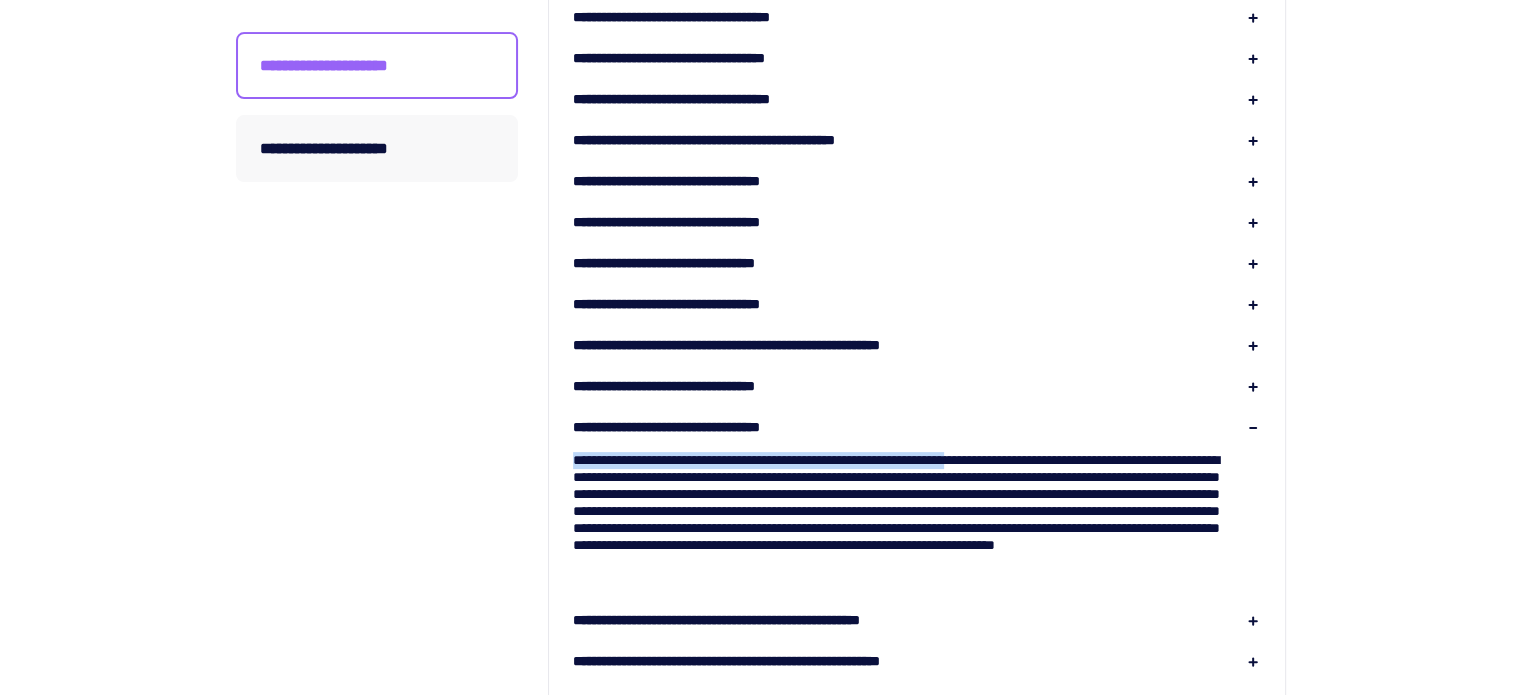drag, startPoint x: 569, startPoint y: 463, endPoint x: 1042, endPoint y: 465, distance: 473.00424 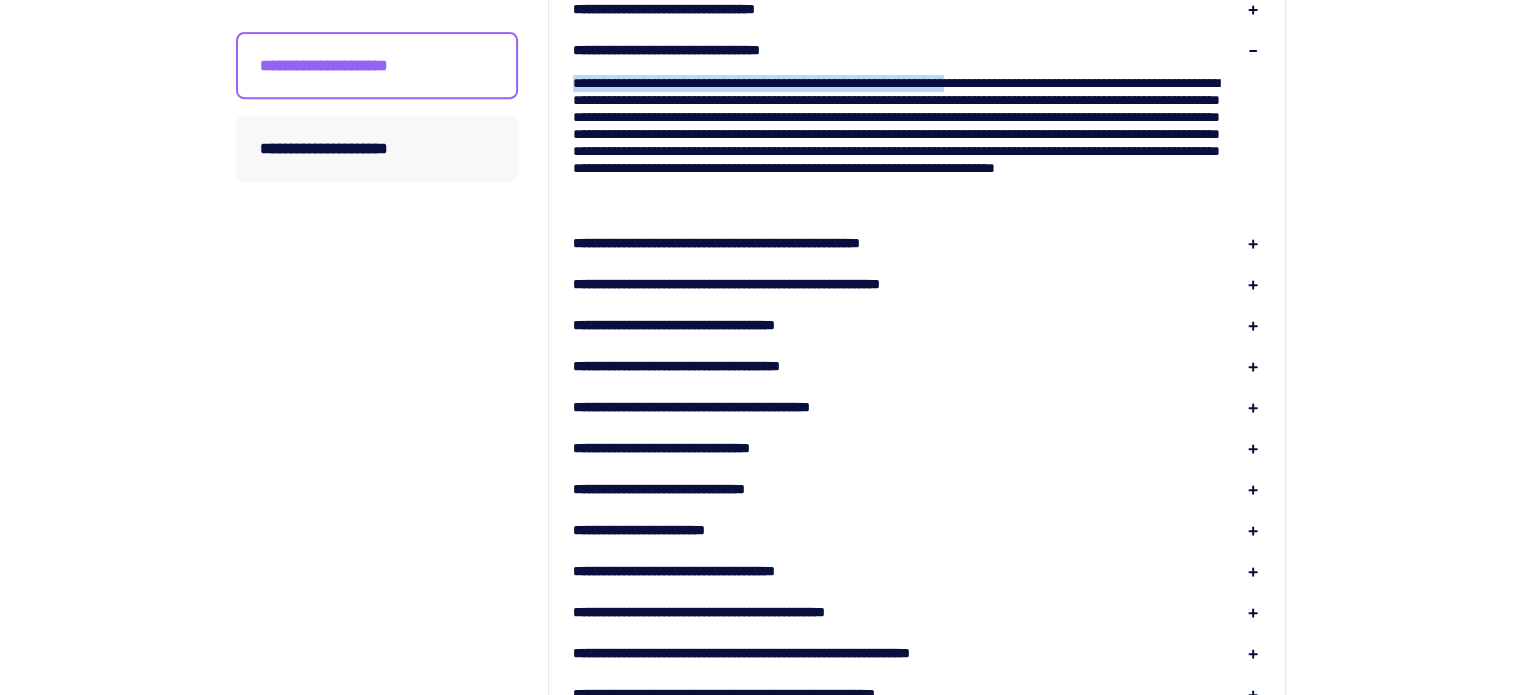 scroll, scrollTop: 1000, scrollLeft: 0, axis: vertical 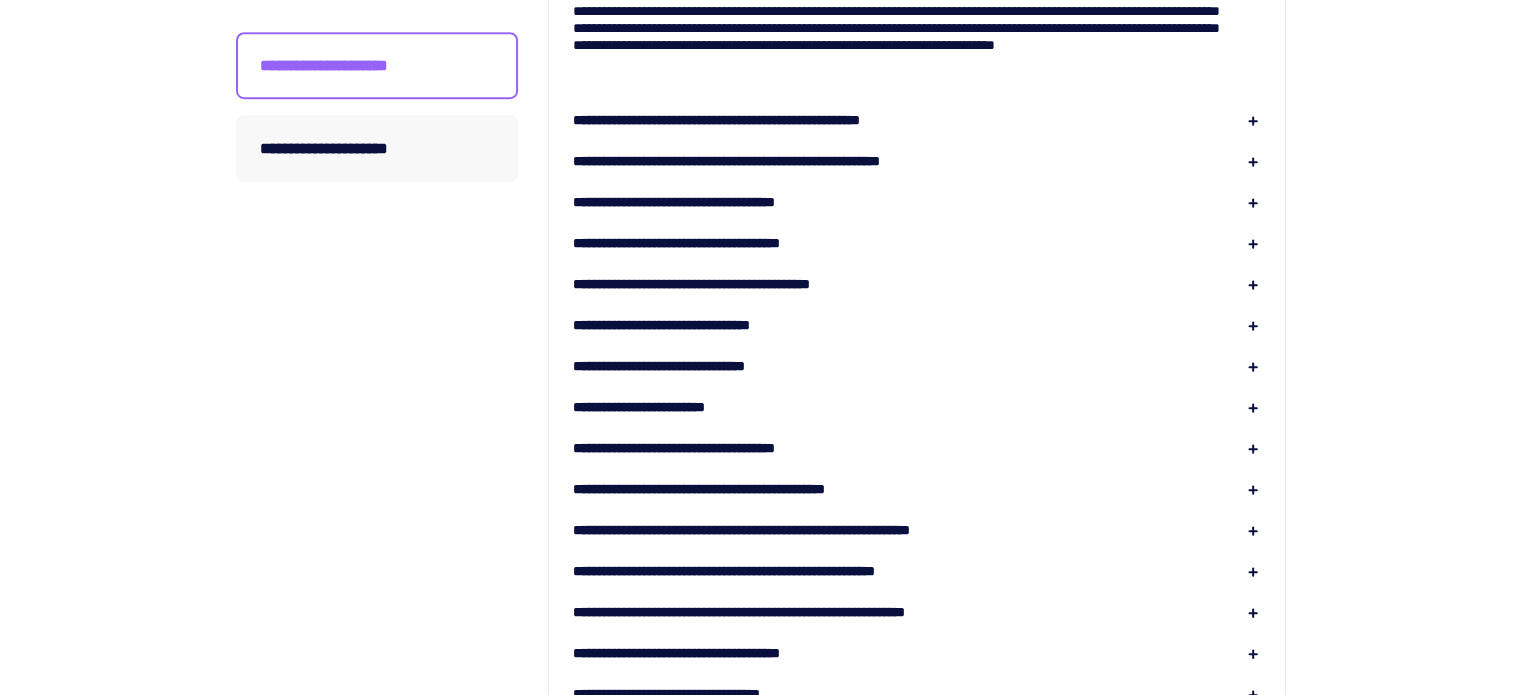 click on "**********" at bounding box center (698, 366) 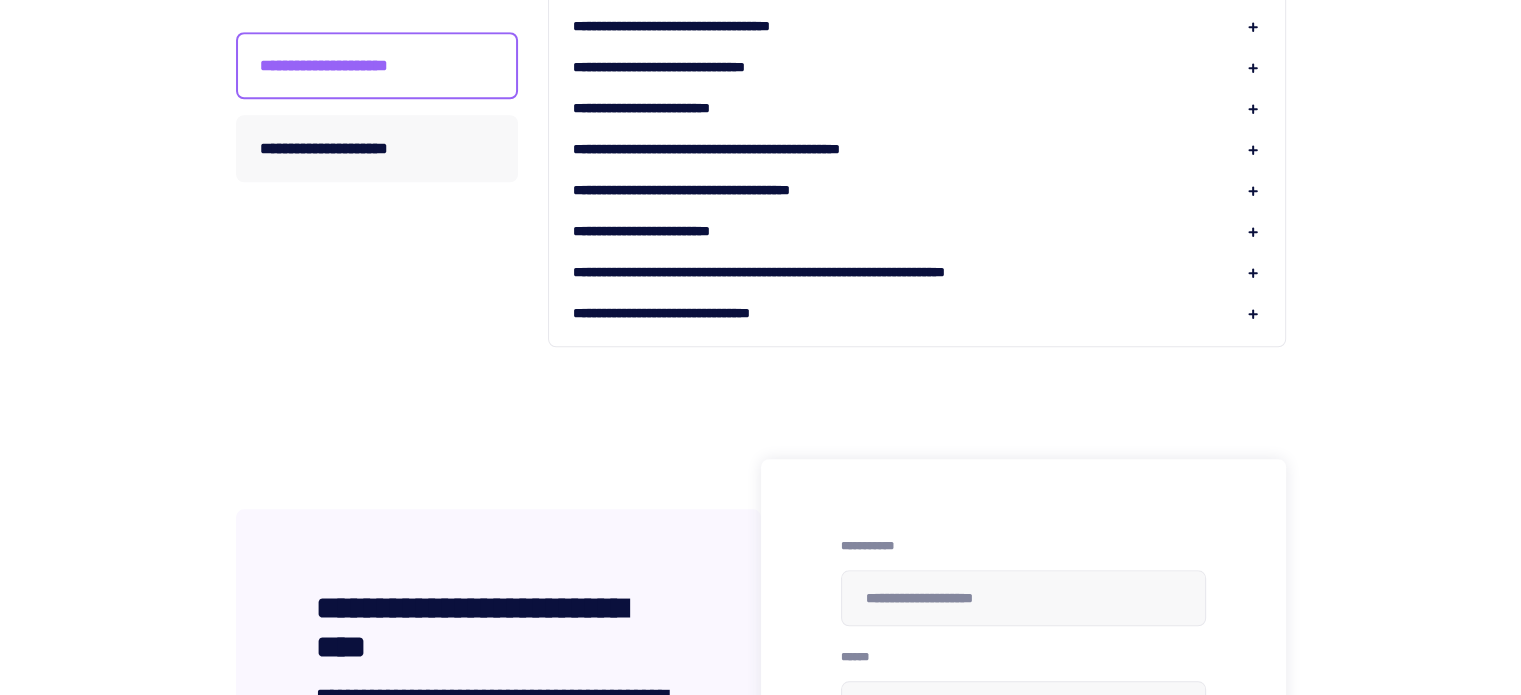 scroll, scrollTop: 1700, scrollLeft: 0, axis: vertical 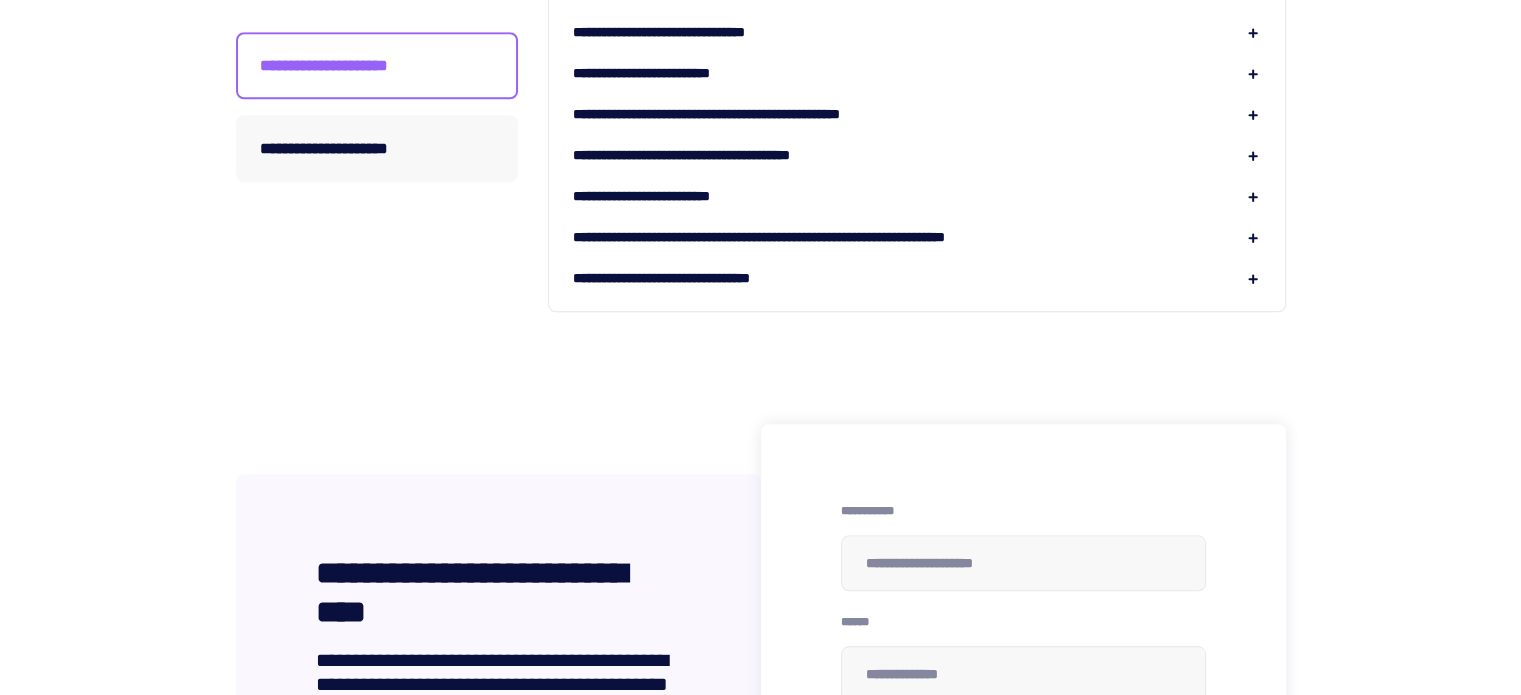 click on "**********" at bounding box center [666, 196] 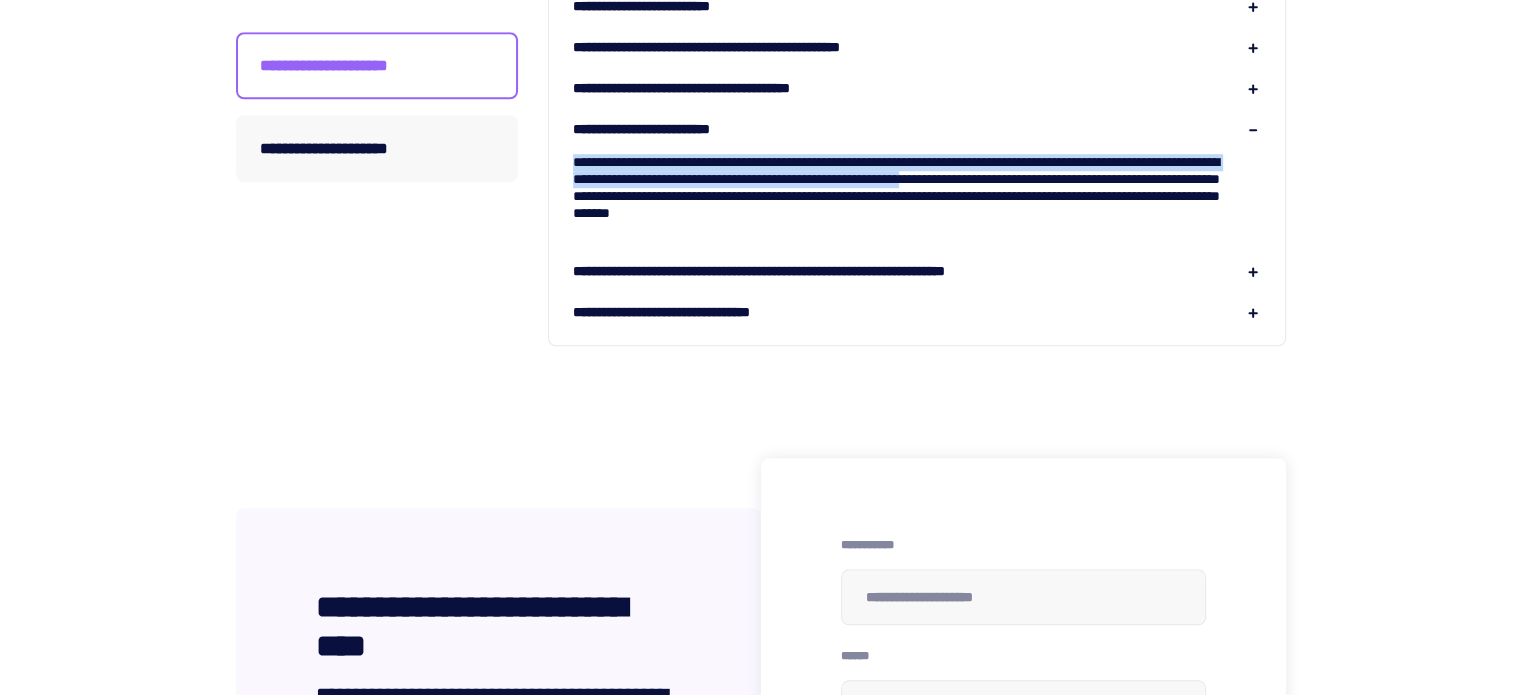 drag, startPoint x: 579, startPoint y: 159, endPoint x: 1128, endPoint y: 174, distance: 549.2049 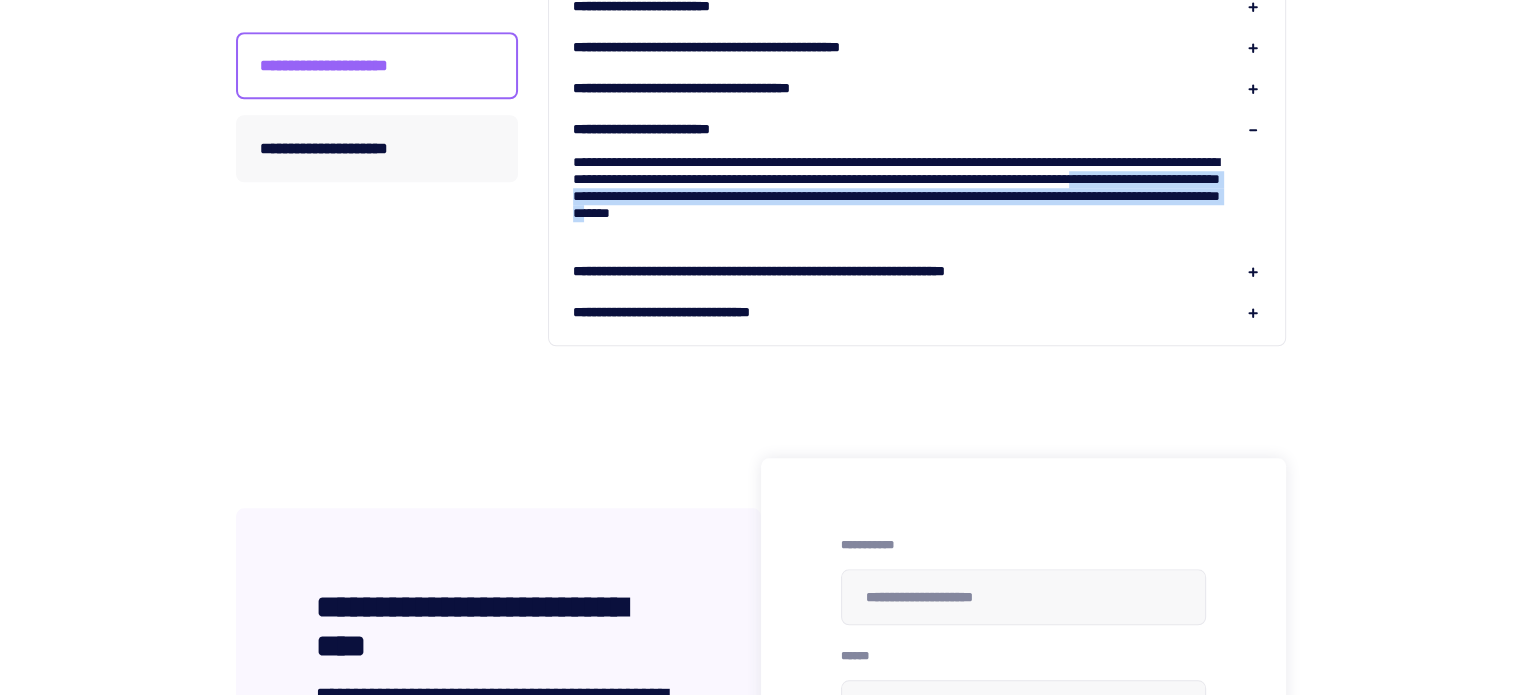 drag, startPoint x: 779, startPoint y: 195, endPoint x: 1200, endPoint y: 213, distance: 421.3846 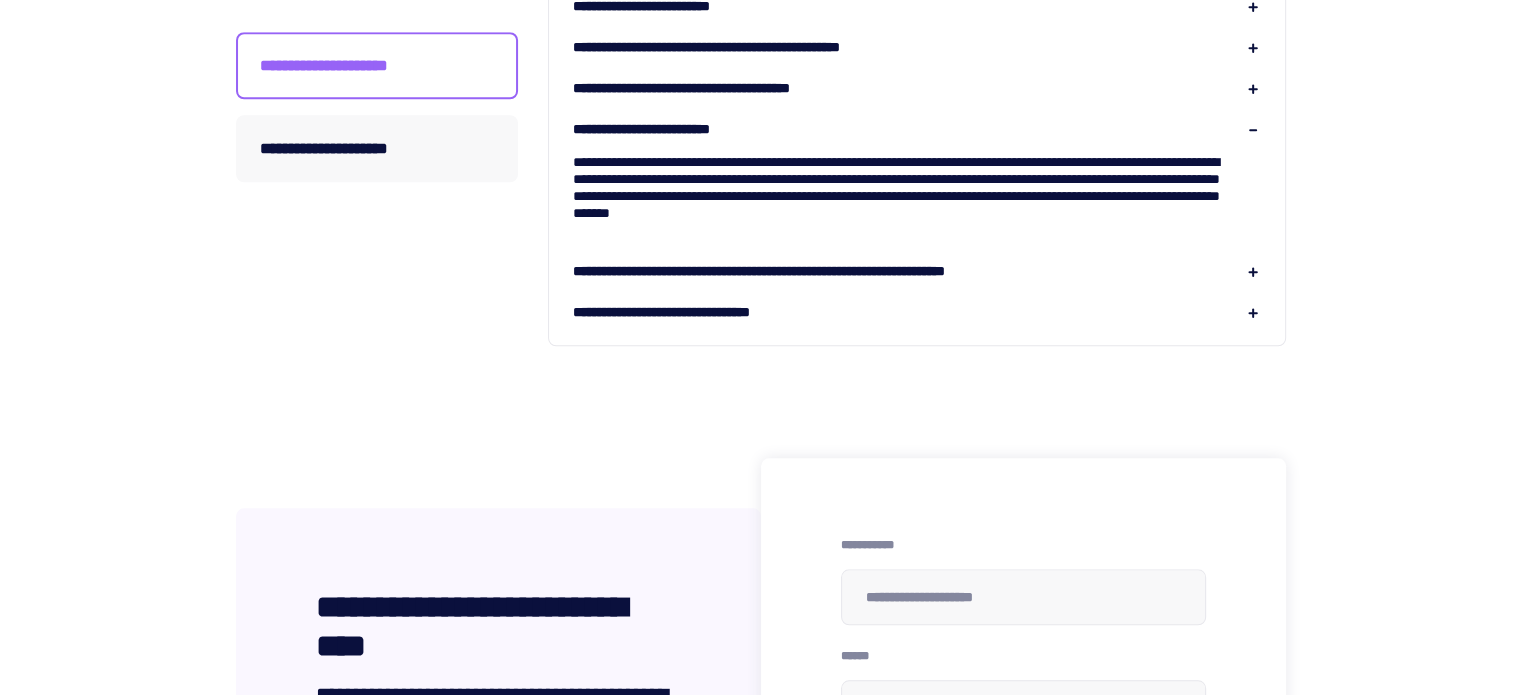 click on "**********" at bounding box center [814, 271] 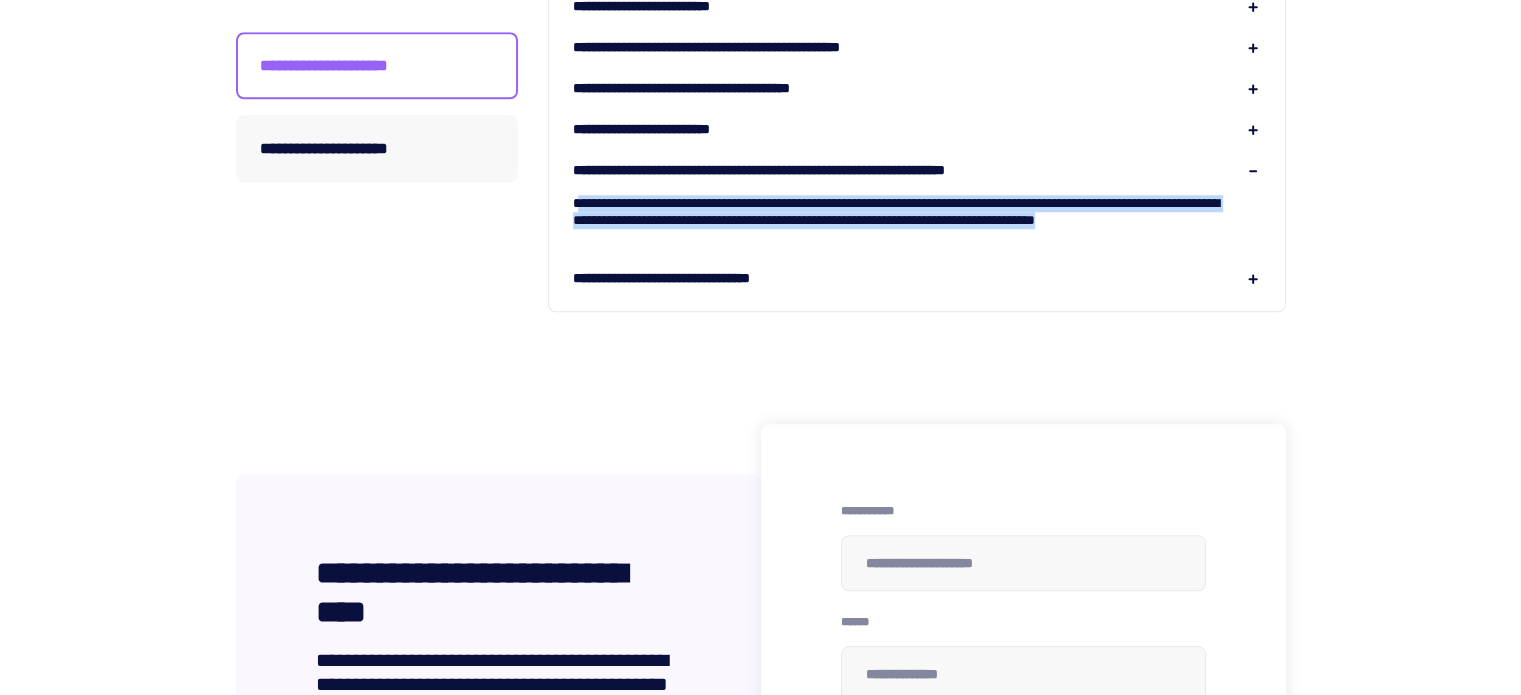 drag, startPoint x: 593, startPoint y: 189, endPoint x: 792, endPoint y: 231, distance: 203.38388 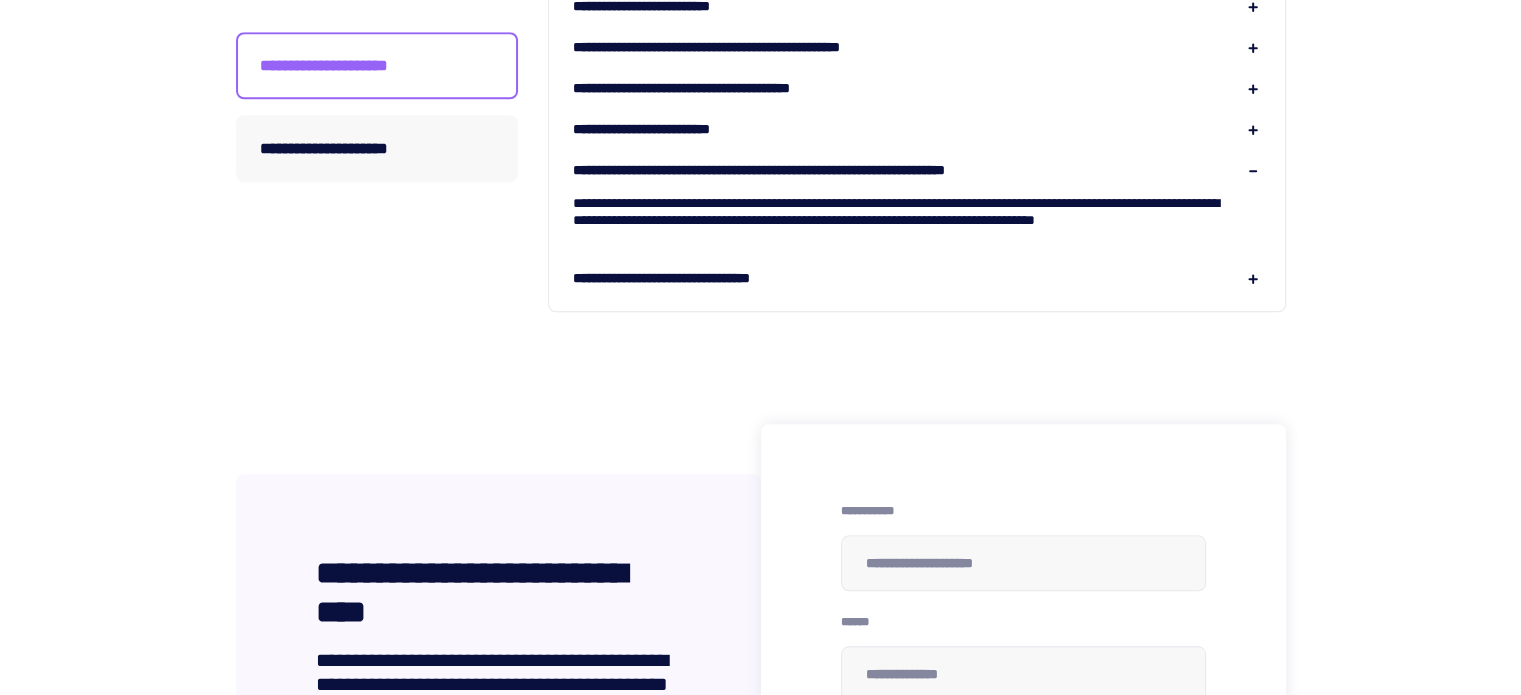 click on "**********" at bounding box center [702, 278] 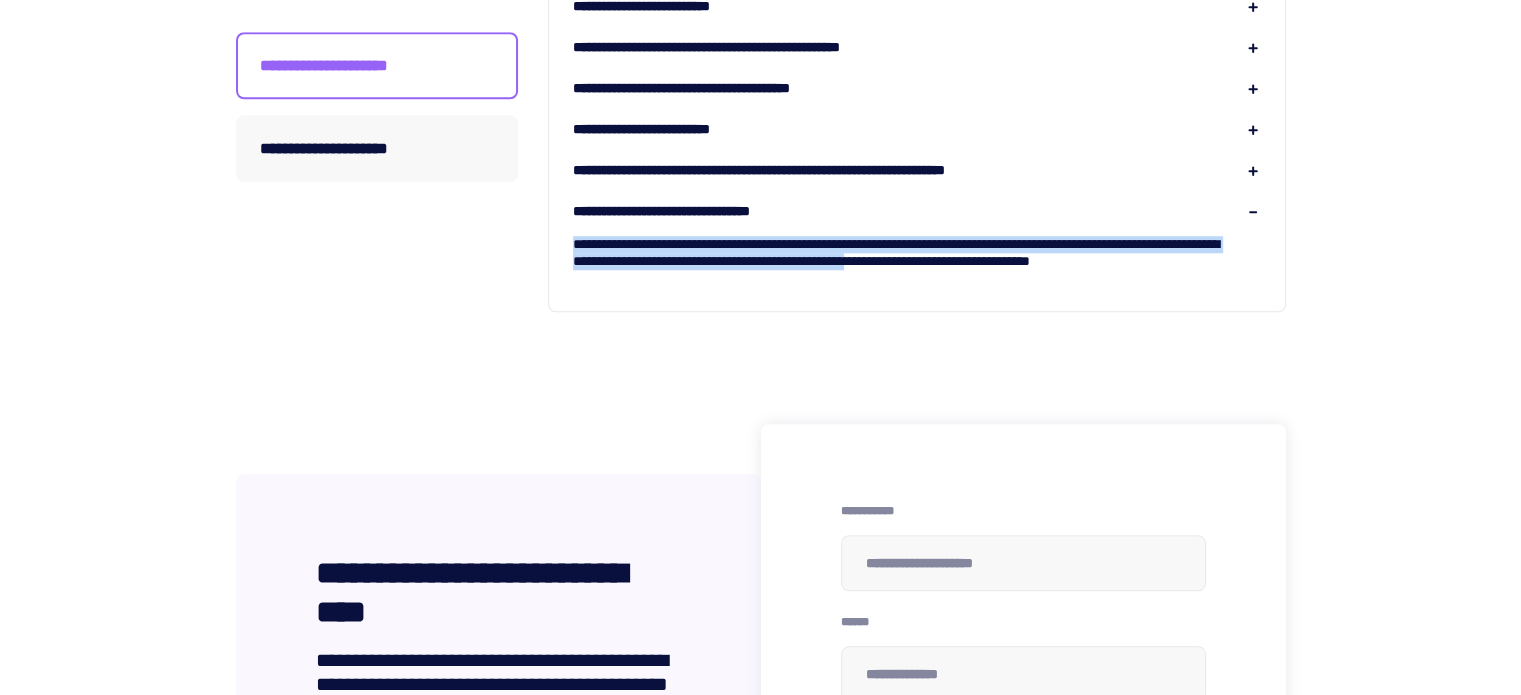 drag, startPoint x: 582, startPoint y: 253, endPoint x: 1190, endPoint y: 266, distance: 608.139 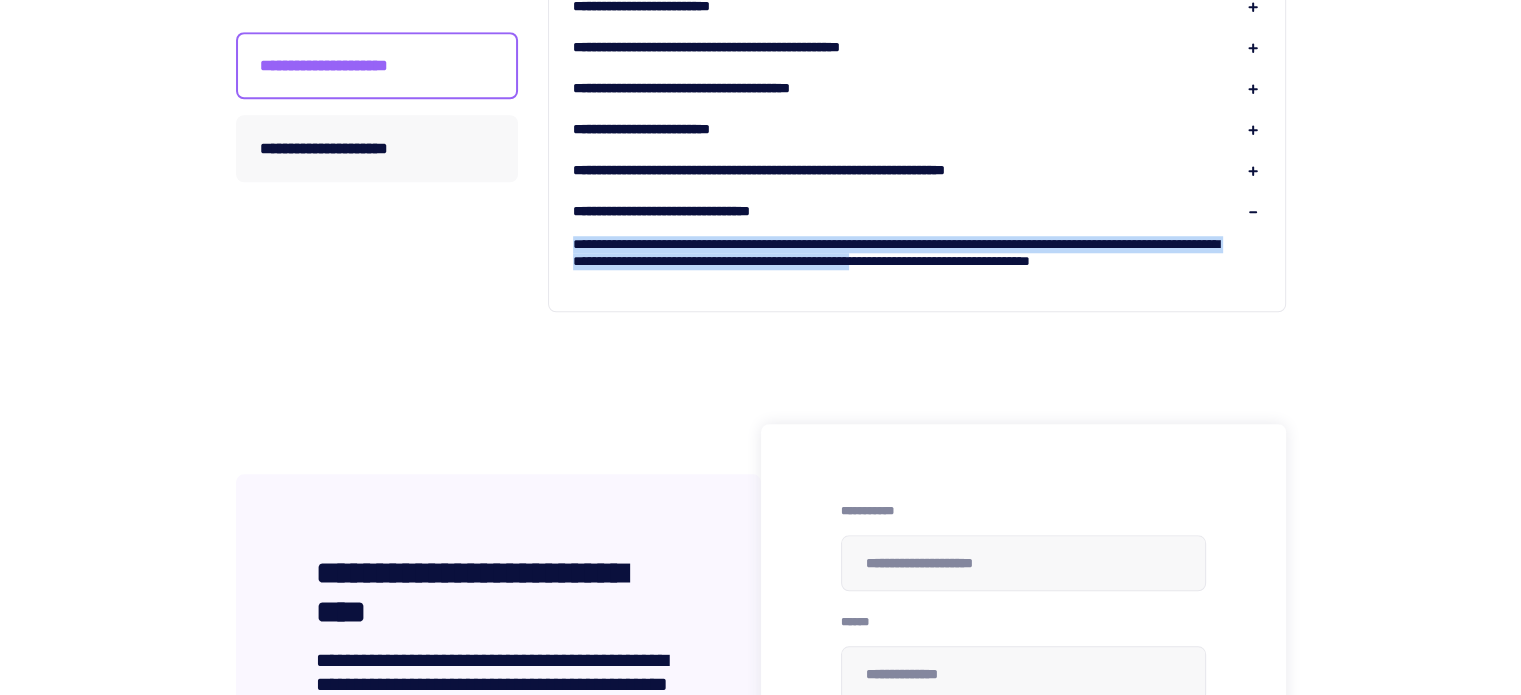 click on "**********" at bounding box center (917, 253) 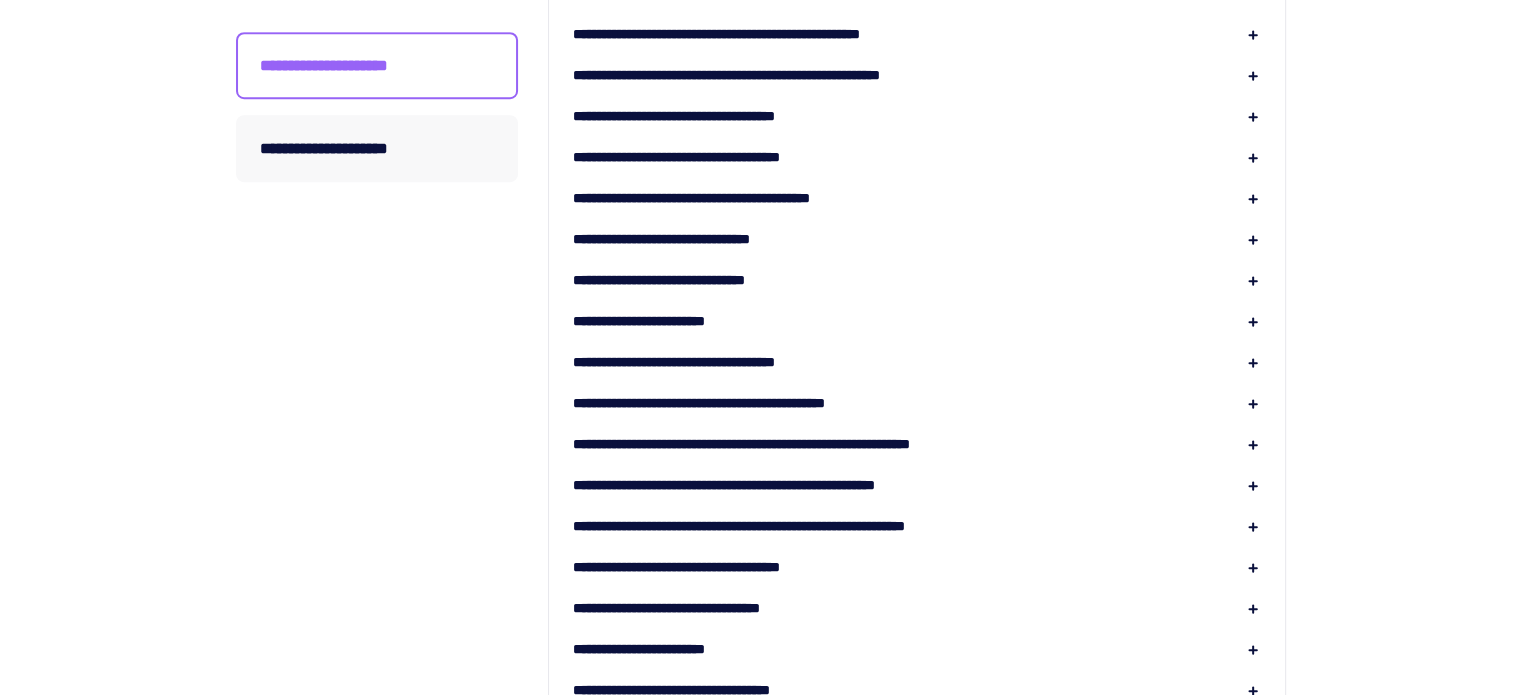 scroll, scrollTop: 900, scrollLeft: 0, axis: vertical 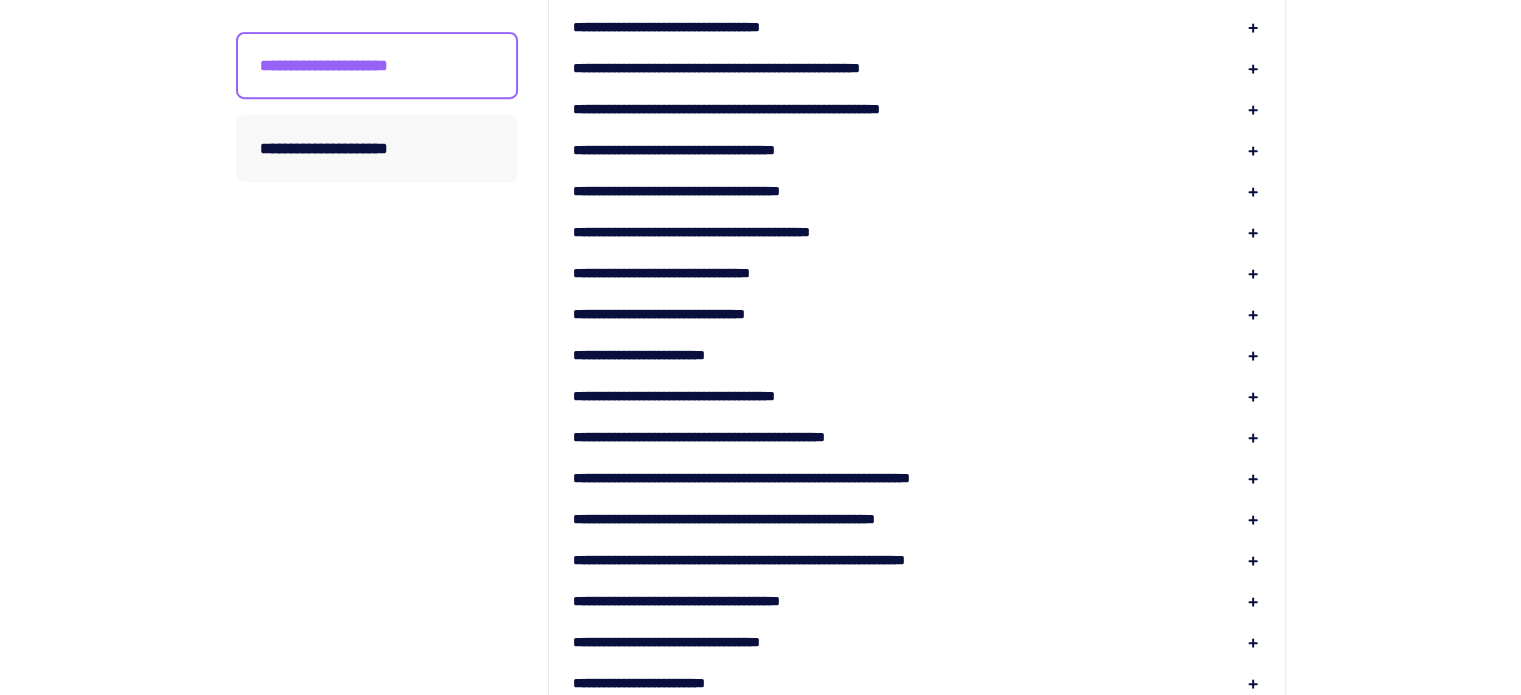 click on "**********" at bounding box center (664, 355) 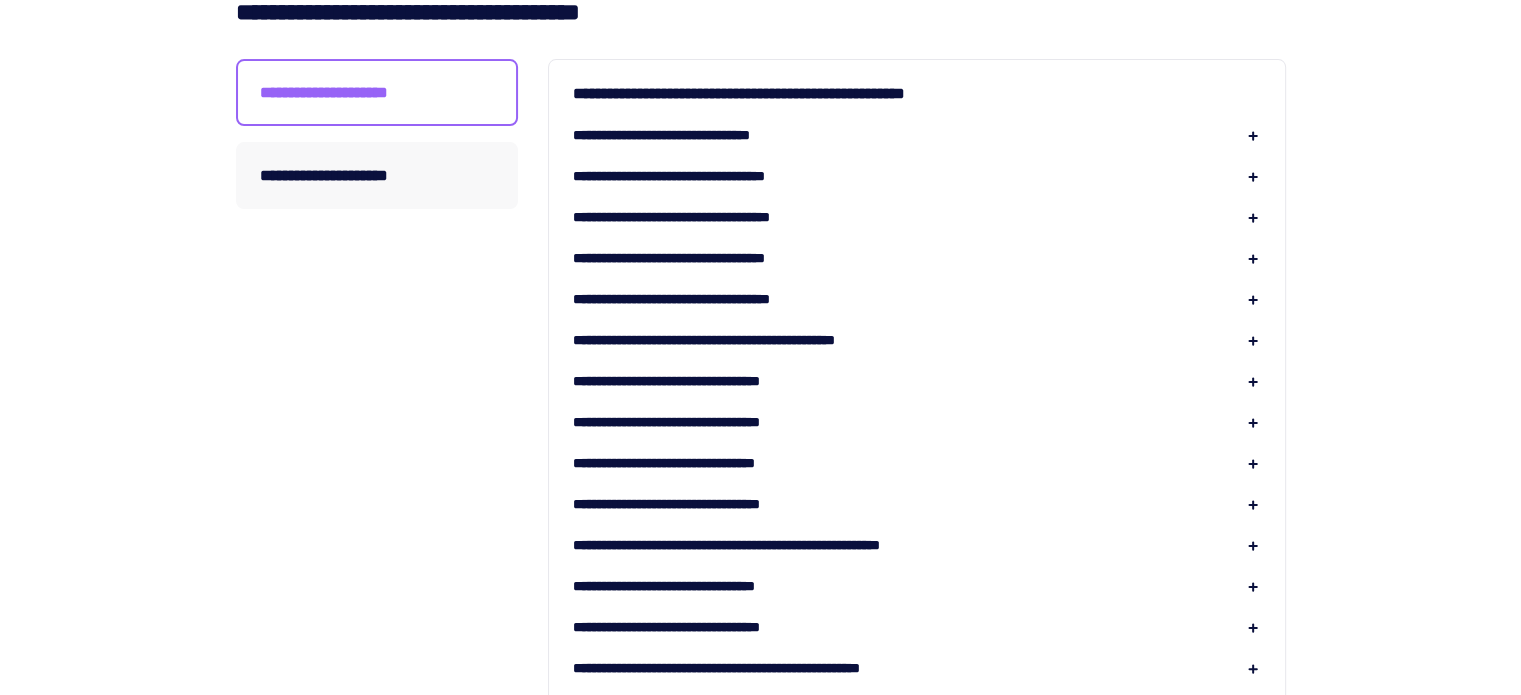 scroll, scrollTop: 0, scrollLeft: 0, axis: both 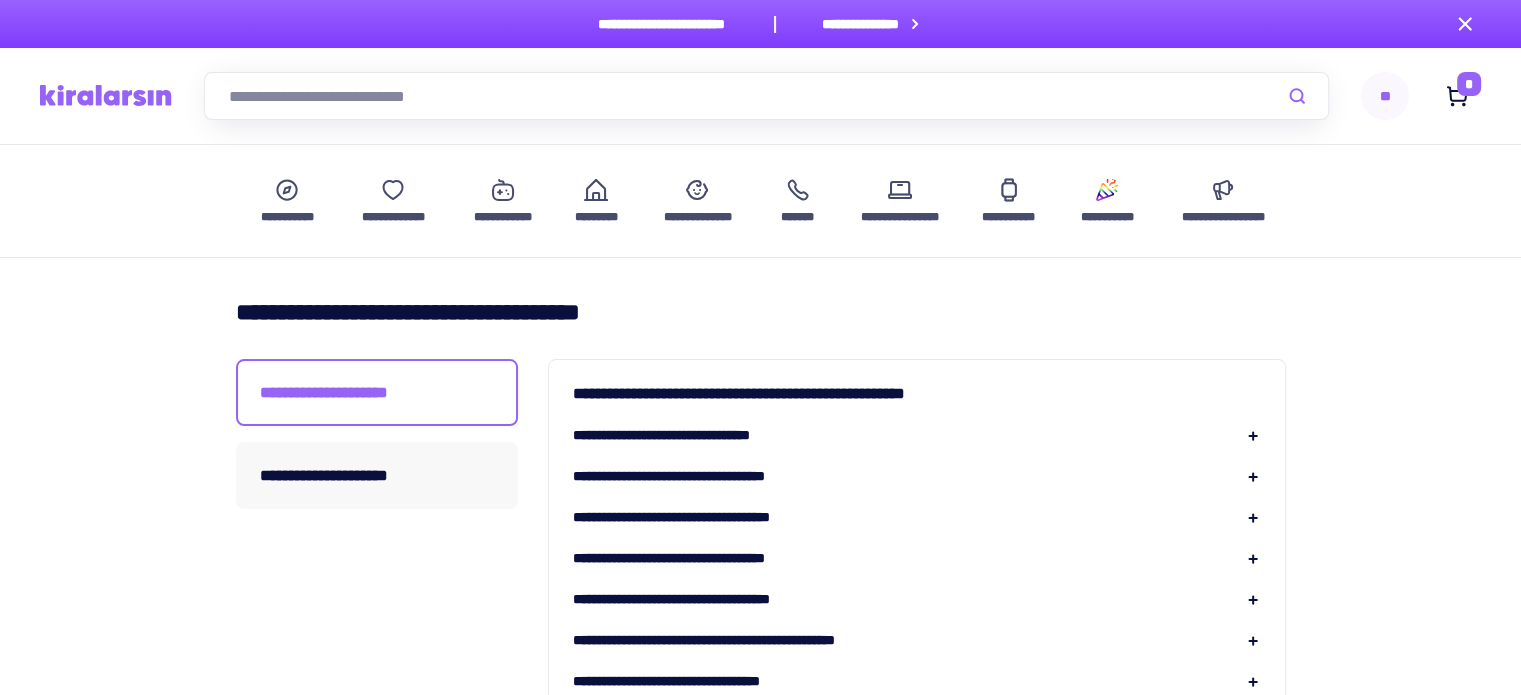 click at bounding box center [106, 95] 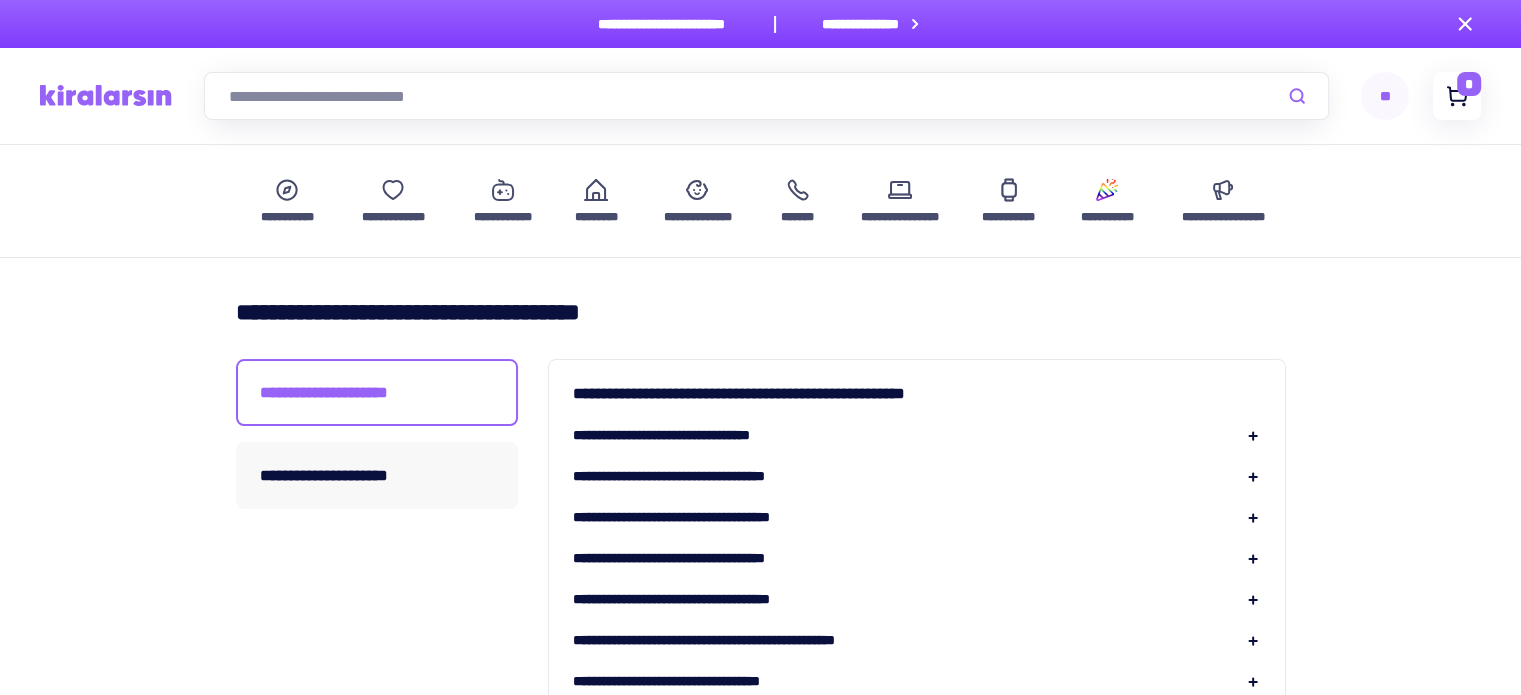 click on "*" at bounding box center [1469, 84] 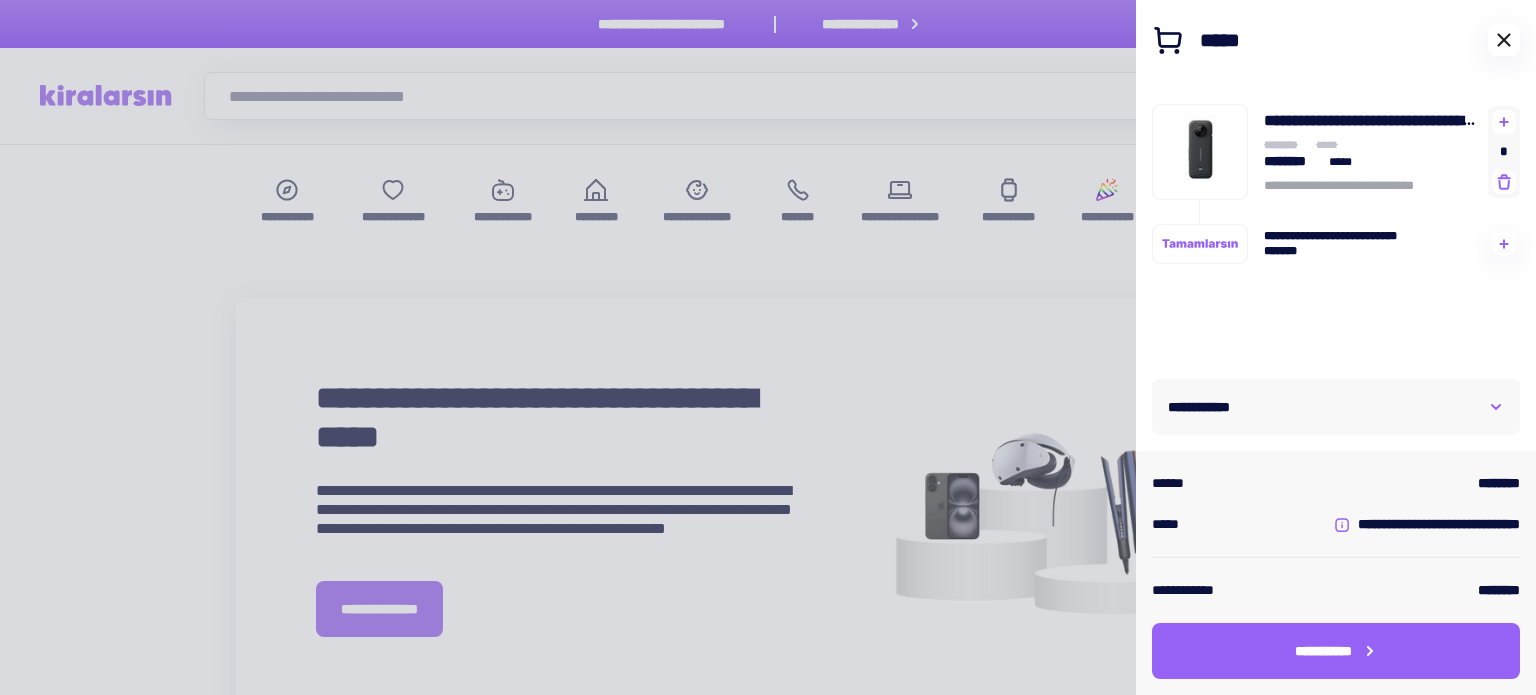 click 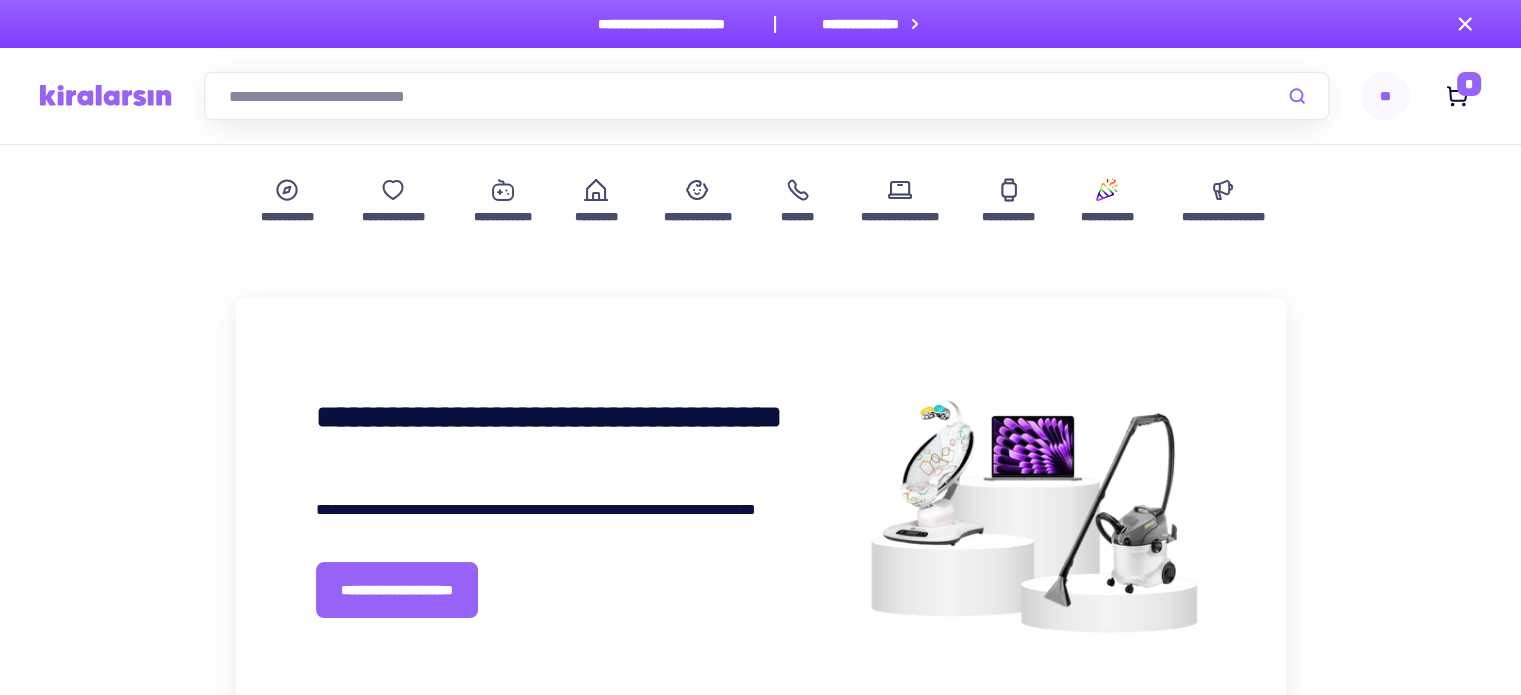click at bounding box center [766, 96] 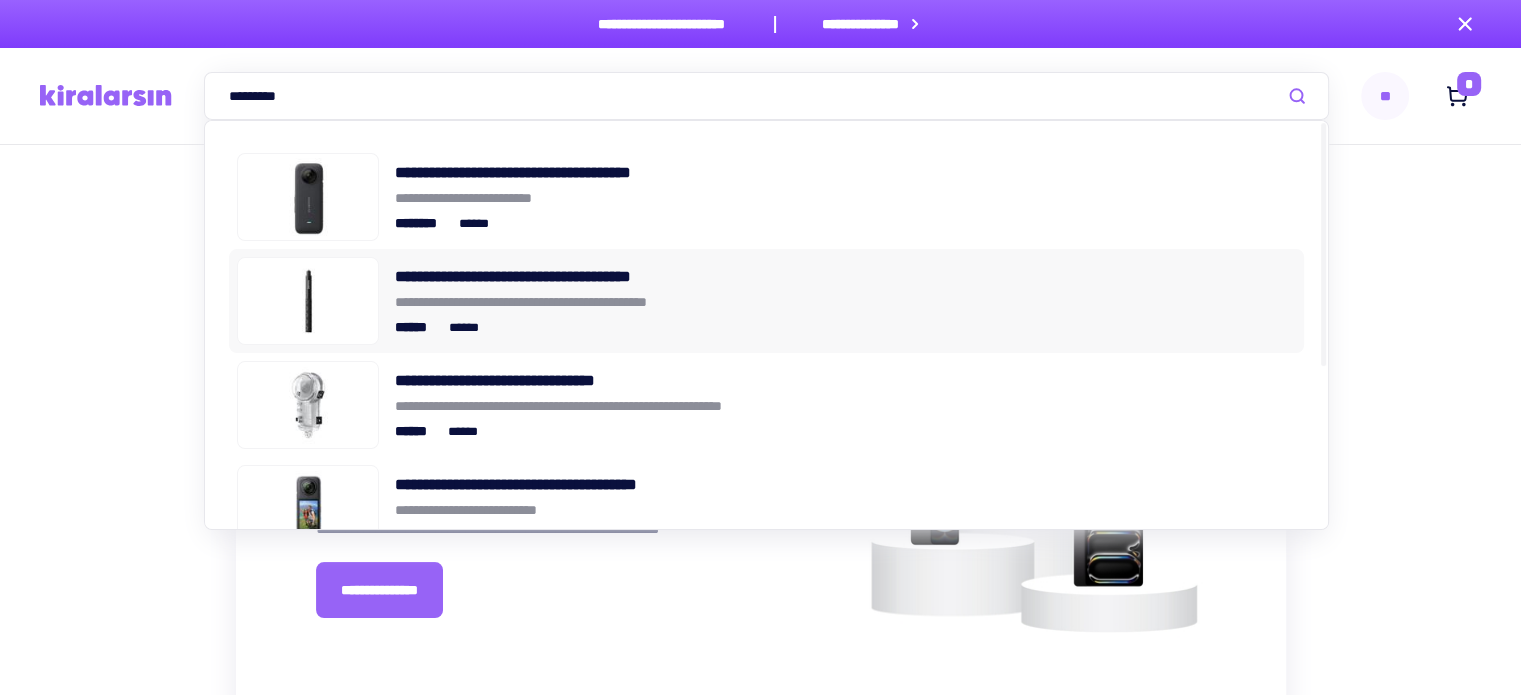 type on "*********" 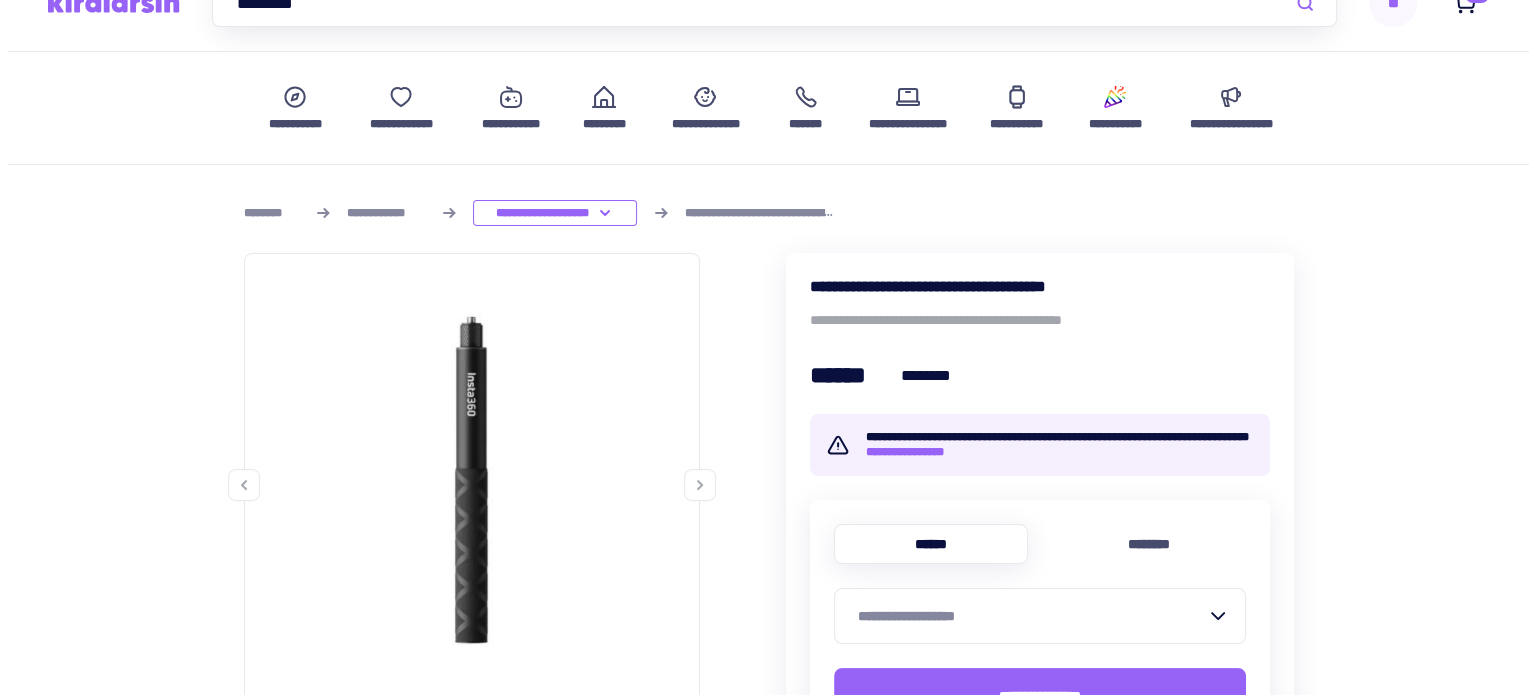 scroll, scrollTop: 200, scrollLeft: 0, axis: vertical 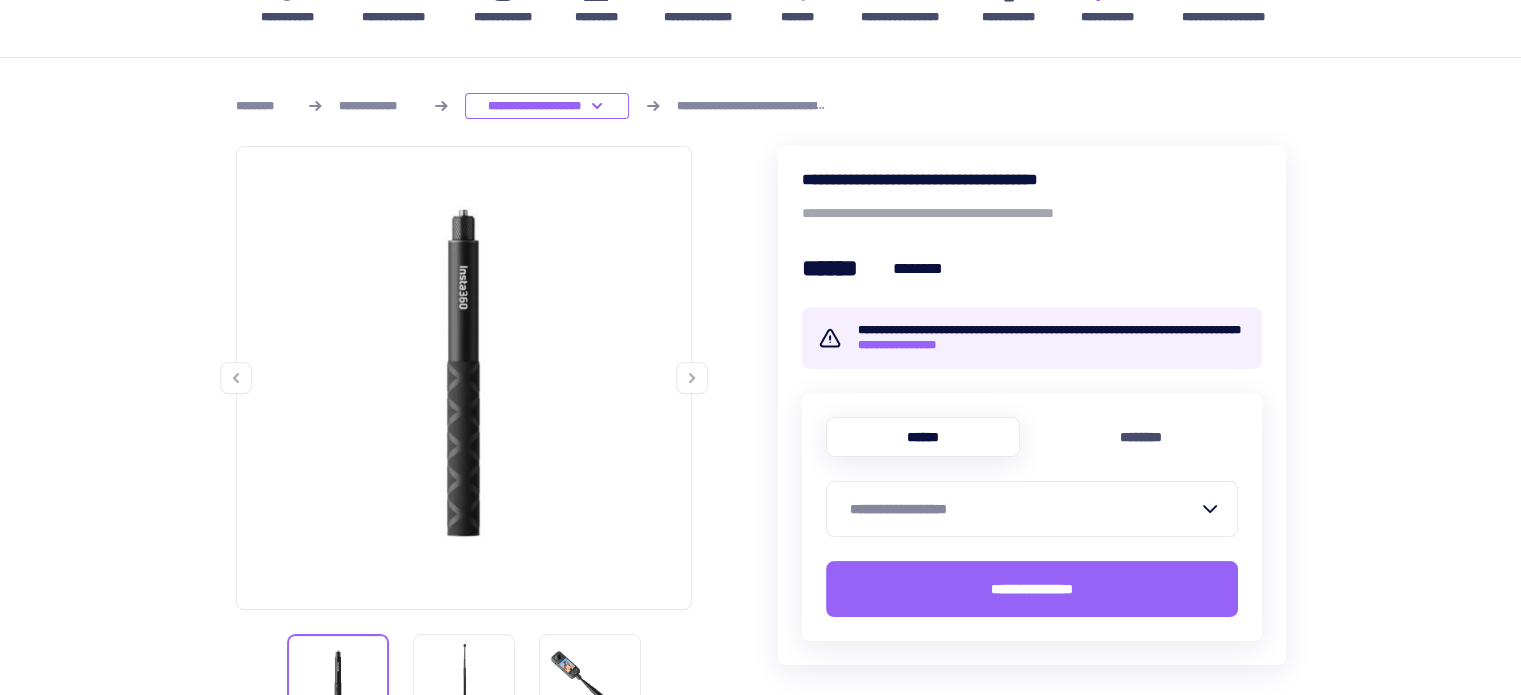 click on "**********" at bounding box center [1024, 509] 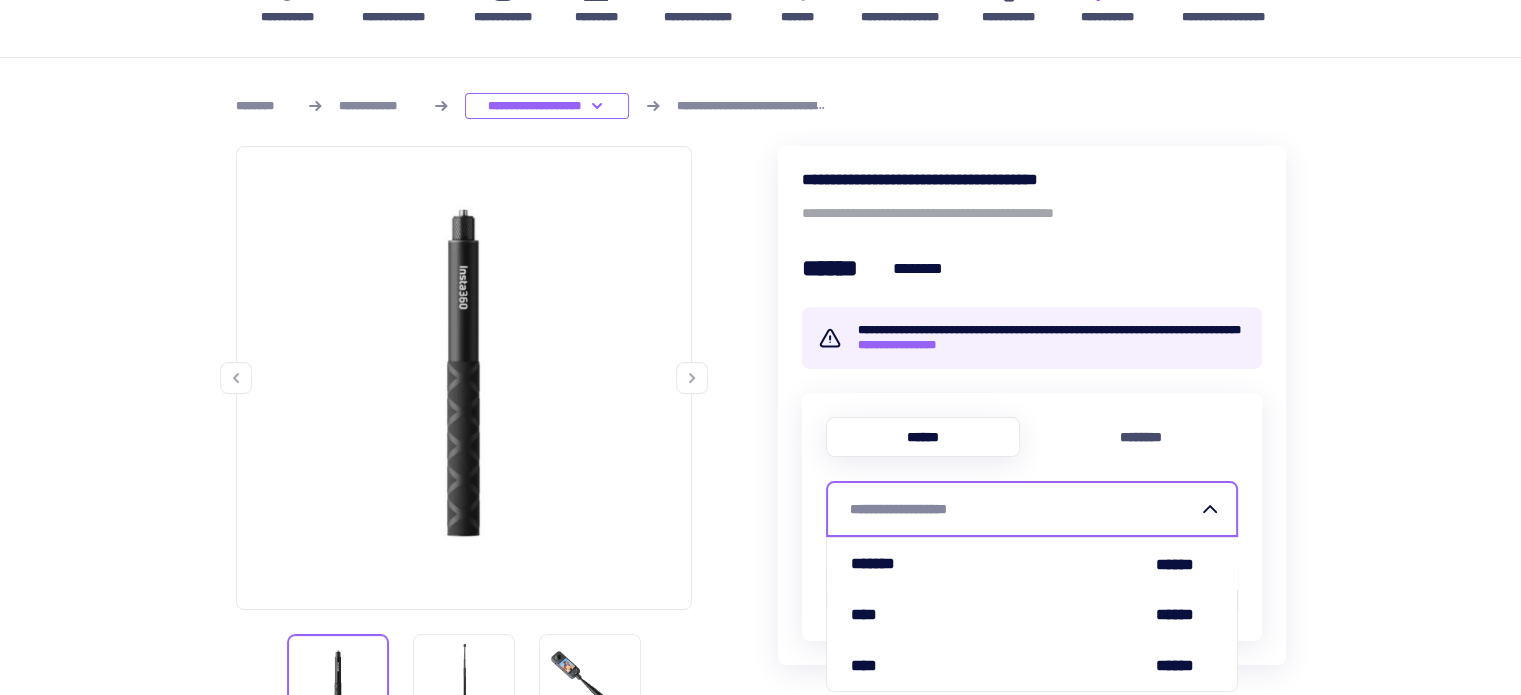 click on "**** ******" at bounding box center (1032, 614) 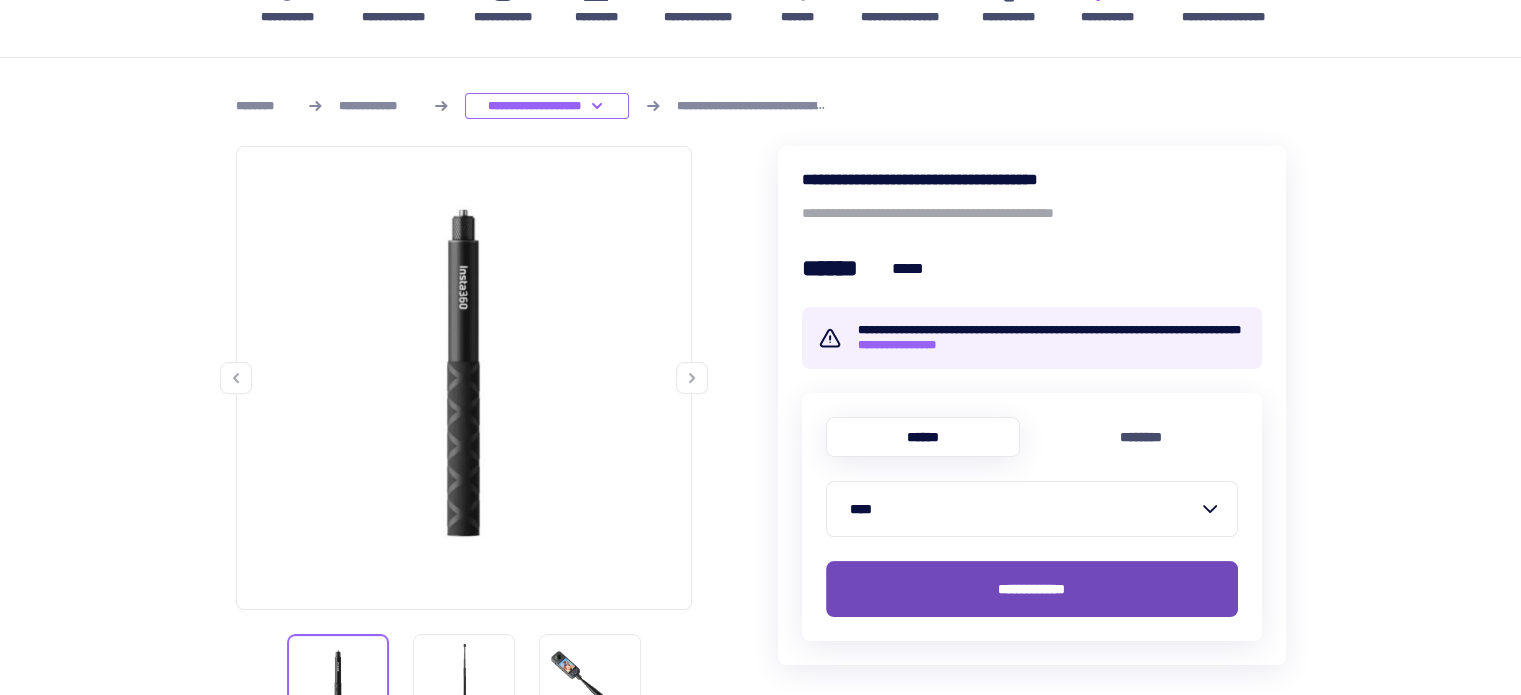 click on "**********" at bounding box center (1031, 589) 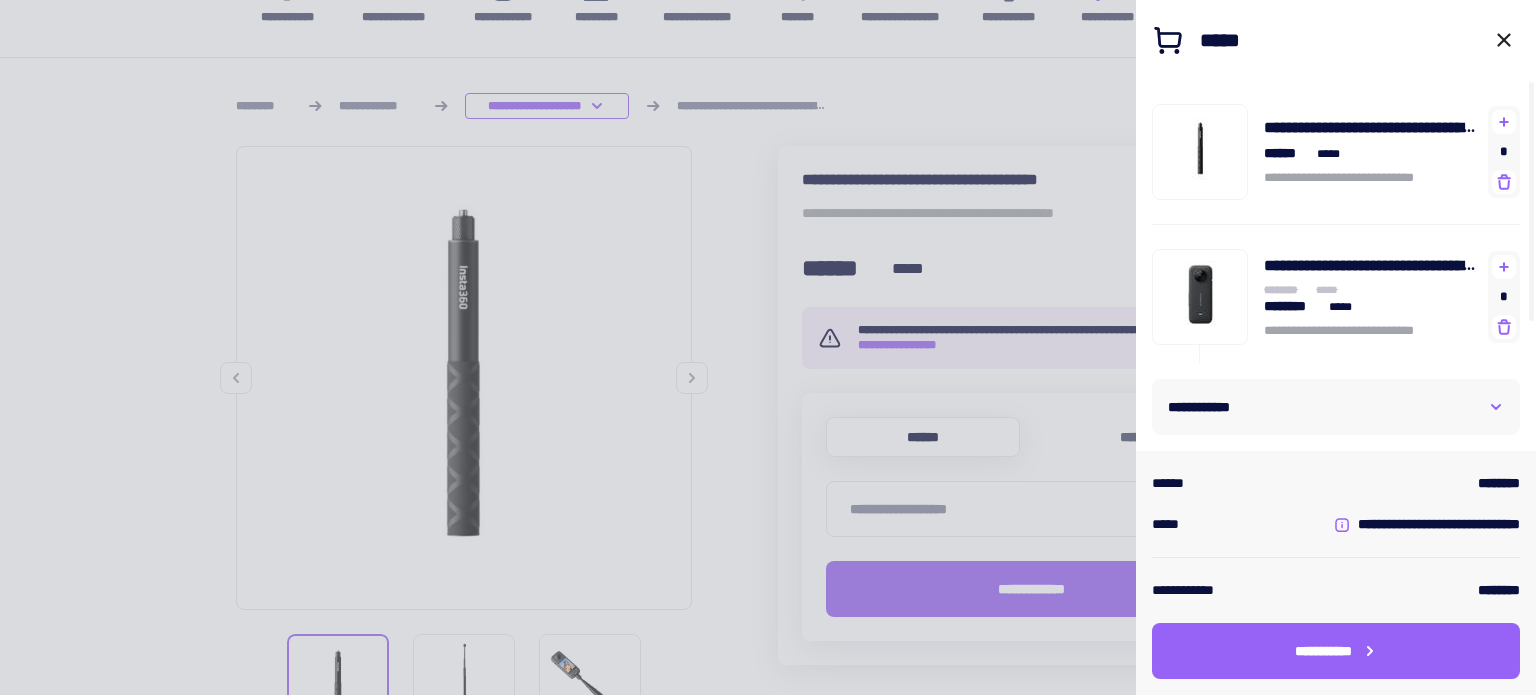 click on "**********" at bounding box center [1336, 407] 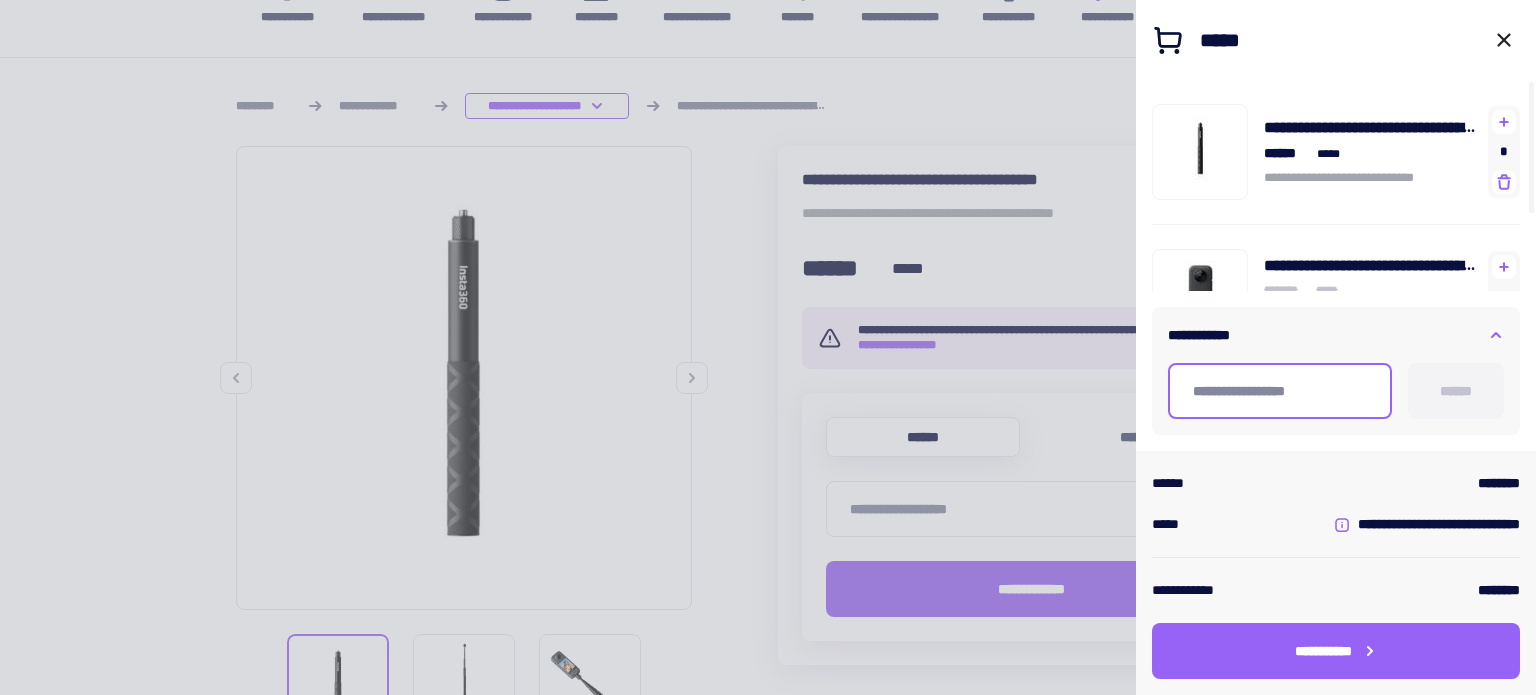 drag, startPoint x: 1258, startPoint y: 408, endPoint x: 1220, endPoint y: 419, distance: 39.56008 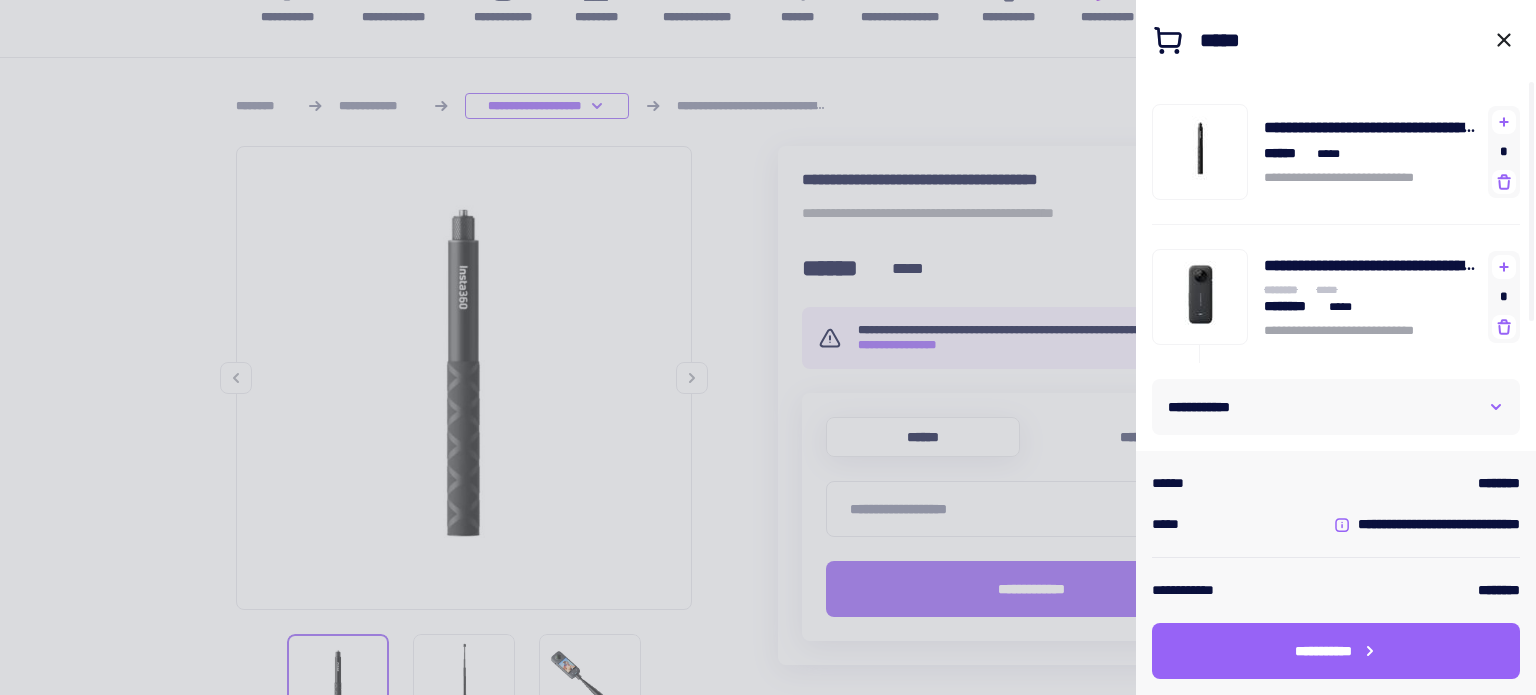 drag, startPoint x: 236, startPoint y: 634, endPoint x: 1224, endPoint y: 389, distance: 1017.9239 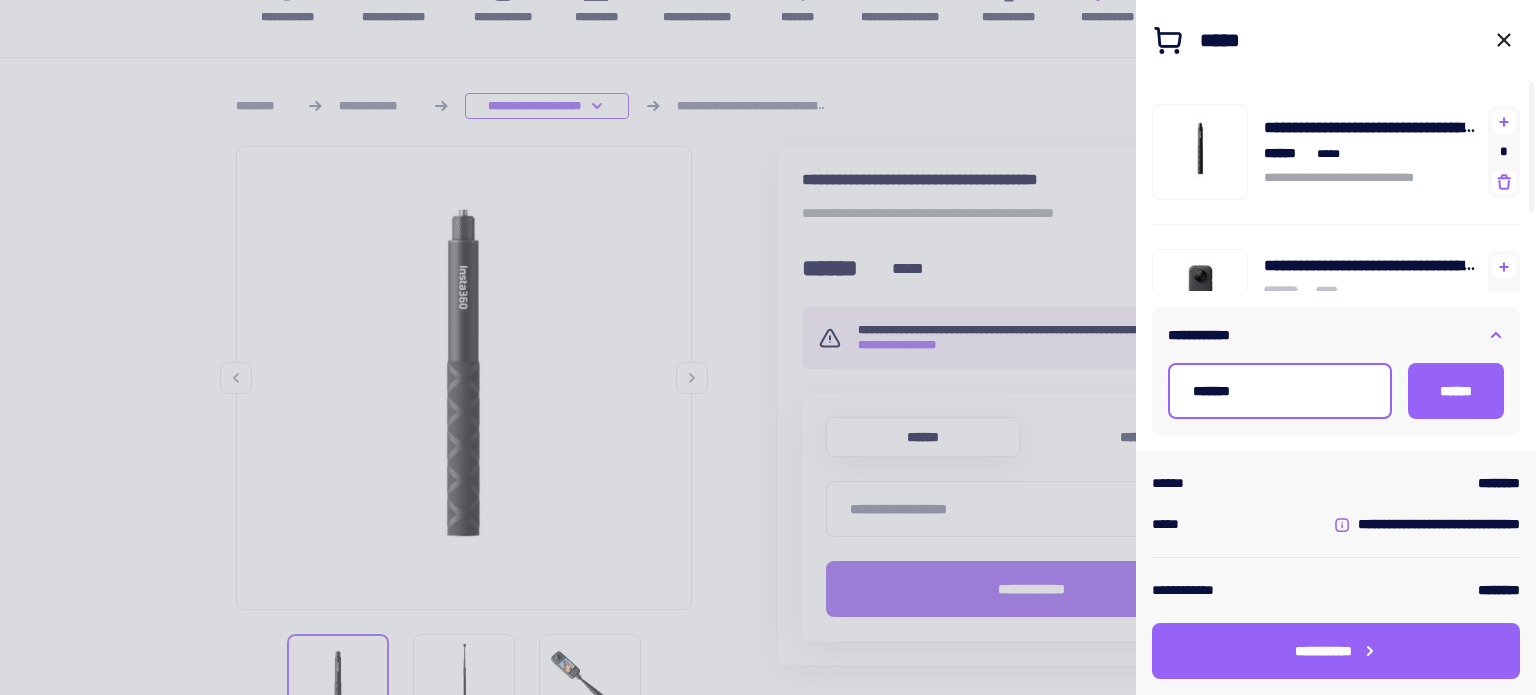 drag, startPoint x: 1264, startPoint y: 394, endPoint x: 1230, endPoint y: 411, distance: 38.013157 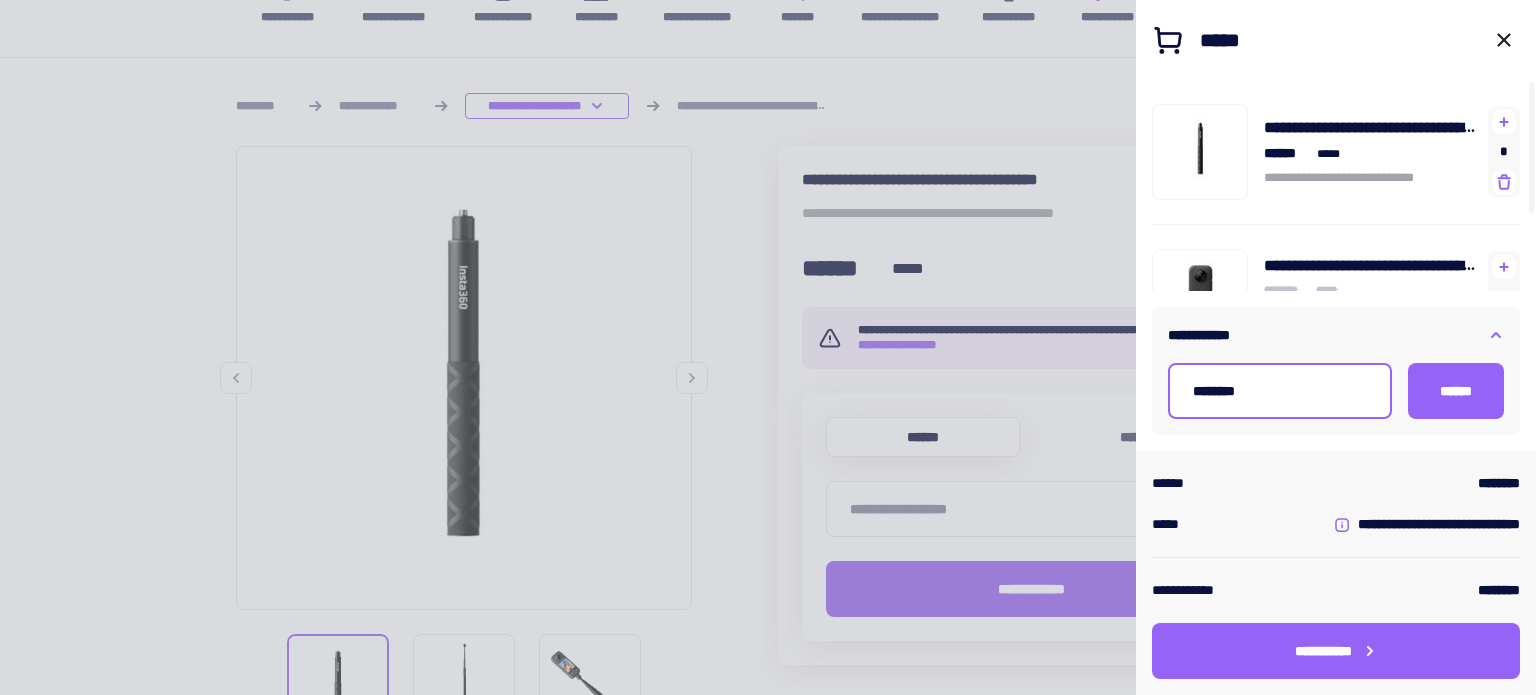 type on "********" 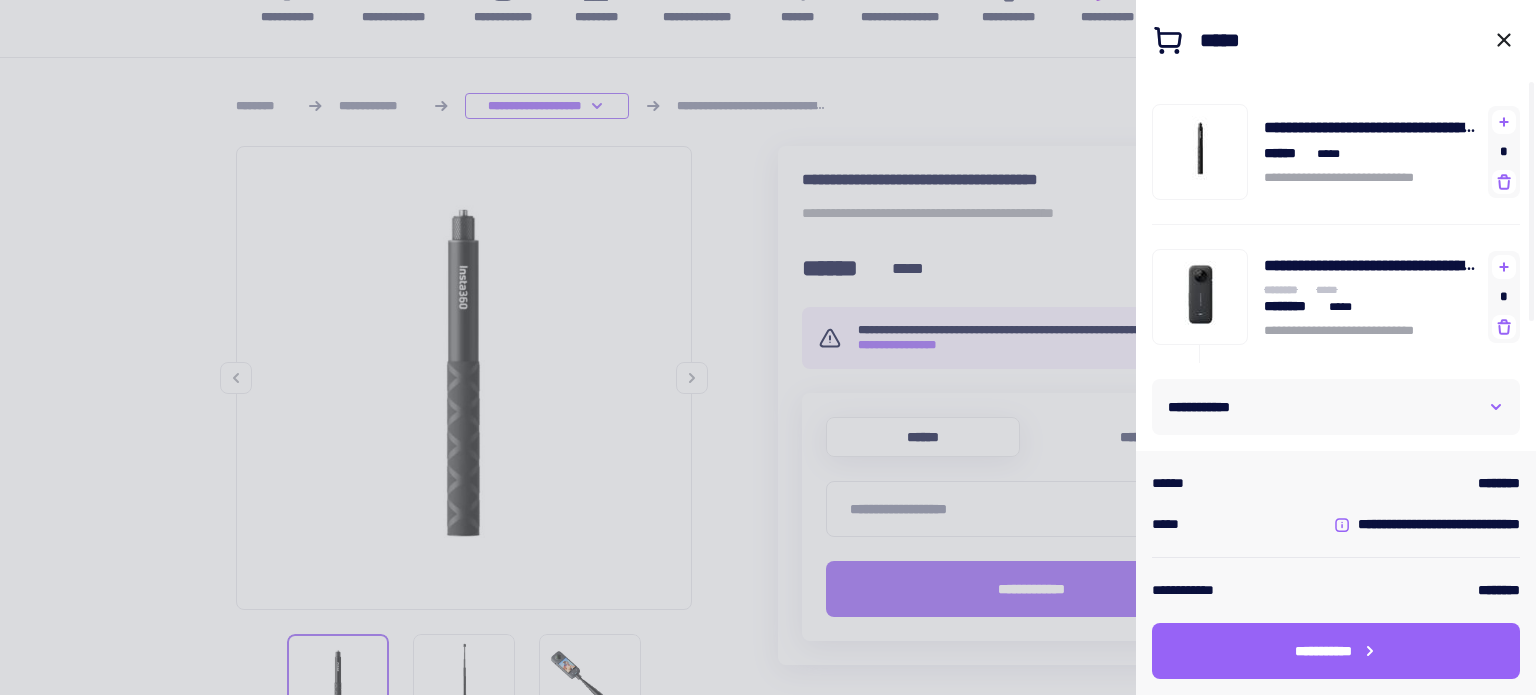 drag, startPoint x: 811, startPoint y: 575, endPoint x: 1305, endPoint y: 379, distance: 531.46216 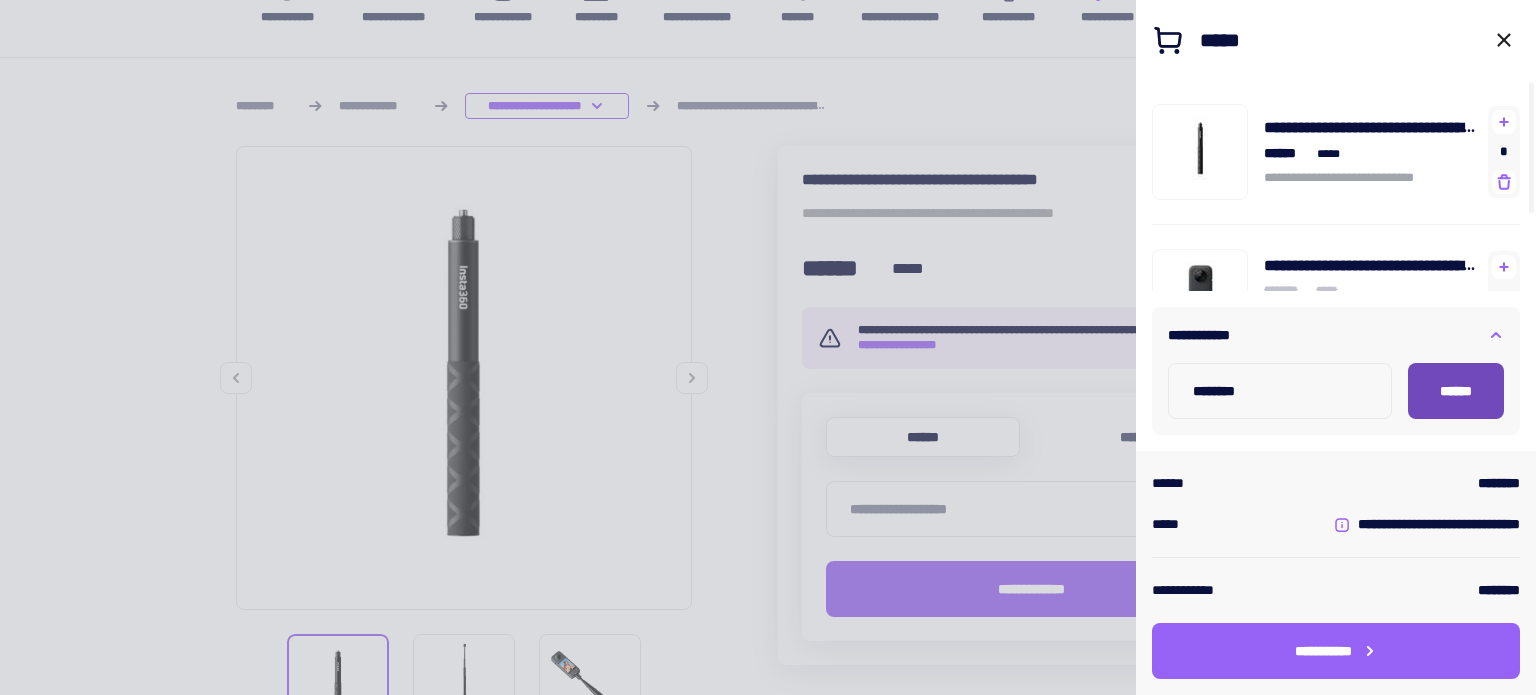 click on "******" at bounding box center [1456, 391] 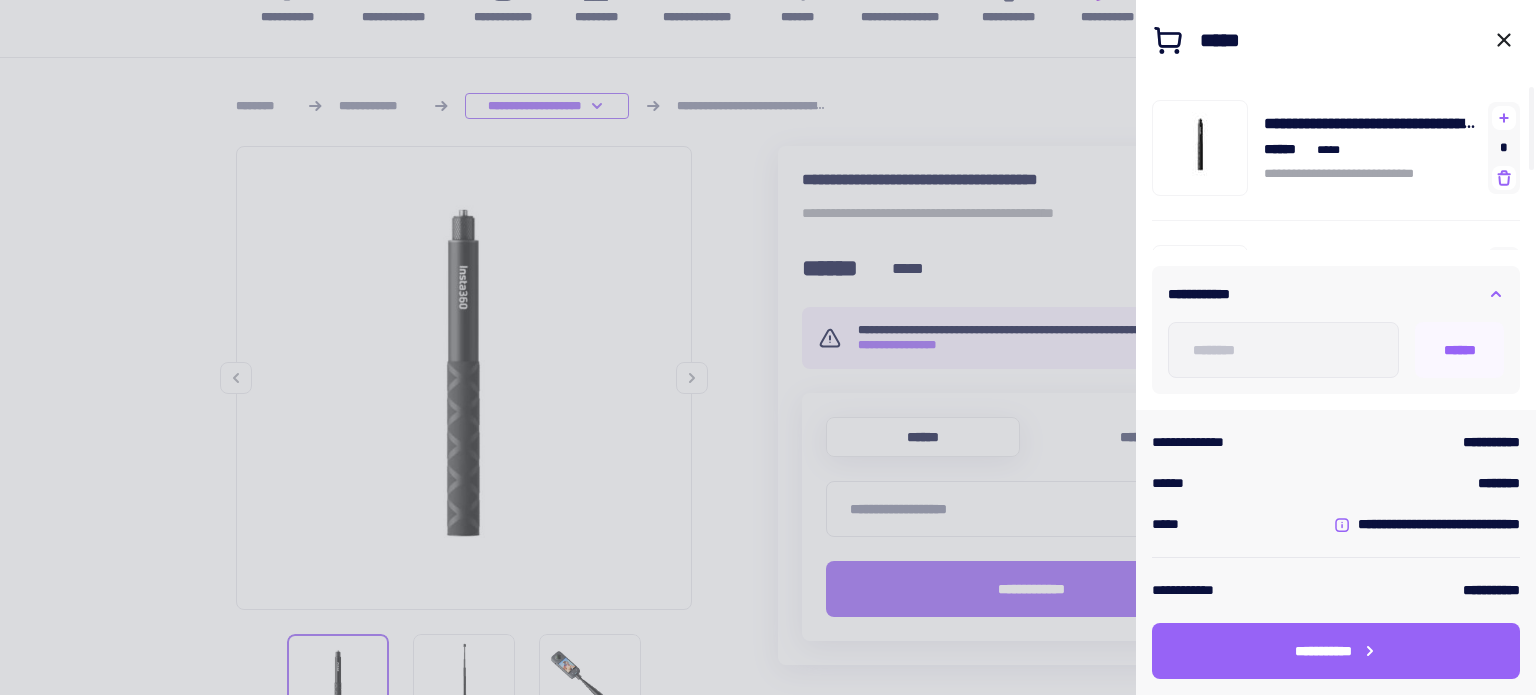 scroll, scrollTop: 0, scrollLeft: 0, axis: both 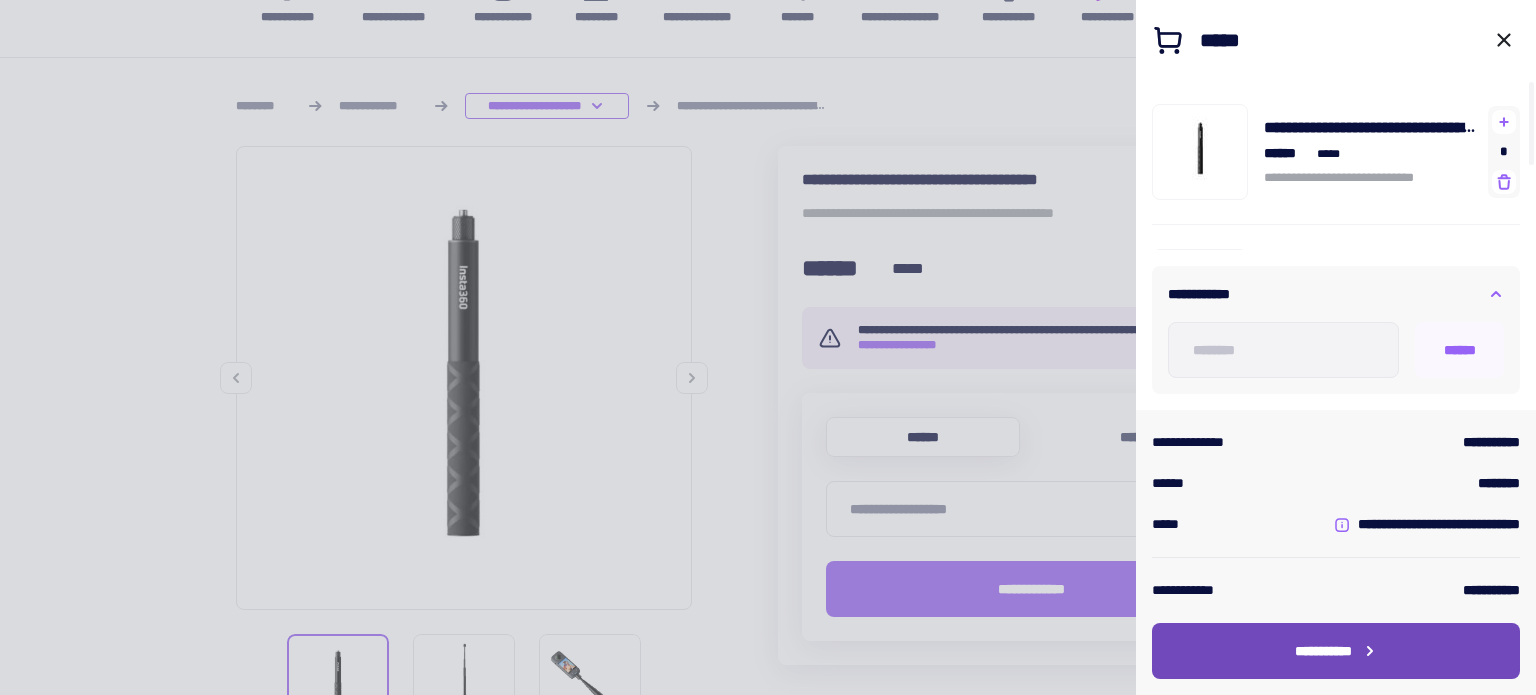 click on "**********" at bounding box center (1323, 651) 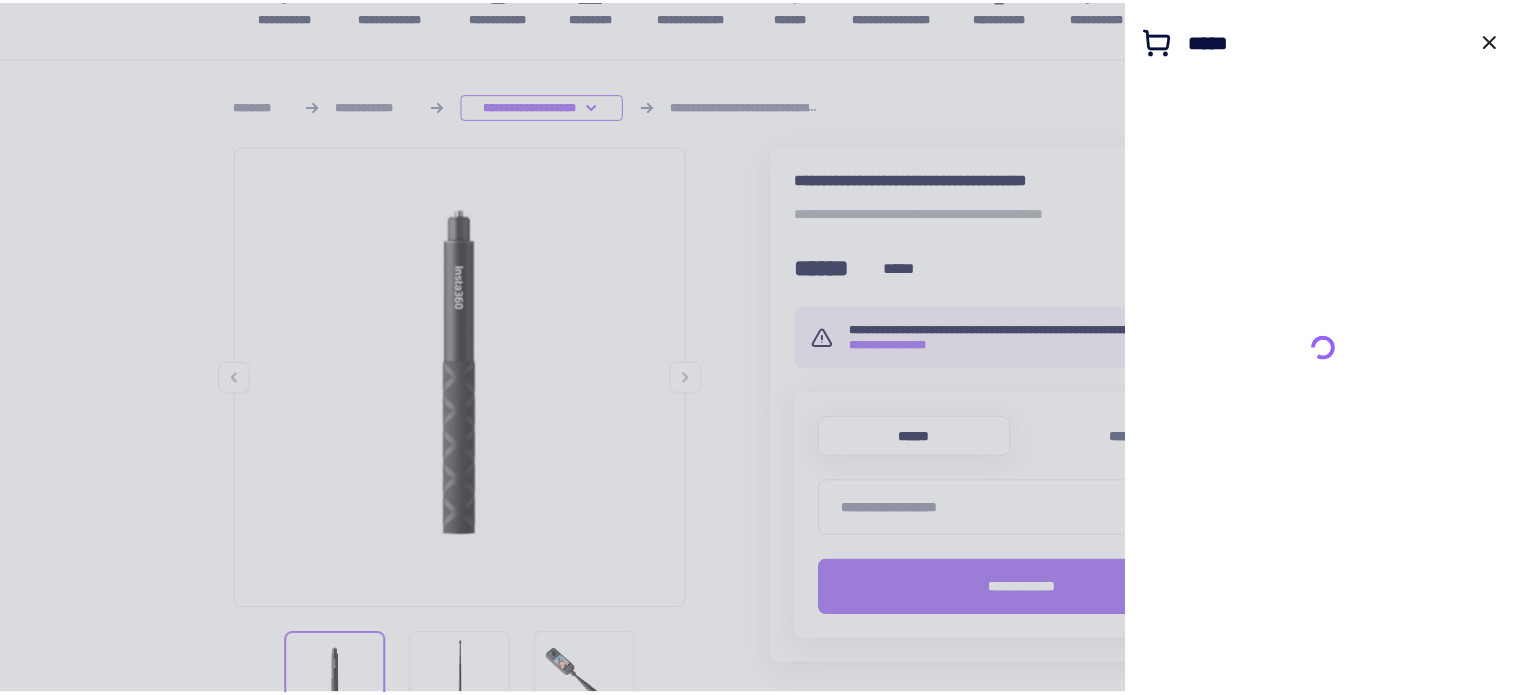 scroll, scrollTop: 0, scrollLeft: 0, axis: both 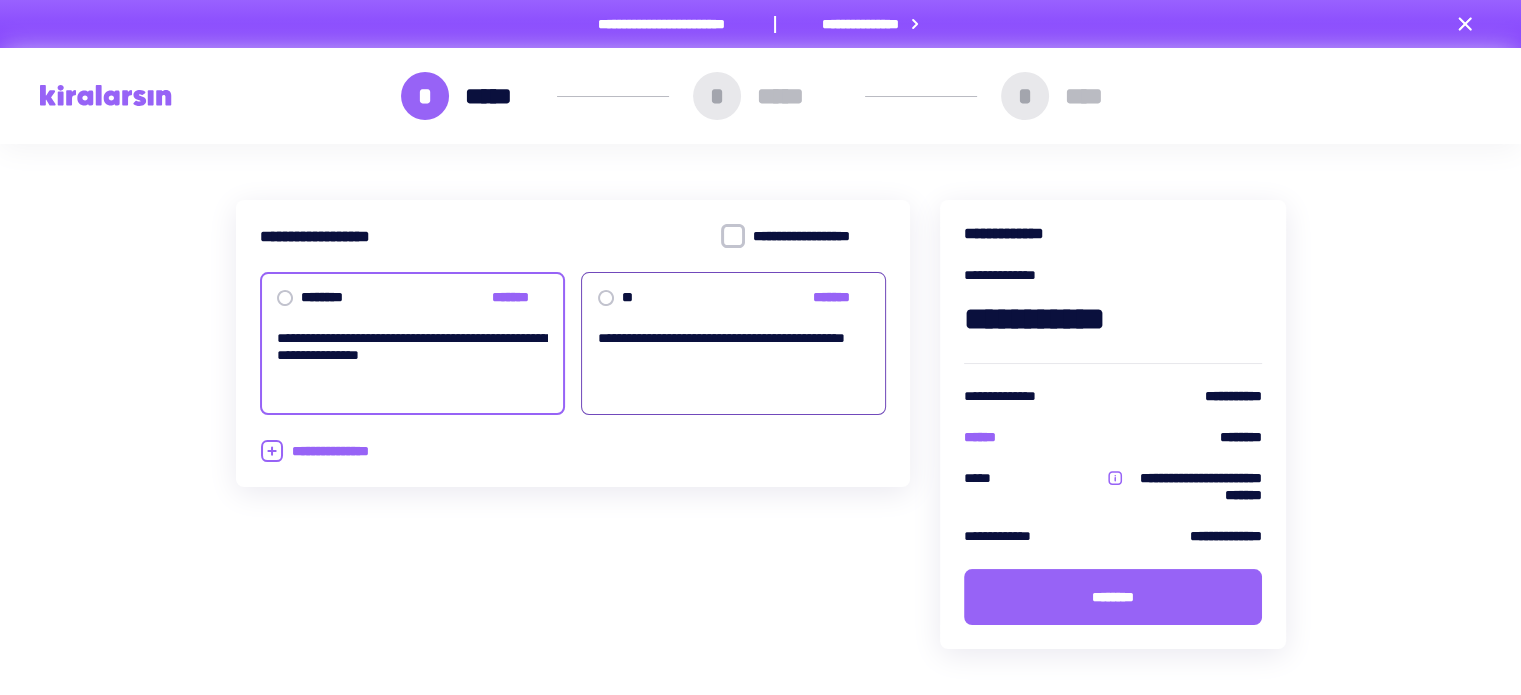 click on "**********" at bounding box center [733, 364] 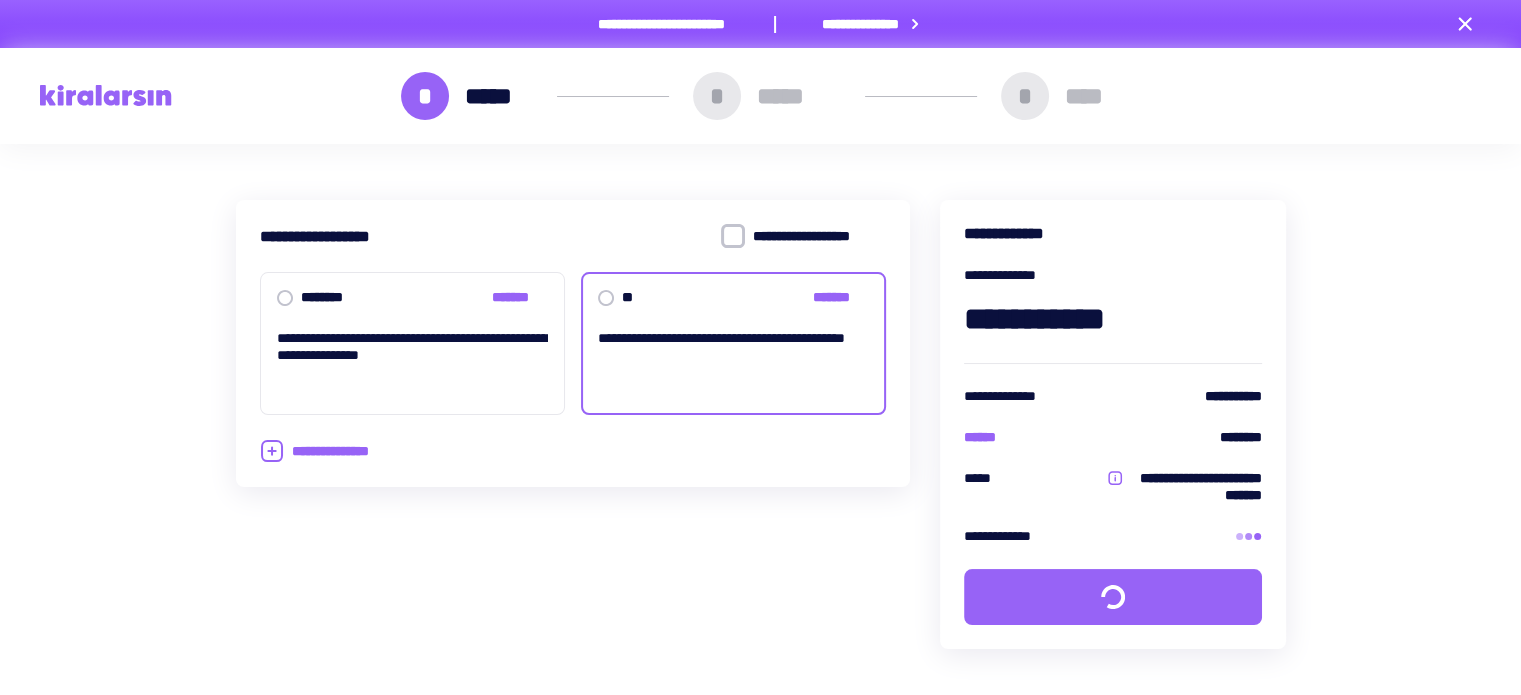 click at bounding box center (733, 236) 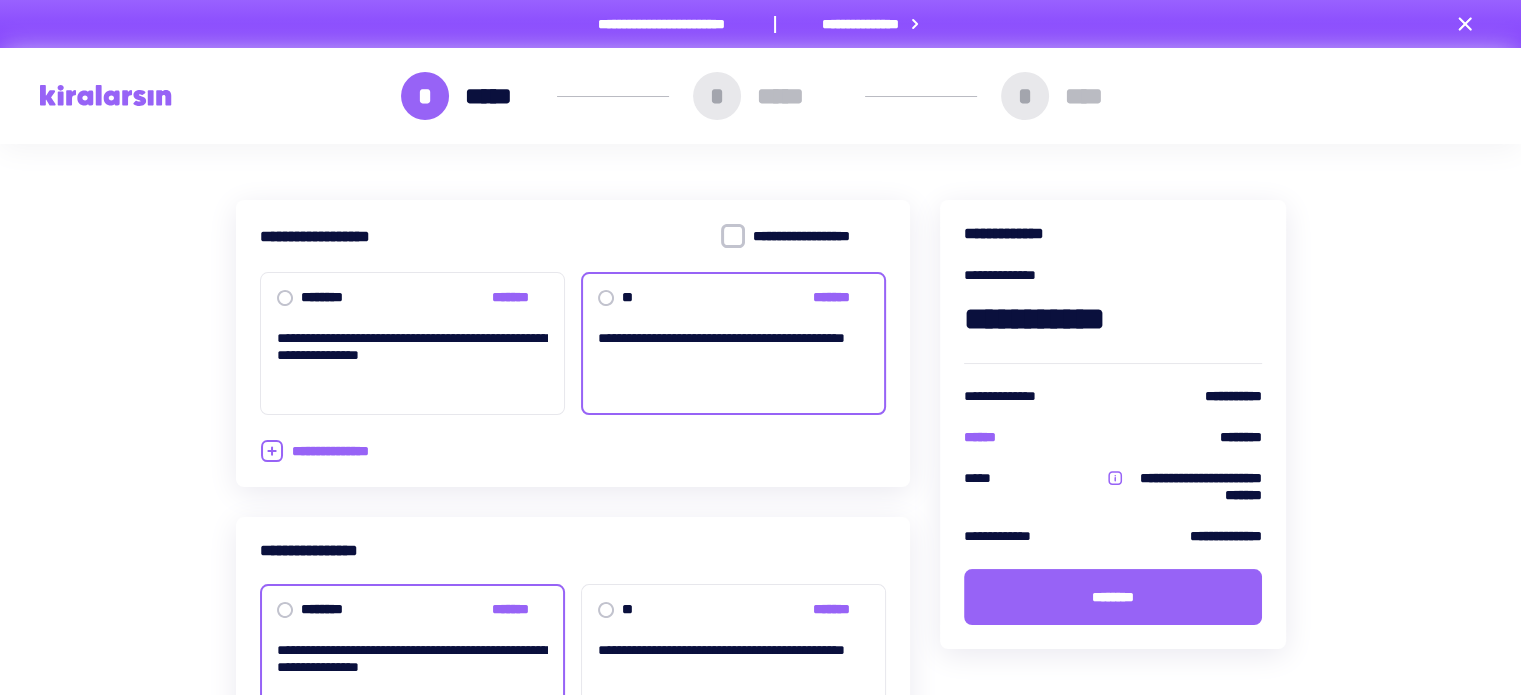 scroll, scrollTop: 200, scrollLeft: 0, axis: vertical 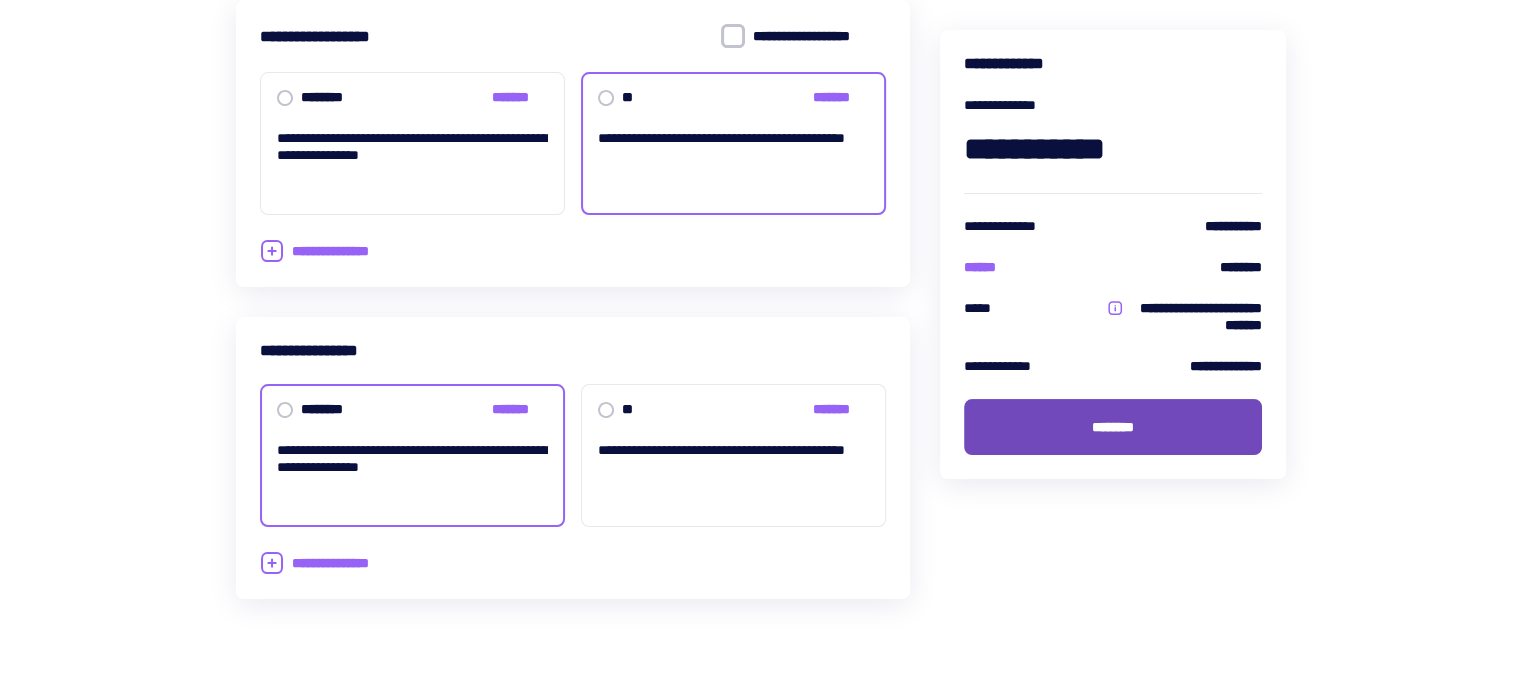 click on "********" at bounding box center [1113, 427] 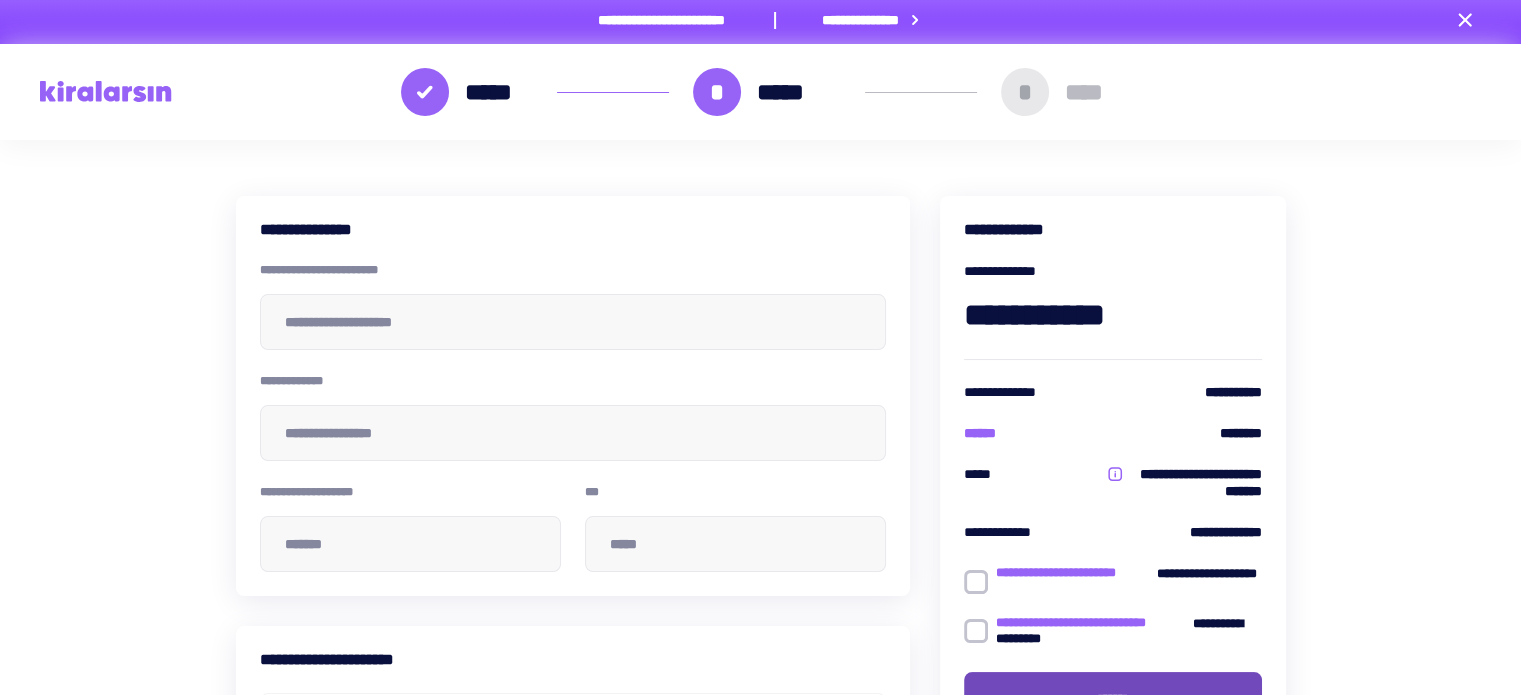 scroll, scrollTop: 0, scrollLeft: 0, axis: both 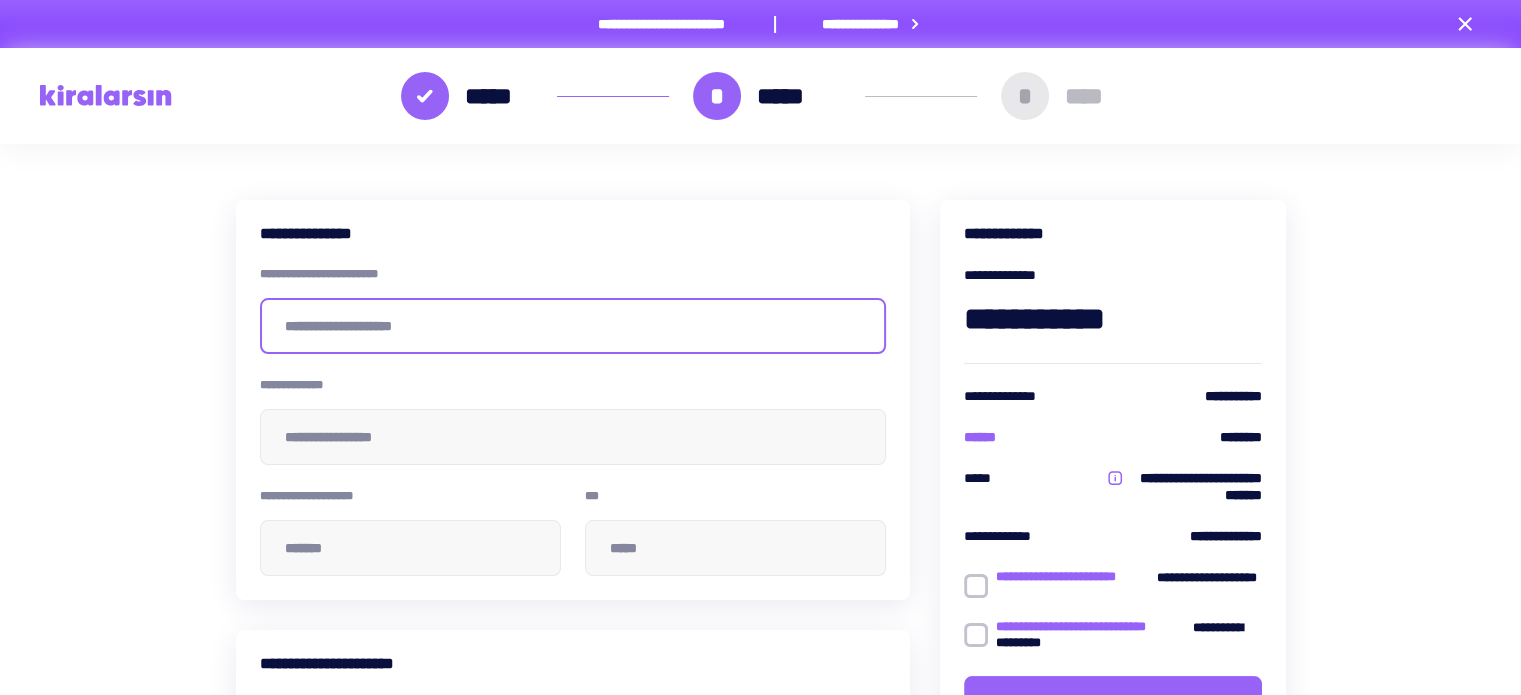 click at bounding box center [573, 326] 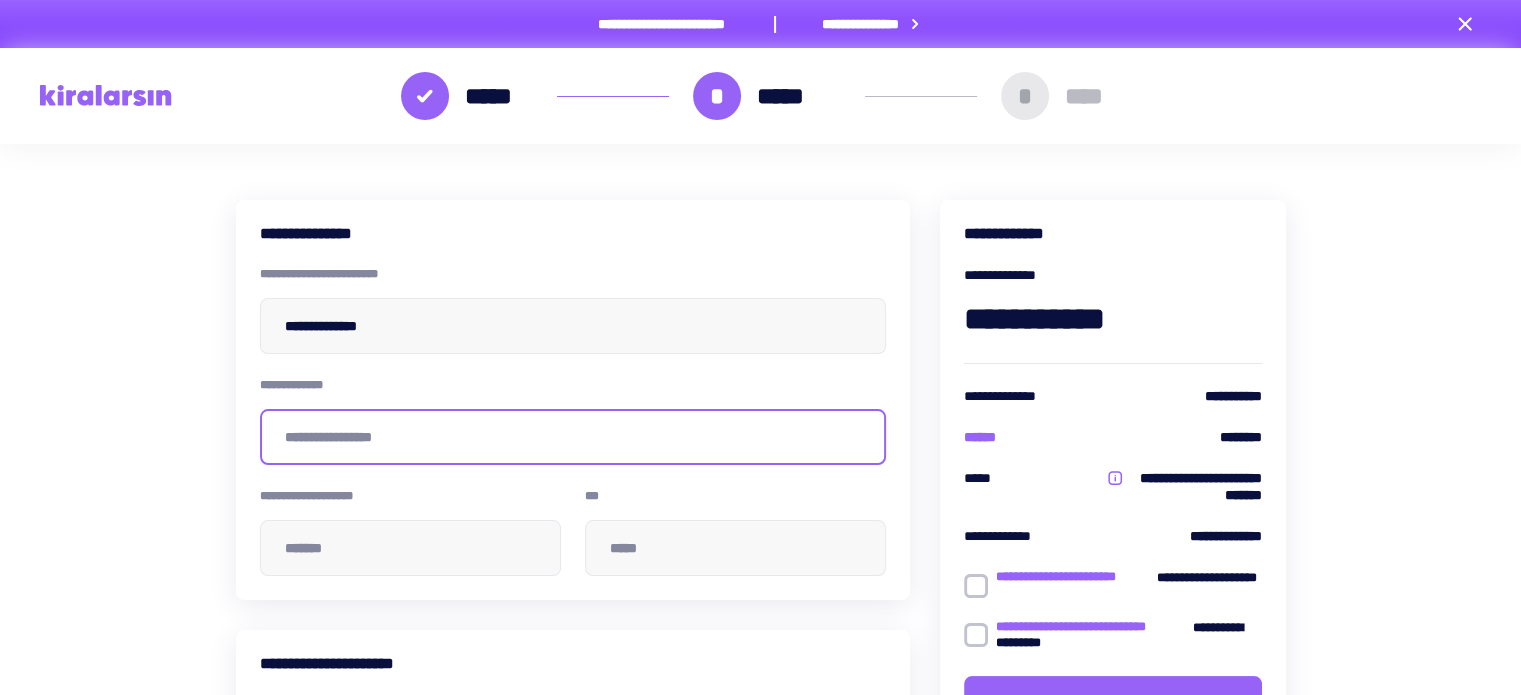 type on "**********" 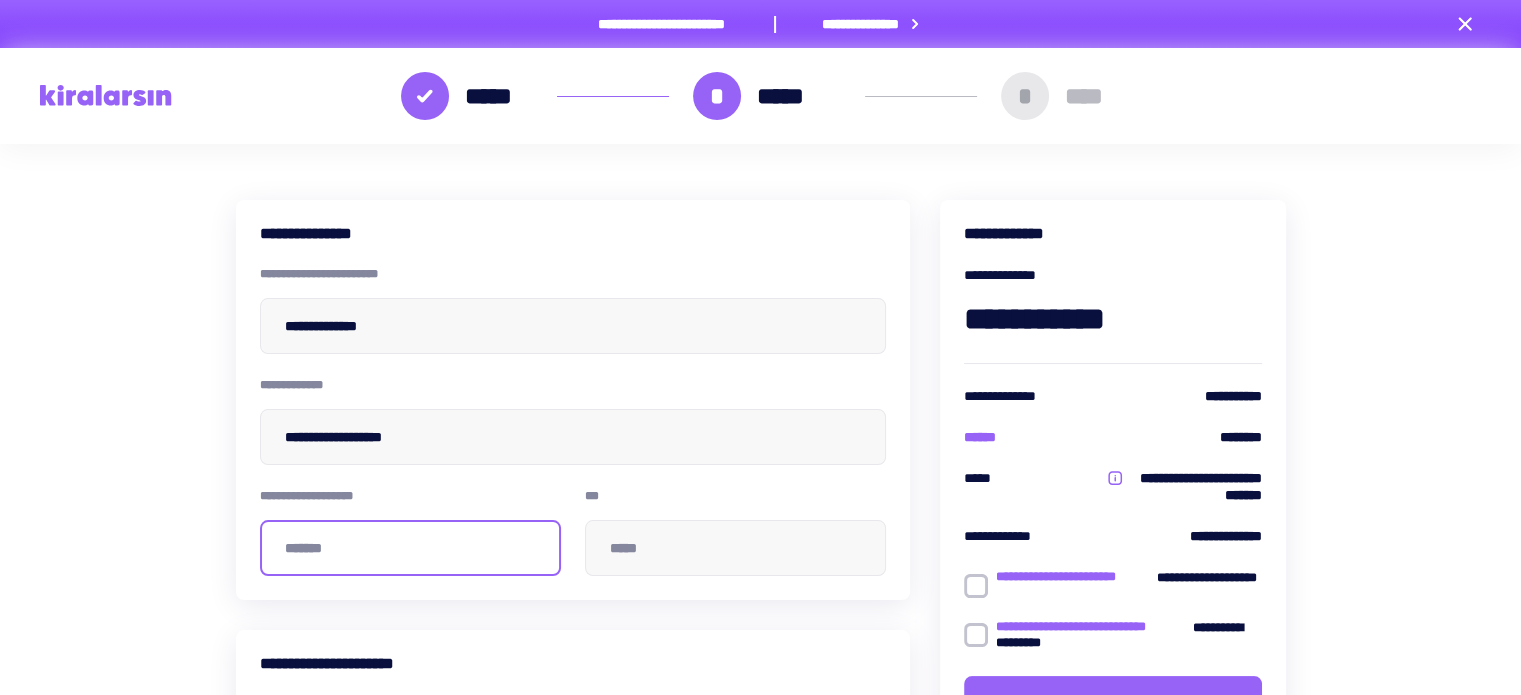type on "*******" 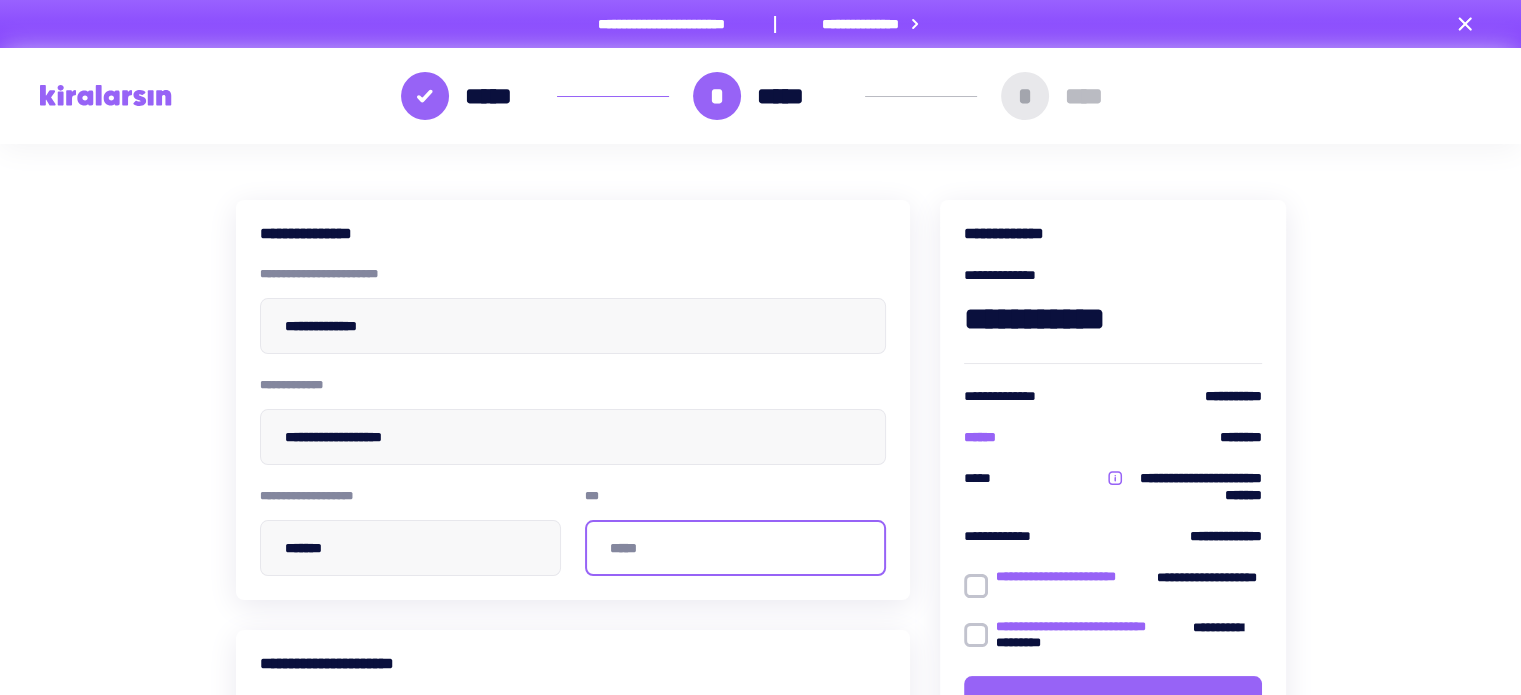 type on "***" 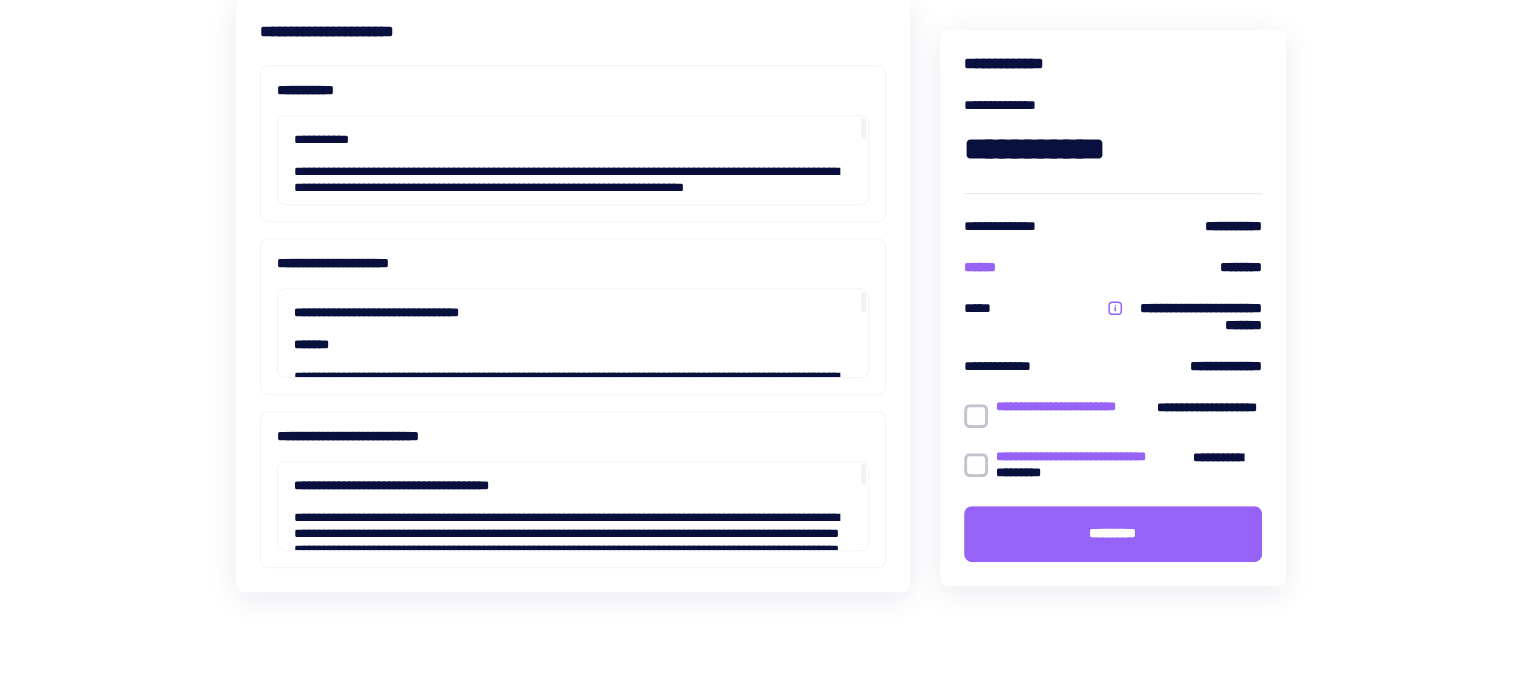 scroll, scrollTop: 960, scrollLeft: 0, axis: vertical 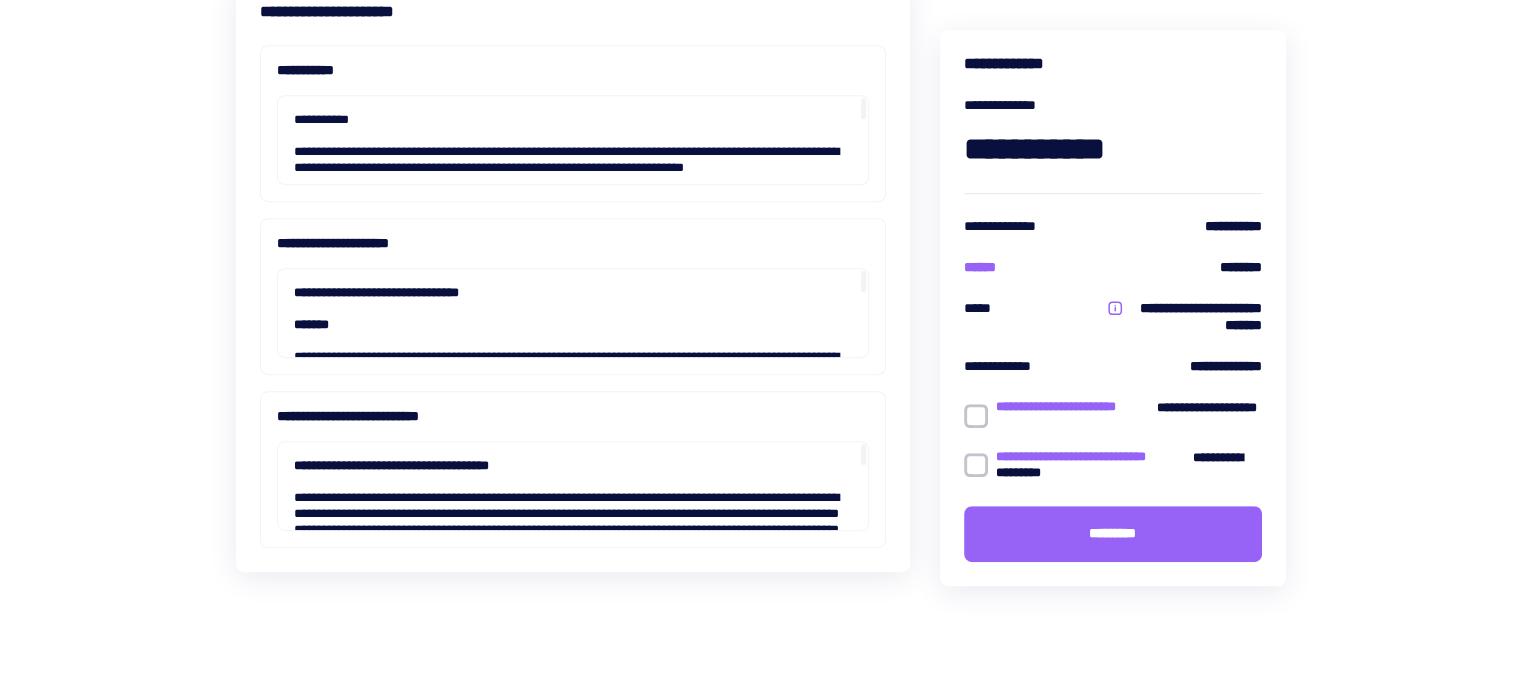 click at bounding box center [976, 416] 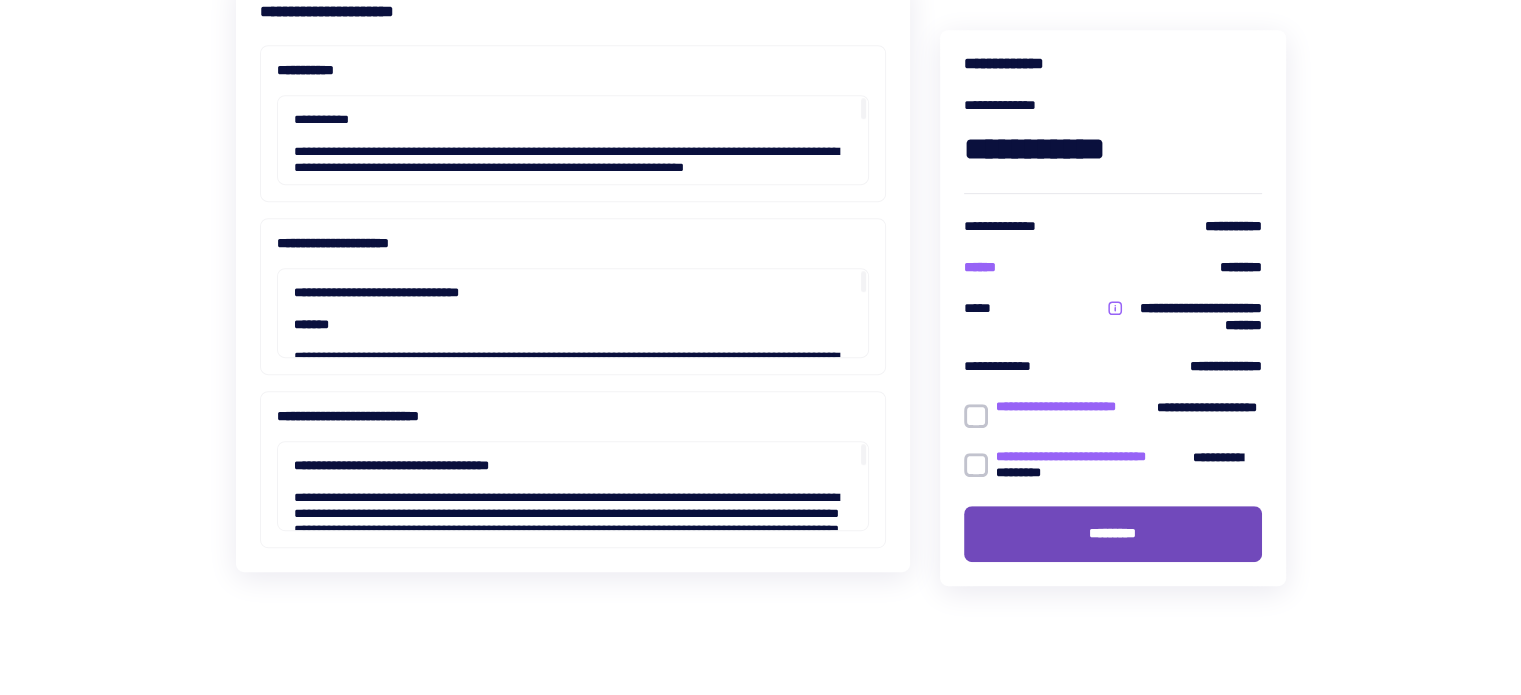 click on "*********" at bounding box center (1113, 534) 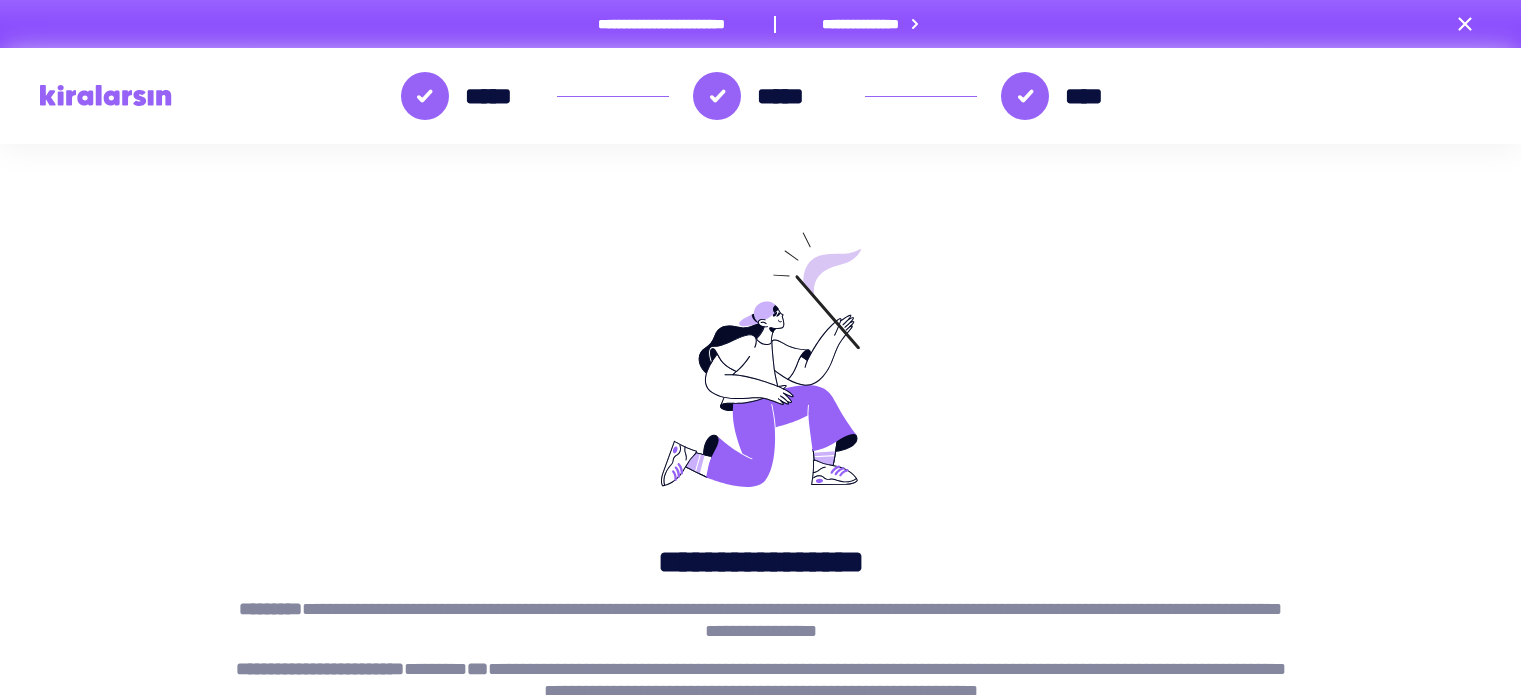 scroll, scrollTop: 0, scrollLeft: 0, axis: both 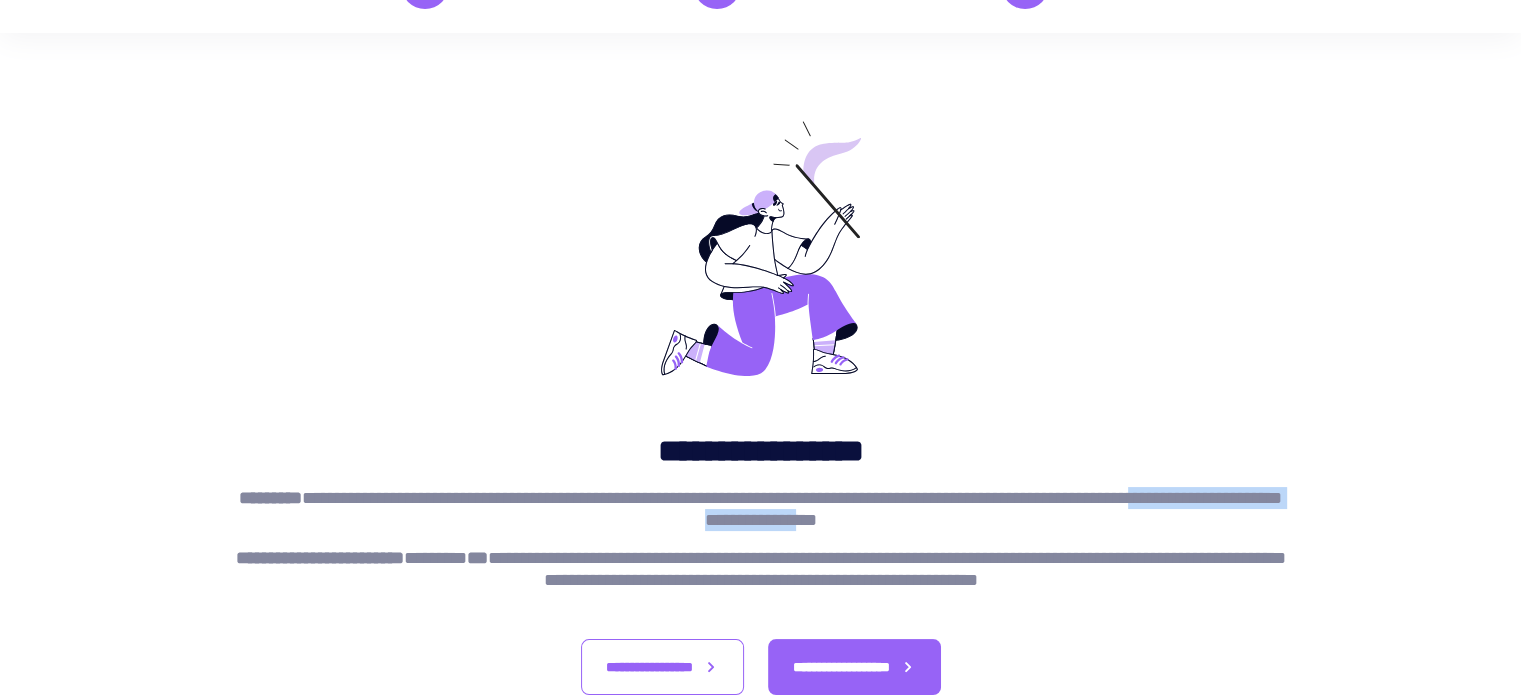 drag, startPoint x: 584, startPoint y: 516, endPoint x: 920, endPoint y: 516, distance: 336 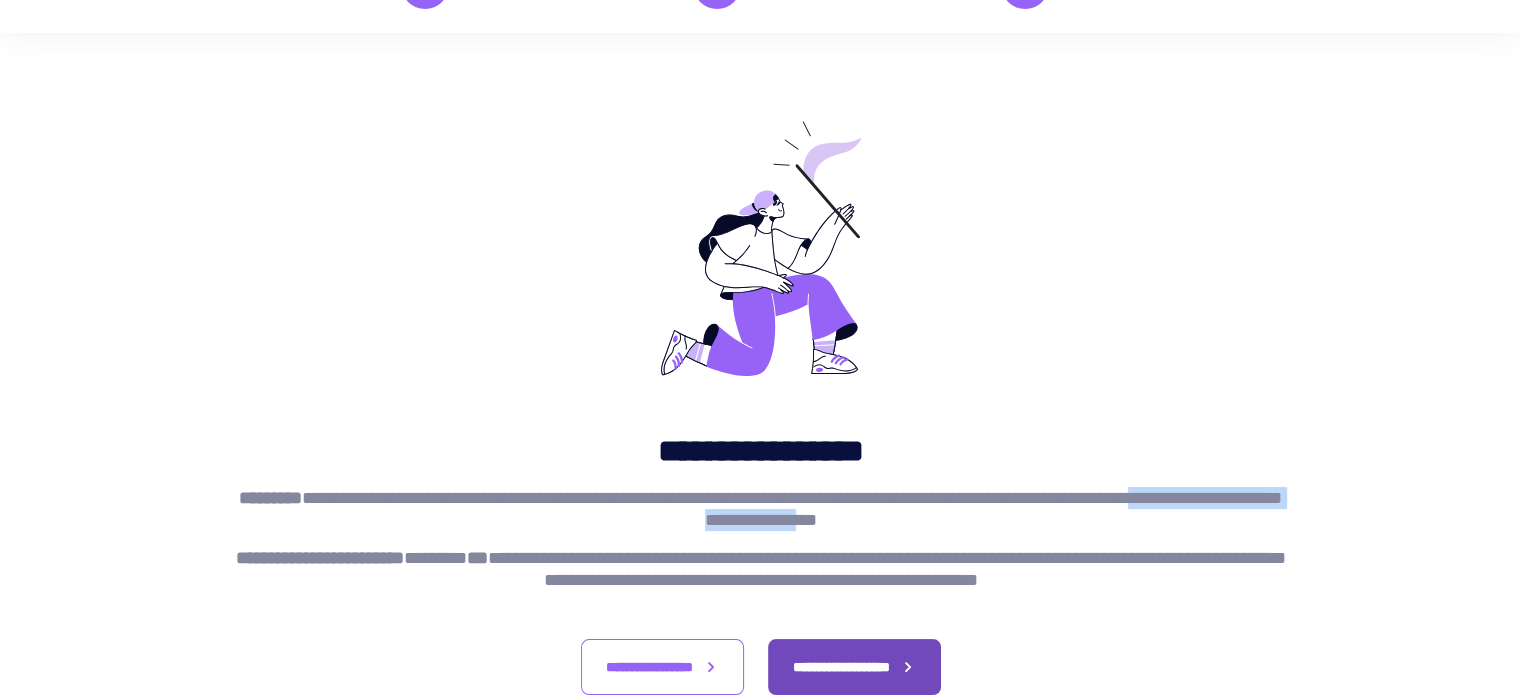 click on "**********" at bounding box center (841, 667) 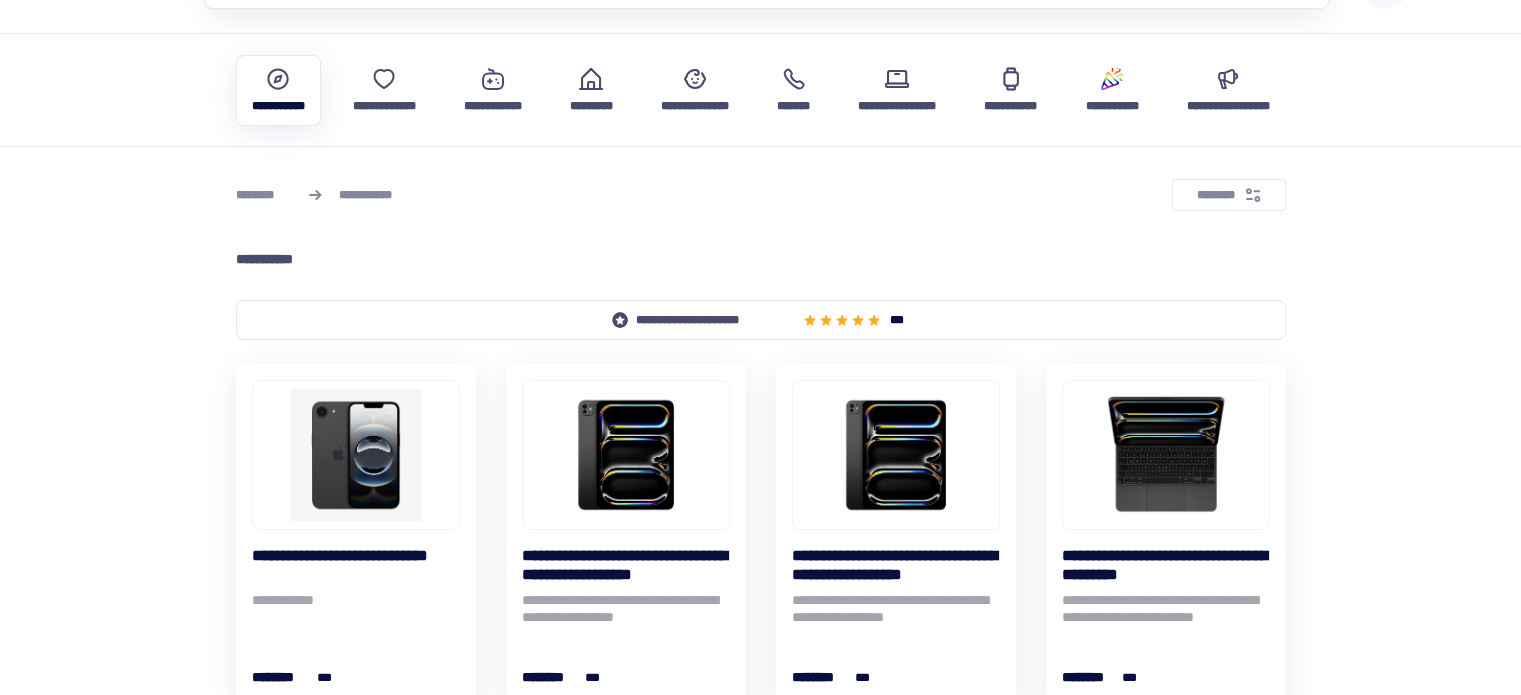 scroll, scrollTop: 0, scrollLeft: 0, axis: both 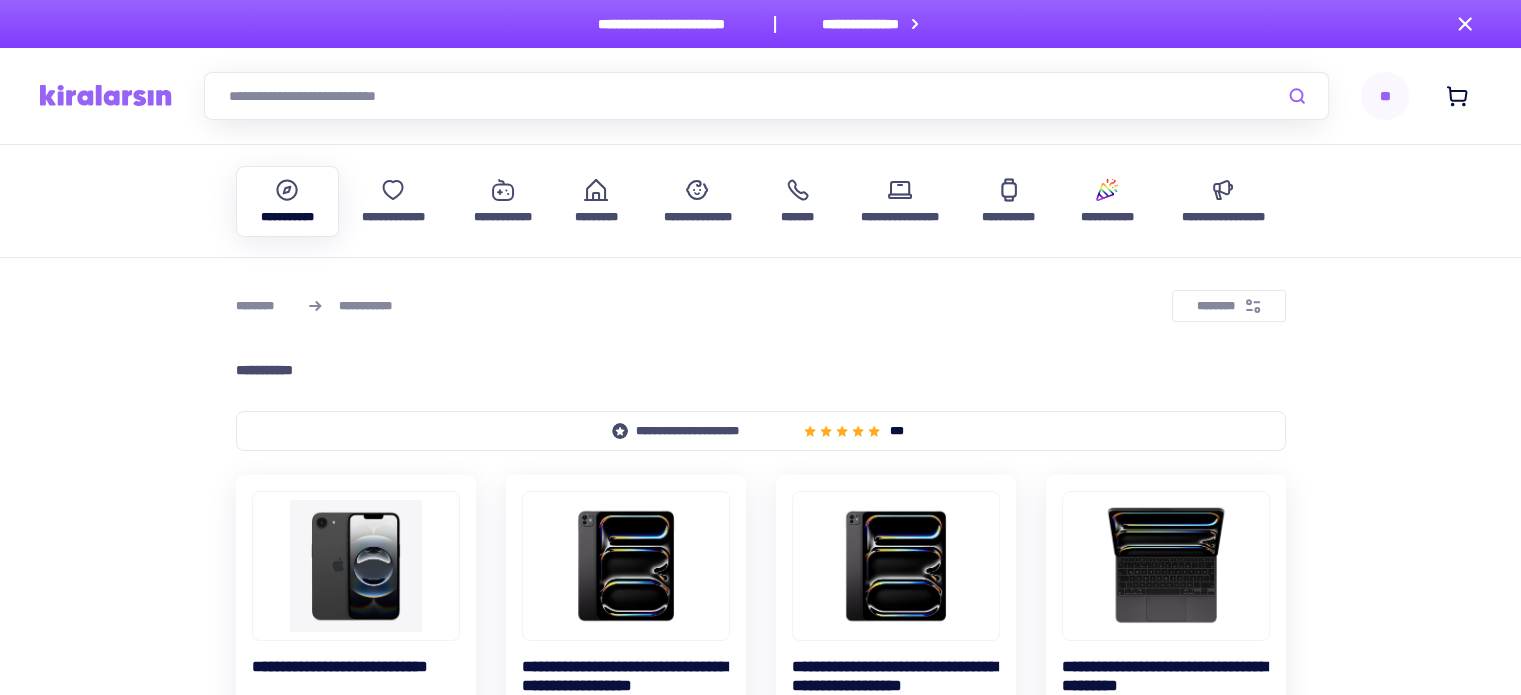 click on "**" at bounding box center (1385, 96) 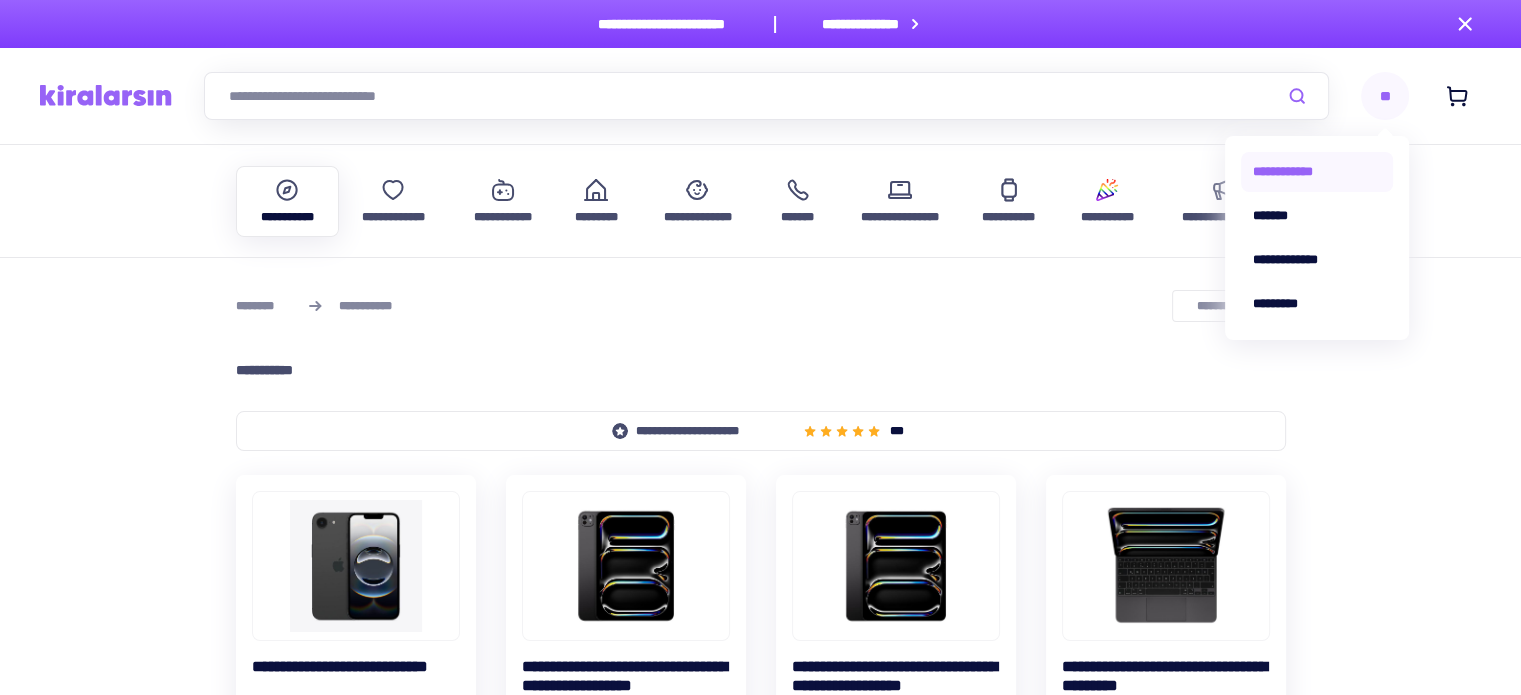 click on "**********" at bounding box center [1317, 172] 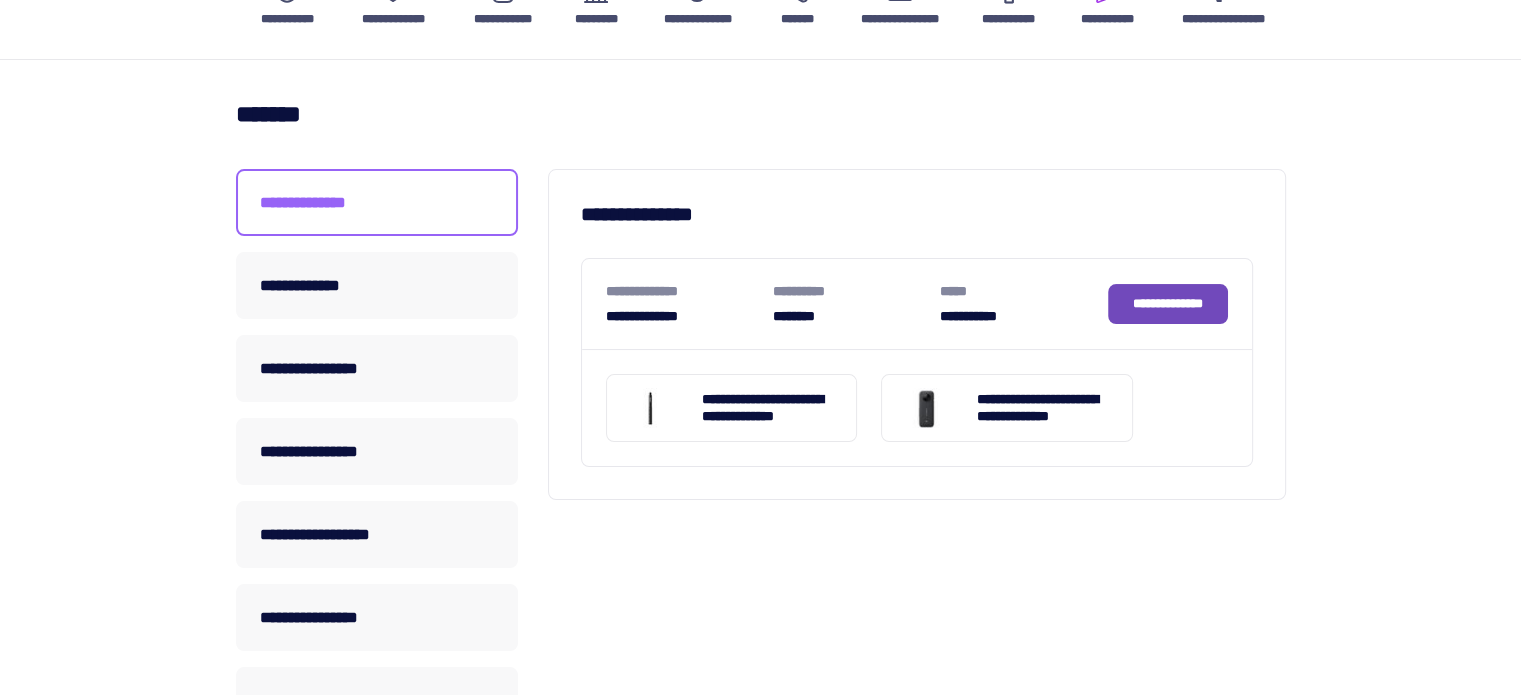 scroll, scrollTop: 200, scrollLeft: 0, axis: vertical 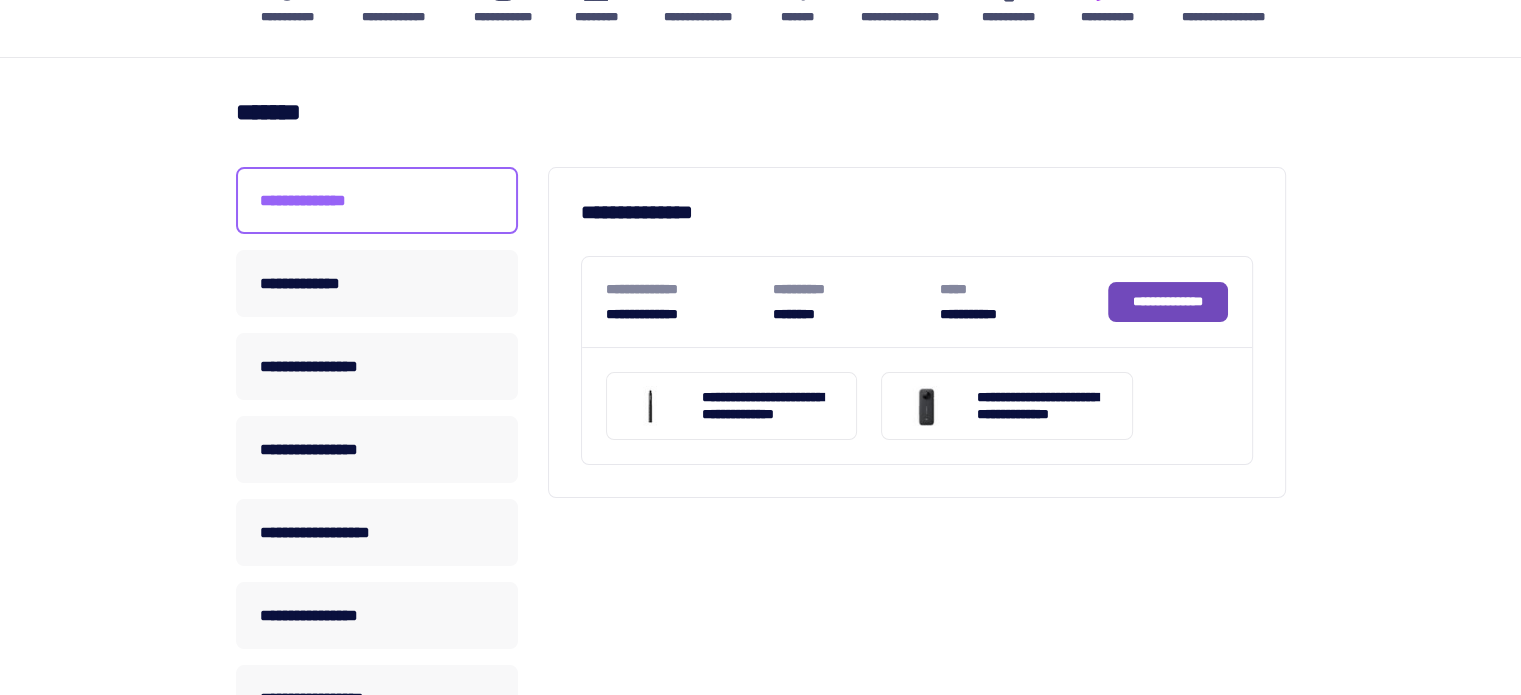 click on "**********" at bounding box center [1168, 301] 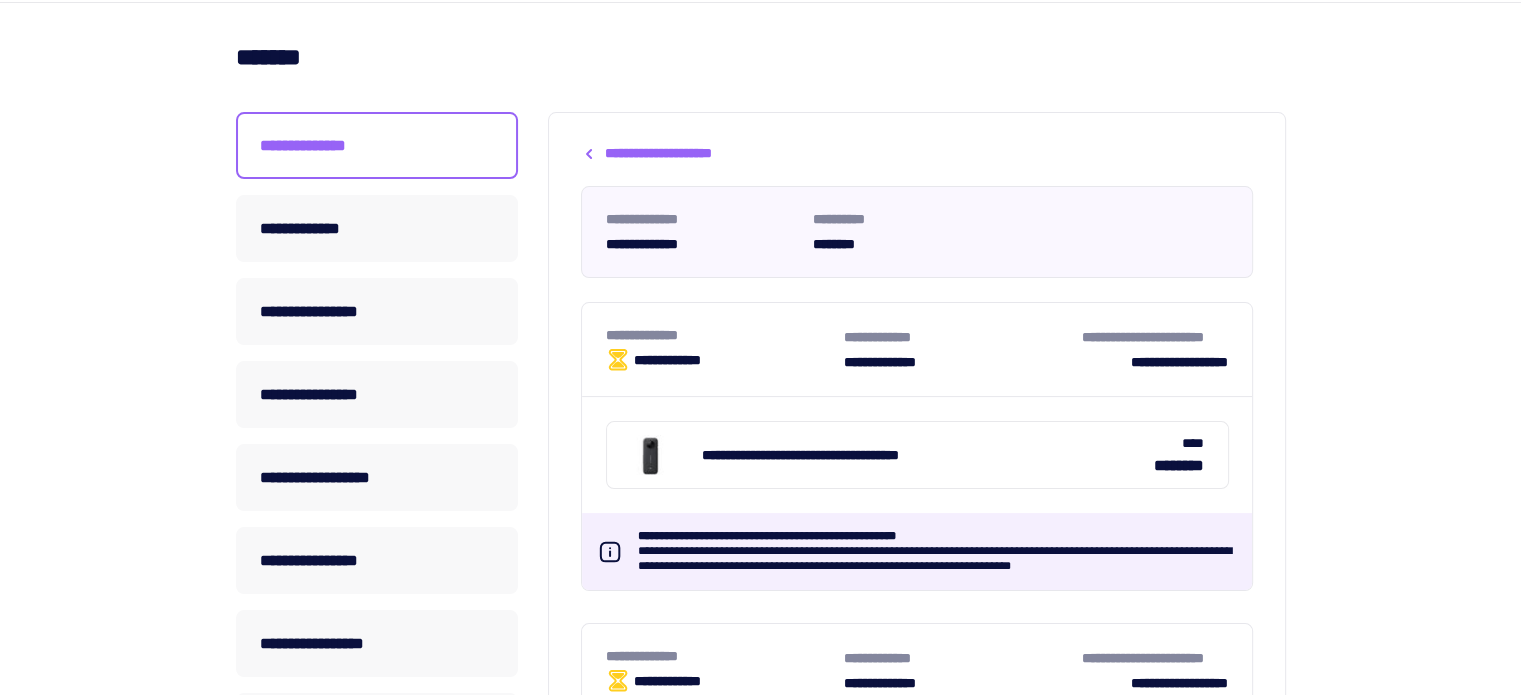 scroll, scrollTop: 300, scrollLeft: 0, axis: vertical 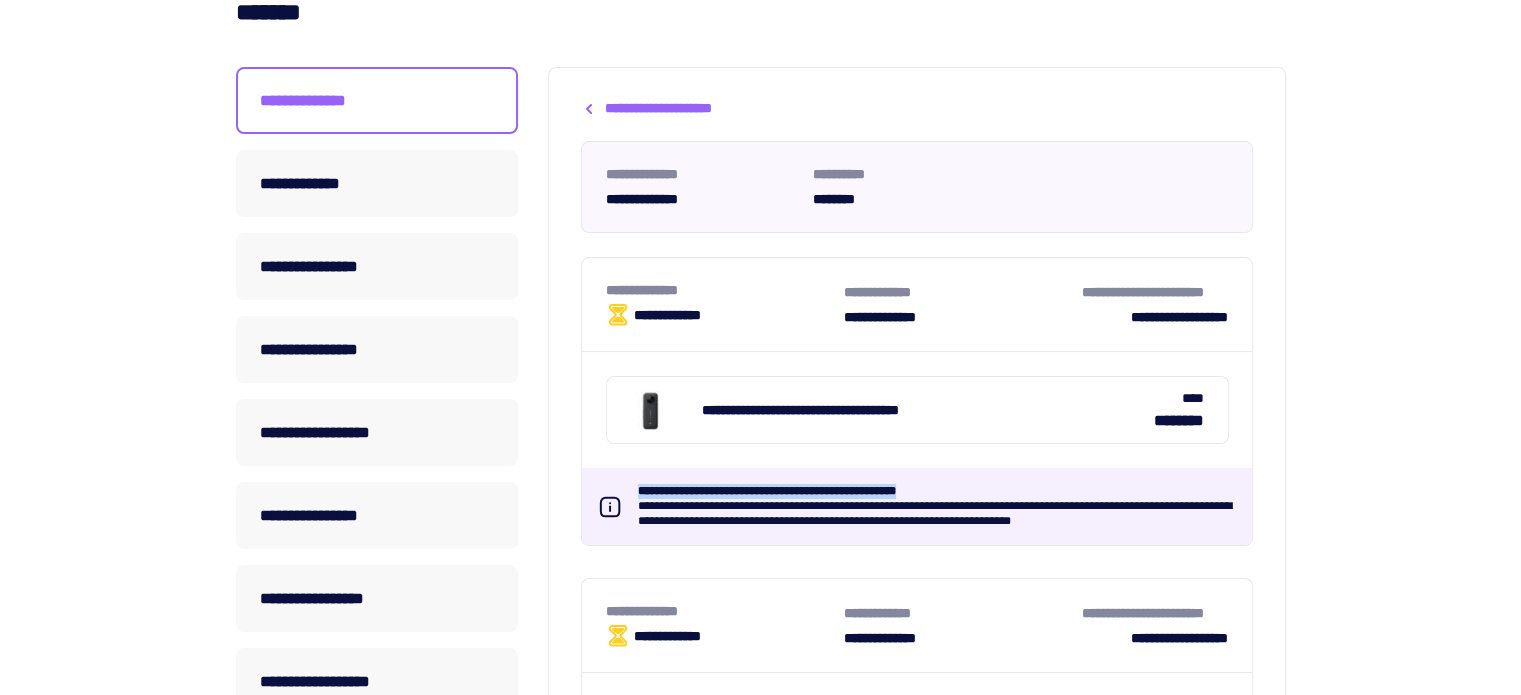 drag, startPoint x: 638, startPoint y: 489, endPoint x: 955, endPoint y: 491, distance: 317.00632 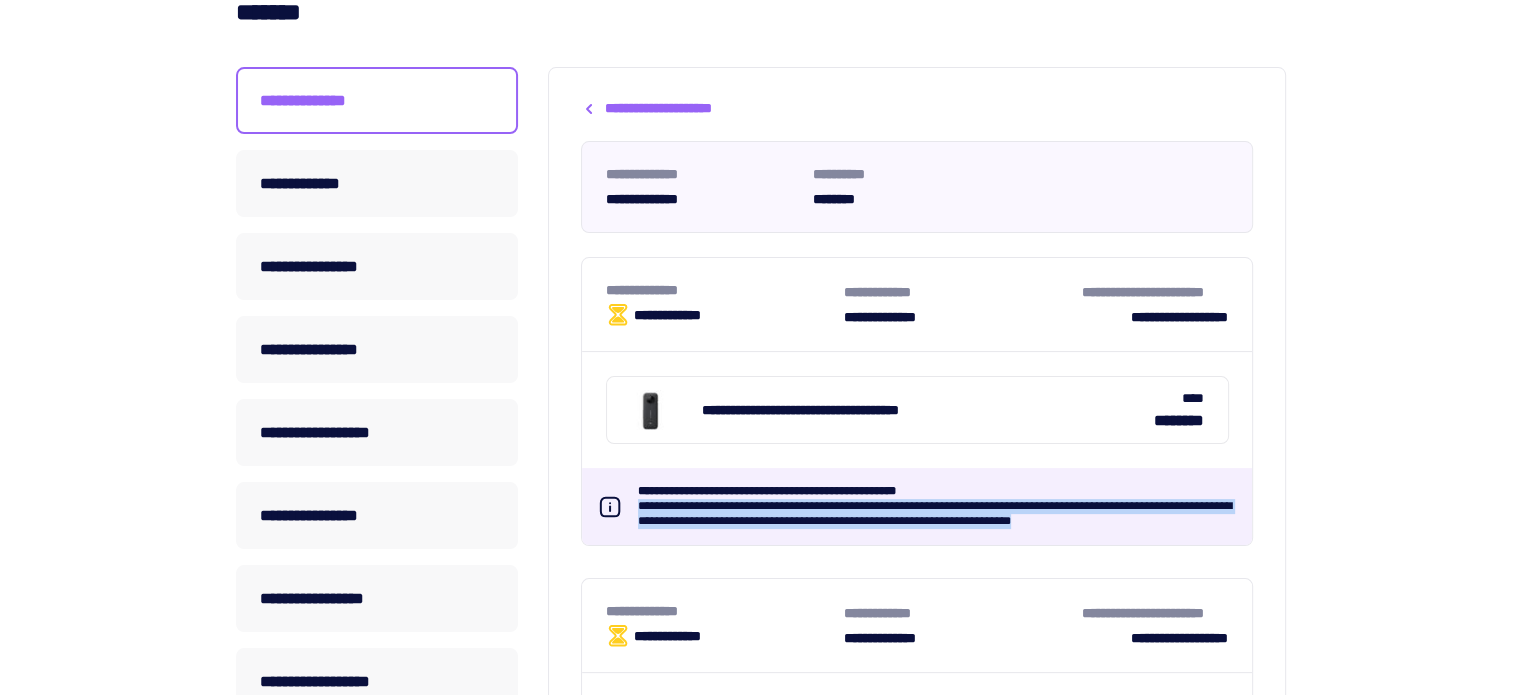 drag, startPoint x: 636, startPoint y: 504, endPoint x: 1213, endPoint y: 520, distance: 577.2218 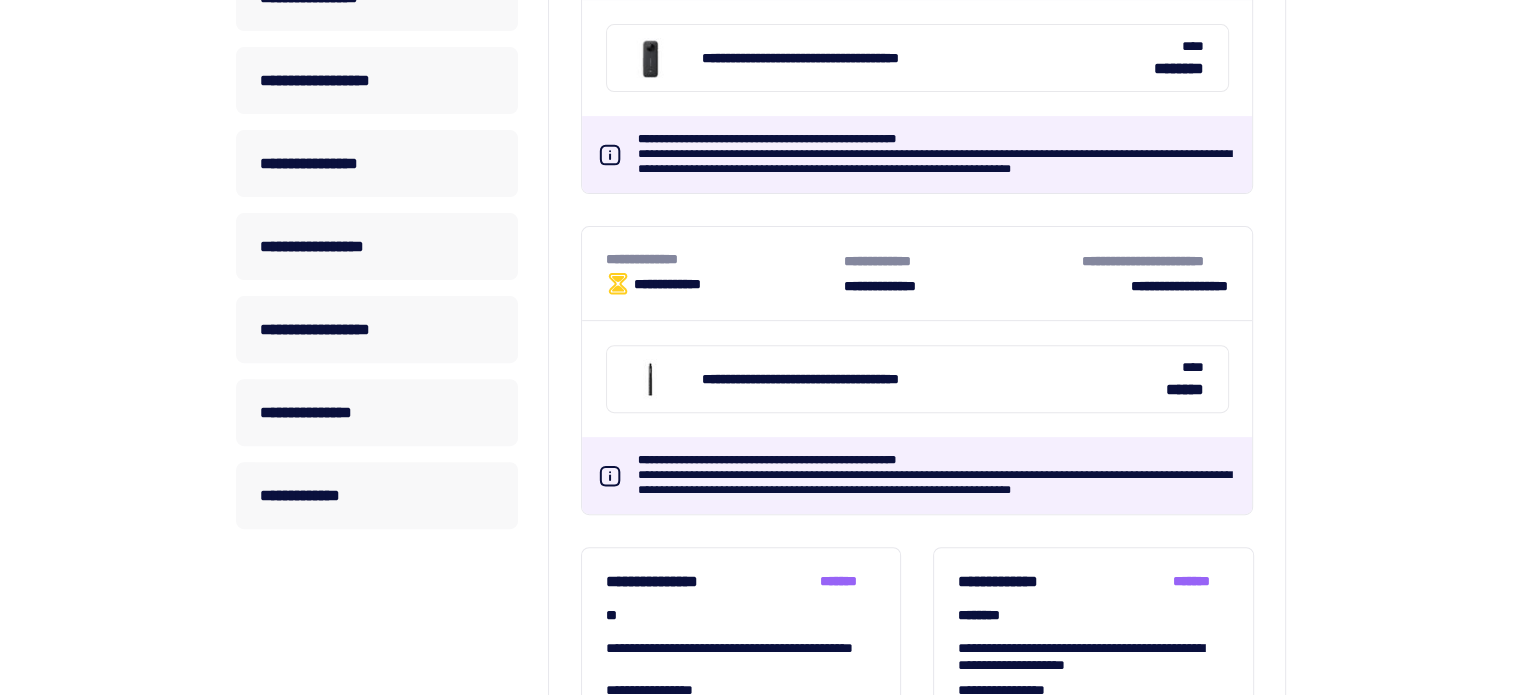scroll, scrollTop: 700, scrollLeft: 0, axis: vertical 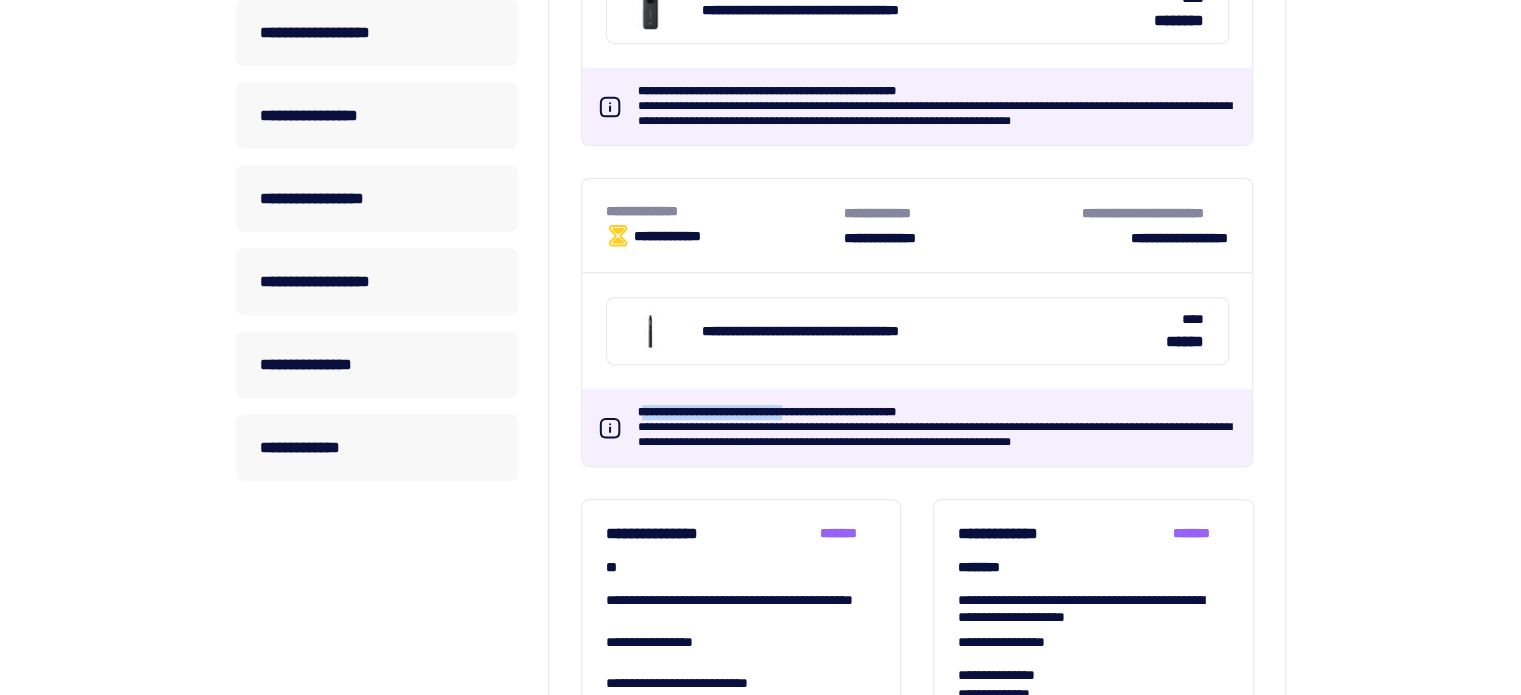 drag, startPoint x: 644, startPoint y: 405, endPoint x: 815, endPoint y: 411, distance: 171.10522 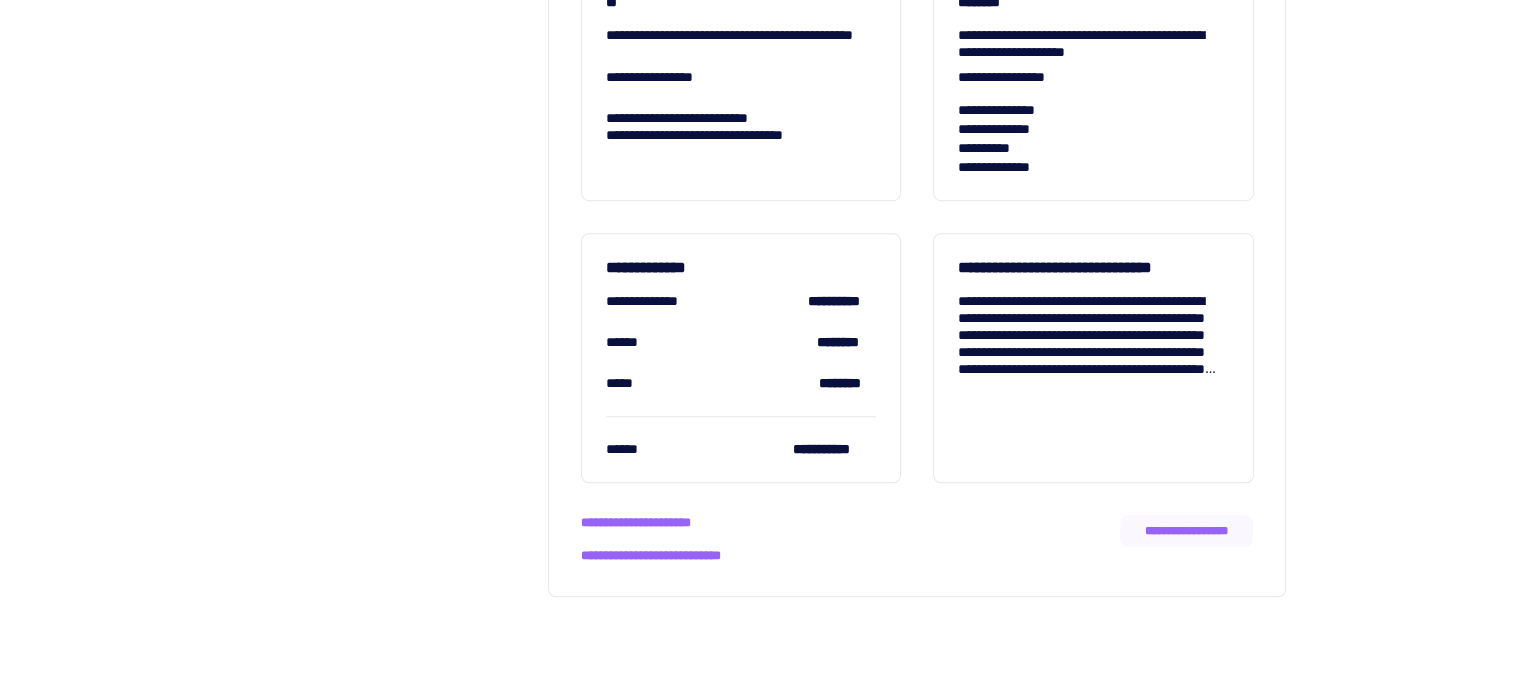scroll, scrollTop: 1300, scrollLeft: 0, axis: vertical 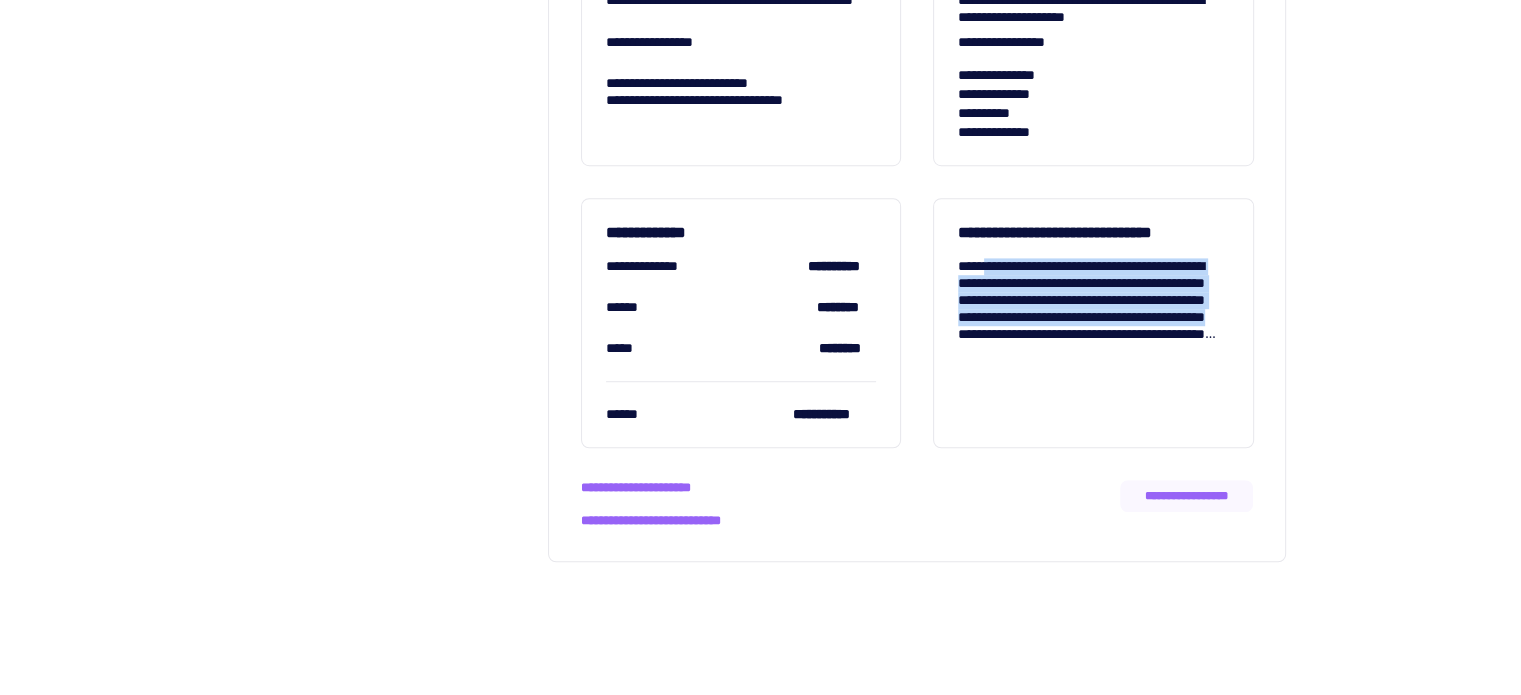 drag, startPoint x: 1002, startPoint y: 270, endPoint x: 1211, endPoint y: 371, distance: 232.12497 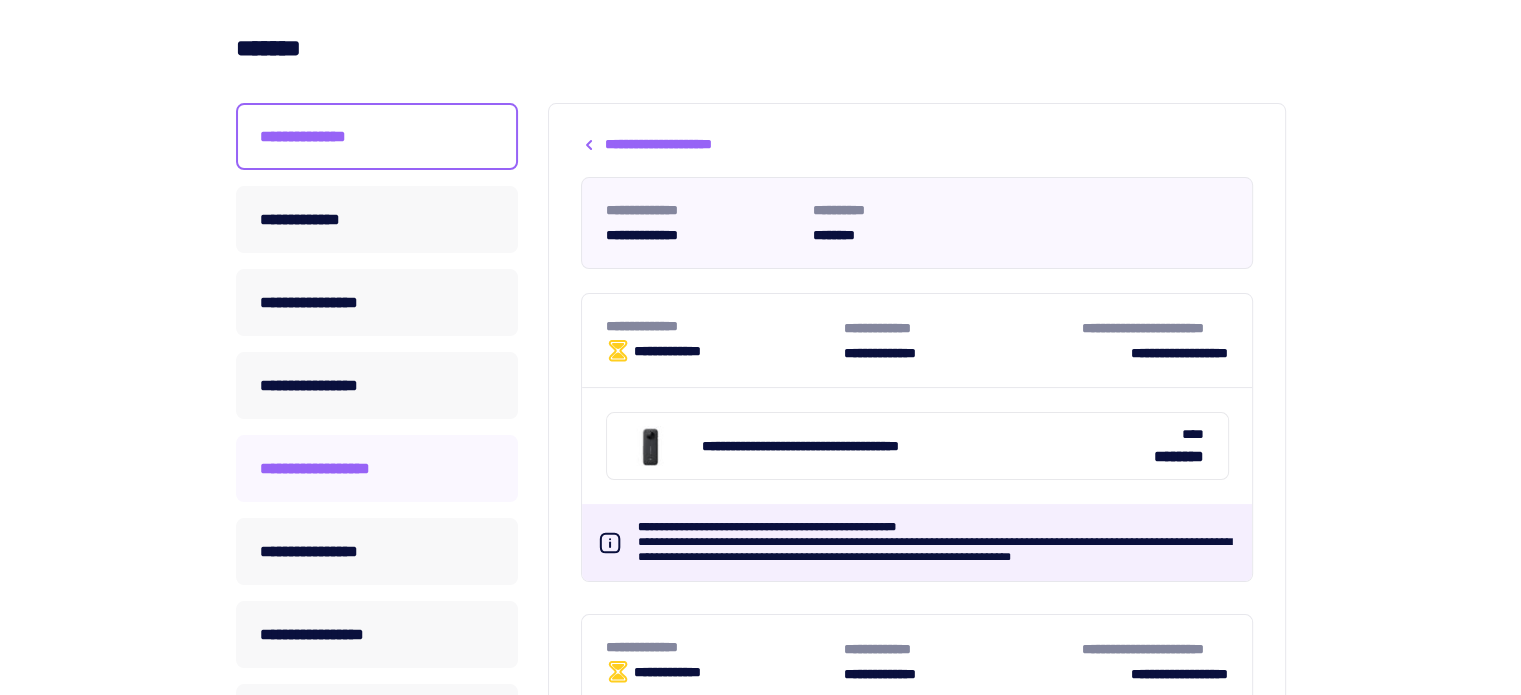 scroll, scrollTop: 300, scrollLeft: 0, axis: vertical 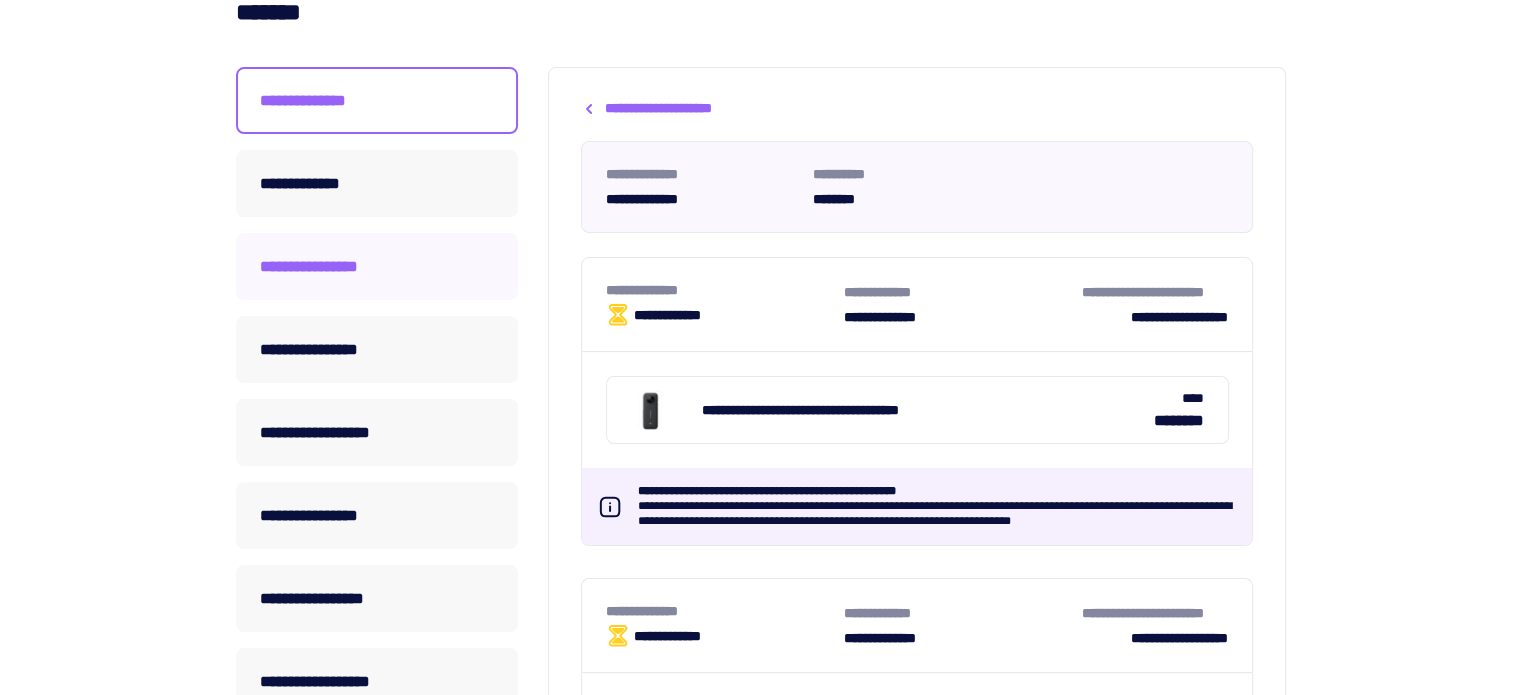 click on "**********" at bounding box center (377, 266) 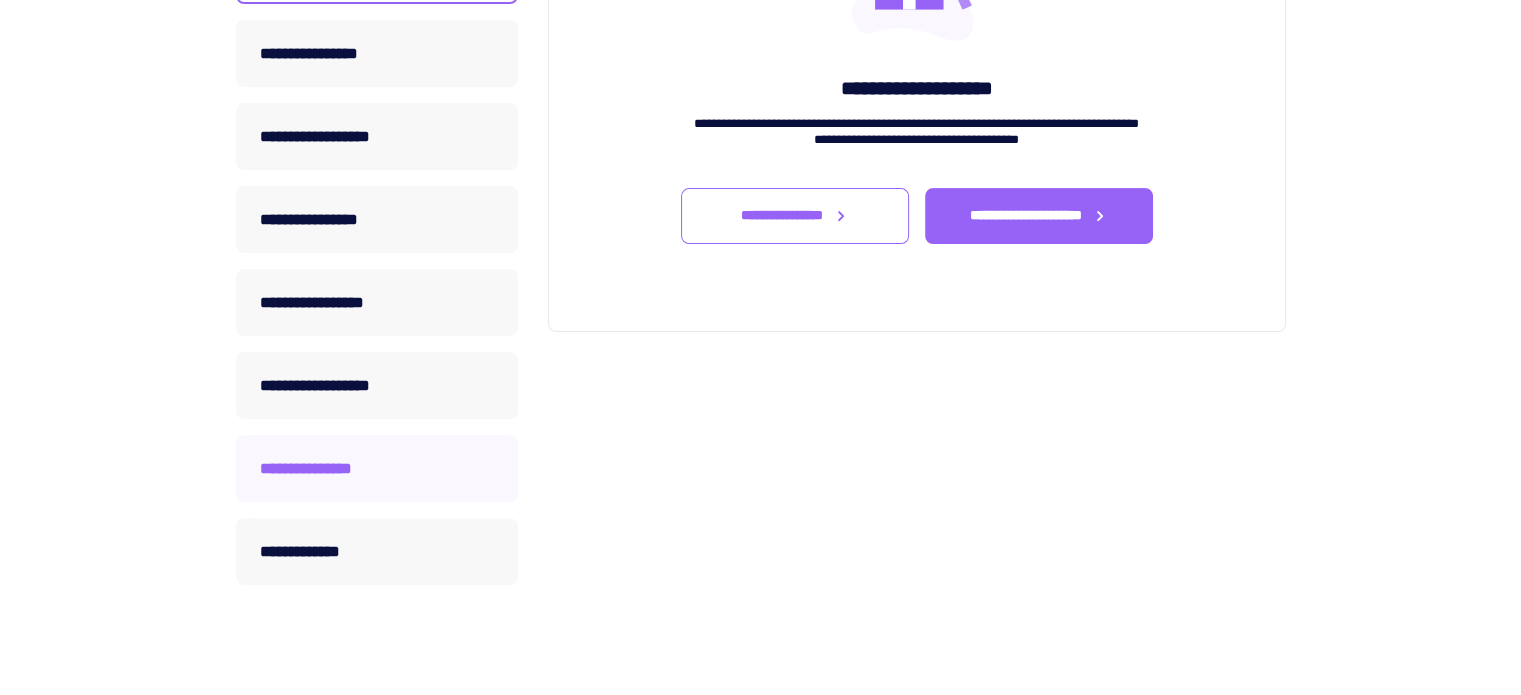 scroll, scrollTop: 600, scrollLeft: 0, axis: vertical 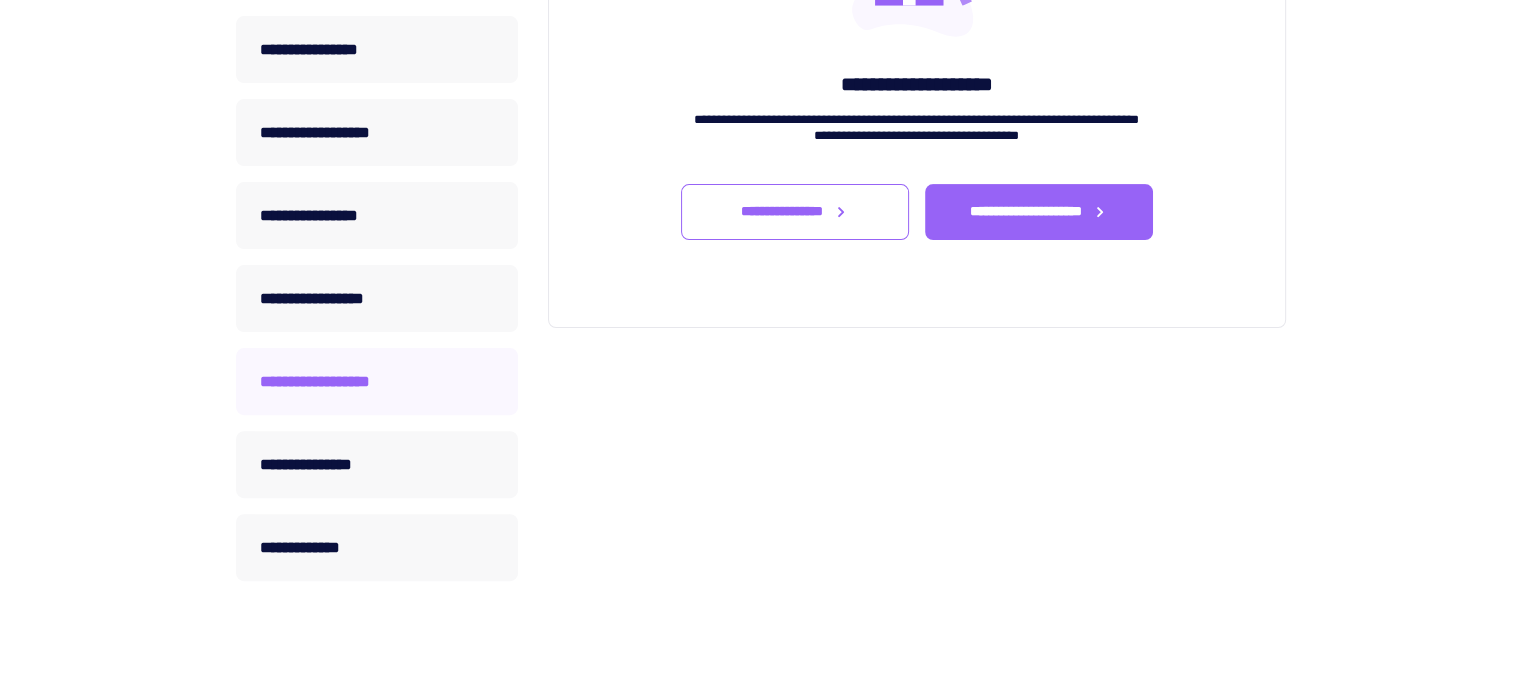 click on "**********" at bounding box center [377, 381] 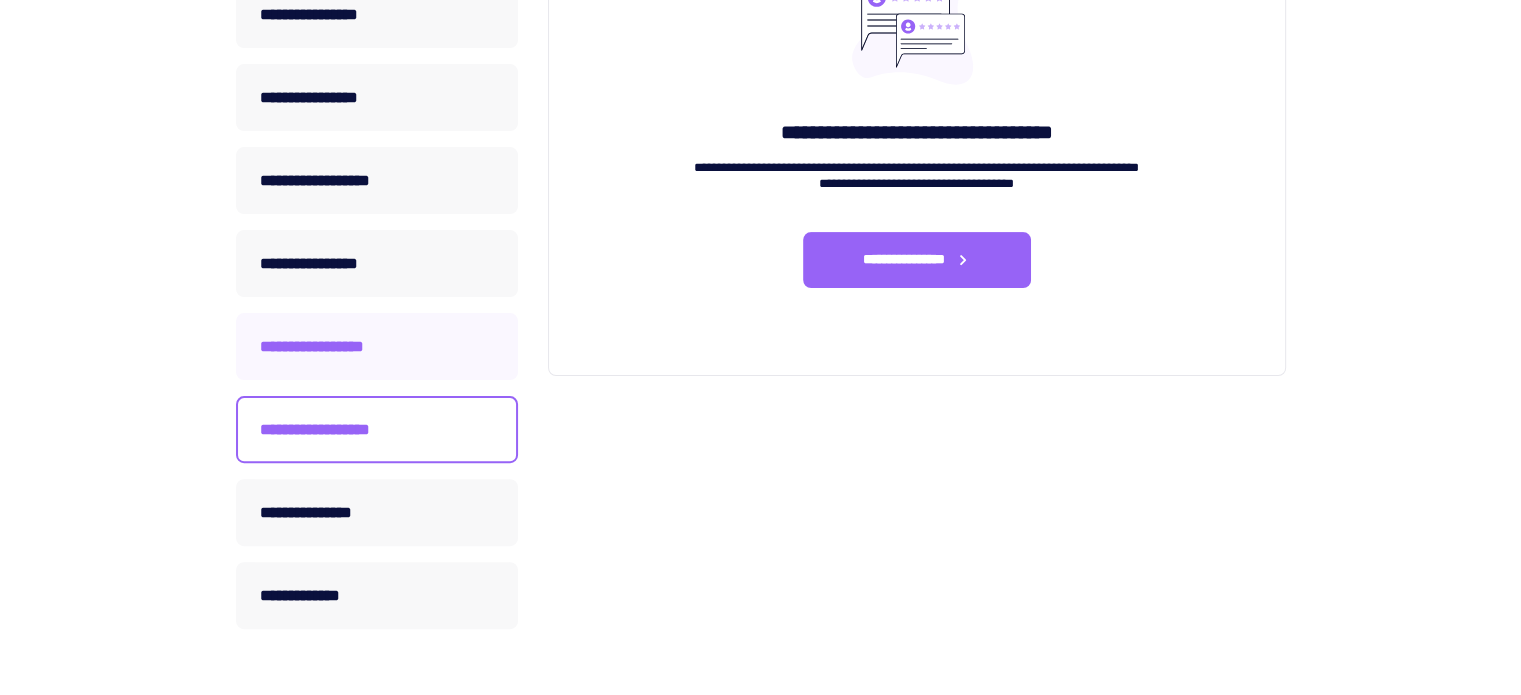 scroll, scrollTop: 700, scrollLeft: 0, axis: vertical 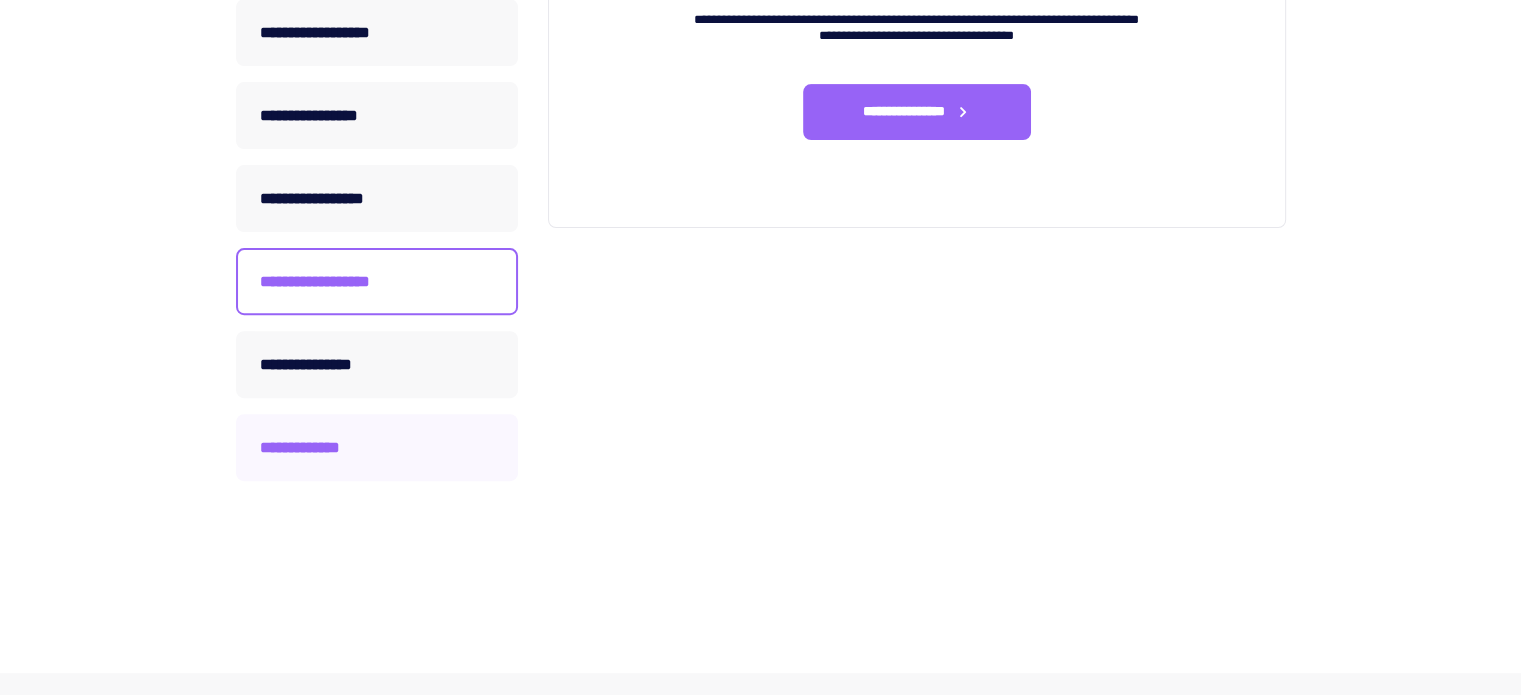 click on "**********" at bounding box center (377, 447) 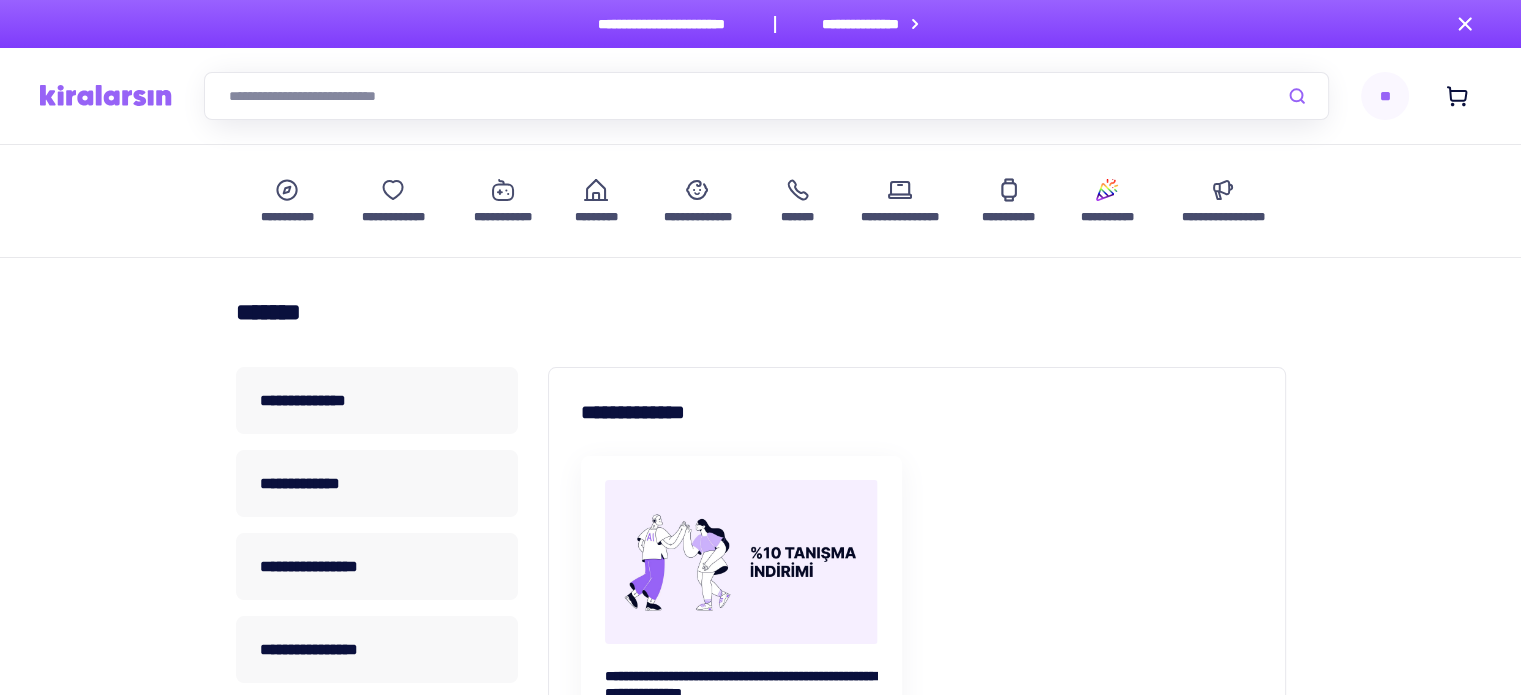 click at bounding box center (106, 95) 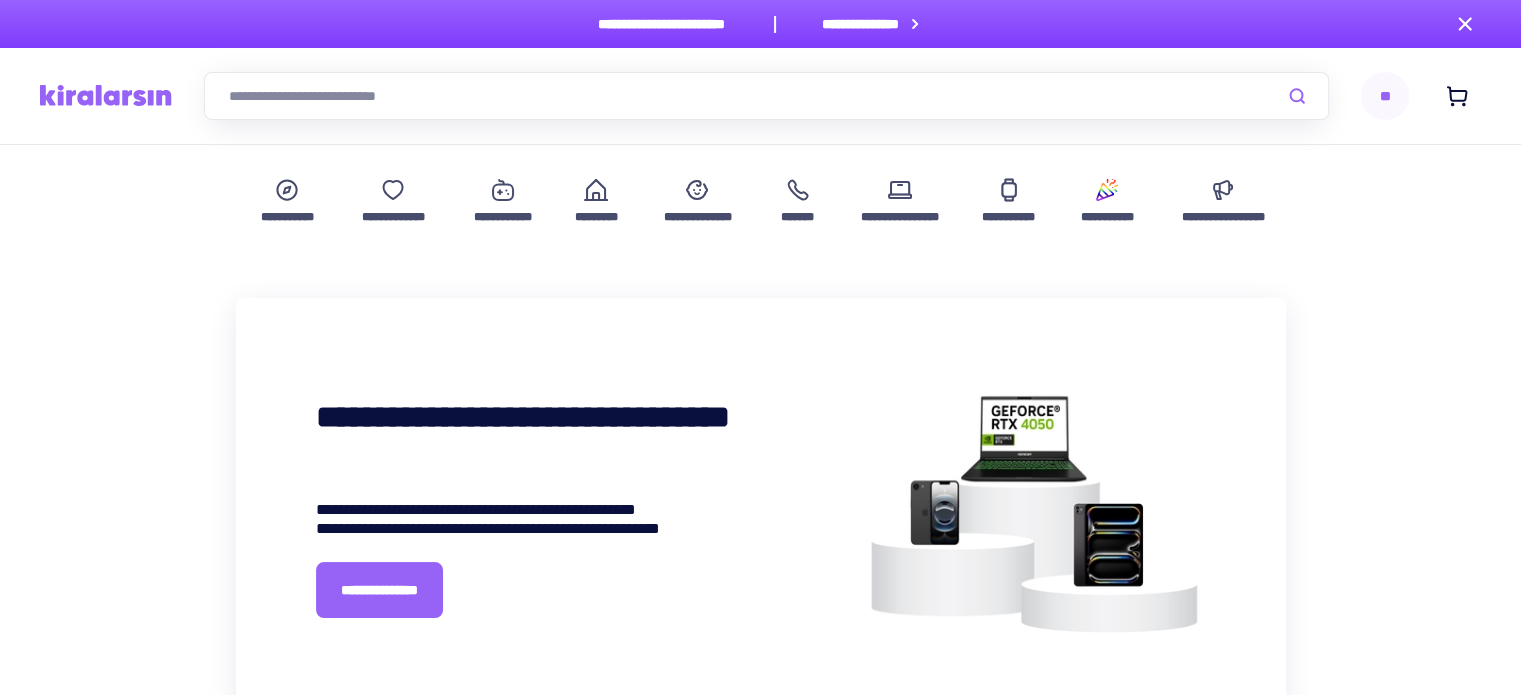 click on "**" at bounding box center (1385, 96) 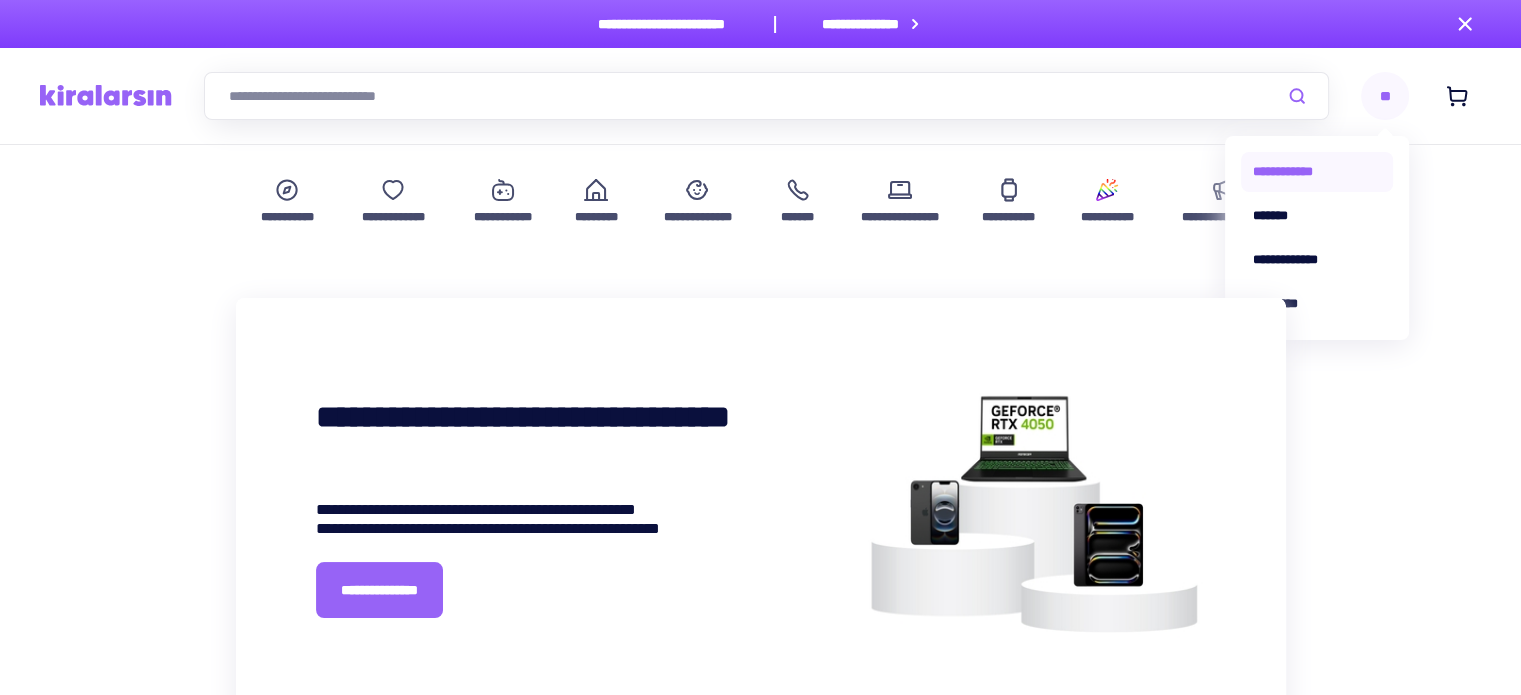 click on "**********" at bounding box center (1317, 172) 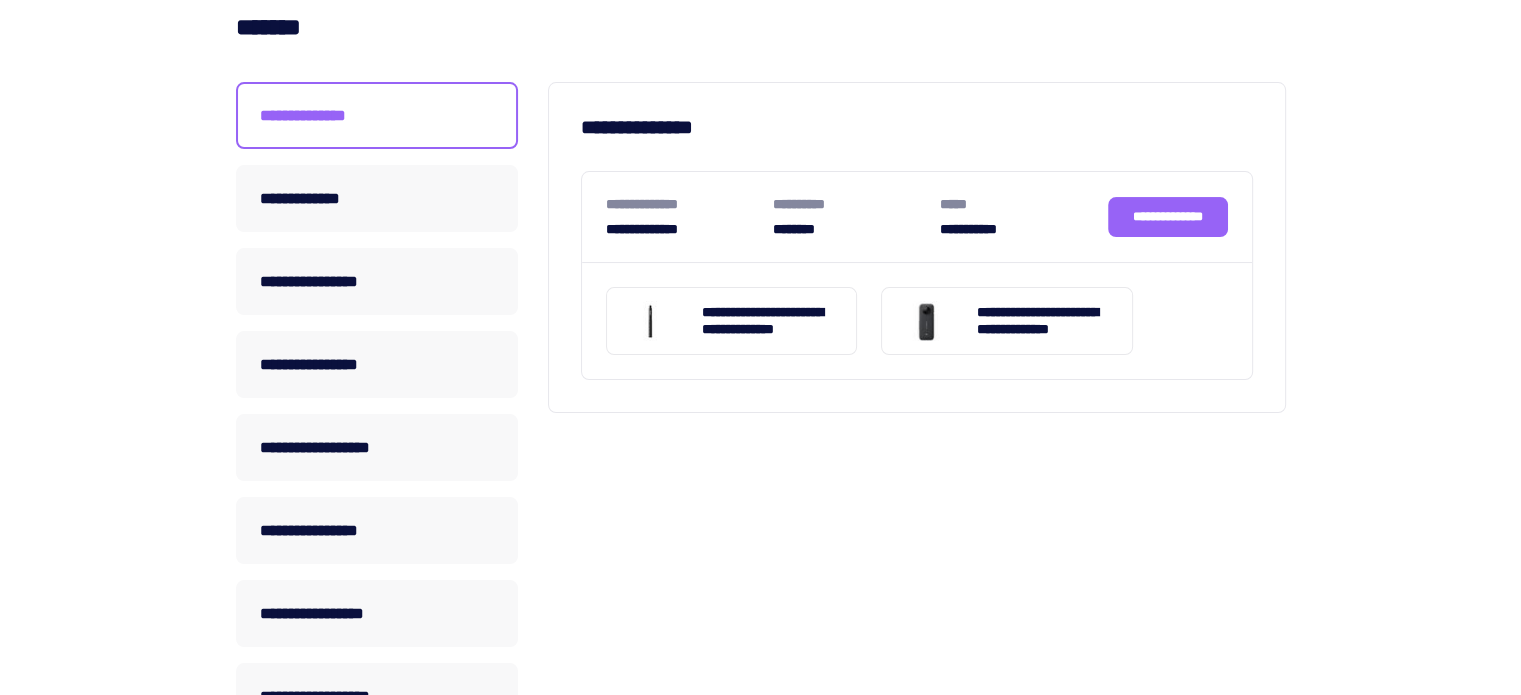 scroll, scrollTop: 200, scrollLeft: 0, axis: vertical 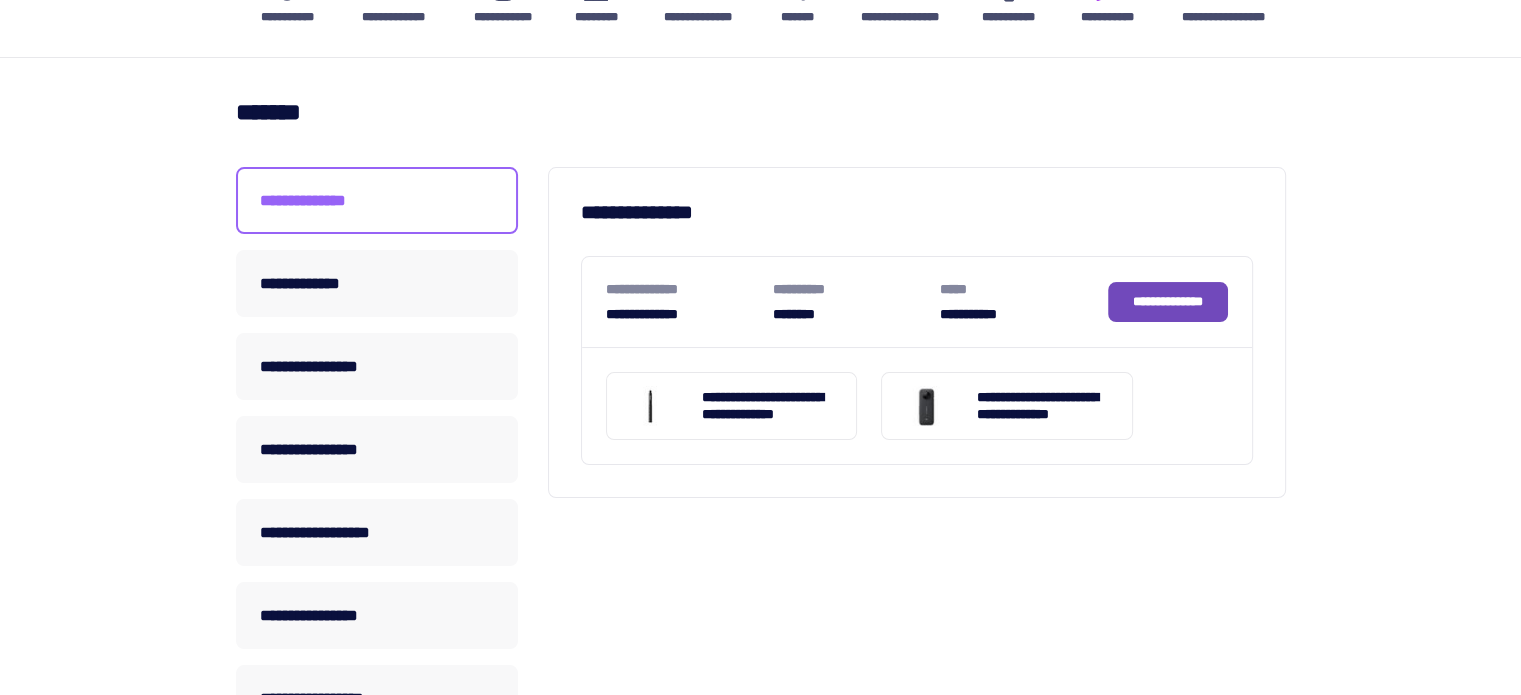 click on "**********" at bounding box center [1168, 301] 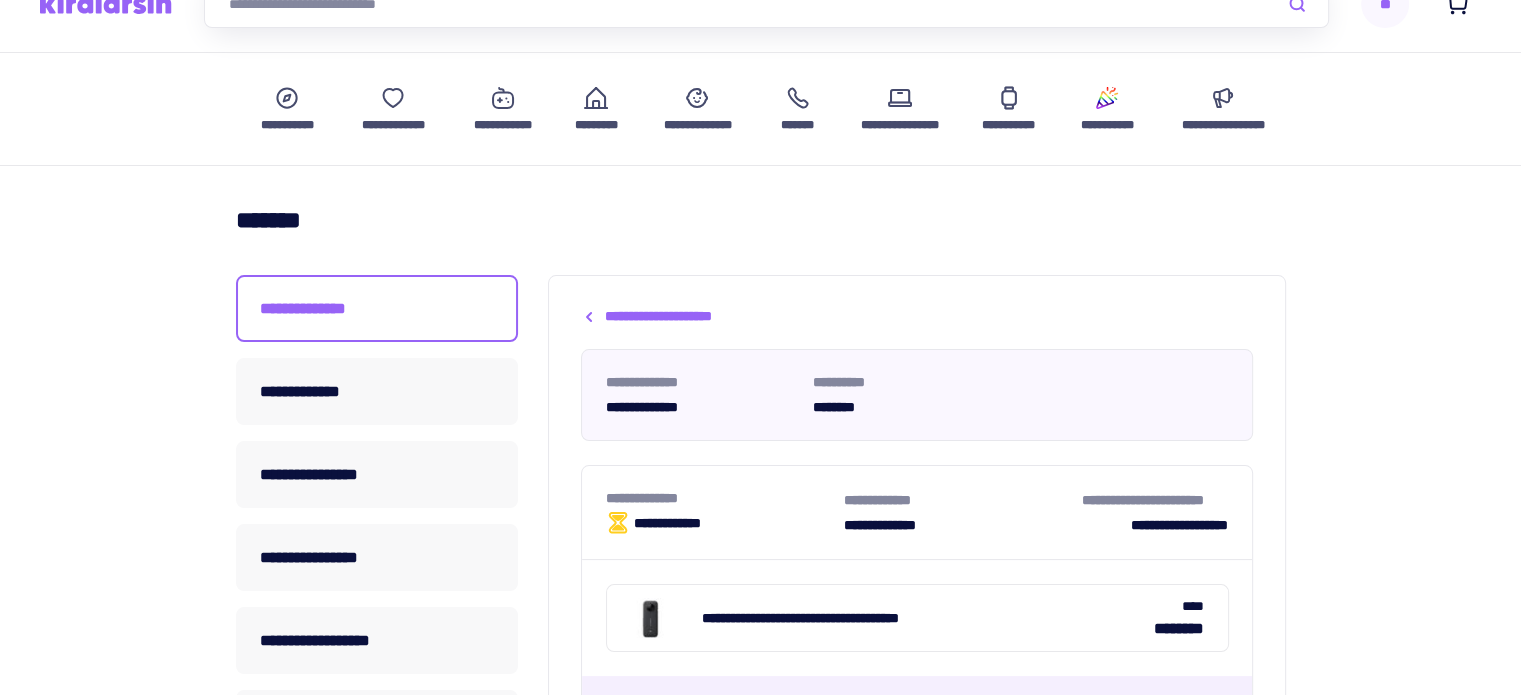 scroll, scrollTop: 200, scrollLeft: 0, axis: vertical 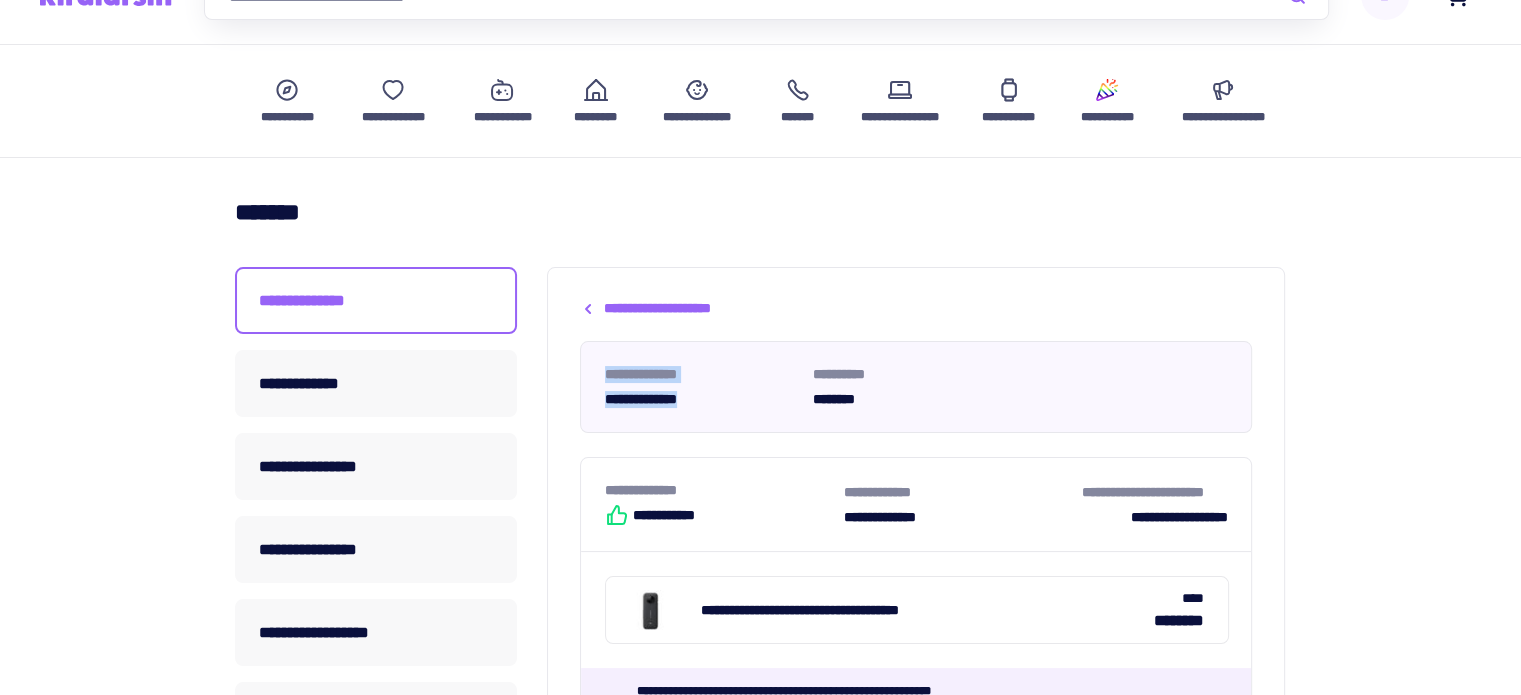 drag, startPoint x: 600, startPoint y: 373, endPoint x: 733, endPoint y: 404, distance: 136.565 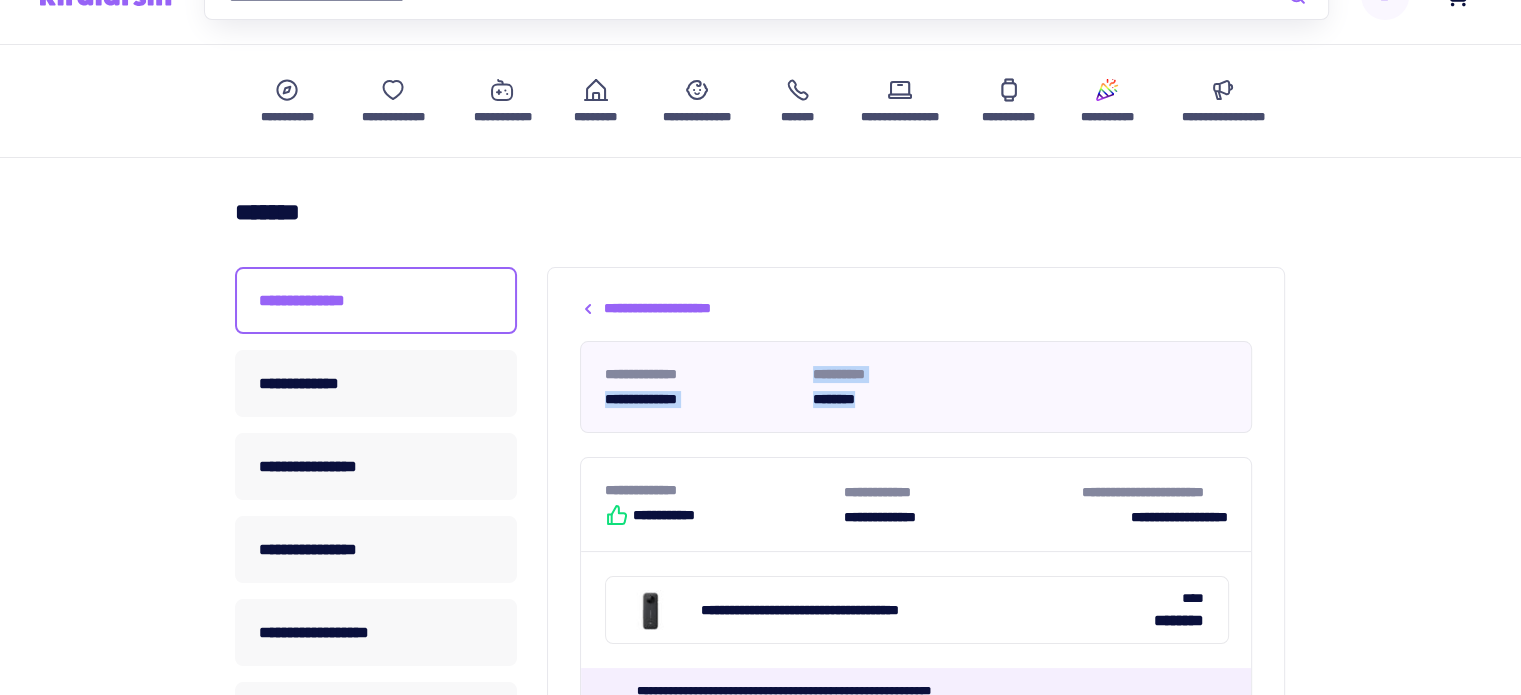 drag, startPoint x: 823, startPoint y: 378, endPoint x: 888, endPoint y: 401, distance: 68.94926 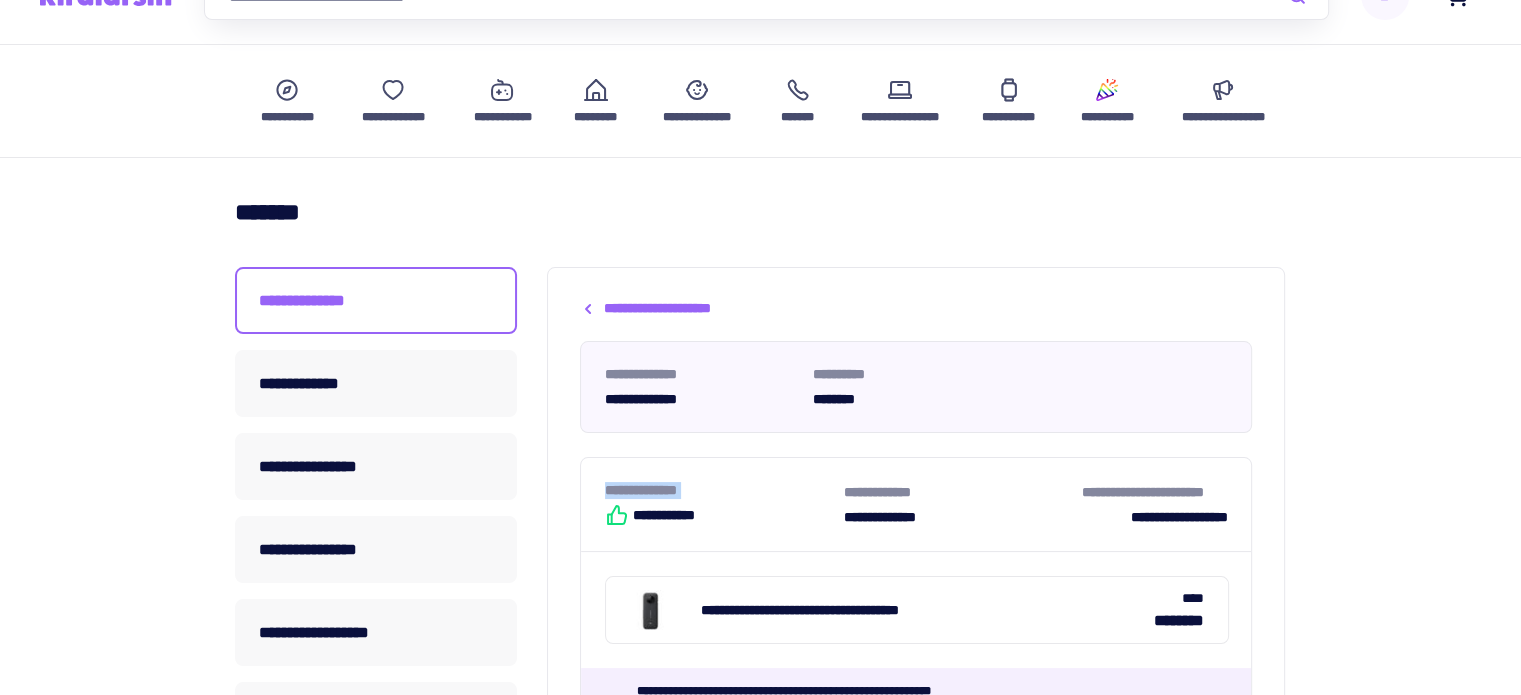 drag, startPoint x: 615, startPoint y: 494, endPoint x: 742, endPoint y: 525, distance: 130.72873 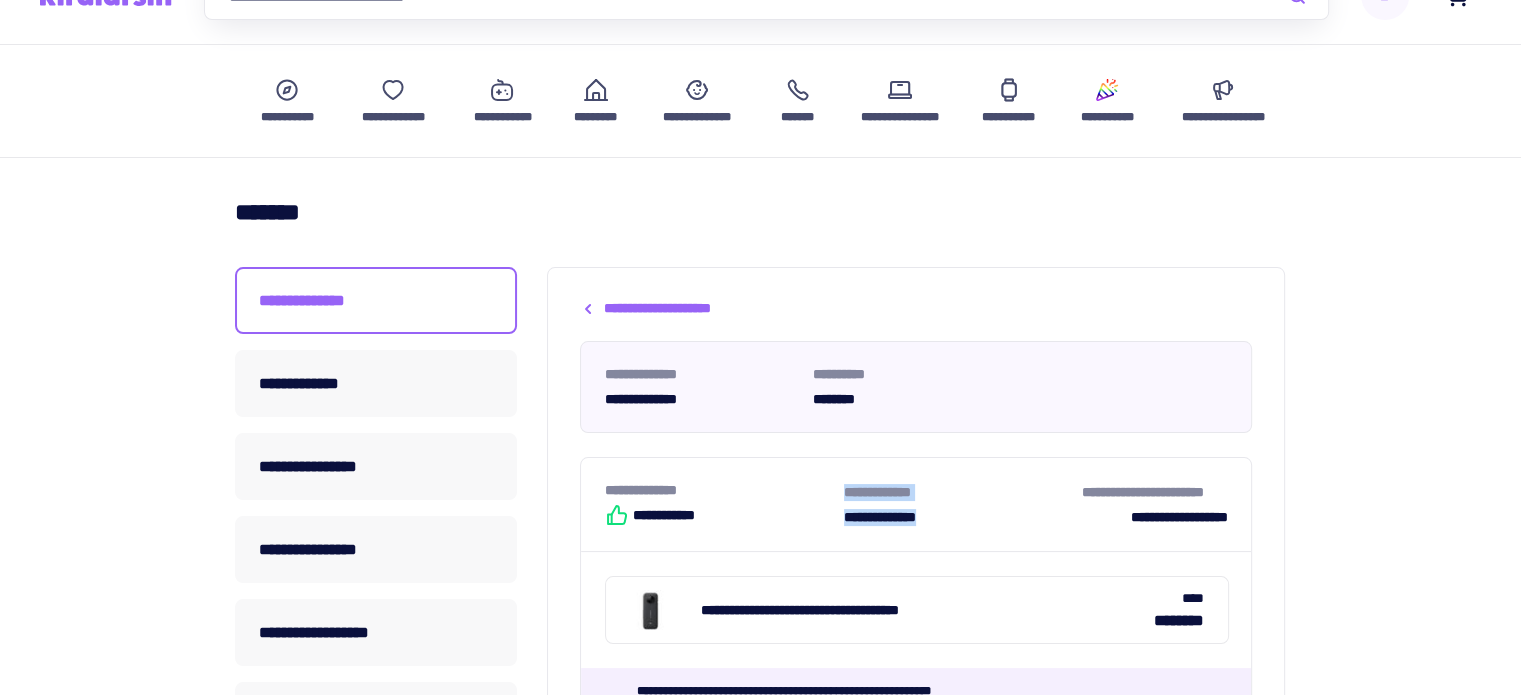 drag, startPoint x: 844, startPoint y: 493, endPoint x: 977, endPoint y: 532, distance: 138.60014 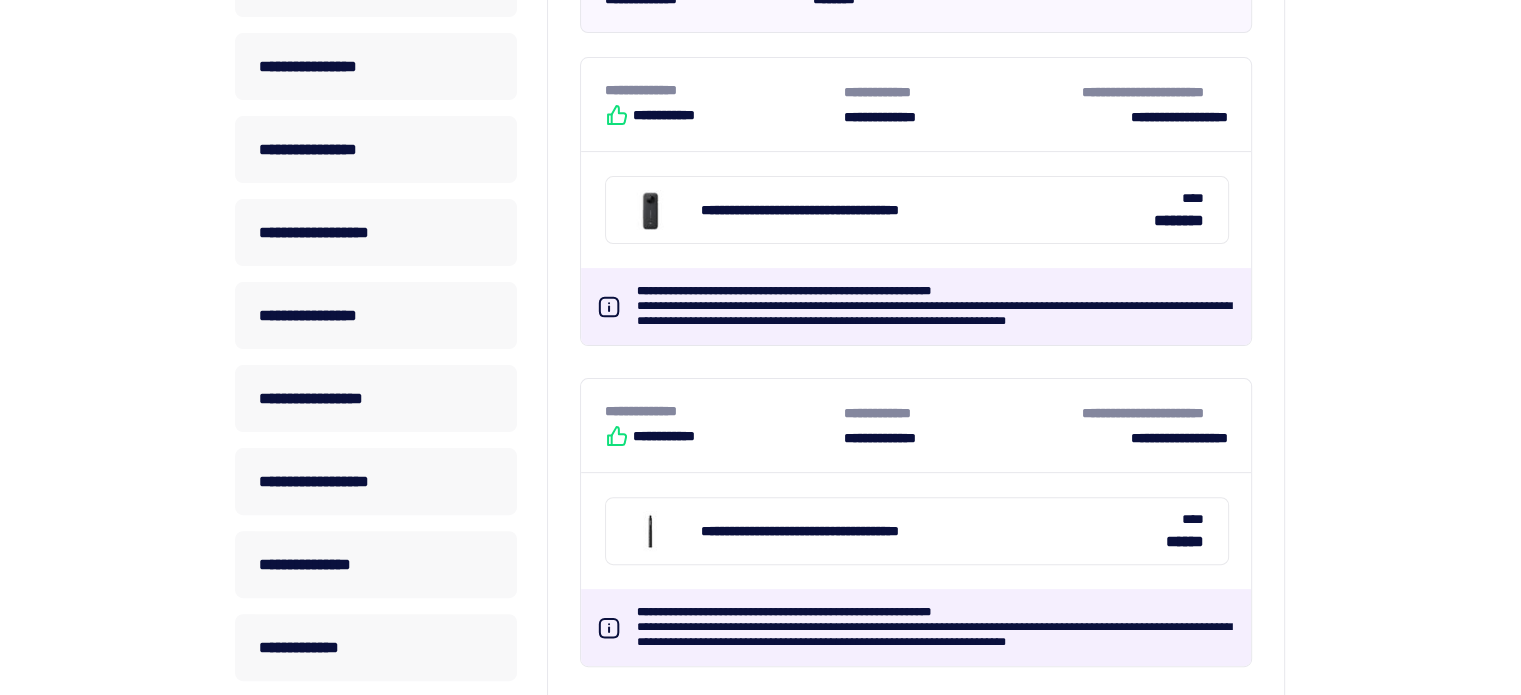 scroll, scrollTop: 400, scrollLeft: 0, axis: vertical 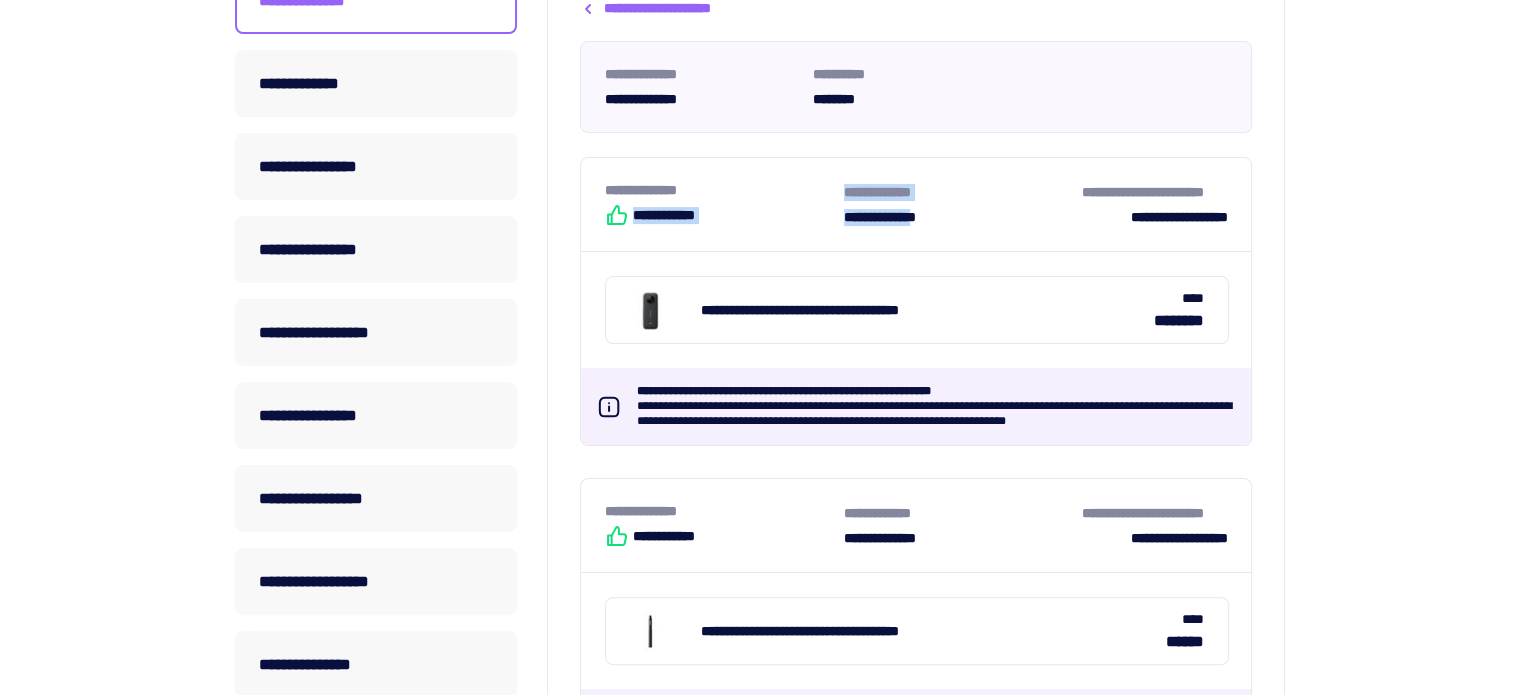 drag, startPoint x: 853, startPoint y: 188, endPoint x: 957, endPoint y: 209, distance: 106.09901 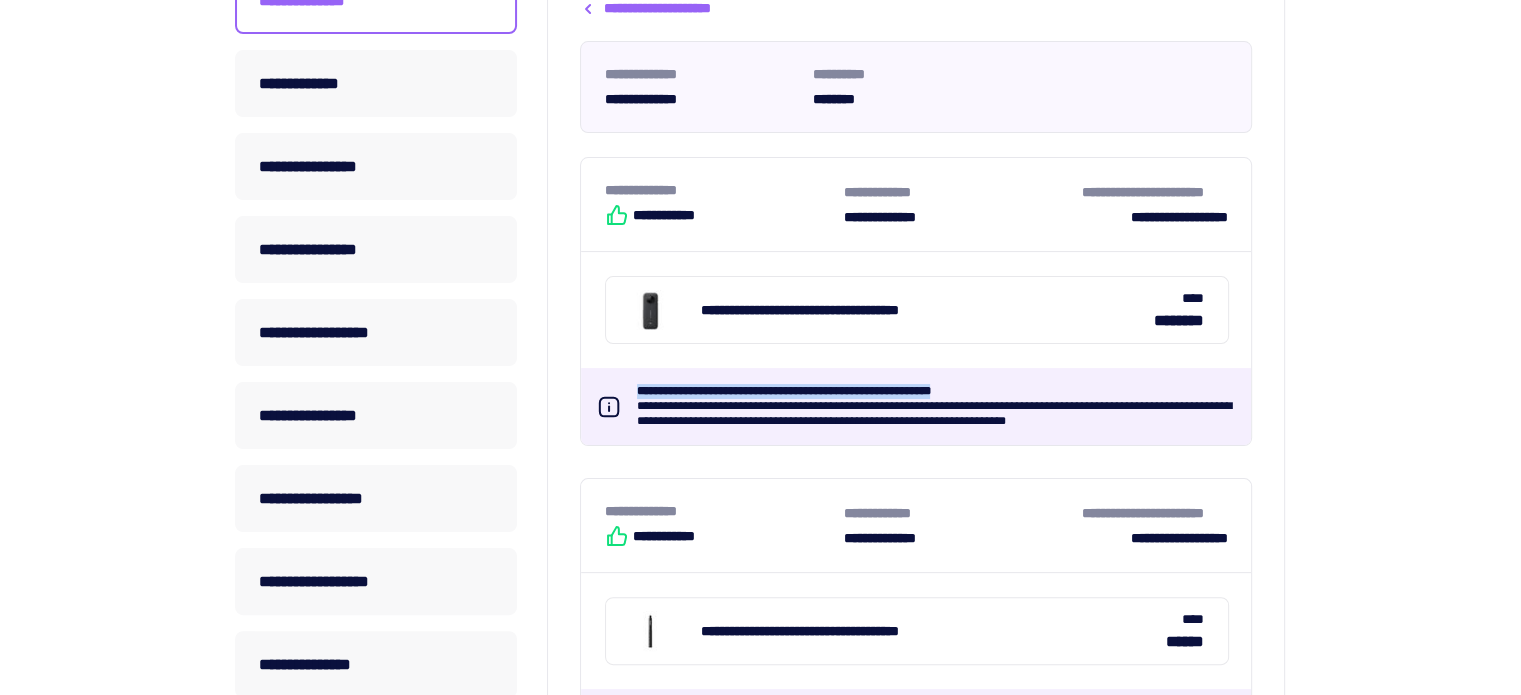 drag, startPoint x: 632, startPoint y: 385, endPoint x: 975, endPoint y: 385, distance: 343 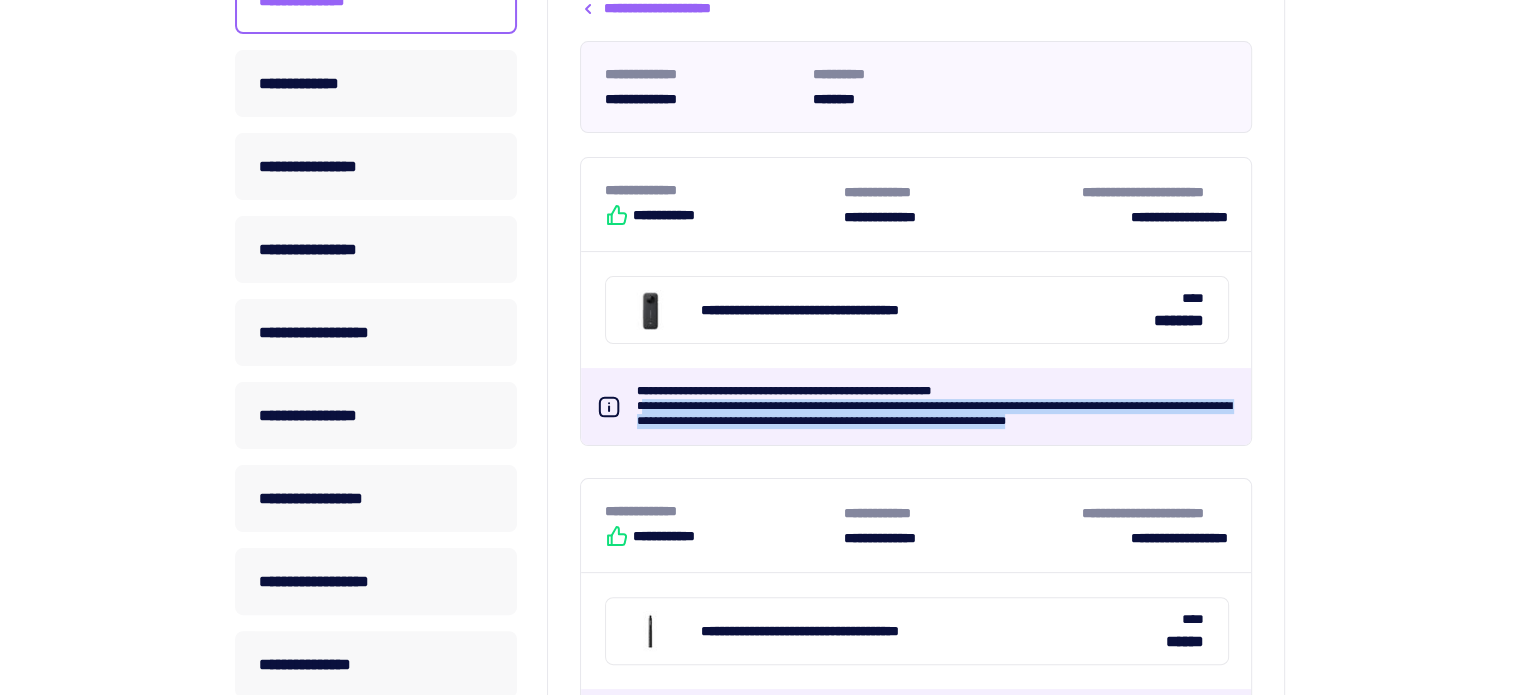 drag, startPoint x: 646, startPoint y: 404, endPoint x: 1220, endPoint y: 419, distance: 574.196 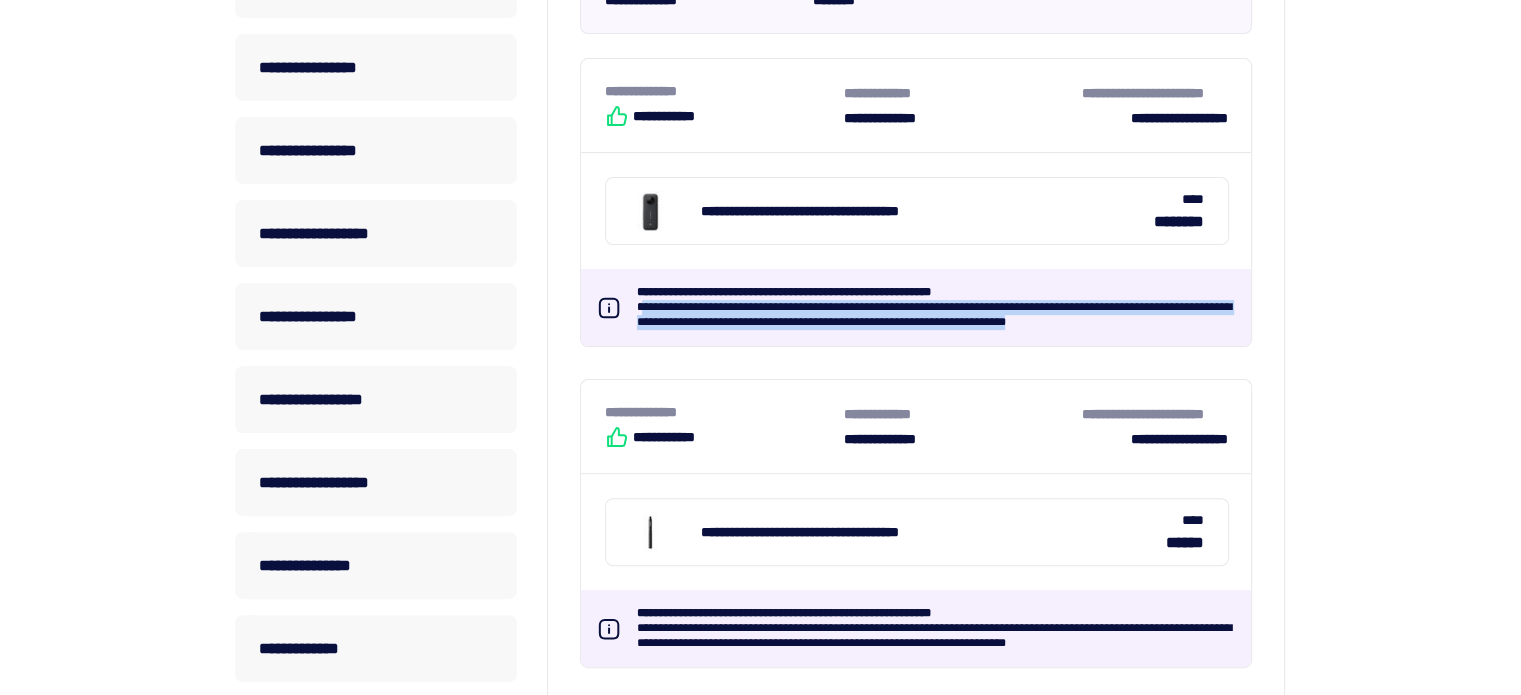 scroll, scrollTop: 500, scrollLeft: 0, axis: vertical 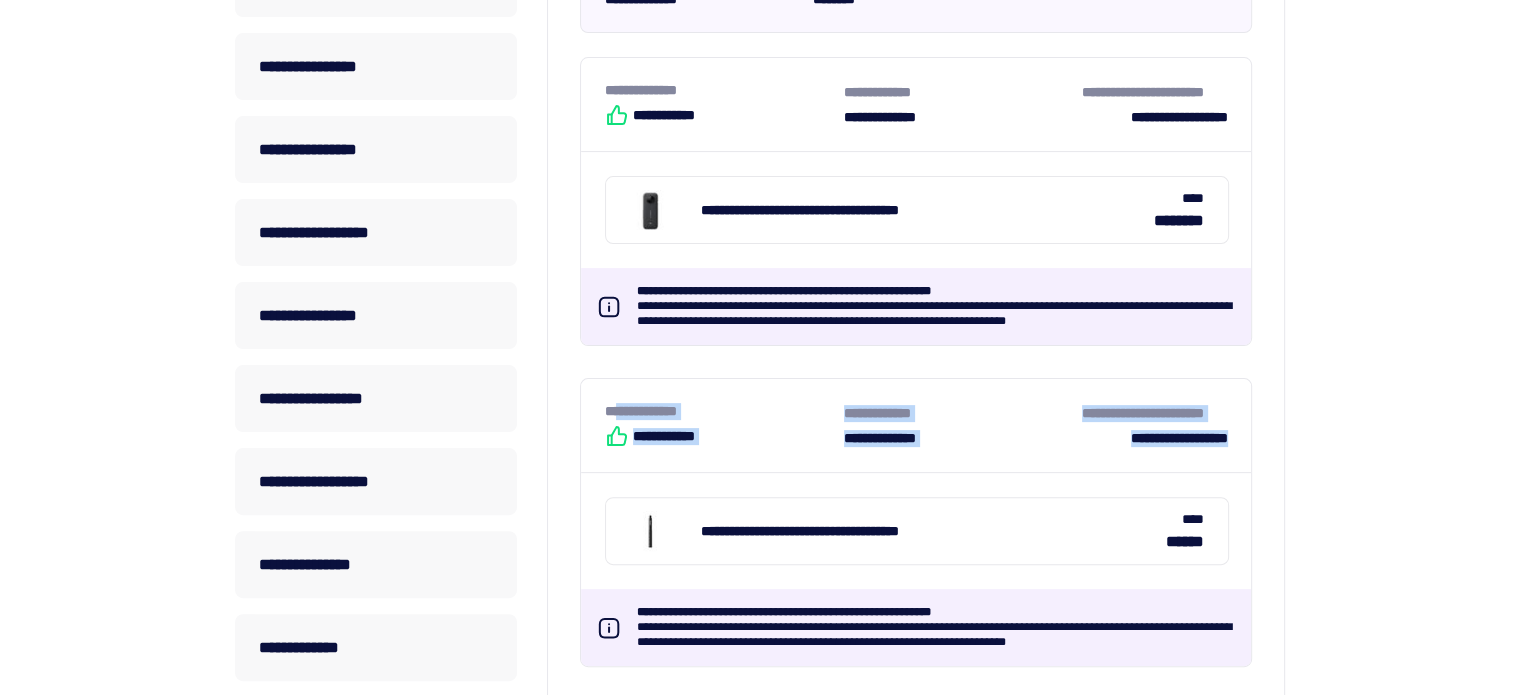 drag, startPoint x: 711, startPoint y: 403, endPoint x: 1239, endPoint y: 436, distance: 529.0303 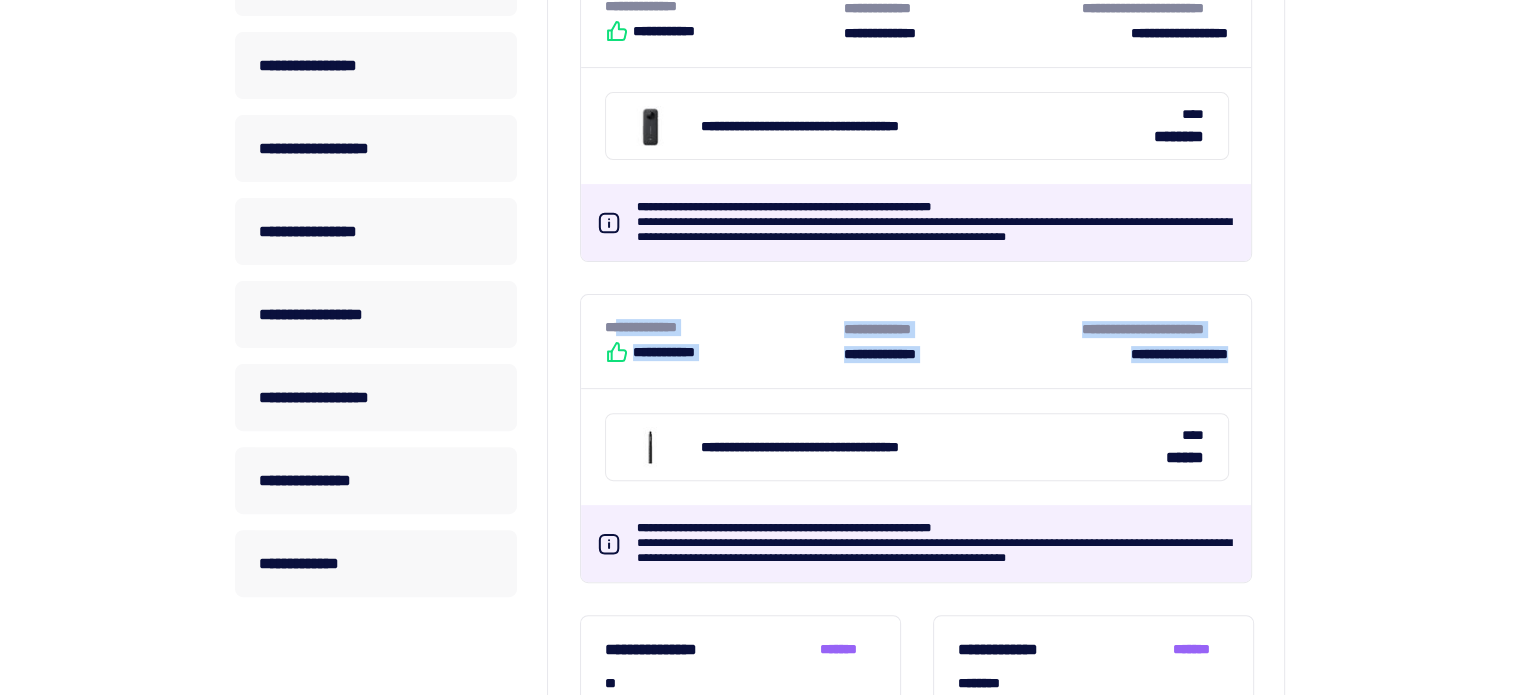 scroll, scrollTop: 700, scrollLeft: 0, axis: vertical 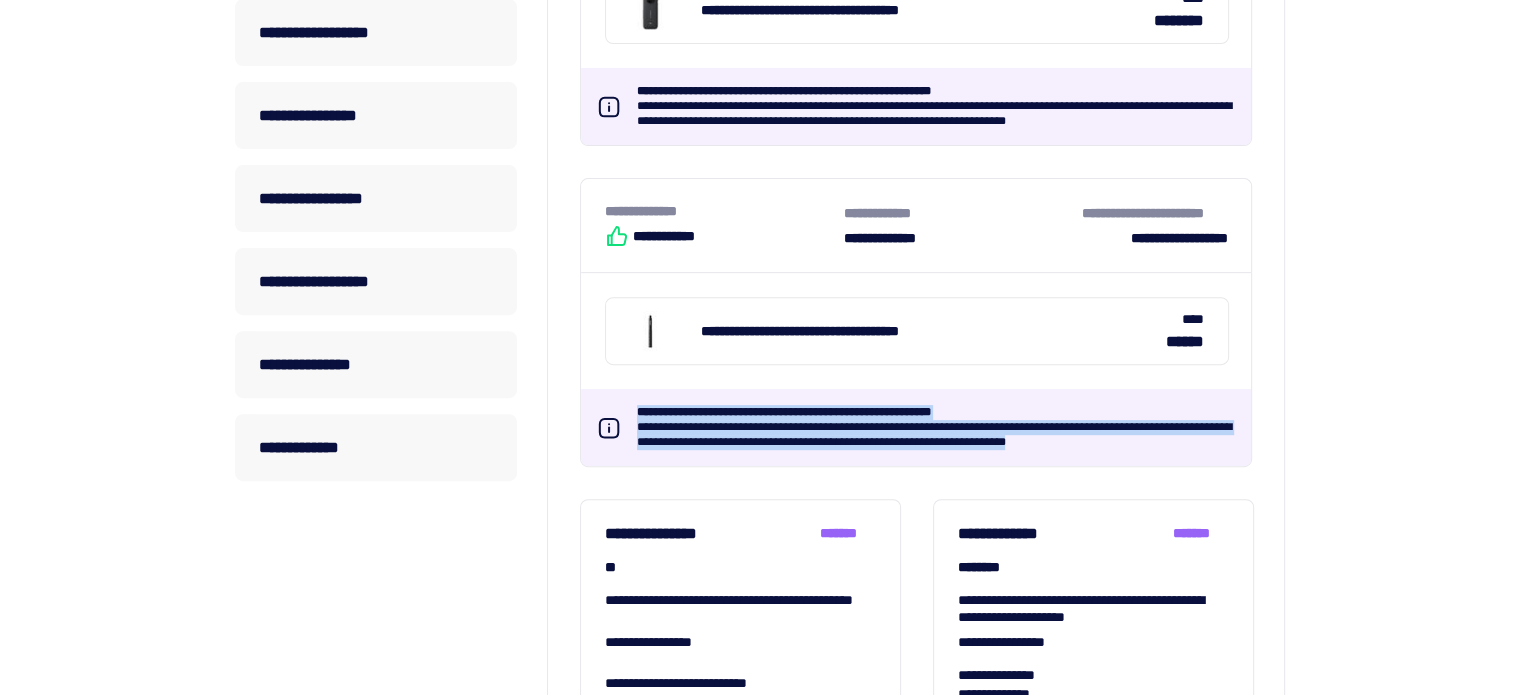 drag, startPoint x: 640, startPoint y: 399, endPoint x: 1195, endPoint y: 447, distance: 557.07184 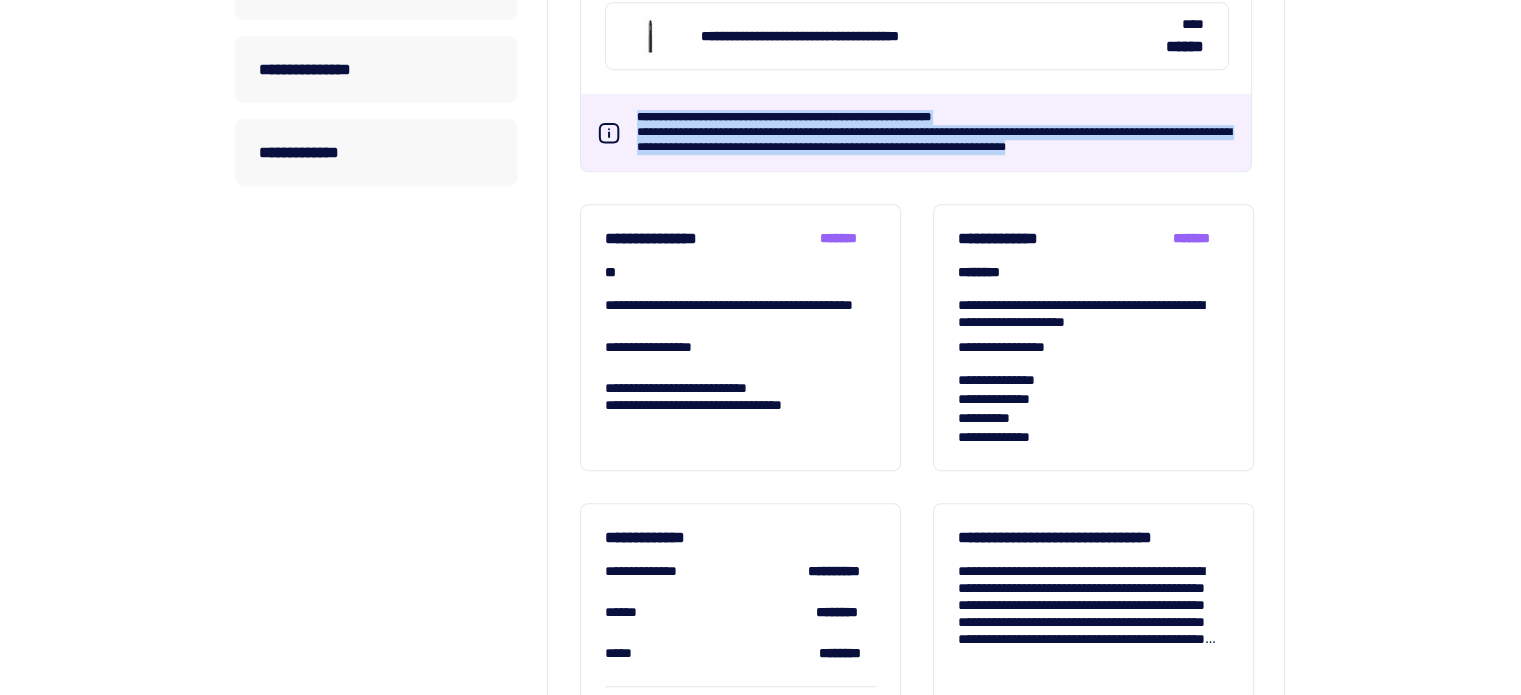 scroll, scrollTop: 1000, scrollLeft: 0, axis: vertical 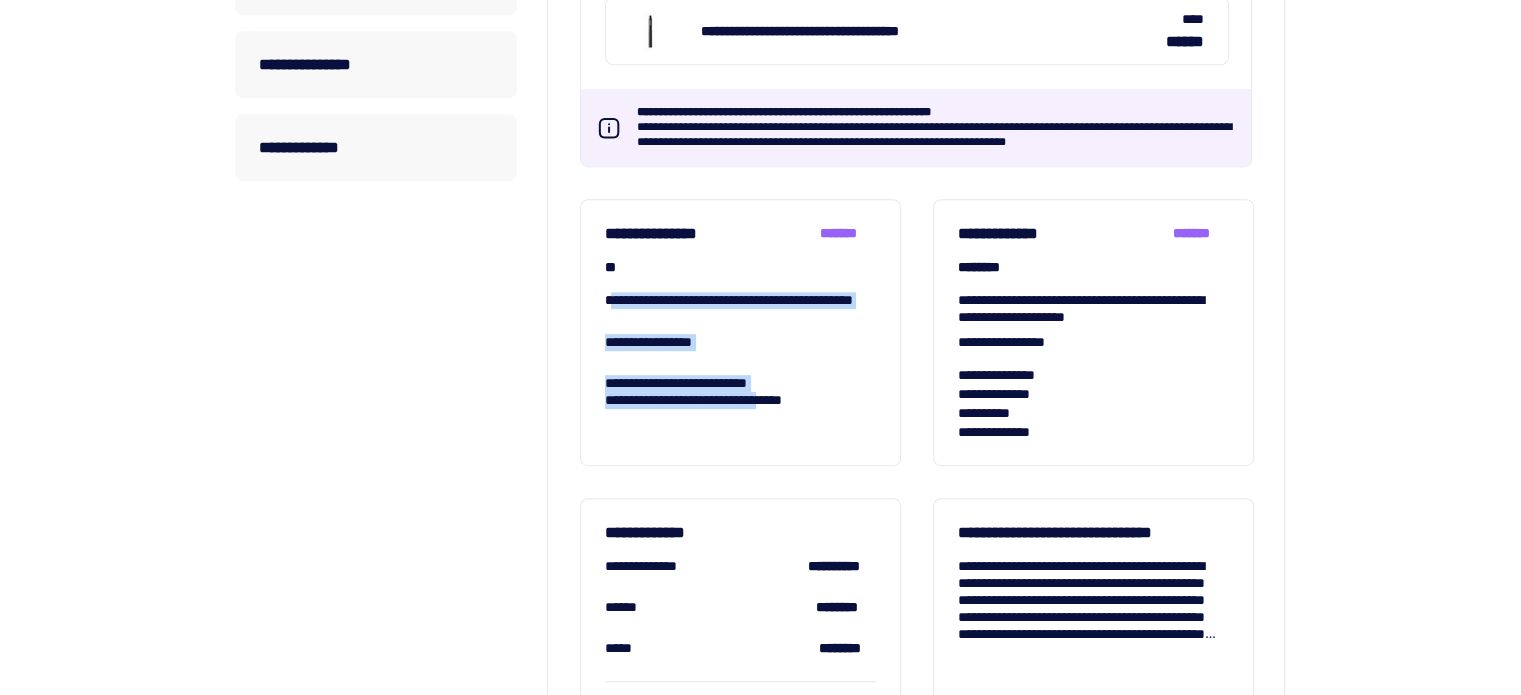 drag, startPoint x: 615, startPoint y: 290, endPoint x: 808, endPoint y: 396, distance: 220.1931 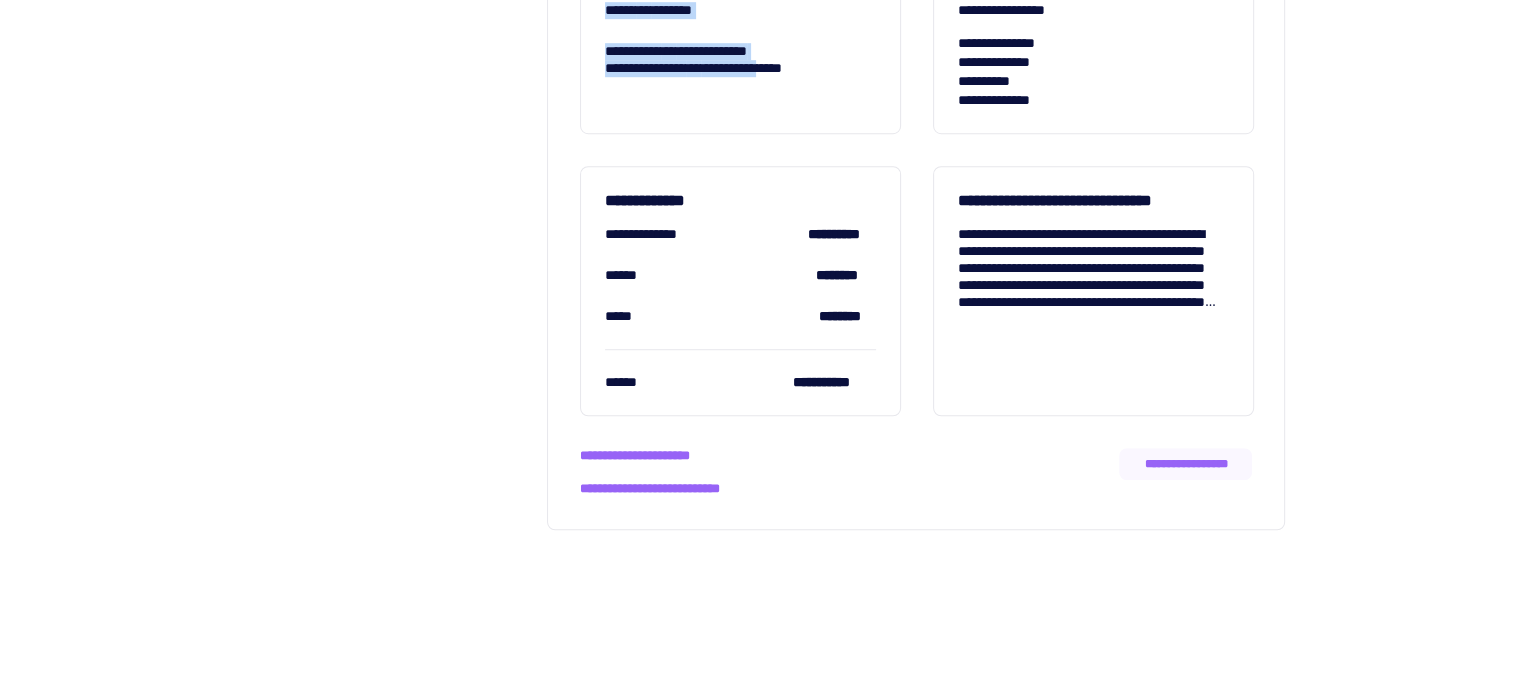scroll, scrollTop: 1300, scrollLeft: 0, axis: vertical 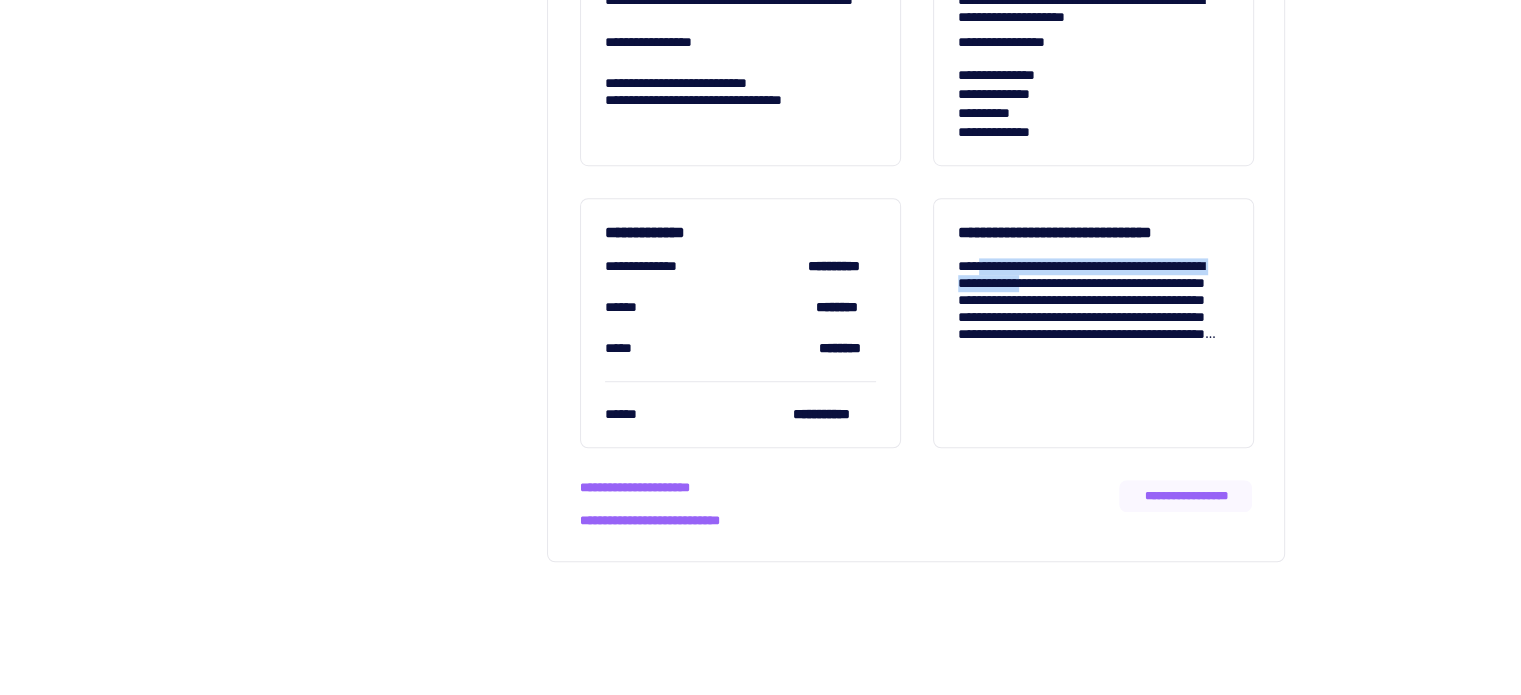 drag, startPoint x: 981, startPoint y: 270, endPoint x: 1096, endPoint y: 274, distance: 115.06954 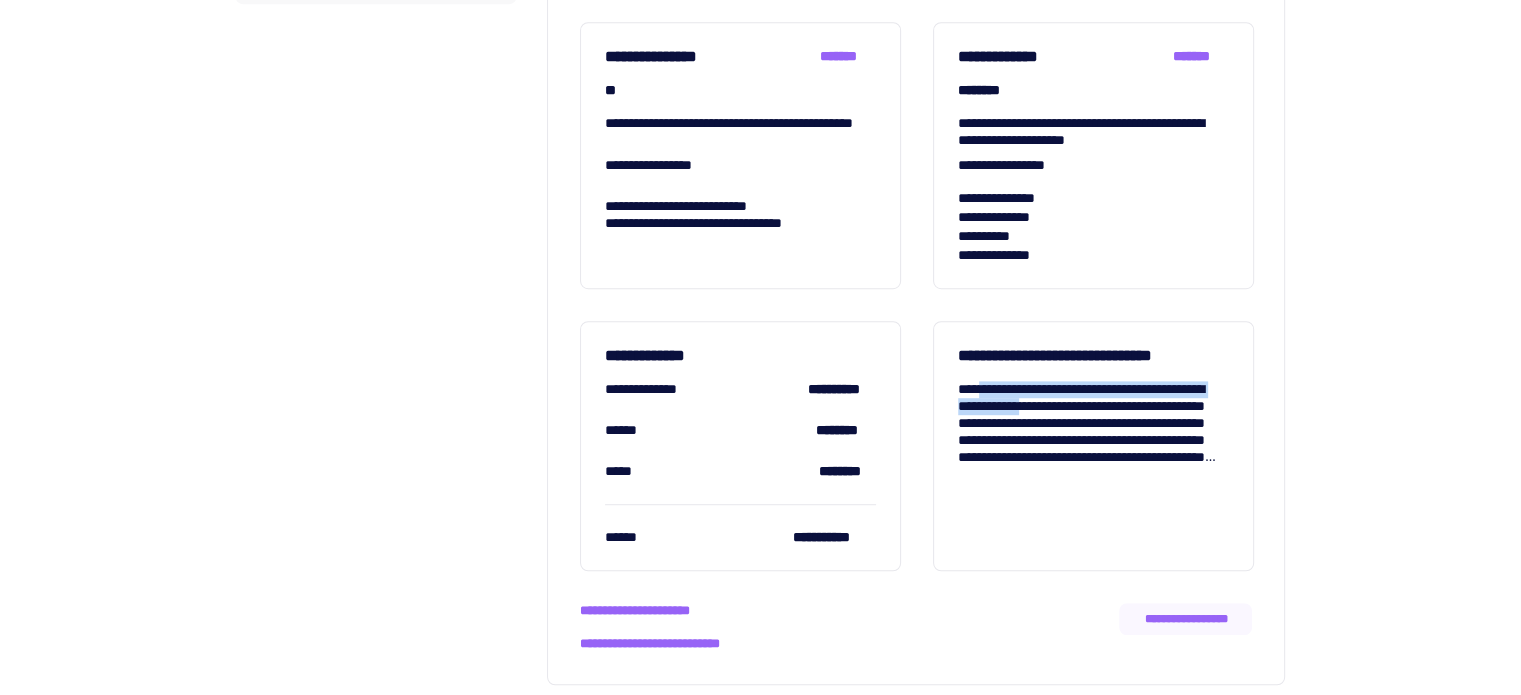 scroll, scrollTop: 900, scrollLeft: 0, axis: vertical 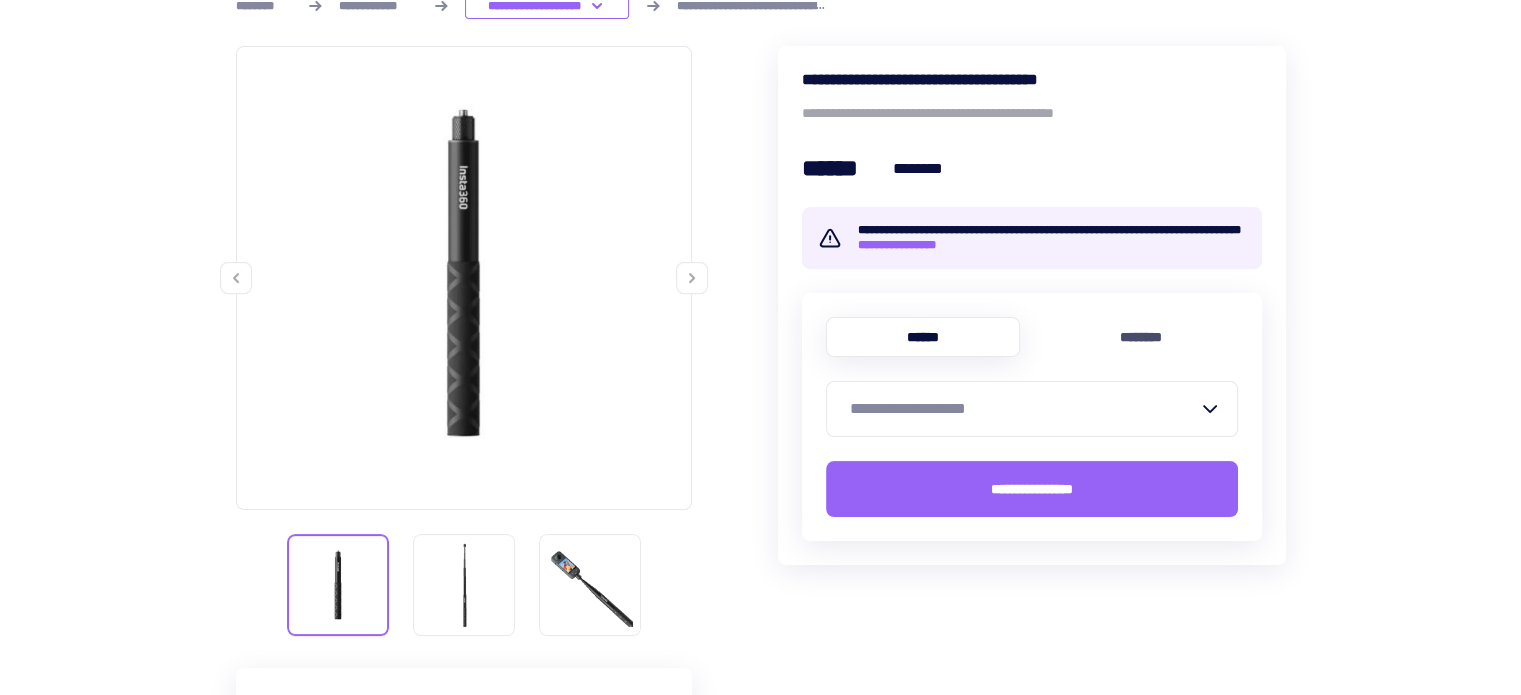 click on "**********" at bounding box center (905, 245) 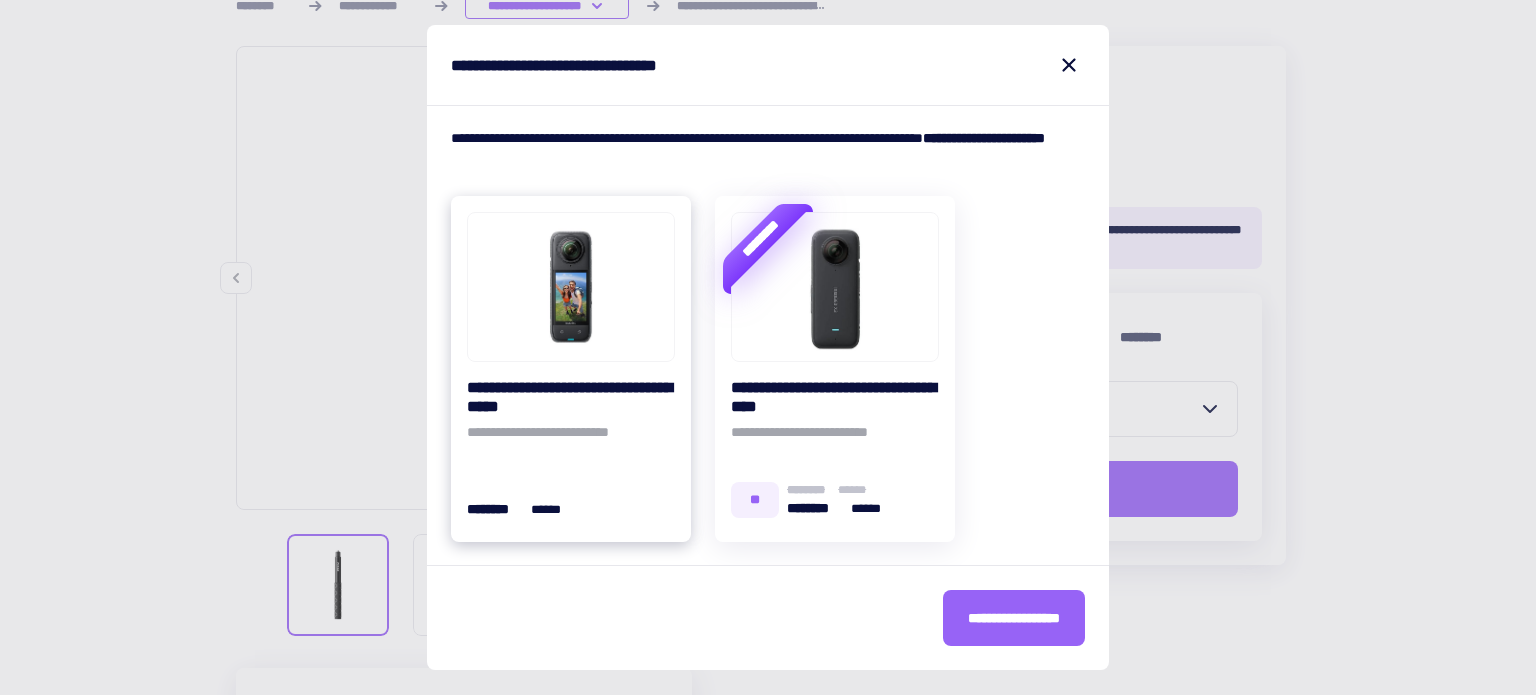 click at bounding box center (571, 287) 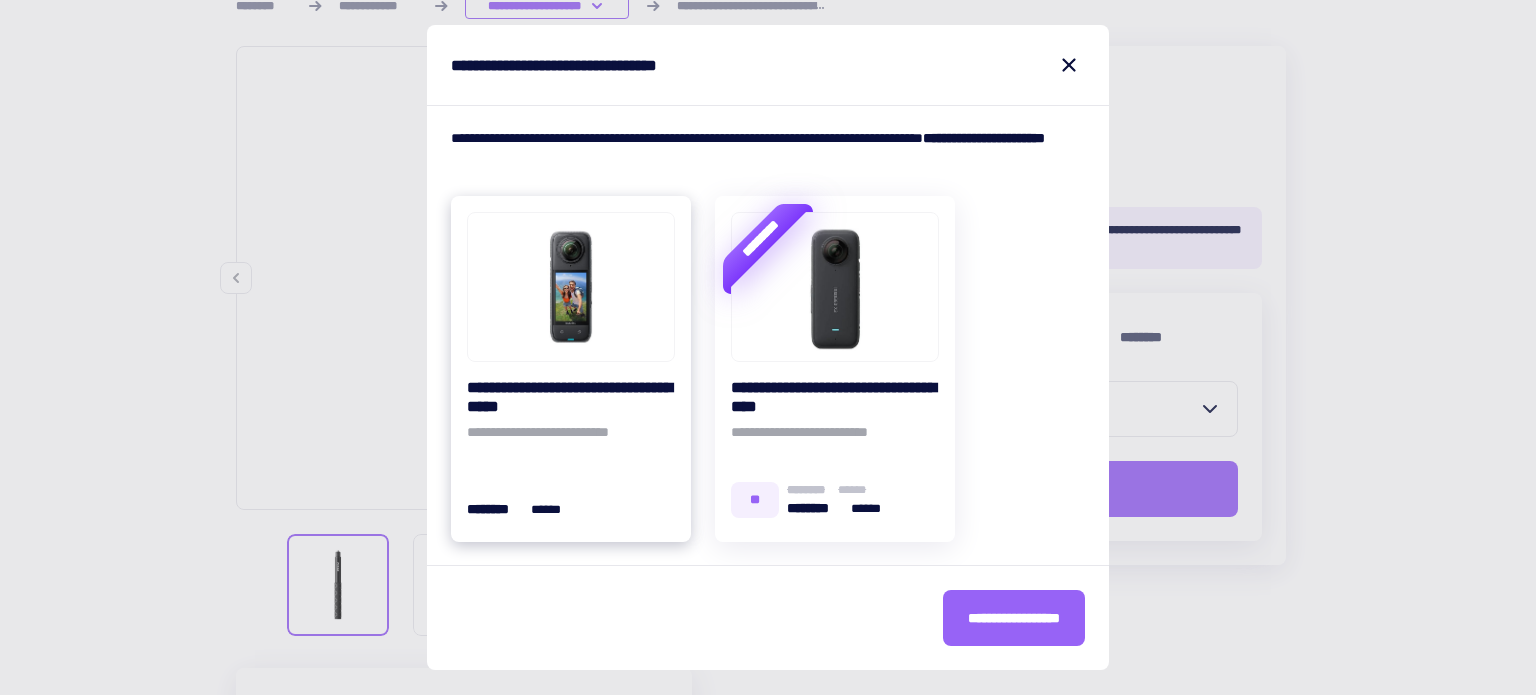 click at bounding box center (571, 287) 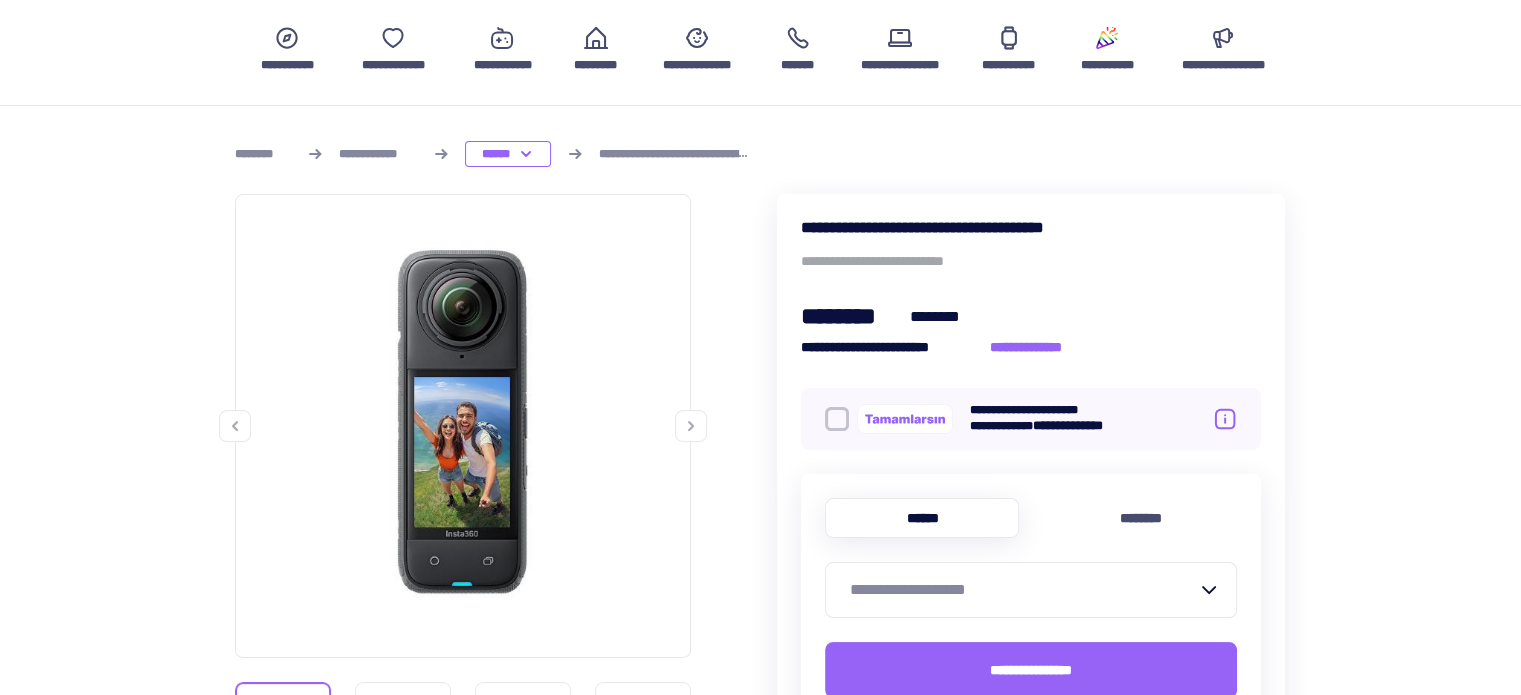 scroll, scrollTop: 0, scrollLeft: 0, axis: both 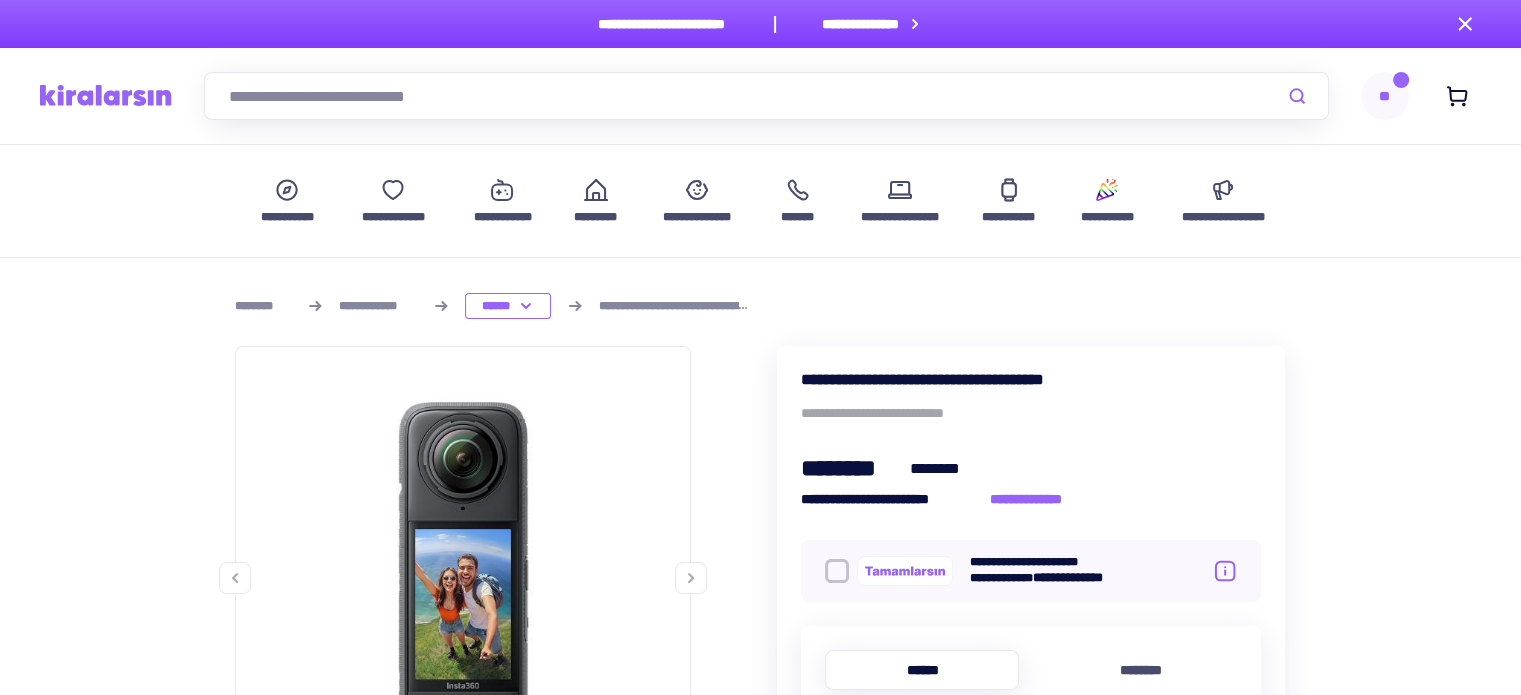 click at bounding box center [106, 95] 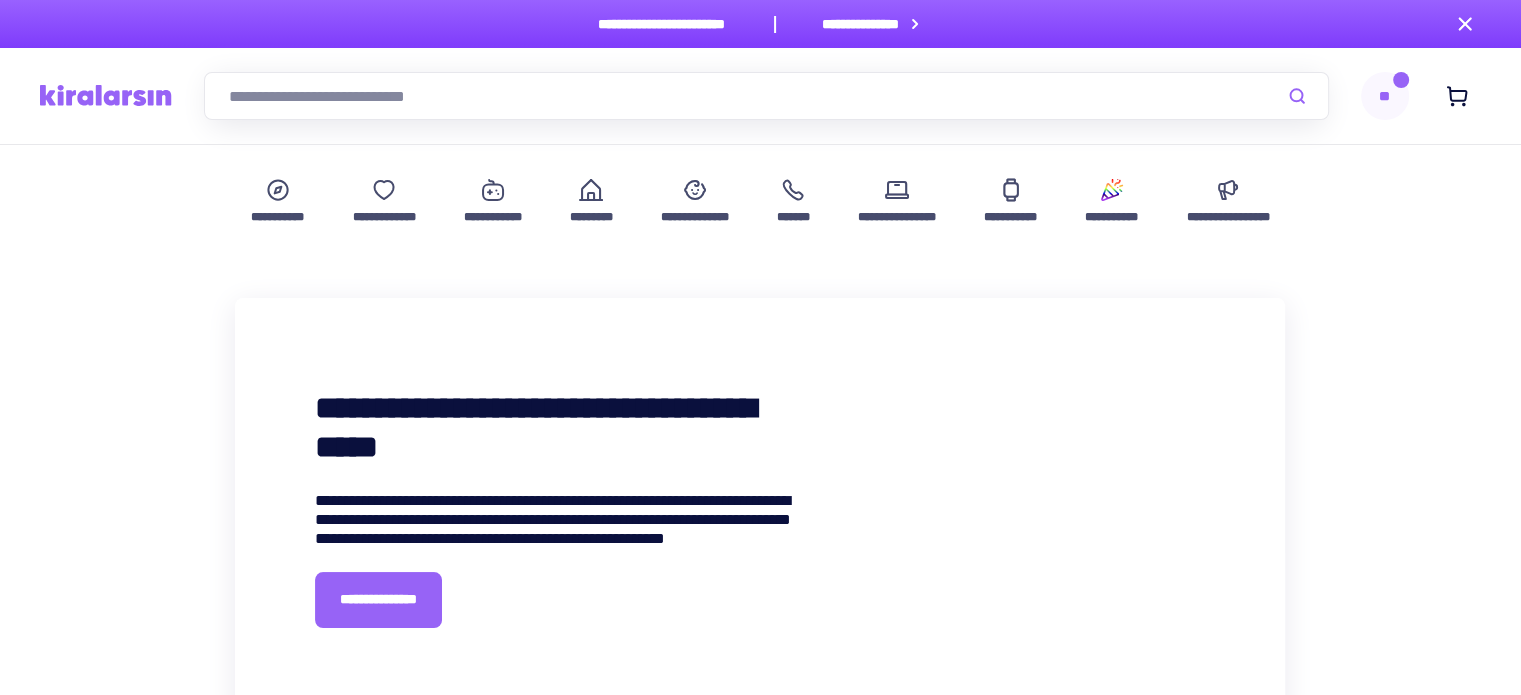 click at bounding box center (106, 95) 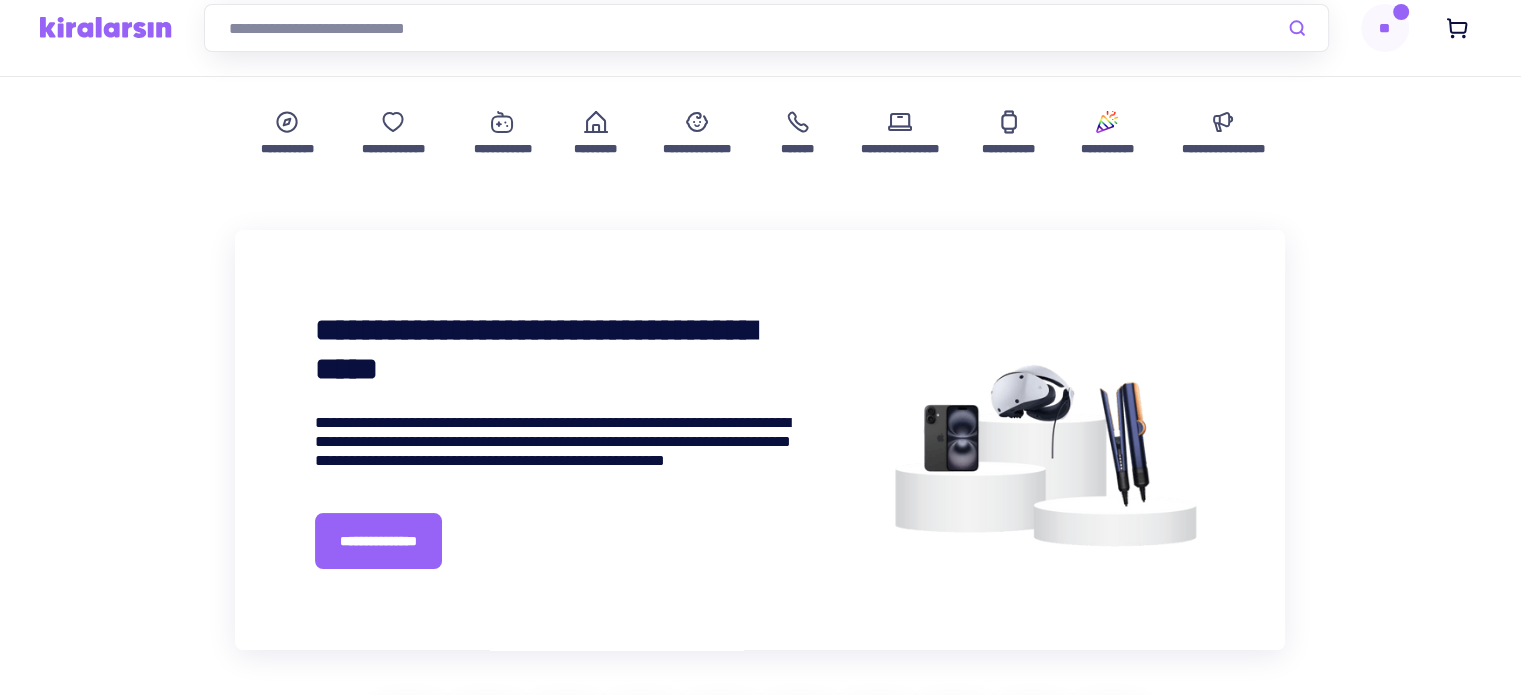 scroll, scrollTop: 100, scrollLeft: 0, axis: vertical 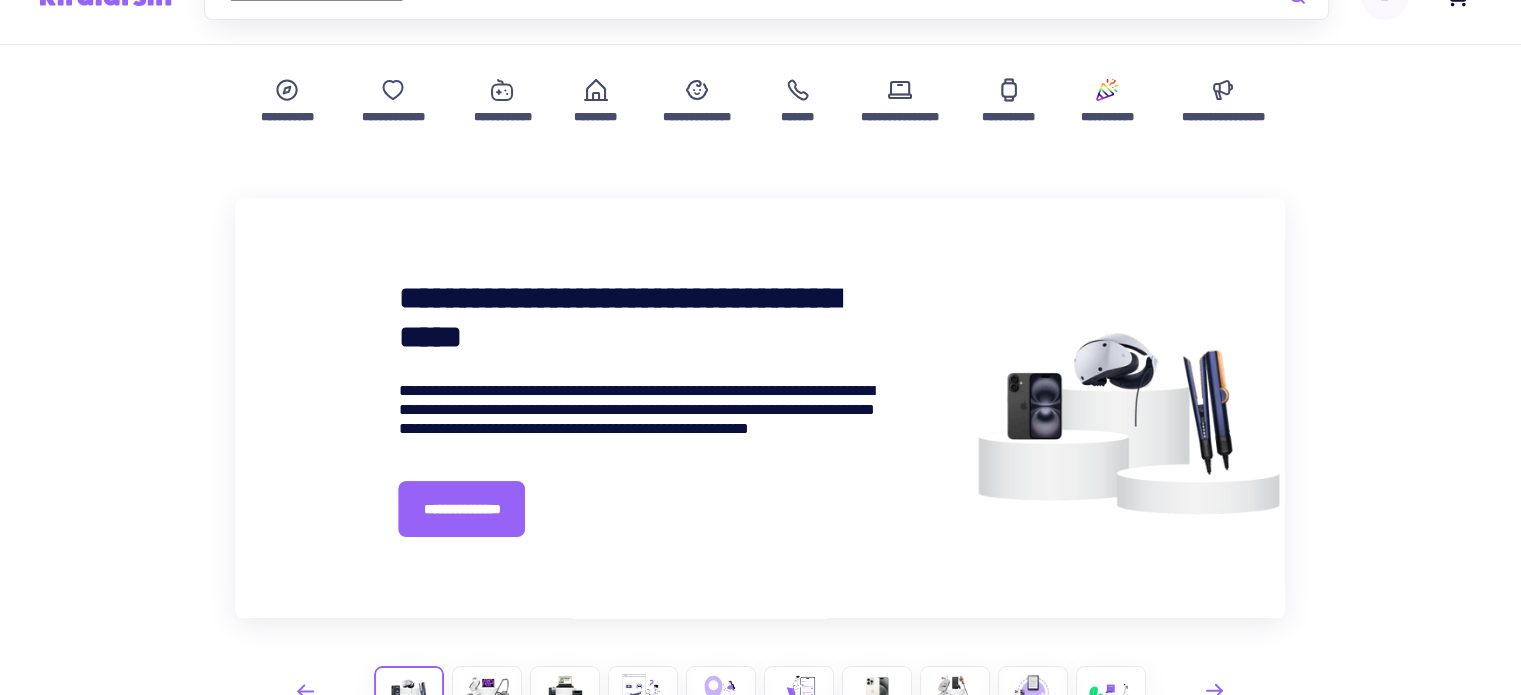 click on "**********" at bounding box center [638, 318] 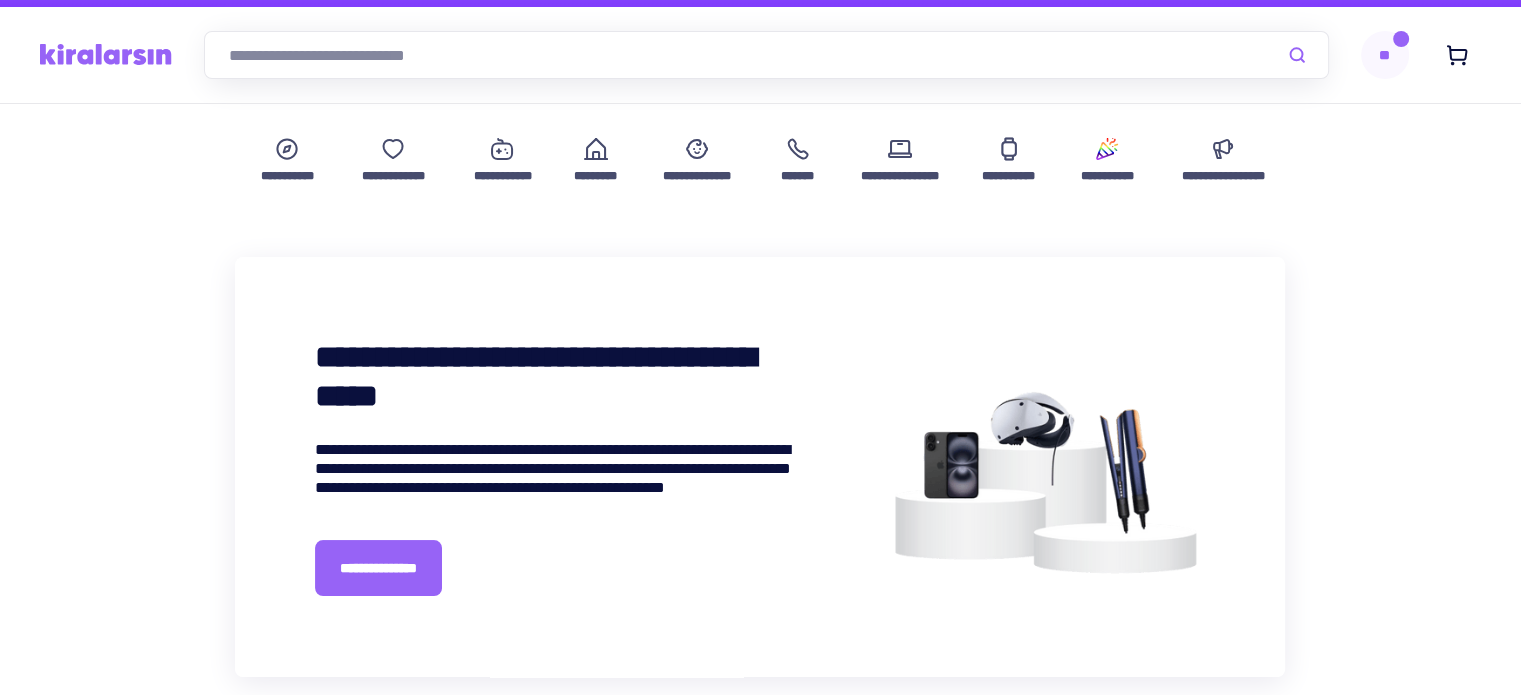 scroll, scrollTop: 0, scrollLeft: 0, axis: both 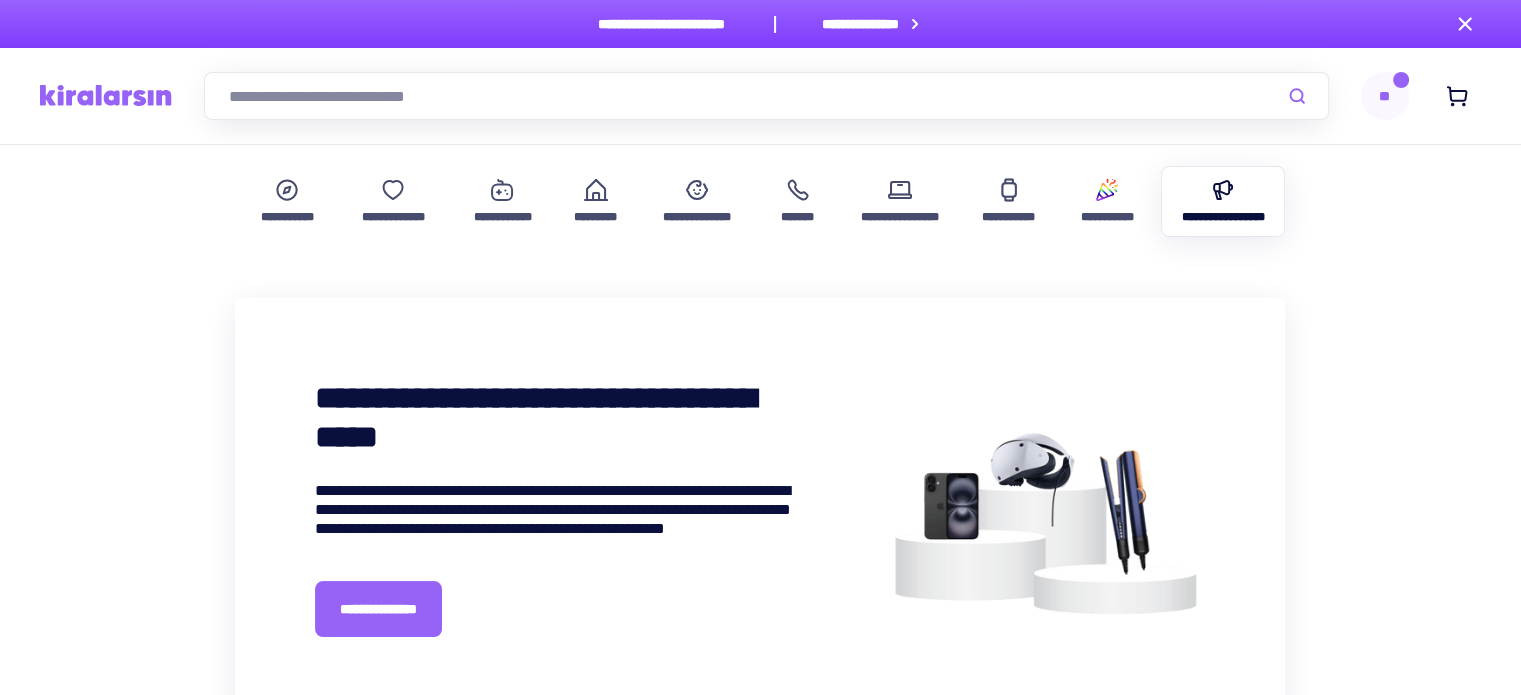 click 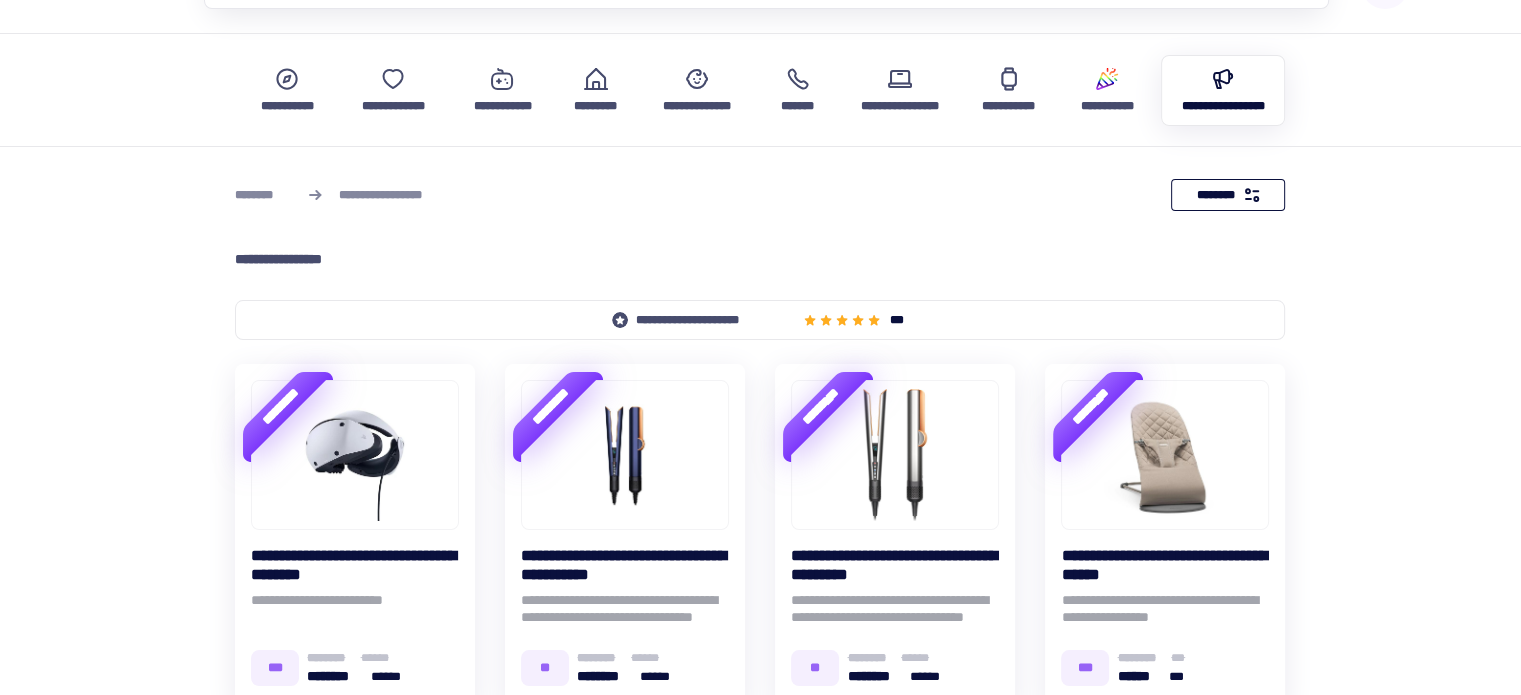 scroll, scrollTop: 0, scrollLeft: 0, axis: both 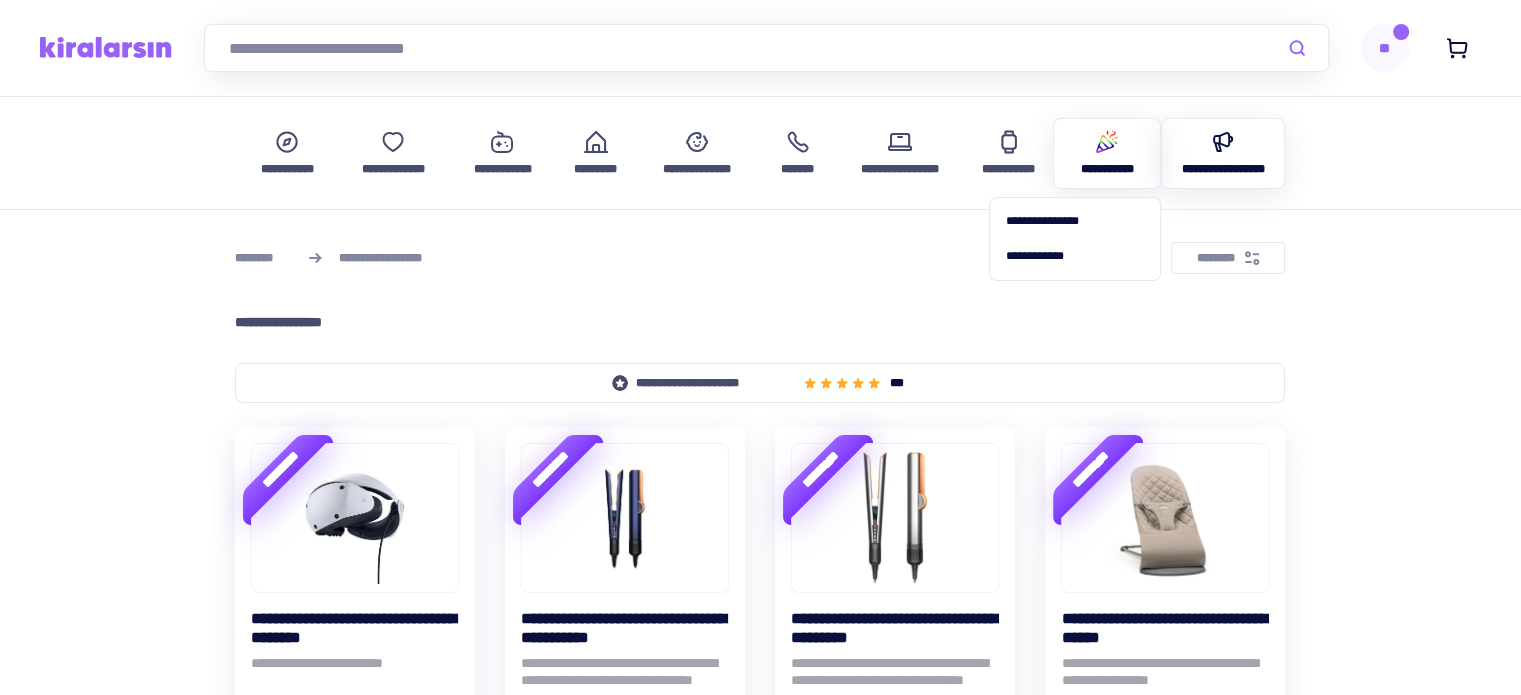 click at bounding box center (1107, 142) 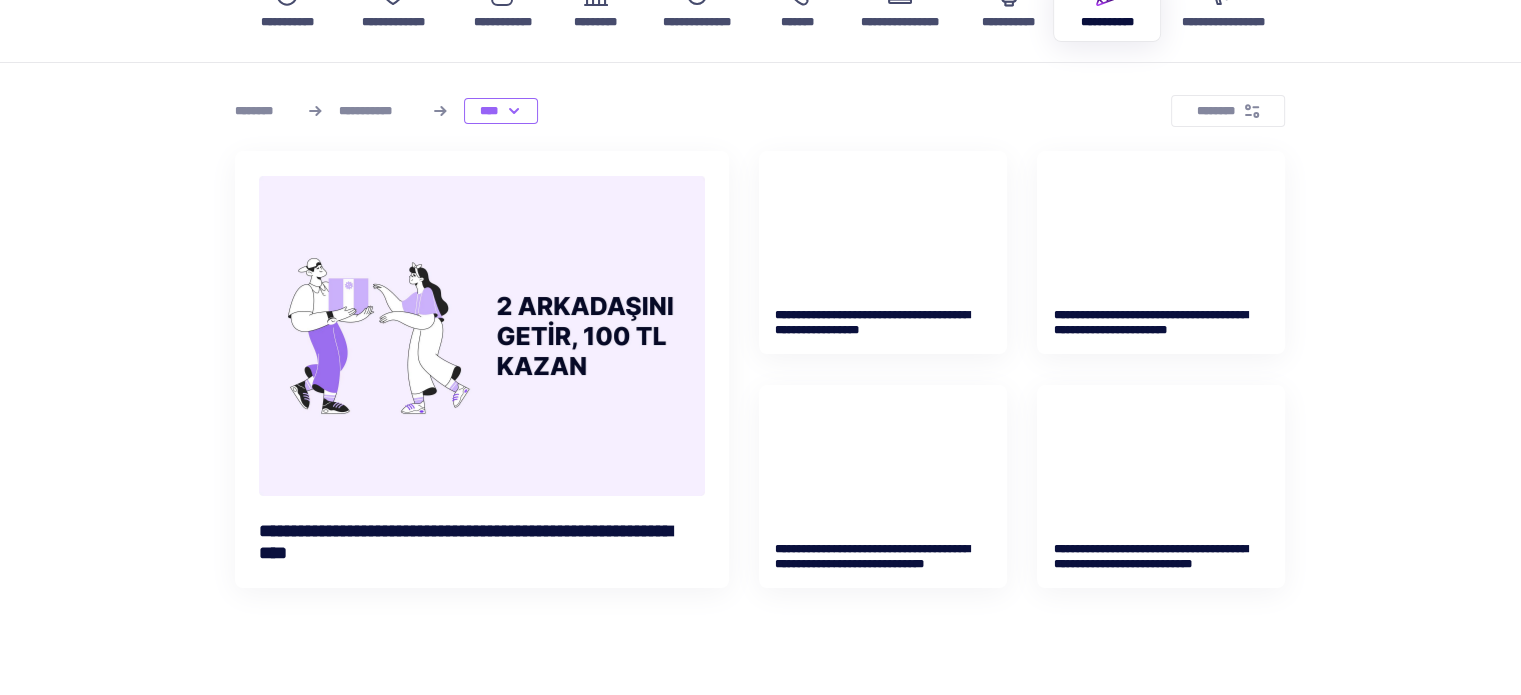 scroll, scrollTop: 200, scrollLeft: 0, axis: vertical 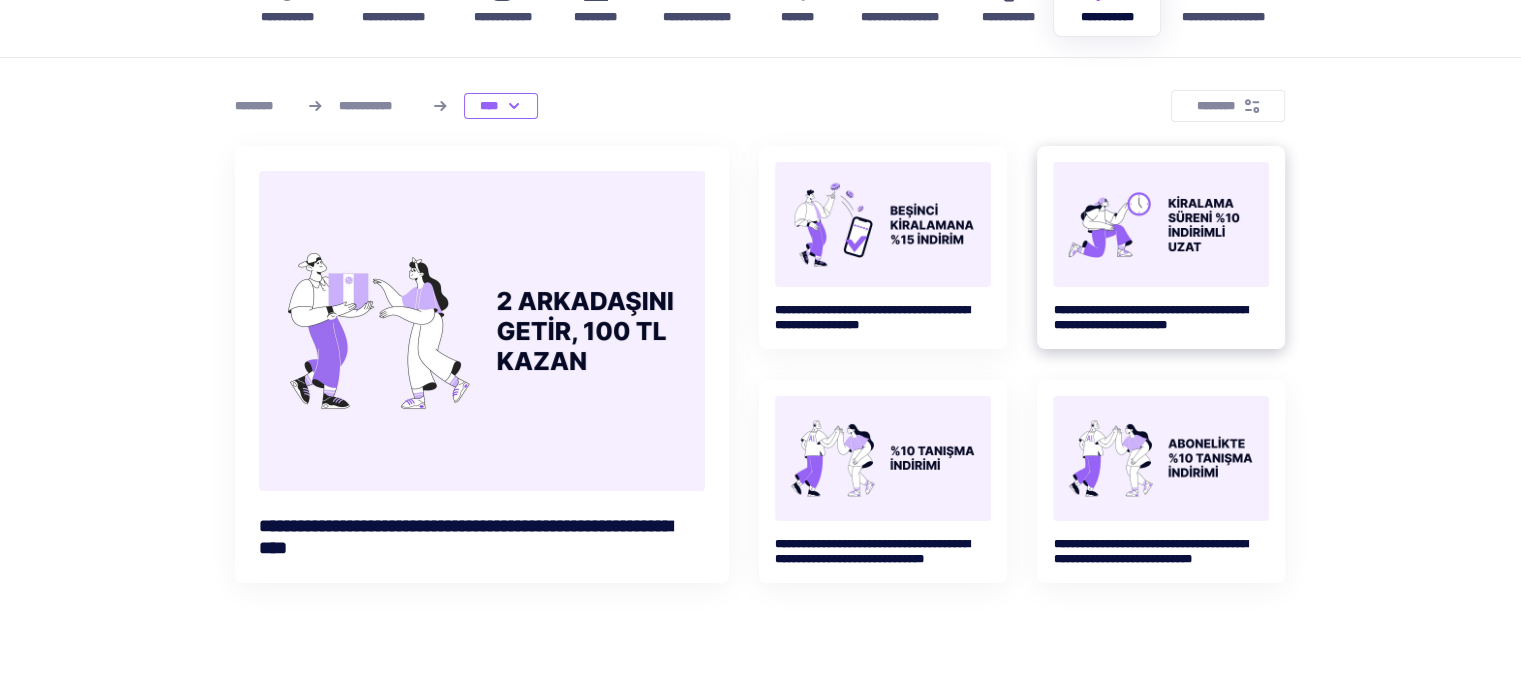 click at bounding box center [1161, 224] 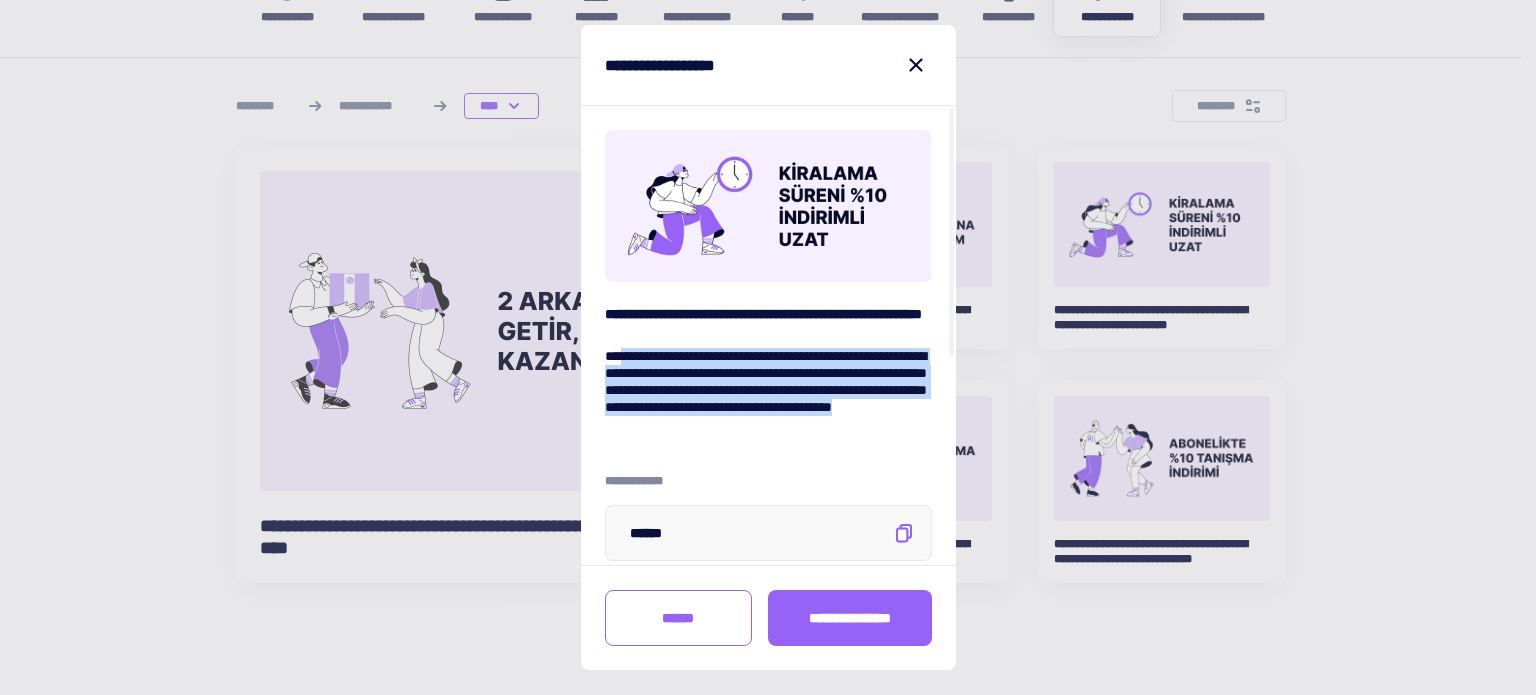 drag, startPoint x: 633, startPoint y: 355, endPoint x: 907, endPoint y: 440, distance: 286.8815 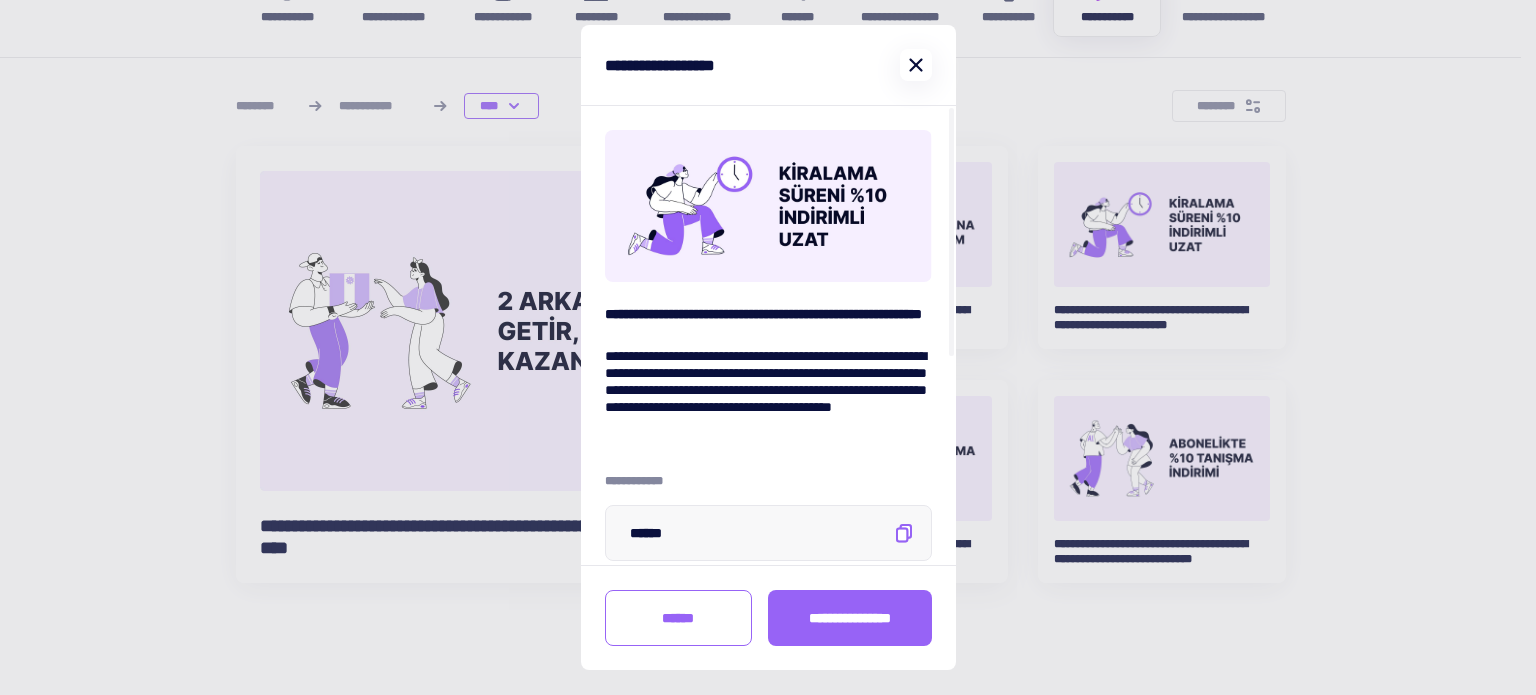 click 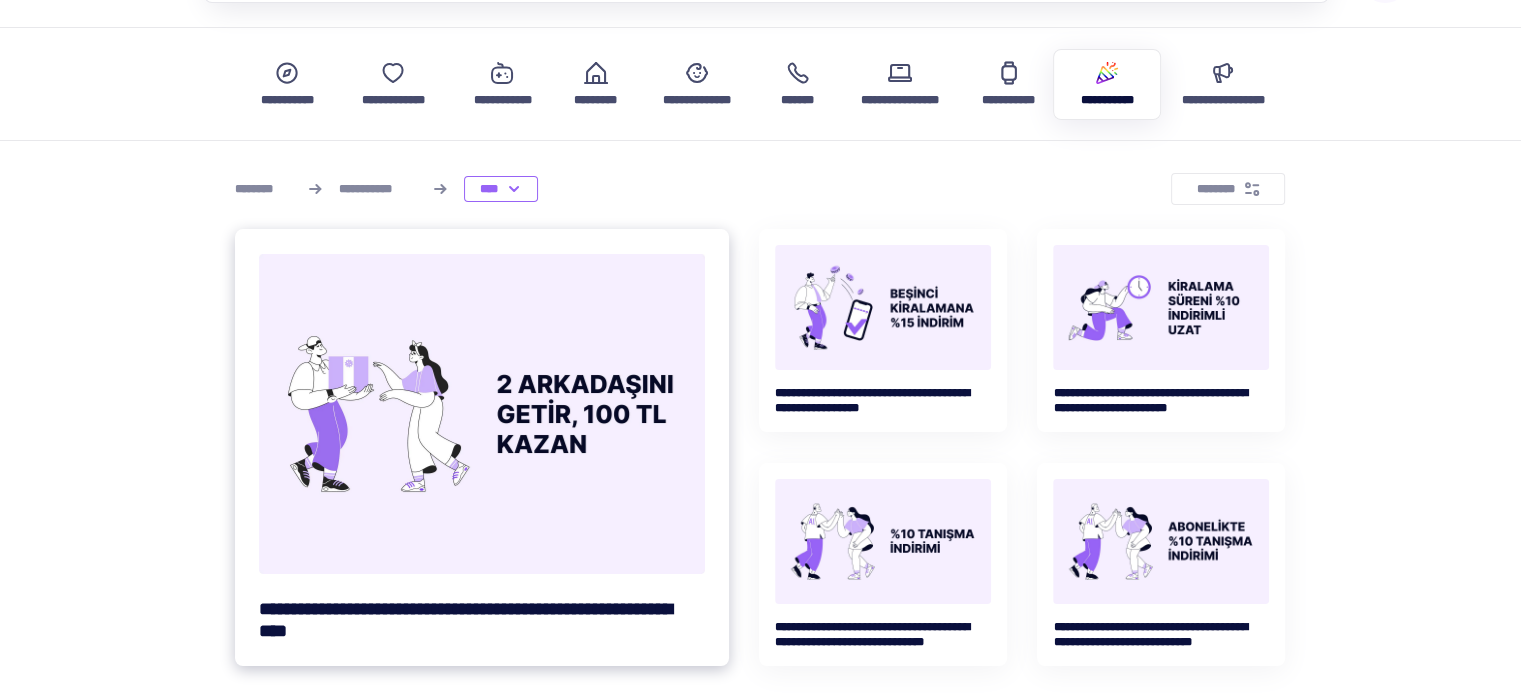 scroll, scrollTop: 0, scrollLeft: 0, axis: both 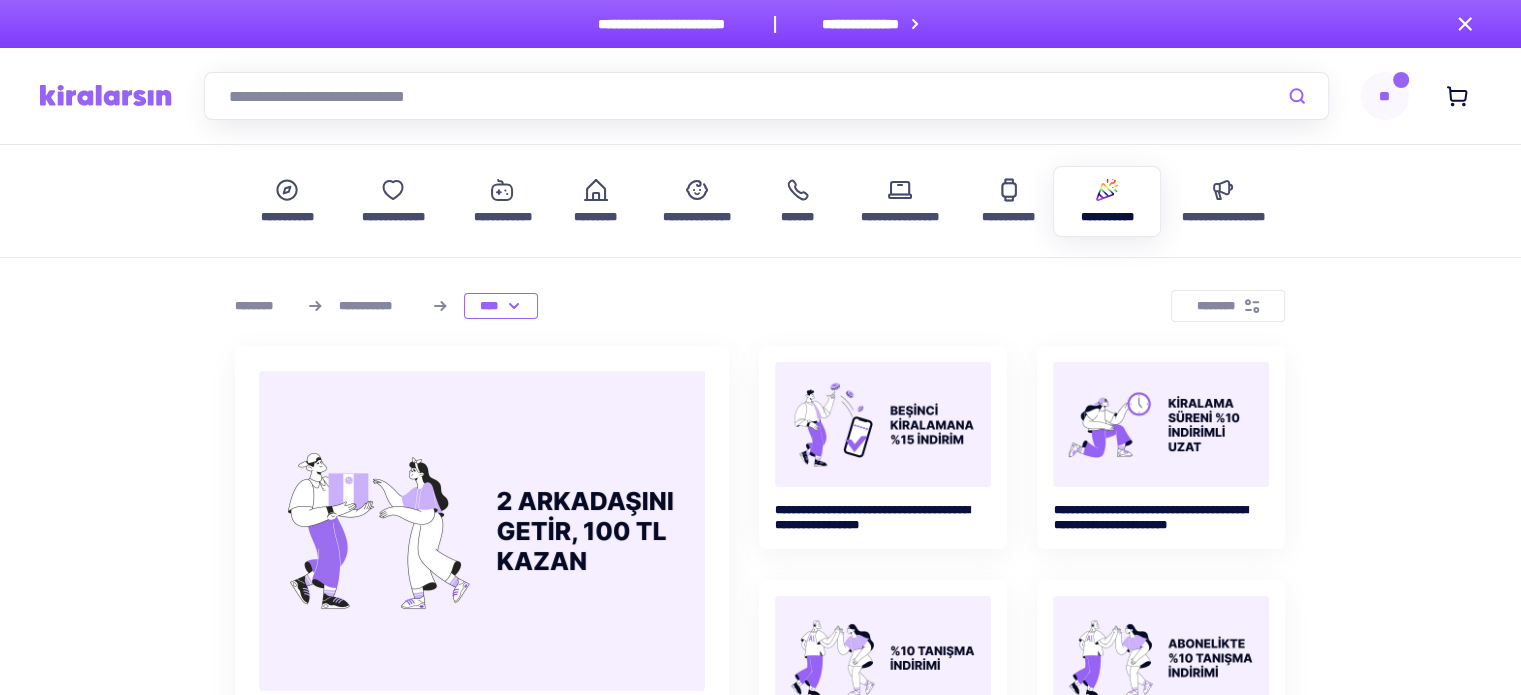 click at bounding box center [106, 95] 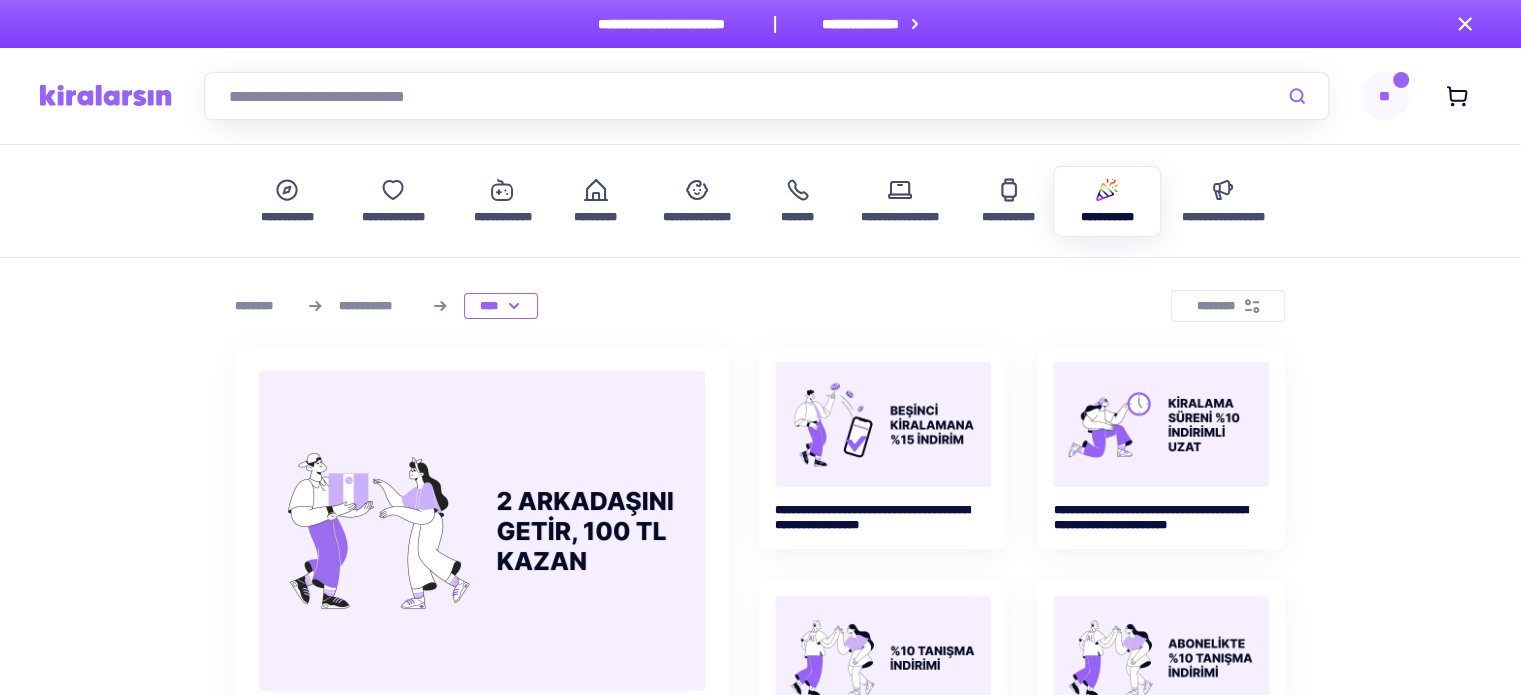 click at bounding box center (106, 95) 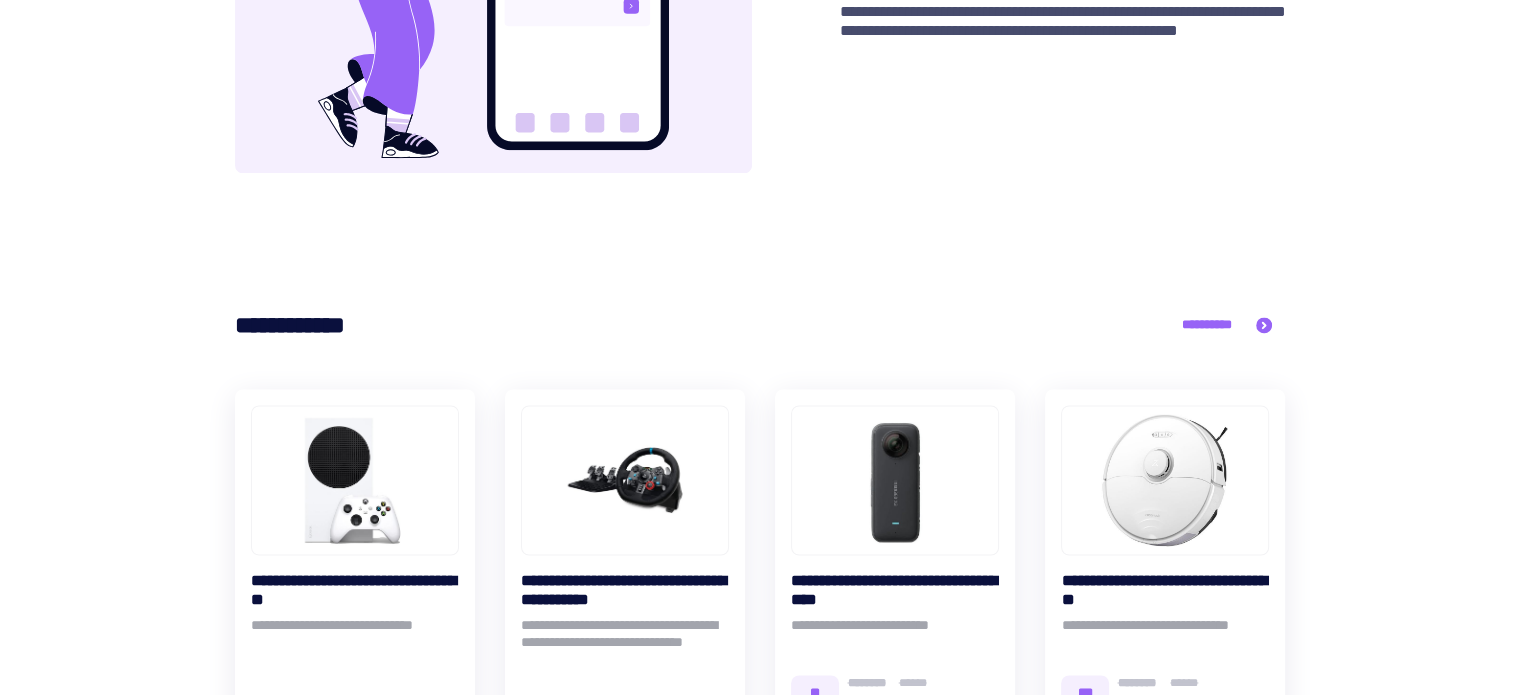 scroll, scrollTop: 3200, scrollLeft: 0, axis: vertical 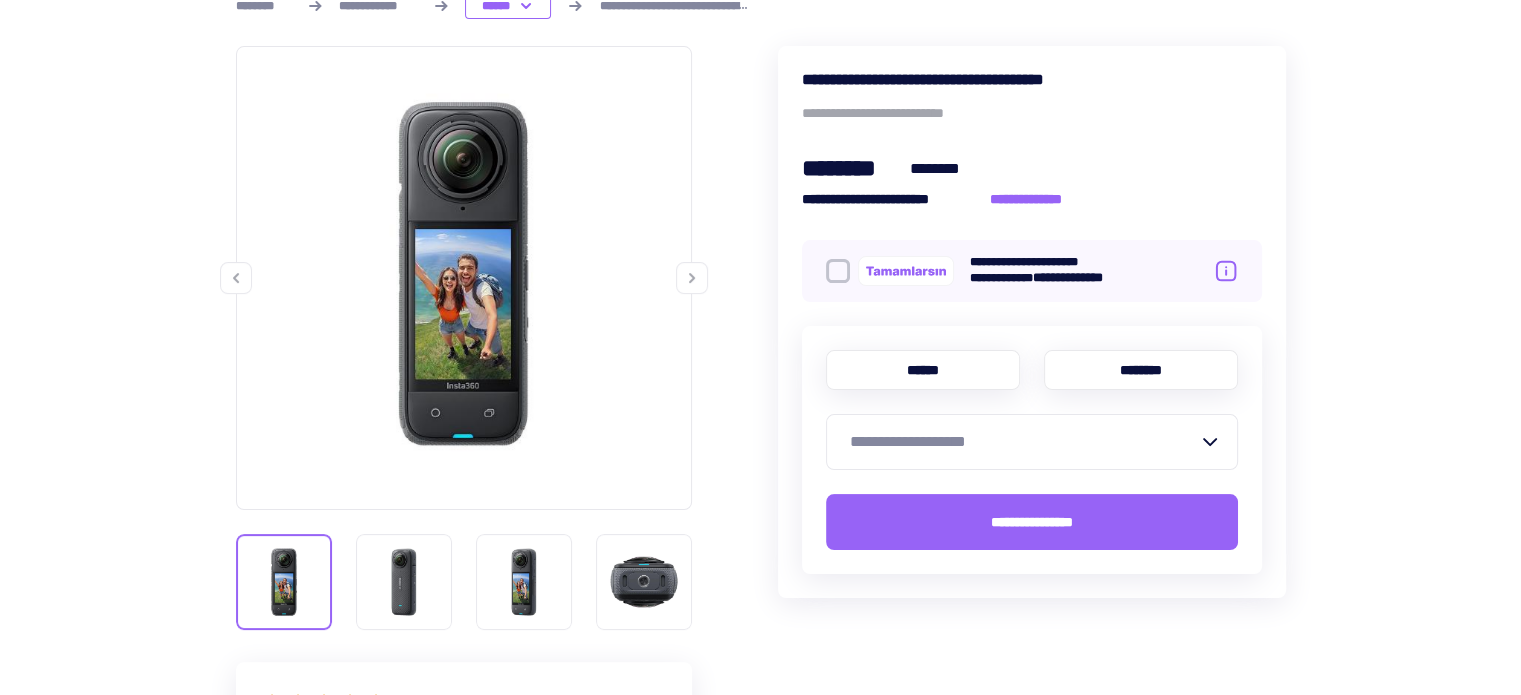click on "********" at bounding box center (1141, 370) 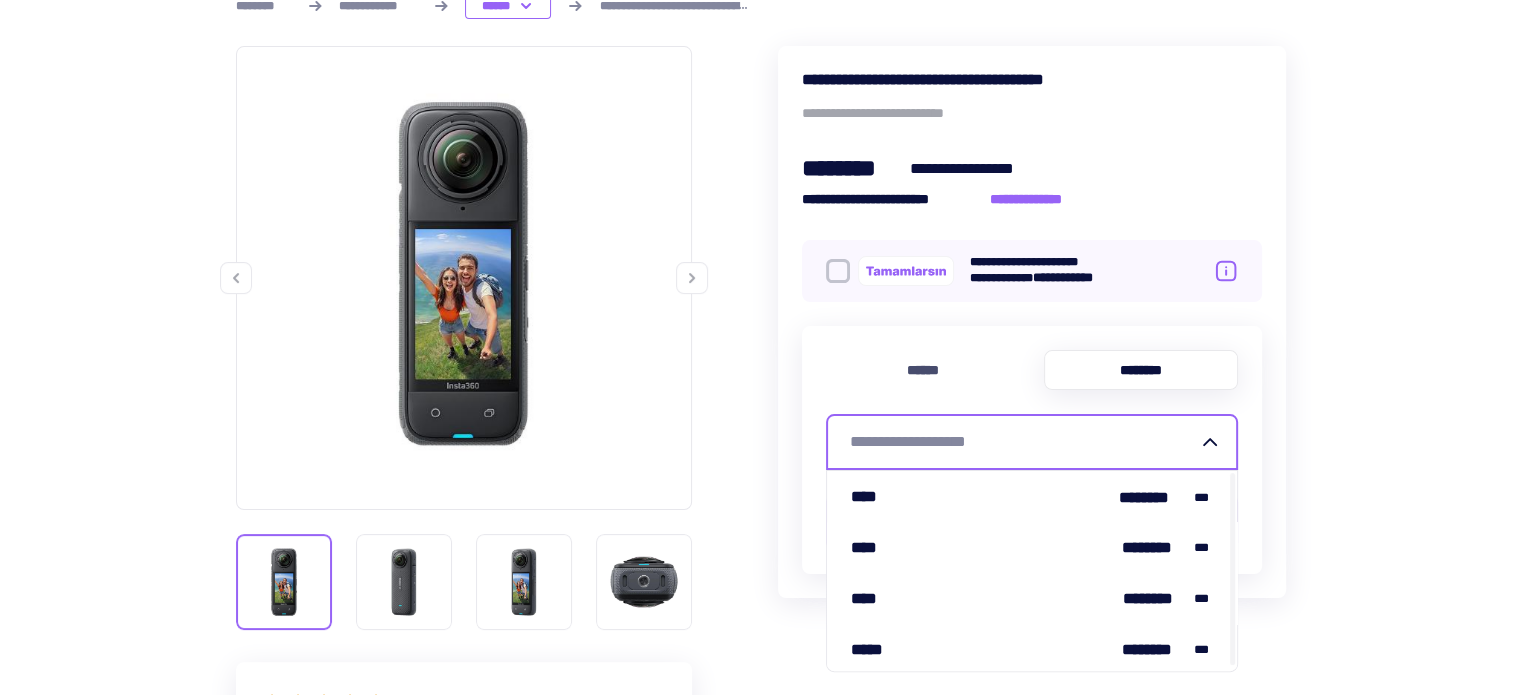 click on "**********" at bounding box center (1024, 442) 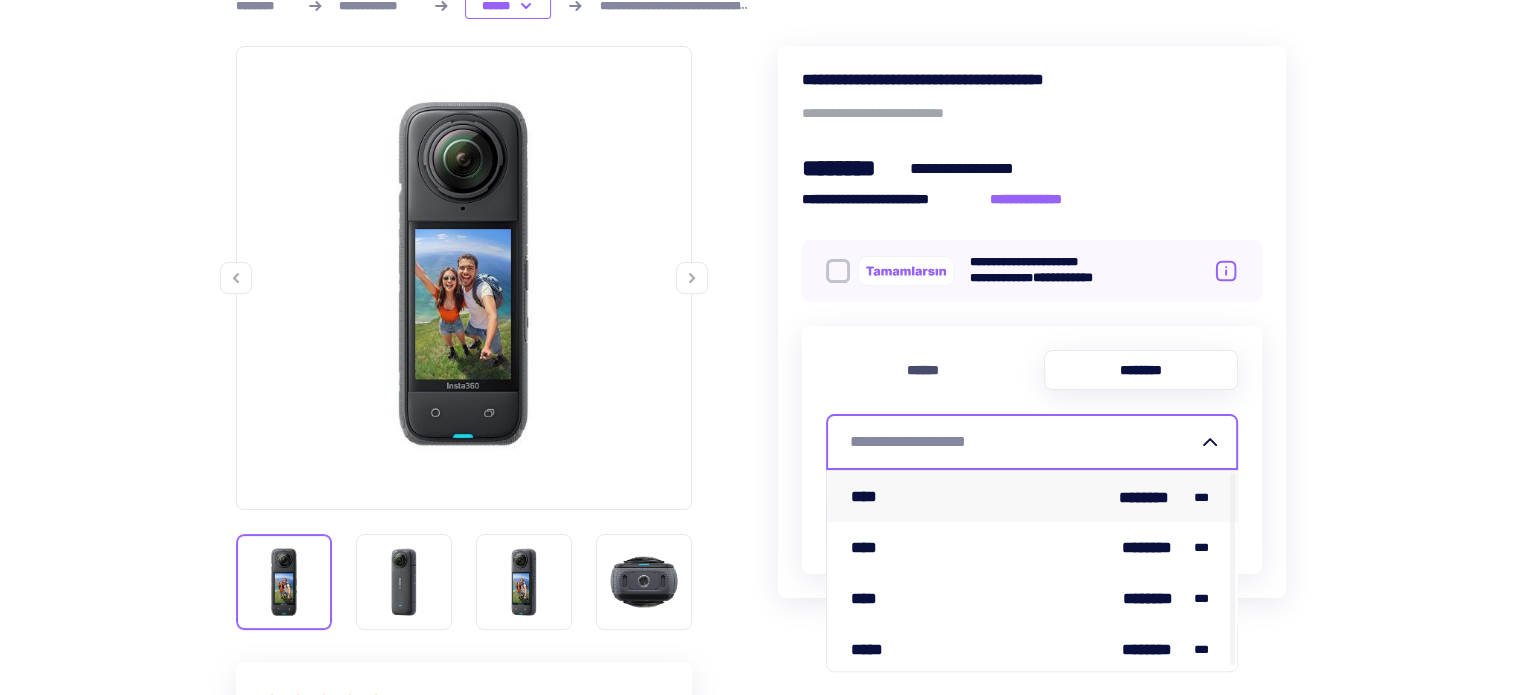 click on "**** ******** ***" at bounding box center (1032, 496) 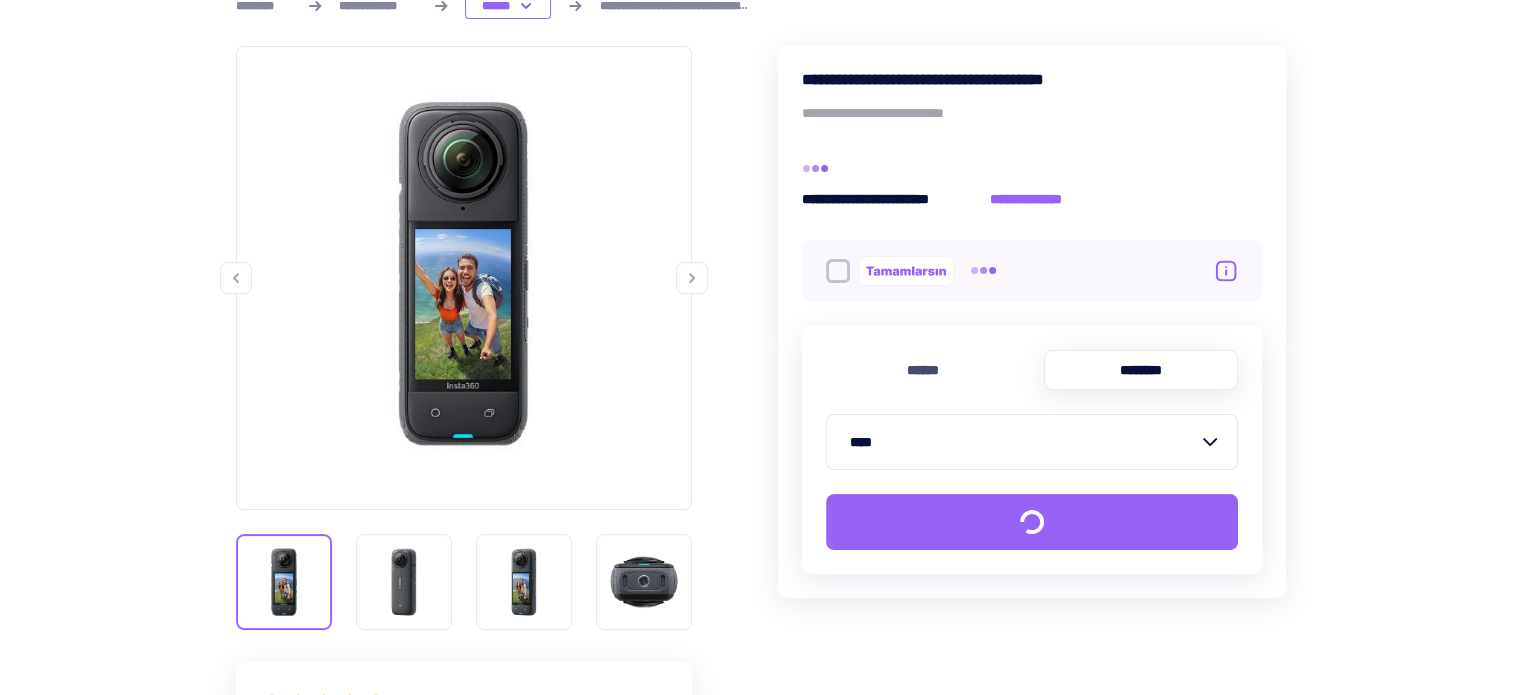 click on "****** ********" at bounding box center [1032, 370] 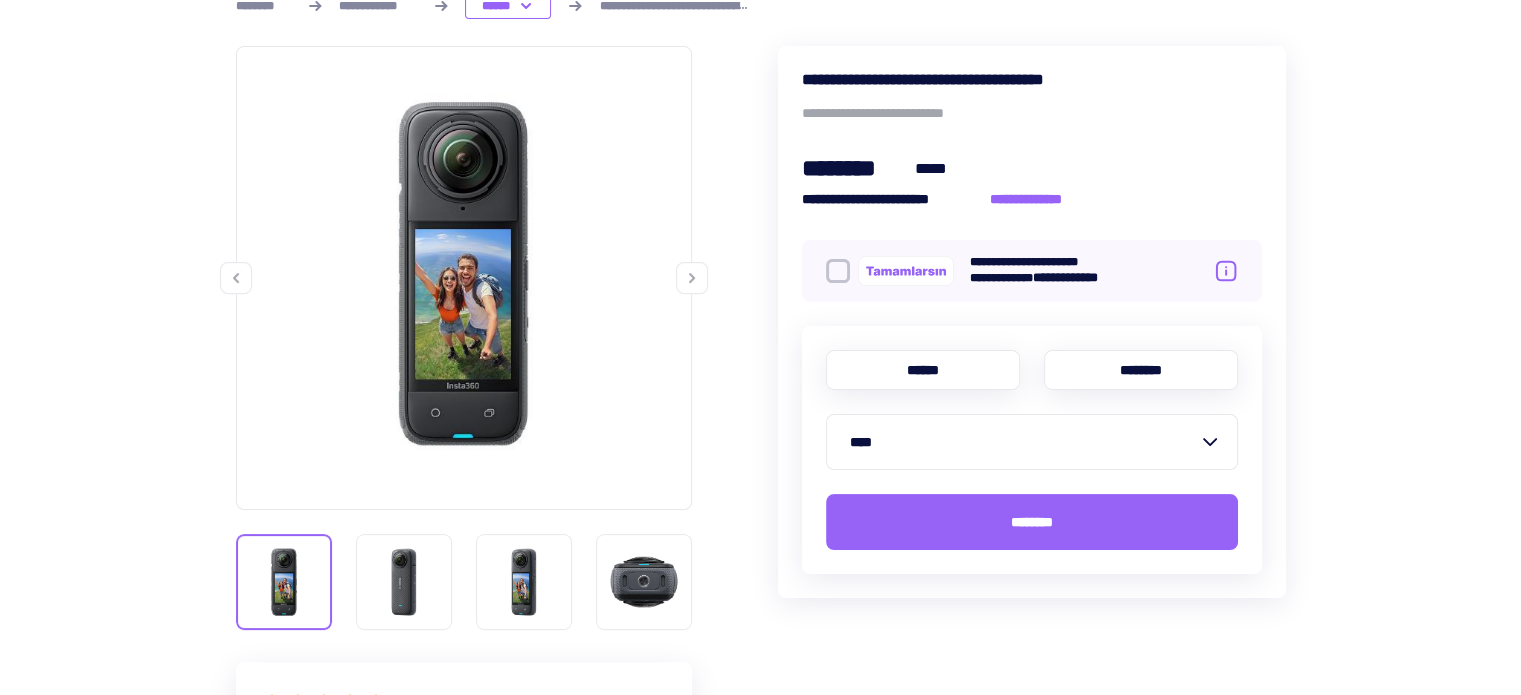 click on "******" at bounding box center [923, 370] 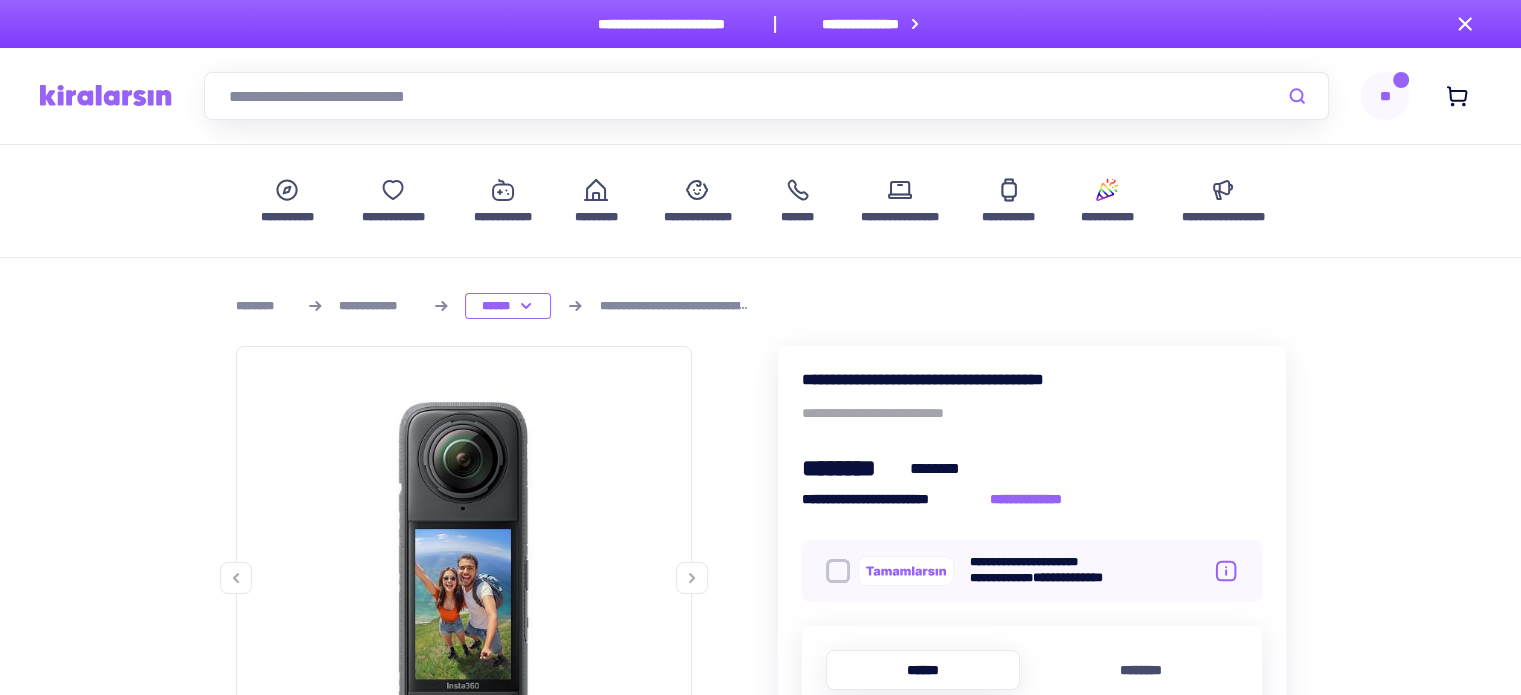 scroll, scrollTop: 100, scrollLeft: 0, axis: vertical 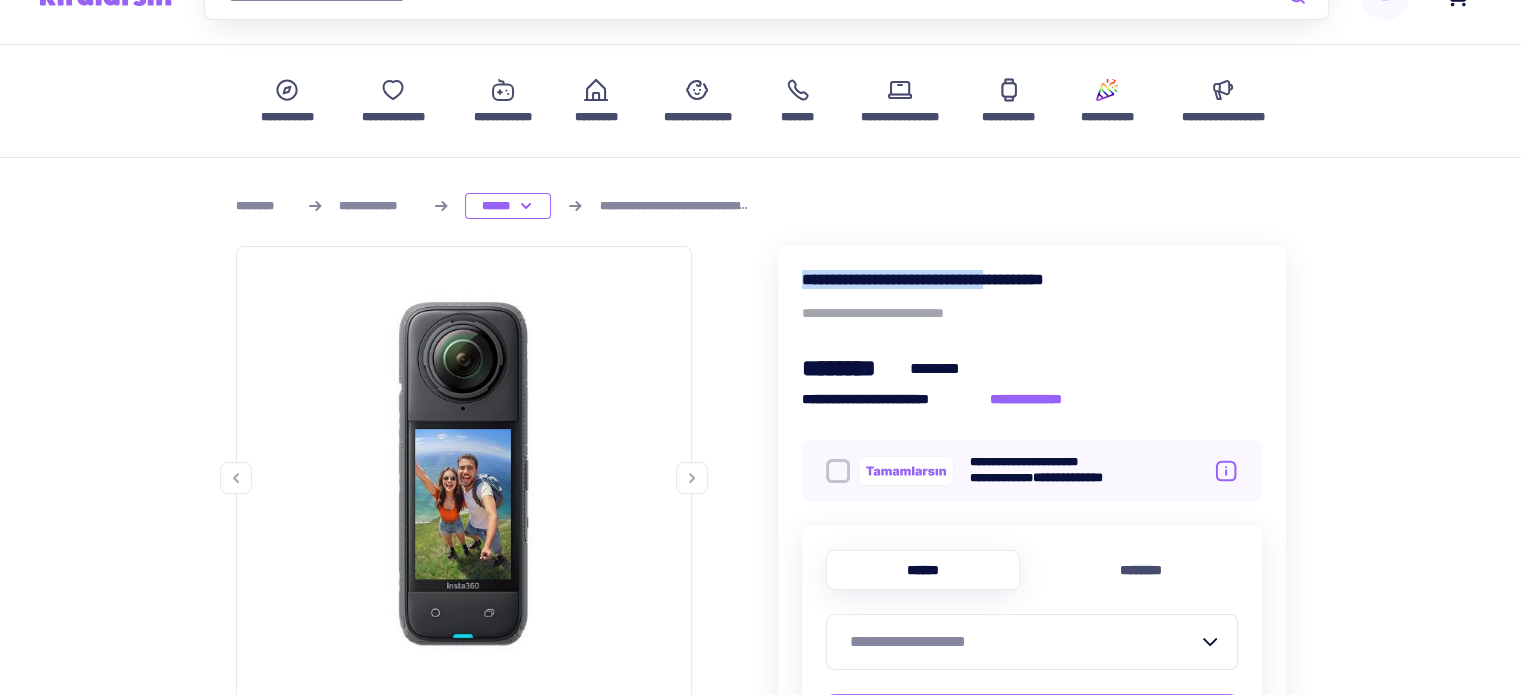 drag, startPoint x: 803, startPoint y: 275, endPoint x: 1061, endPoint y: 277, distance: 258.00775 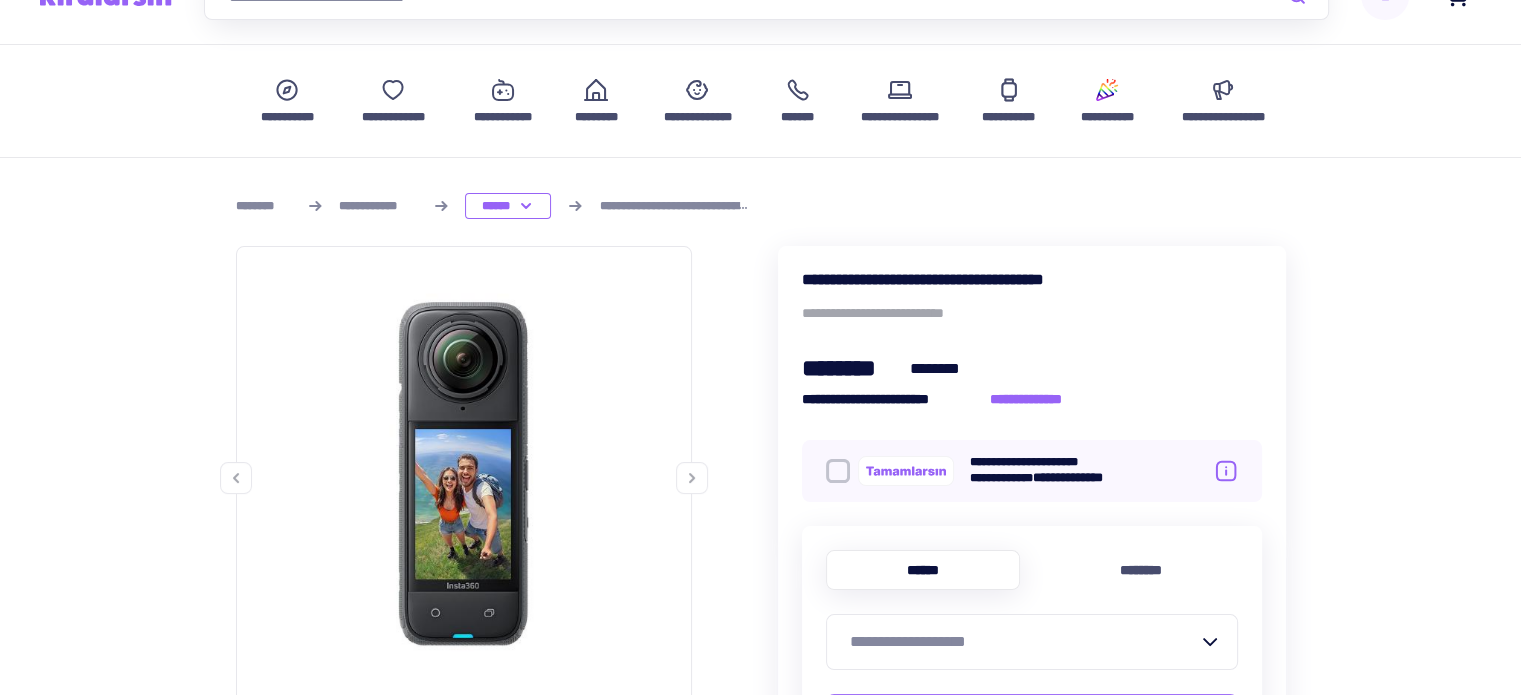 click on "**********" at bounding box center [1032, 279] 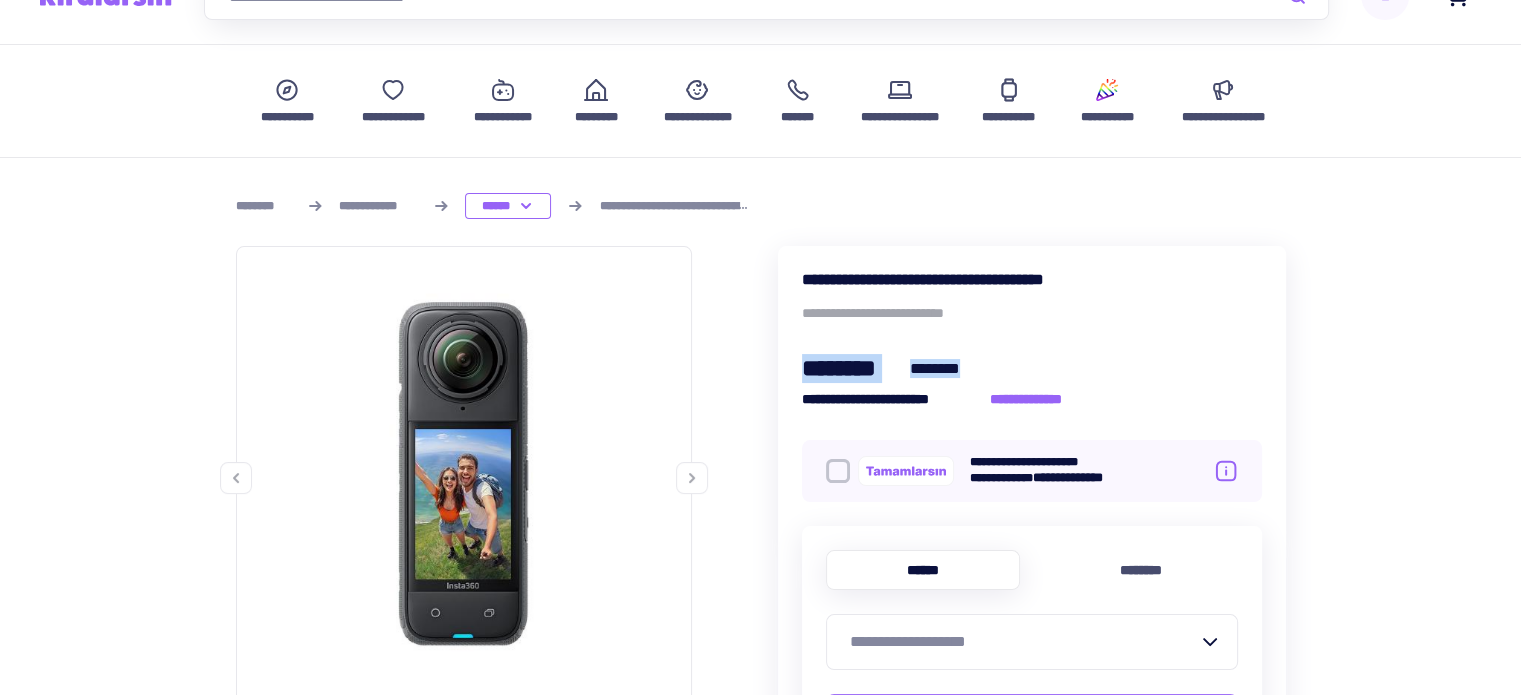 drag, startPoint x: 796, startPoint y: 370, endPoint x: 980, endPoint y: 373, distance: 184.02446 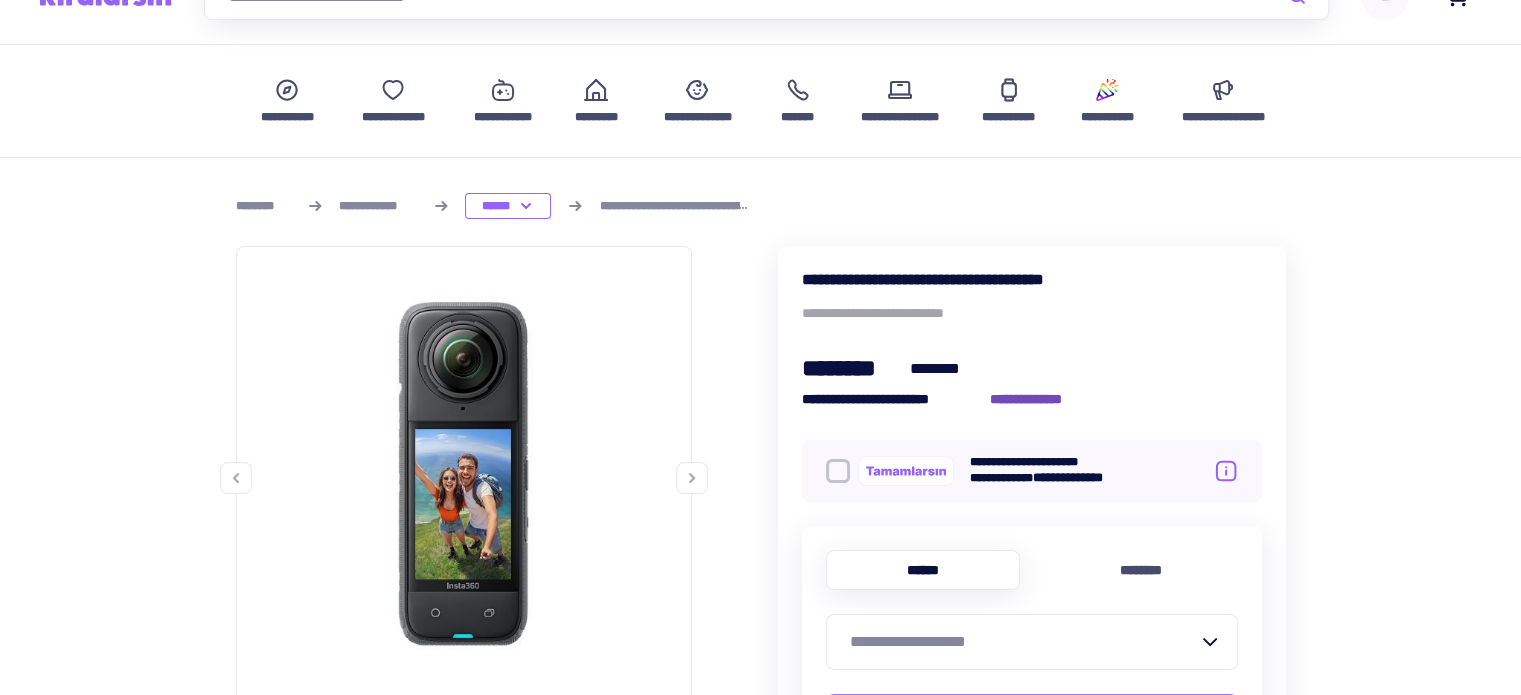 click on "**********" at bounding box center [1037, 399] 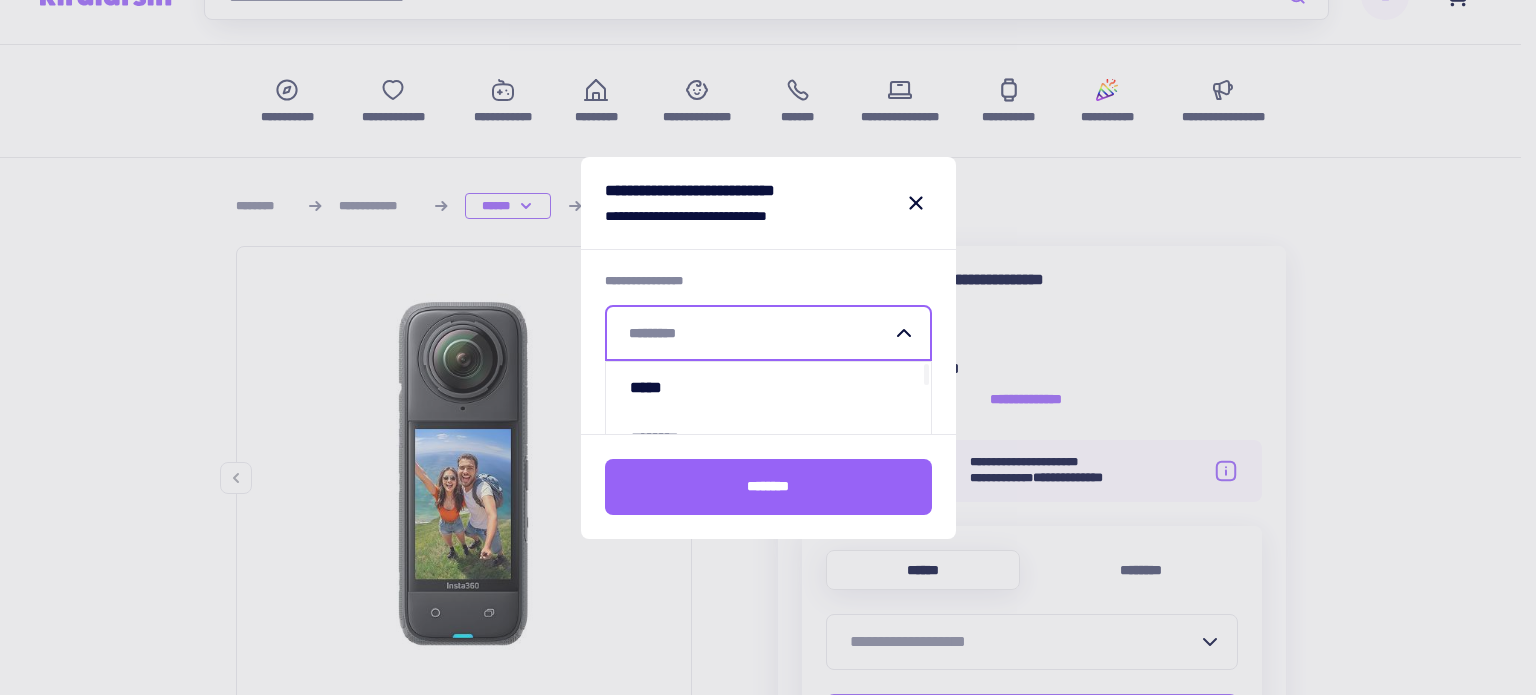 click at bounding box center (760, 333) 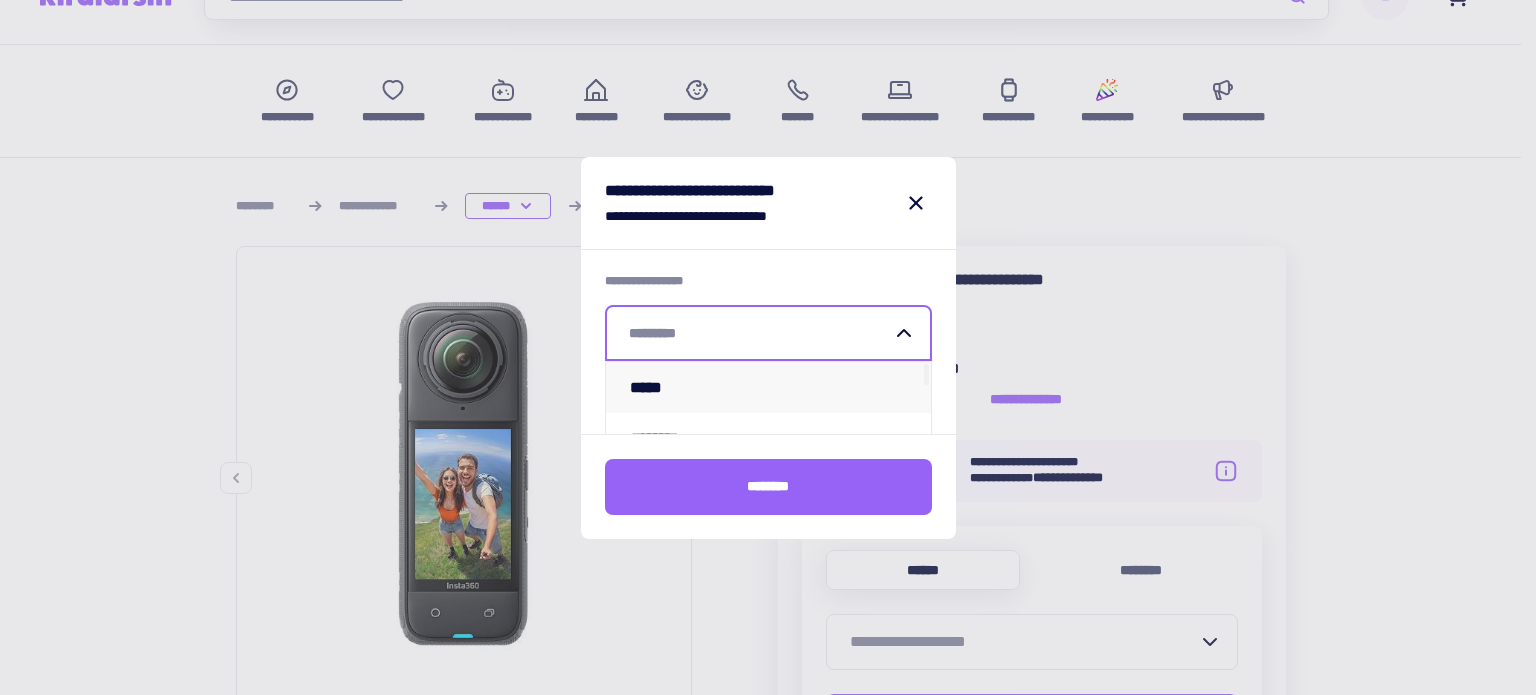 click on "*****" at bounding box center [768, 387] 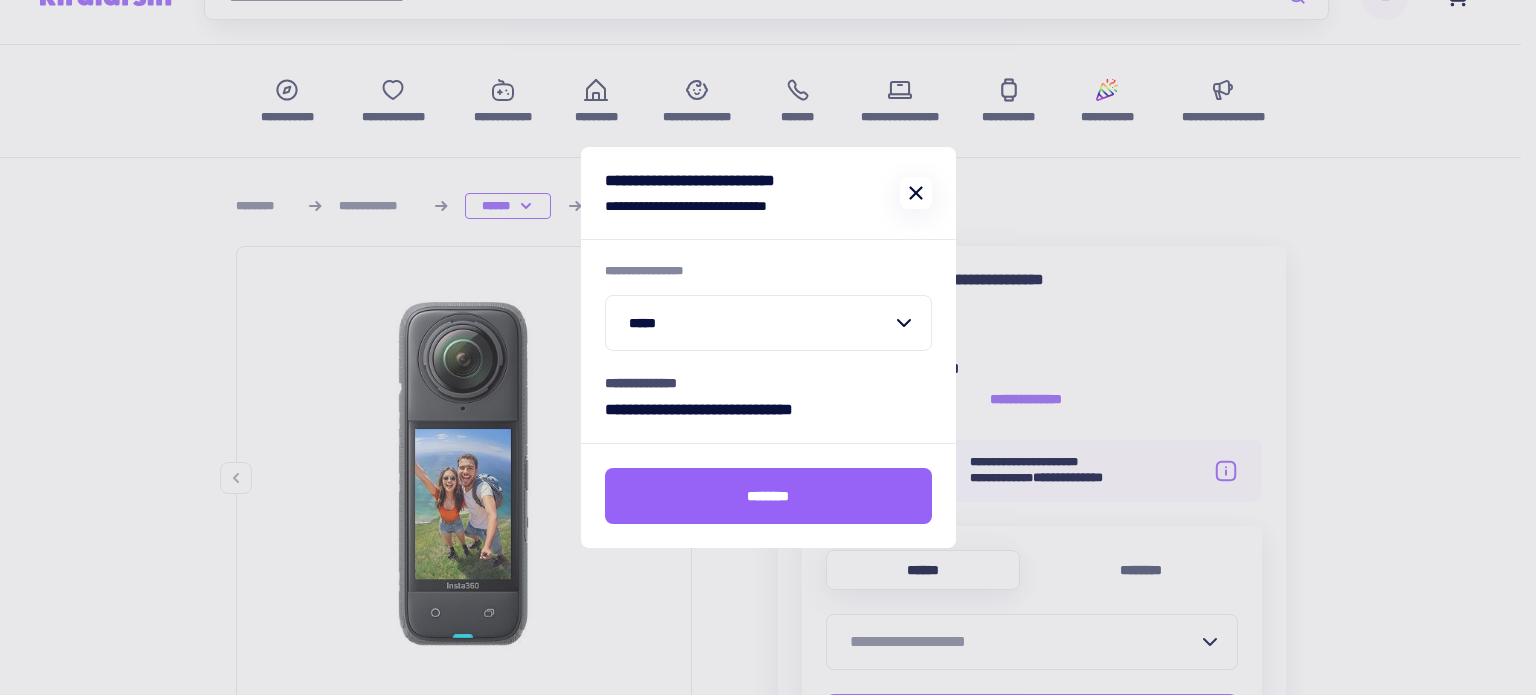 click 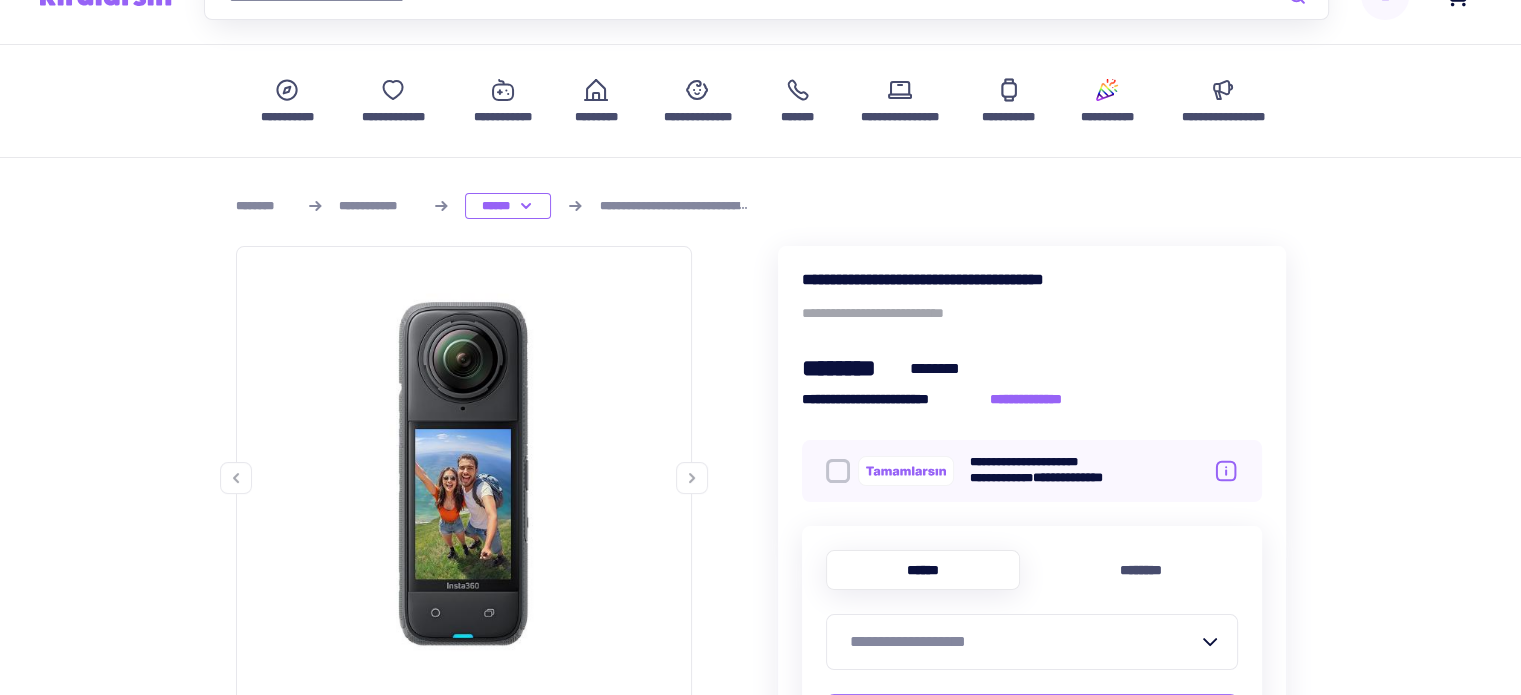 click on "**********" at bounding box center (1032, 522) 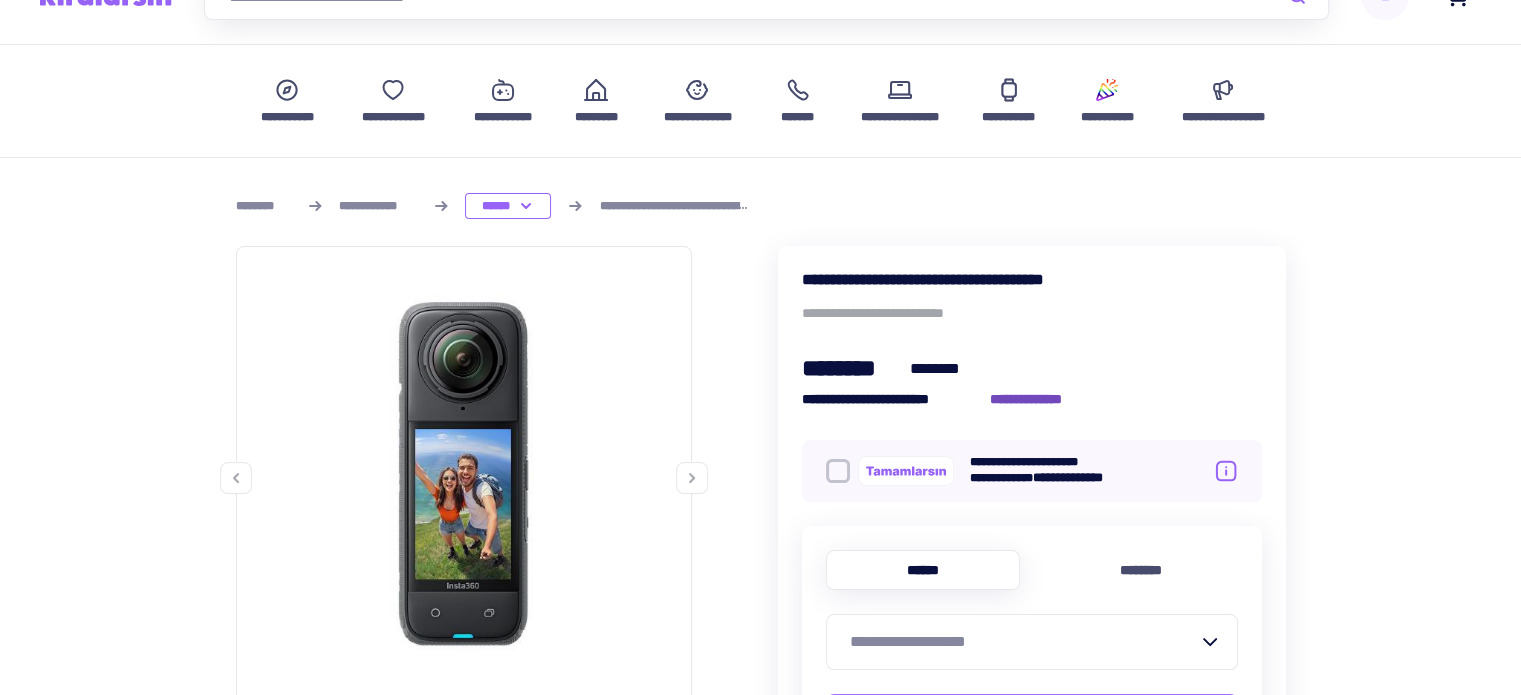 click on "**********" at bounding box center [1037, 399] 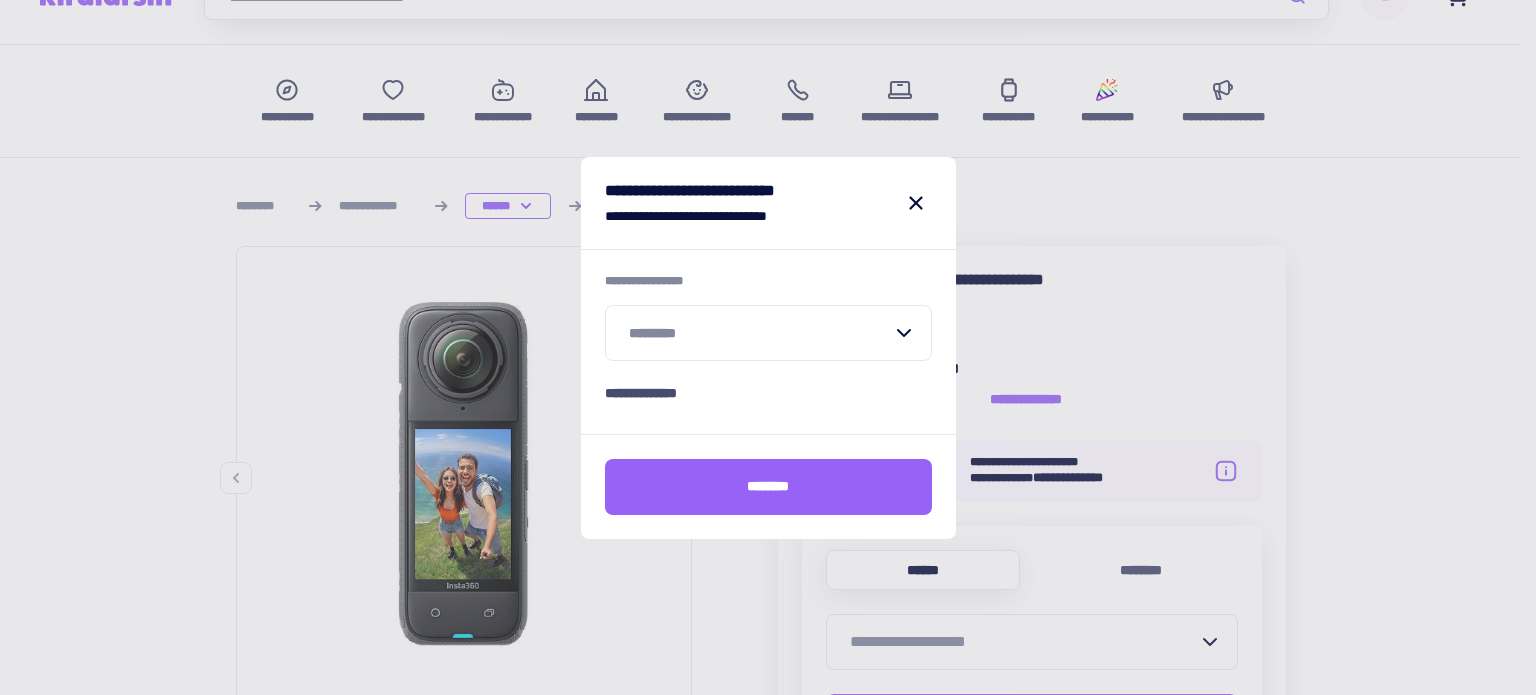 click at bounding box center (760, 333) 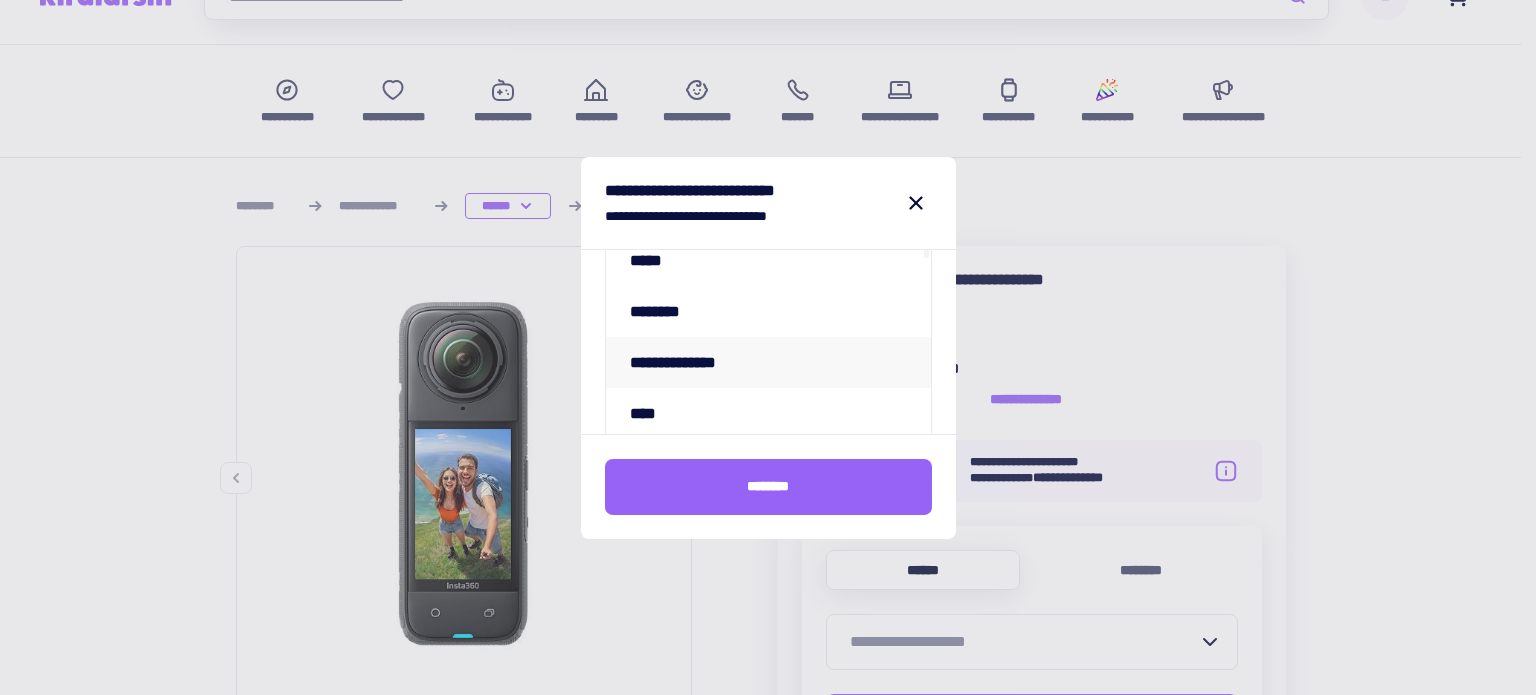 scroll, scrollTop: 132, scrollLeft: 0, axis: vertical 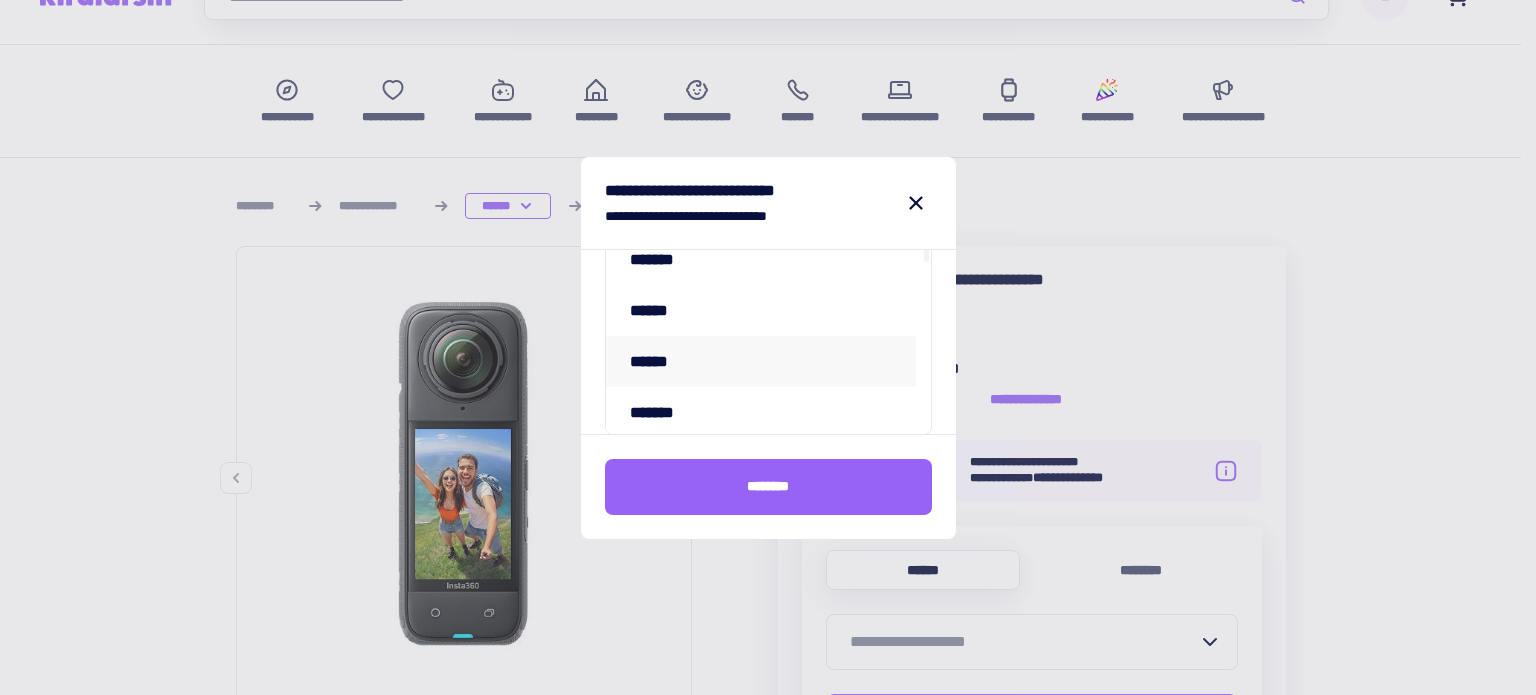 click on "******" at bounding box center [658, 361] 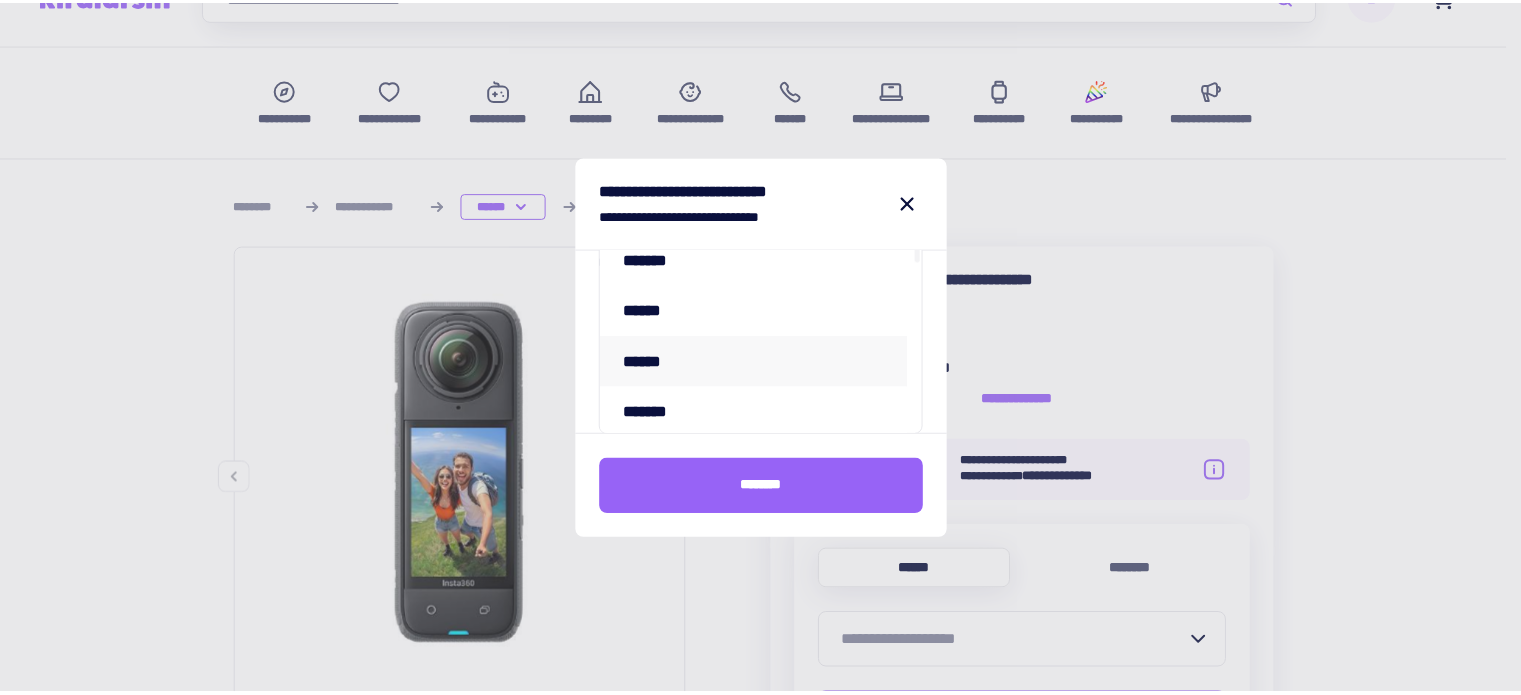 scroll, scrollTop: 0, scrollLeft: 0, axis: both 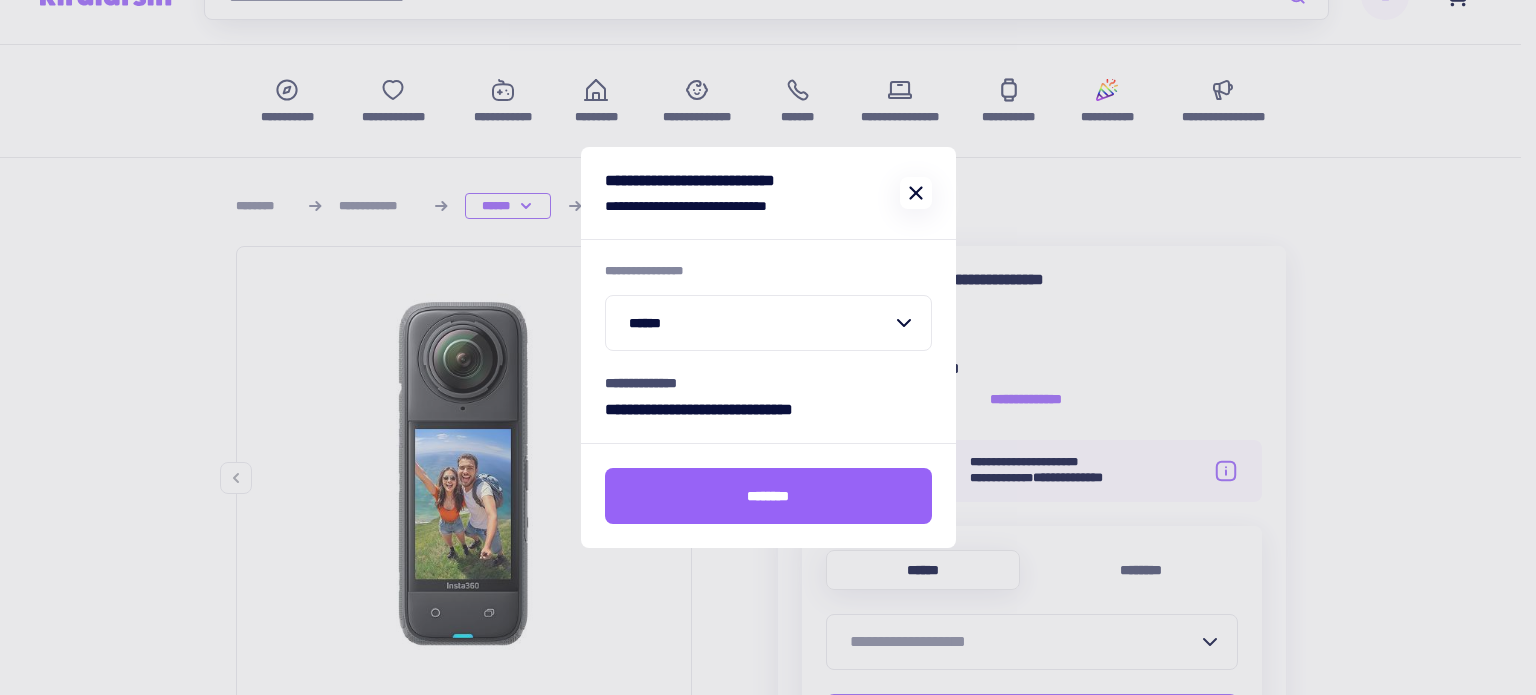 click 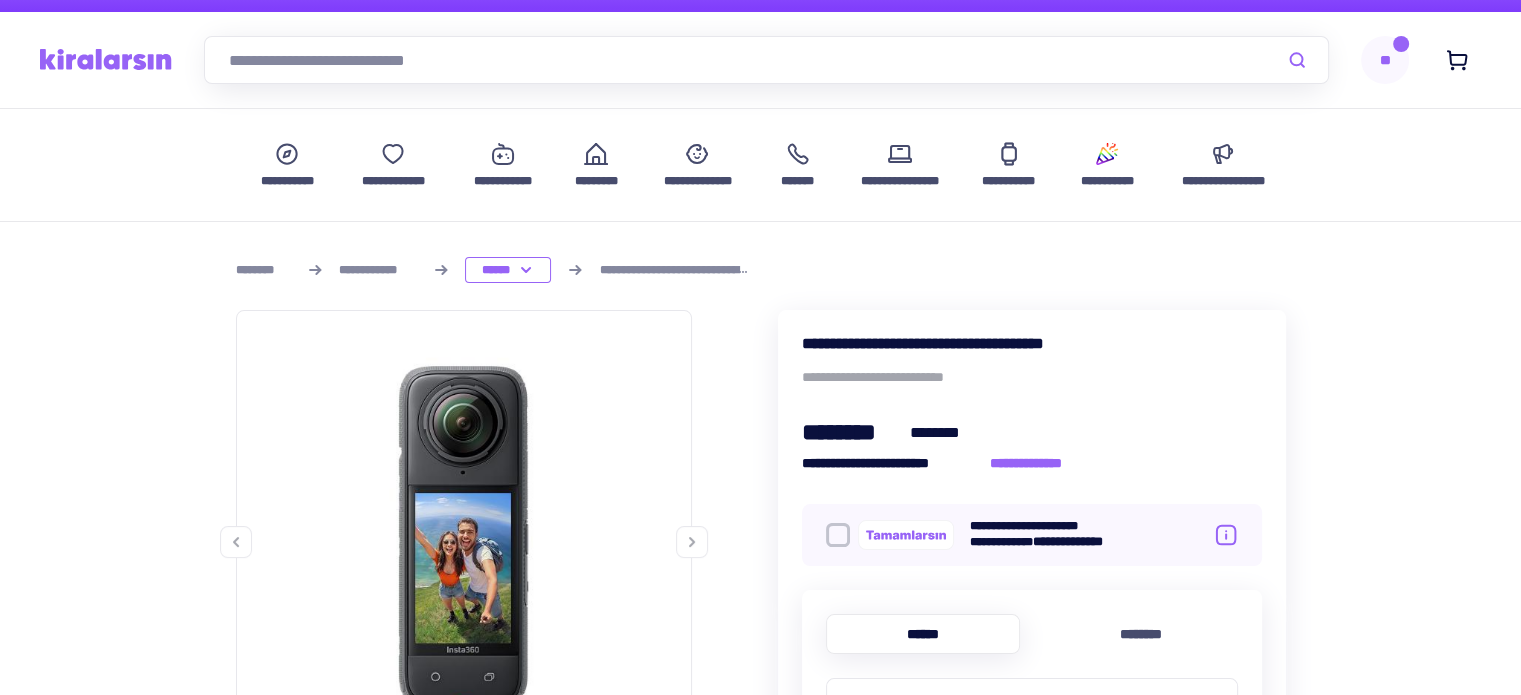 scroll, scrollTop: 0, scrollLeft: 0, axis: both 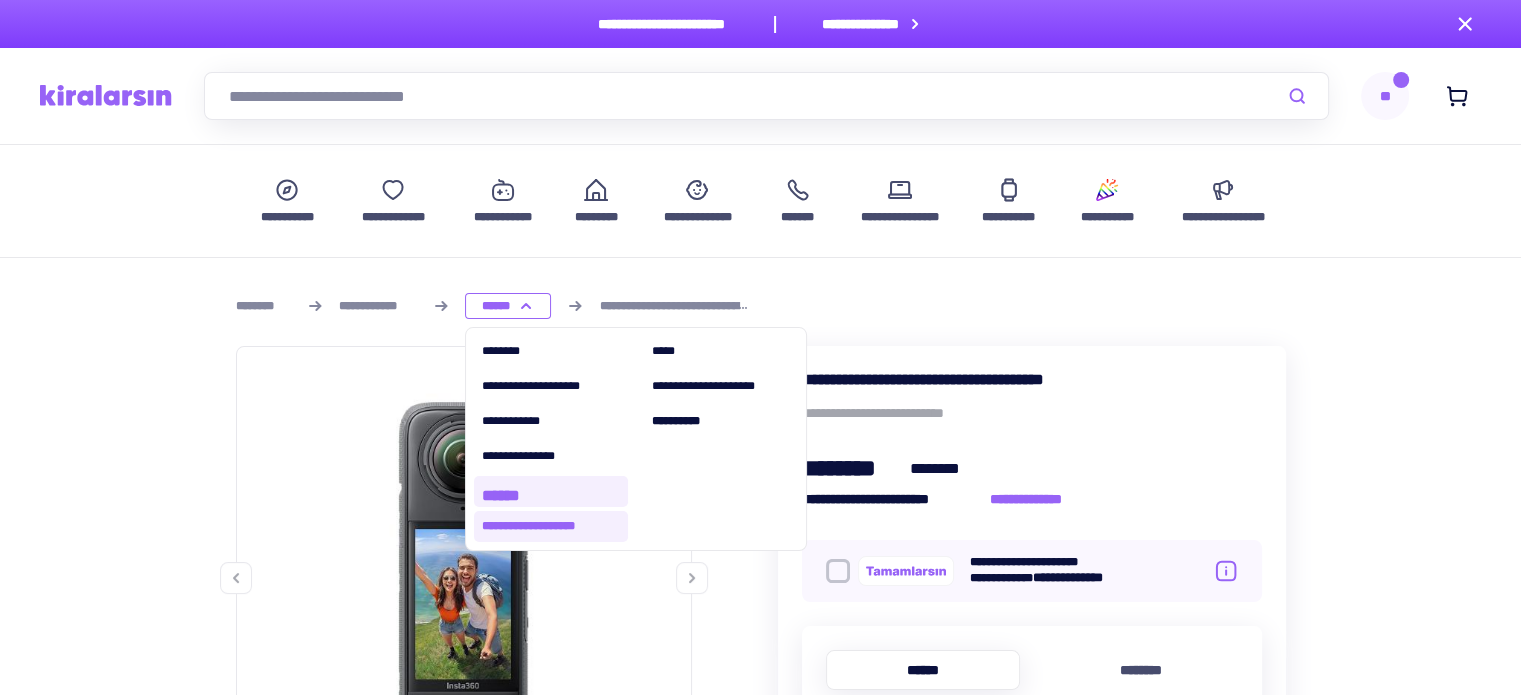 click on "**********" at bounding box center [551, 526] 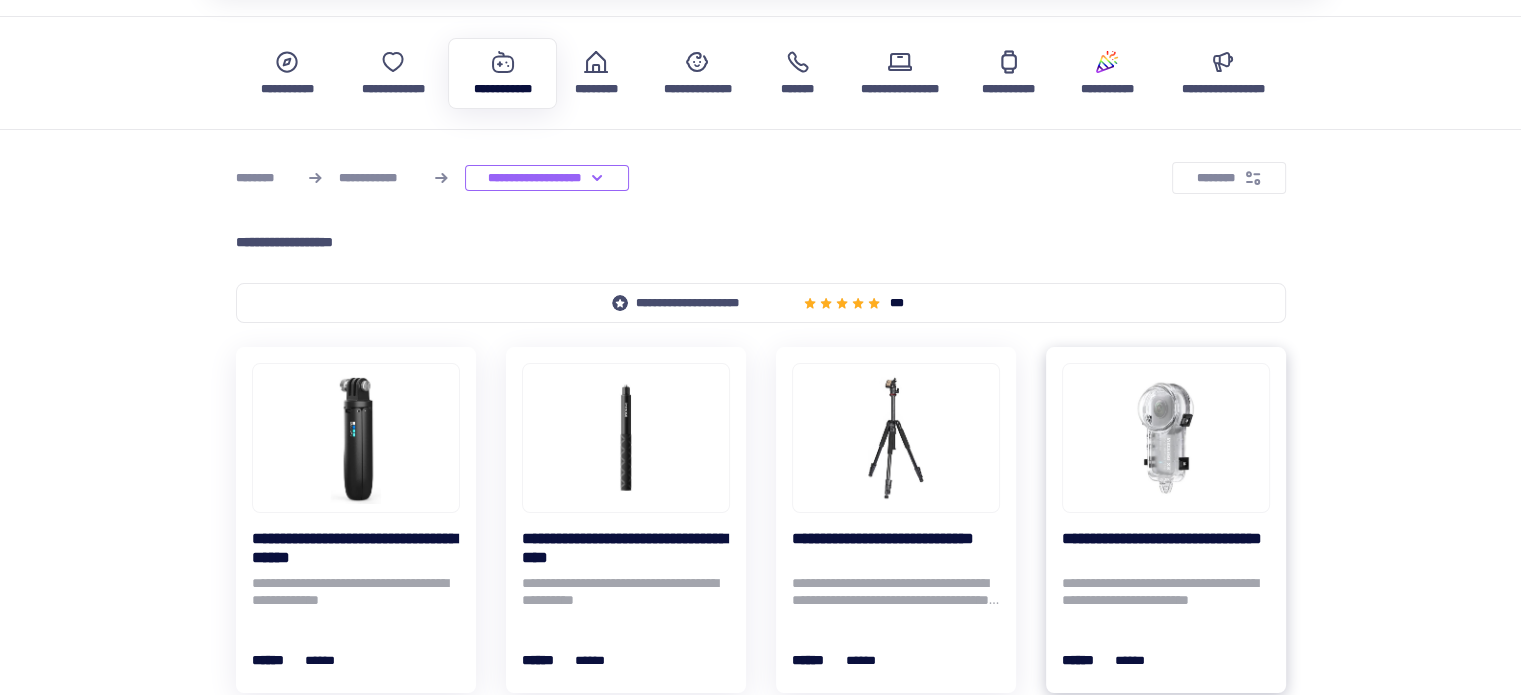 scroll, scrollTop: 100, scrollLeft: 0, axis: vertical 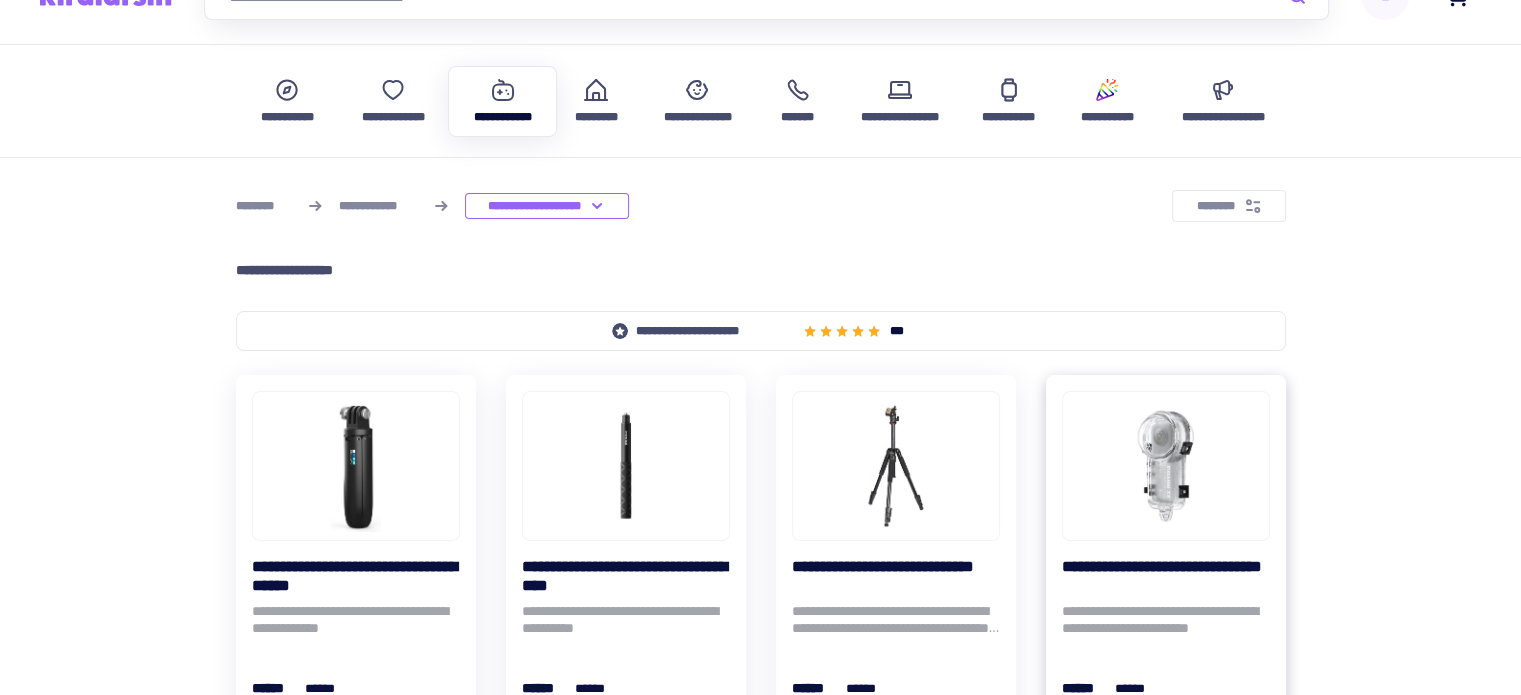 click at bounding box center [1166, 466] 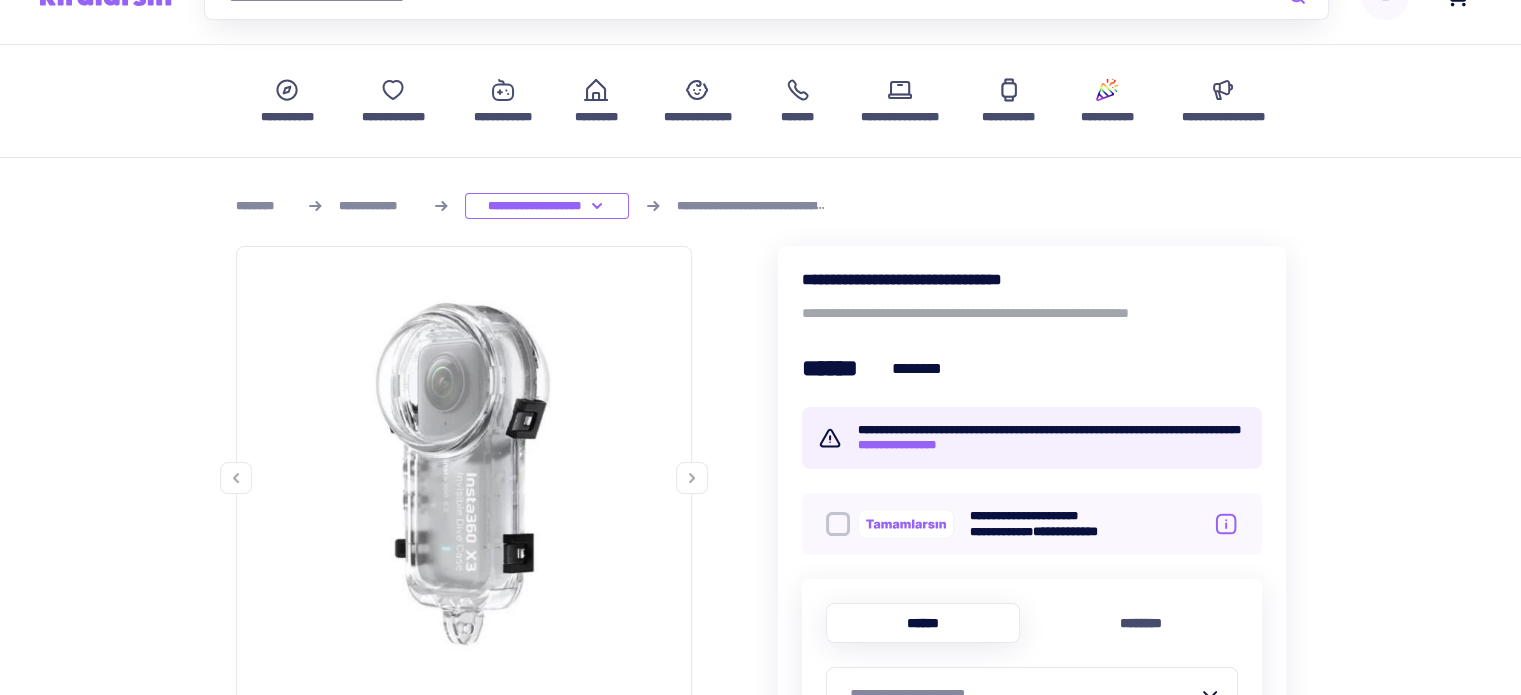 scroll, scrollTop: 0, scrollLeft: 0, axis: both 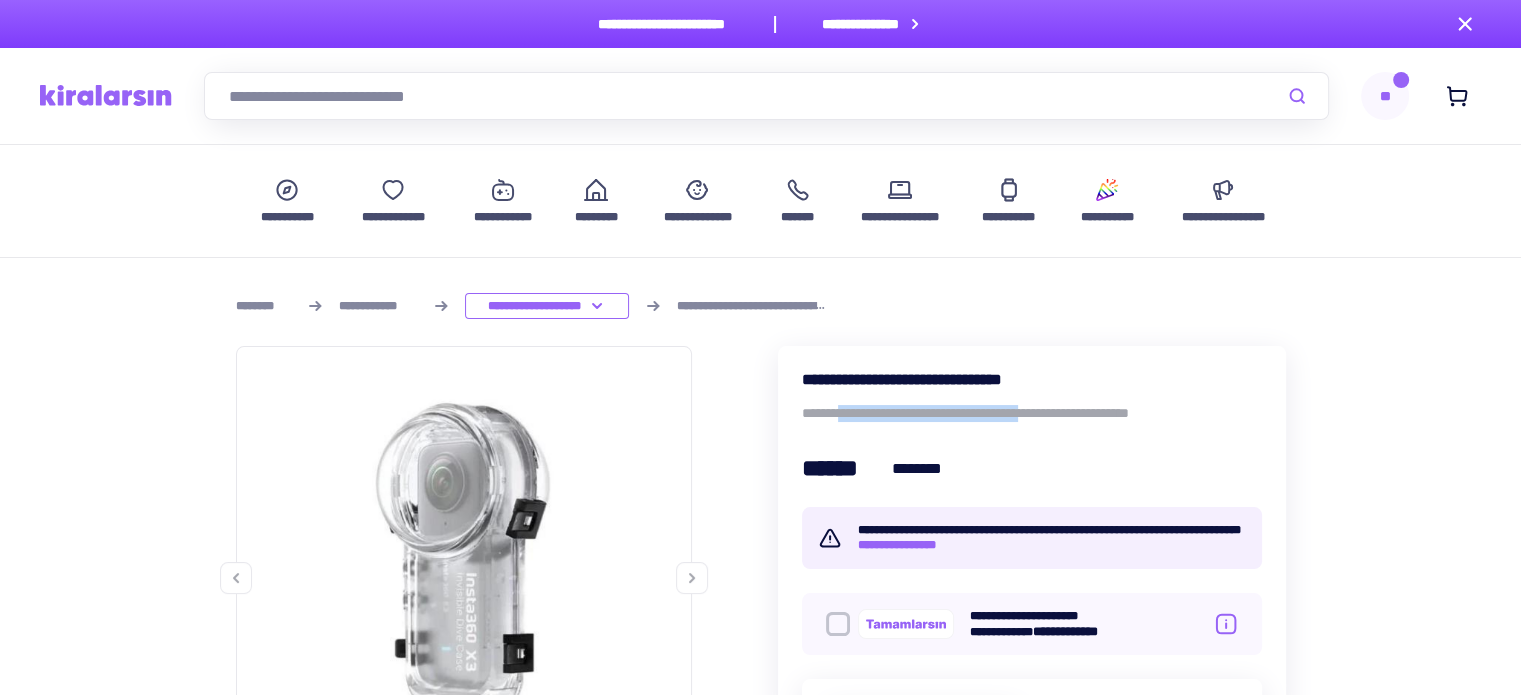 drag, startPoint x: 861, startPoint y: 409, endPoint x: 1087, endPoint y: 404, distance: 226.0553 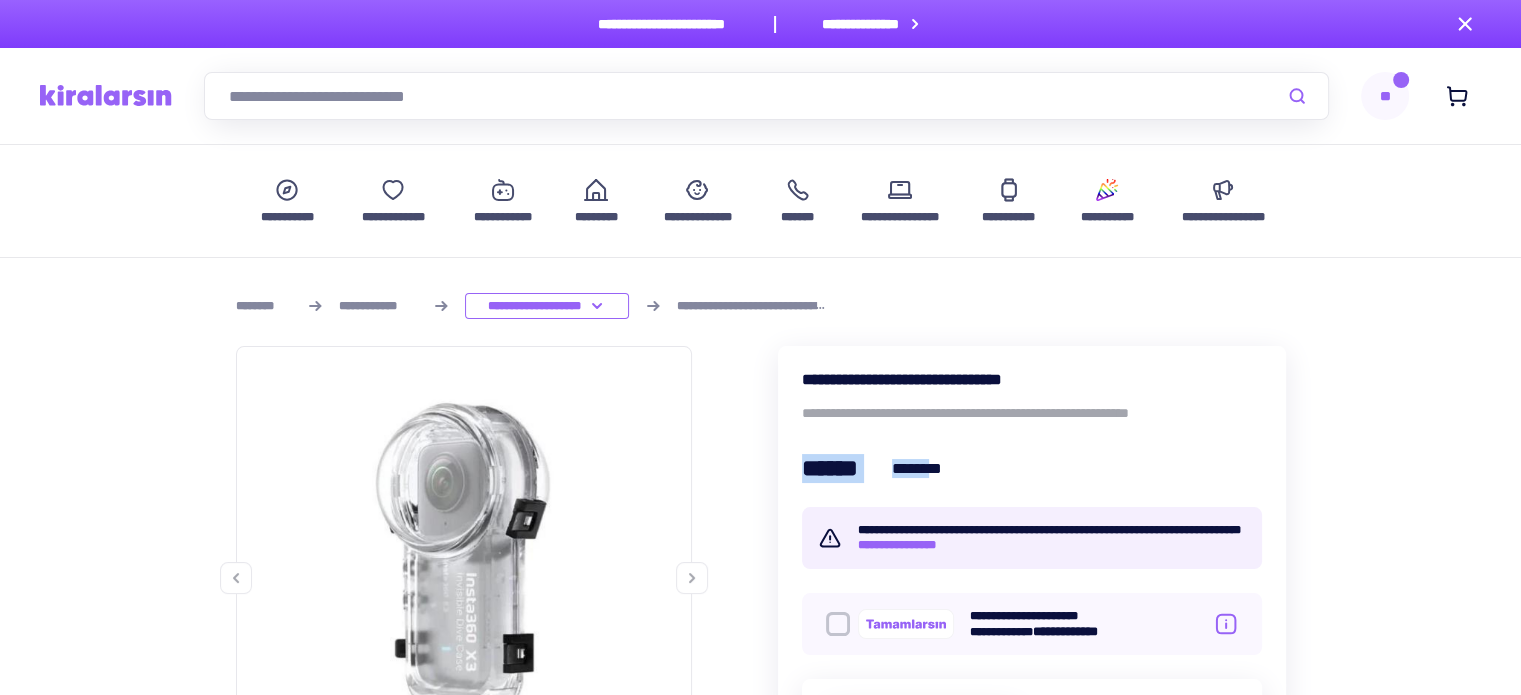 drag, startPoint x: 808, startPoint y: 468, endPoint x: 934, endPoint y: 468, distance: 126 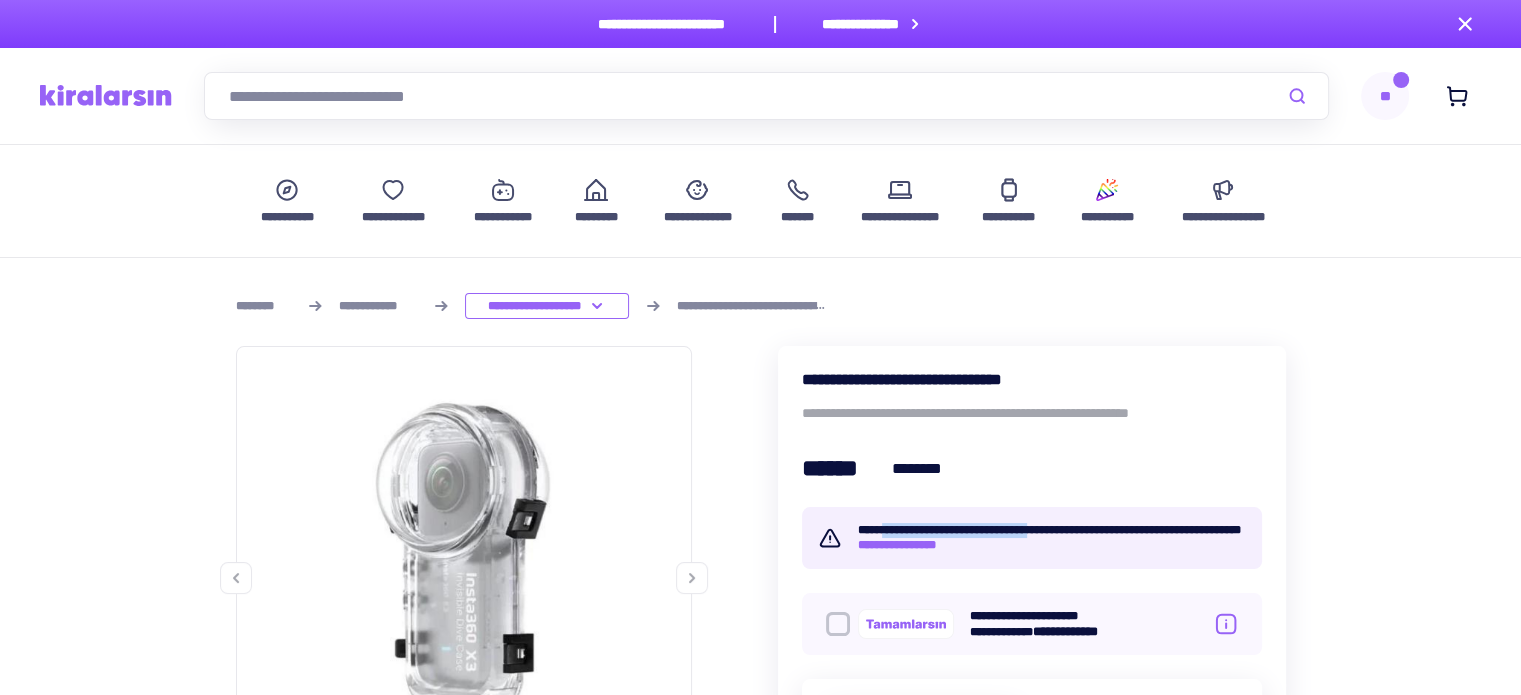 drag, startPoint x: 888, startPoint y: 527, endPoint x: 1063, endPoint y: 514, distance: 175.4822 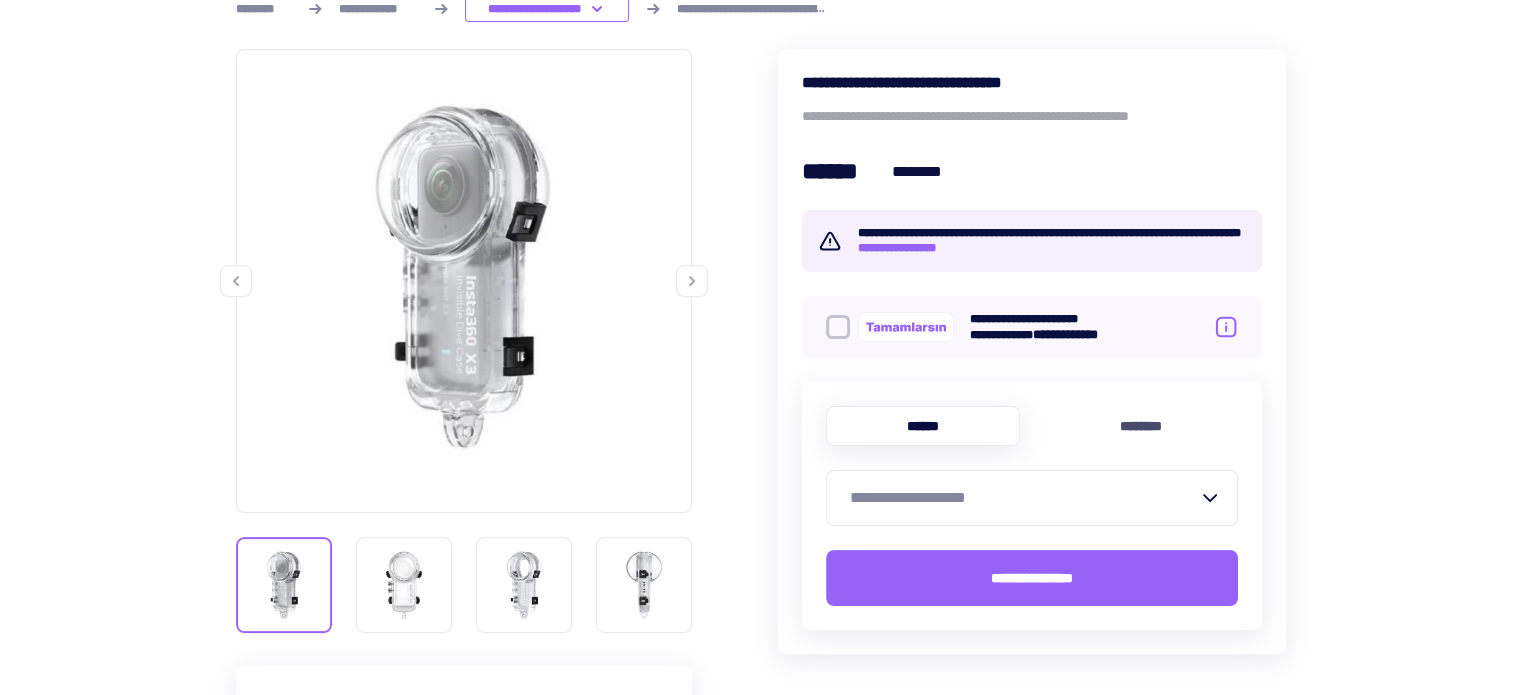 scroll, scrollTop: 300, scrollLeft: 0, axis: vertical 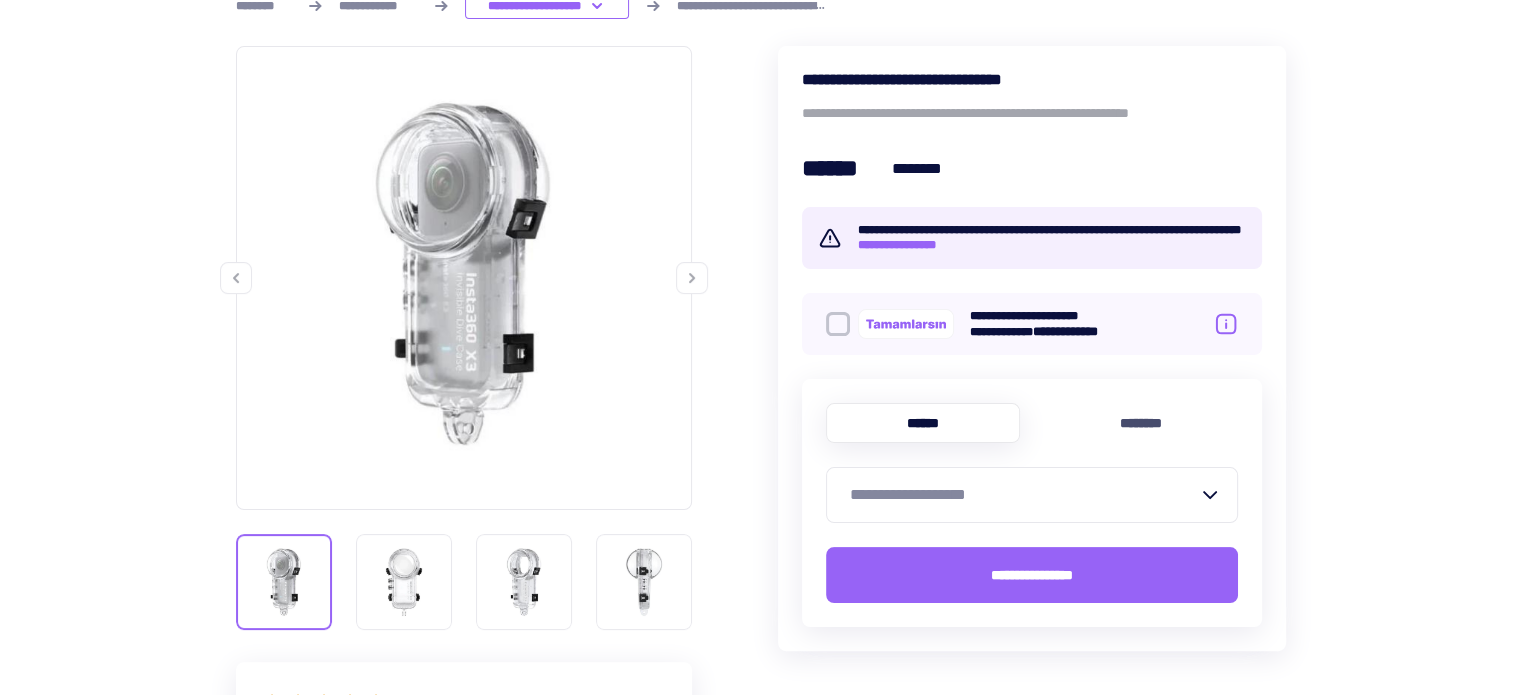 click on "**********" at bounding box center (1024, 495) 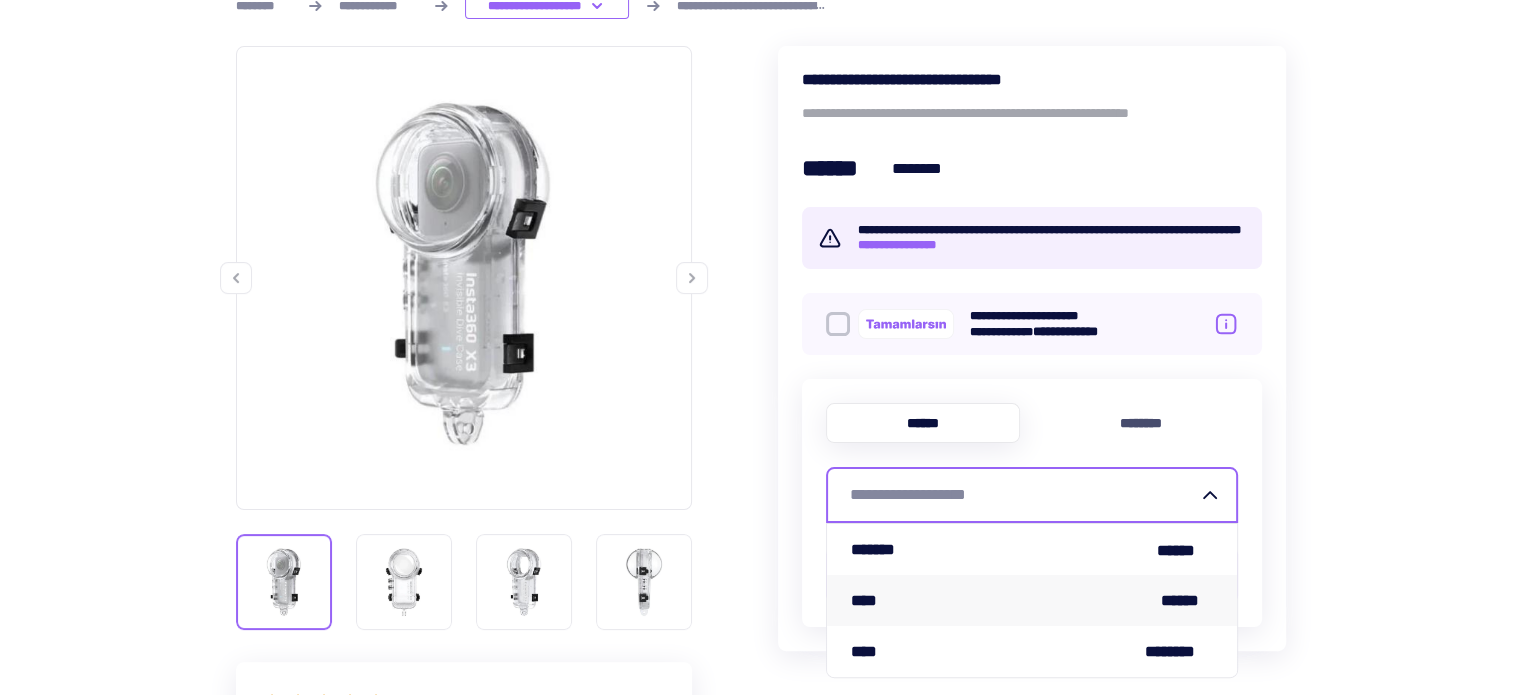 drag, startPoint x: 1020, startPoint y: 546, endPoint x: 1021, endPoint y: 597, distance: 51.009804 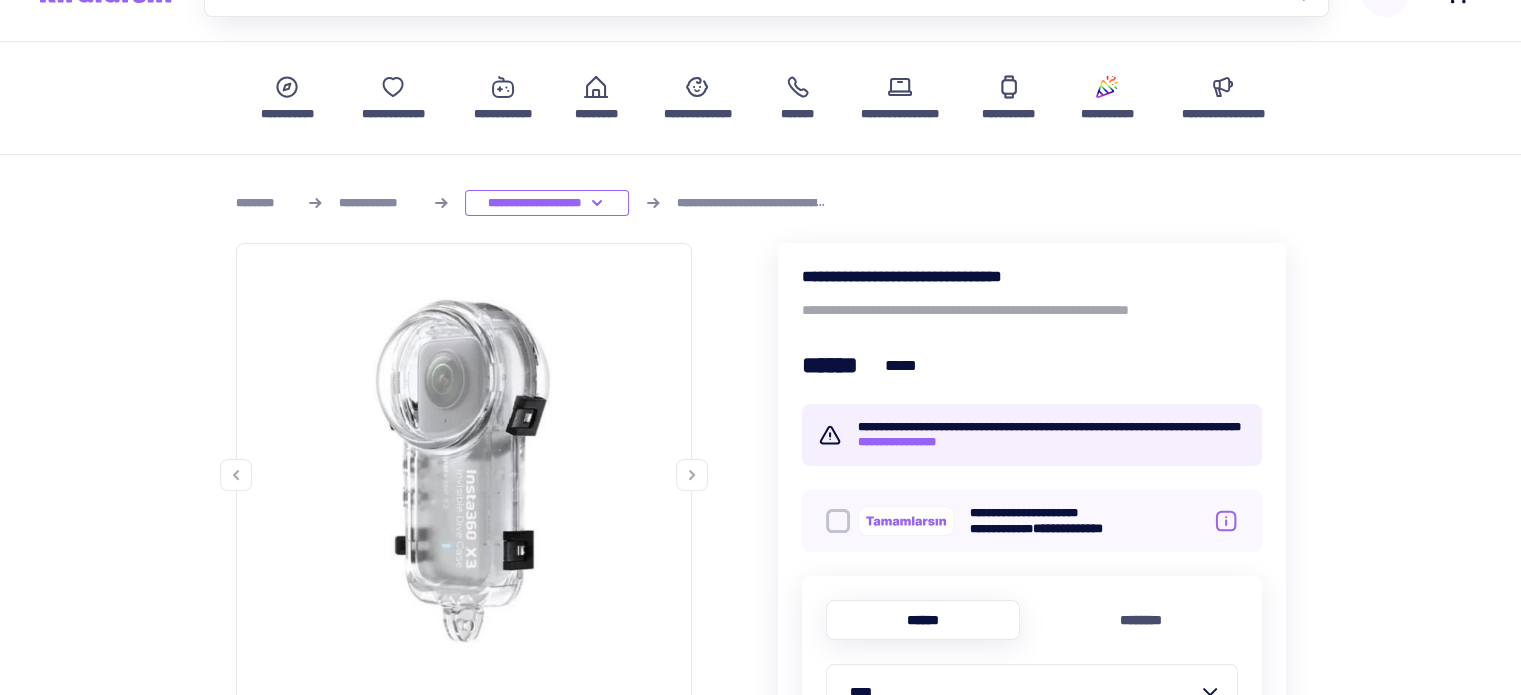 scroll, scrollTop: 100, scrollLeft: 0, axis: vertical 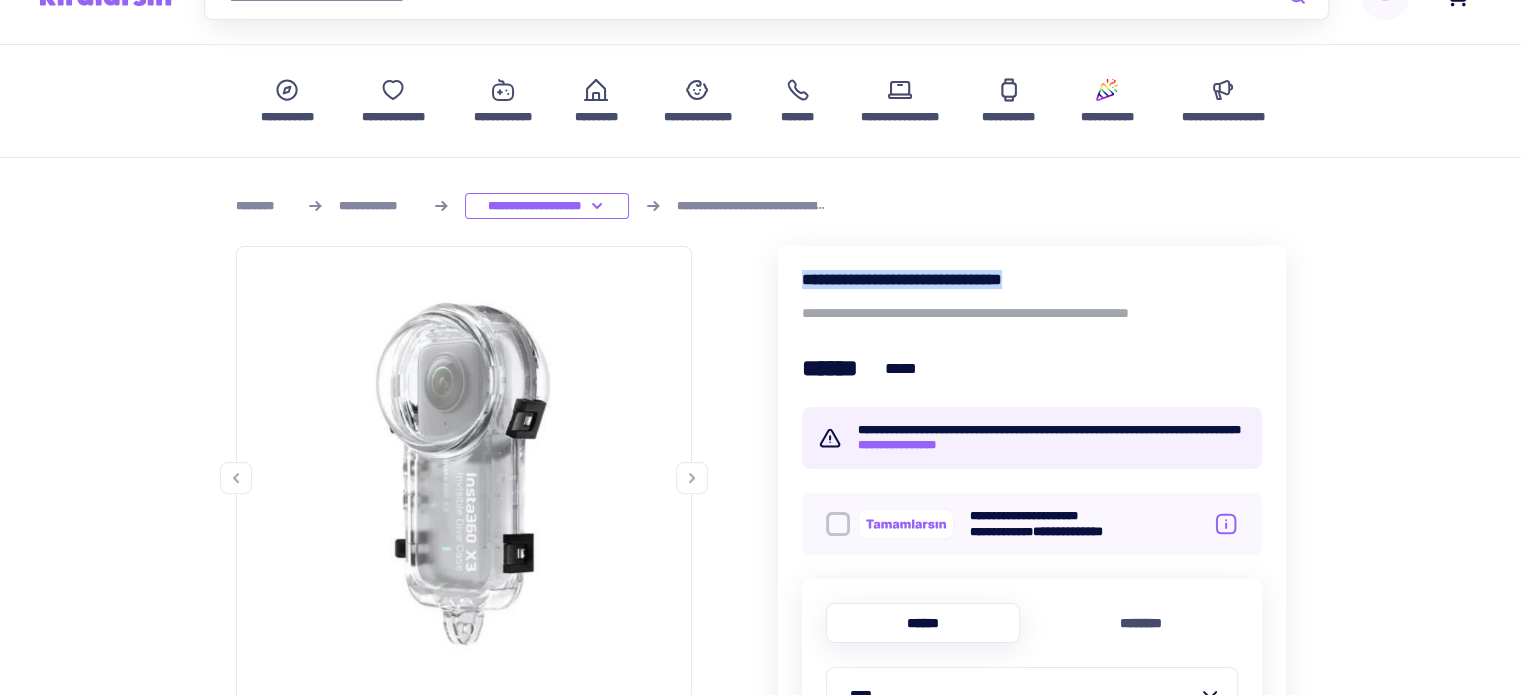 drag, startPoint x: 792, startPoint y: 275, endPoint x: 1104, endPoint y: 283, distance: 312.10254 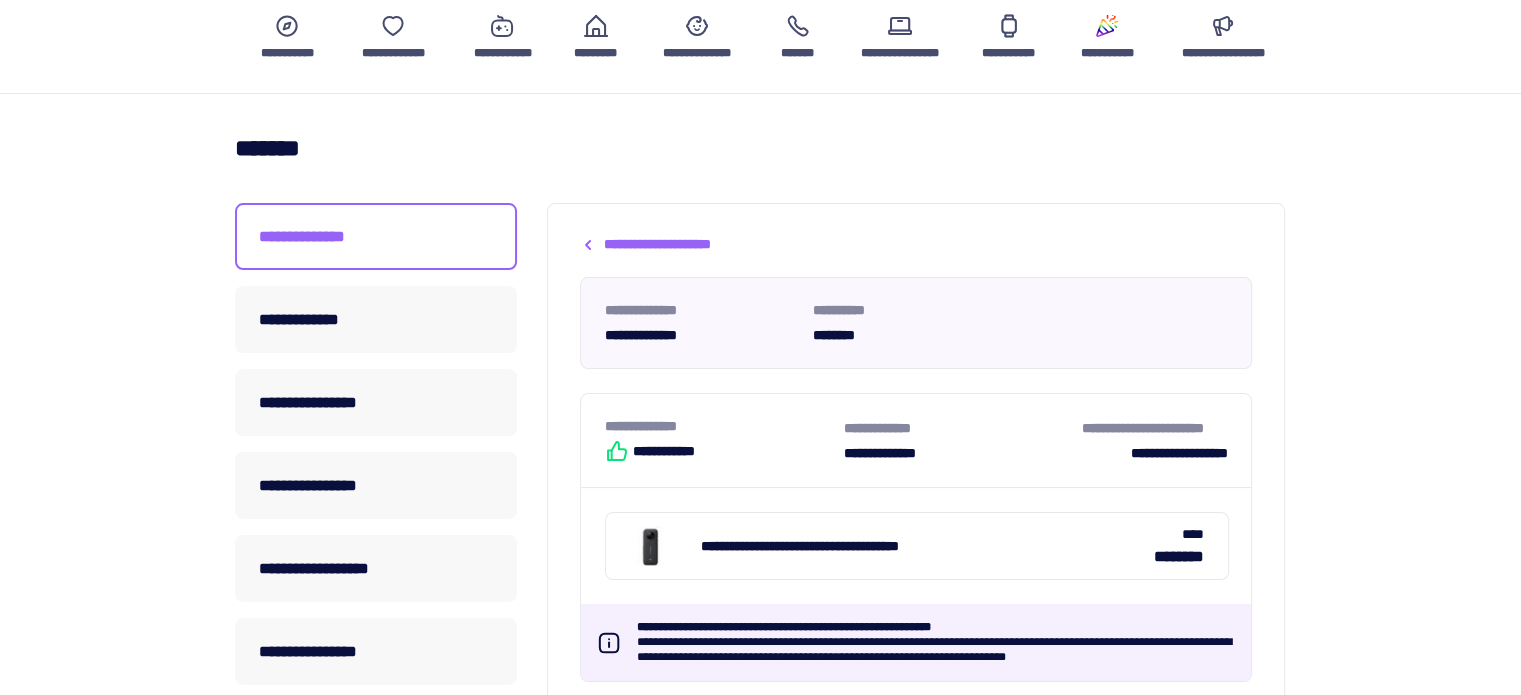 scroll, scrollTop: 300, scrollLeft: 0, axis: vertical 